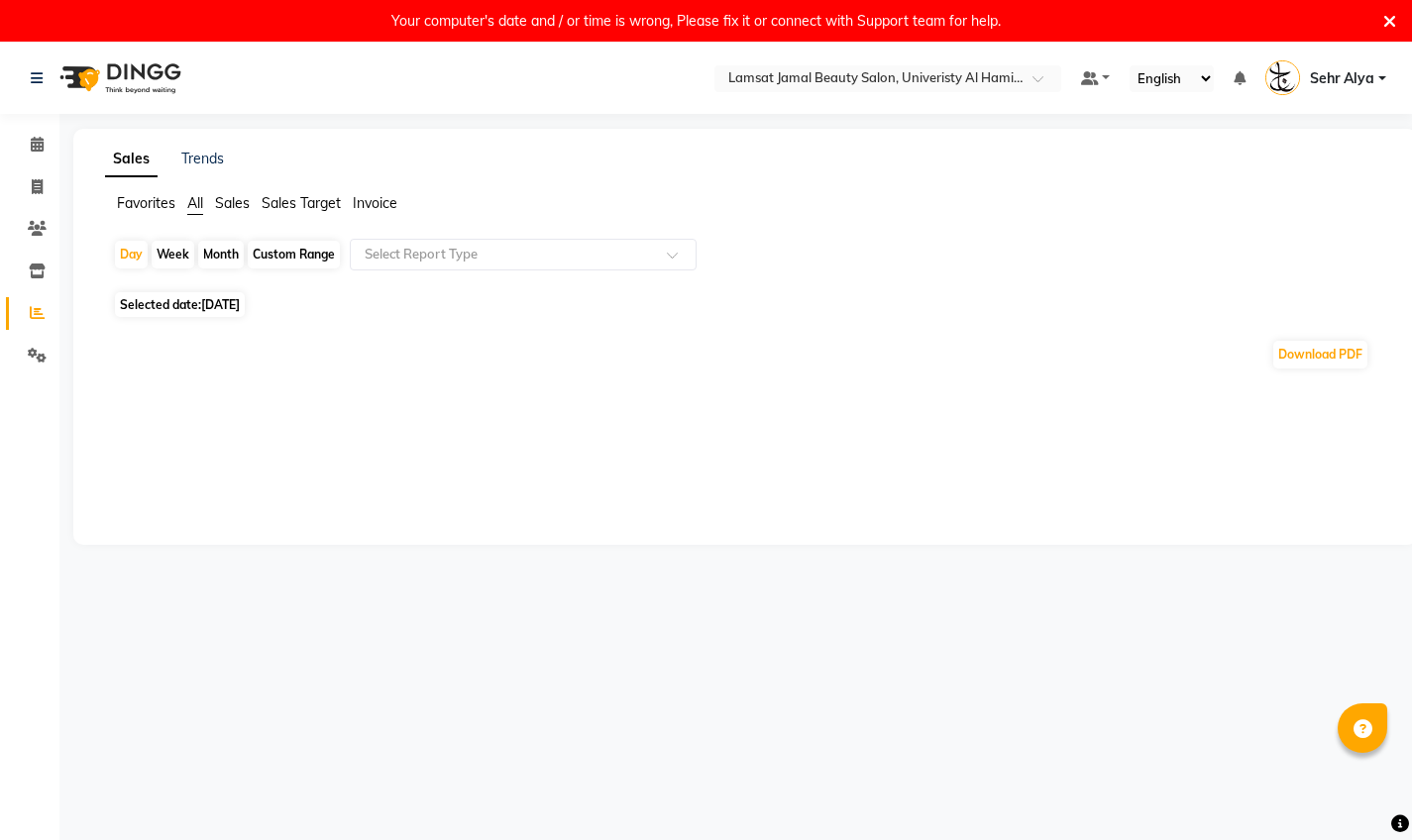 scroll, scrollTop: 0, scrollLeft: 0, axis: both 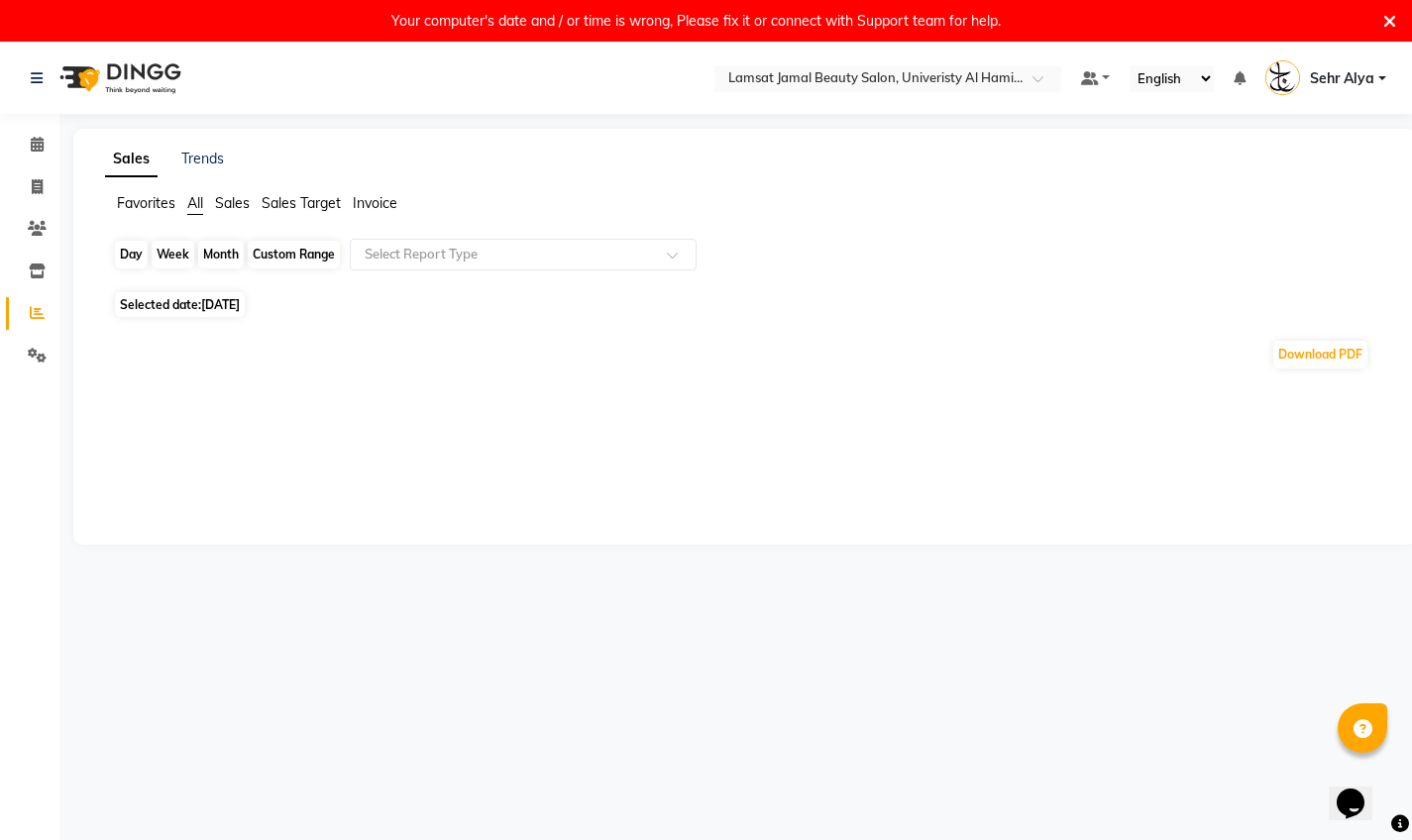 click on "Day" 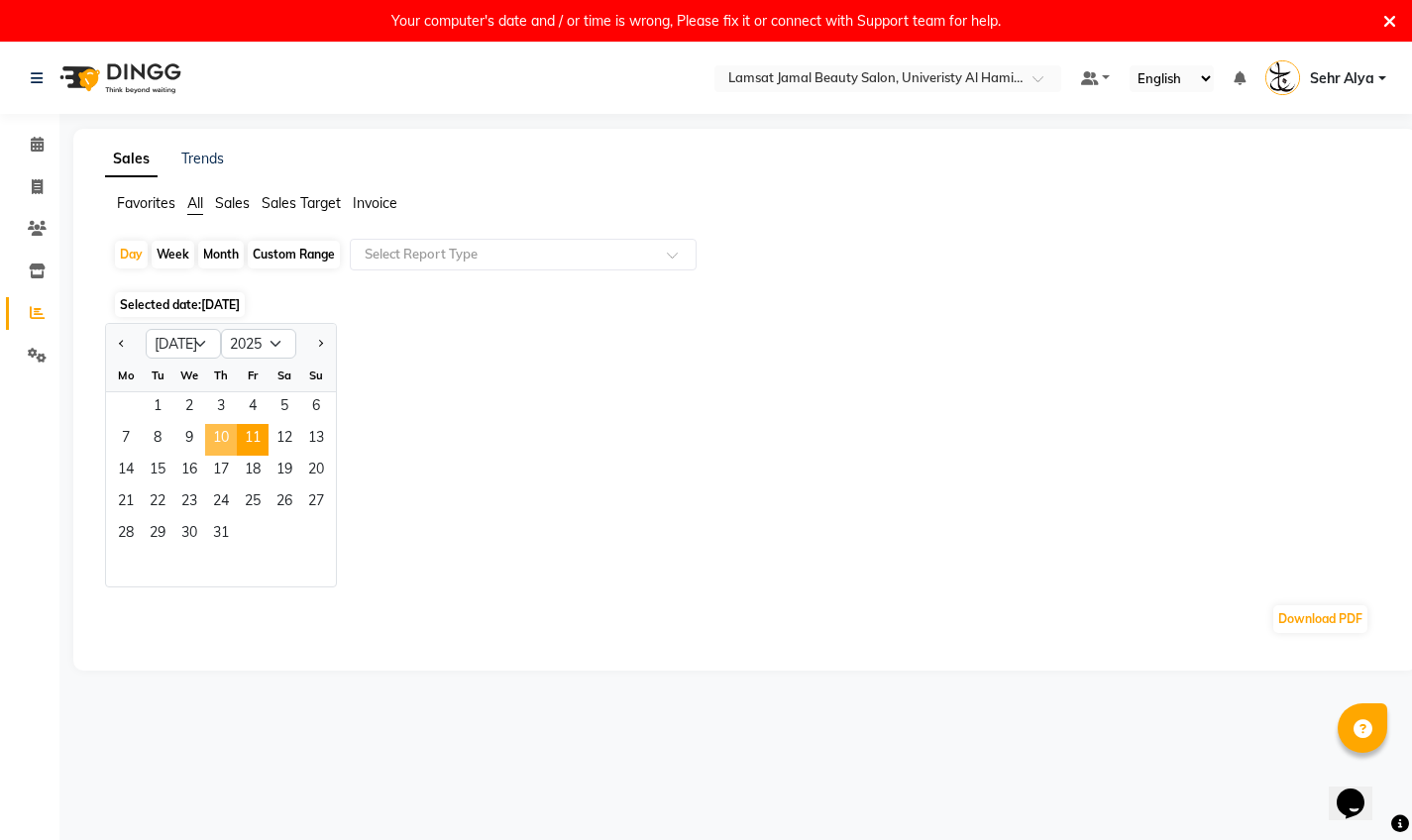 click on "10" 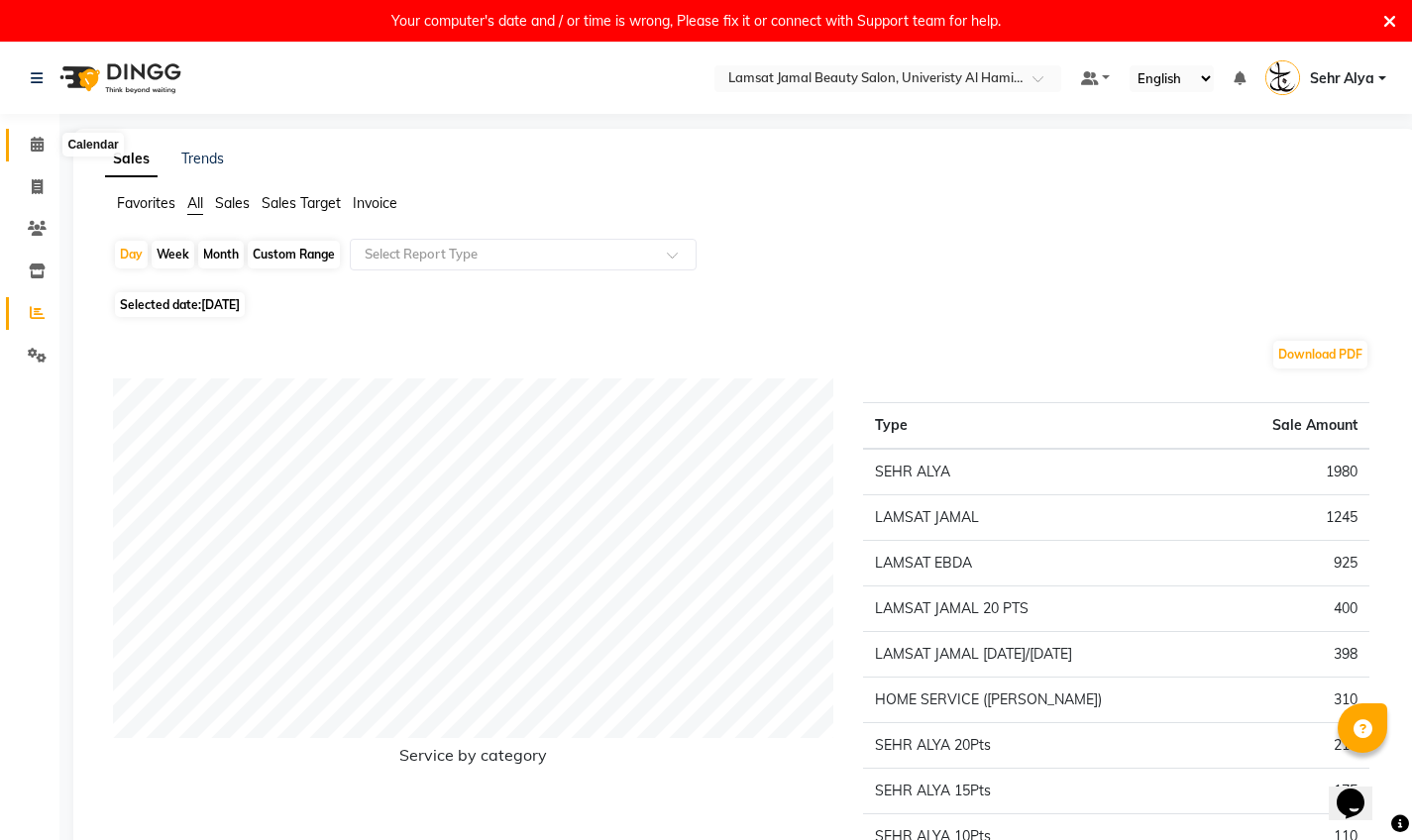 click 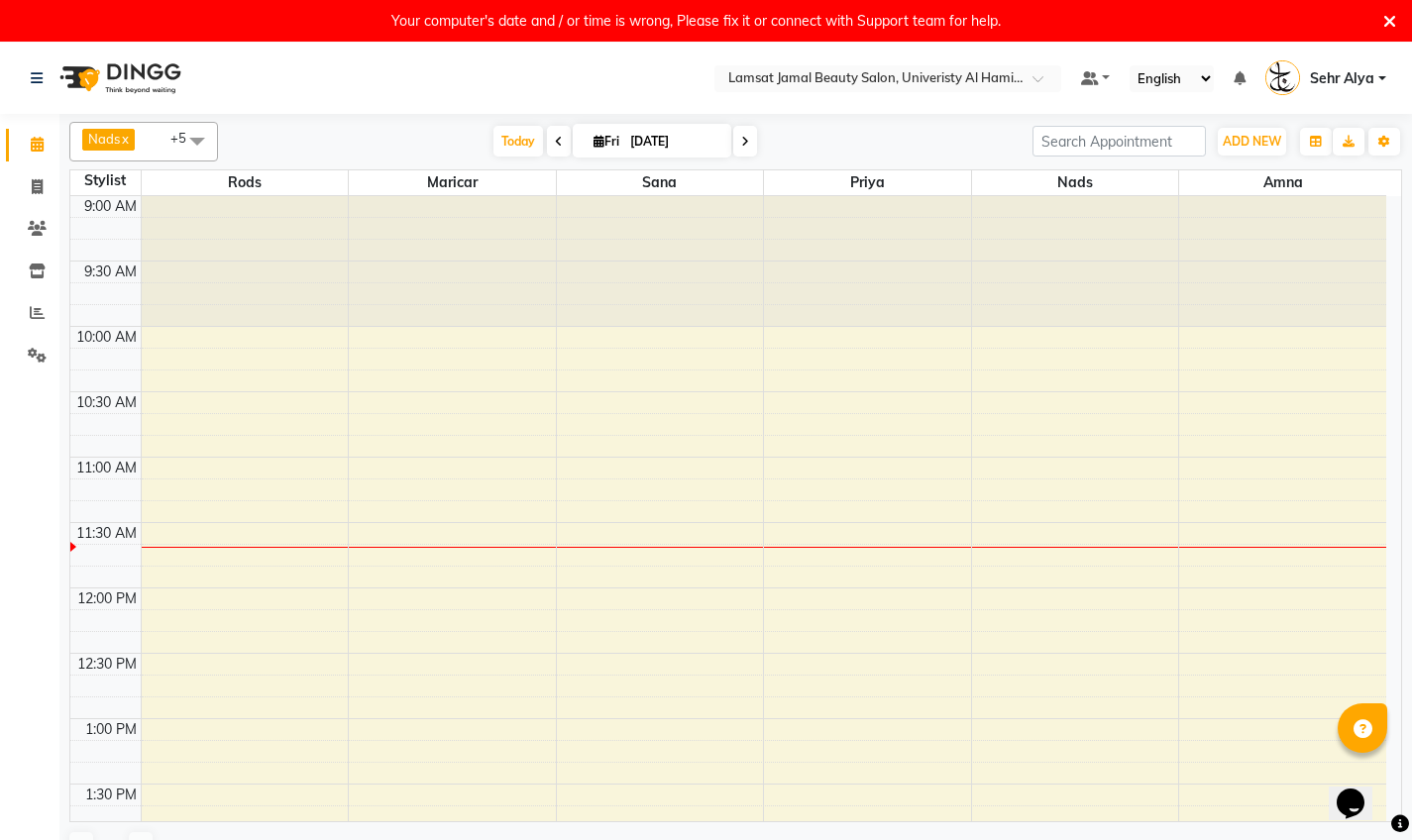 click at bounding box center (559, 142) 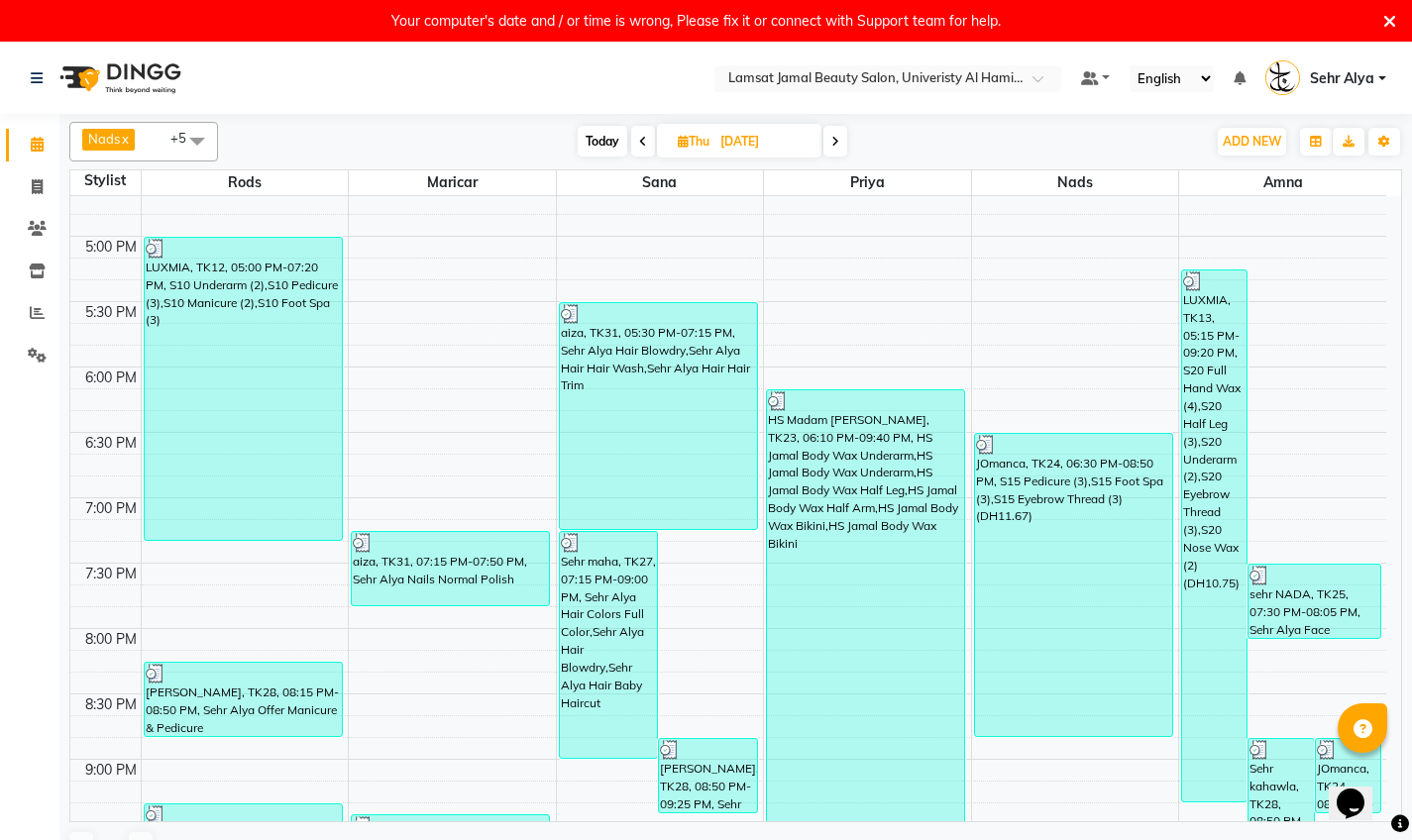 scroll, scrollTop: 1336, scrollLeft: 0, axis: vertical 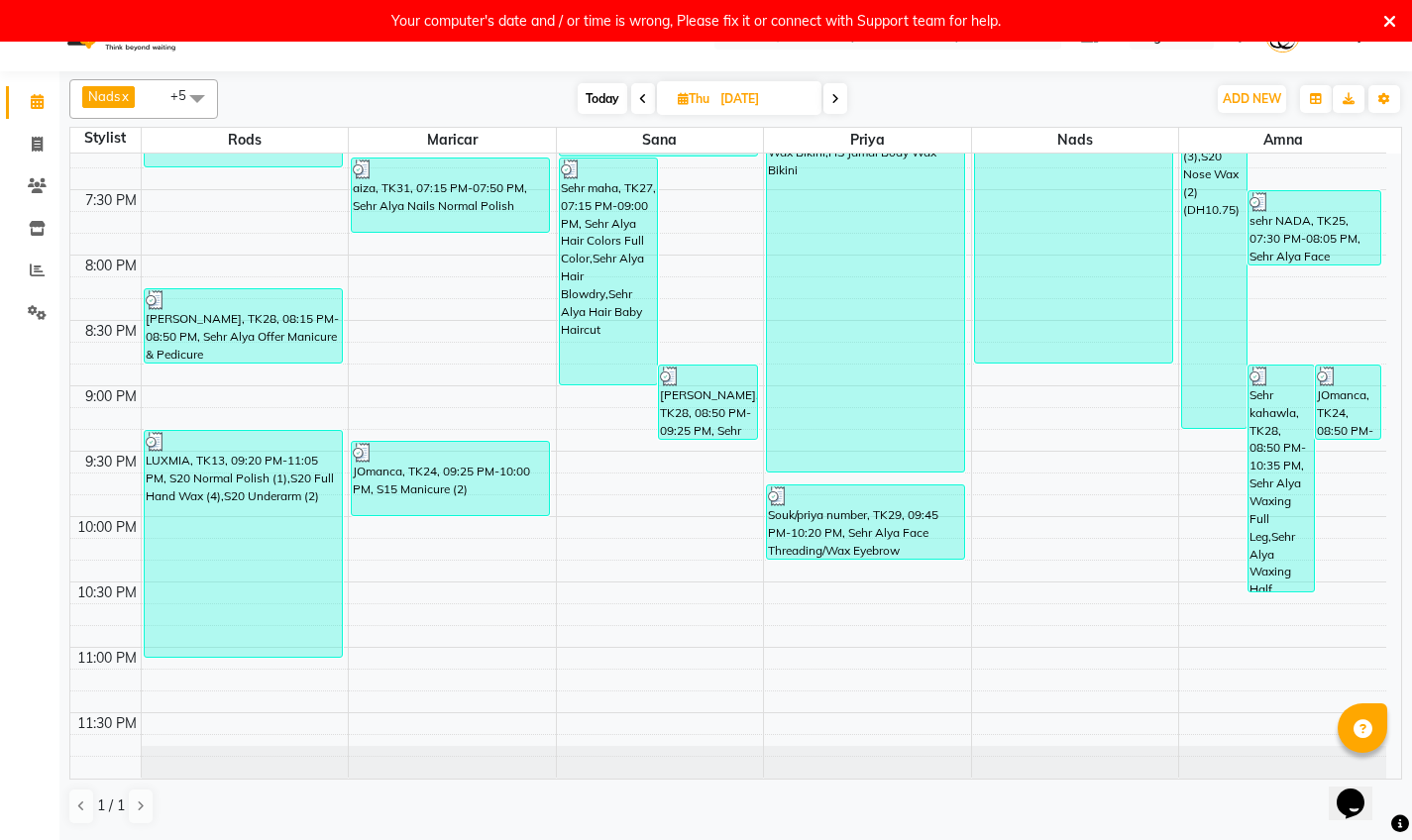 click on "9:00 AM 9:30 AM 10:00 AM 10:30 AM 11:00 AM 11:30 AM 12:00 PM 12:30 PM 1:00 PM 1:30 PM 2:00 PM 2:30 PM 3:00 PM 3:30 PM 4:00 PM 4:30 PM 5:00 PM 5:30 PM 6:00 PM 6:30 PM 7:00 PM 7:30 PM 8:00 PM 8:30 PM 9:00 PM 9:30 PM 10:00 PM 10:30 PM 11:00 PM 11:30 PM     [PERSON_NAME], TK01, 11:40 AM-12:15 PM, Sehr Alya Hair Colors Roots     LUXMIA, TK12, 05:00 PM-07:20 PM, S10 Underarm (2),S10 Pedicure (3),S10 Manicure (2),S10 Foot Spa (3)     Sehr kahawla, TK28, 08:15 PM-08:50 PM, Sehr Alya Offer Manicure & Pedicure     LUXMIA, TK13, 09:20 PM-11:05 PM, S20 Normal Polish (1),S20 Full Hand Wax (4),S20 Underarm (2)     Sehr Nadia, TK01, 10:30 AM-11:40 AM, Sehr Alya Nails Pedicure Classic,Sehr Alya Nails Cut & Shape     Sehr salama, TK26, 12:15 PM-01:25 PM, Sehr Alya Nails Normal Nail Extension,Sehr Alya Nail Polish (Own Color)     aiza, TK31, 07:15 PM-07:50 PM, Sehr Alya Nails Normal Polish     JOmanca, TK24, 09:25 PM-10:00 PM, S15 Manicure (2)     sehr asma, TK30, 01:00 PM-01:35 PM, Sehr Alya Hair Colors Roots" at bounding box center (728, -203) 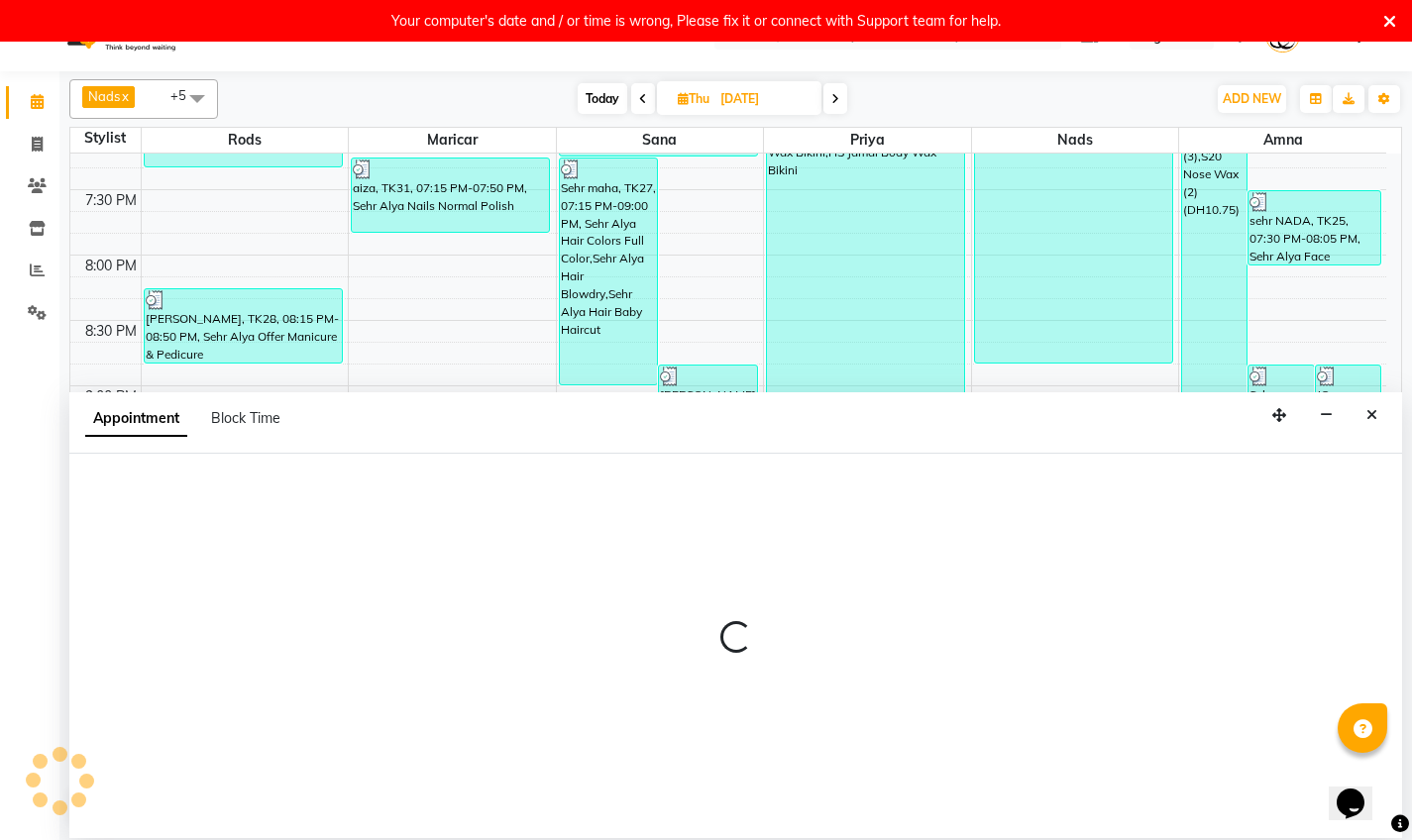select on "79916" 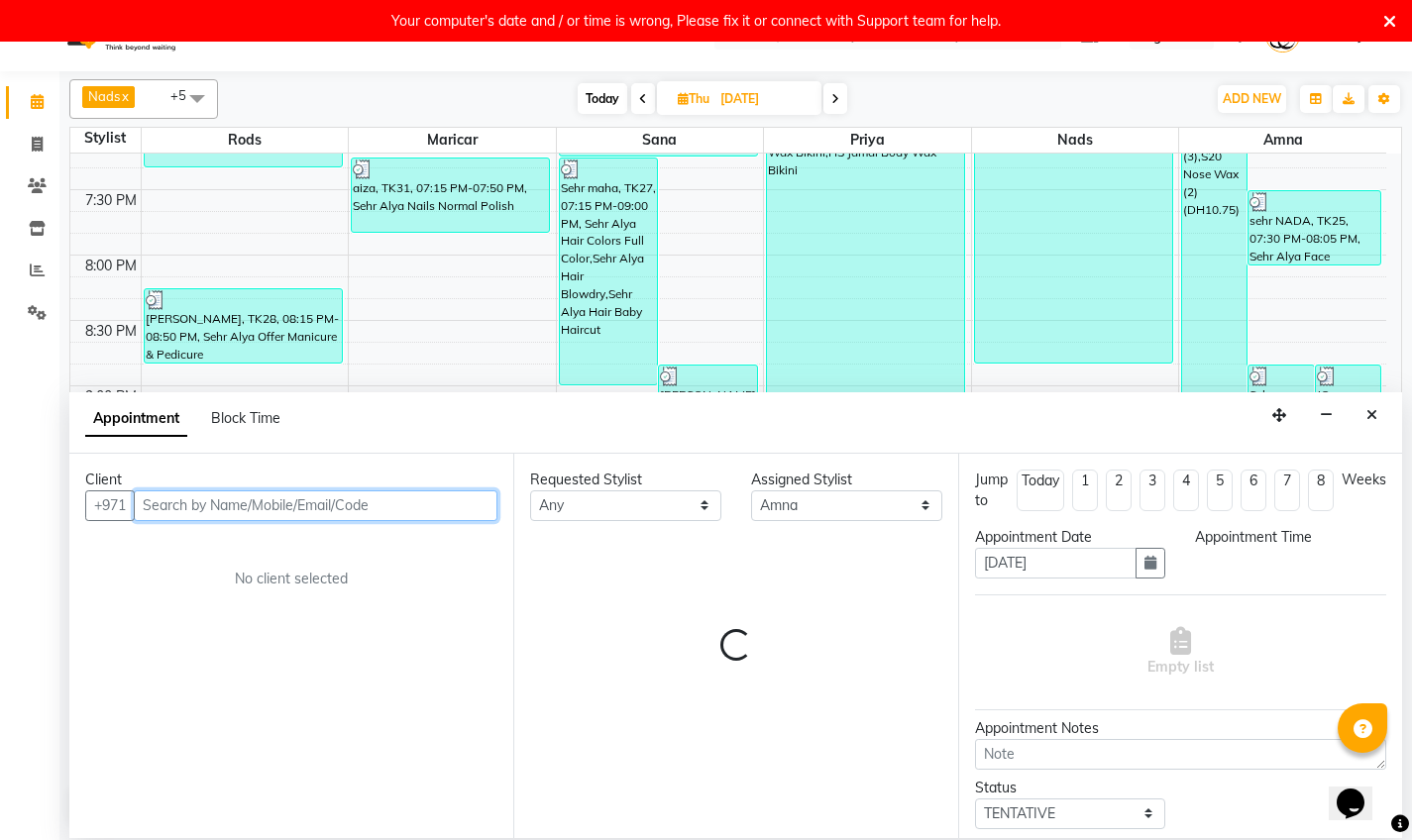 select on "1290" 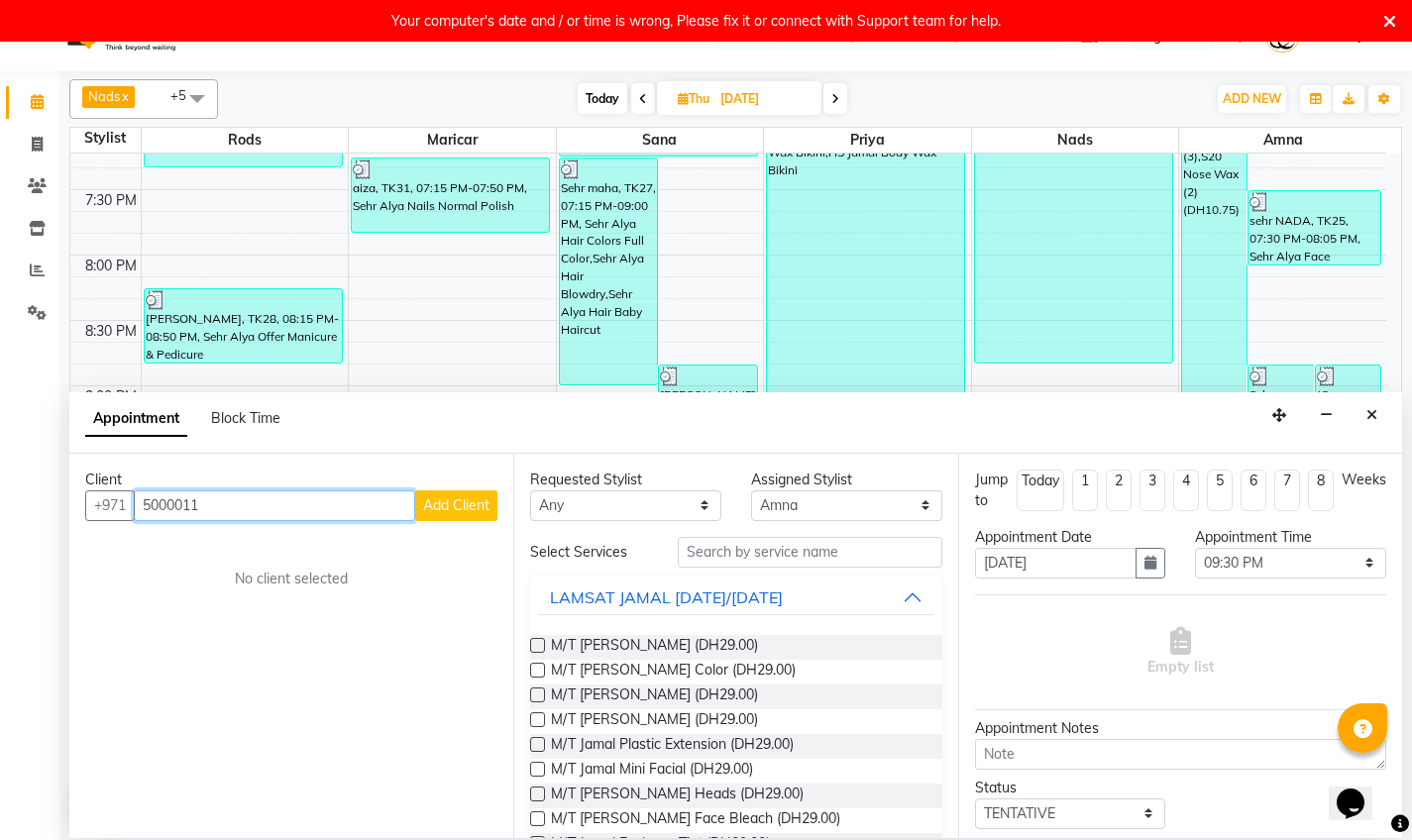 type on "5000011" 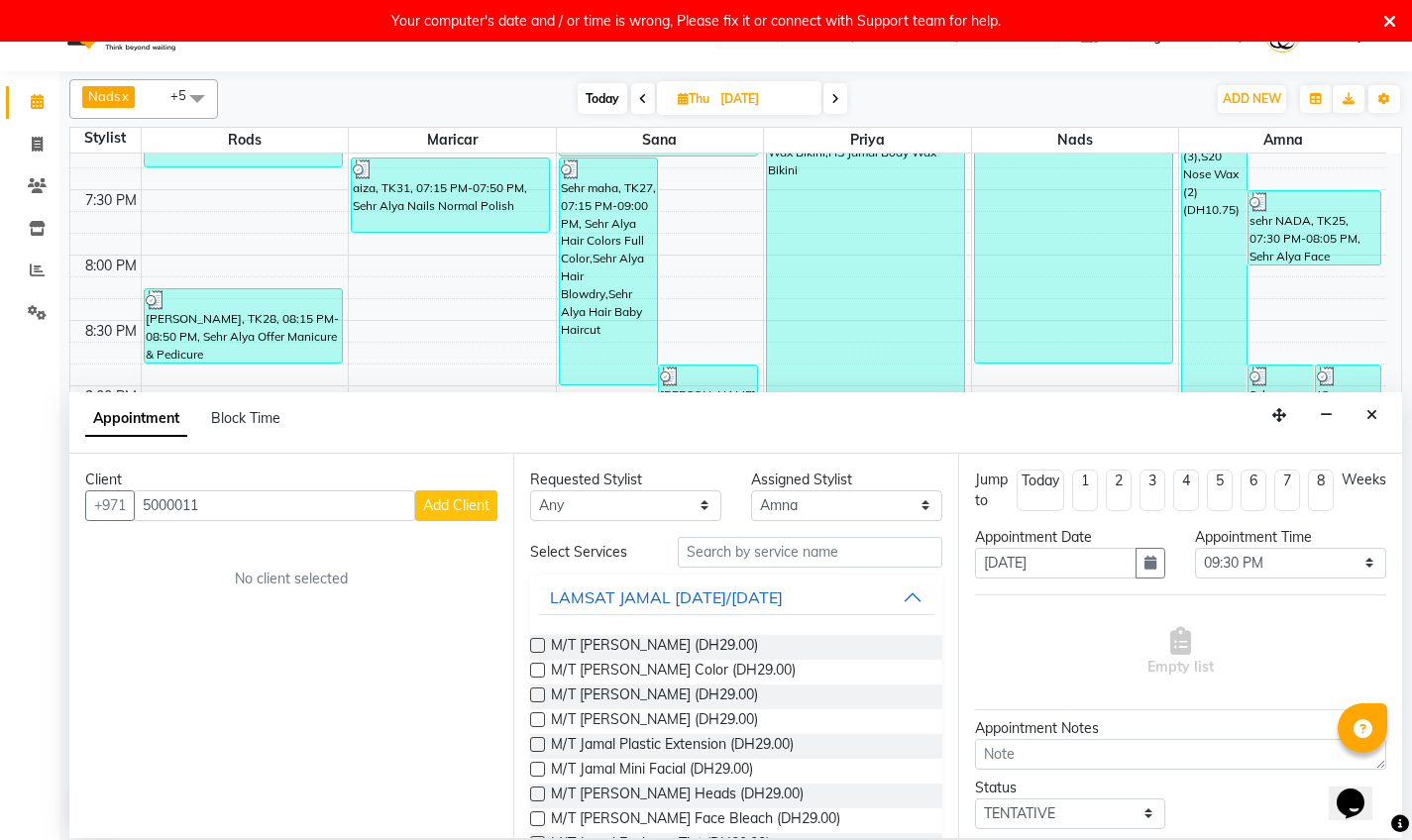 click on "Add Client" at bounding box center (456, 505) 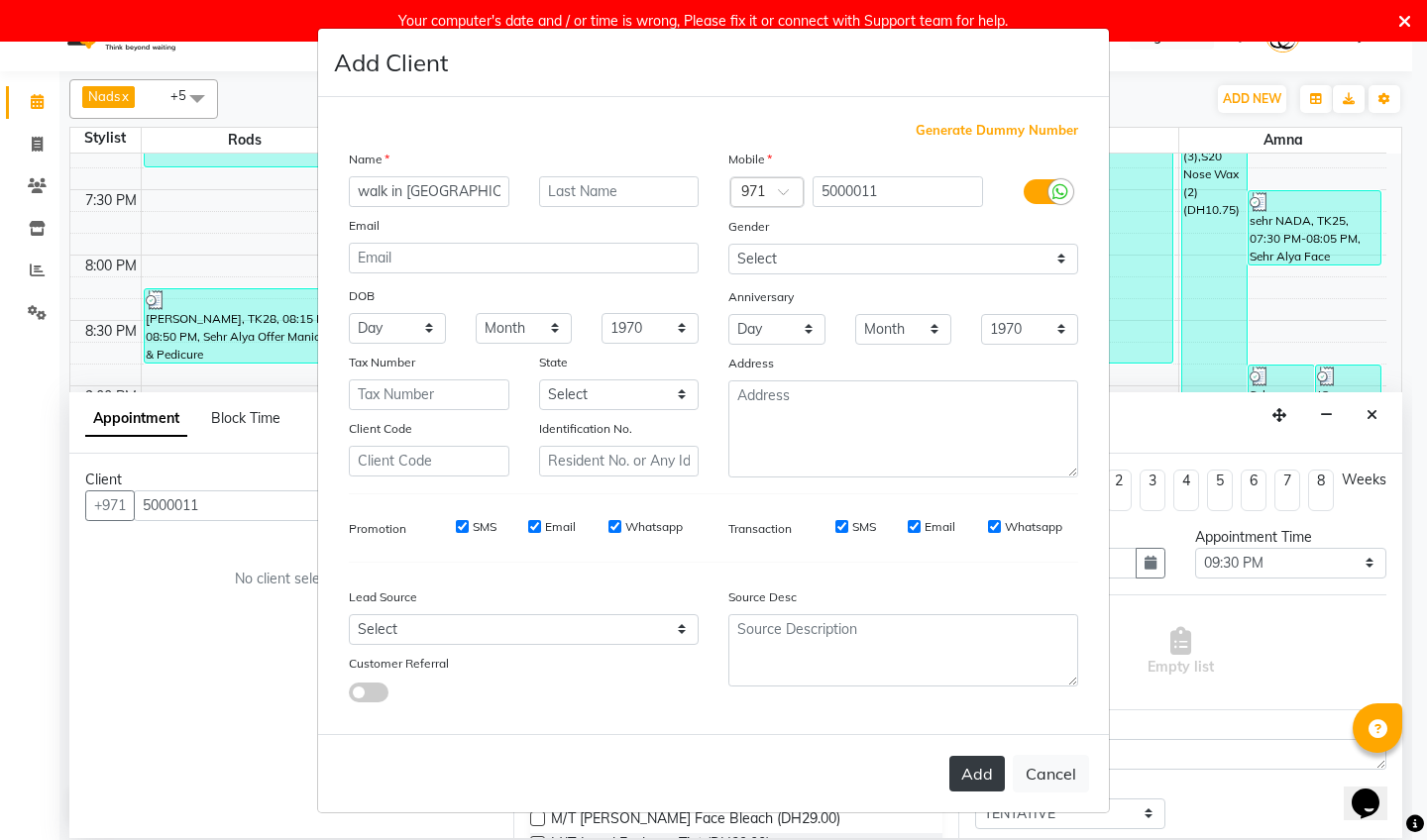 type on "walk in [GEOGRAPHIC_DATA]" 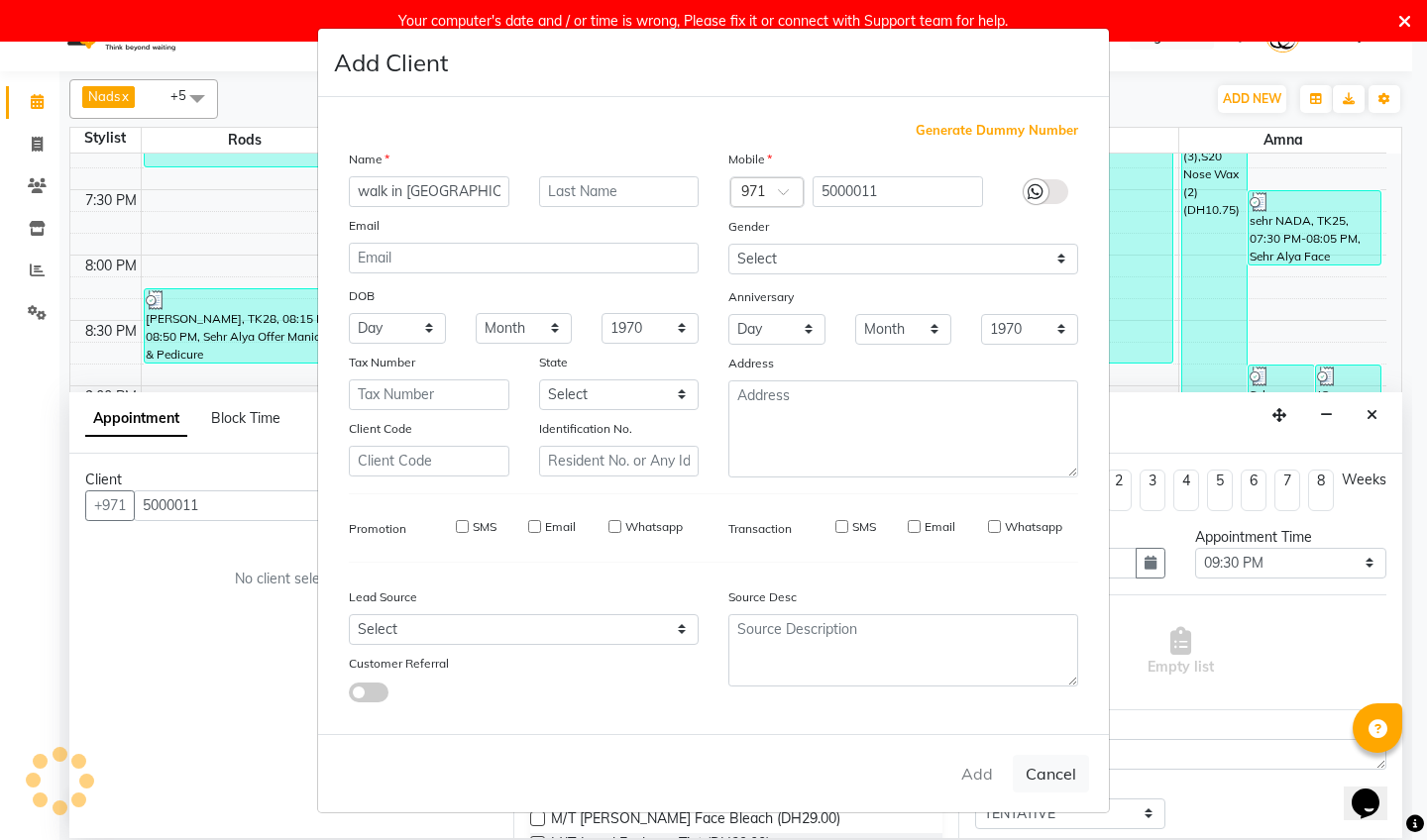 type on "50***11" 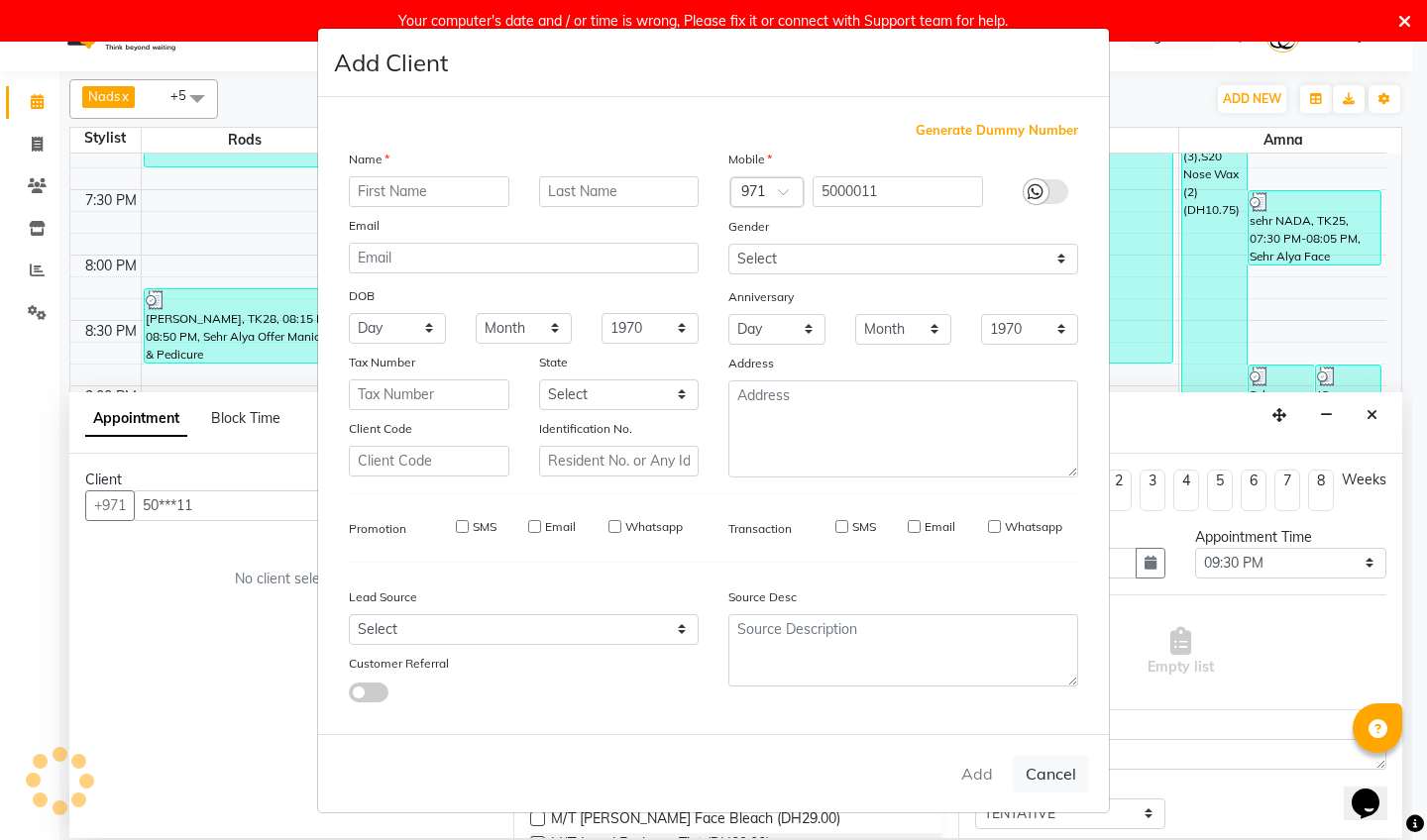select 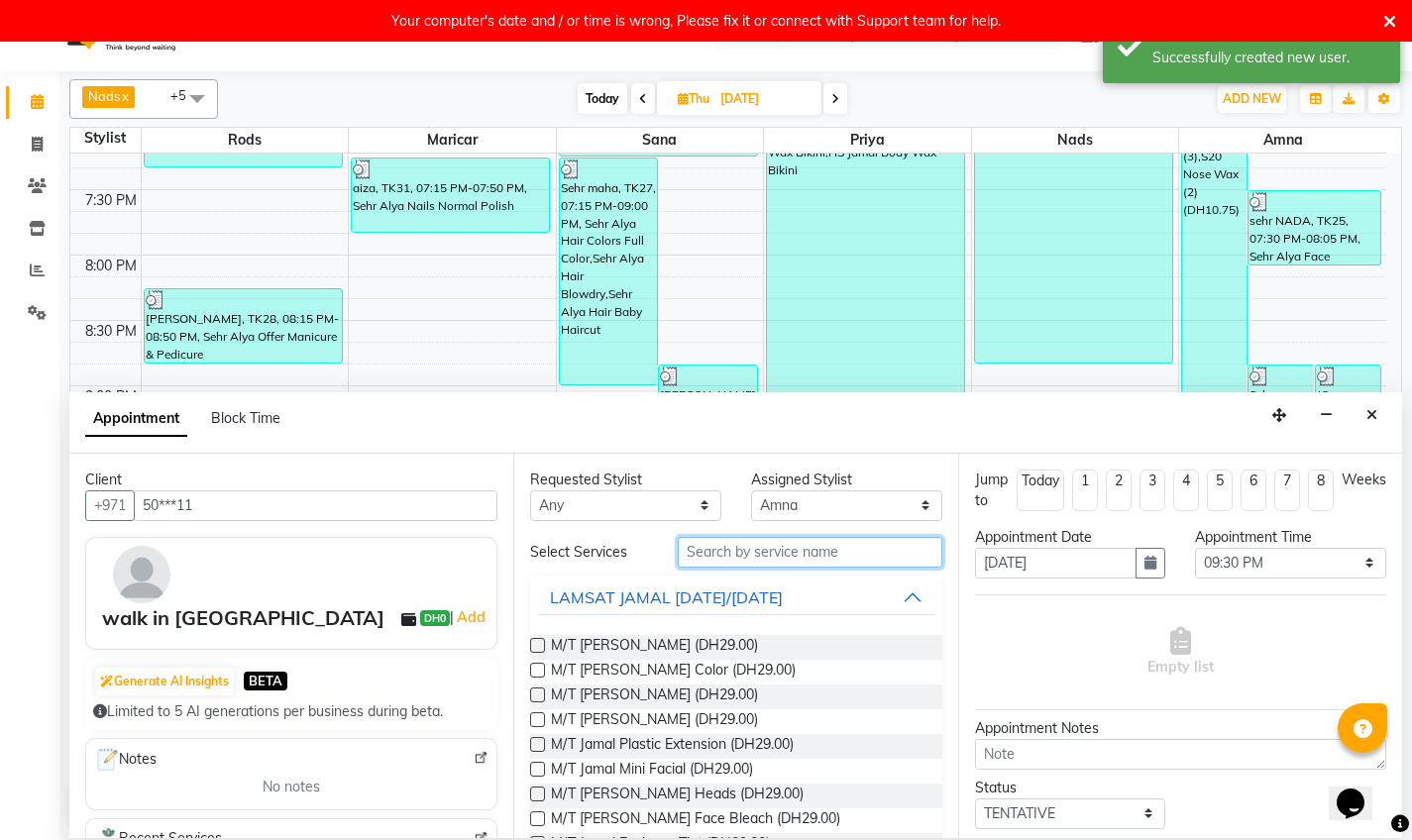 click at bounding box center (810, 552) 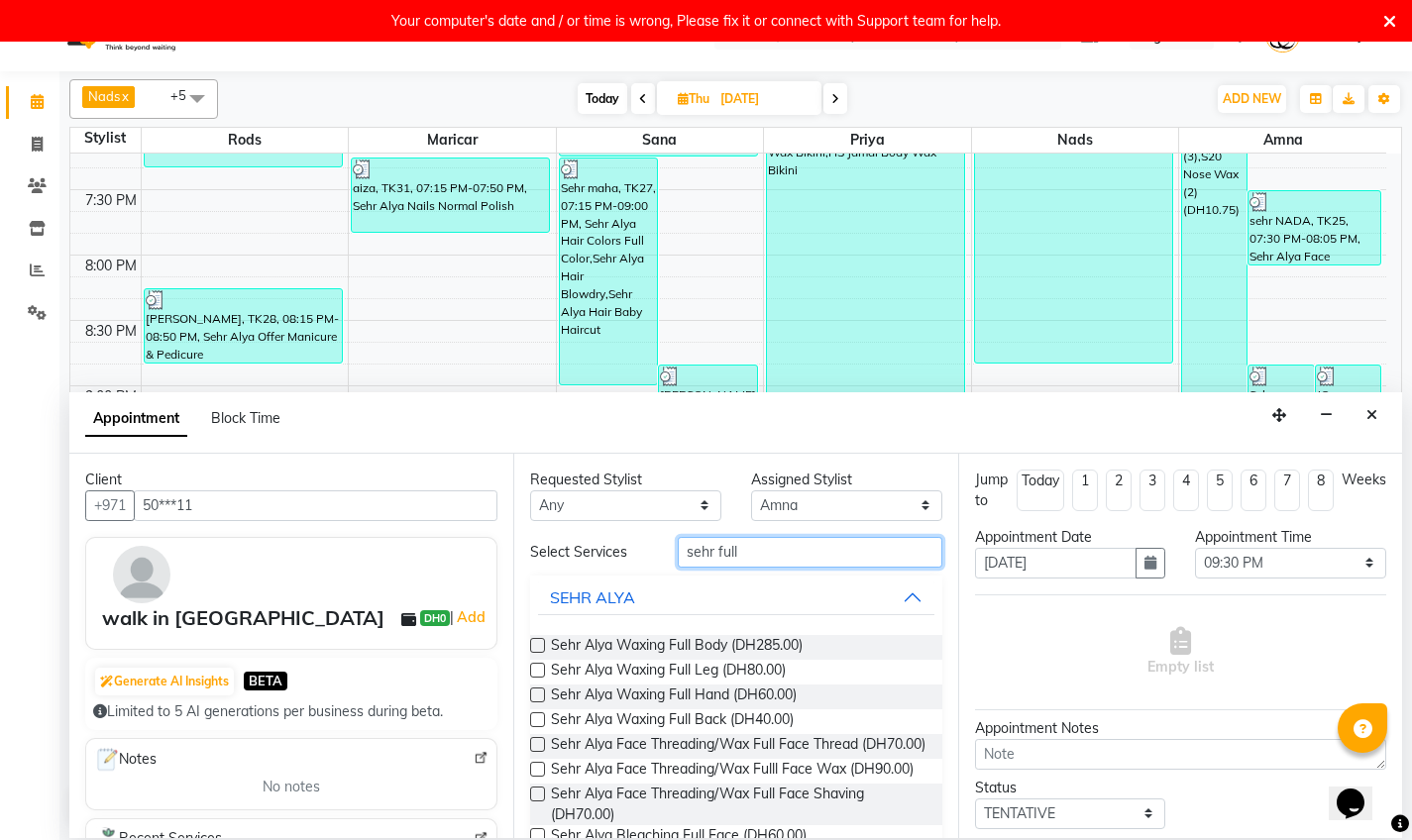 type on "sehr full" 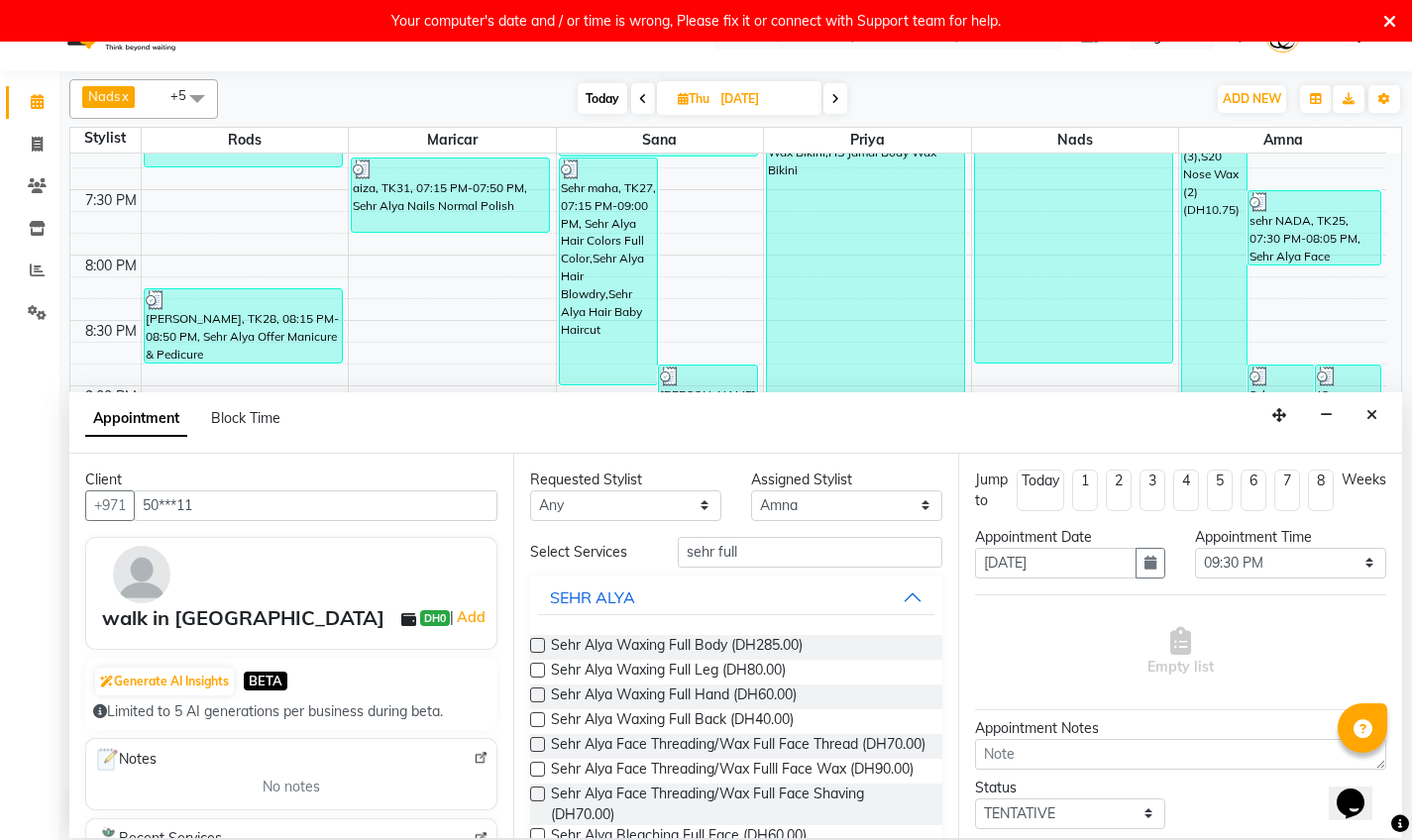 click at bounding box center (537, 694) 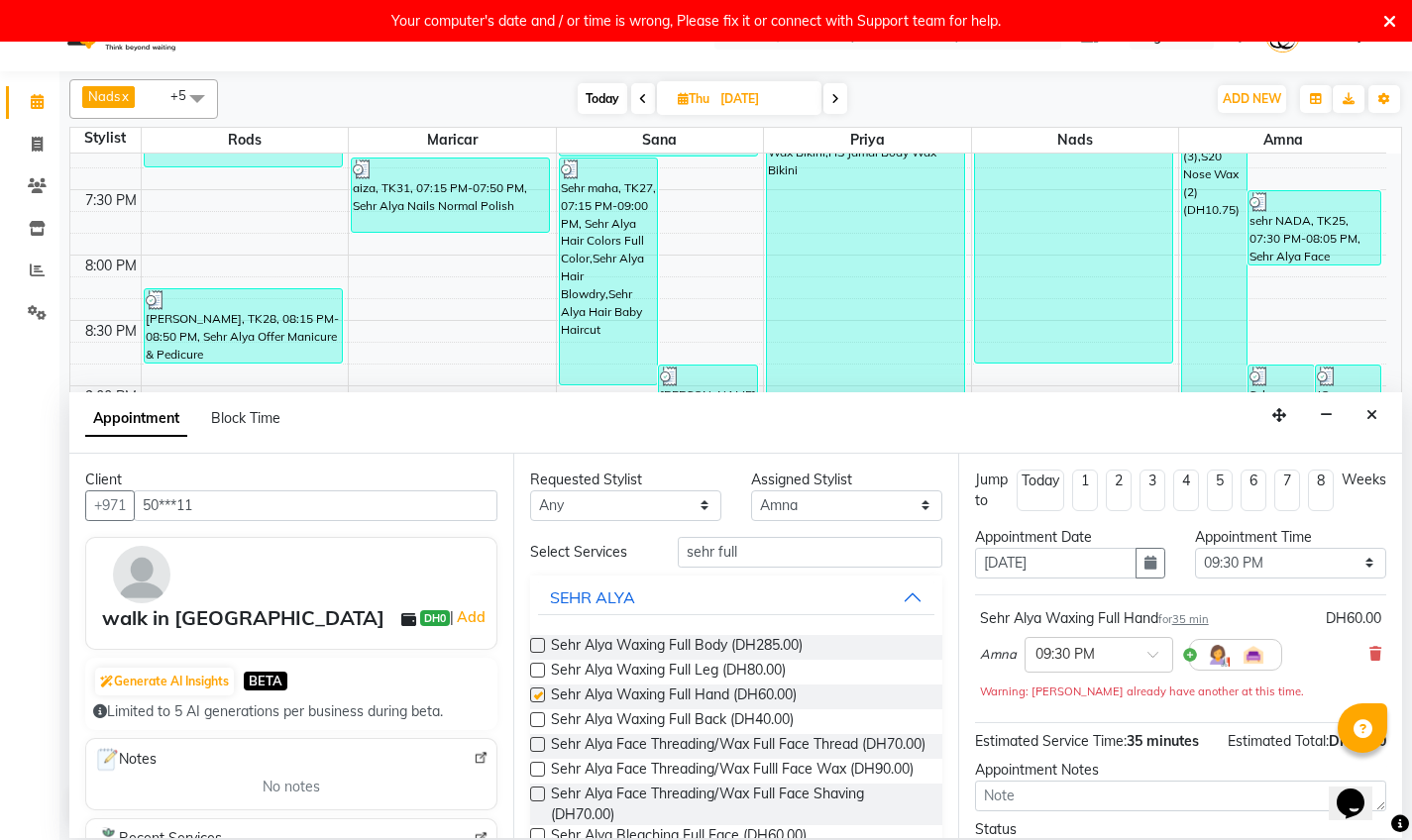 checkbox on "false" 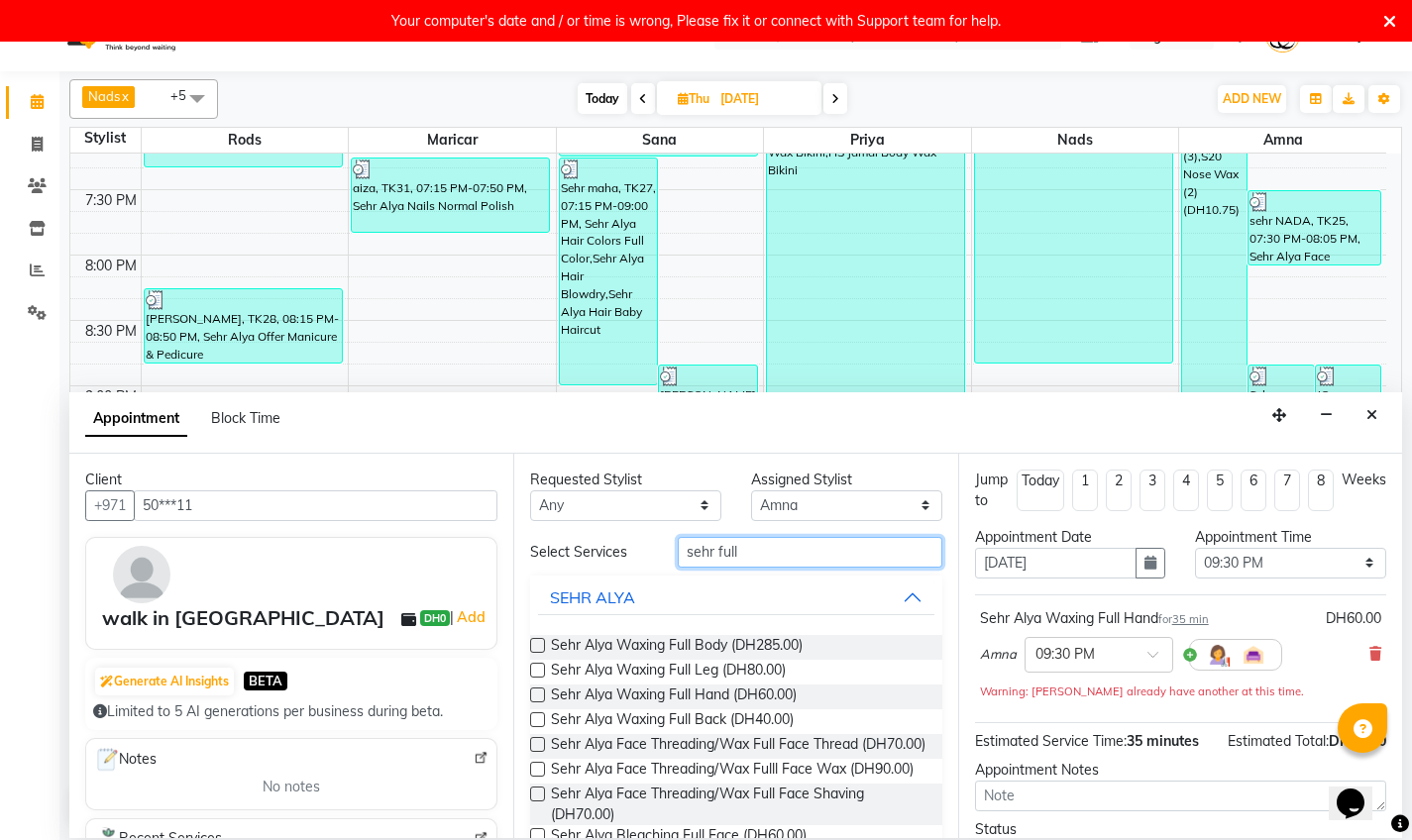 click on "sehr full" at bounding box center (810, 552) 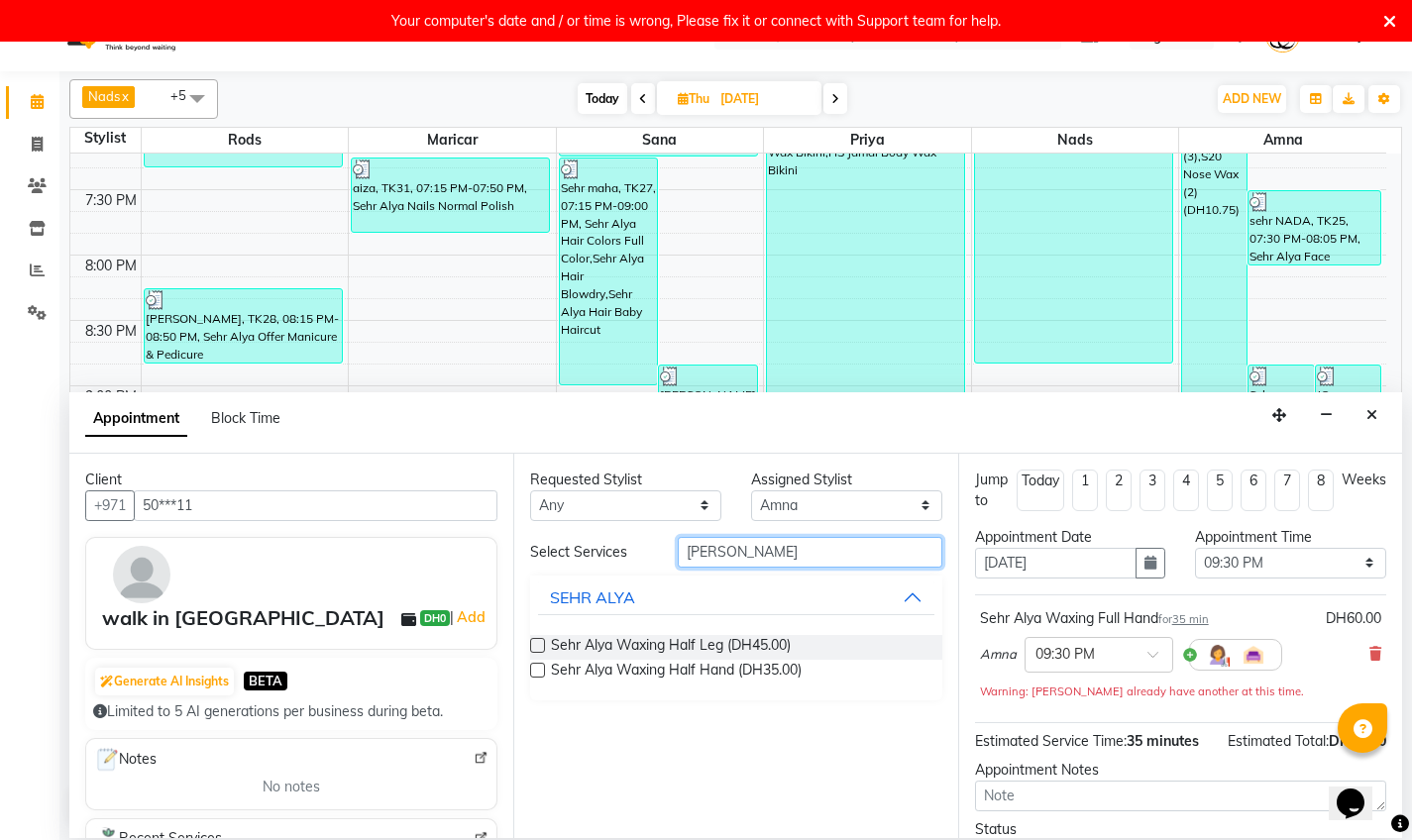 type on "[PERSON_NAME]" 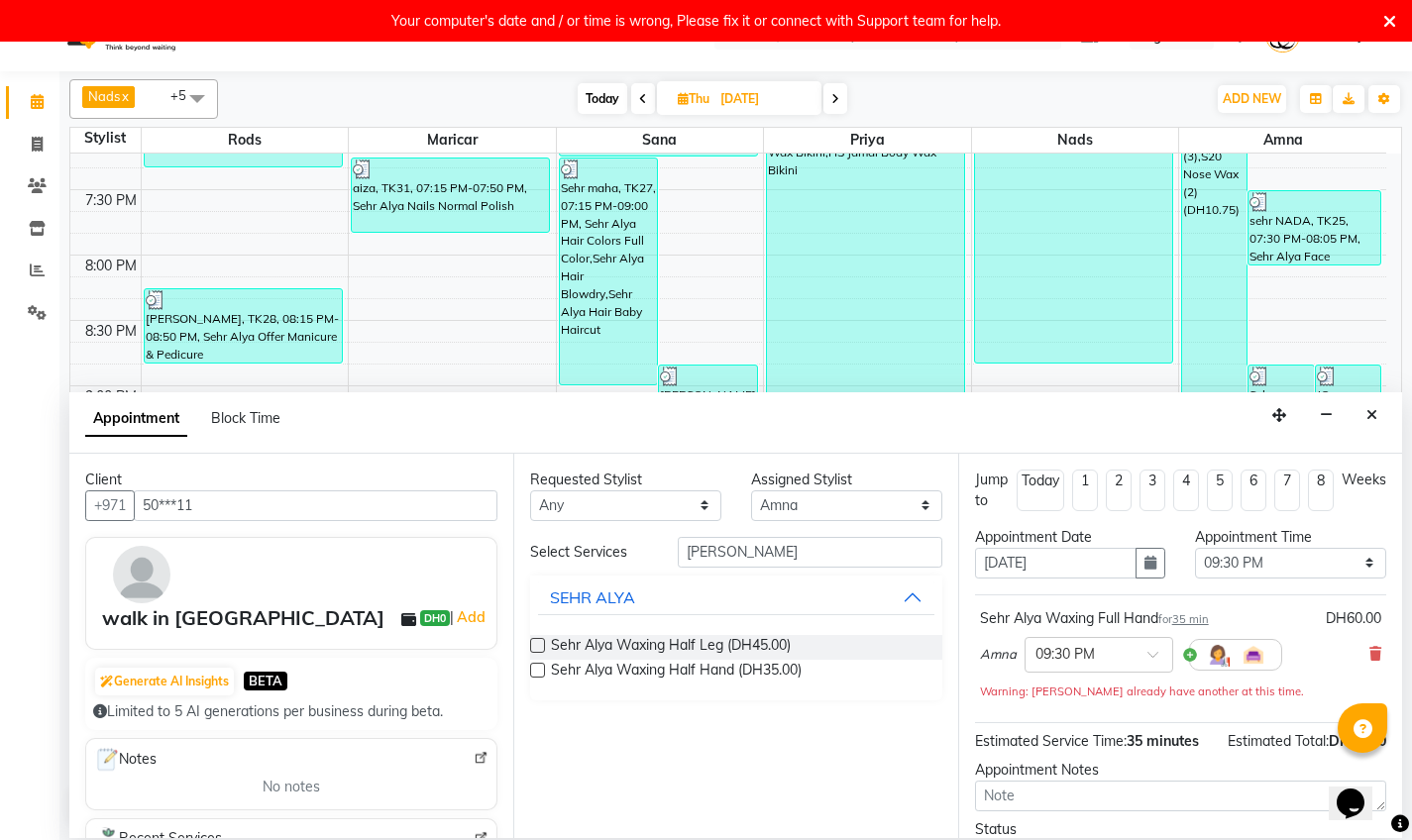 drag, startPoint x: 723, startPoint y: 585, endPoint x: 539, endPoint y: 648, distance: 194.4865 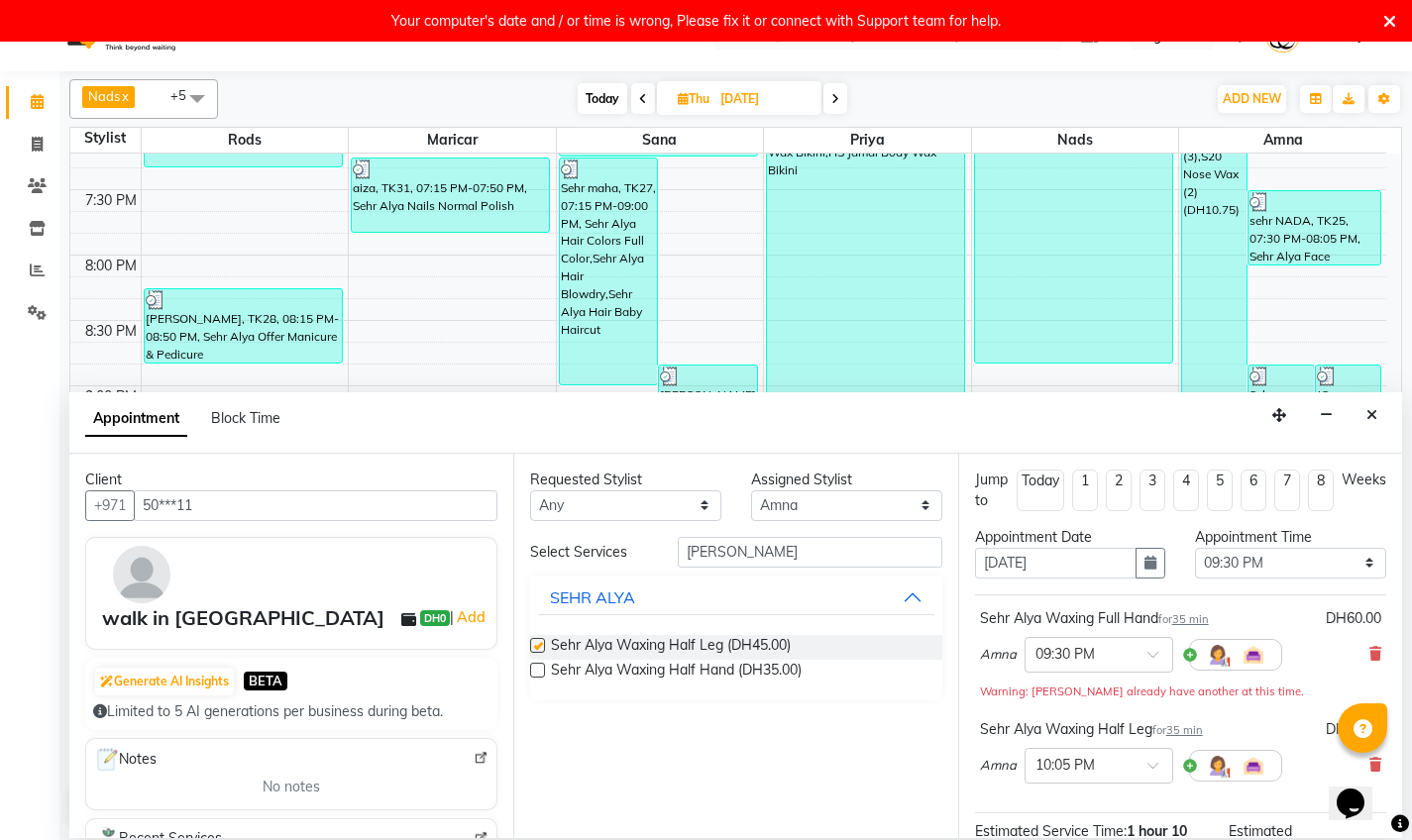 checkbox on "false" 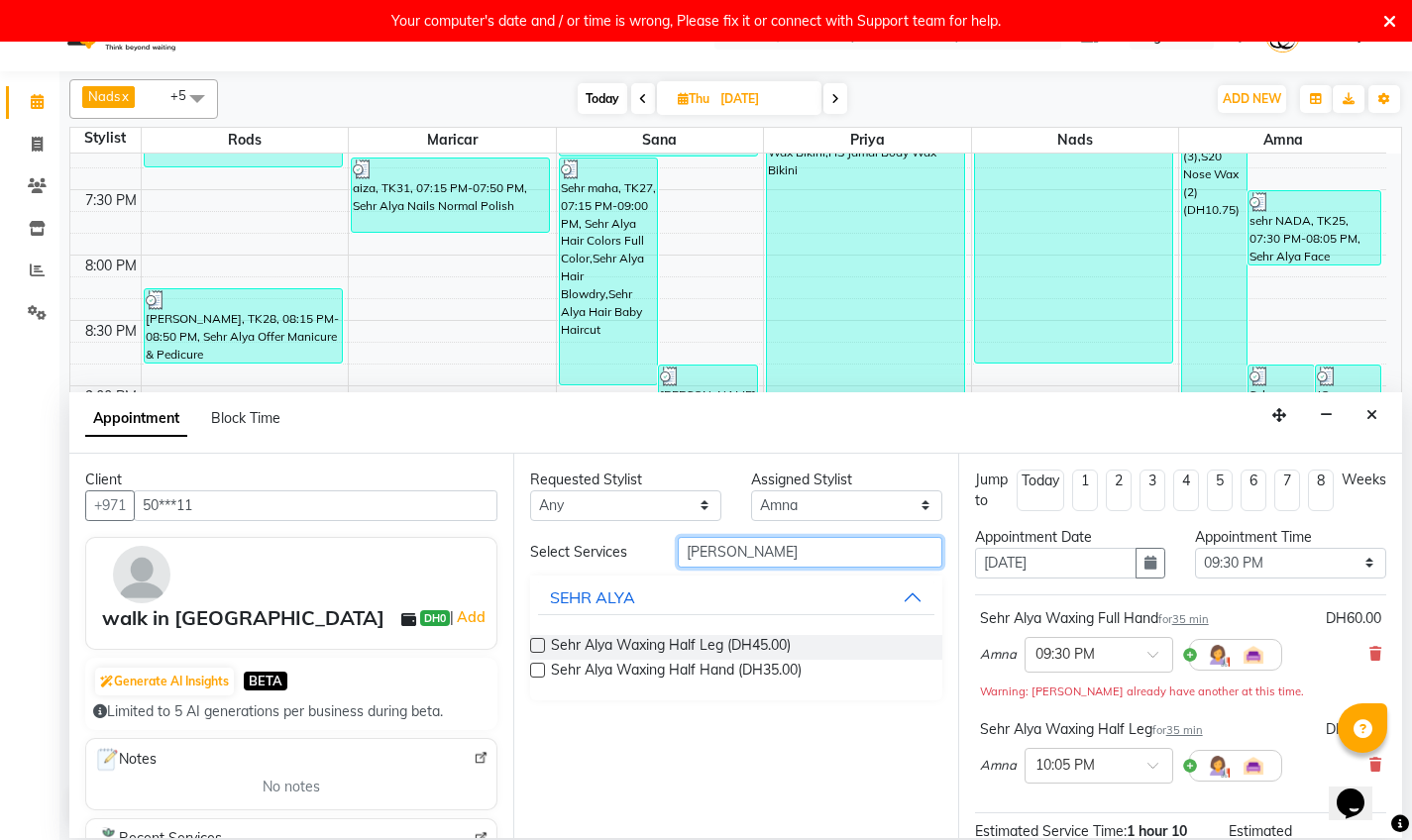 click on "[PERSON_NAME]" at bounding box center [810, 552] 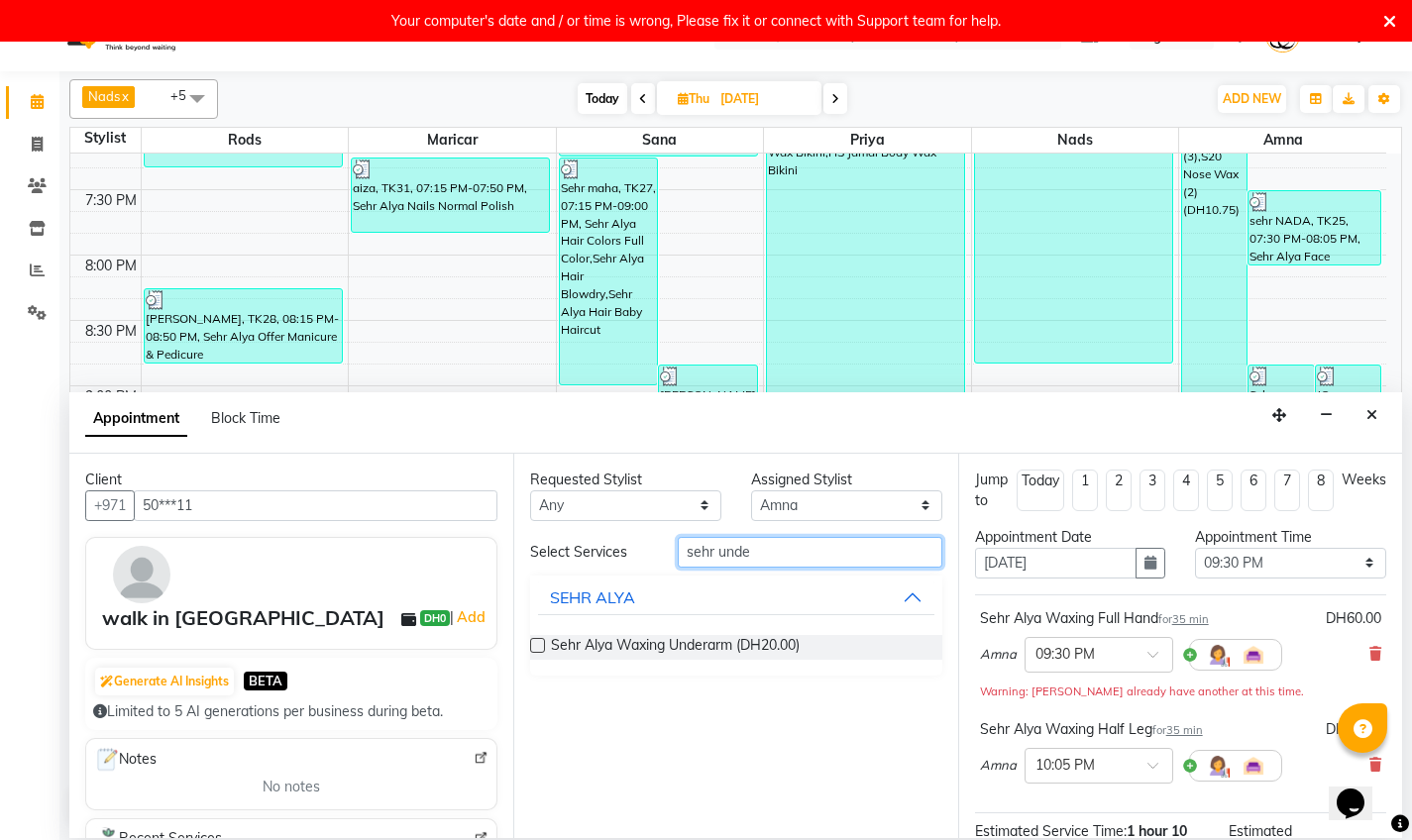 type on "sehr und" 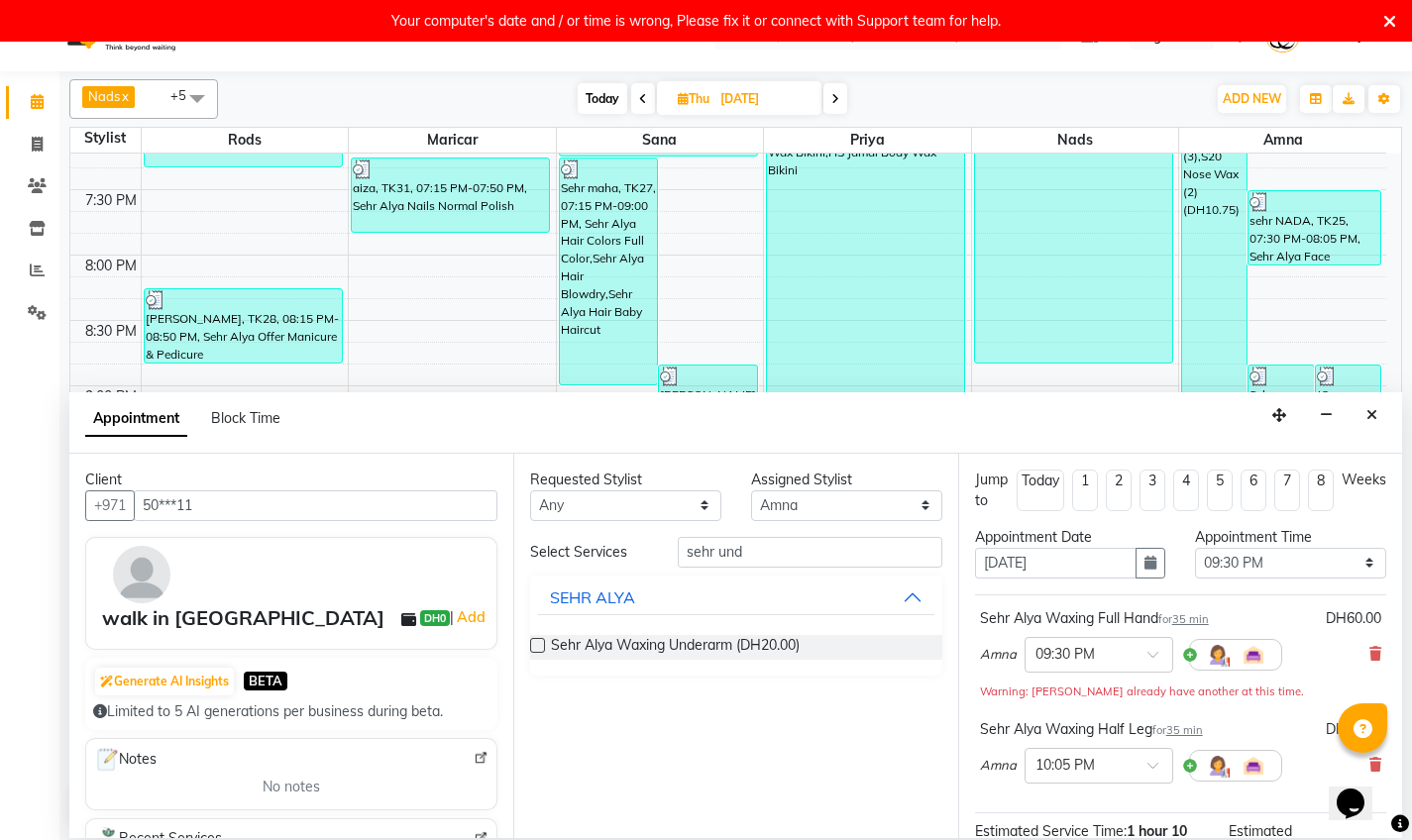 drag, startPoint x: 699, startPoint y: 574, endPoint x: 537, endPoint y: 644, distance: 176.477 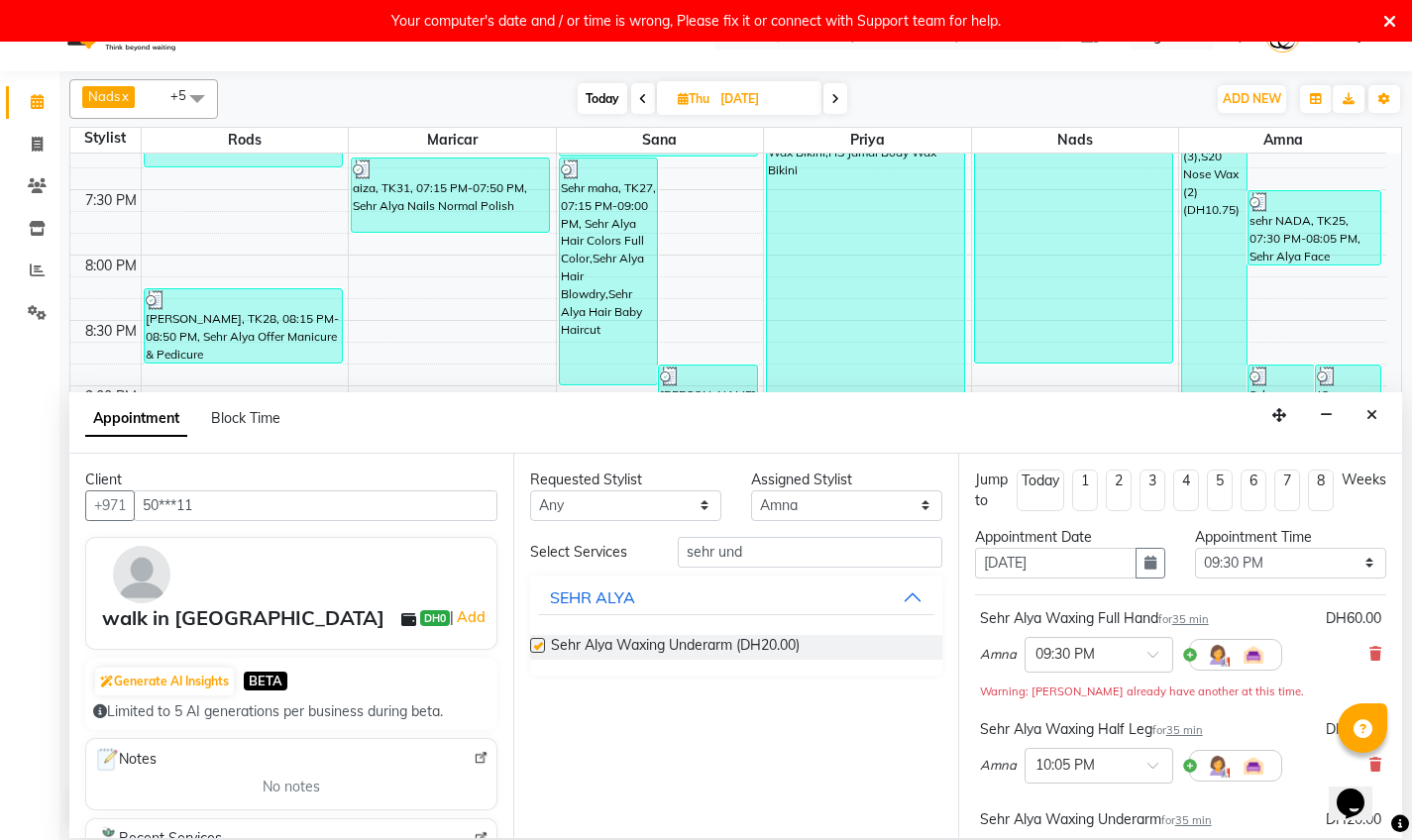 checkbox on "false" 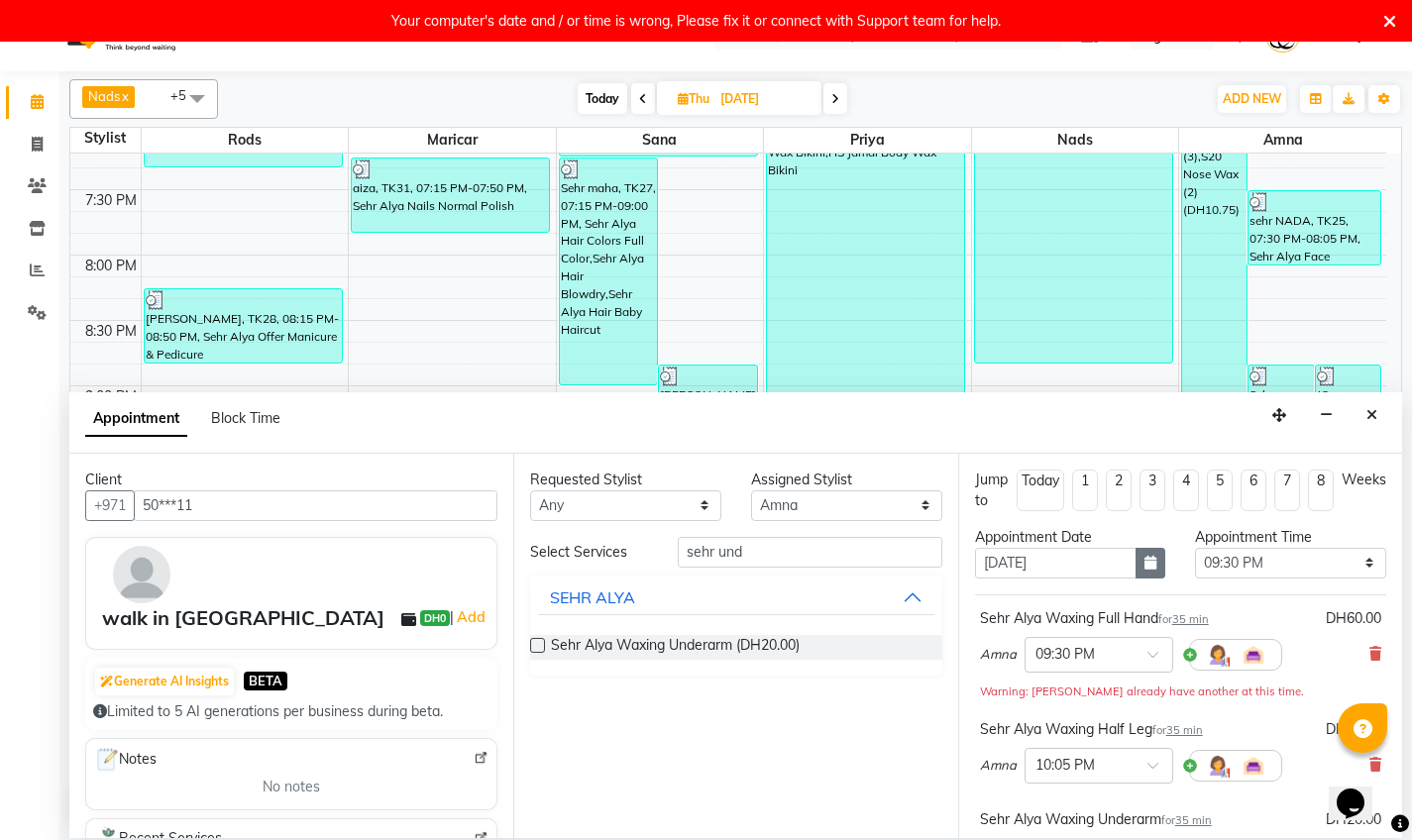 scroll, scrollTop: 0, scrollLeft: 0, axis: both 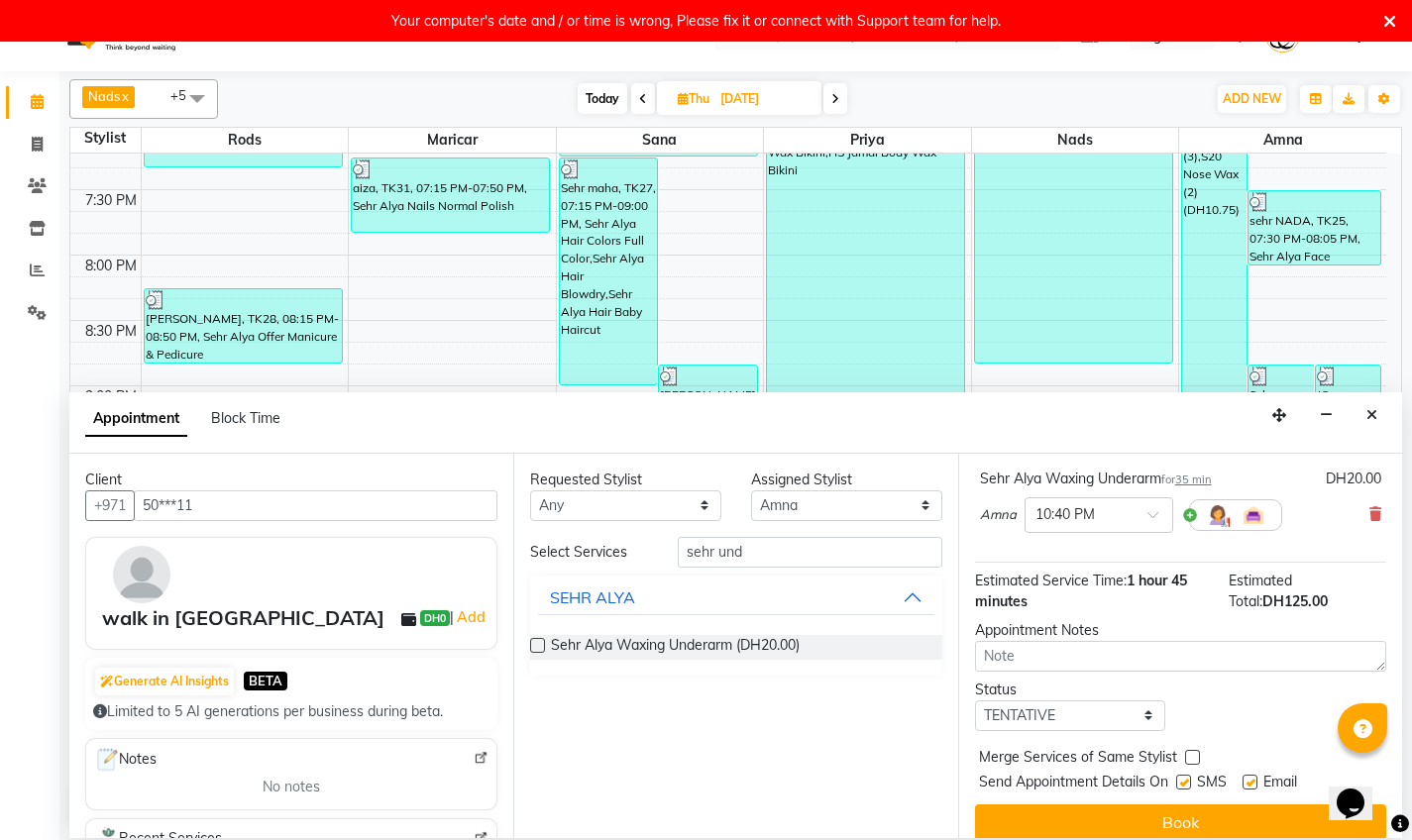 click at bounding box center [1192, 757] 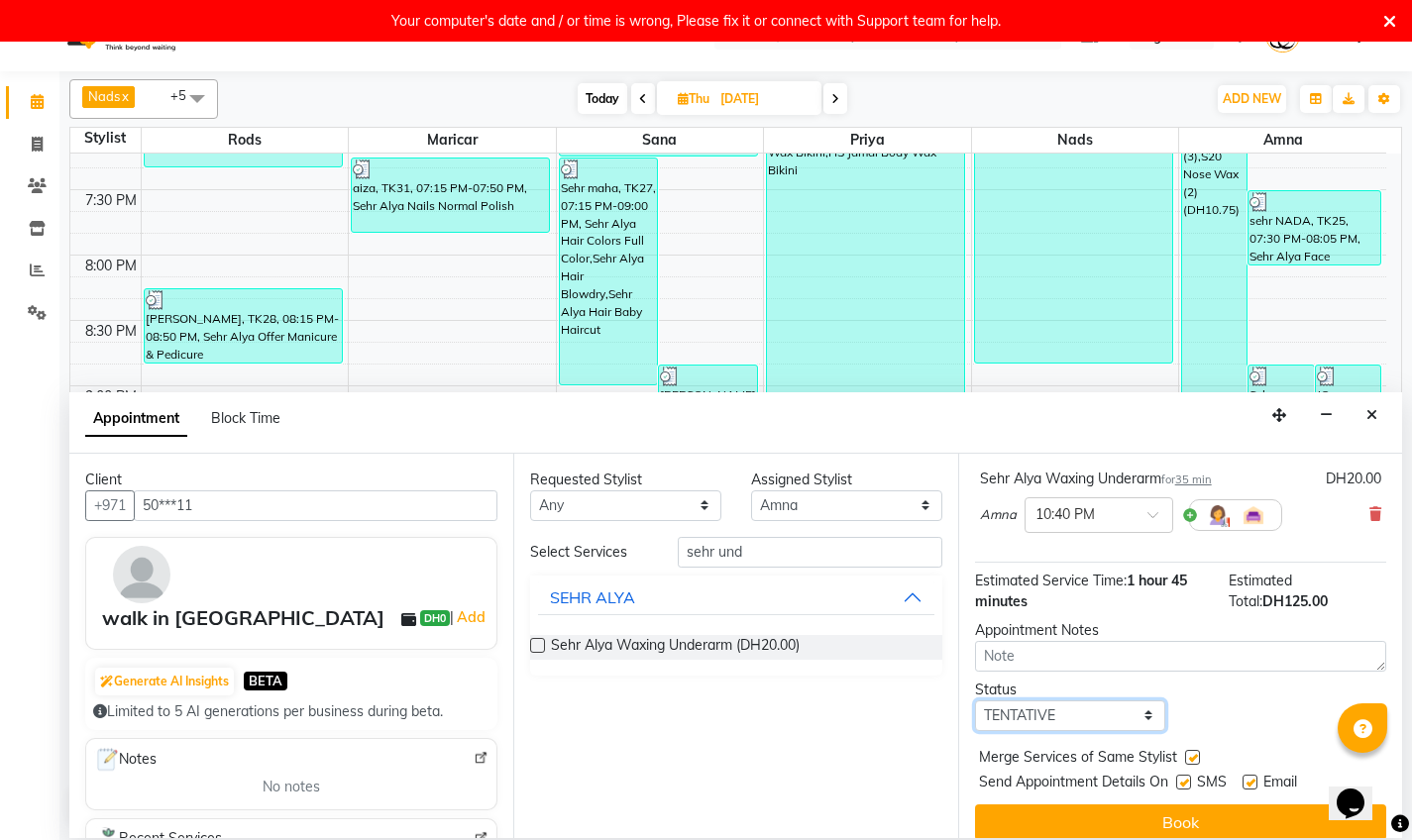 select on "confirm booking" 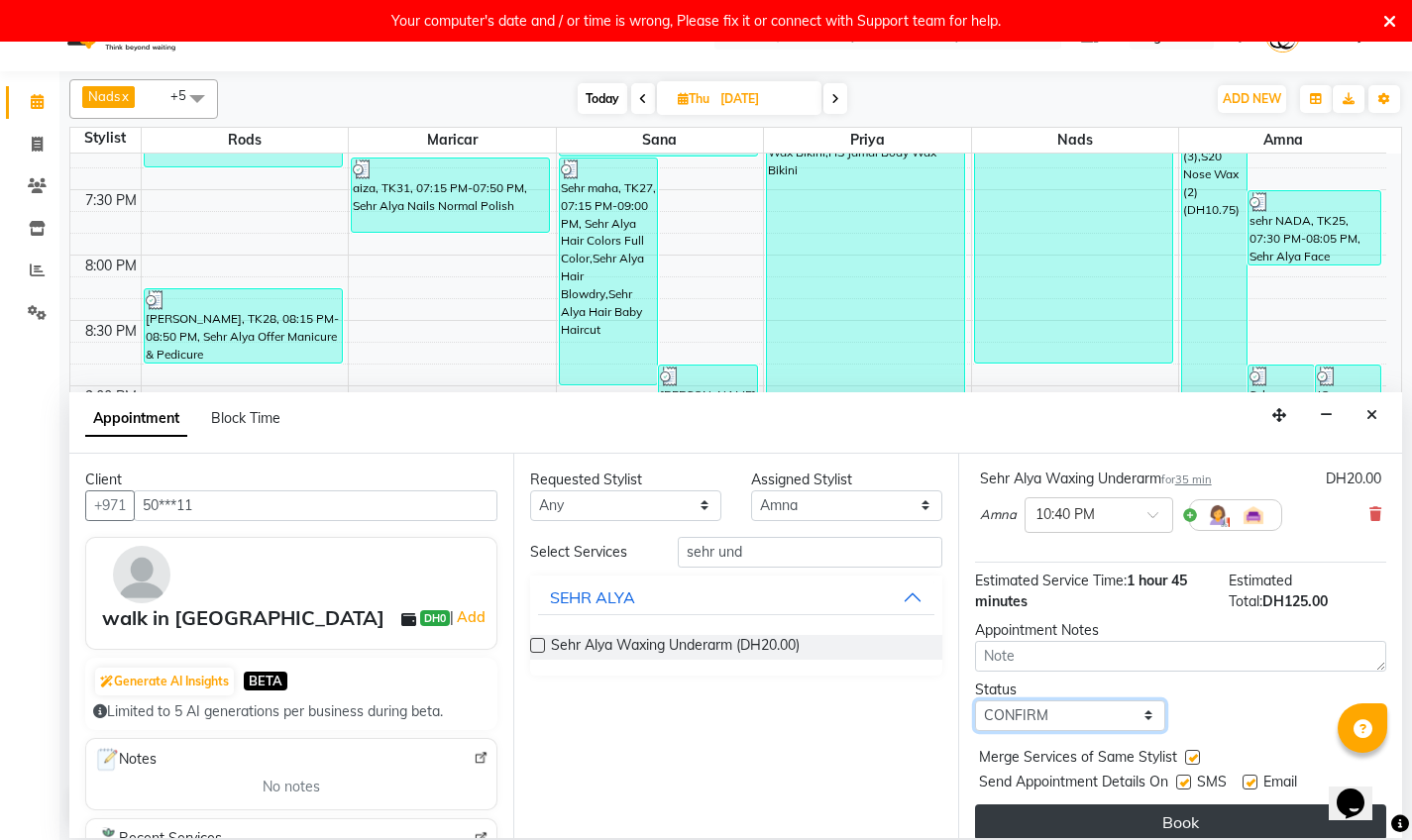 click on "Book" at bounding box center [1180, 822] 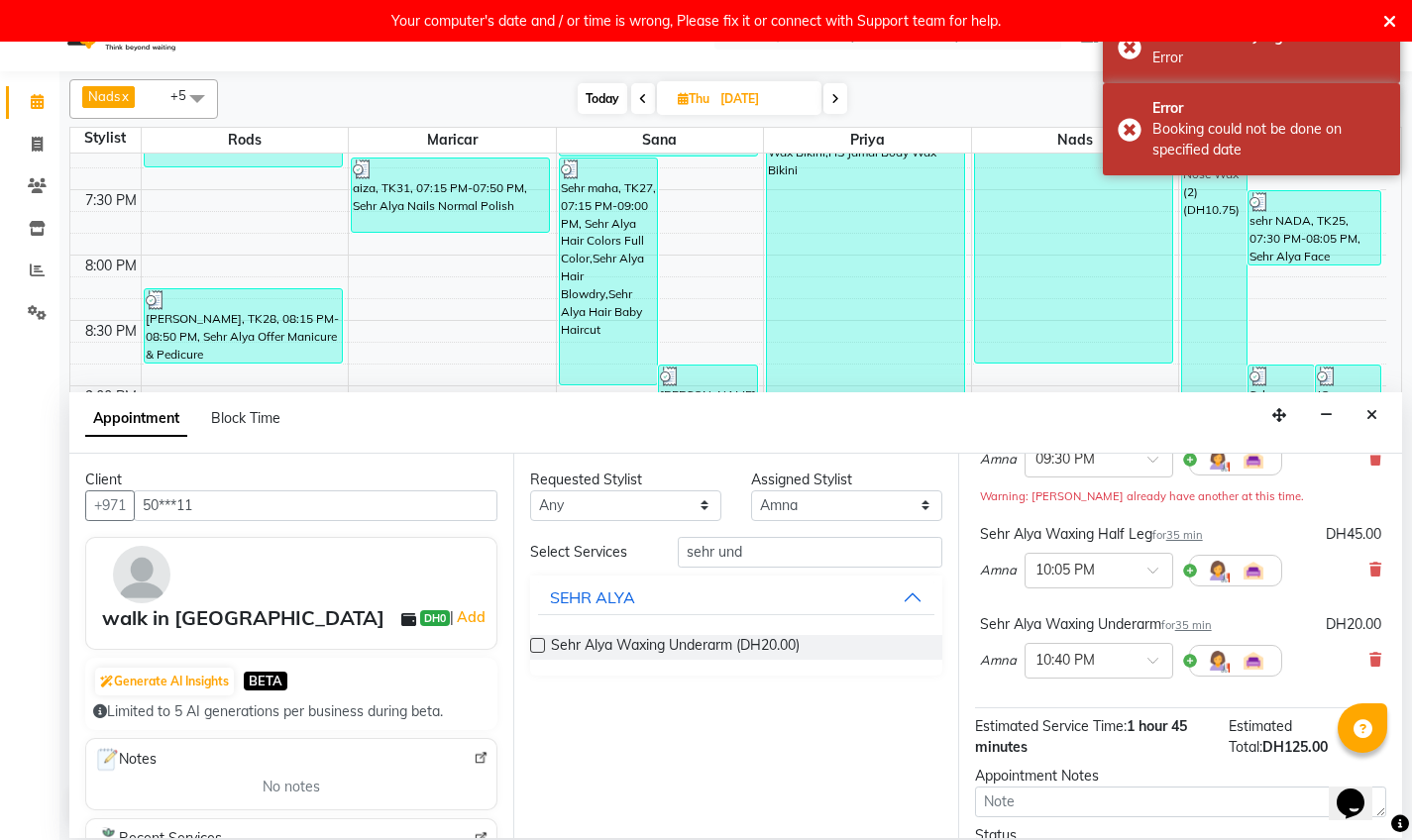 scroll, scrollTop: 0, scrollLeft: 0, axis: both 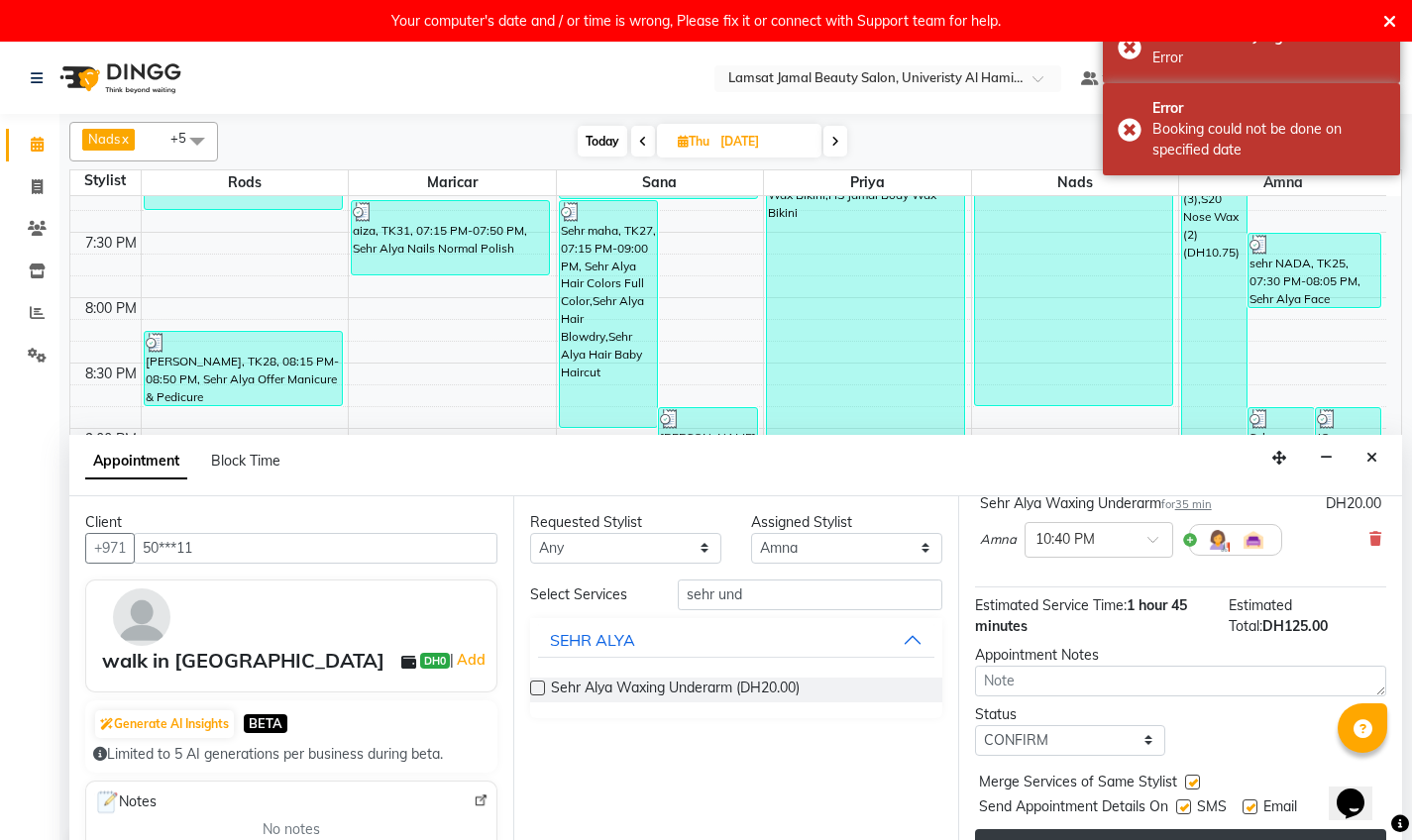 click on "Book" at bounding box center (1180, 847) 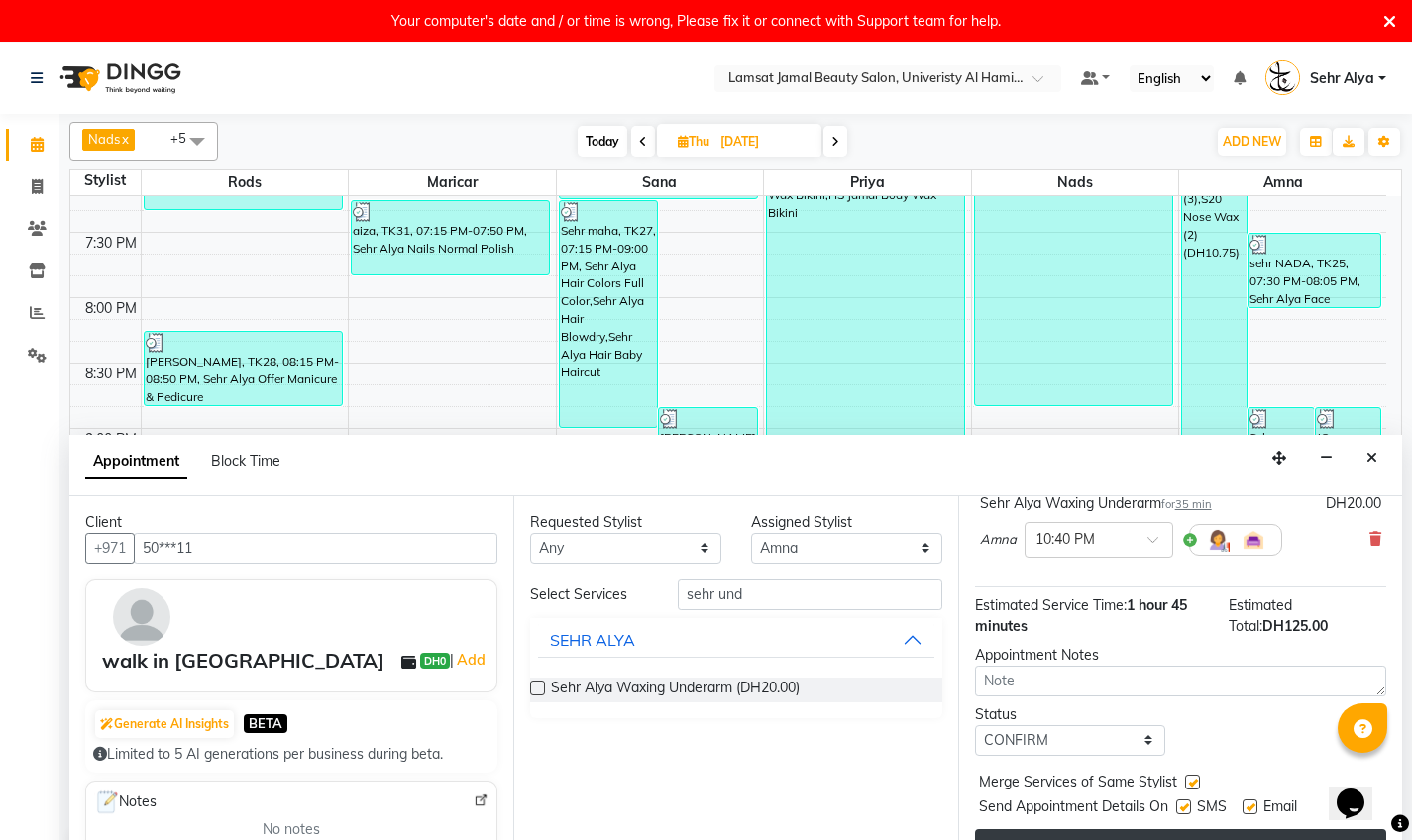click on "Book" at bounding box center [1180, 847] 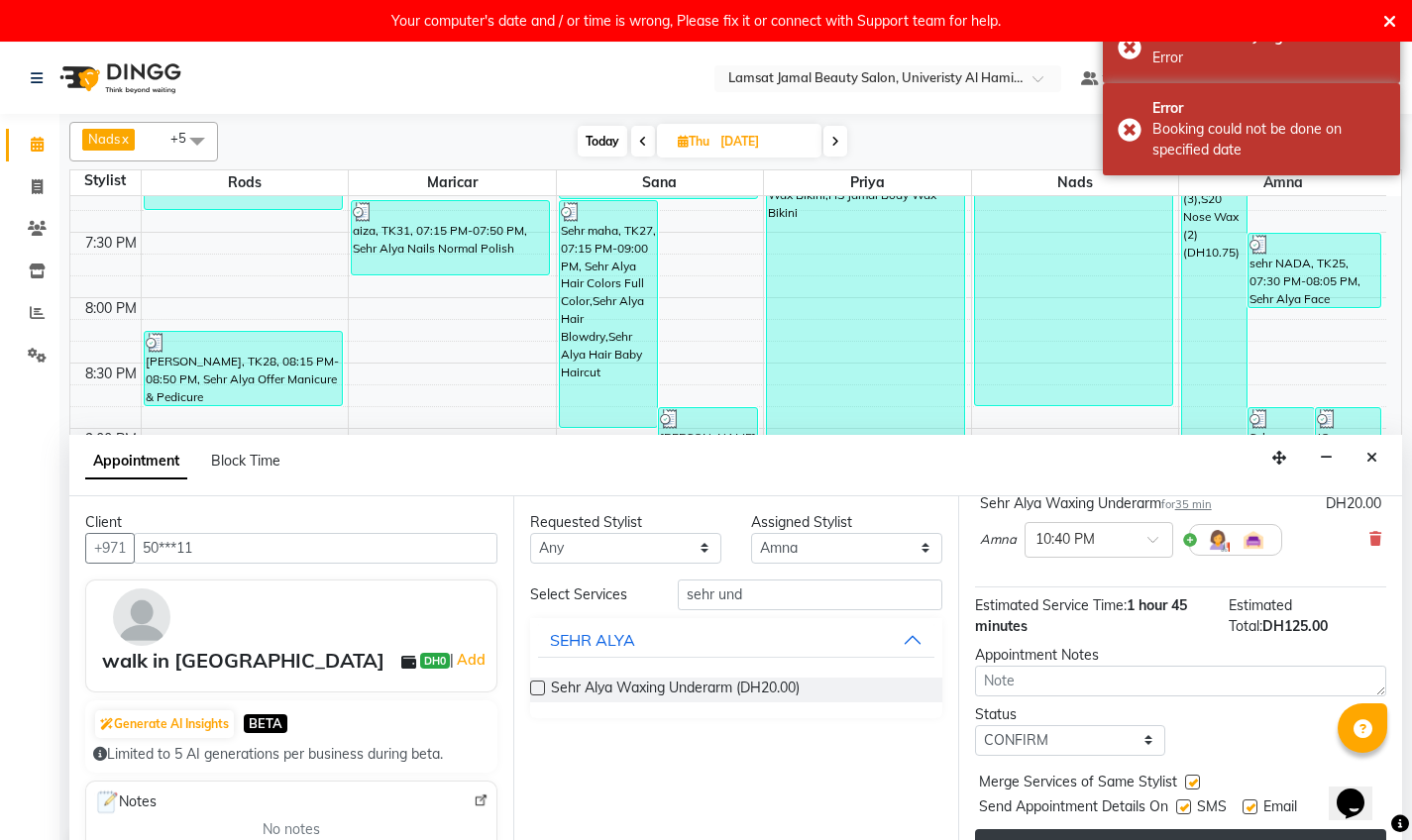 click on "Book" at bounding box center [1180, 847] 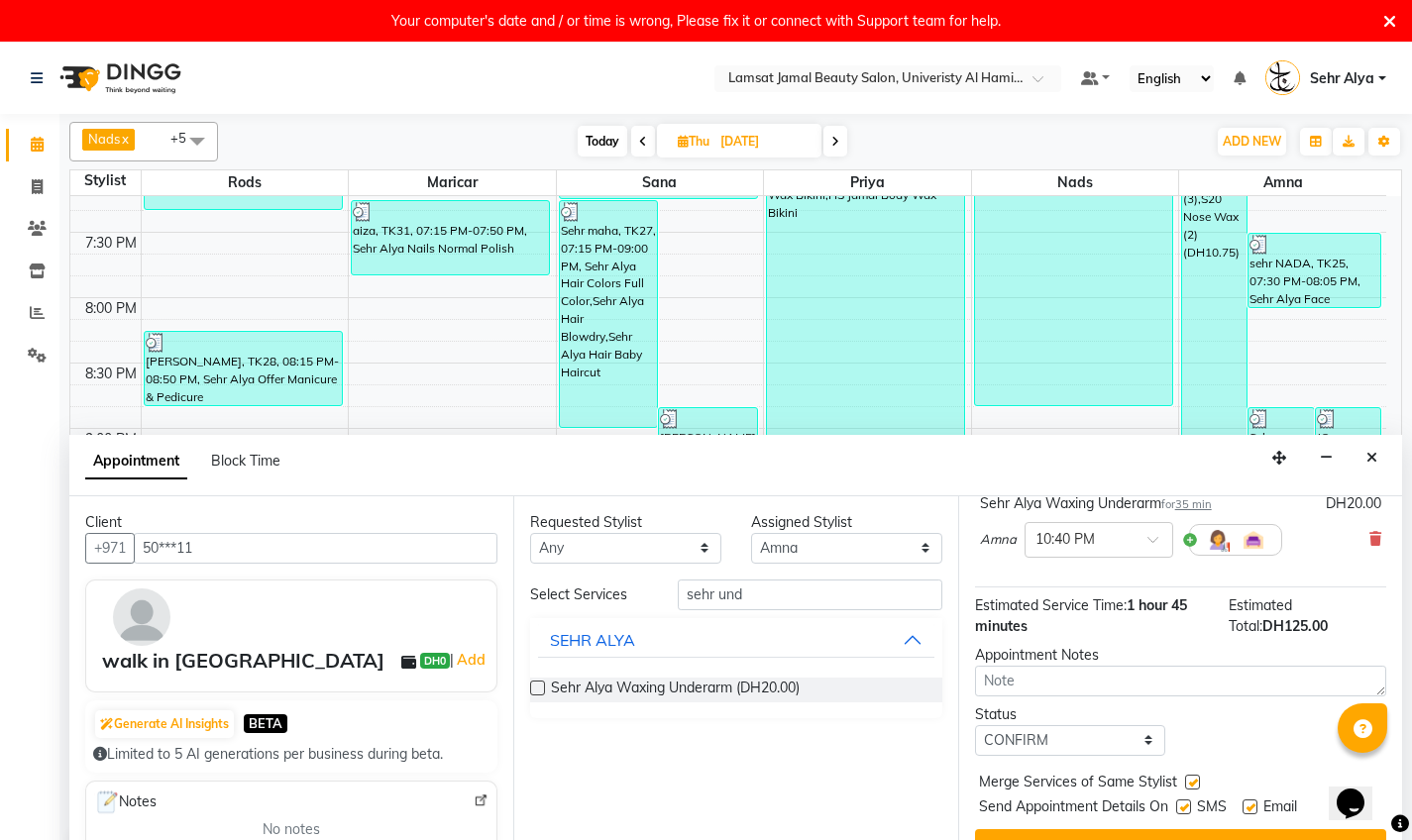 scroll, scrollTop: 43, scrollLeft: 0, axis: vertical 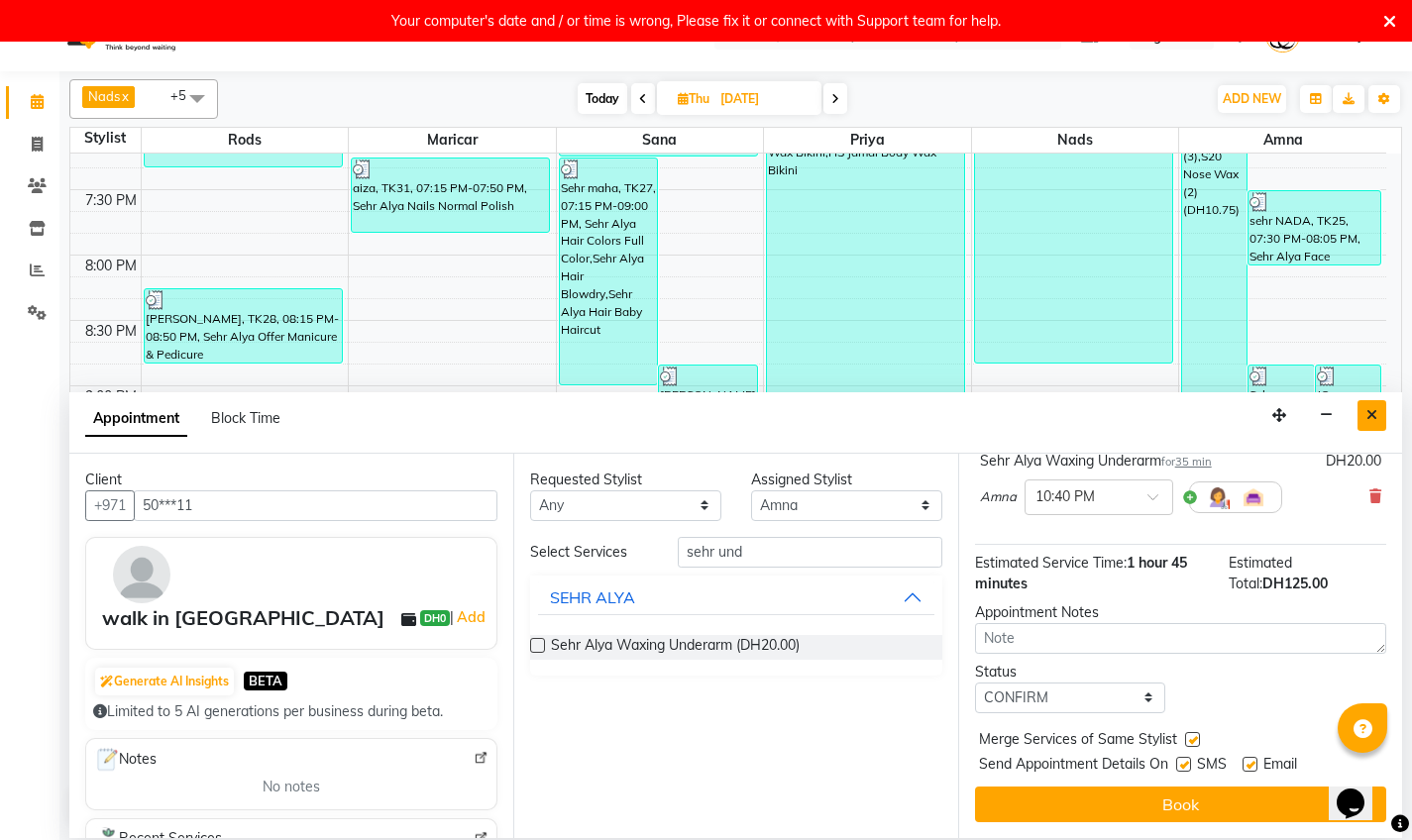 click at bounding box center [1371, 415] 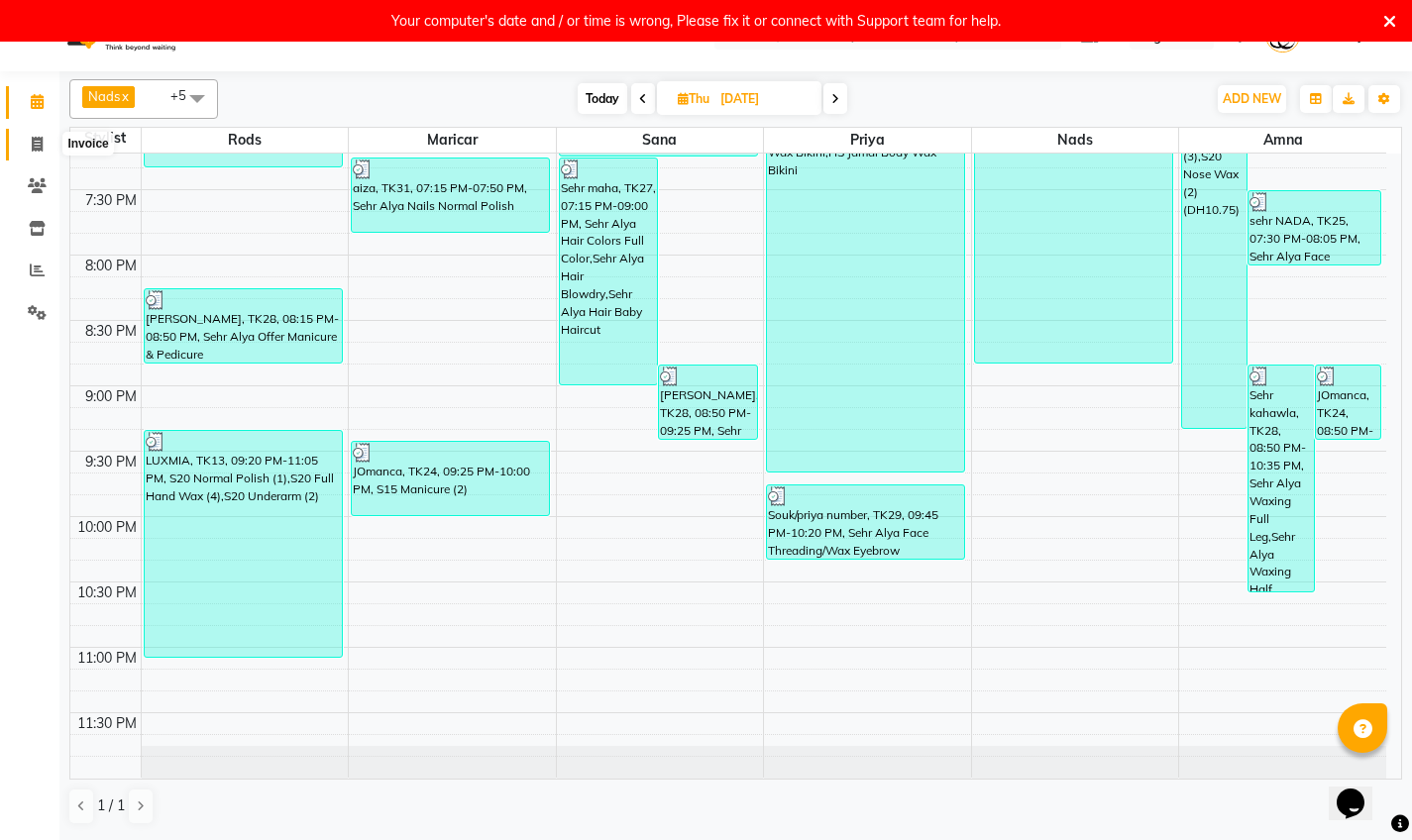 click 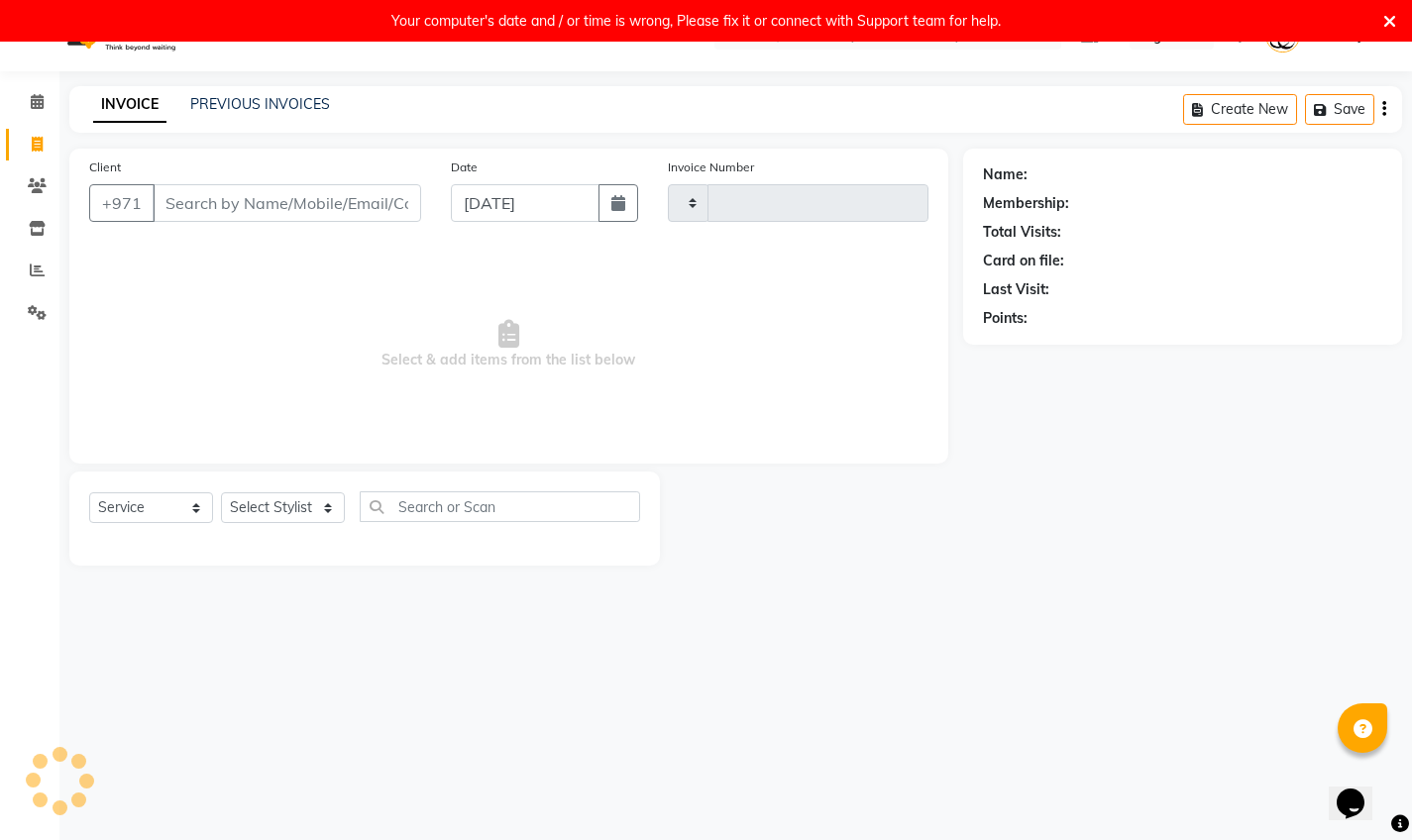 type on "1638" 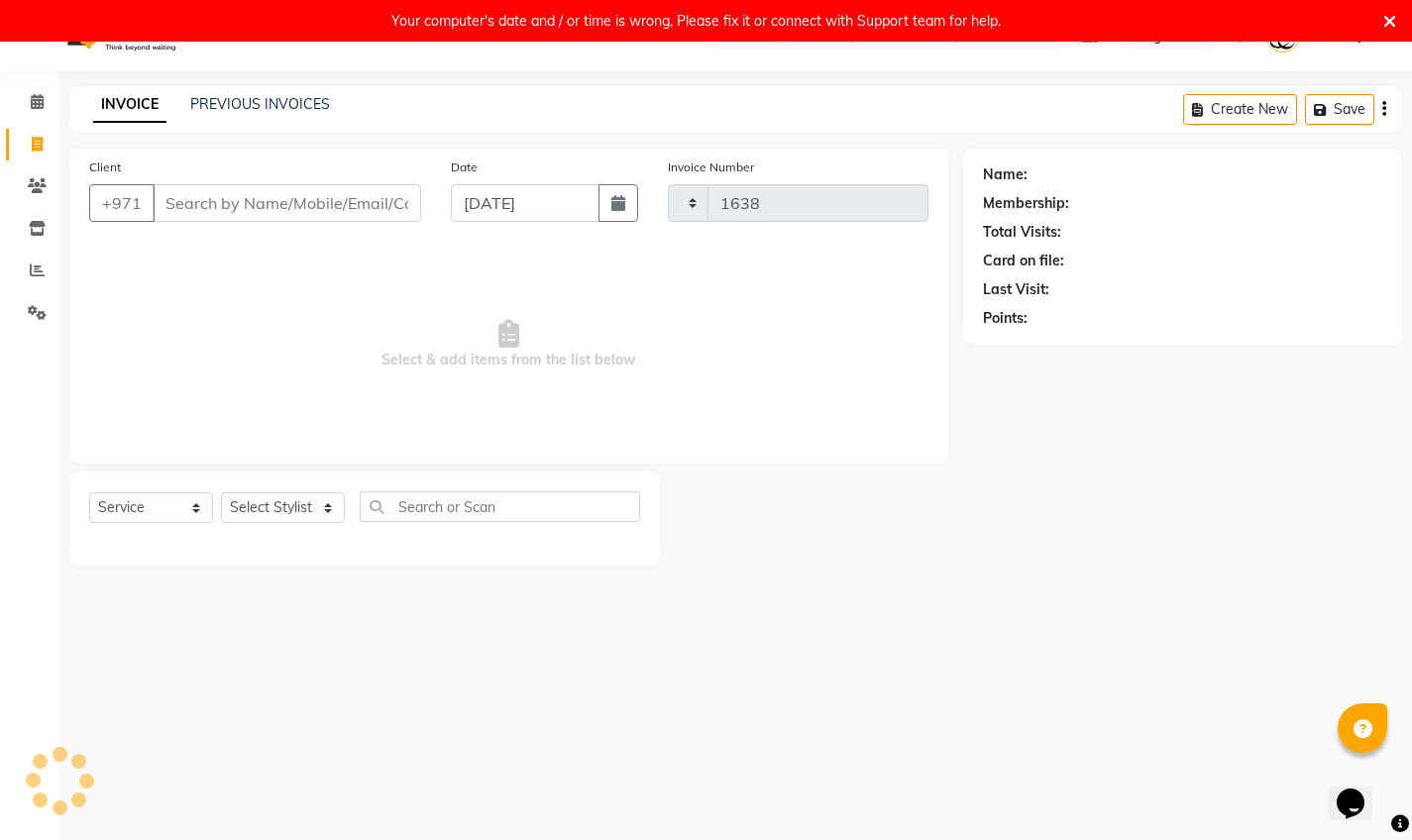 select on "8294" 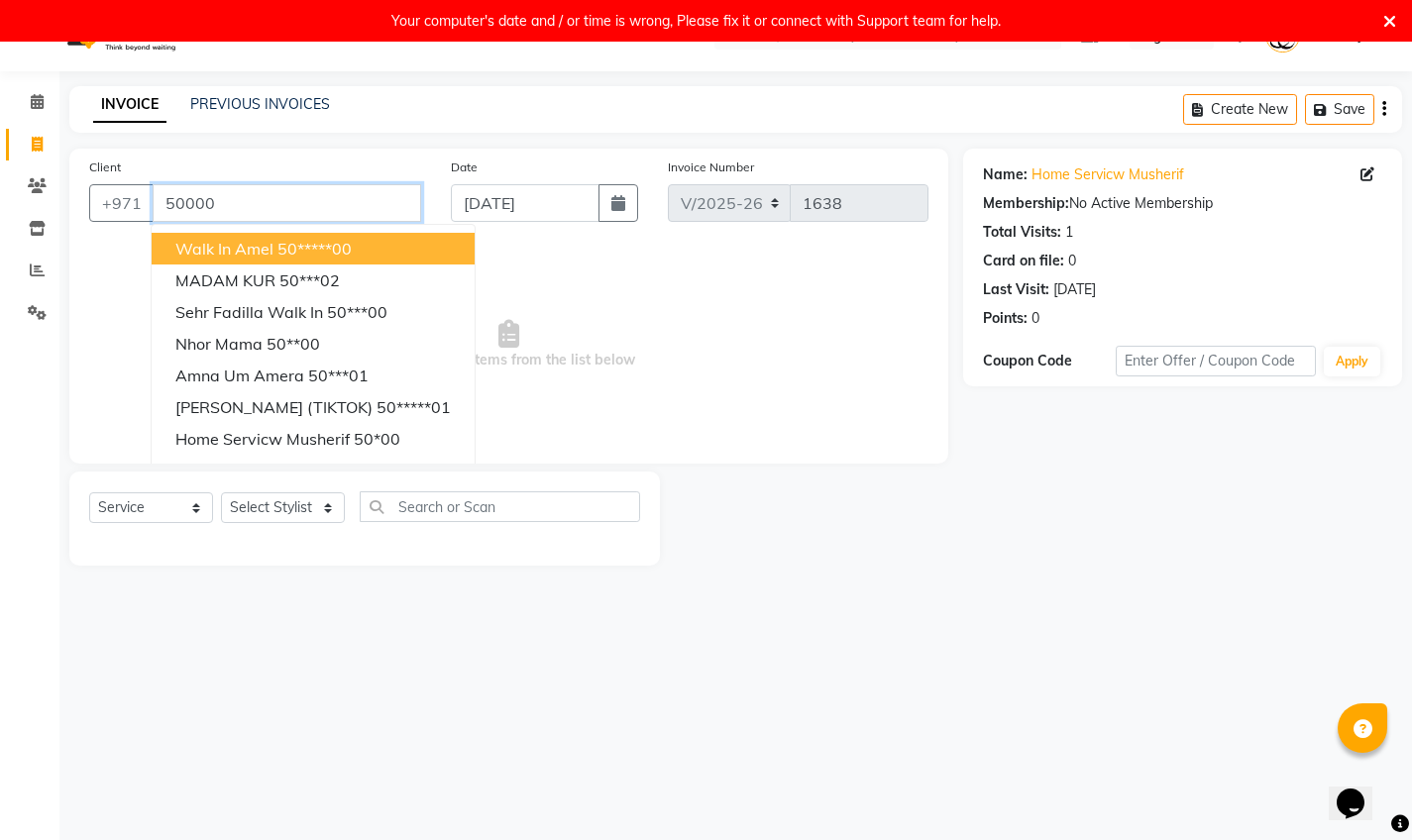 click on "50000" at bounding box center [286, 203] 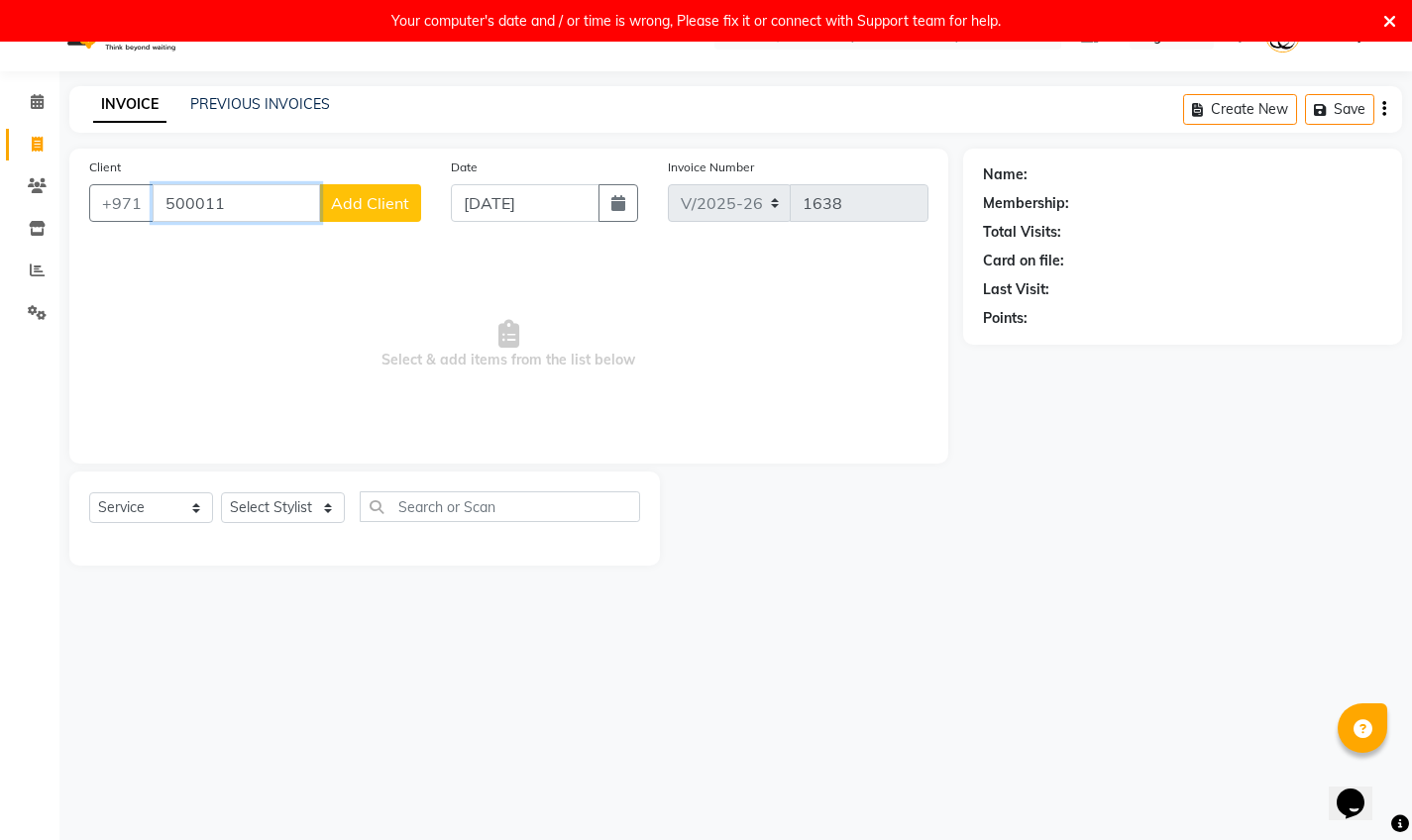 type on "500011" 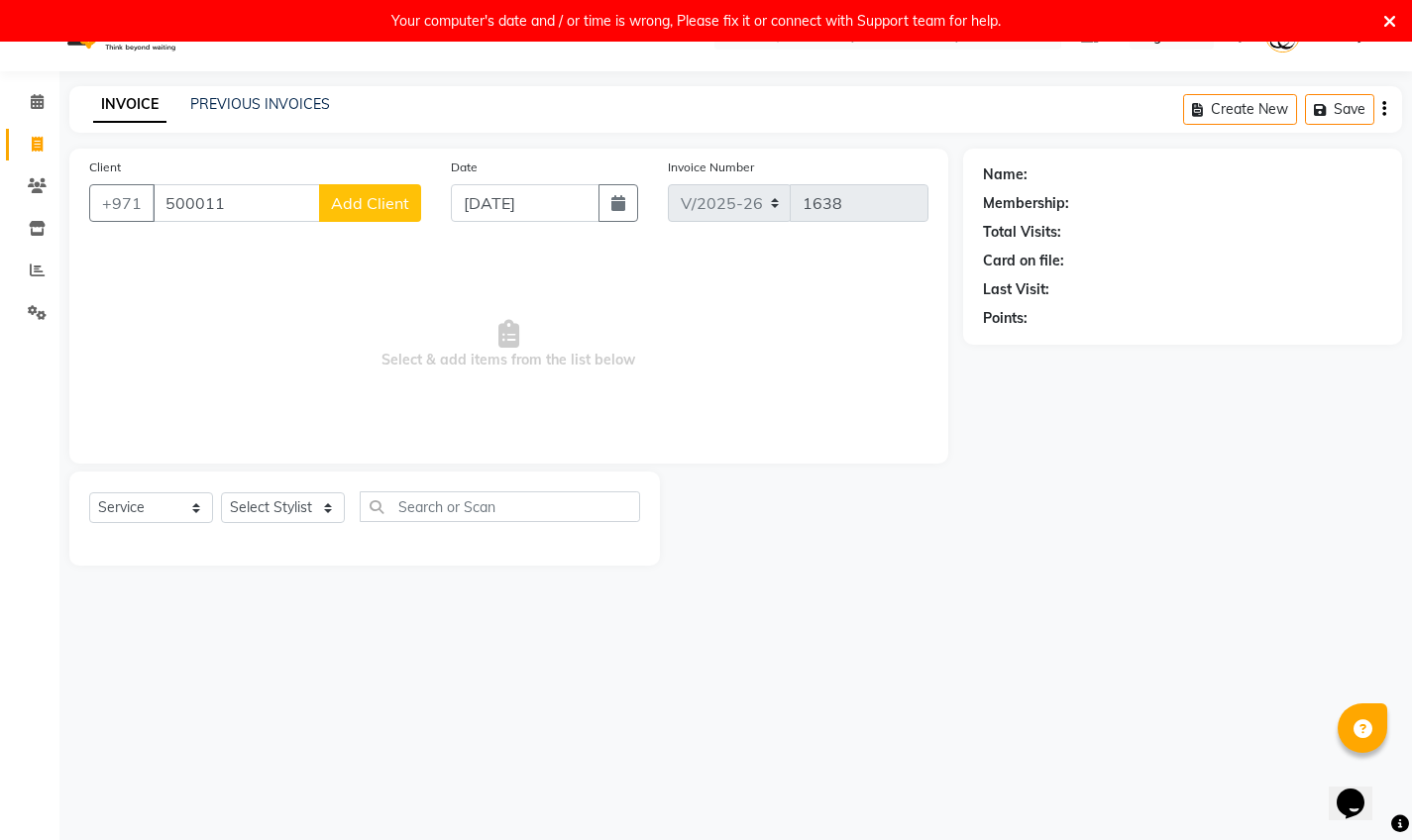 click on "Add Client" 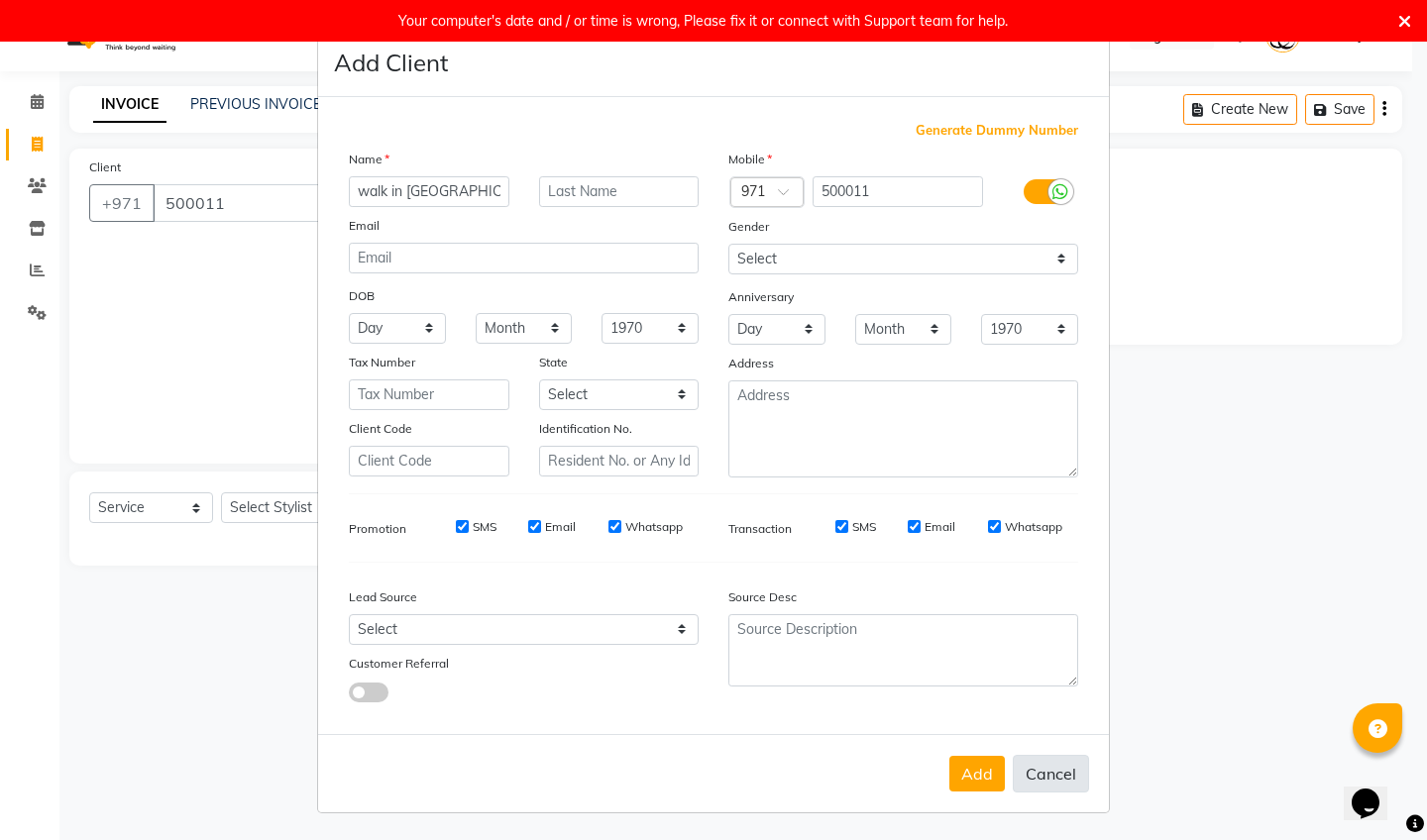 type on "walk in [GEOGRAPHIC_DATA]" 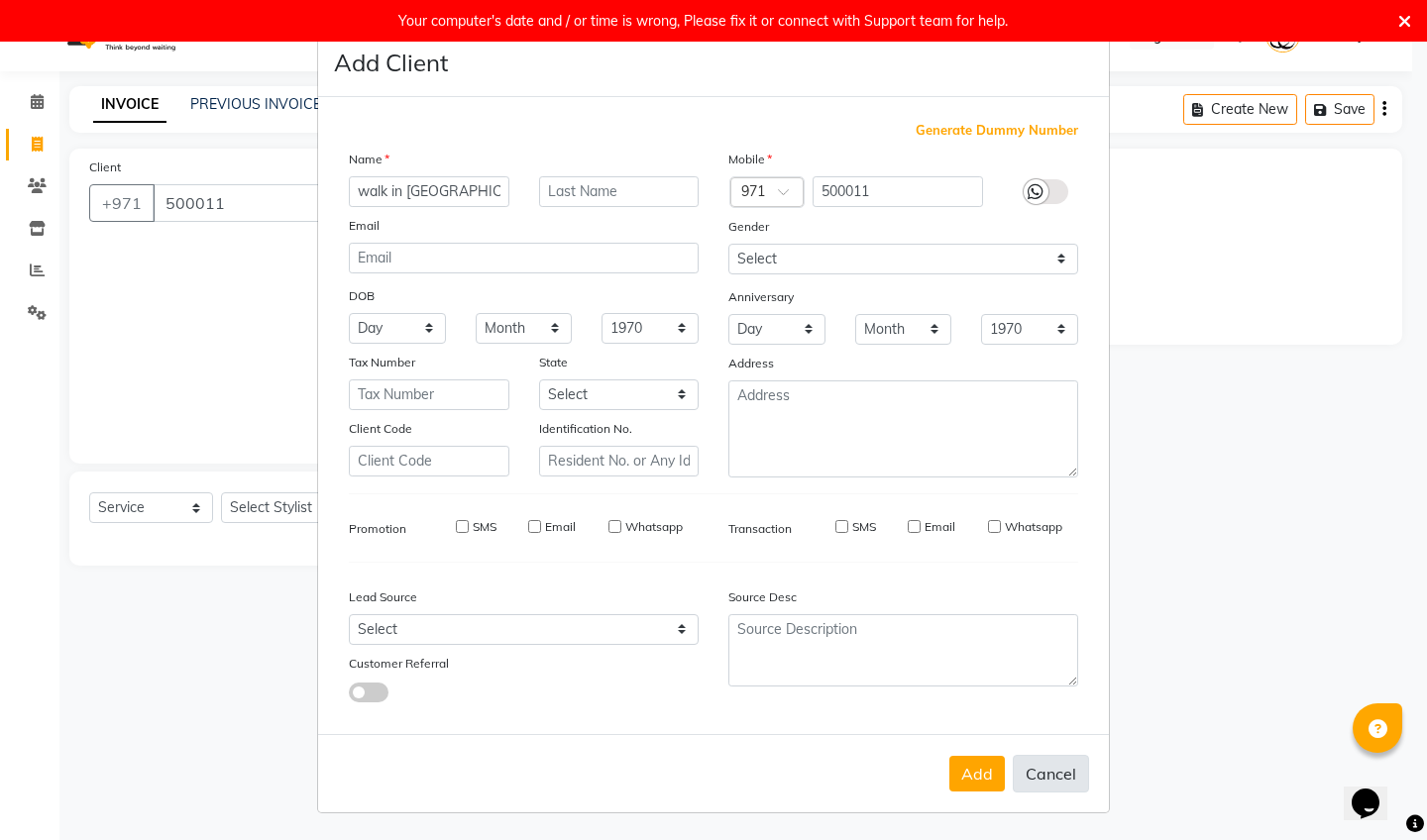 type 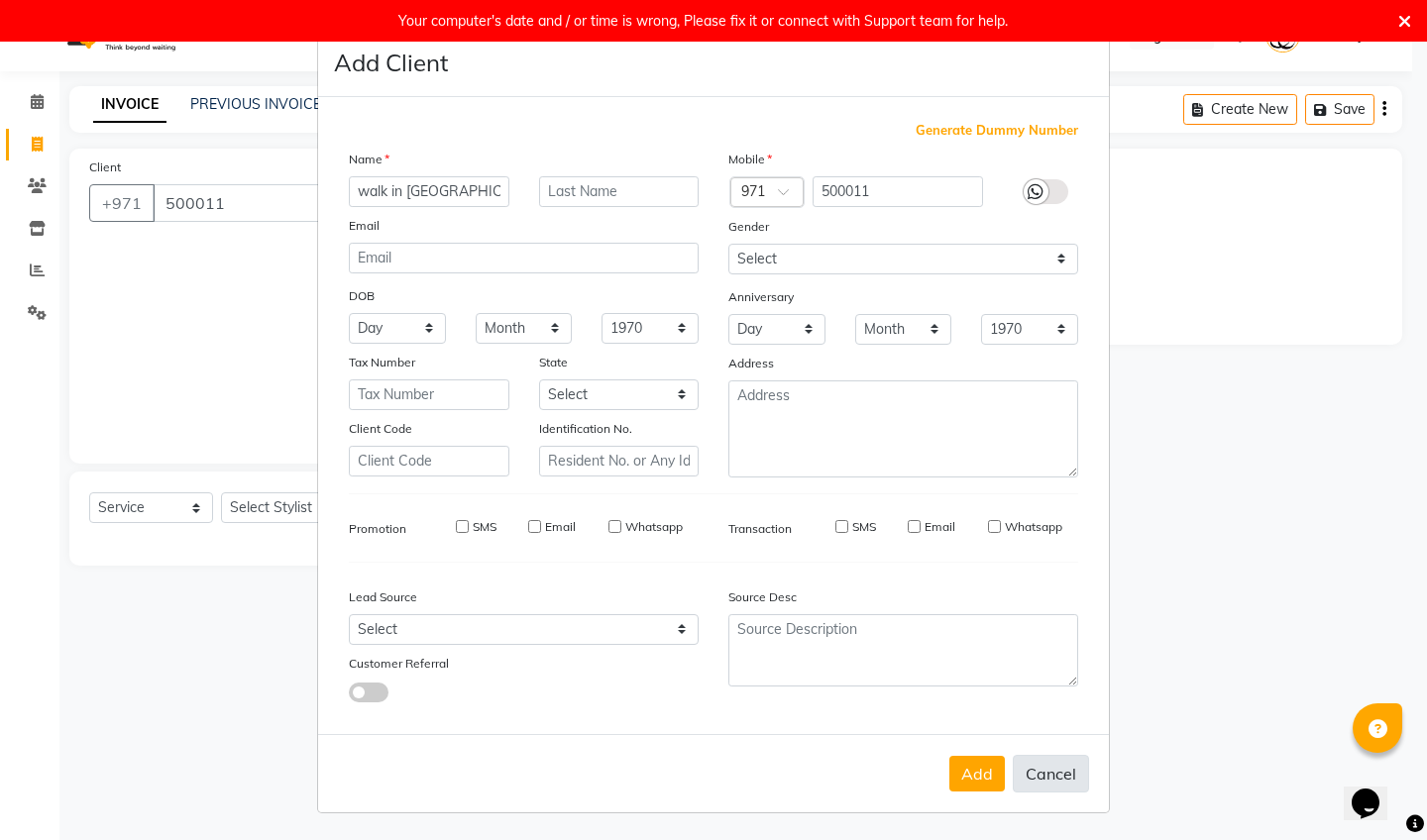 select 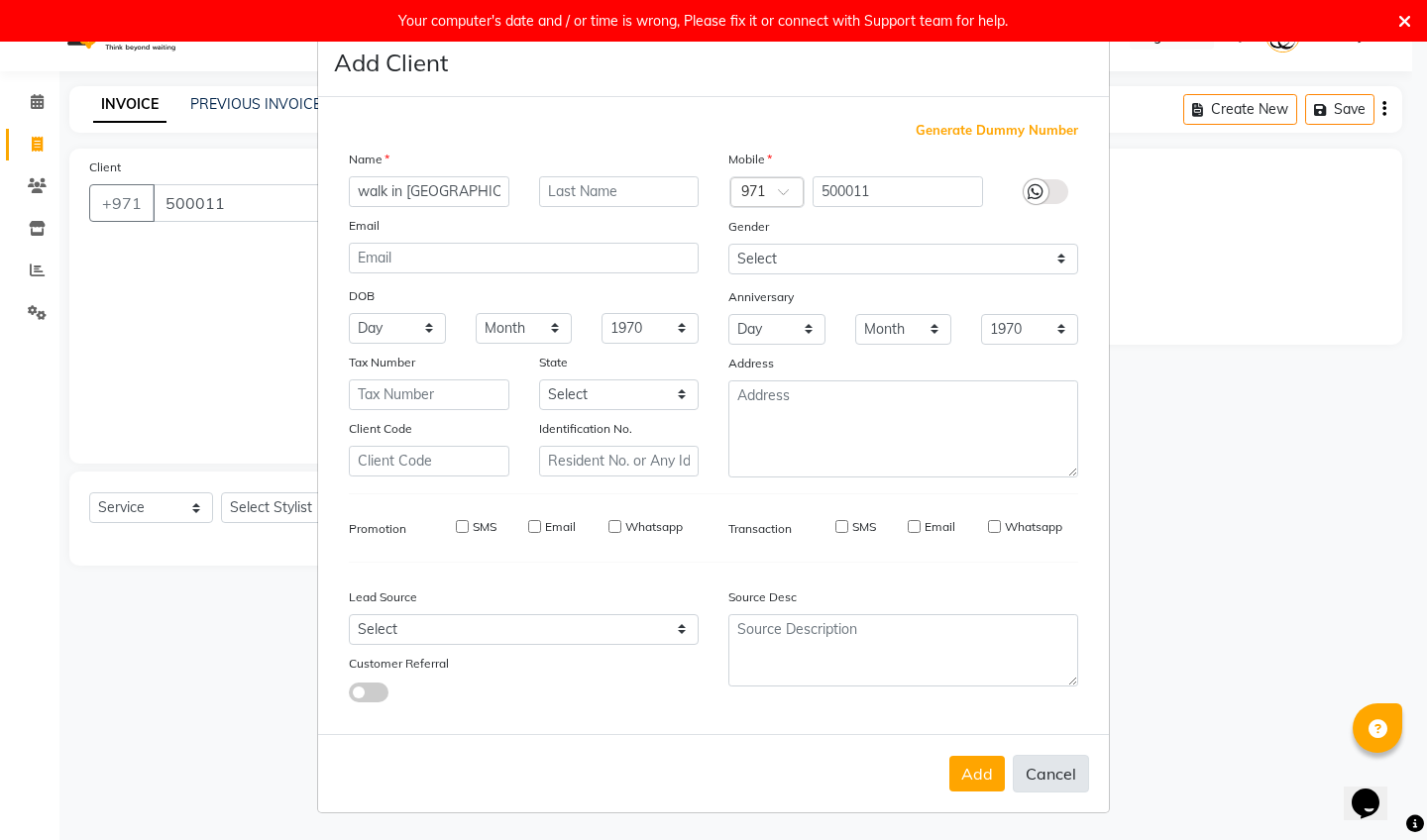 select 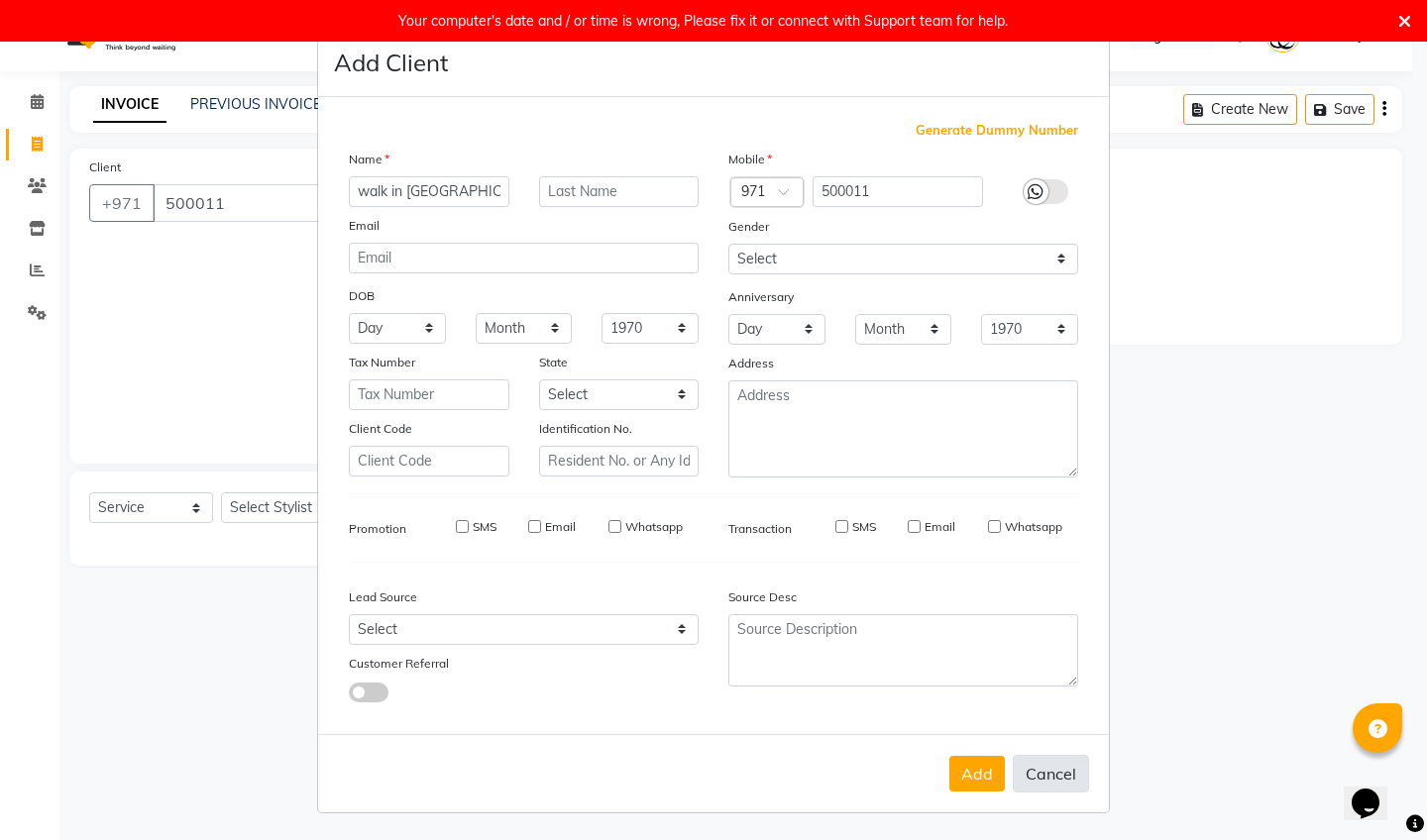 select 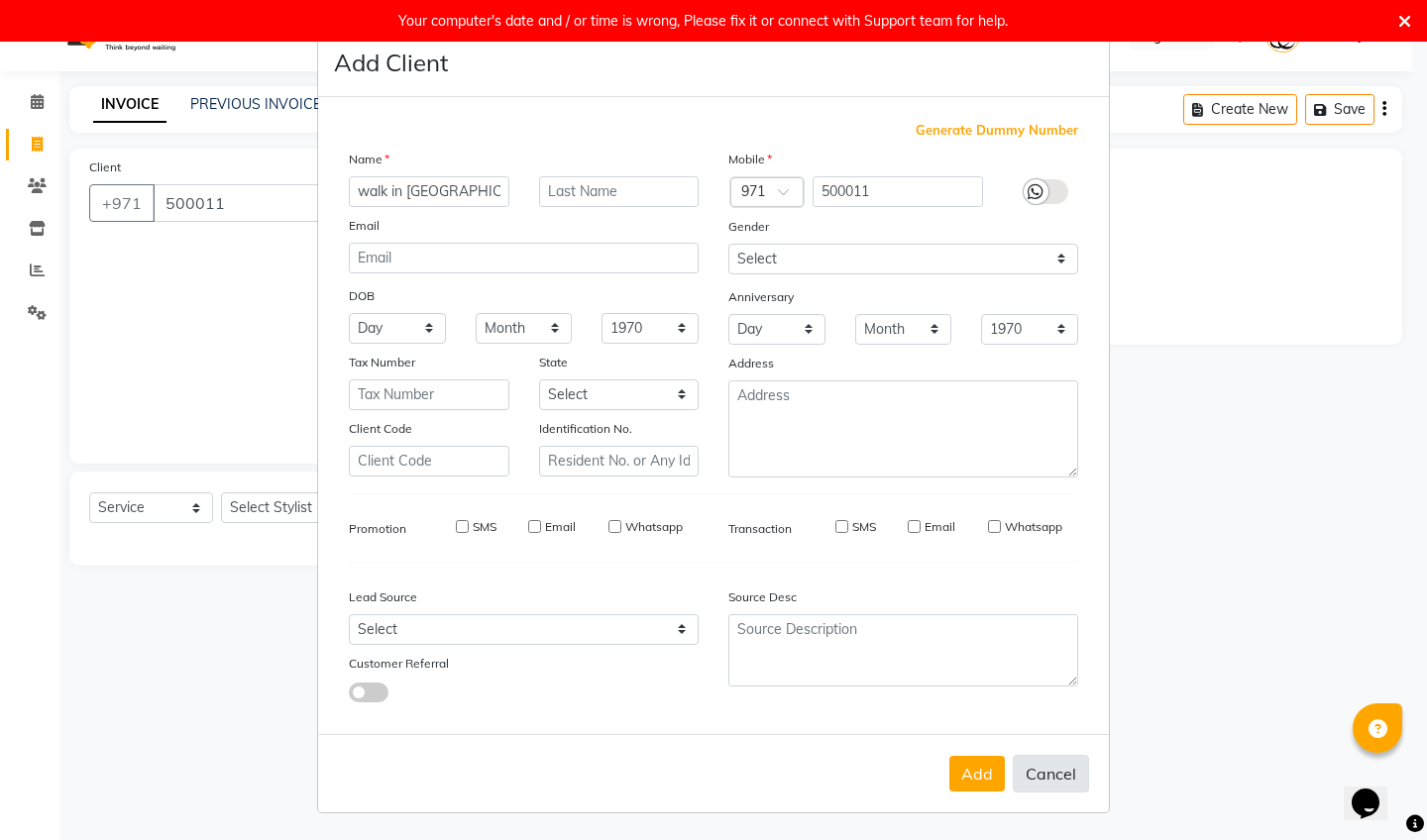 checkbox on "false" 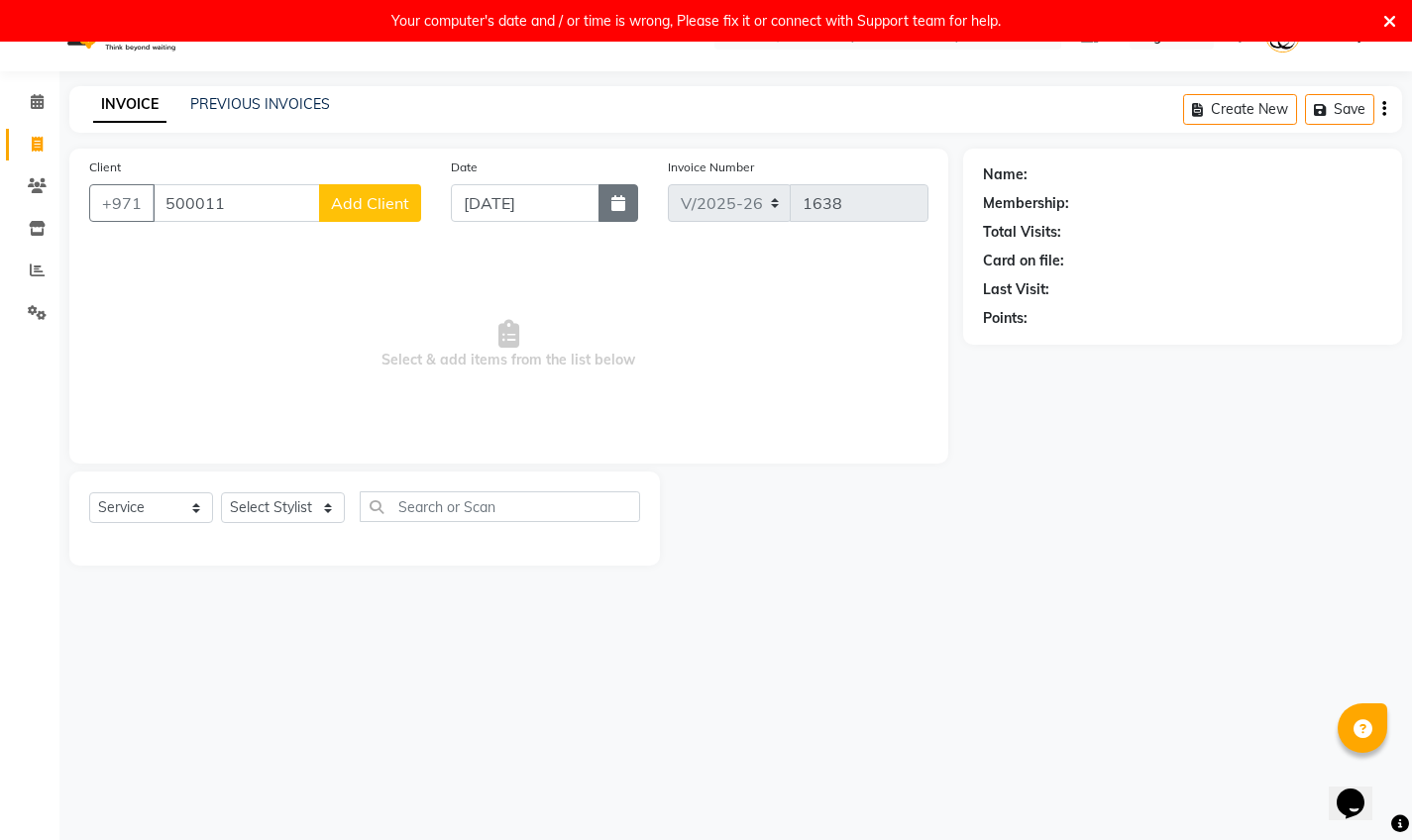 click 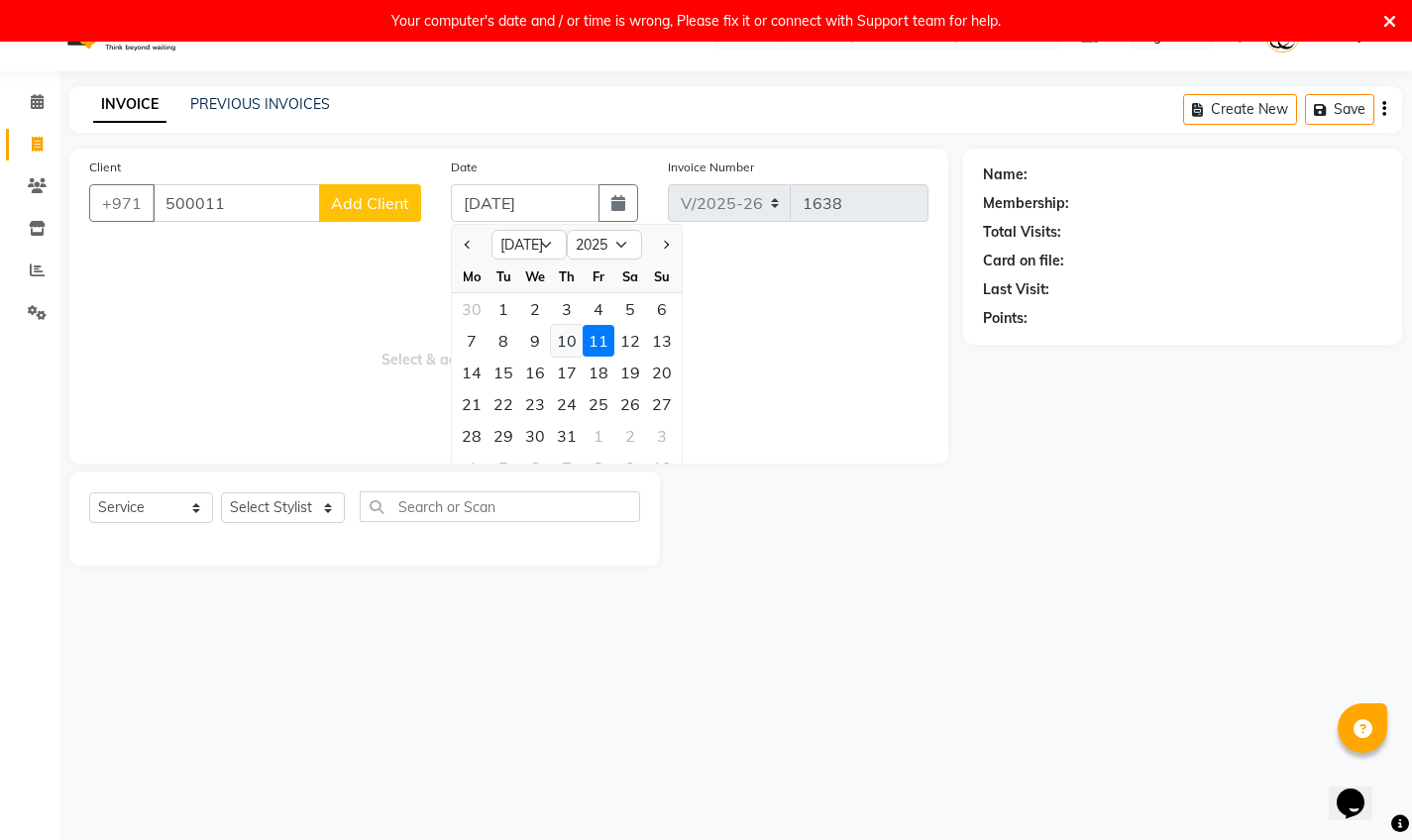 click on "10" 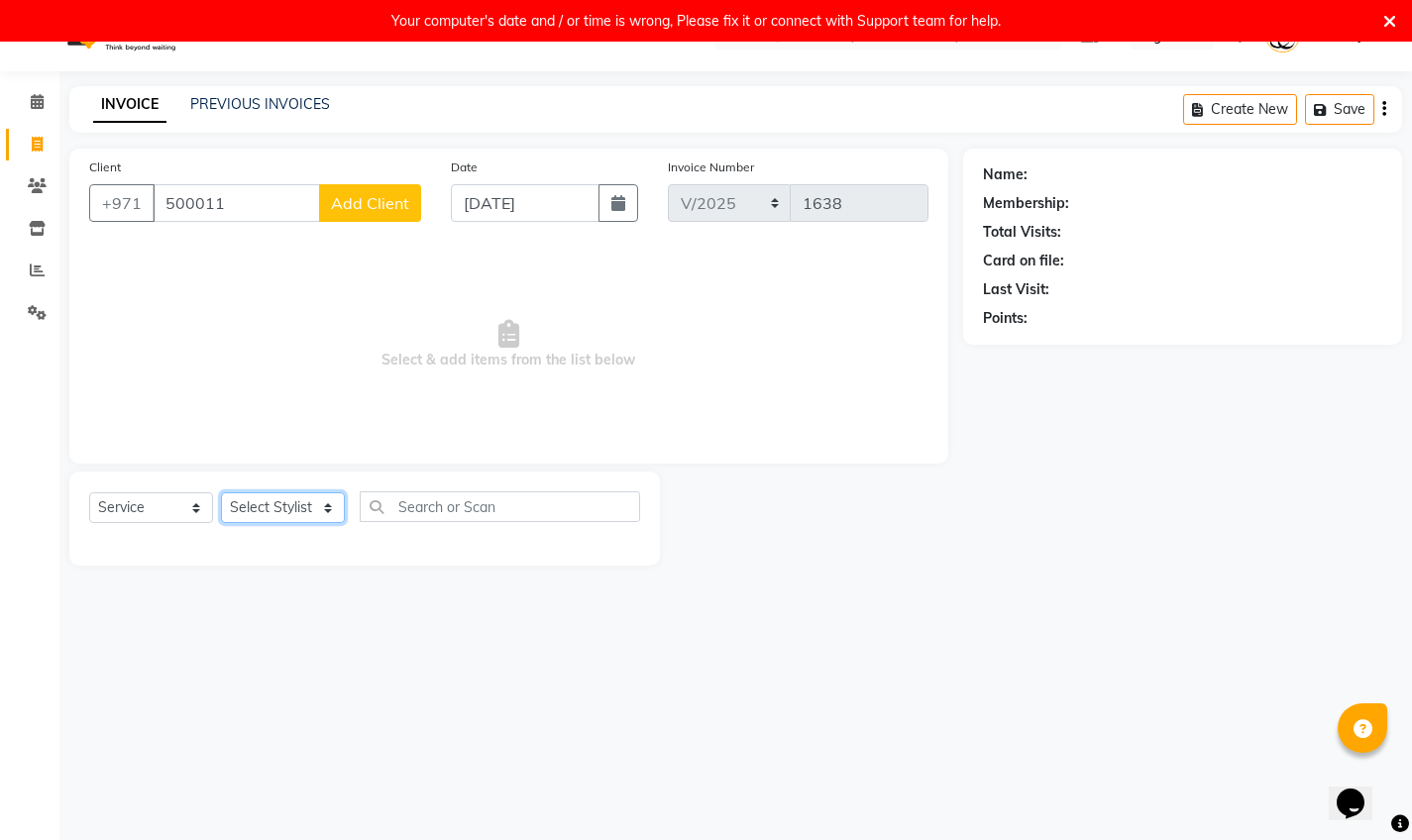 select on "79916" 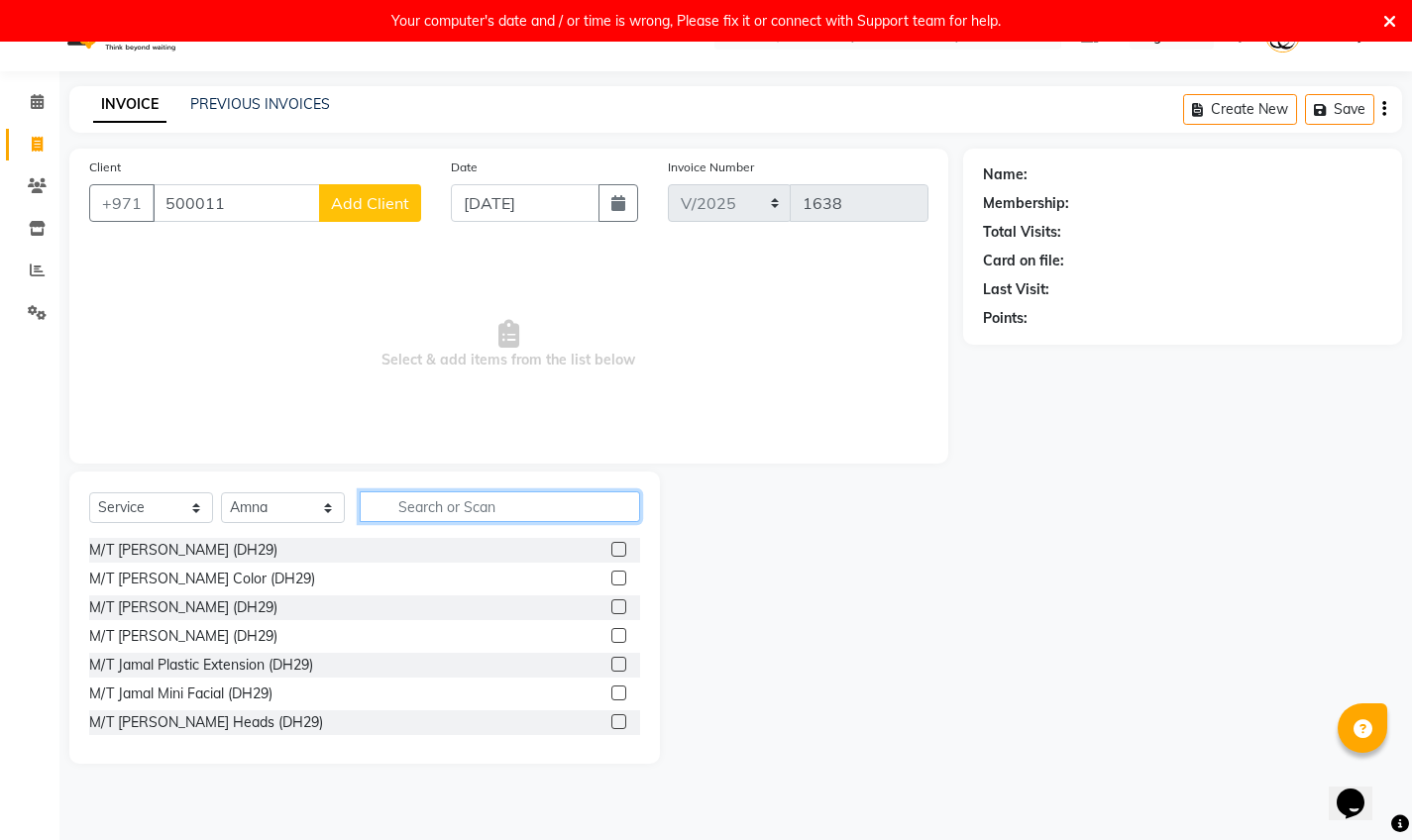 click 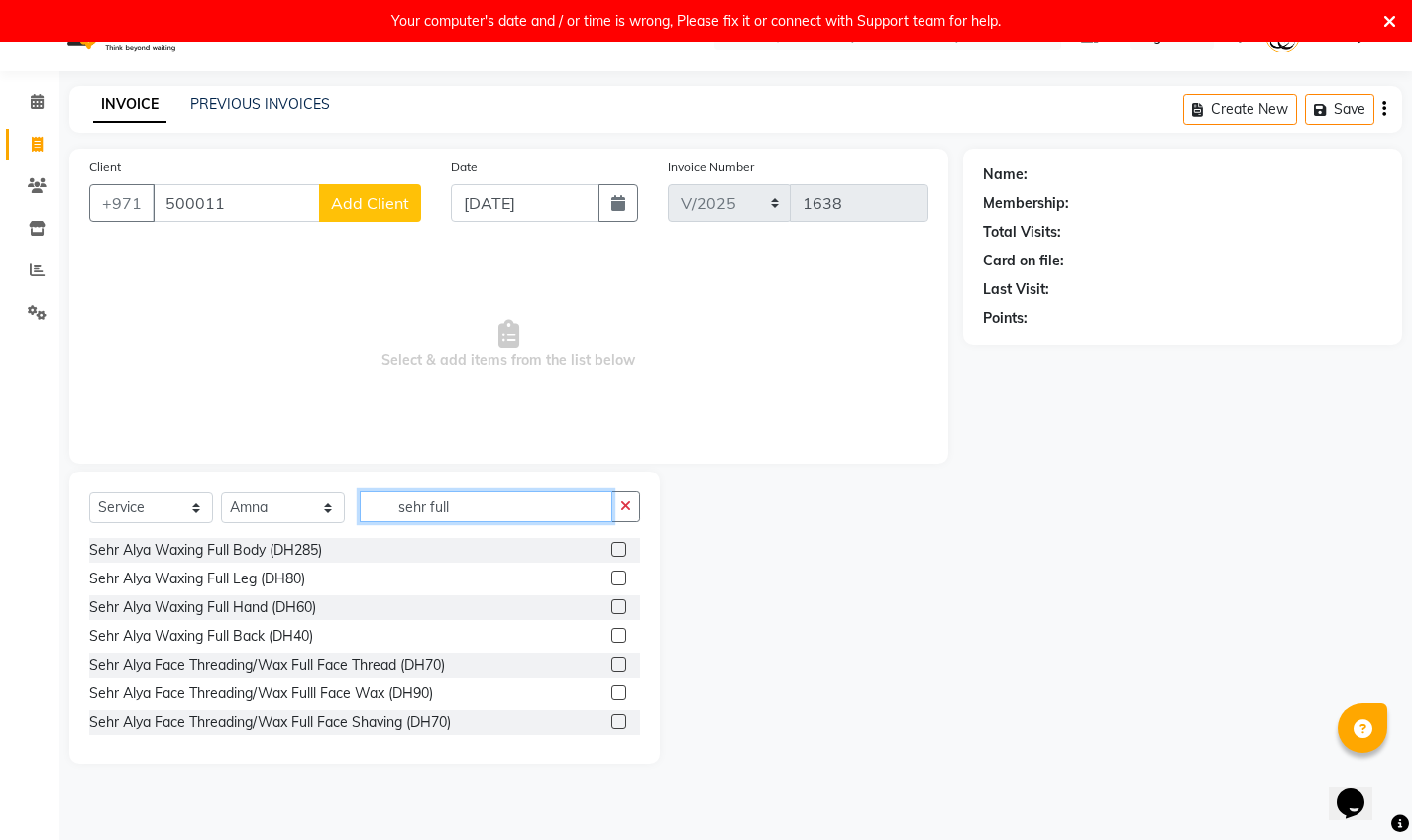 type on "sehr full" 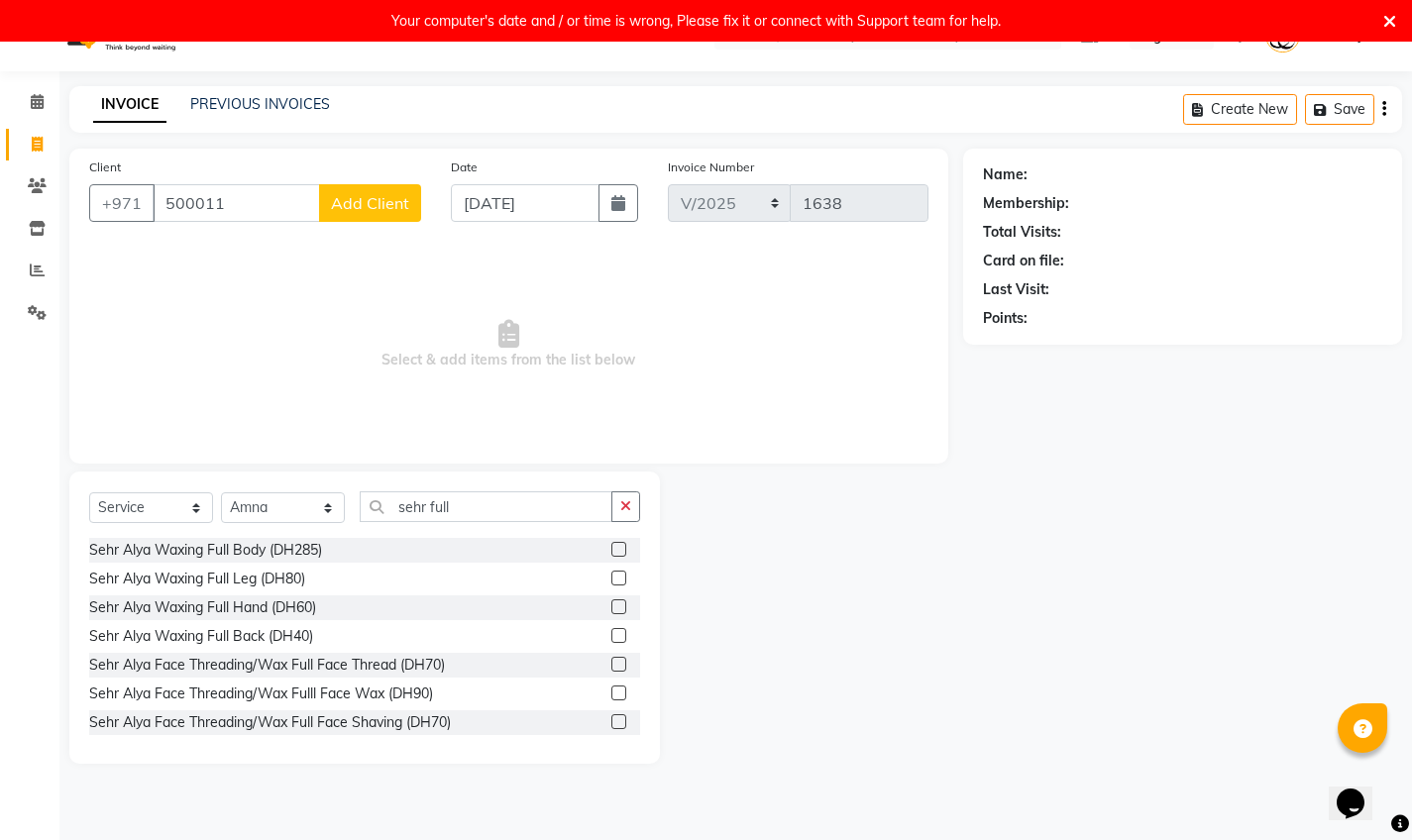 click 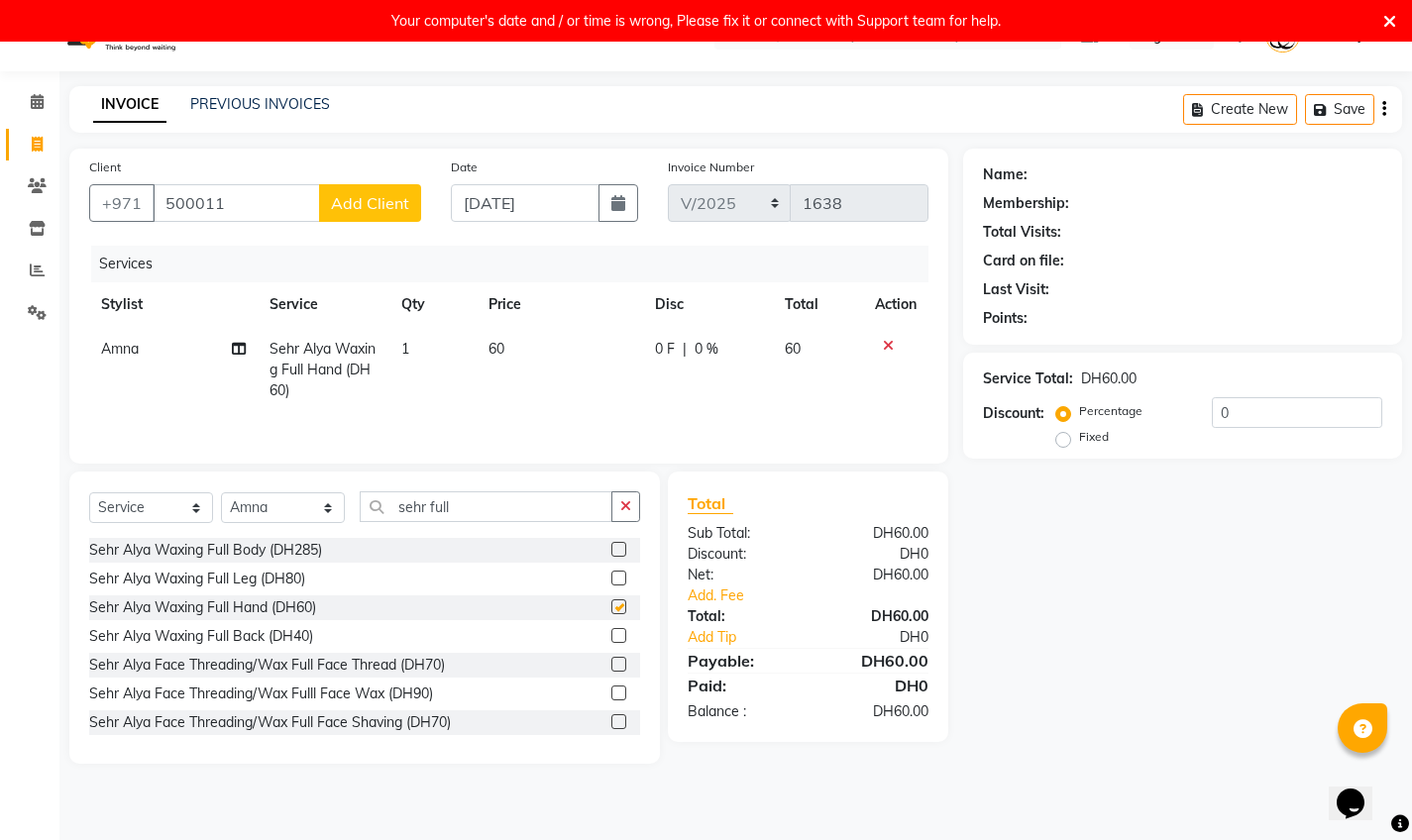 checkbox on "false" 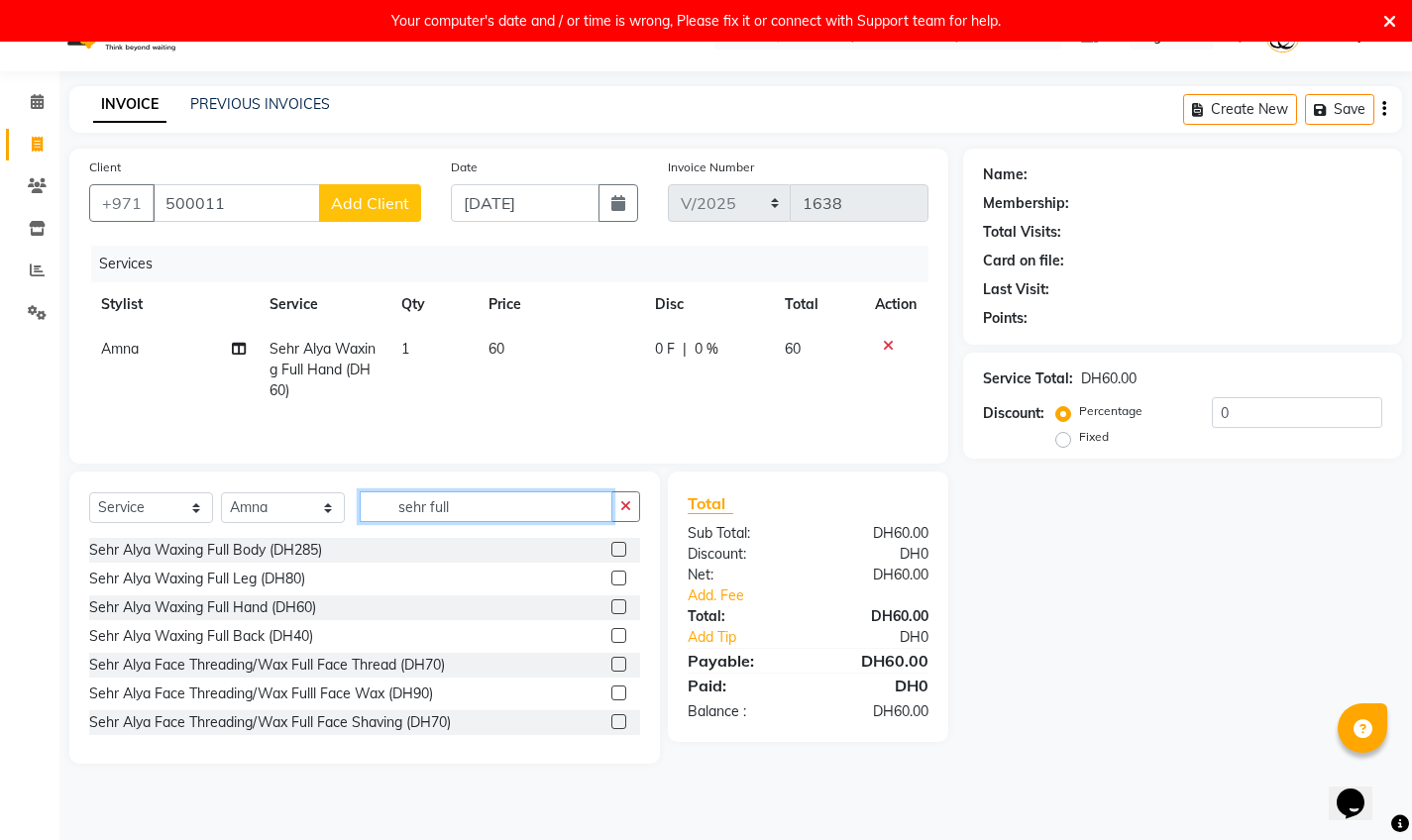 click on "sehr full" 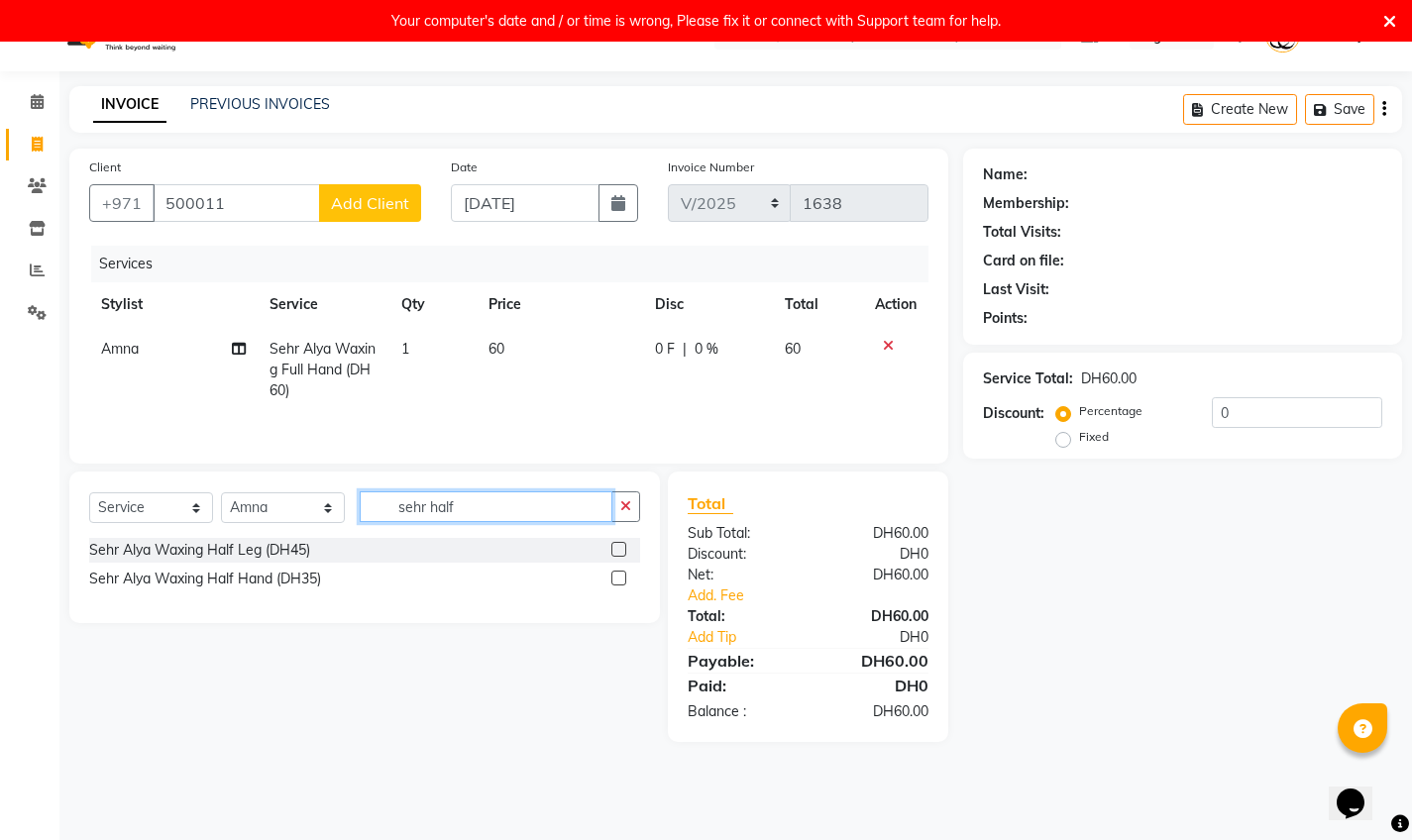 type on "sehr half" 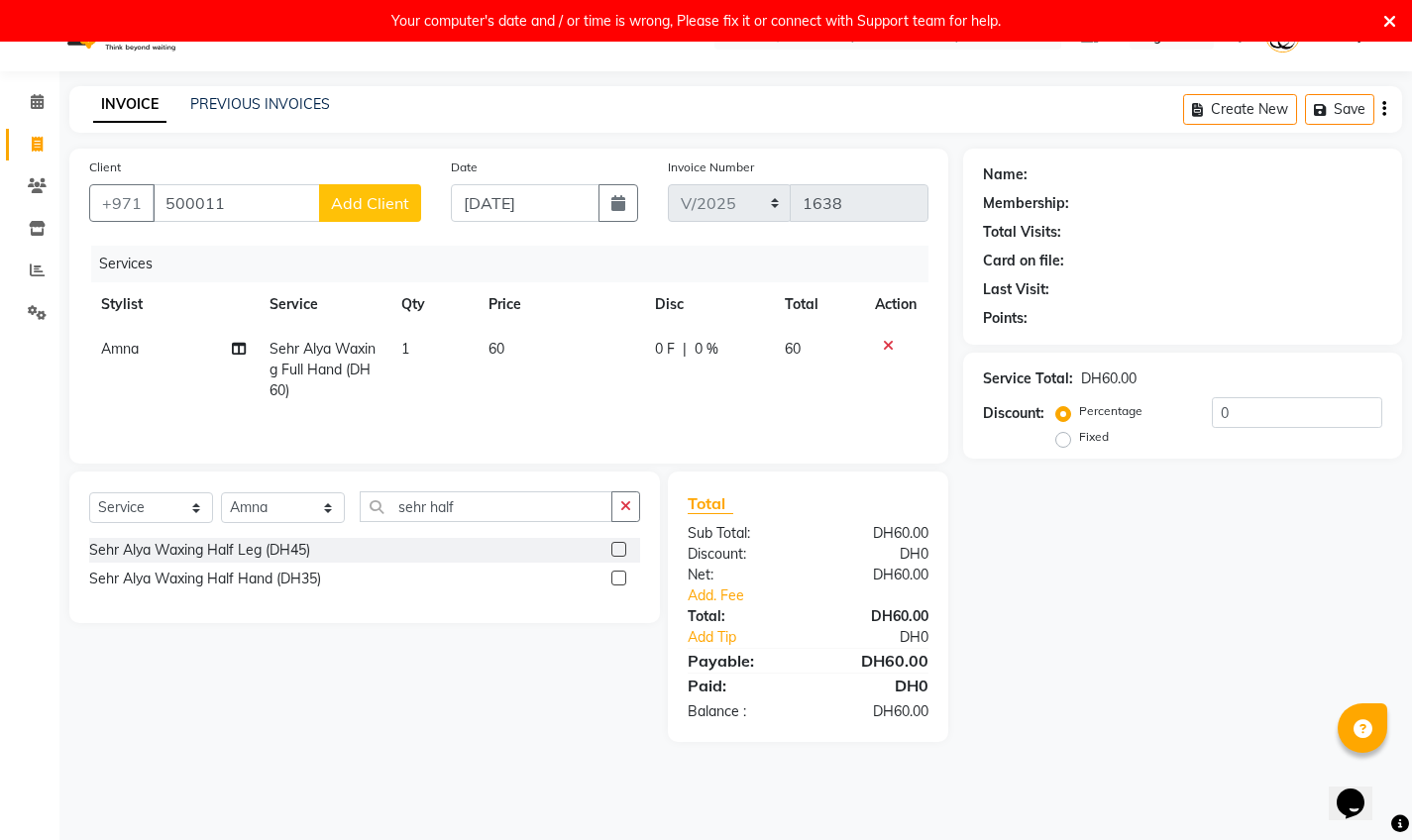 click 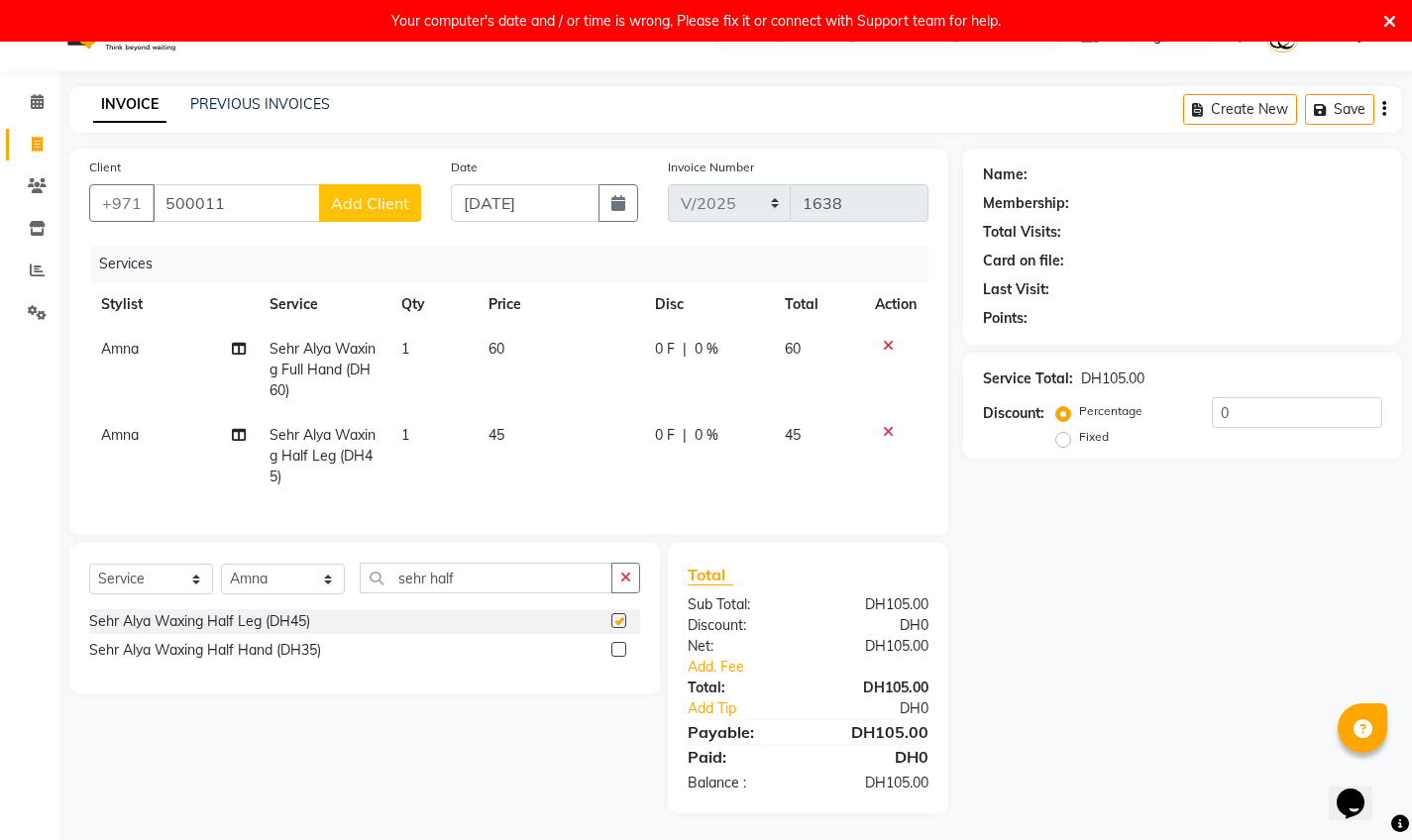 checkbox on "false" 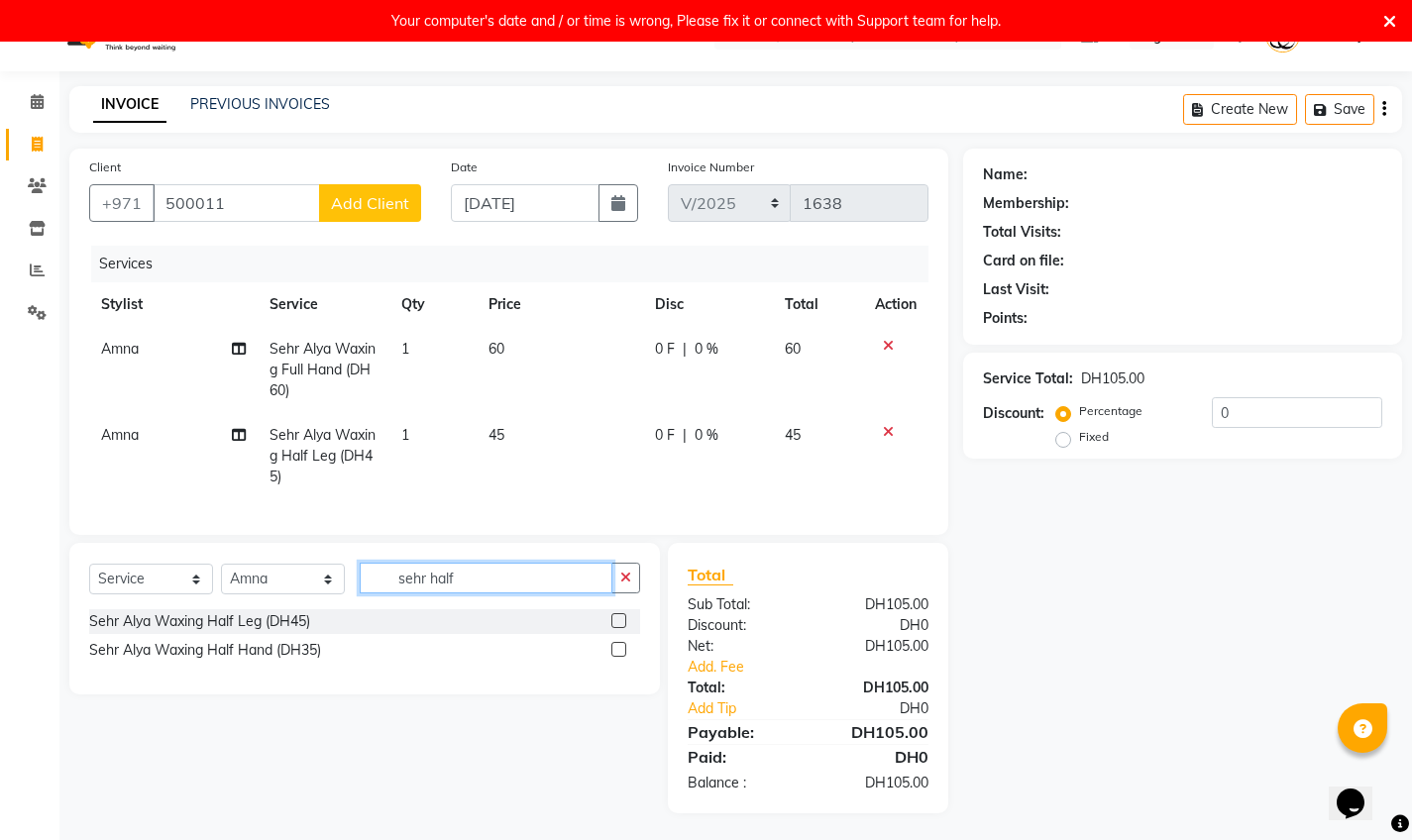 click on "sehr half" 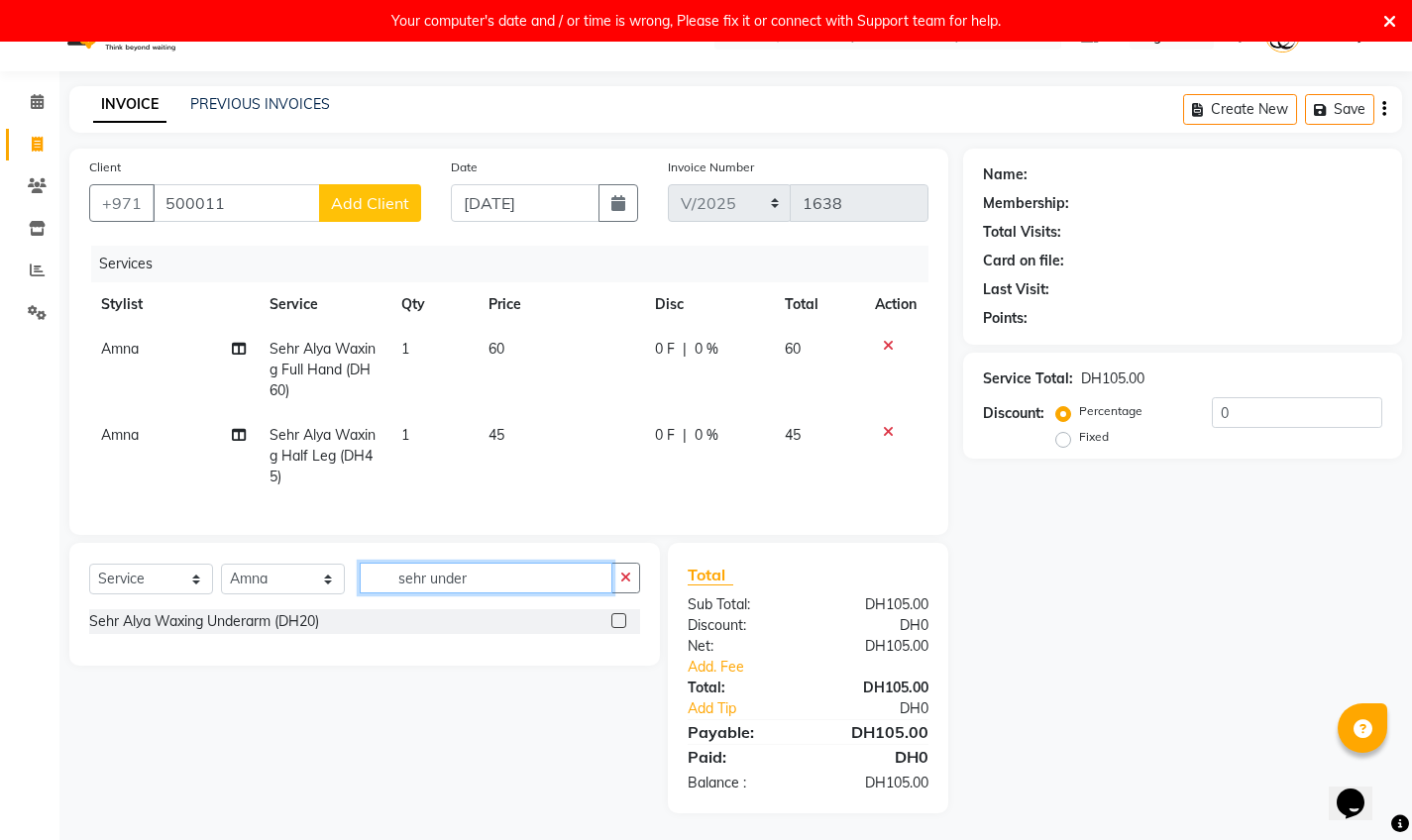 type on "sehr under" 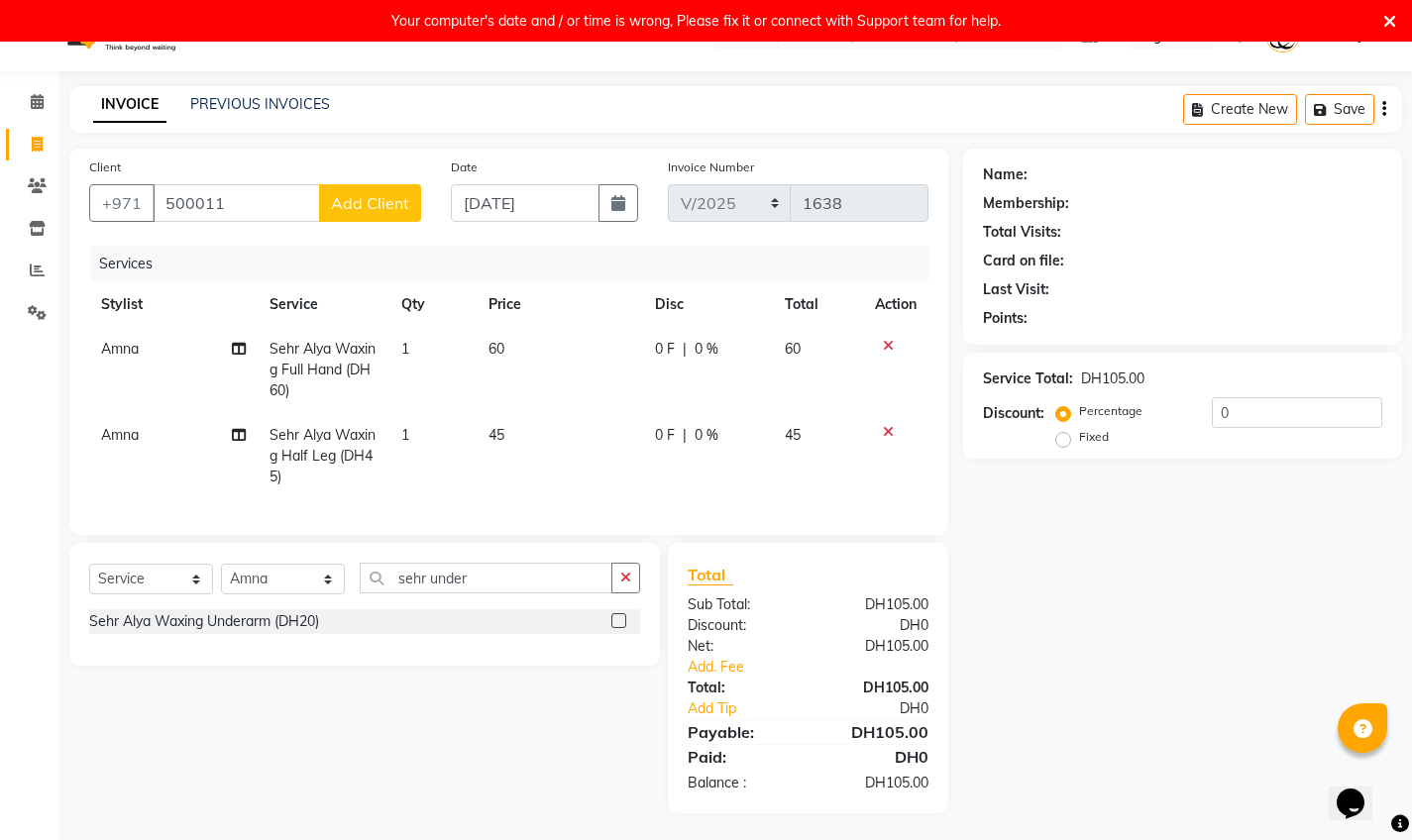 click 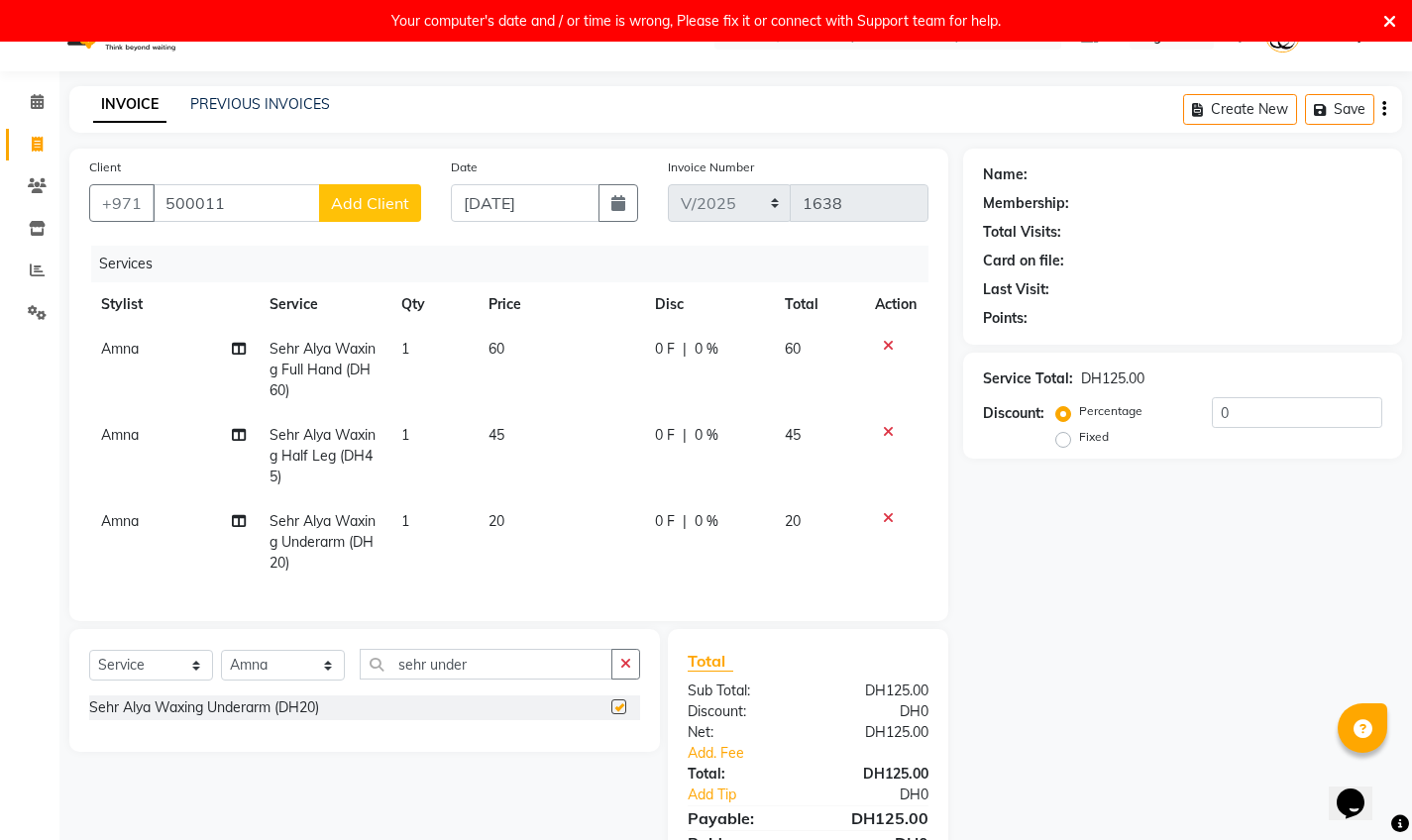 checkbox on "false" 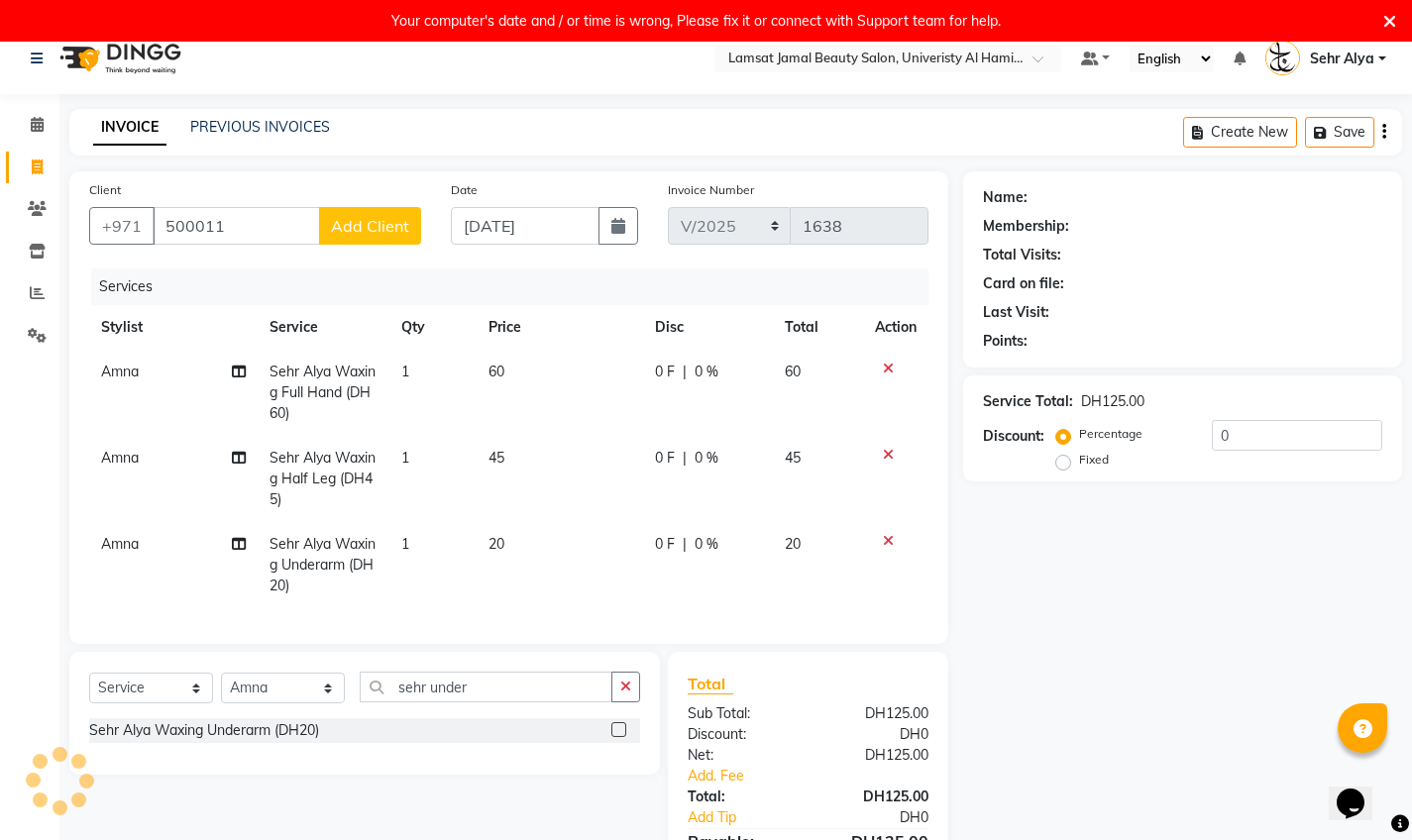 scroll, scrollTop: 0, scrollLeft: 0, axis: both 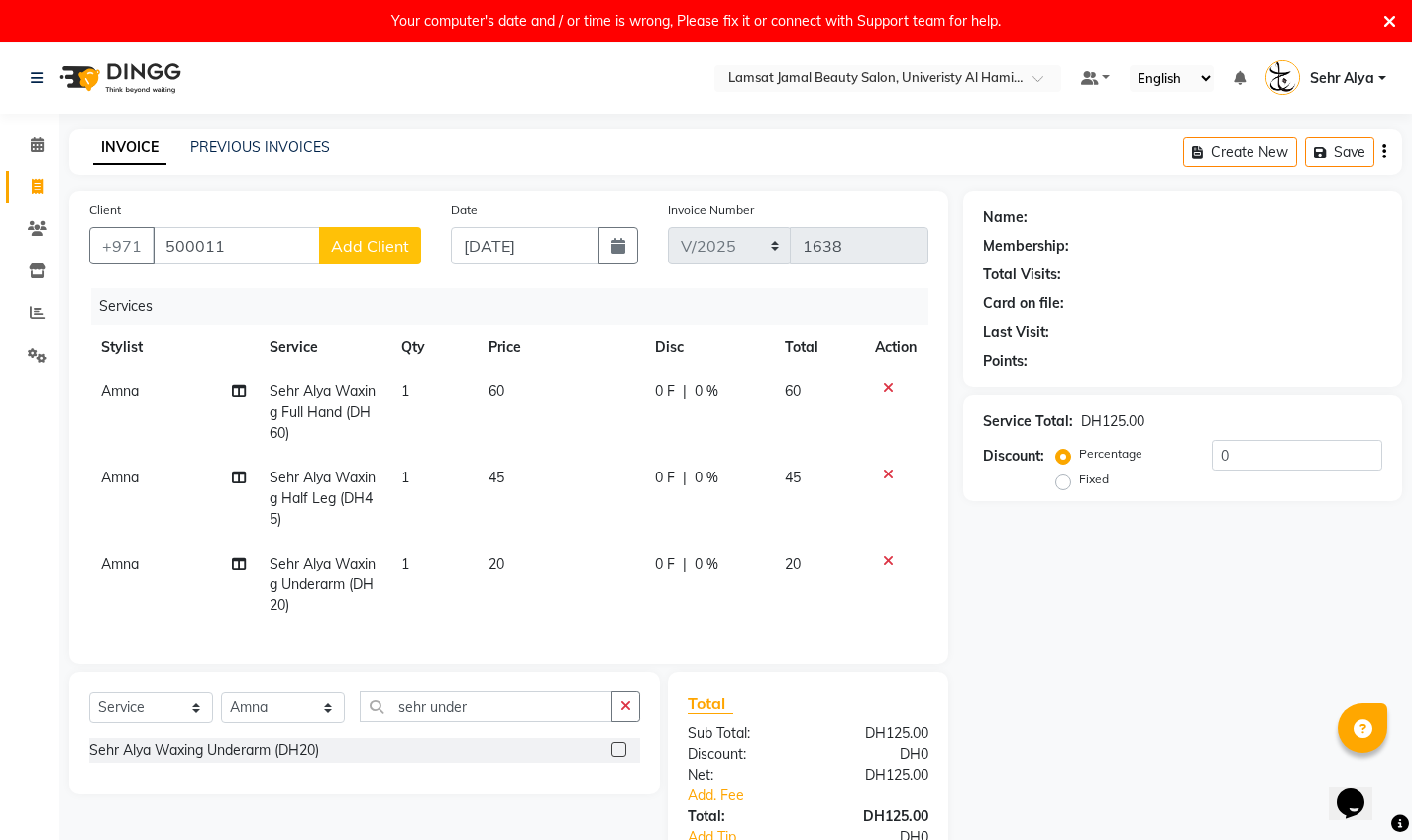 click on "Add Client" 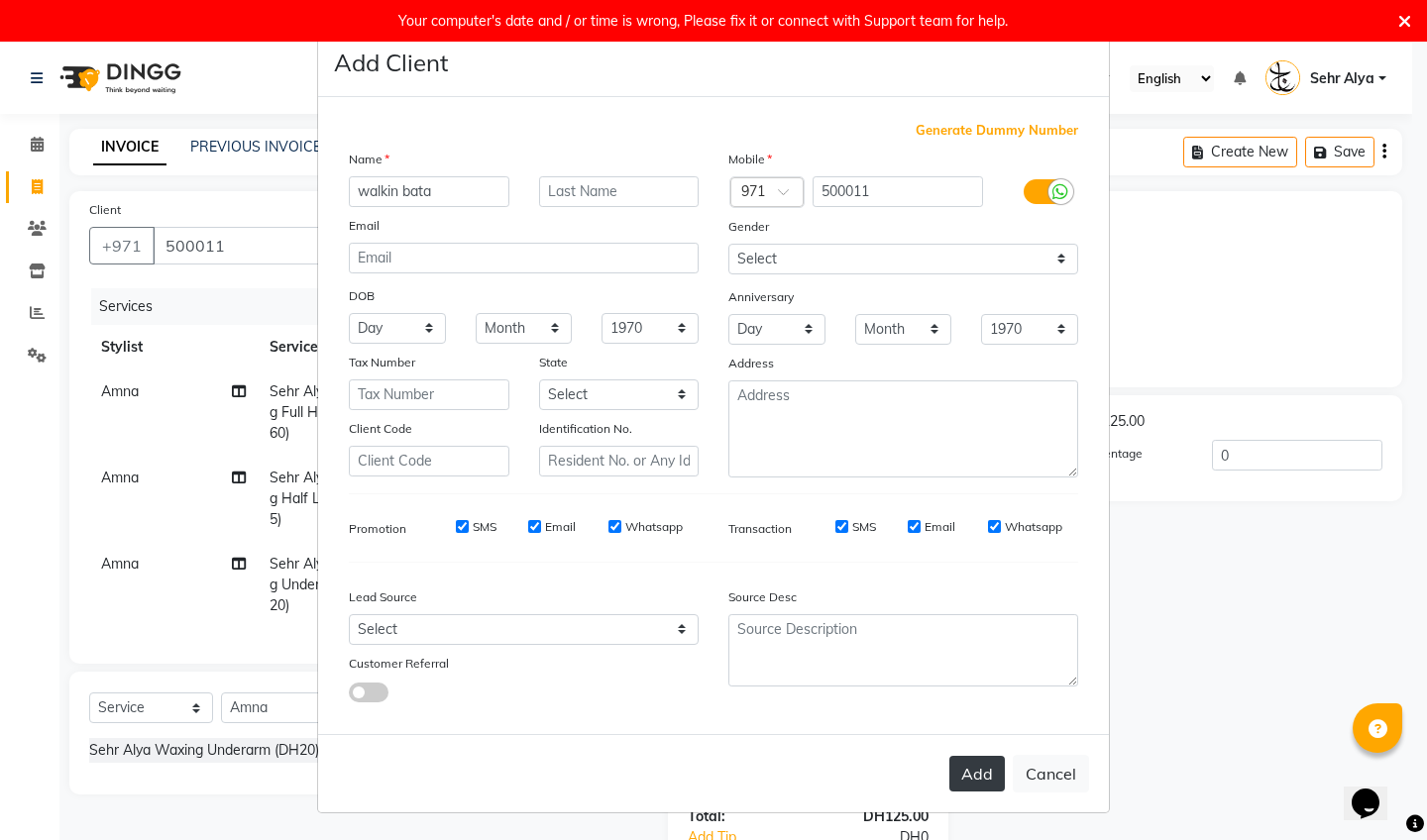 type on "walkin bata" 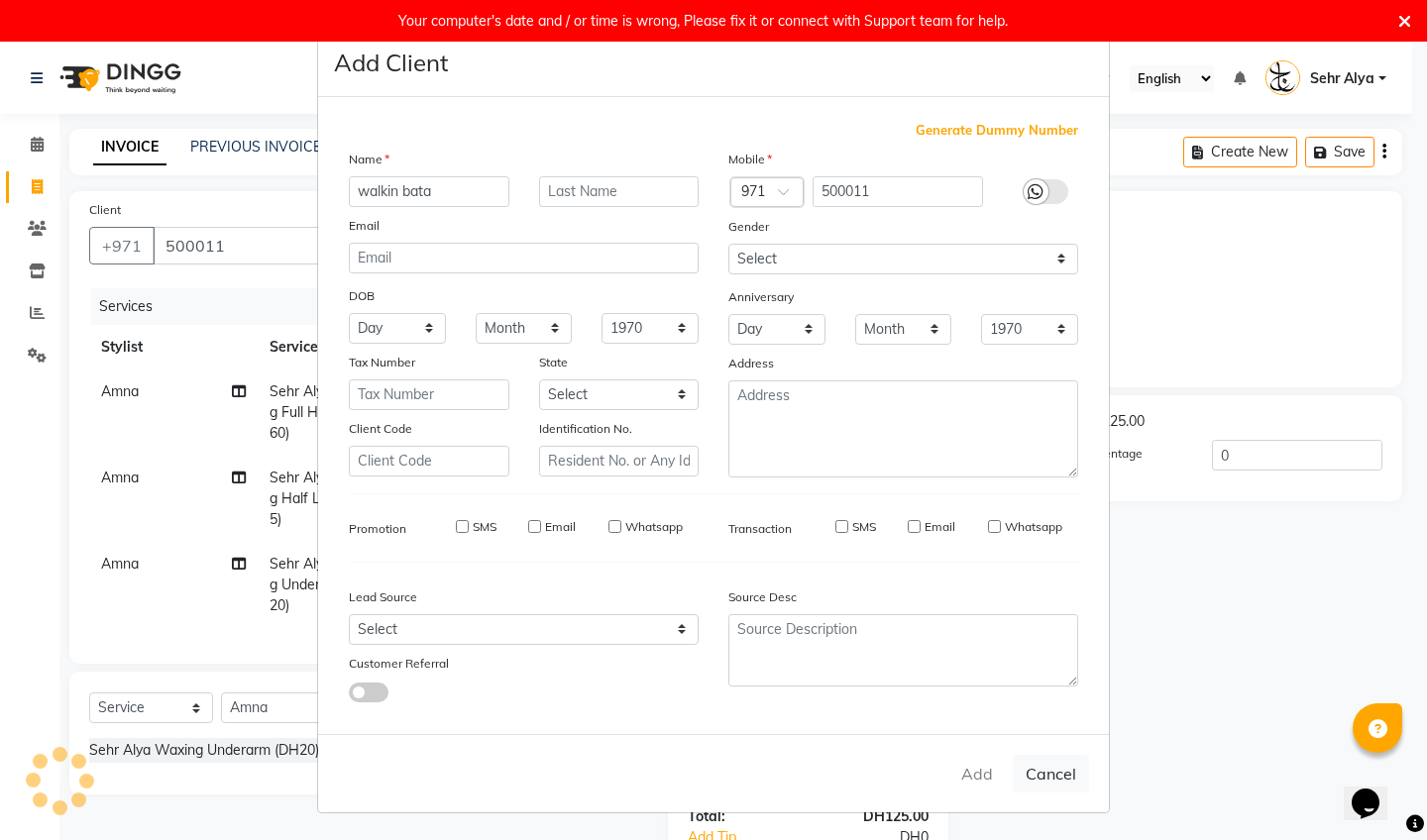 type on "50**11" 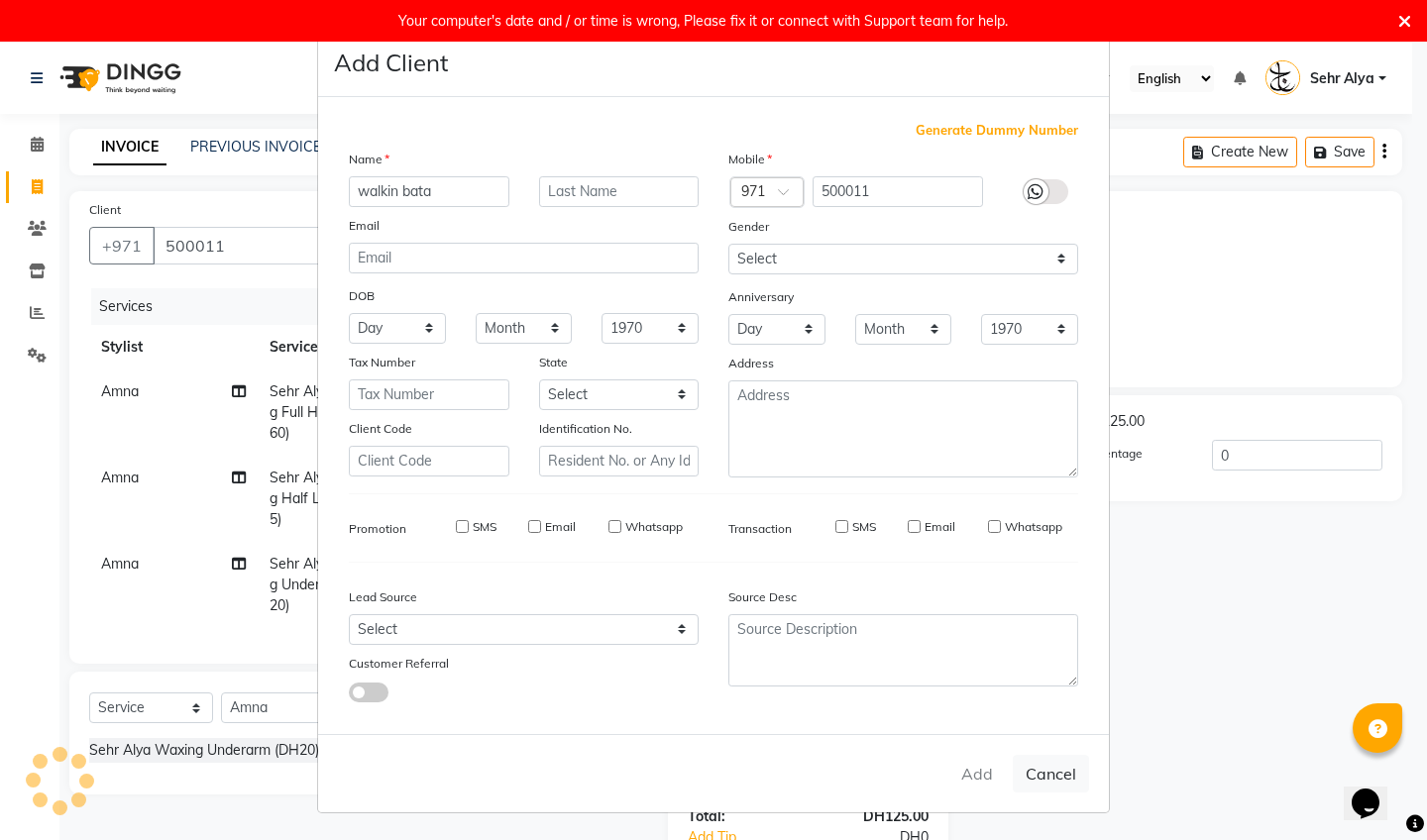 type 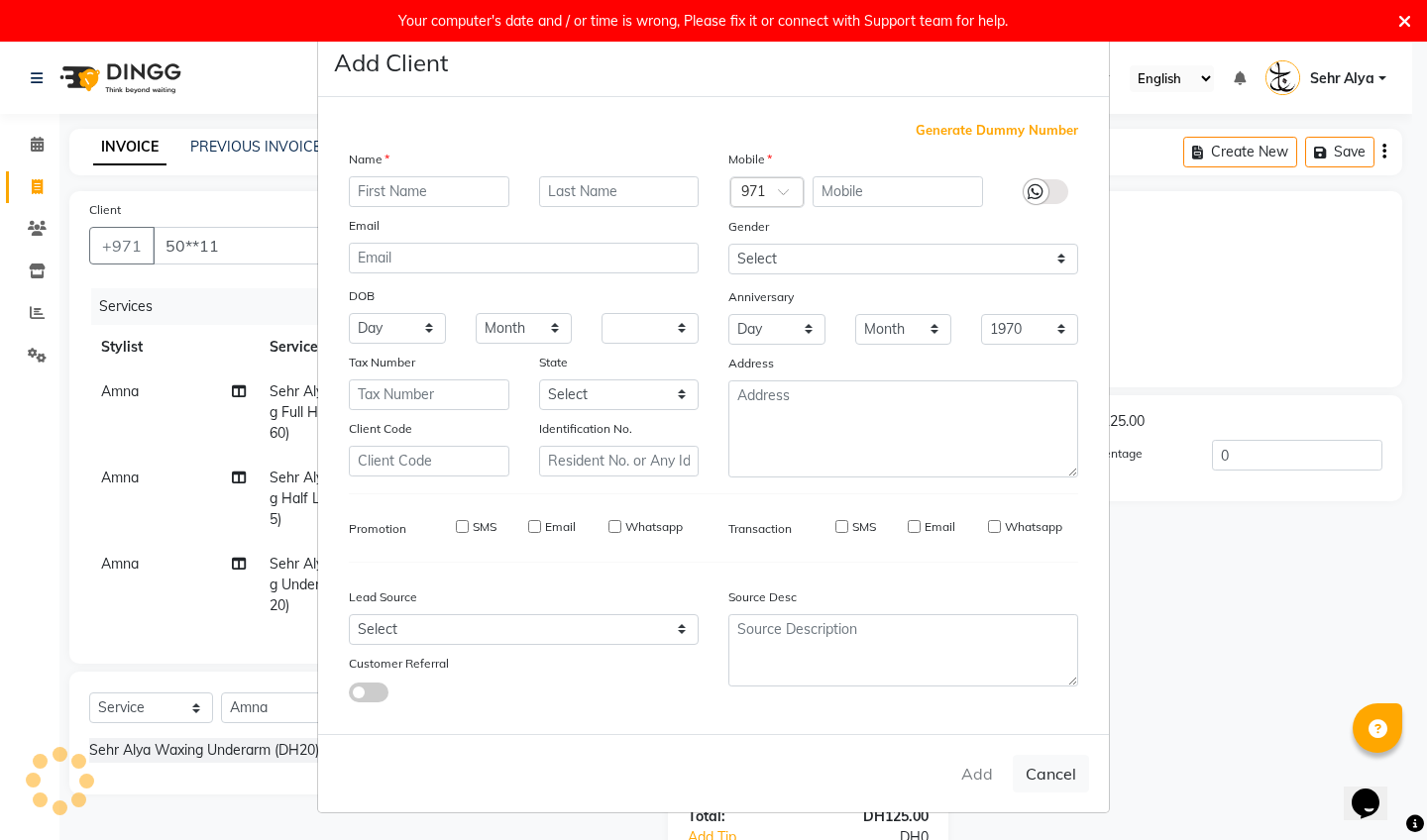 select 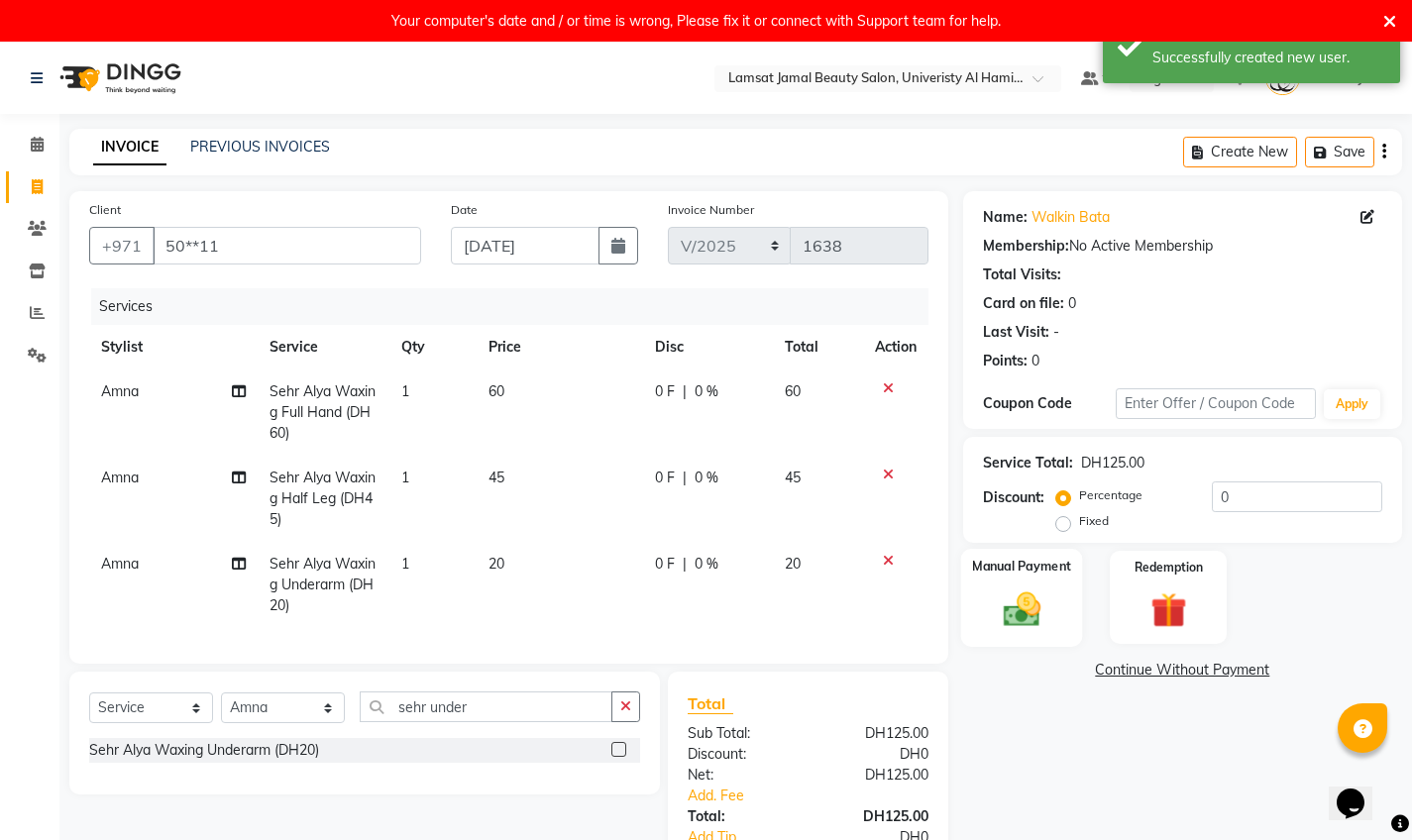 click 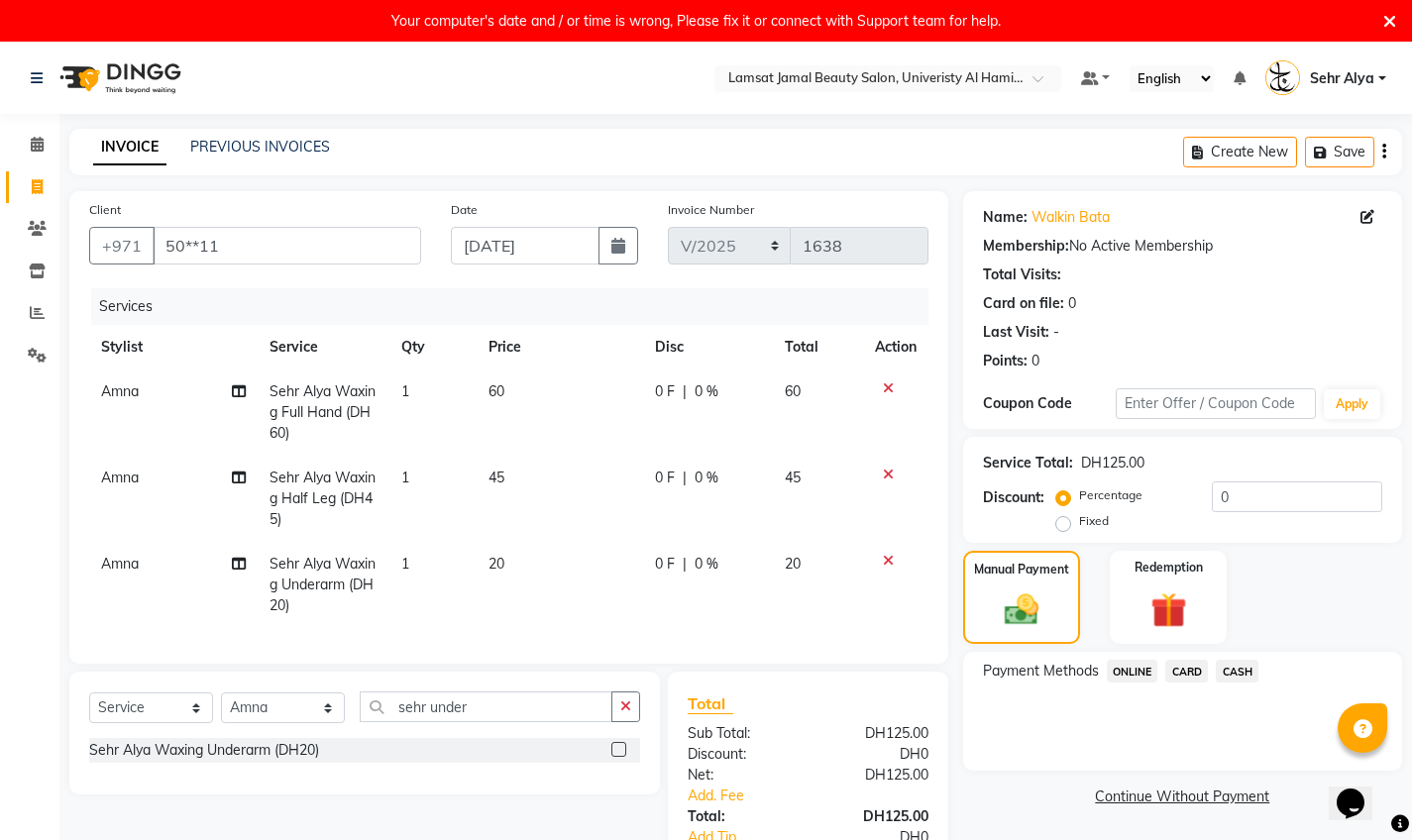 click on "CARD" 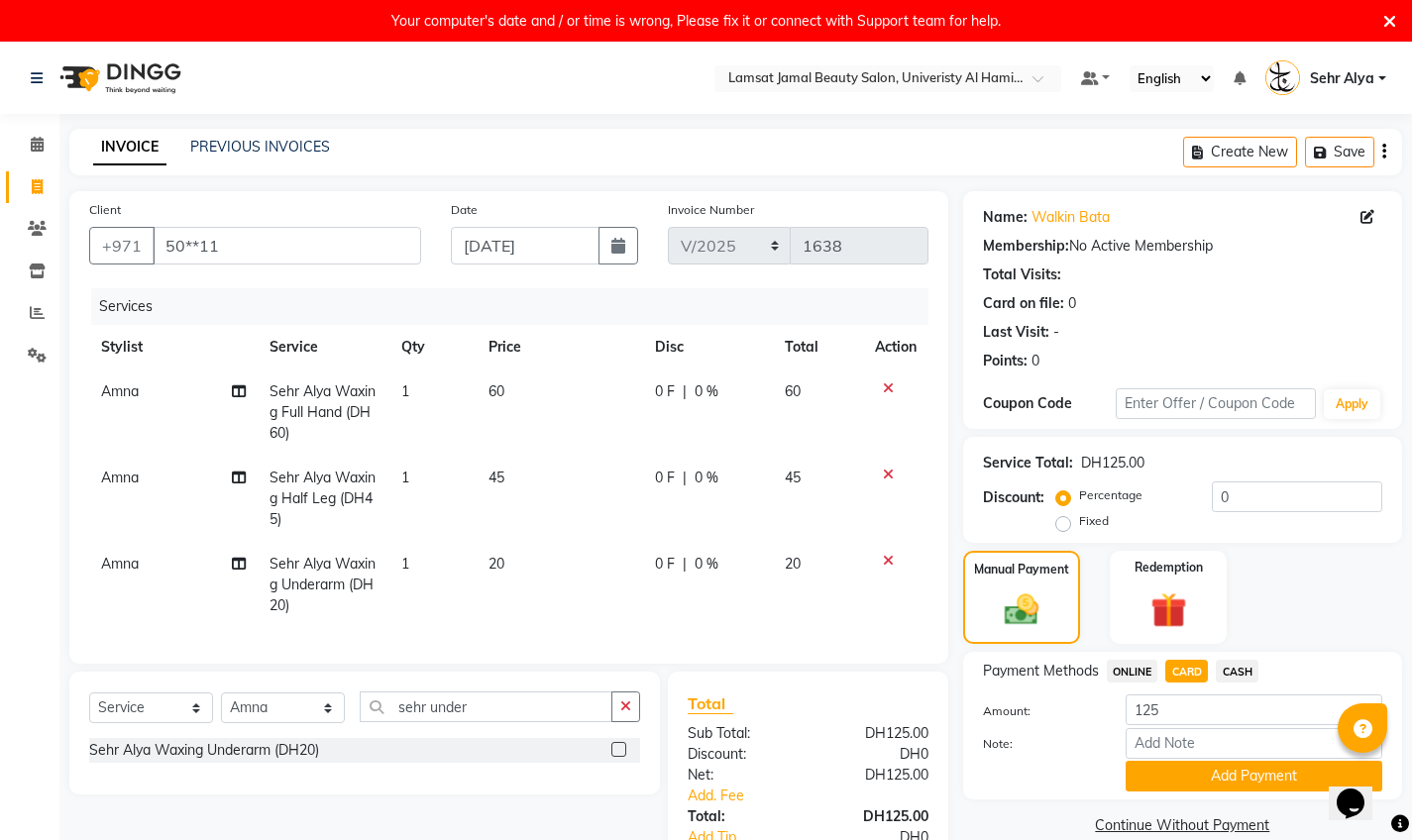 scroll, scrollTop: 147, scrollLeft: 0, axis: vertical 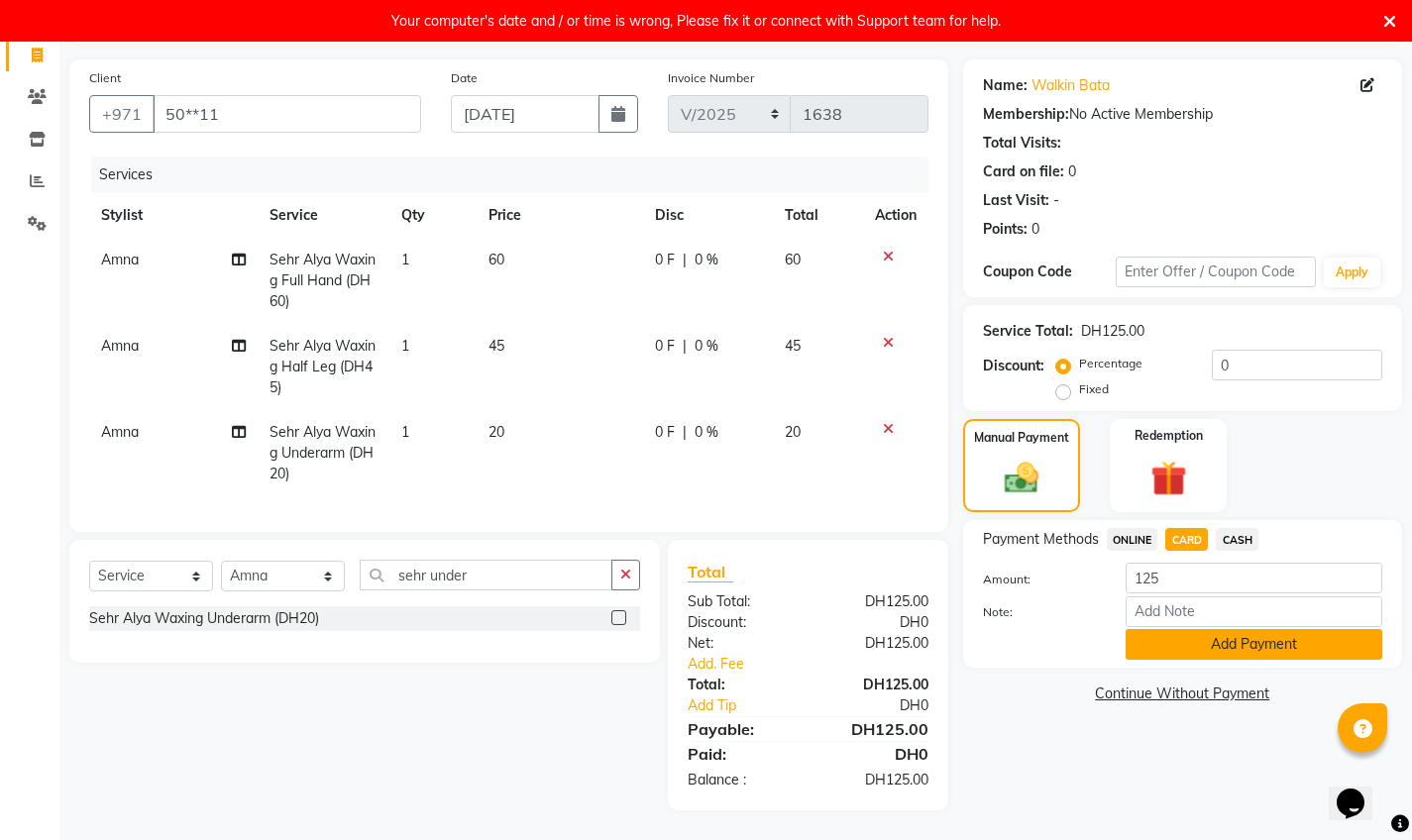 click on "Add Payment" 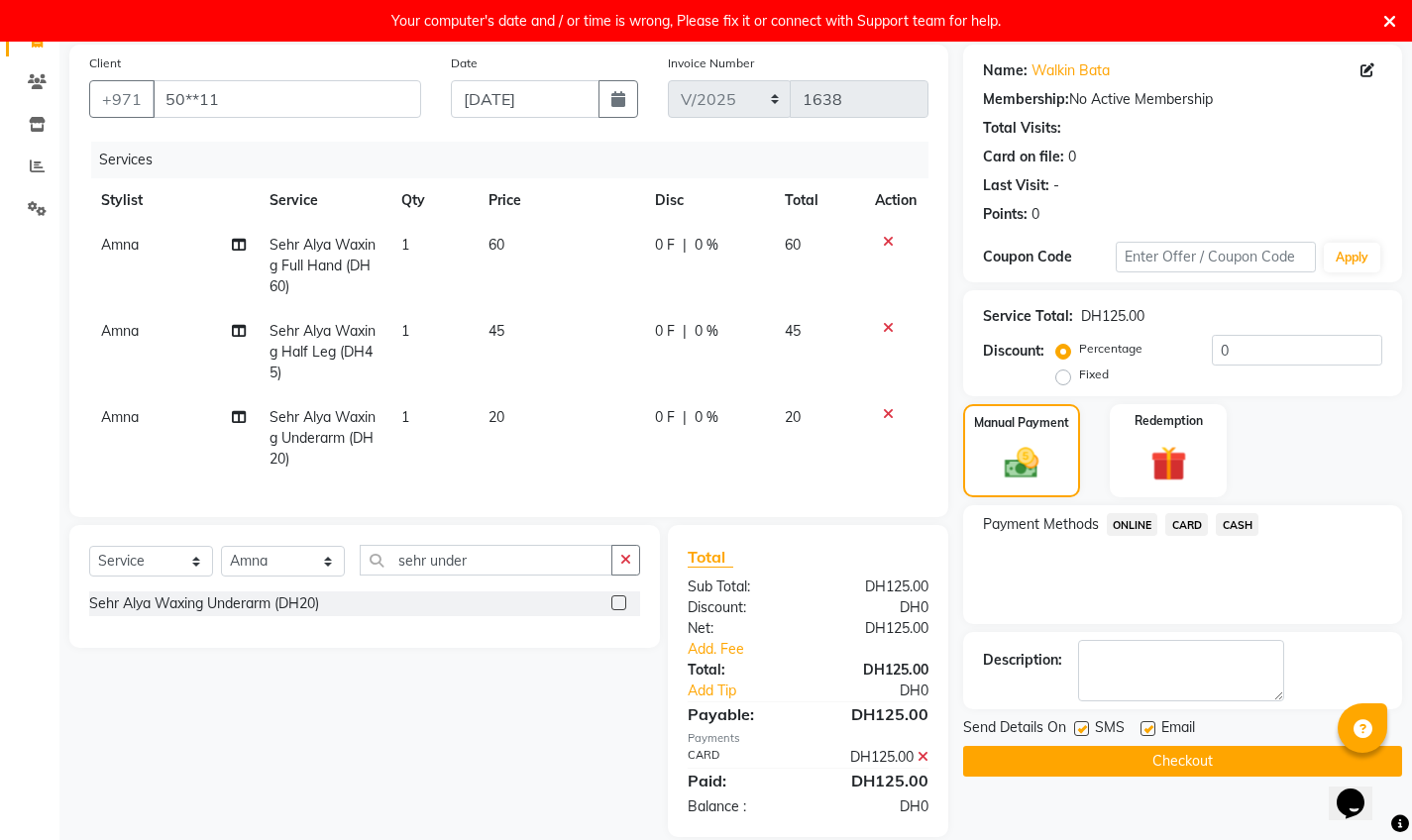 click on "Checkout" 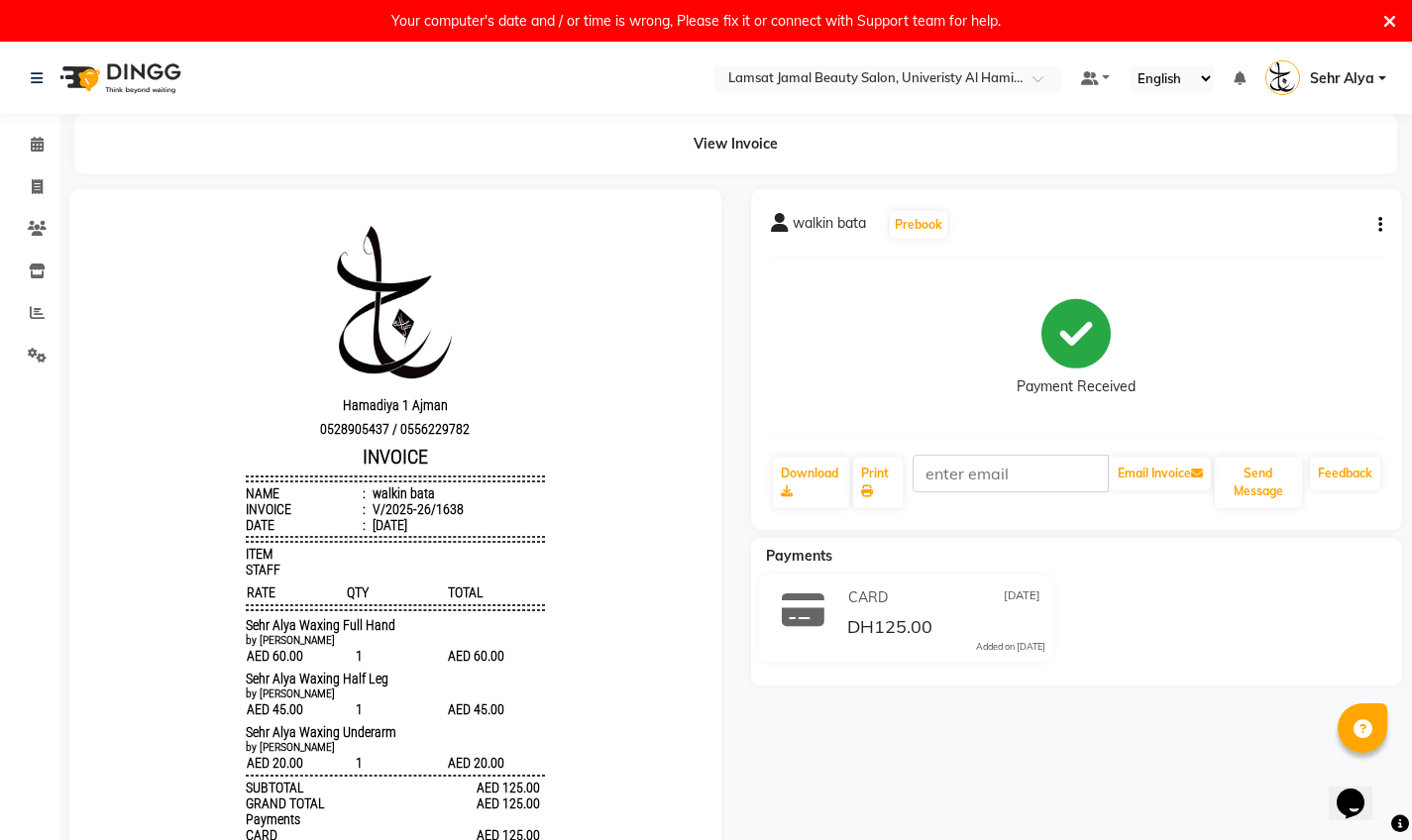 scroll, scrollTop: 133, scrollLeft: 0, axis: vertical 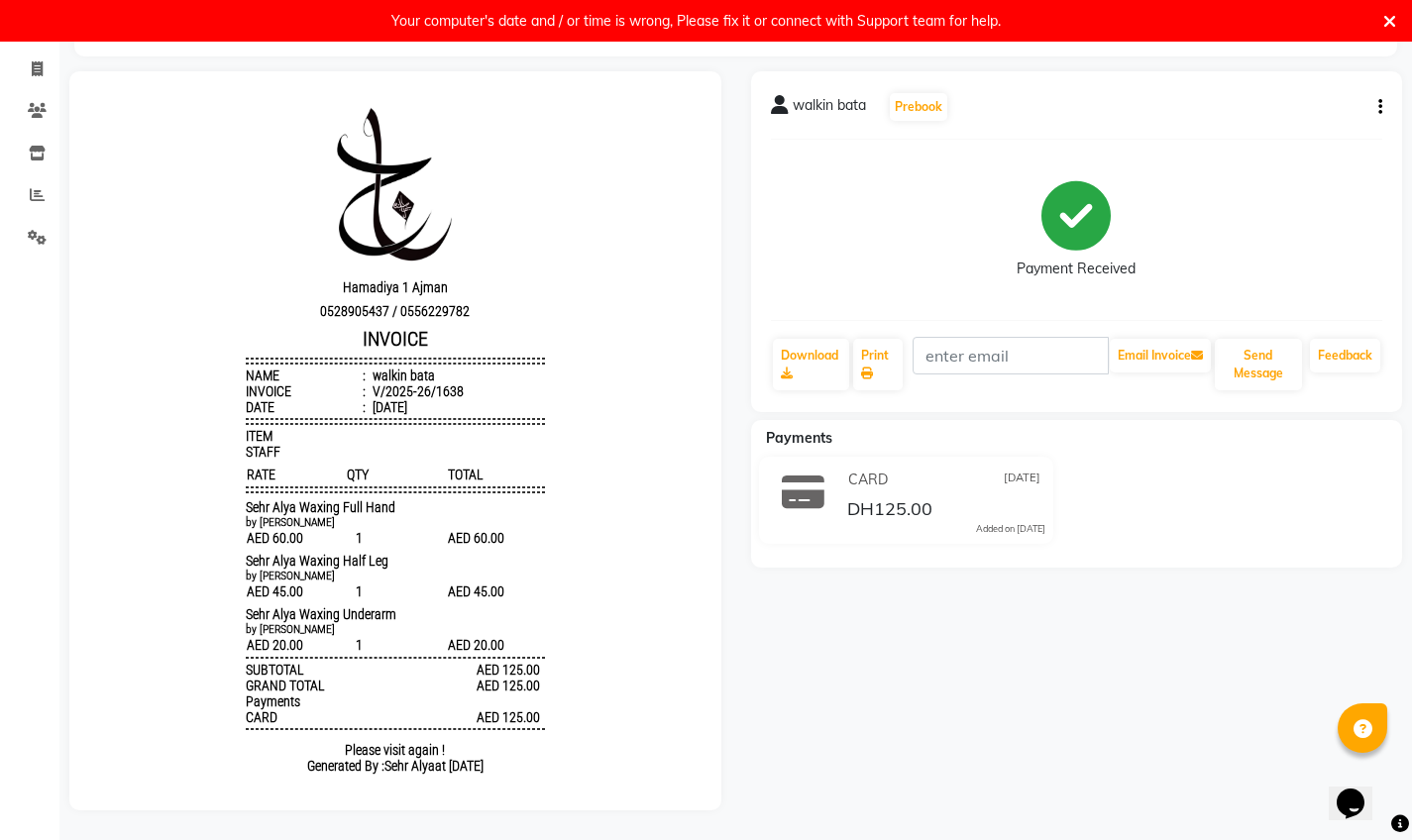 click at bounding box center (1389, 22) 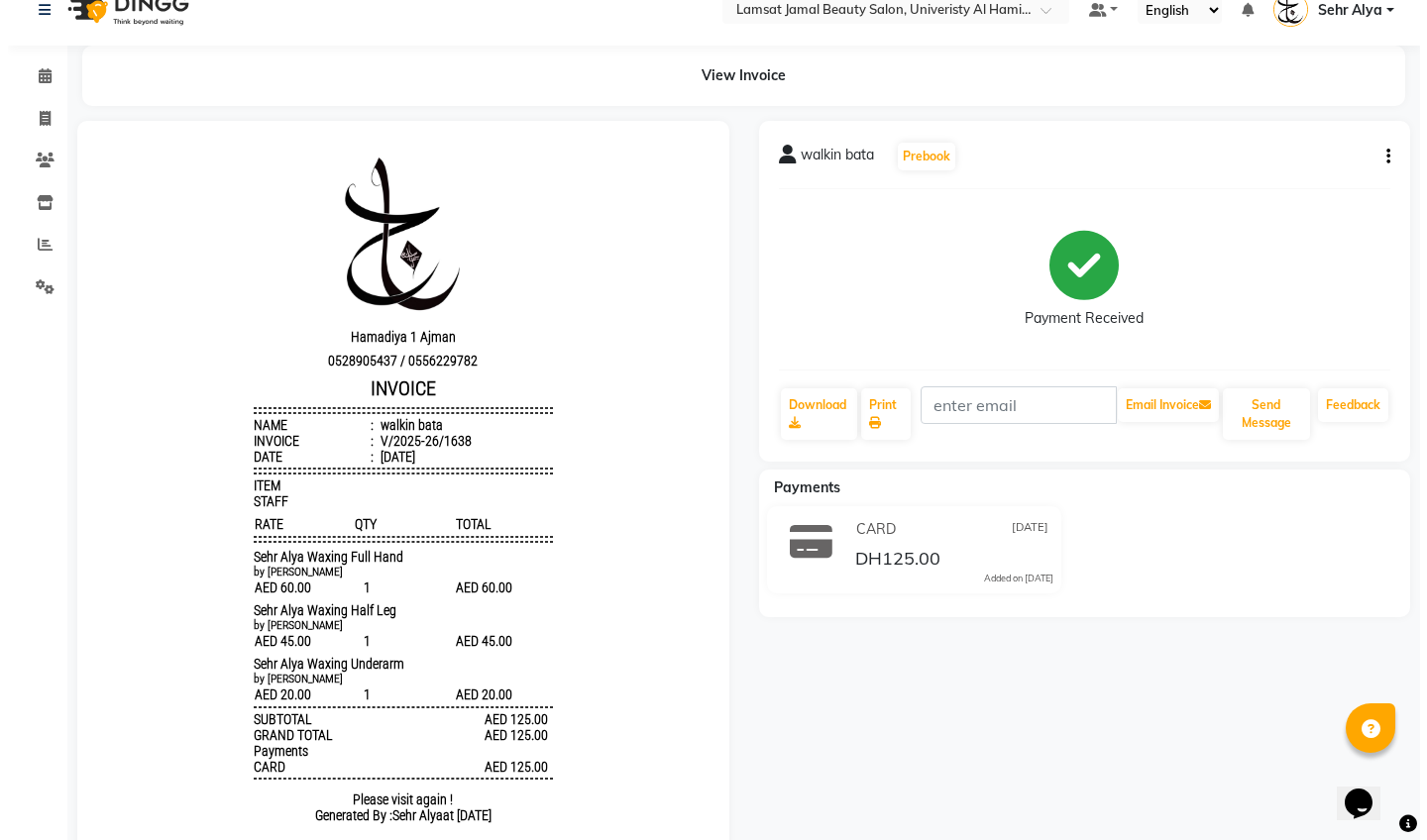 scroll, scrollTop: 0, scrollLeft: 0, axis: both 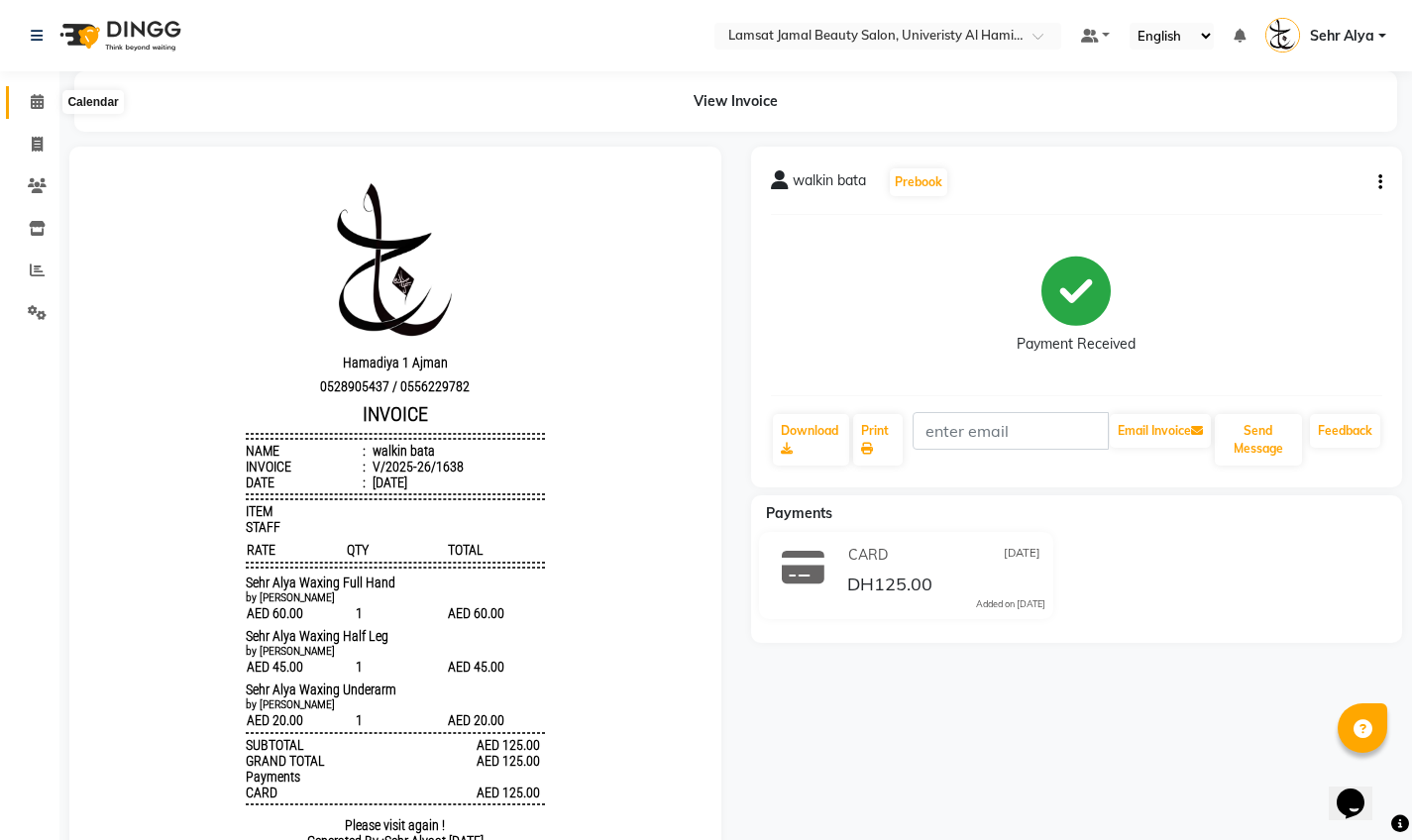 click 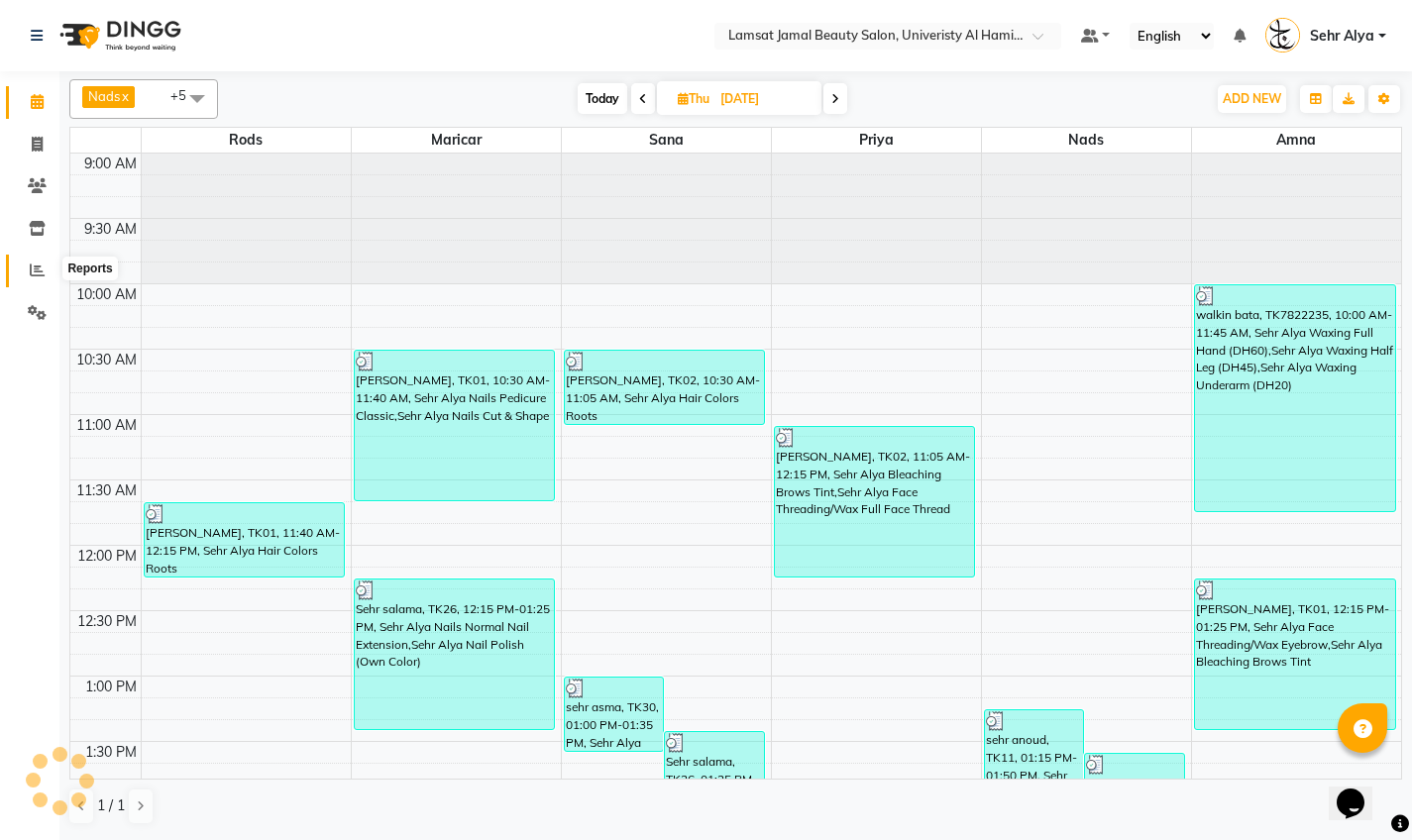 click 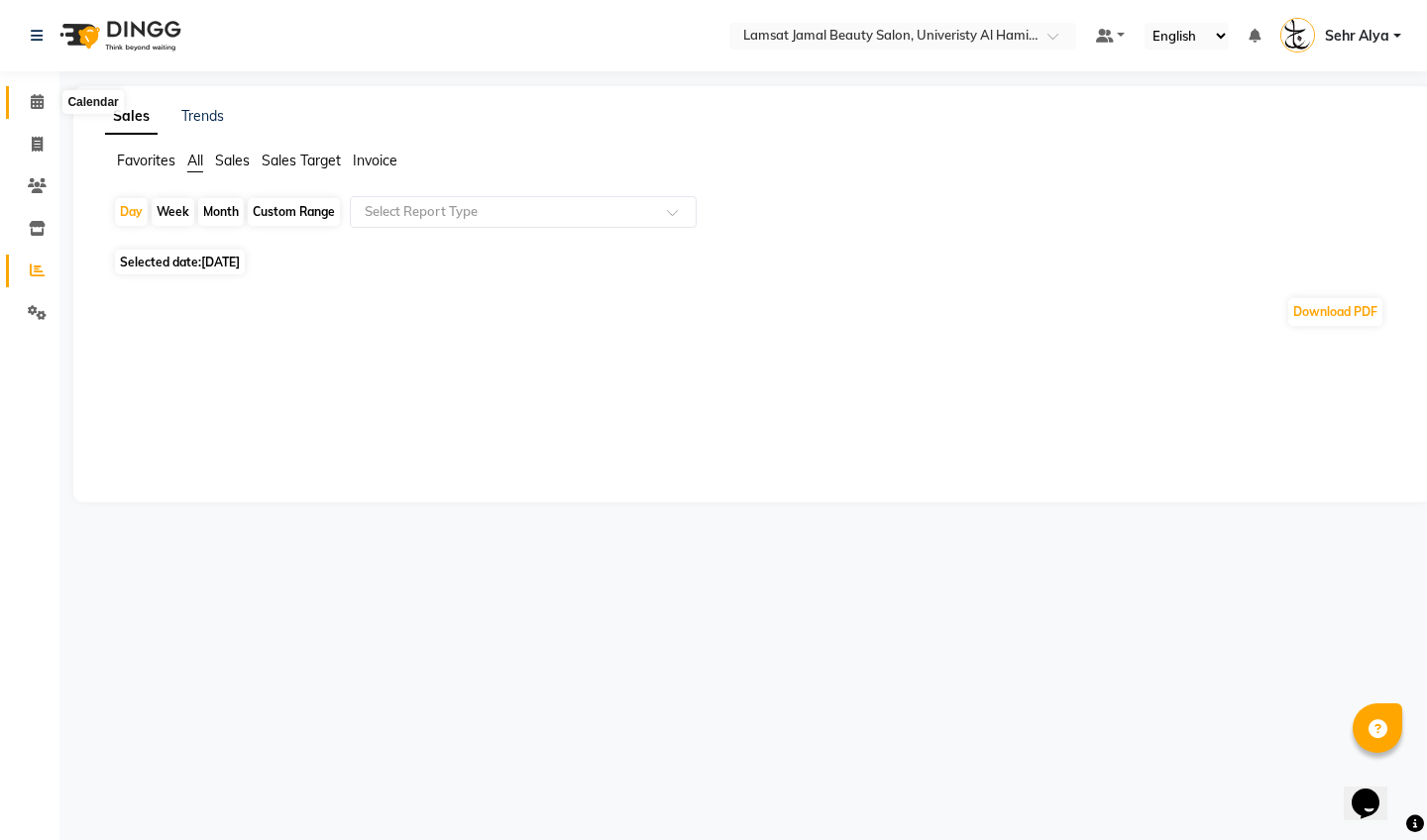 click 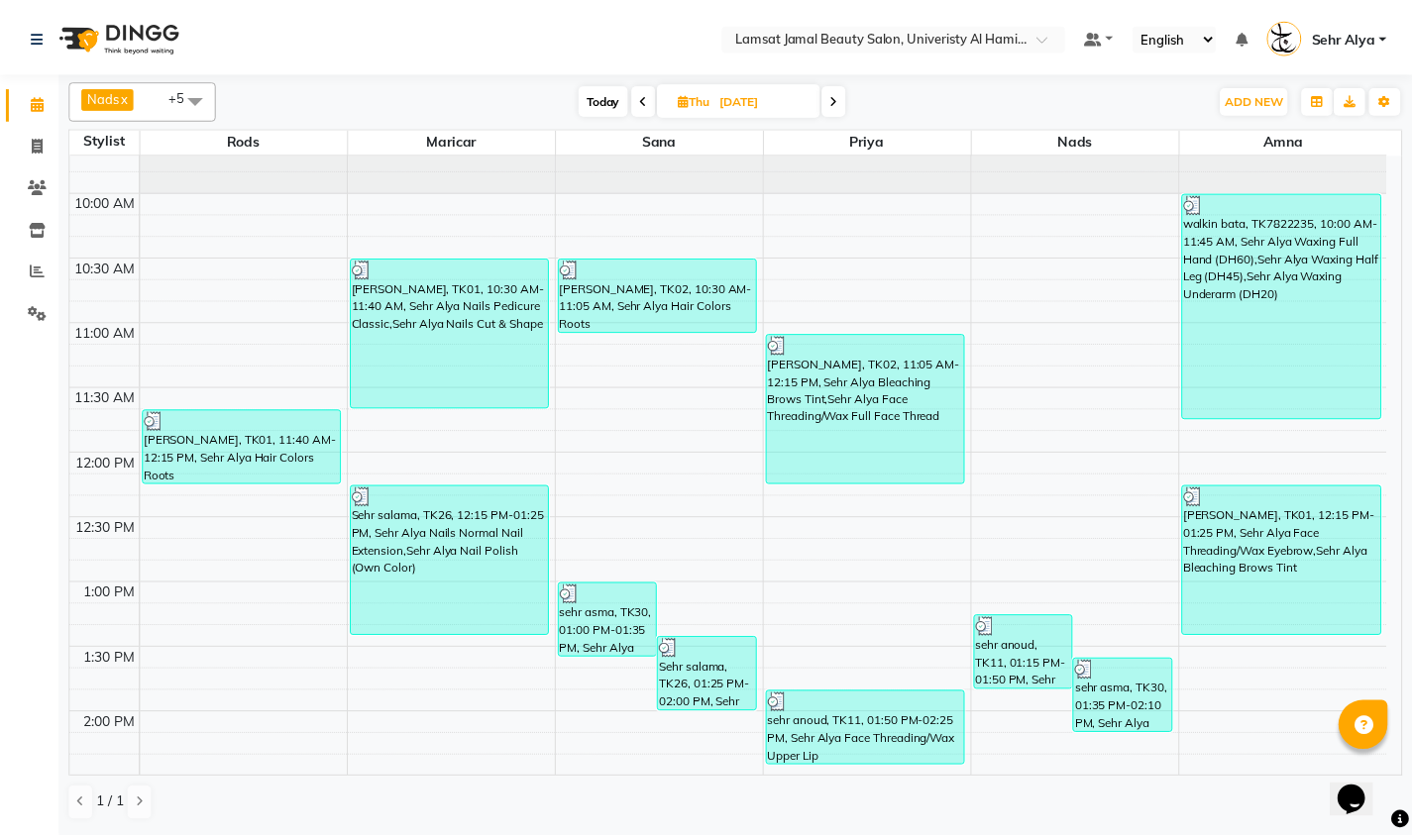 scroll, scrollTop: 228, scrollLeft: 0, axis: vertical 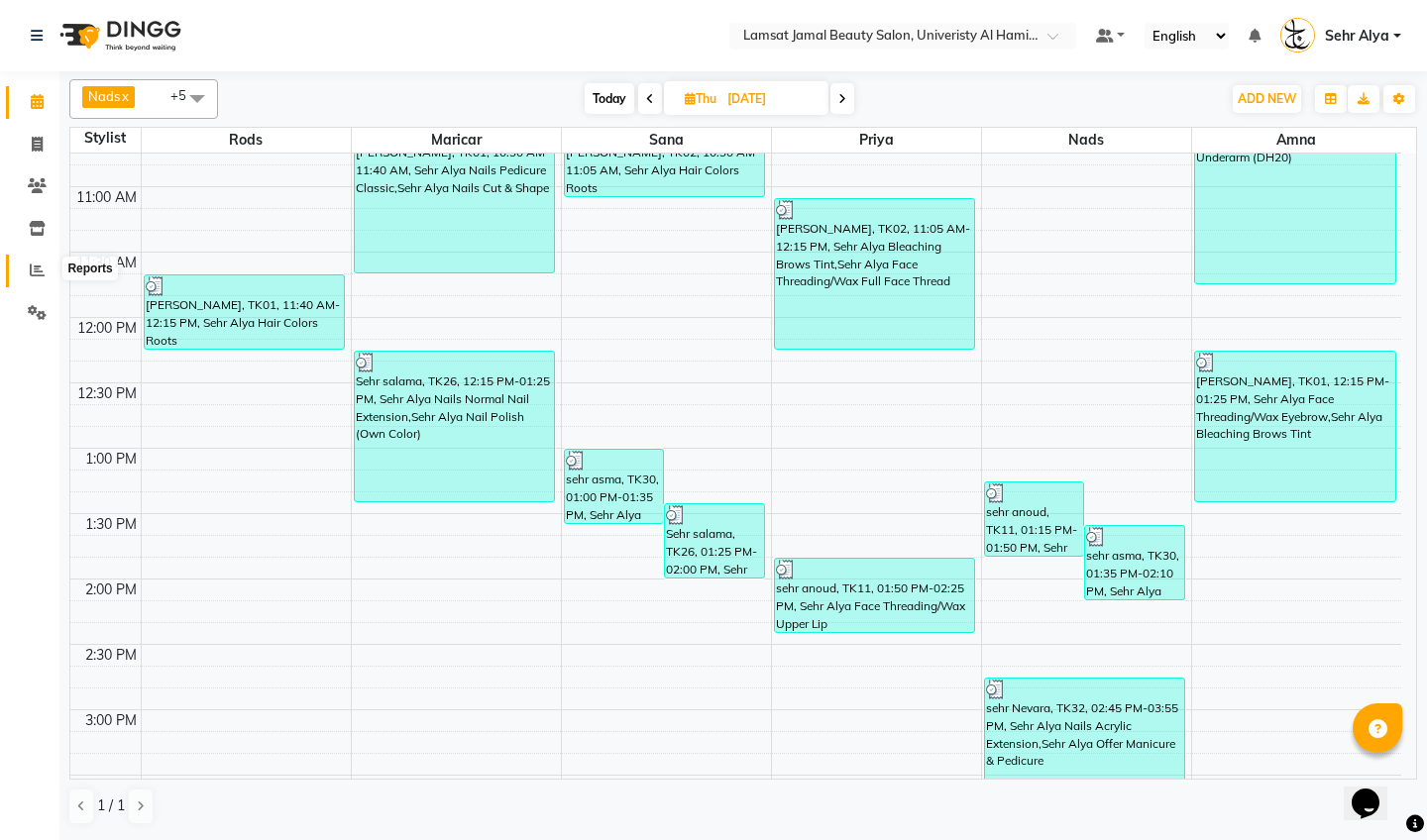 click 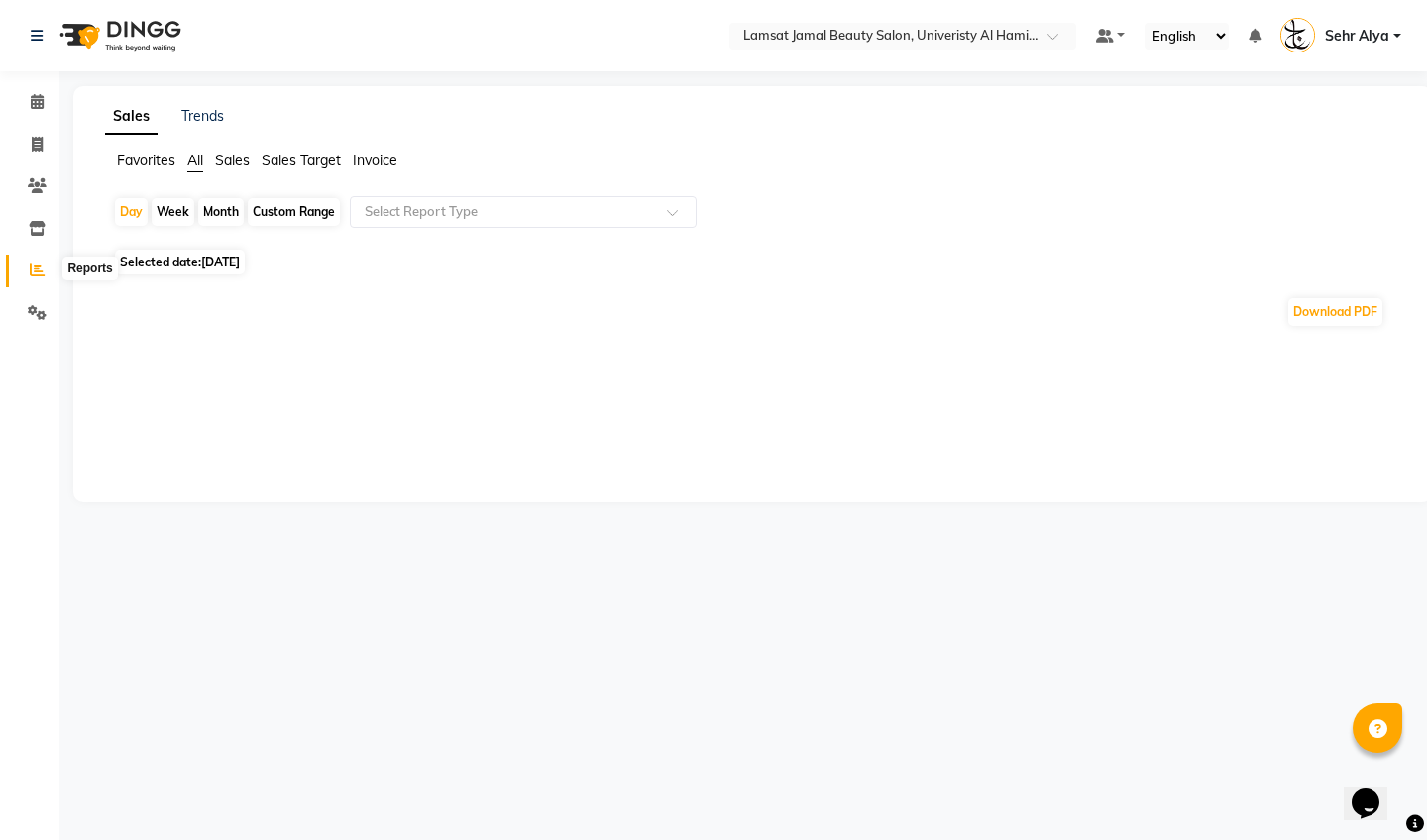 click 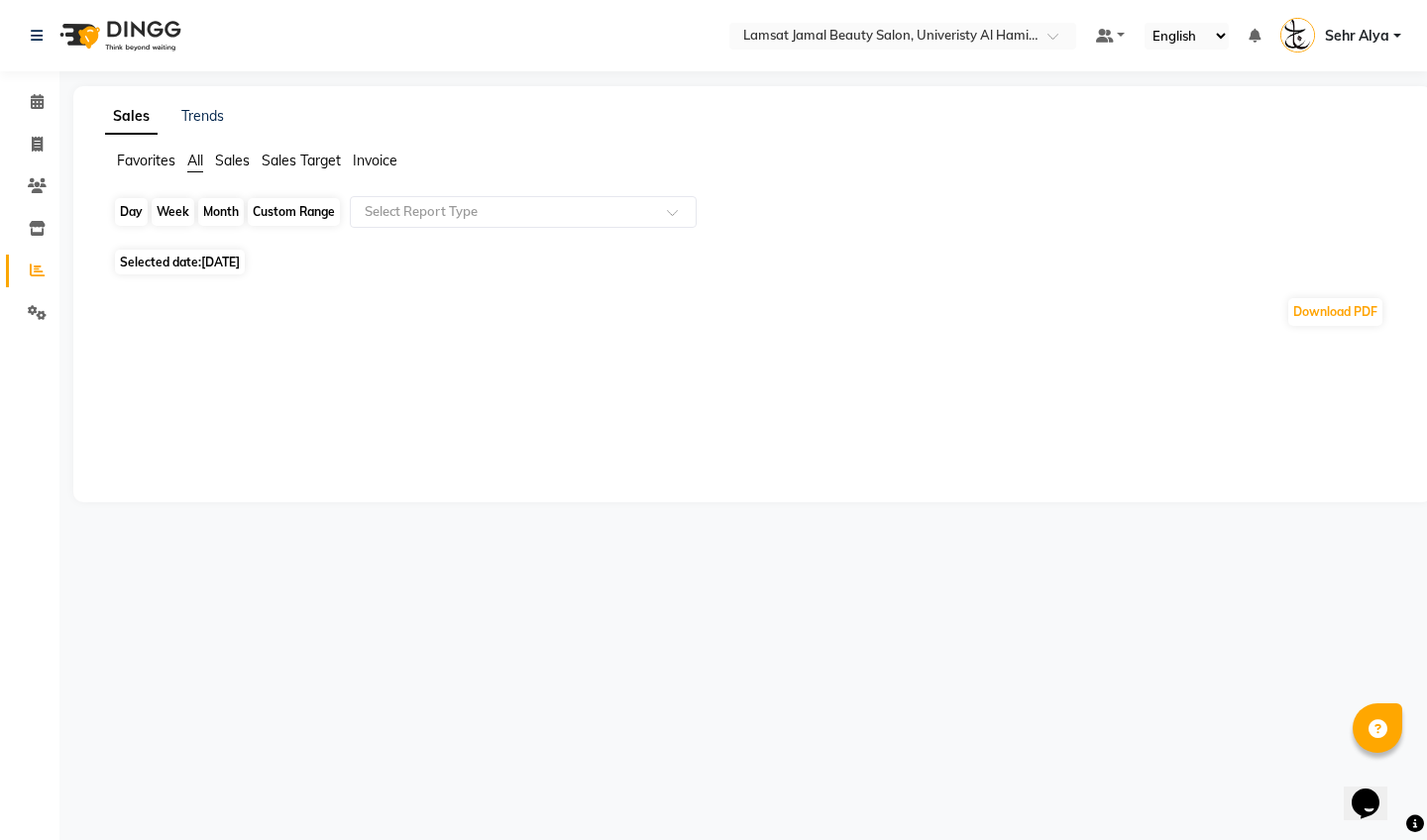 click on "Day" 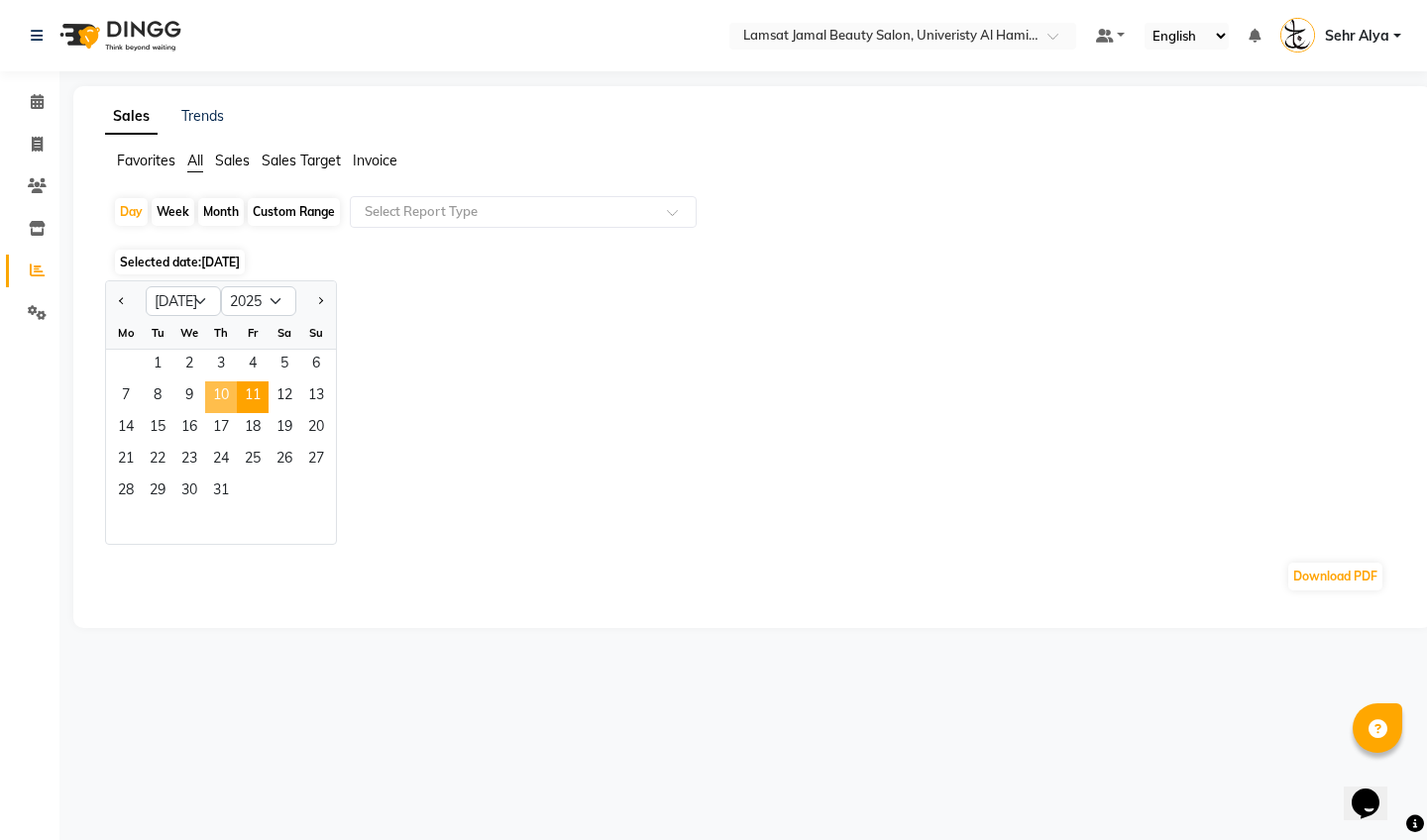 click on "10" 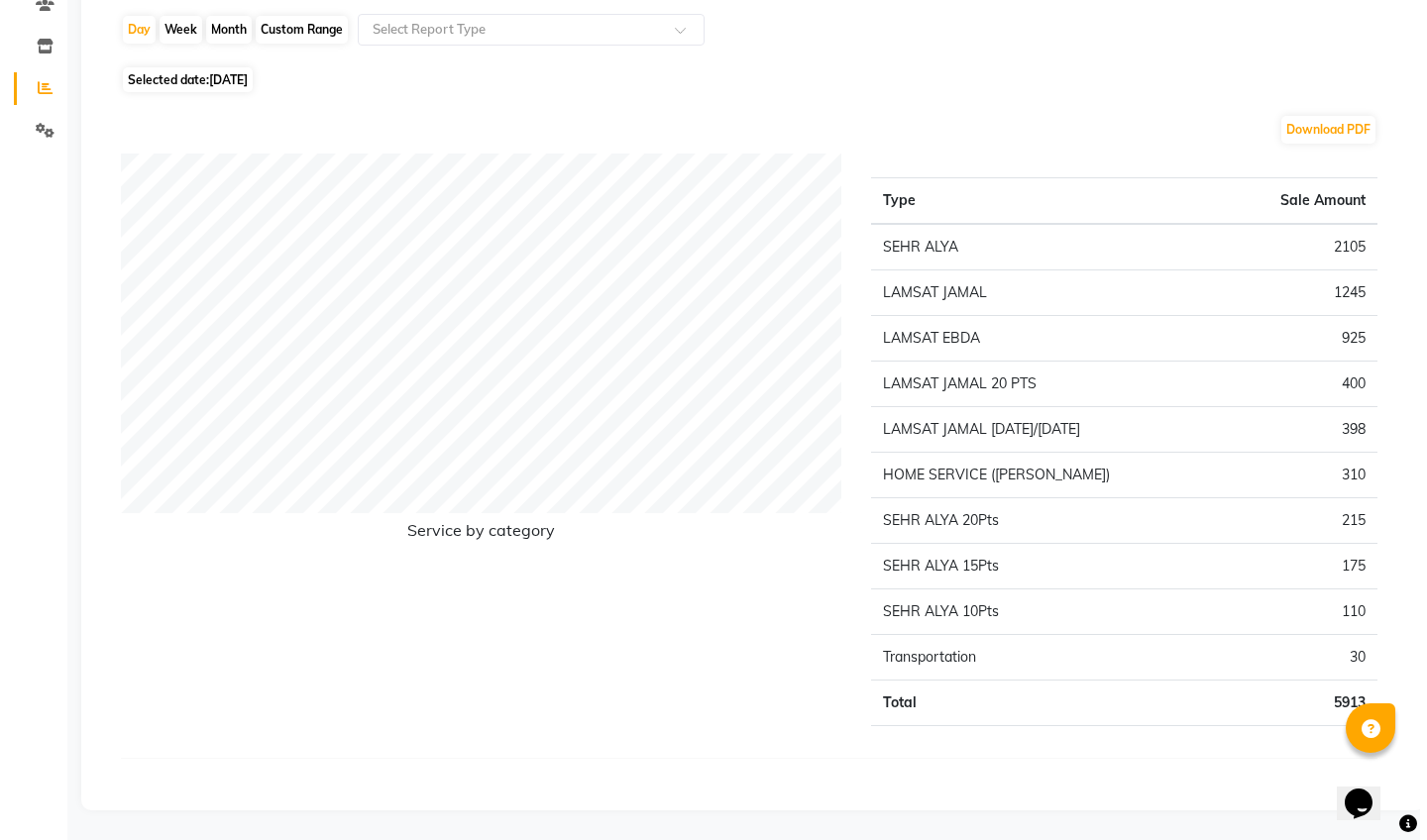 scroll, scrollTop: 0, scrollLeft: 0, axis: both 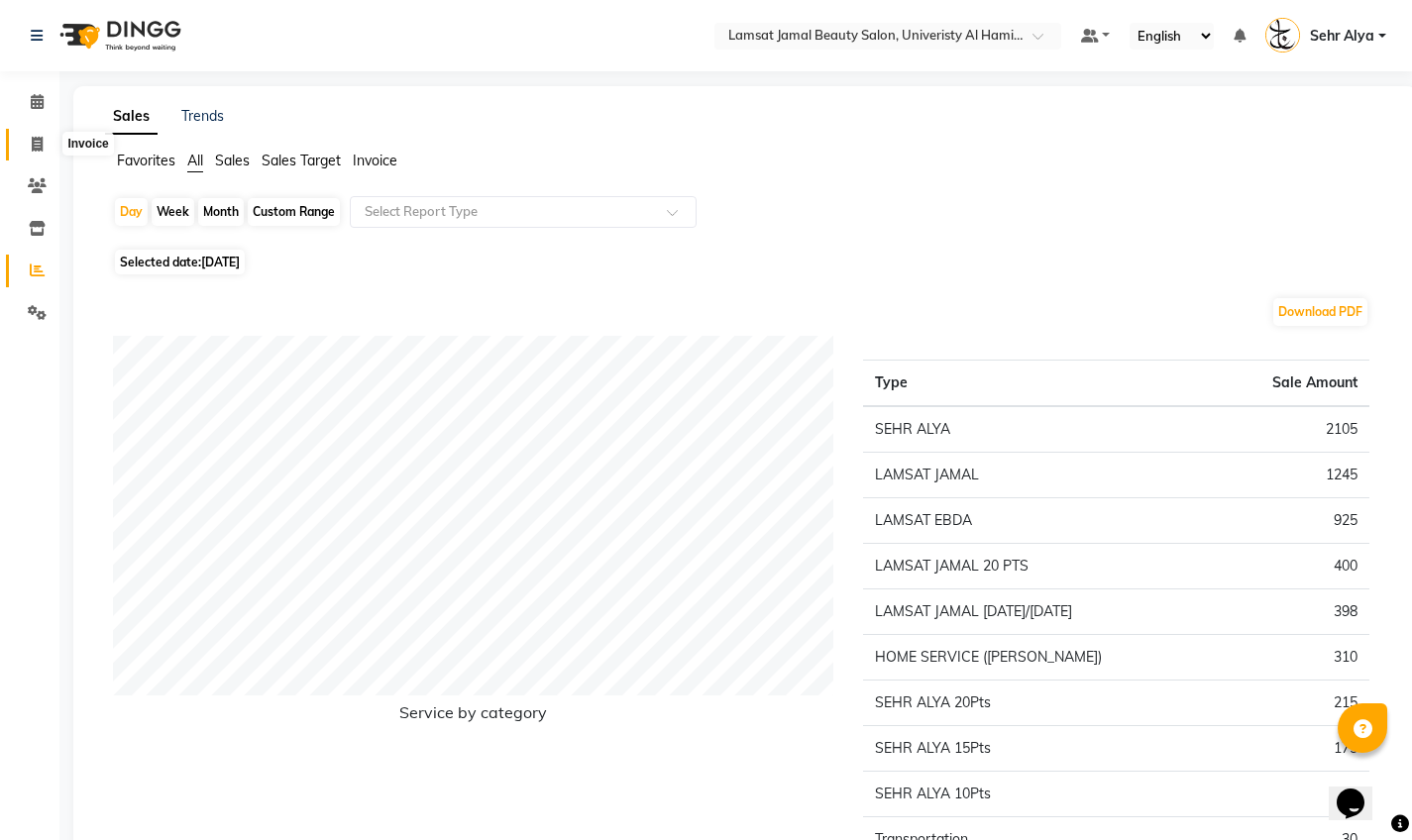click 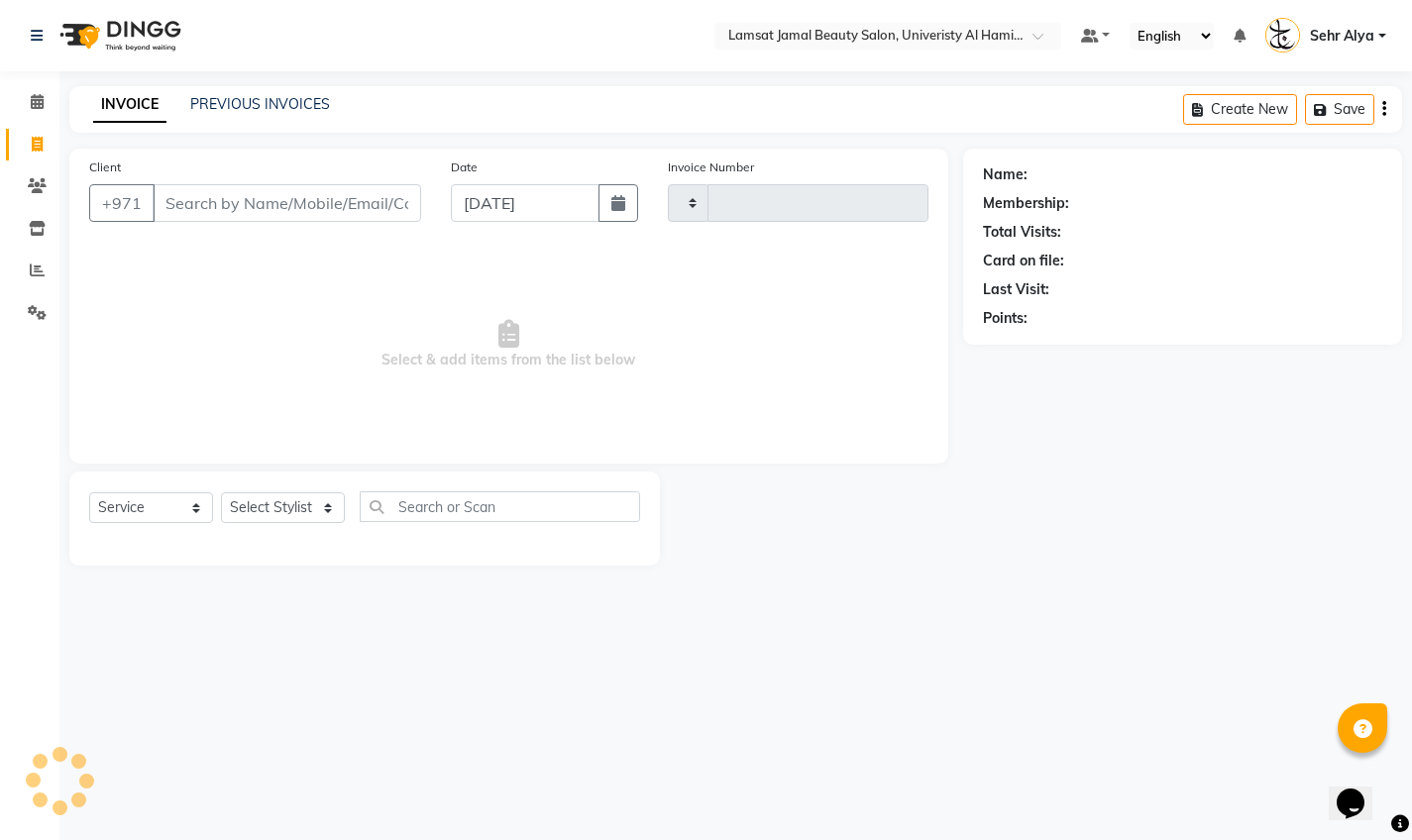 type on "1639" 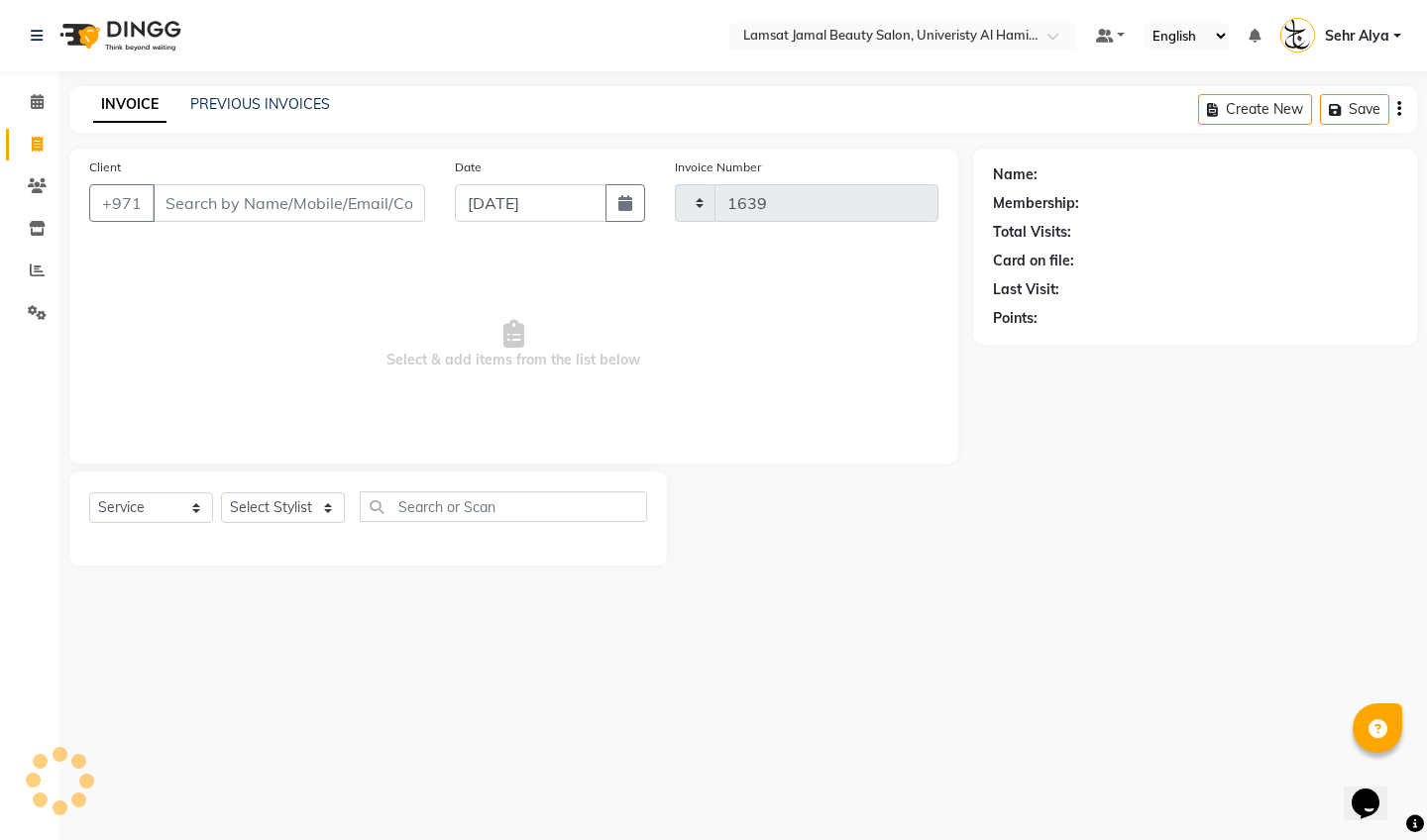select on "8294" 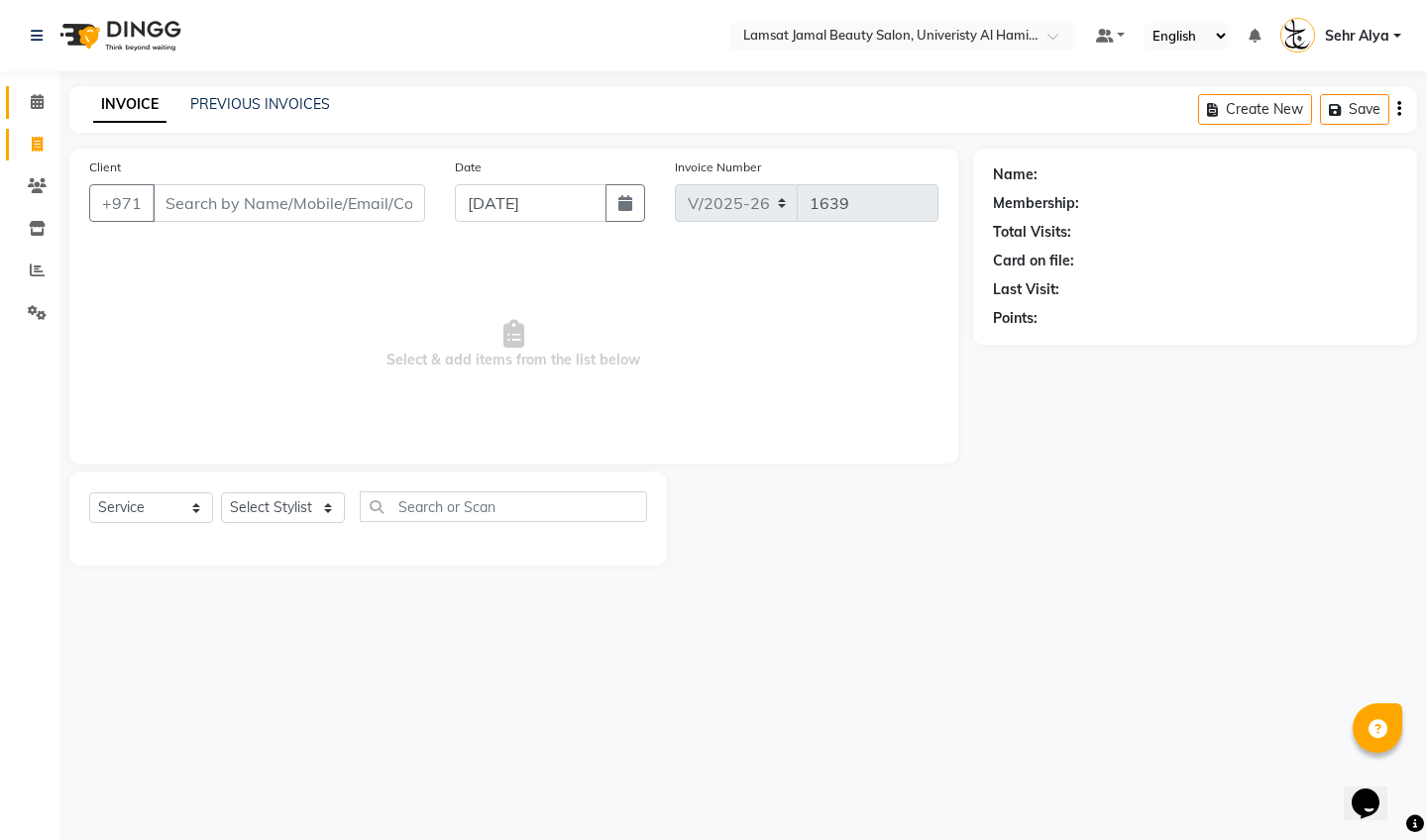 click on "Calendar" 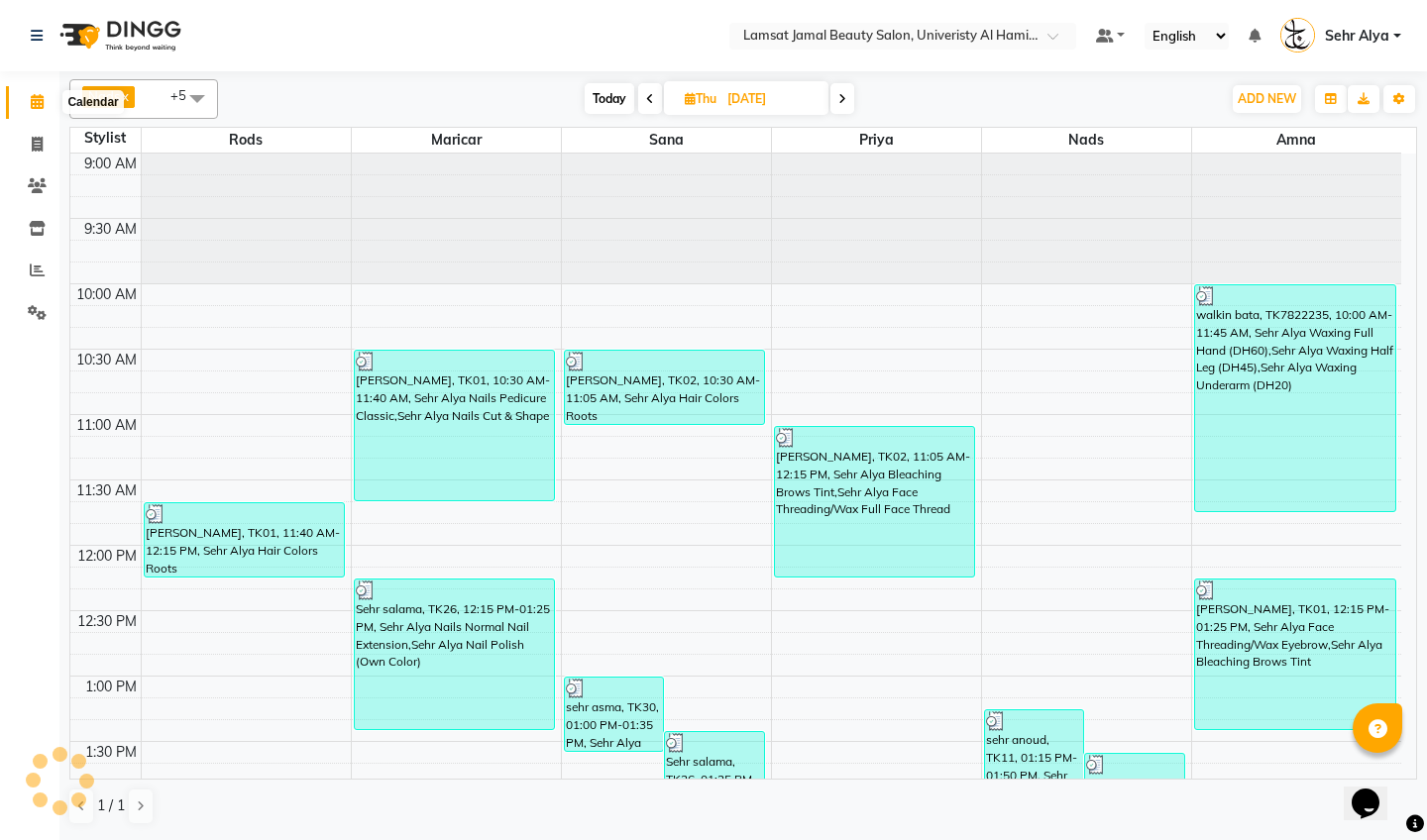 click 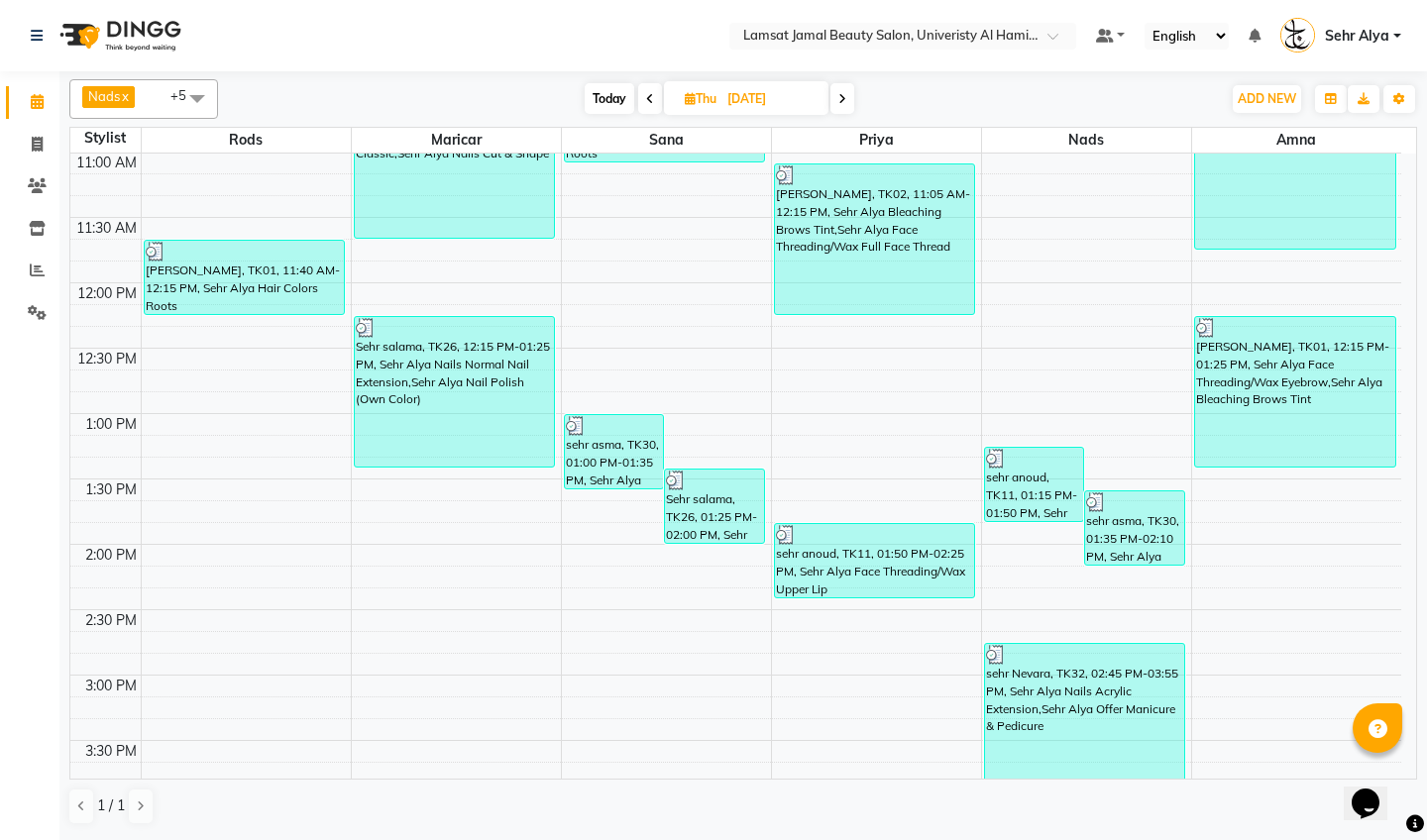 scroll, scrollTop: 262, scrollLeft: 0, axis: vertical 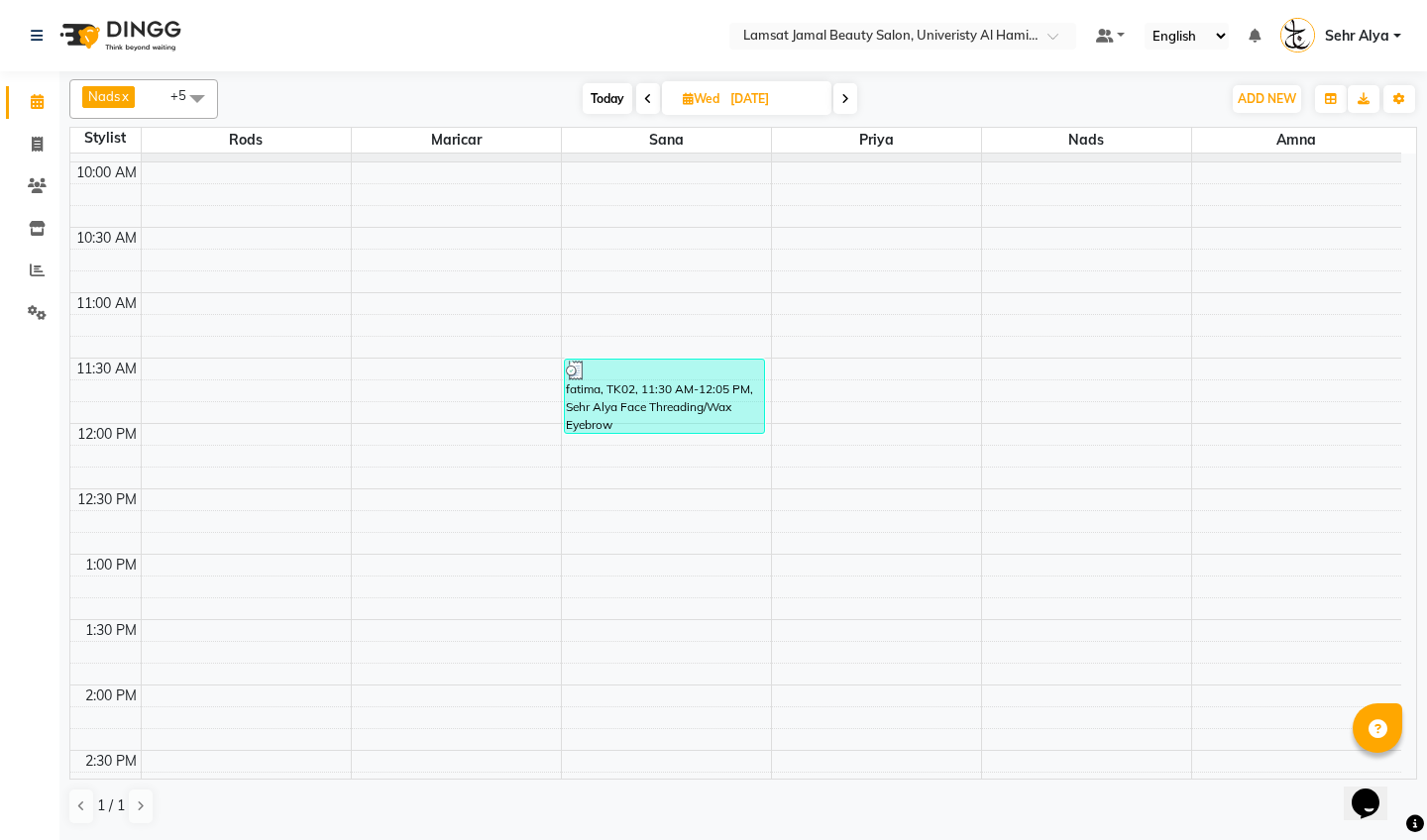 click on "9:00 AM 9:30 AM 10:00 AM 10:30 AM 11:00 AM 11:30 AM 12:00 PM 12:30 PM 1:00 PM 1:30 PM 2:00 PM 2:30 PM 3:00 PM 3:30 PM 4:00 PM 4:30 PM 5:00 PM 5:30 PM 6:00 PM 6:30 PM 7:00 PM 7:30 PM 8:00 PM 8:30 PM 9:00 PM 9:30 PM 10:00 PM 10:30 PM 11:00 PM 11:30 PM     mamazanet, TK06, 05:50 PM-06:25 PM, Sehr Alya Nails Normal Polish     Hawra, TK09, 07:45 PM-08:20 PM, Sehr Alya Nails Normal Polish     fatima, TK02, 11:30 AM-12:05 PM, Sehr Alya Face Threading/Wax Eyebrow     [PERSON_NAME], TK03, 03:00 PM-03:35 PM, Sehr Alya Hair Colors Highlights     mamazanet, TK06, 05:15 PM-05:50 PM, Sehr Alya Nails Manicure Classic     Hawra, TK09, 06:00 PM-07:45 PM, Sehr Alya Offer Manicure & Pedicure,Sehr Alya Nails Normal Polish" at bounding box center (735, 1011) 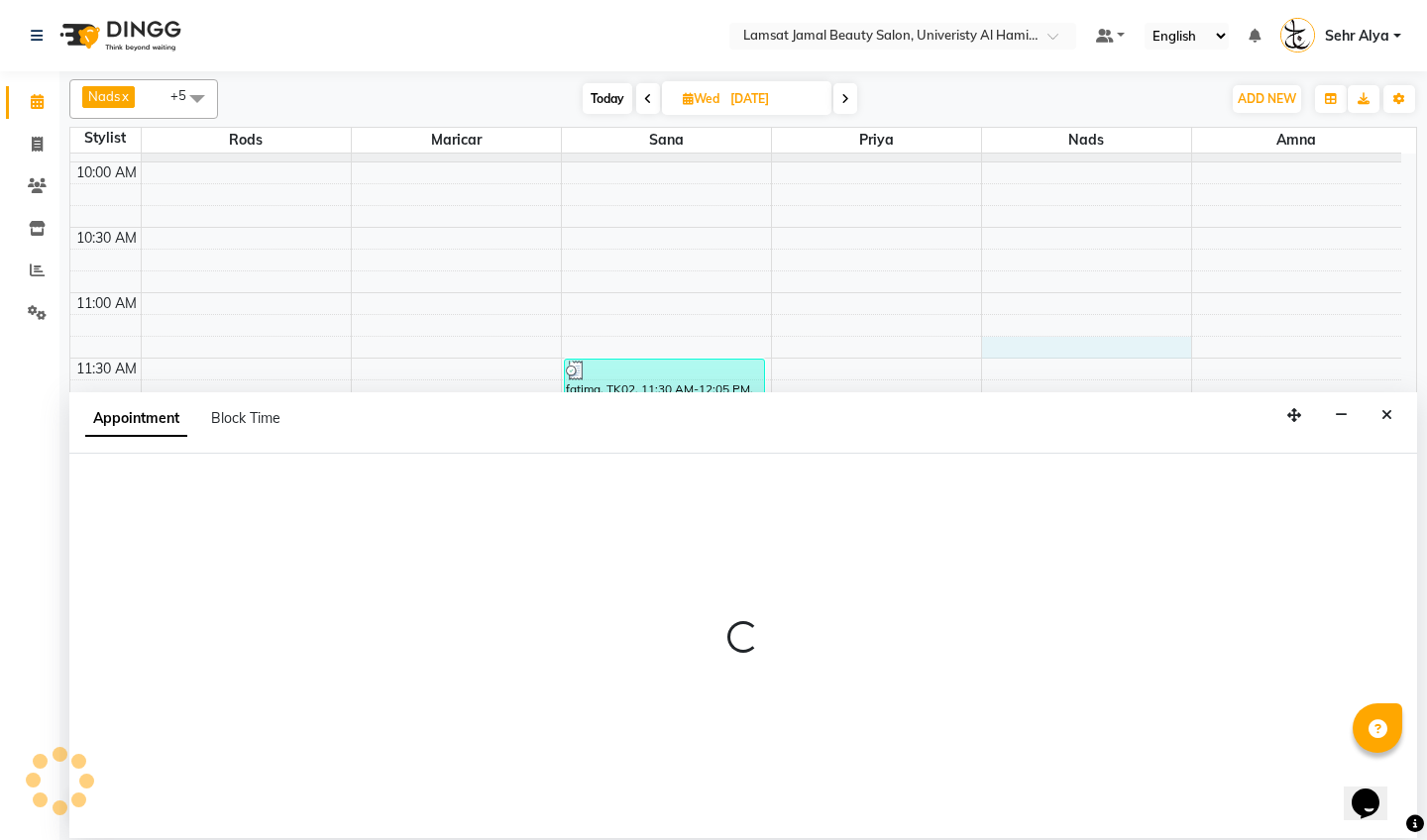 select on "79915" 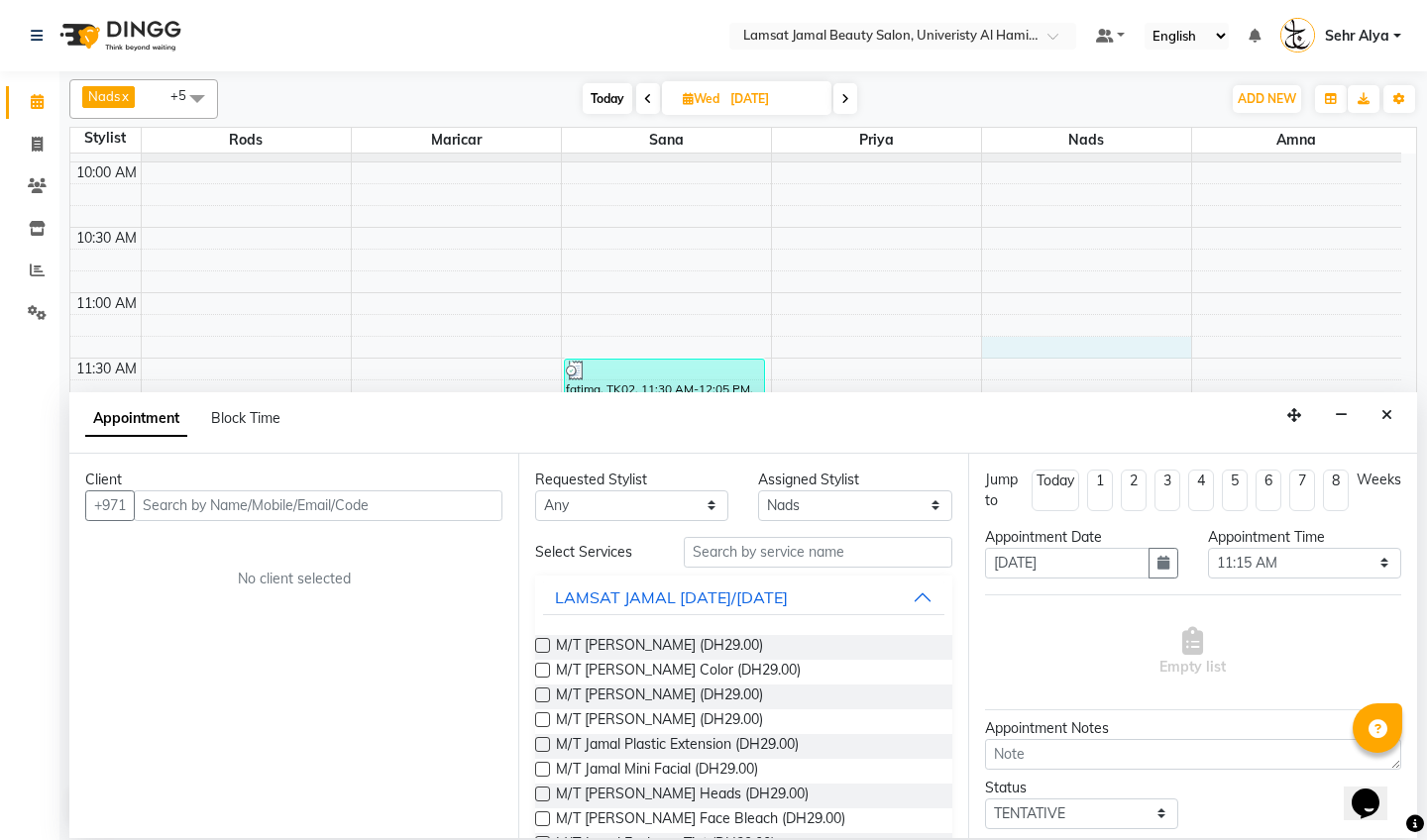 click at bounding box center (318, 505) 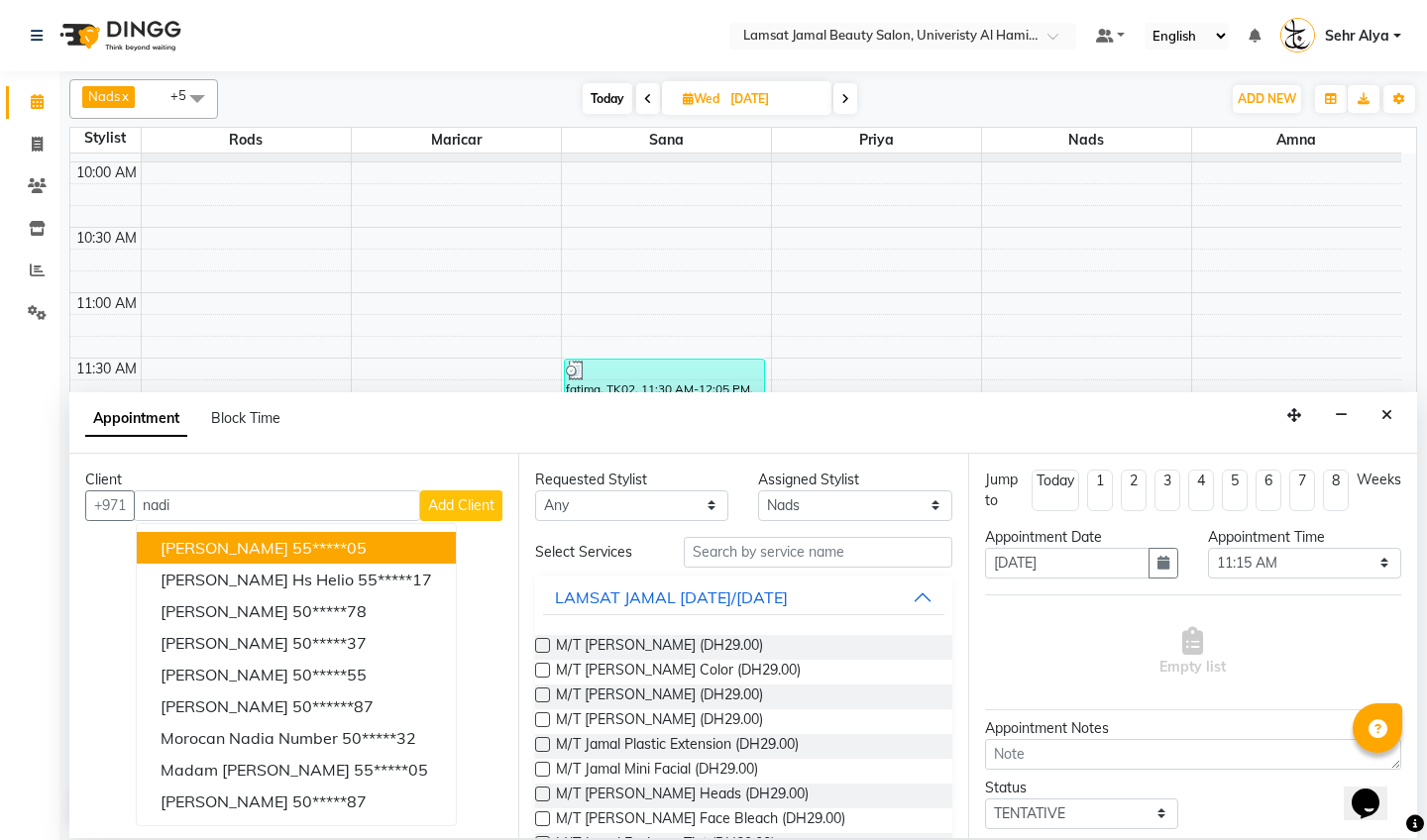click on "[PERSON_NAME]  55*****05" at bounding box center [296, 548] 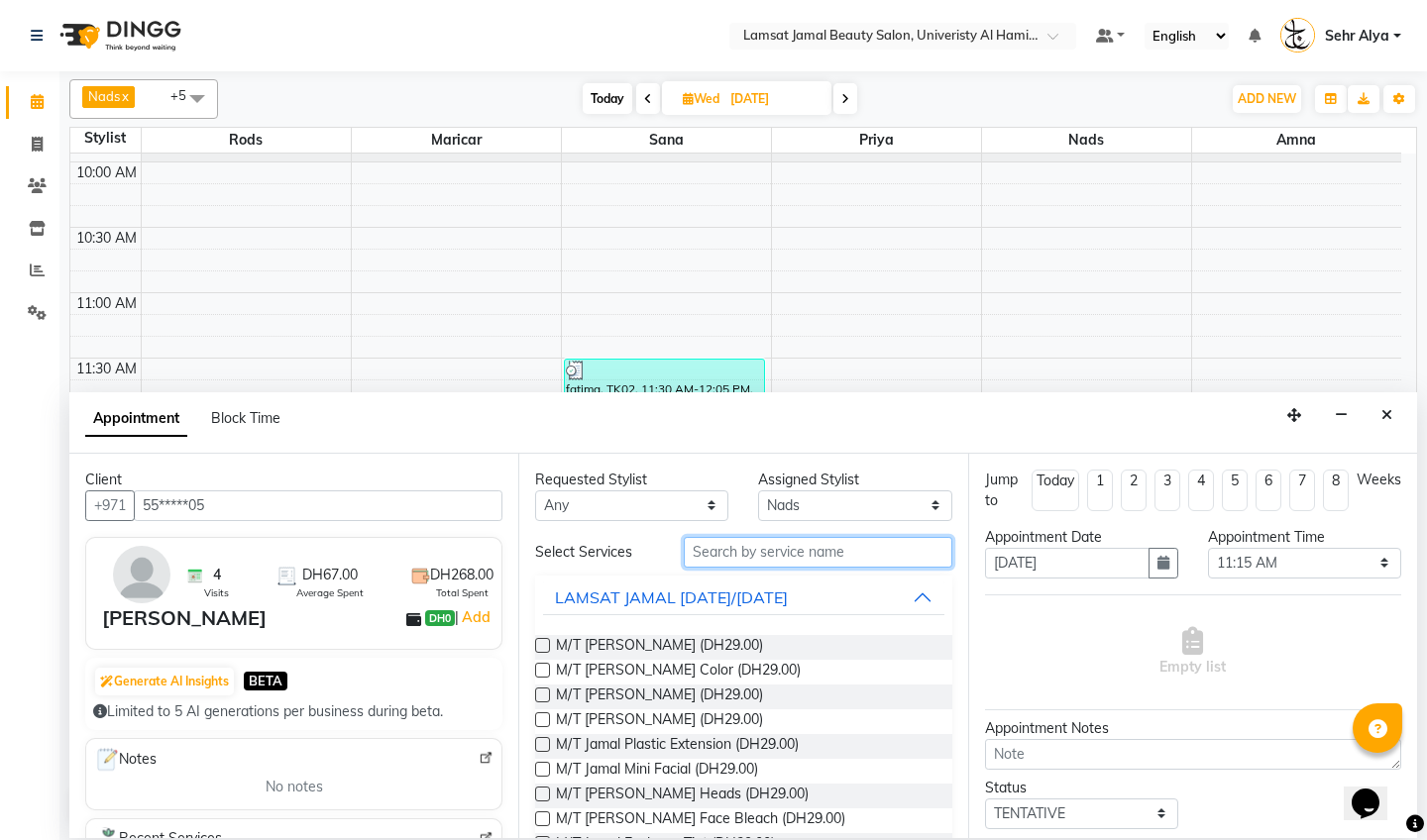 click at bounding box center (818, 552) 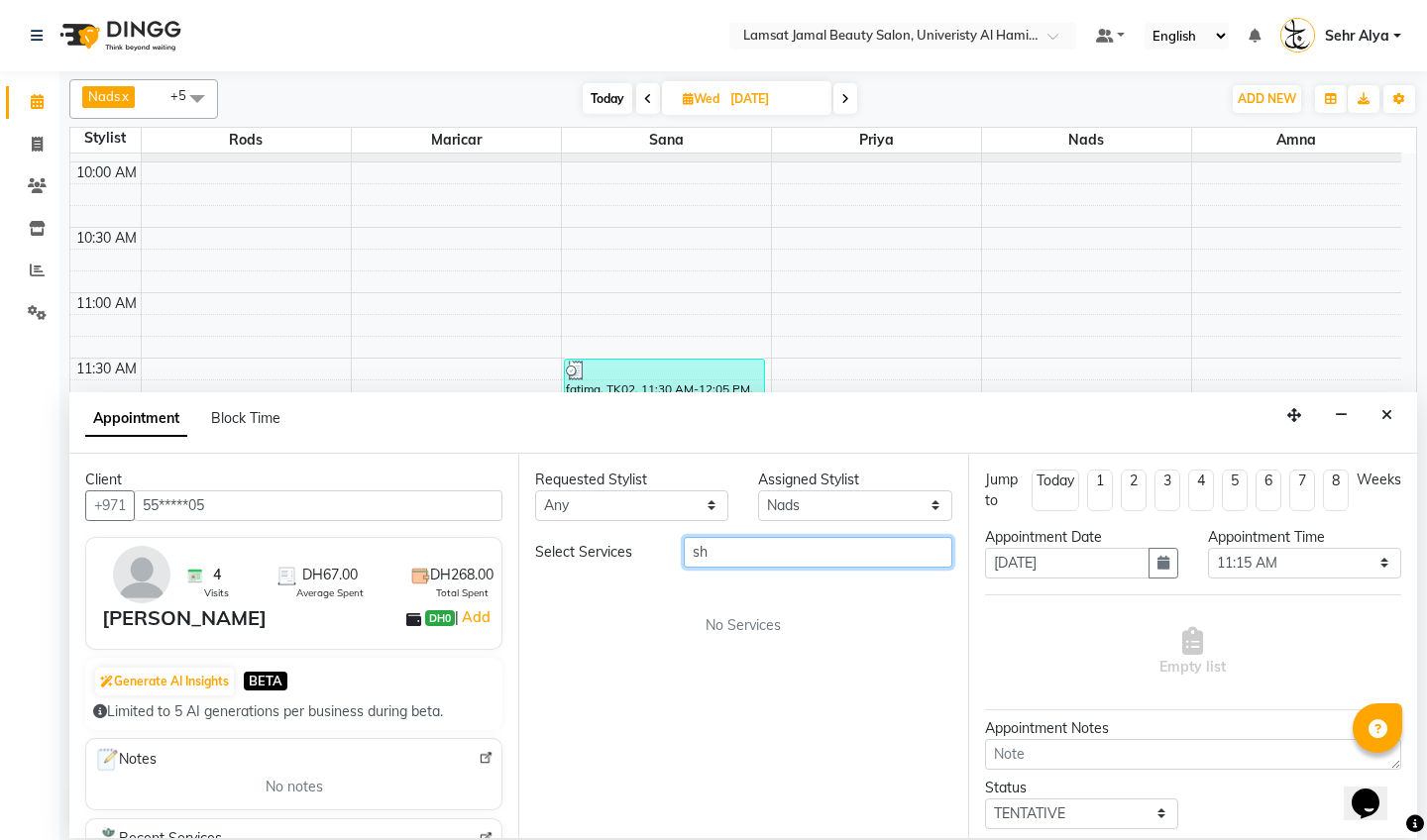 type on "s" 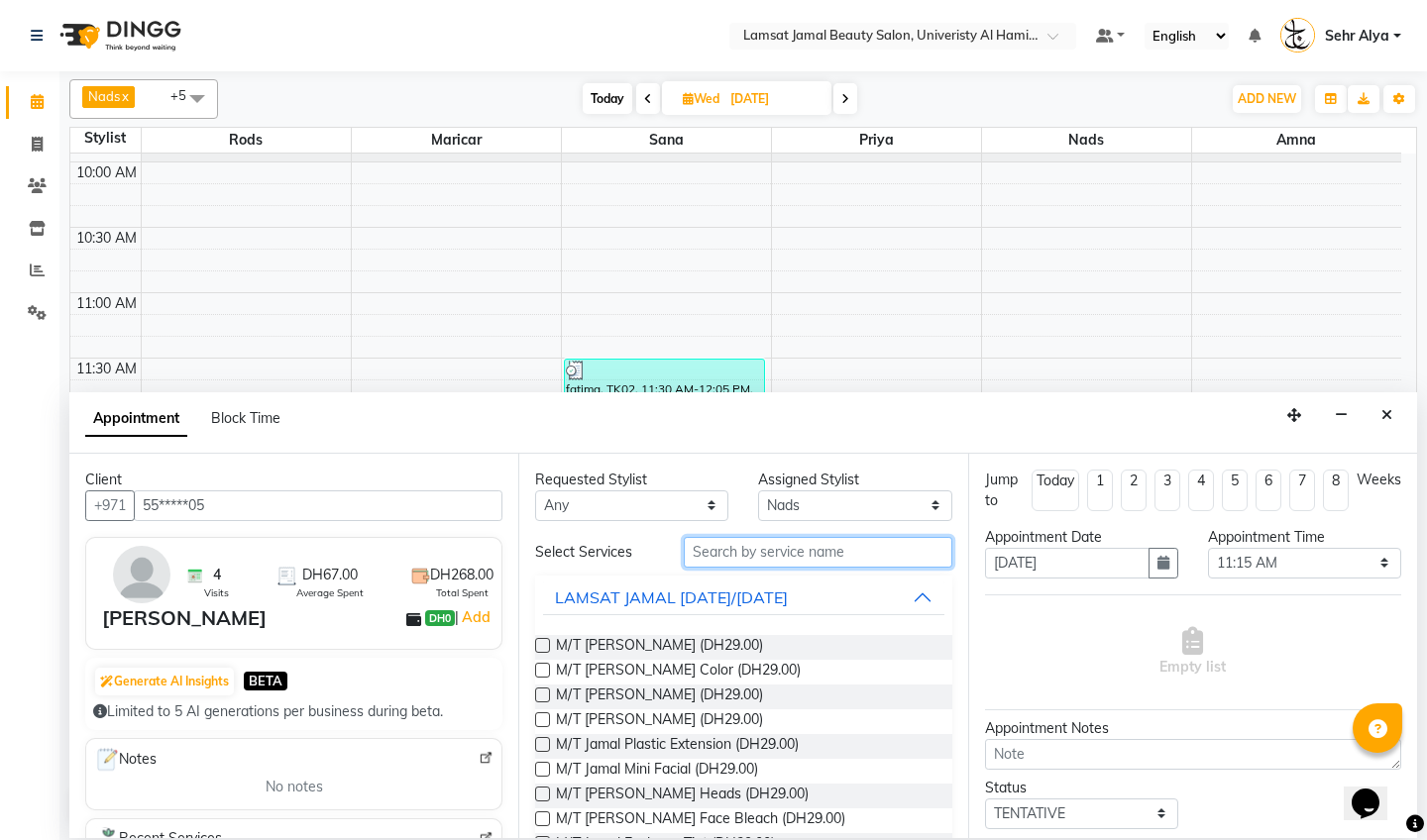type on "s" 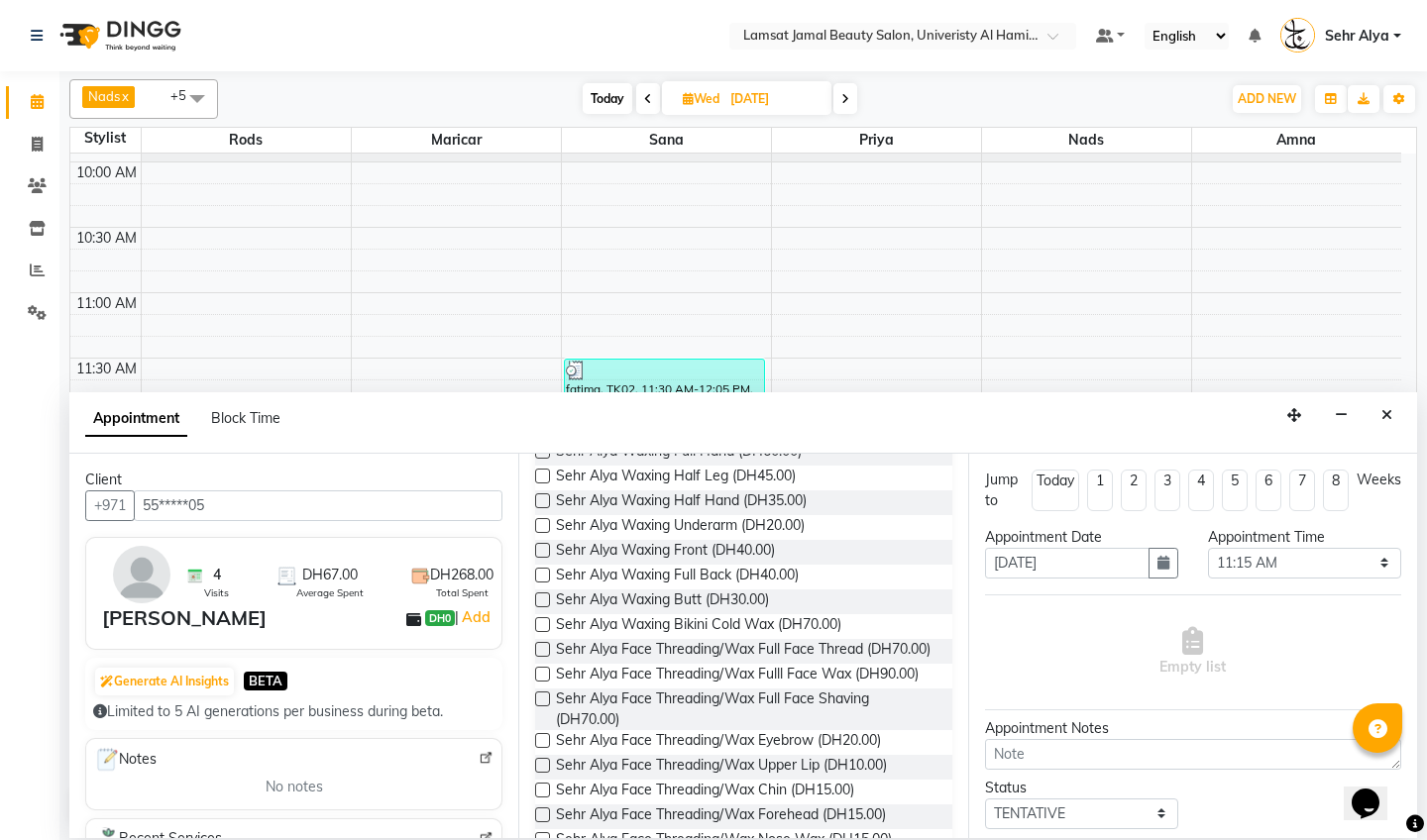 scroll, scrollTop: 752, scrollLeft: 0, axis: vertical 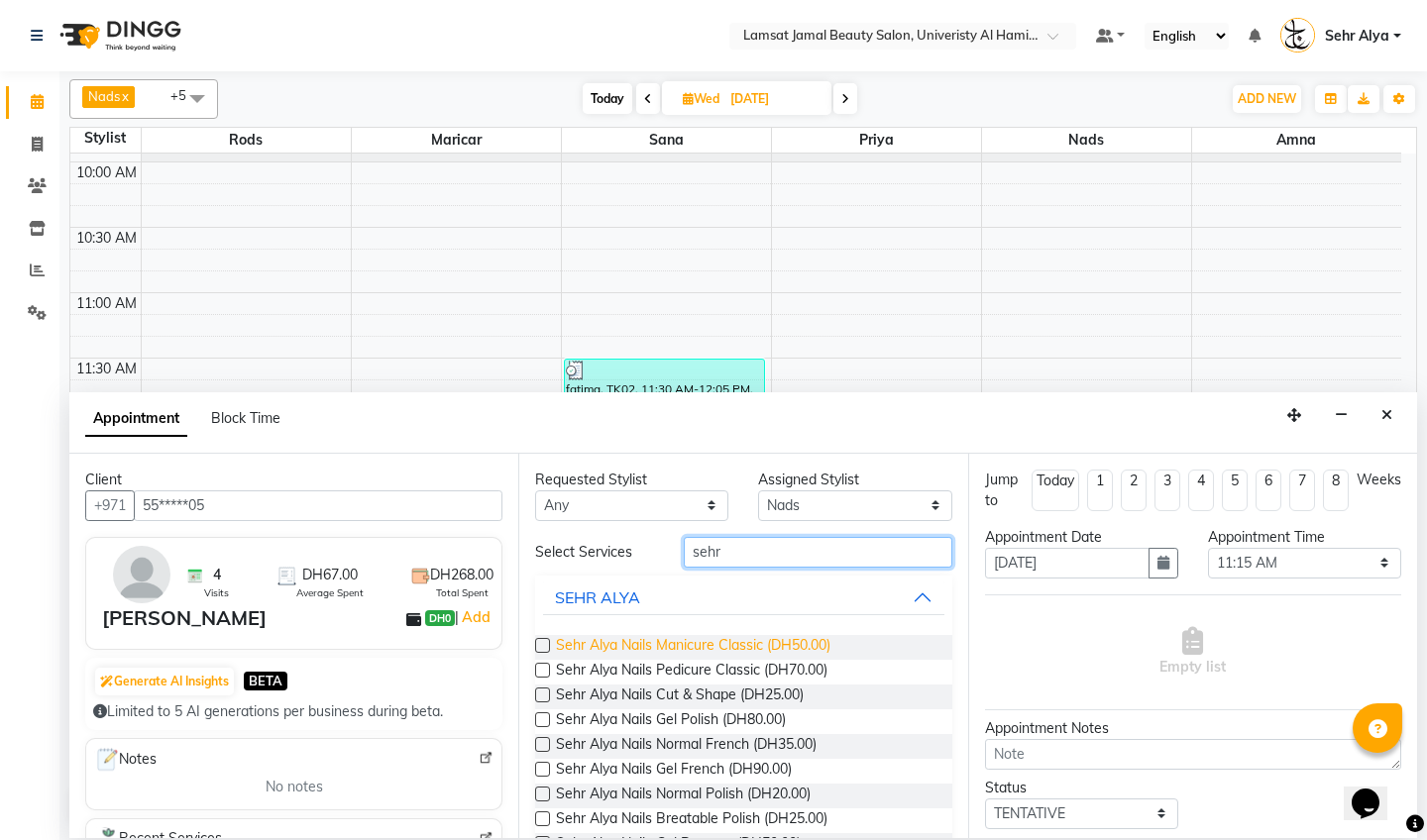 type on "sehr" 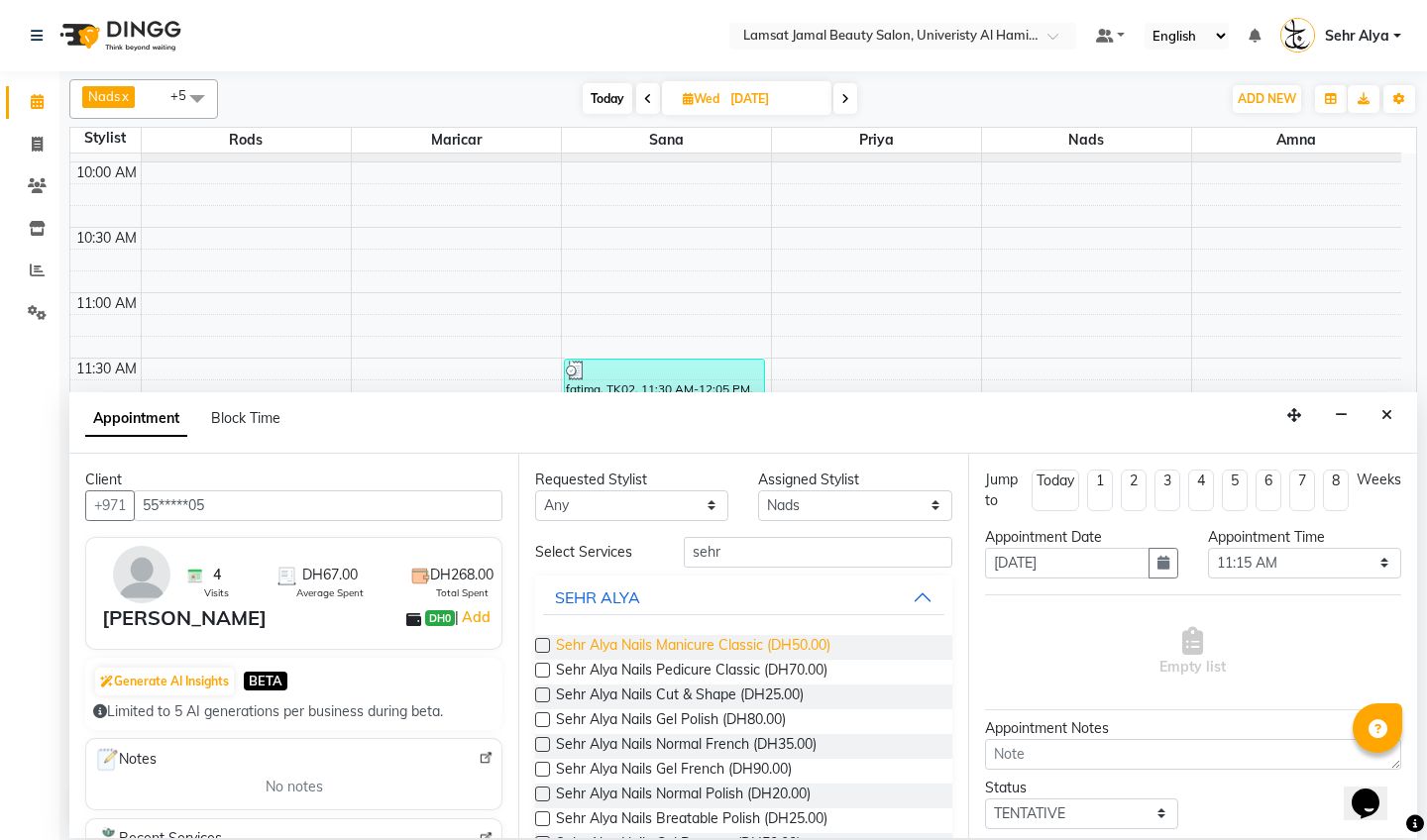 click on "Sehr Alya Nails Manicure Classic (DH50.00)" at bounding box center [693, 647] 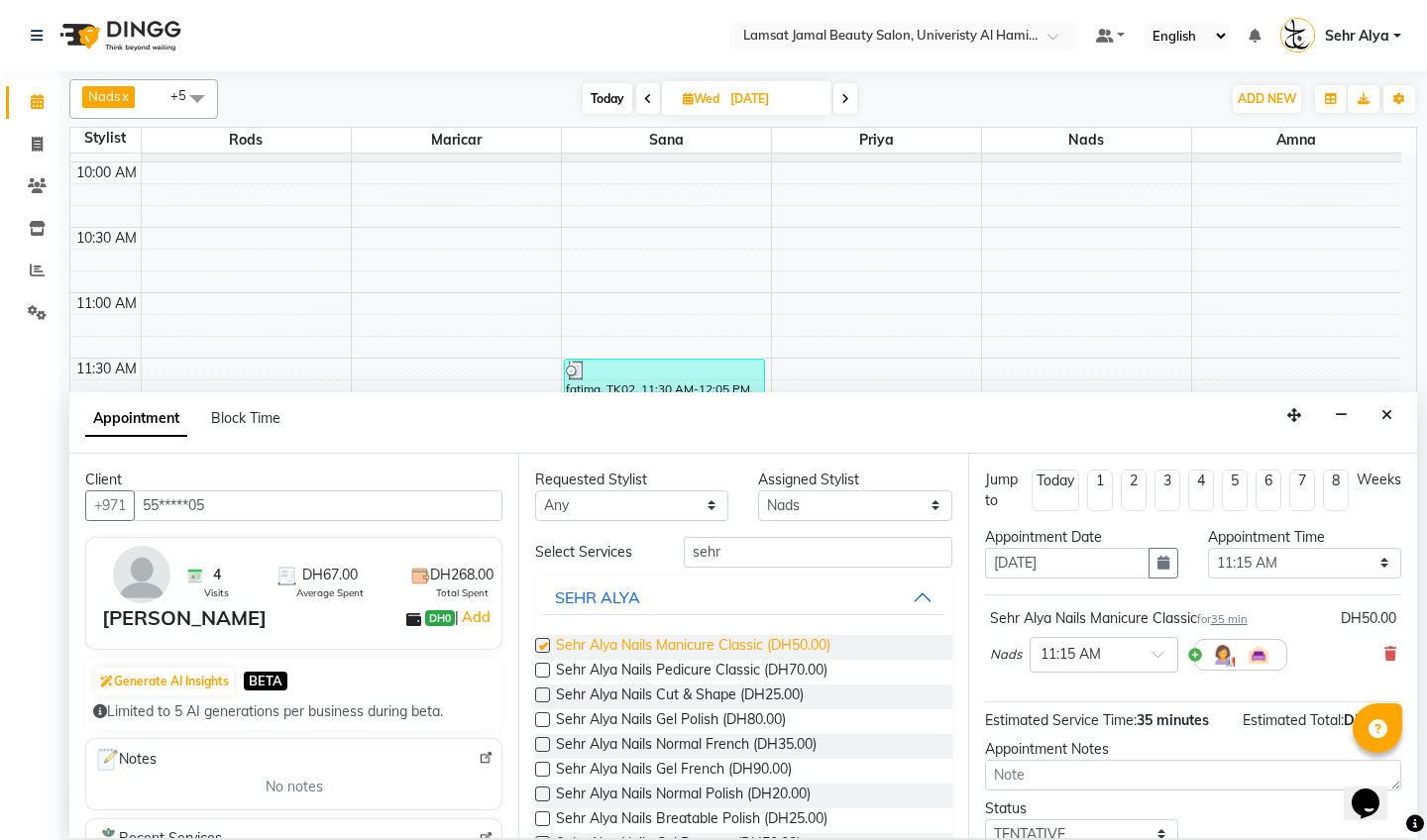 checkbox on "false" 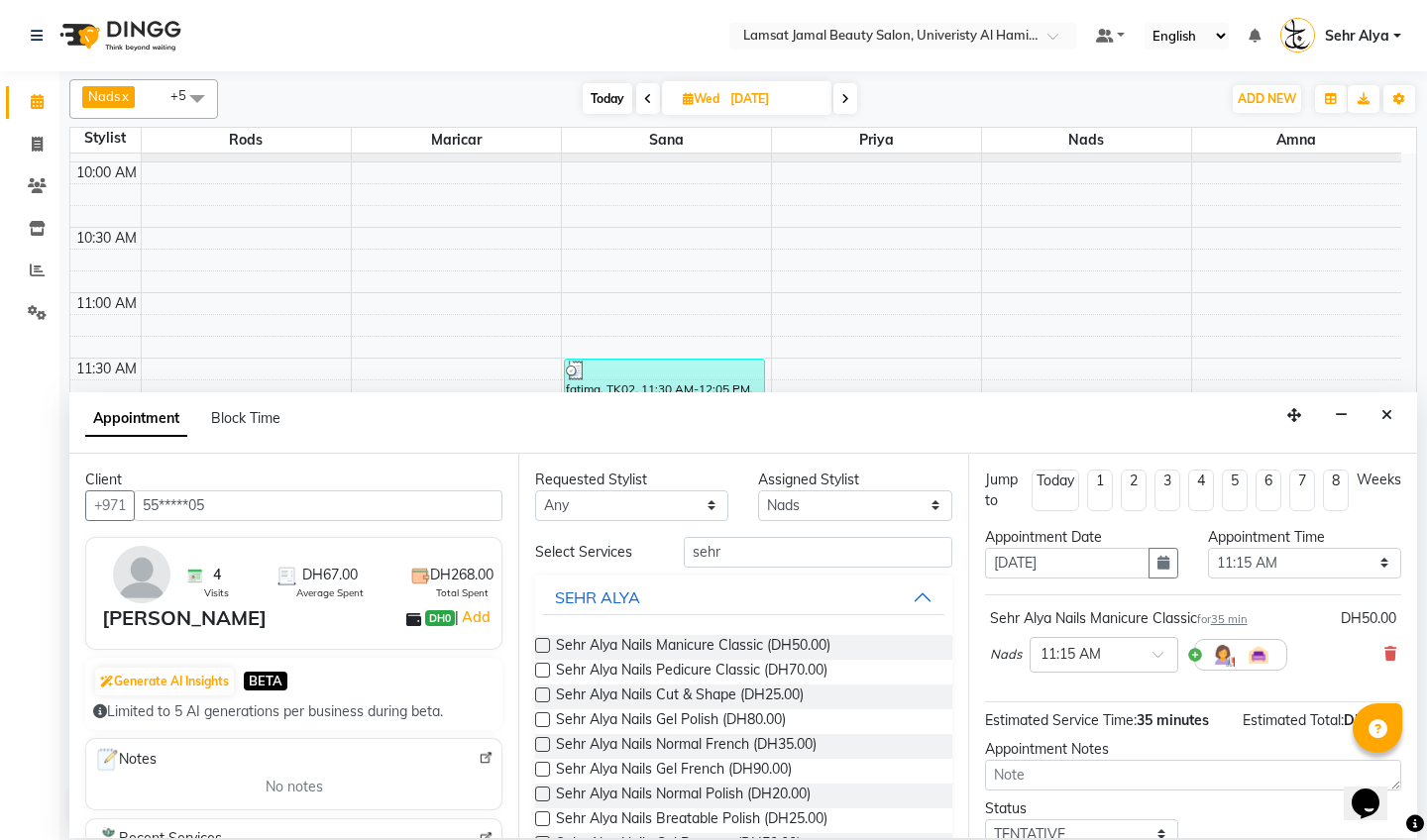 scroll, scrollTop: 137, scrollLeft: 0, axis: vertical 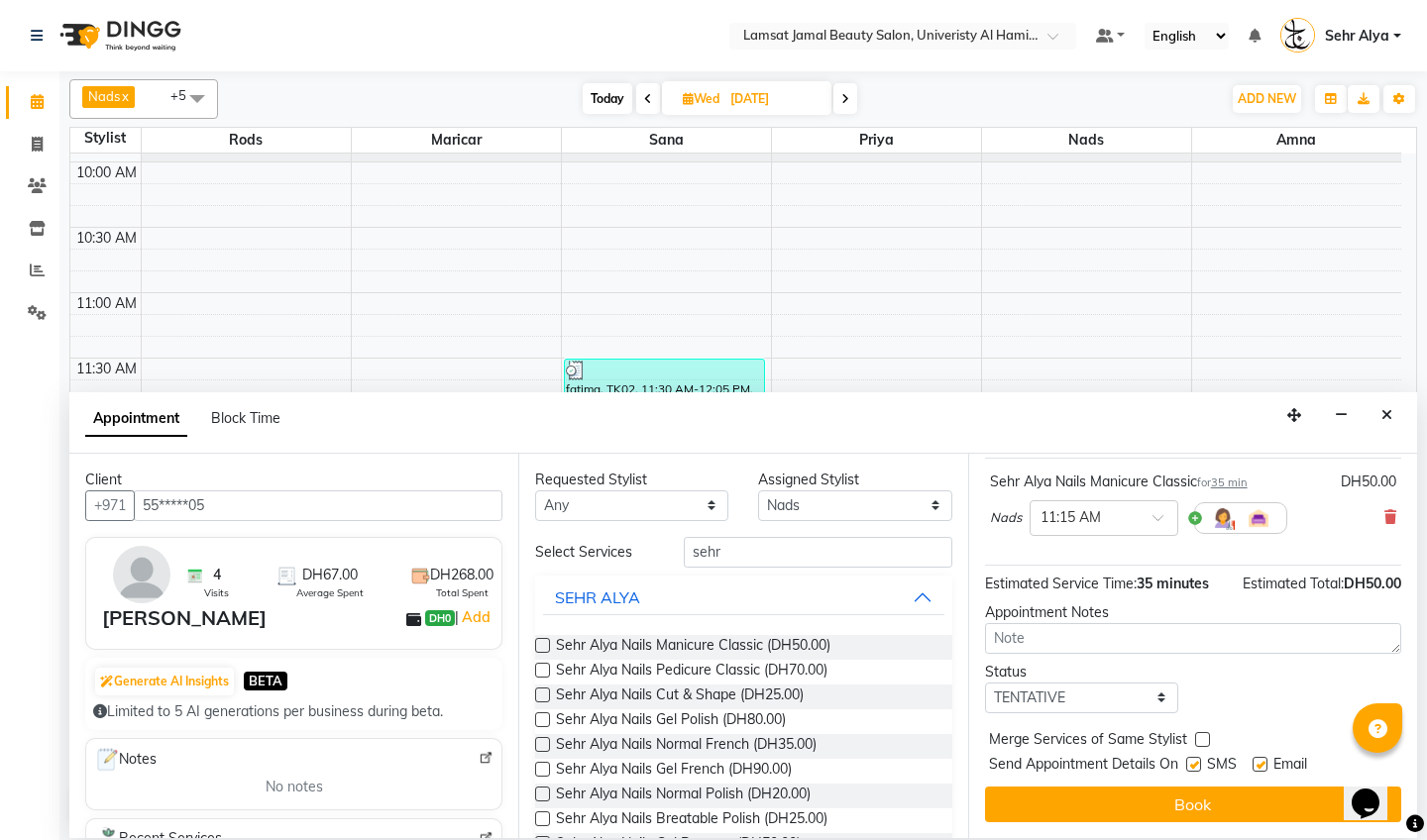 click at bounding box center [1202, 739] 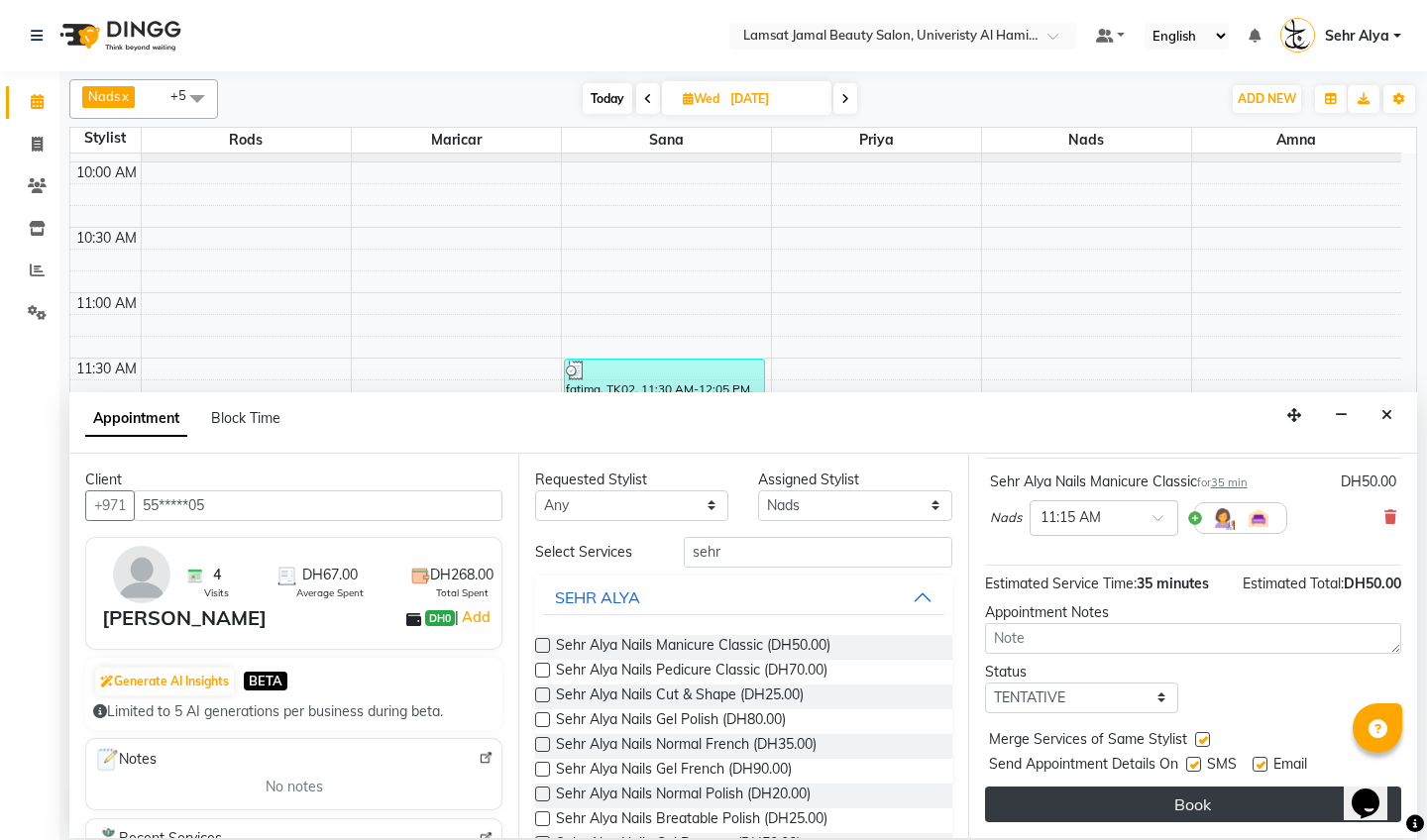 click on "Book" at bounding box center [1193, 804] 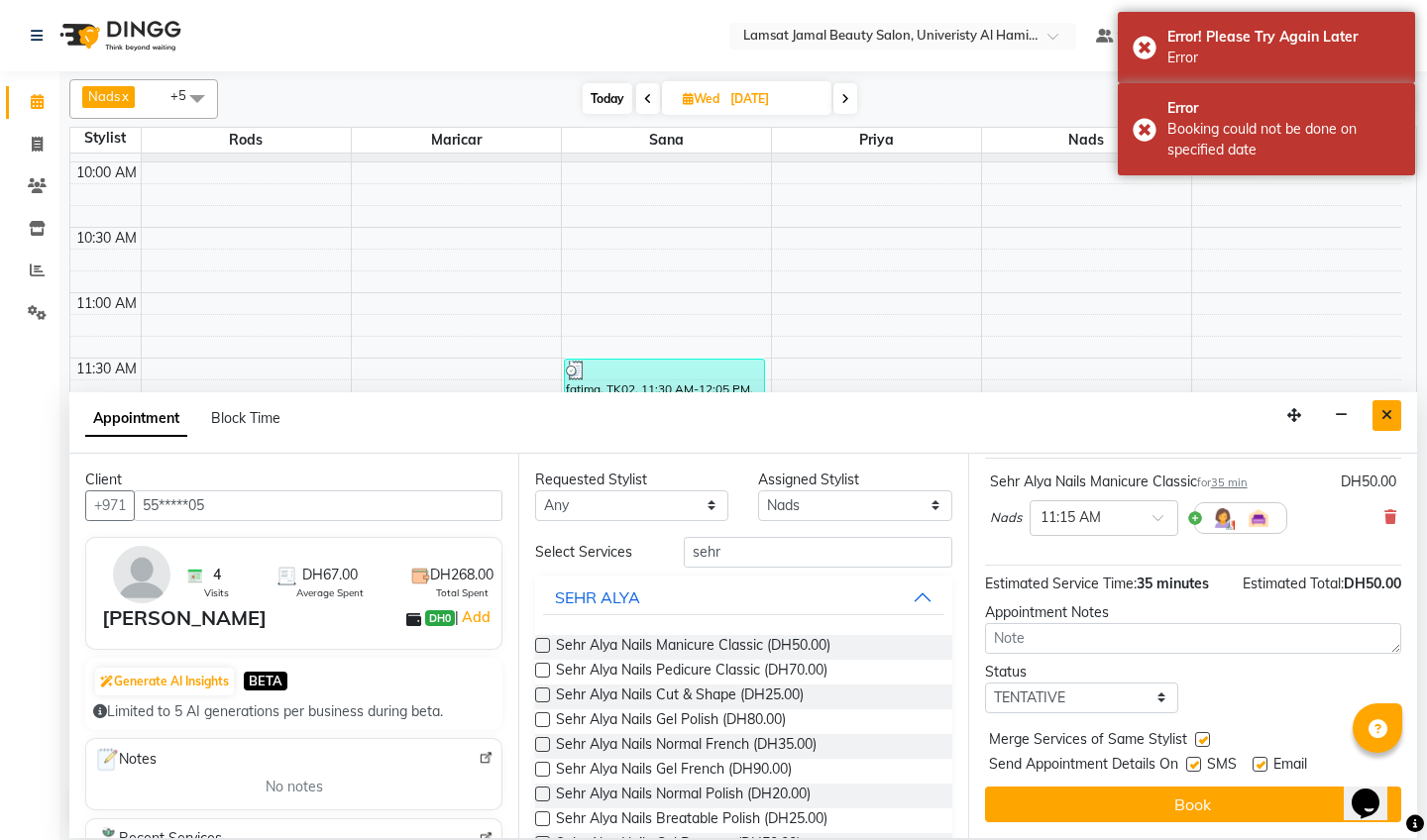 click at bounding box center (1386, 415) 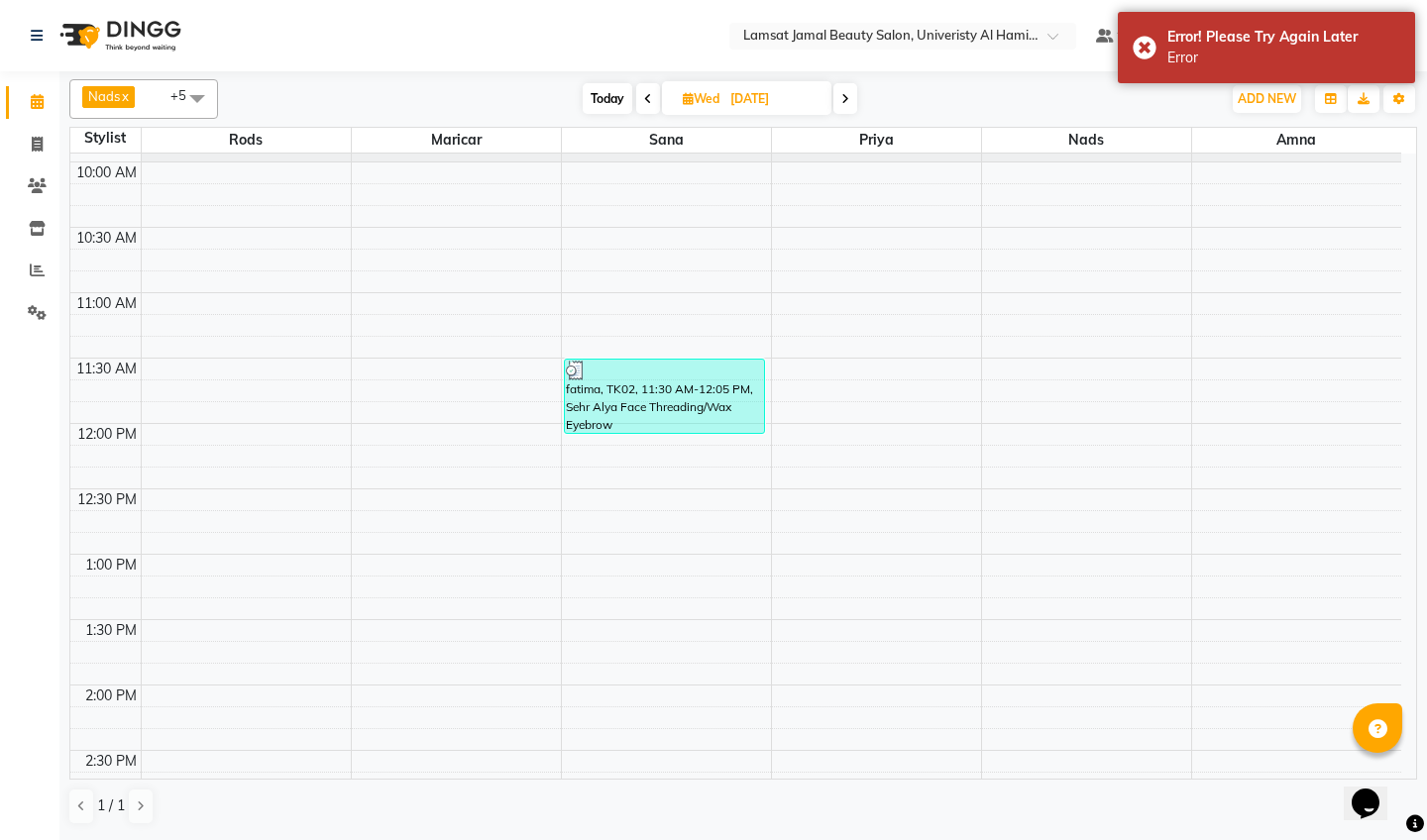 scroll, scrollTop: 1022, scrollLeft: 0, axis: vertical 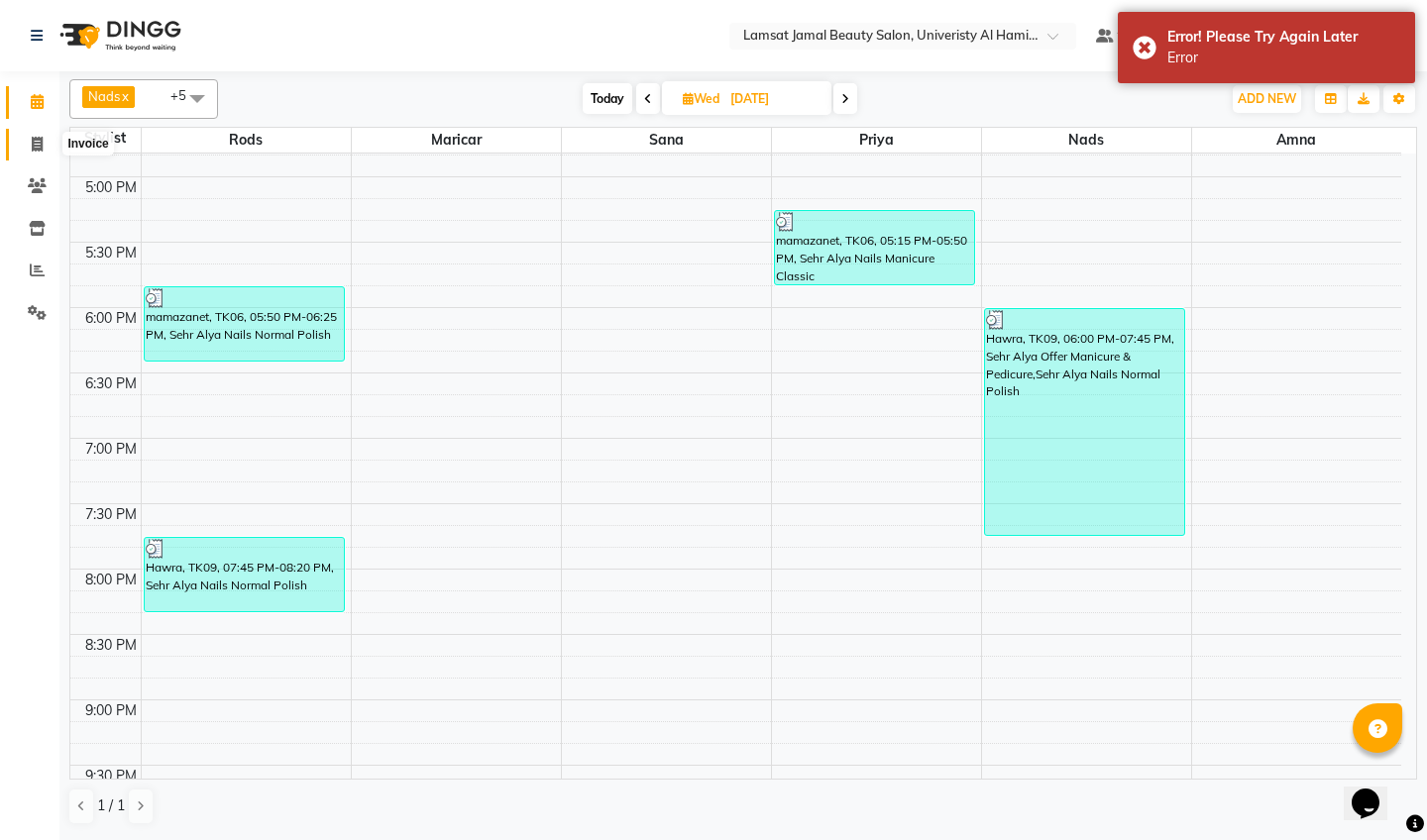 click 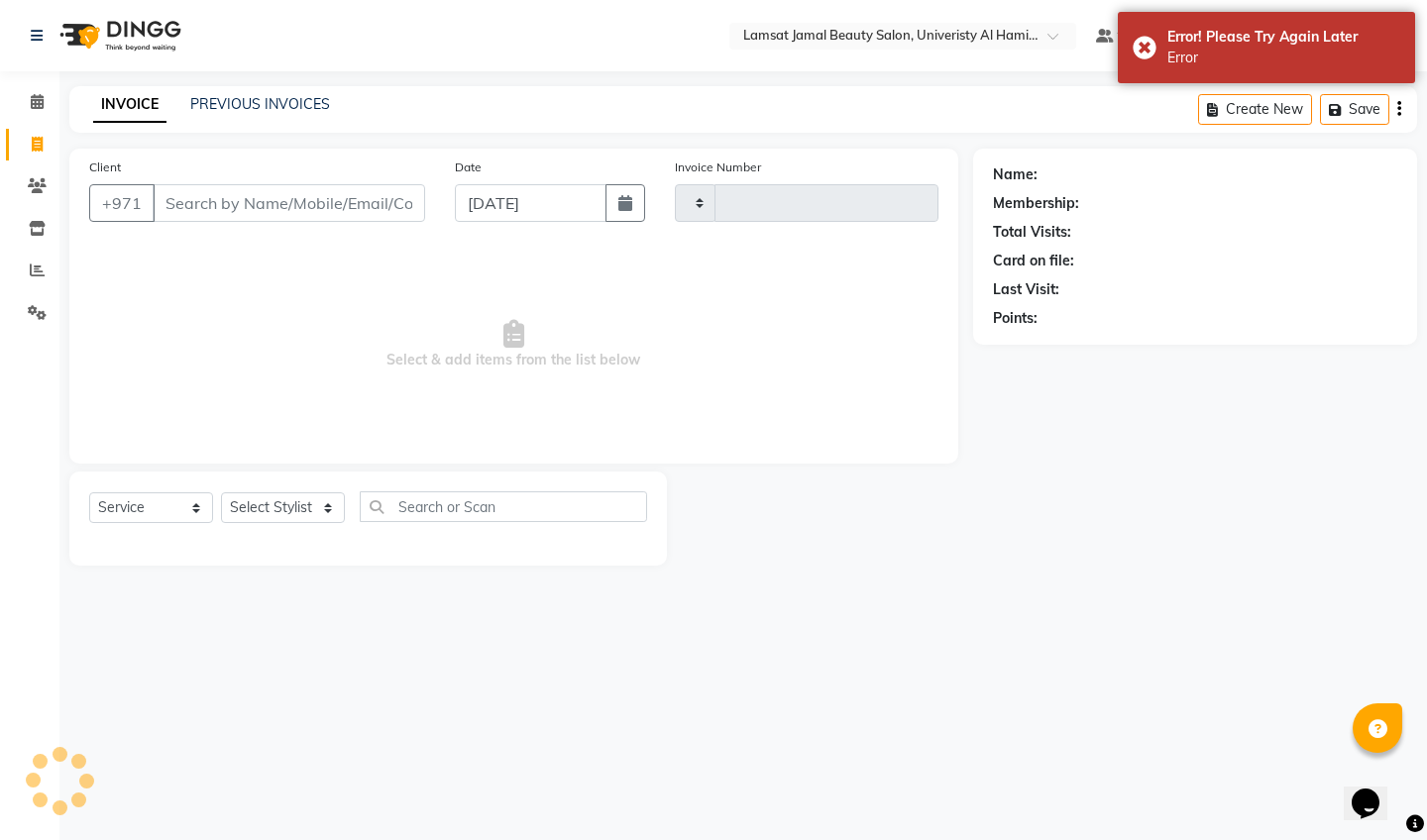 type on "1639" 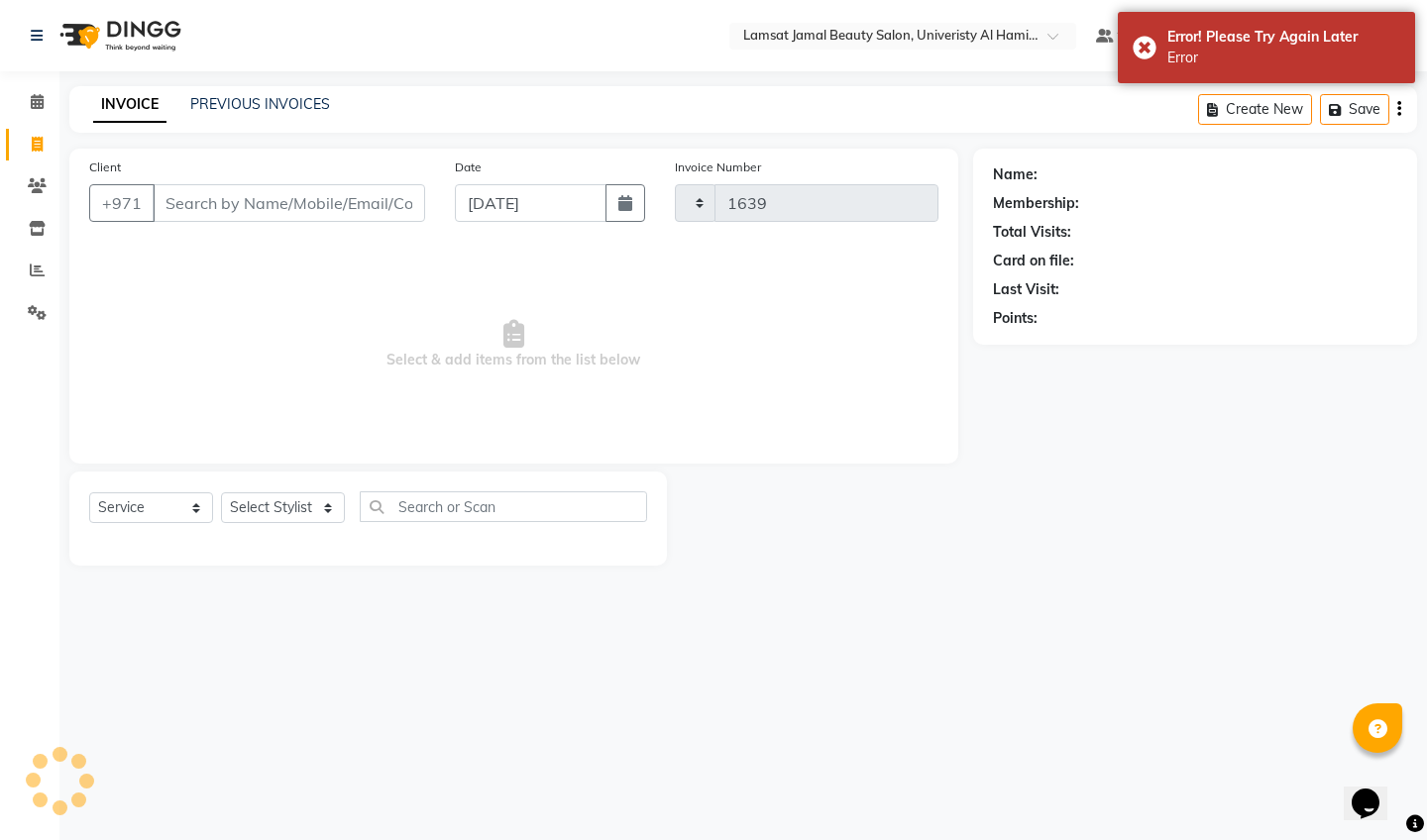 select on "8294" 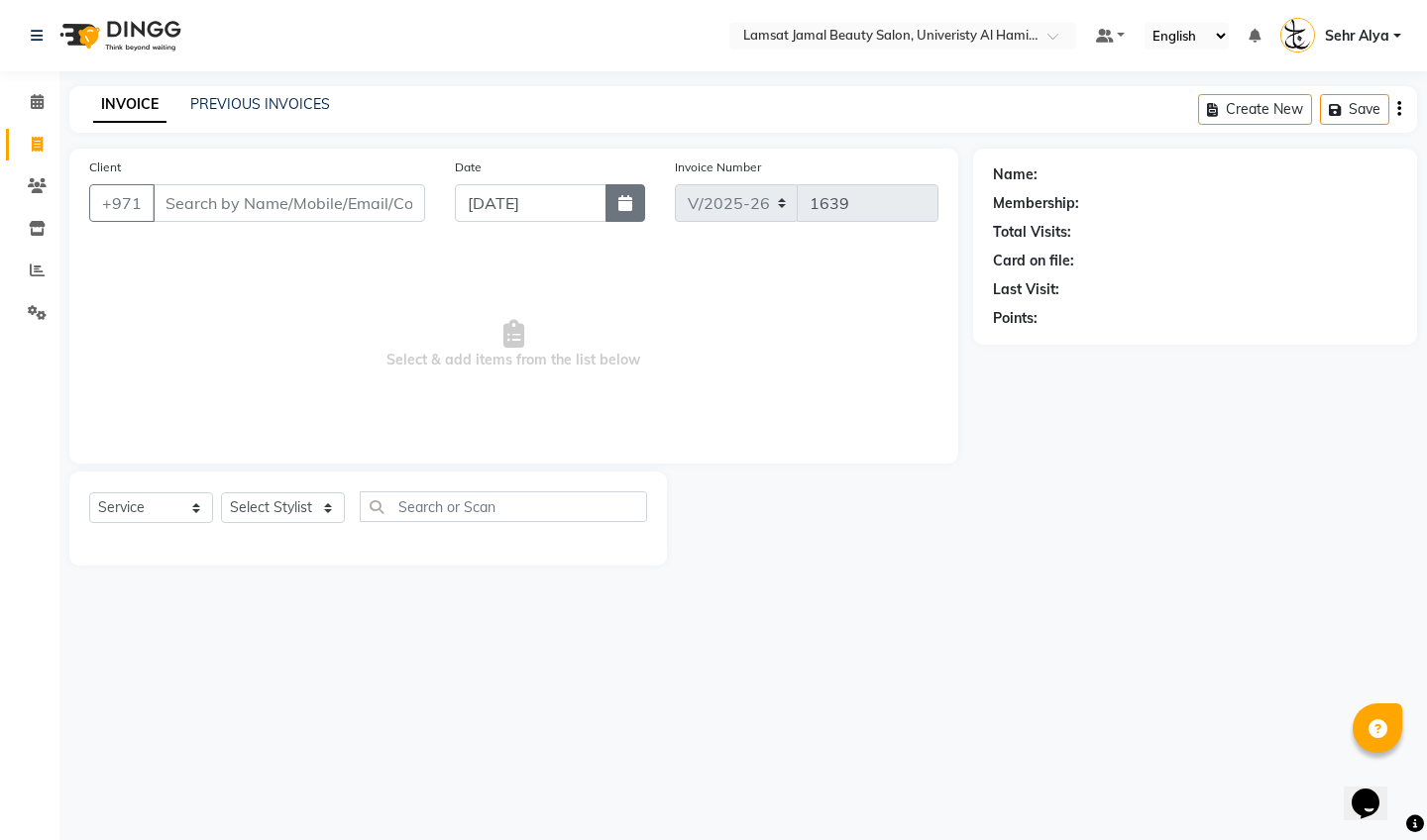 click 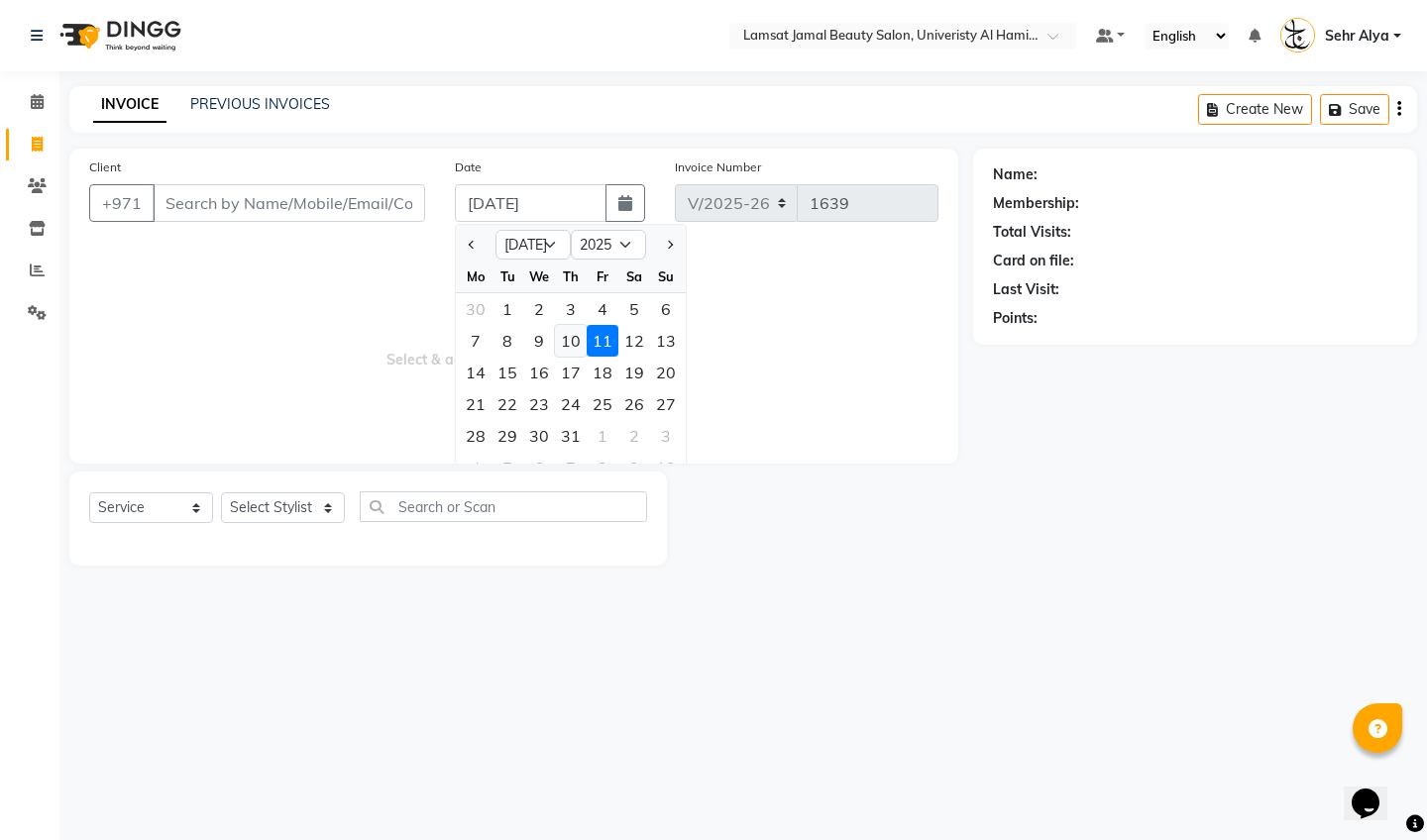 click on "10" 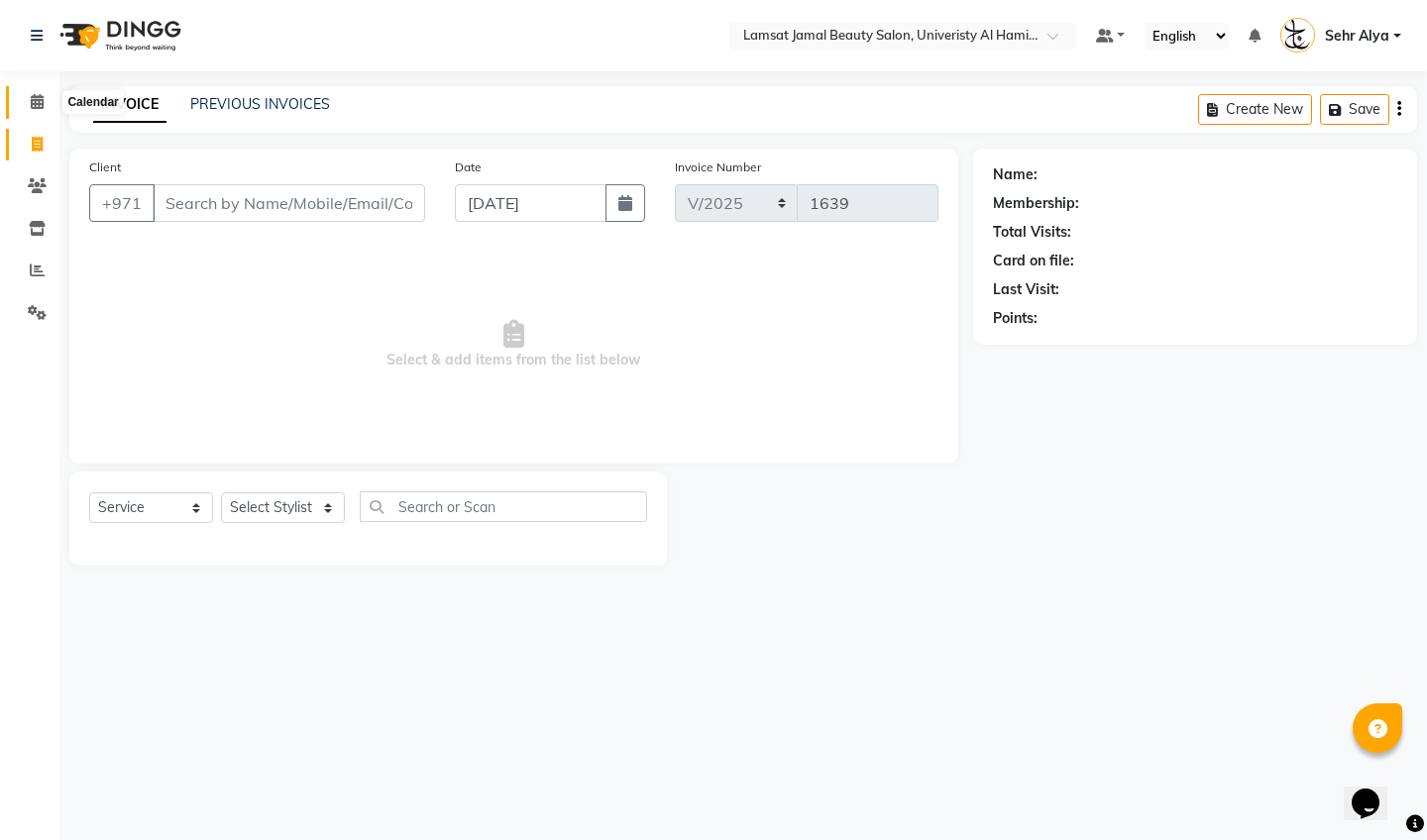 click 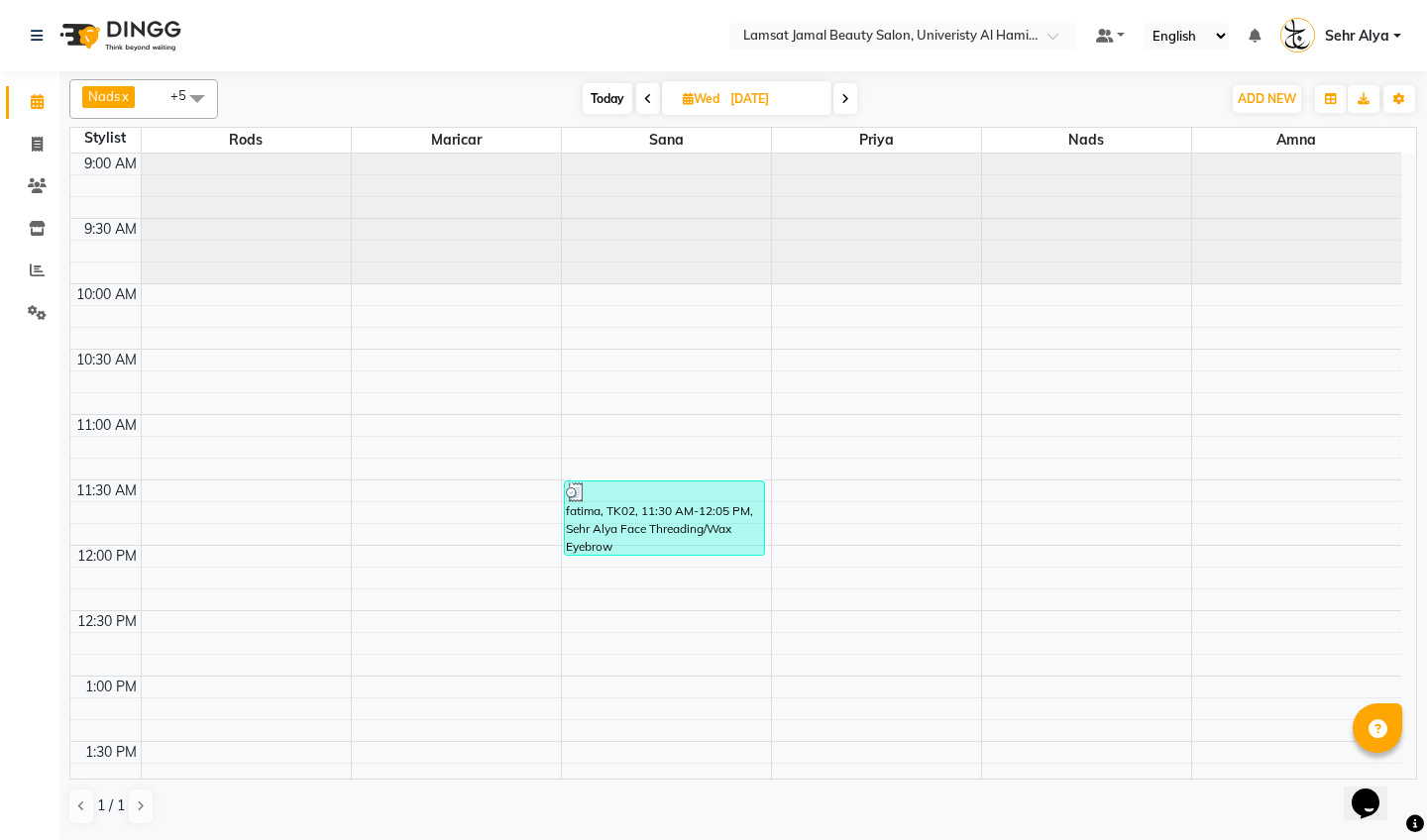 click at bounding box center (845, 98) 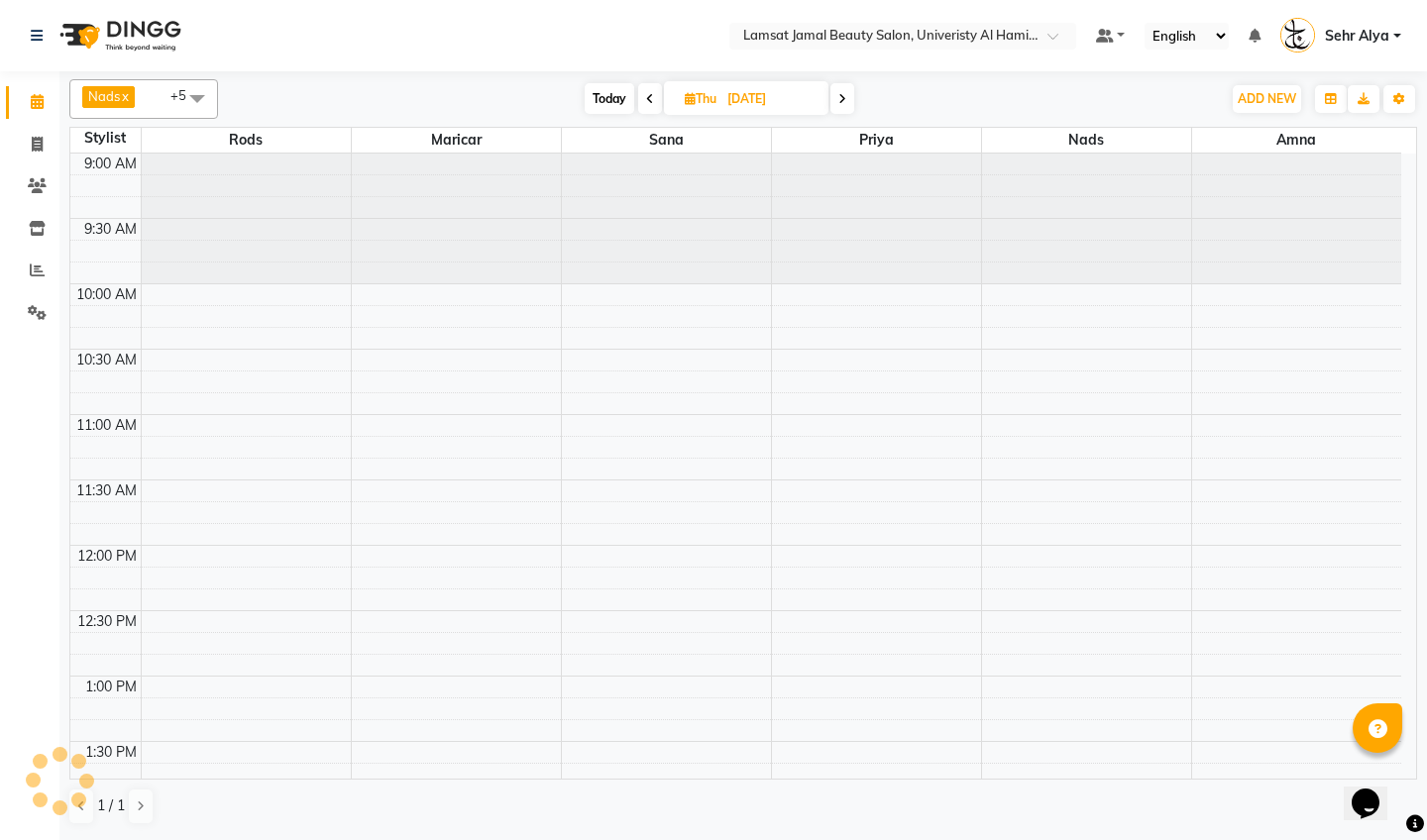 scroll, scrollTop: 393, scrollLeft: 0, axis: vertical 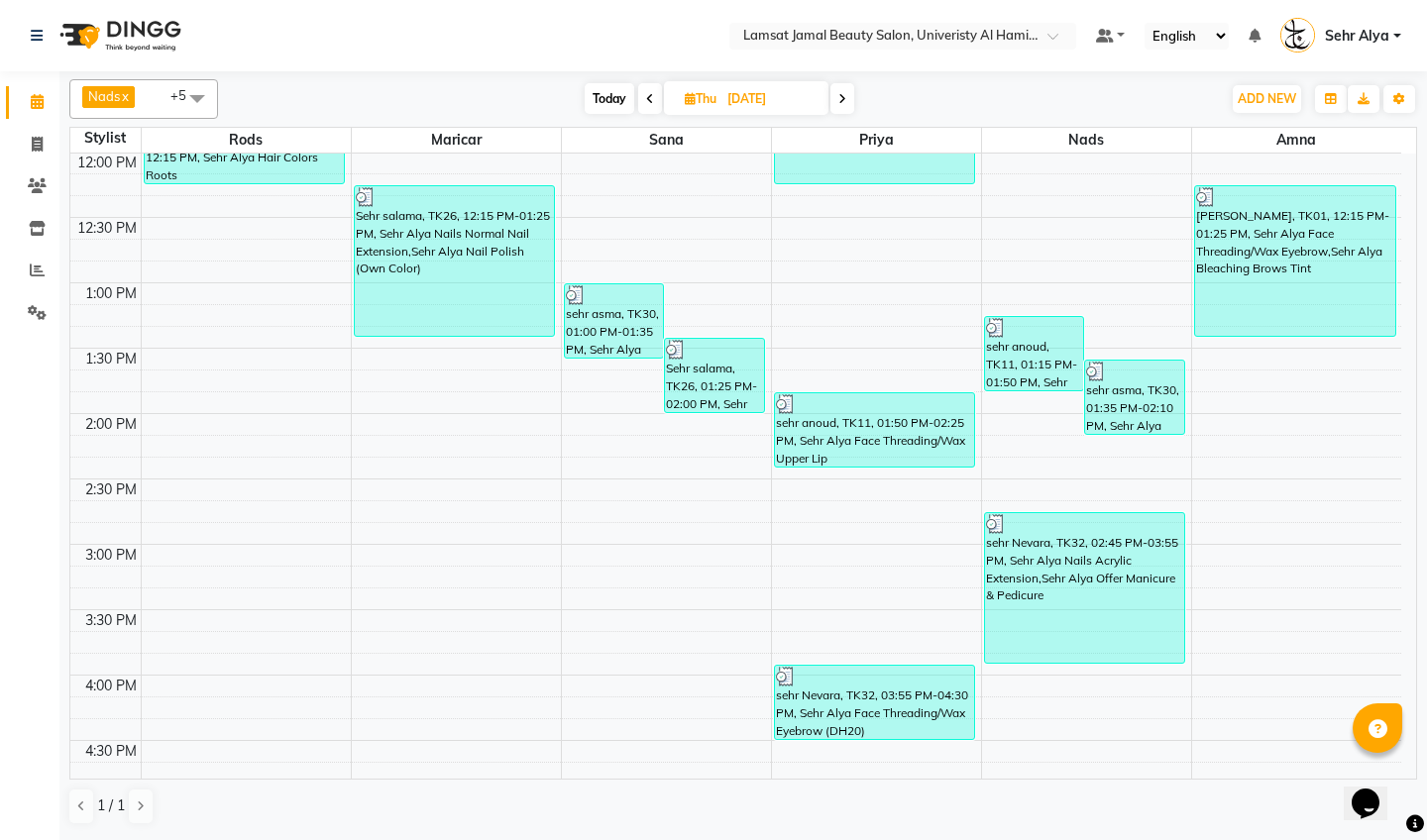 click at bounding box center (842, 99) 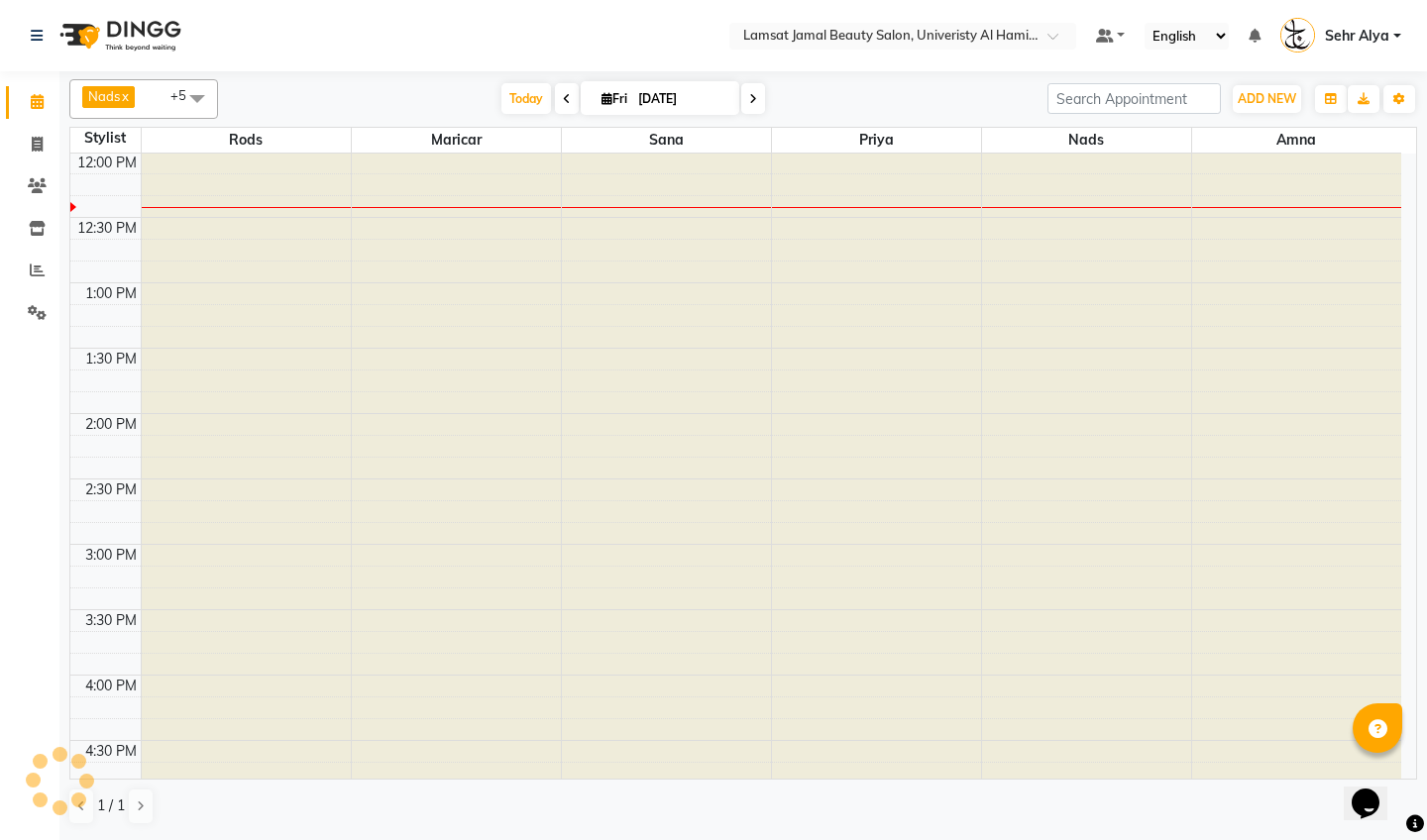 type on "[DATE]" 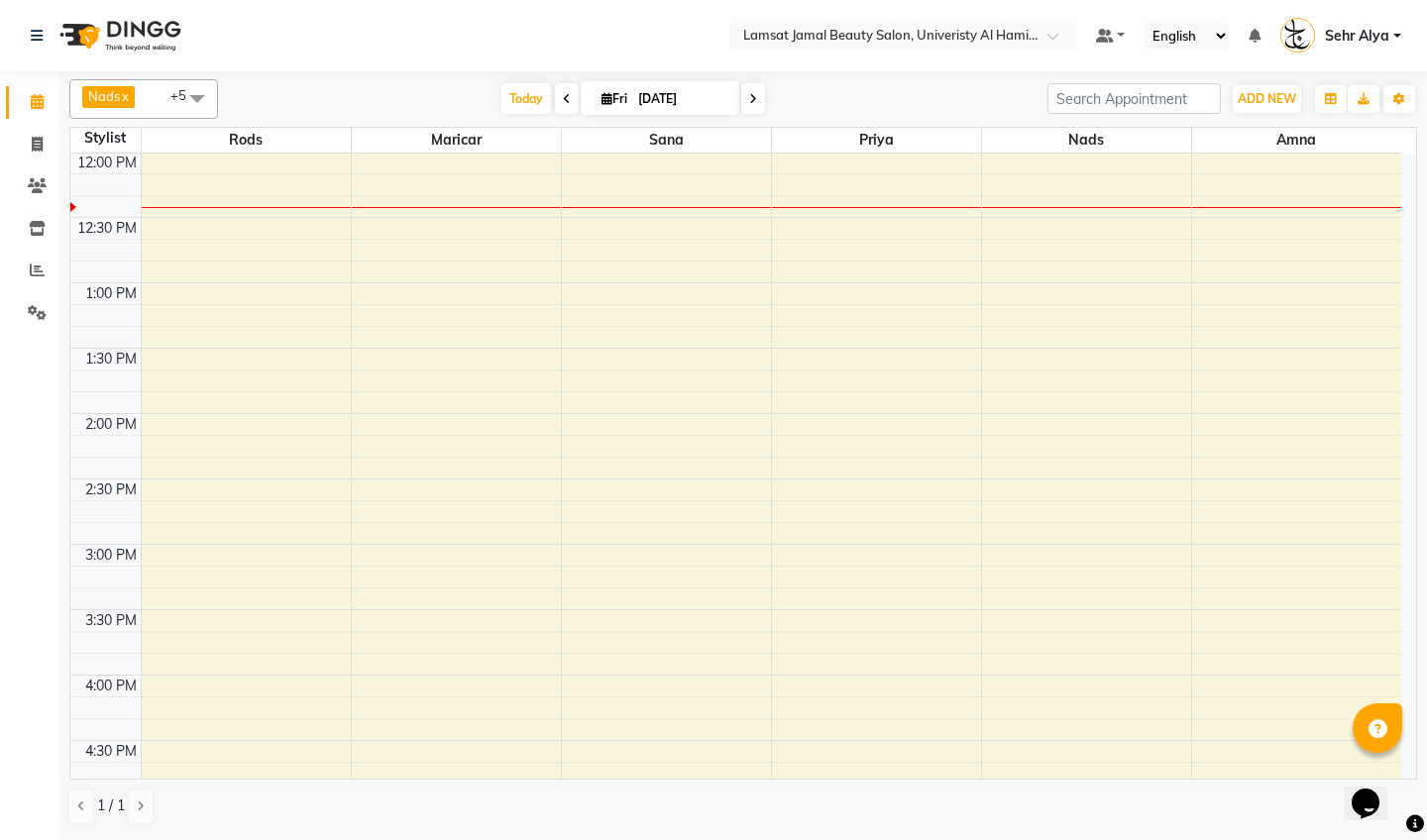 scroll, scrollTop: 397, scrollLeft: 0, axis: vertical 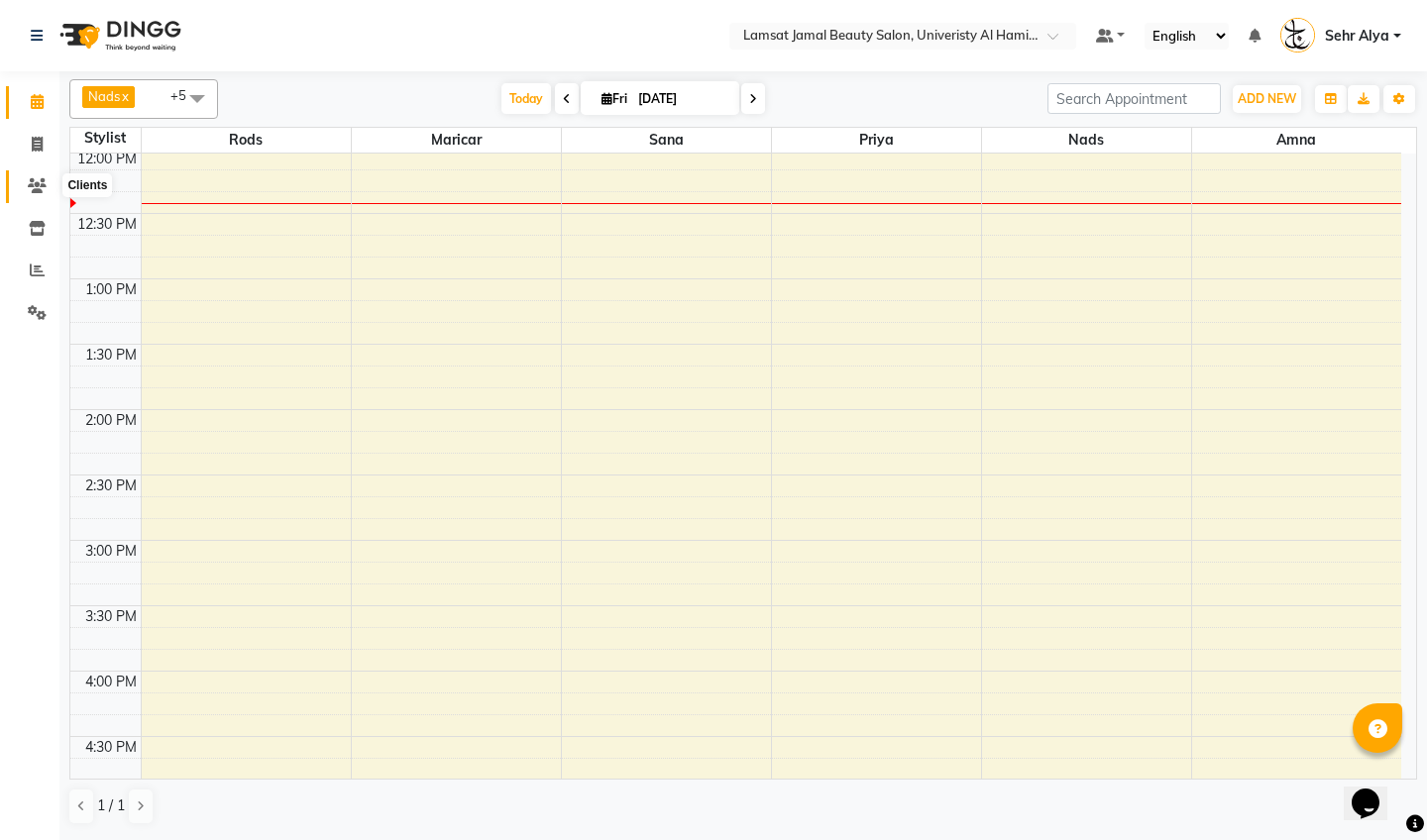 click 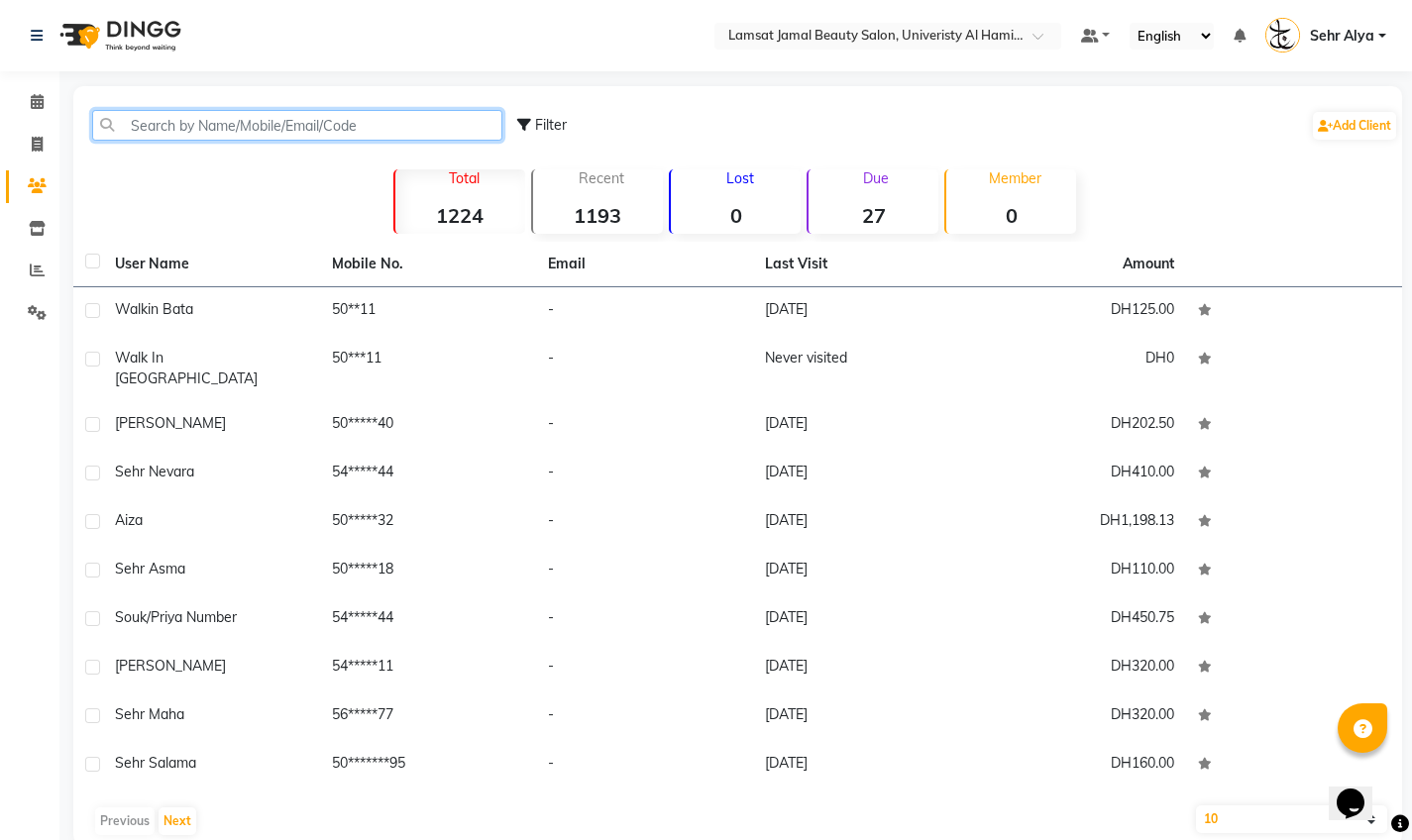 click 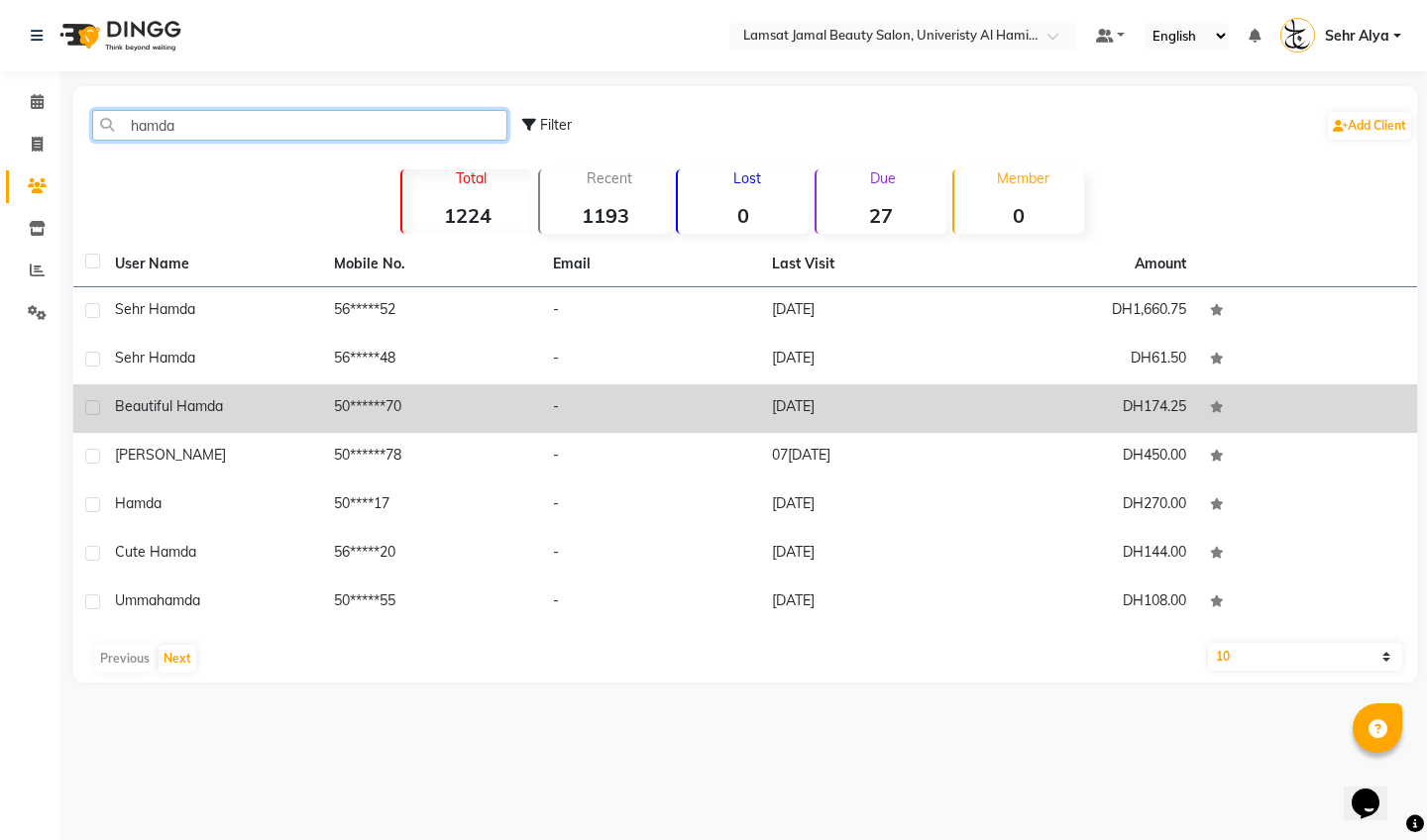 type on "hamda" 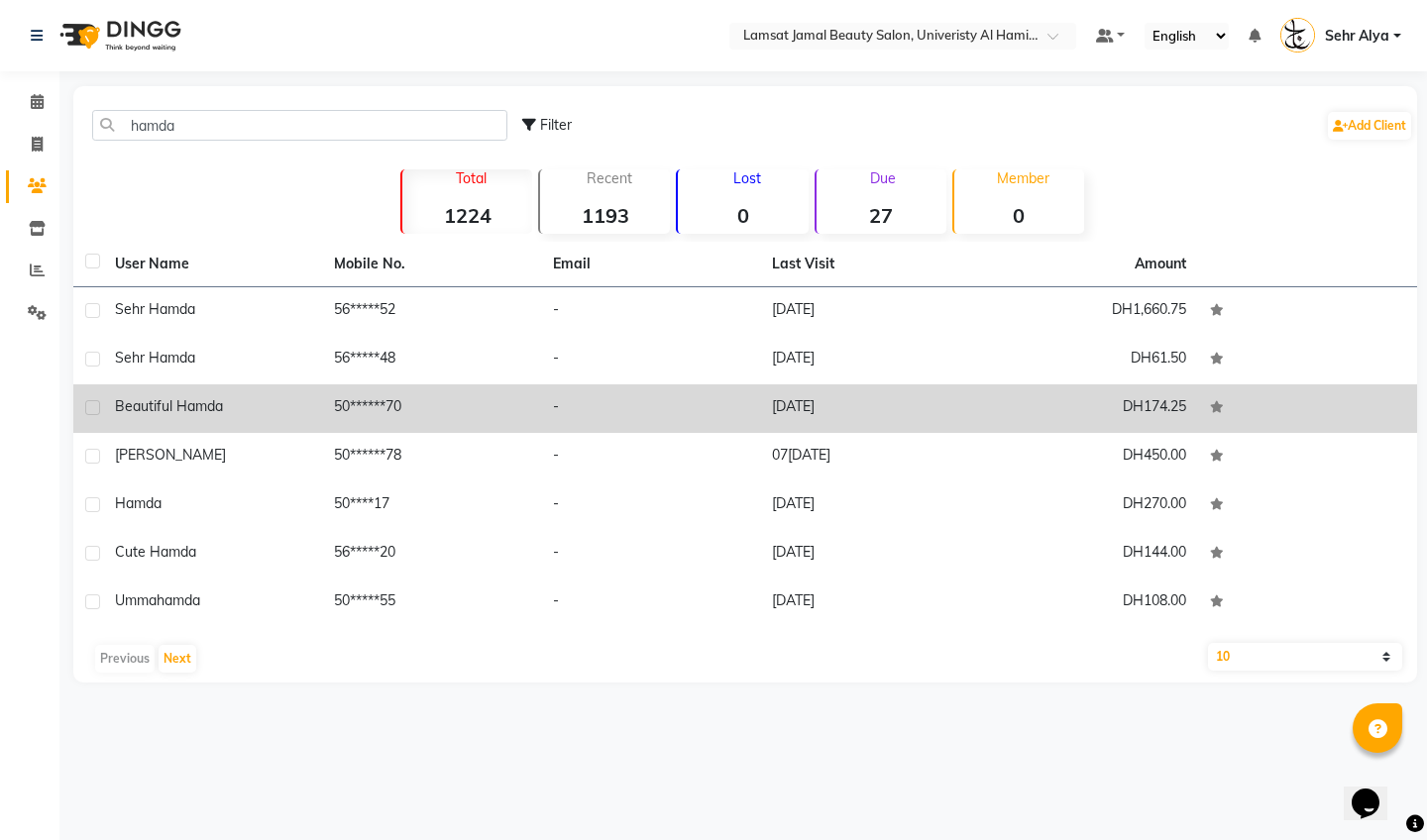 click on "[DATE]" 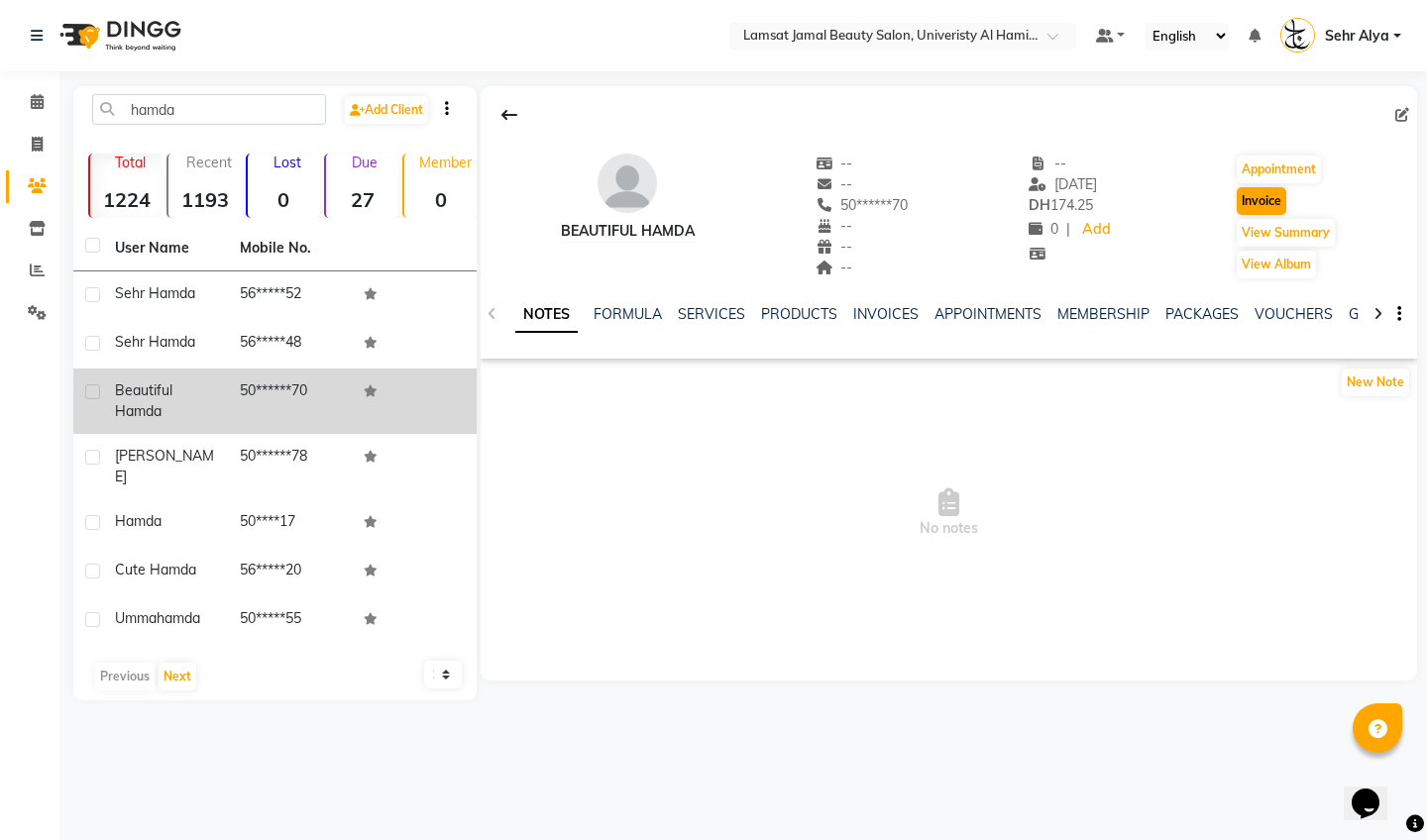 click on "Invoice" 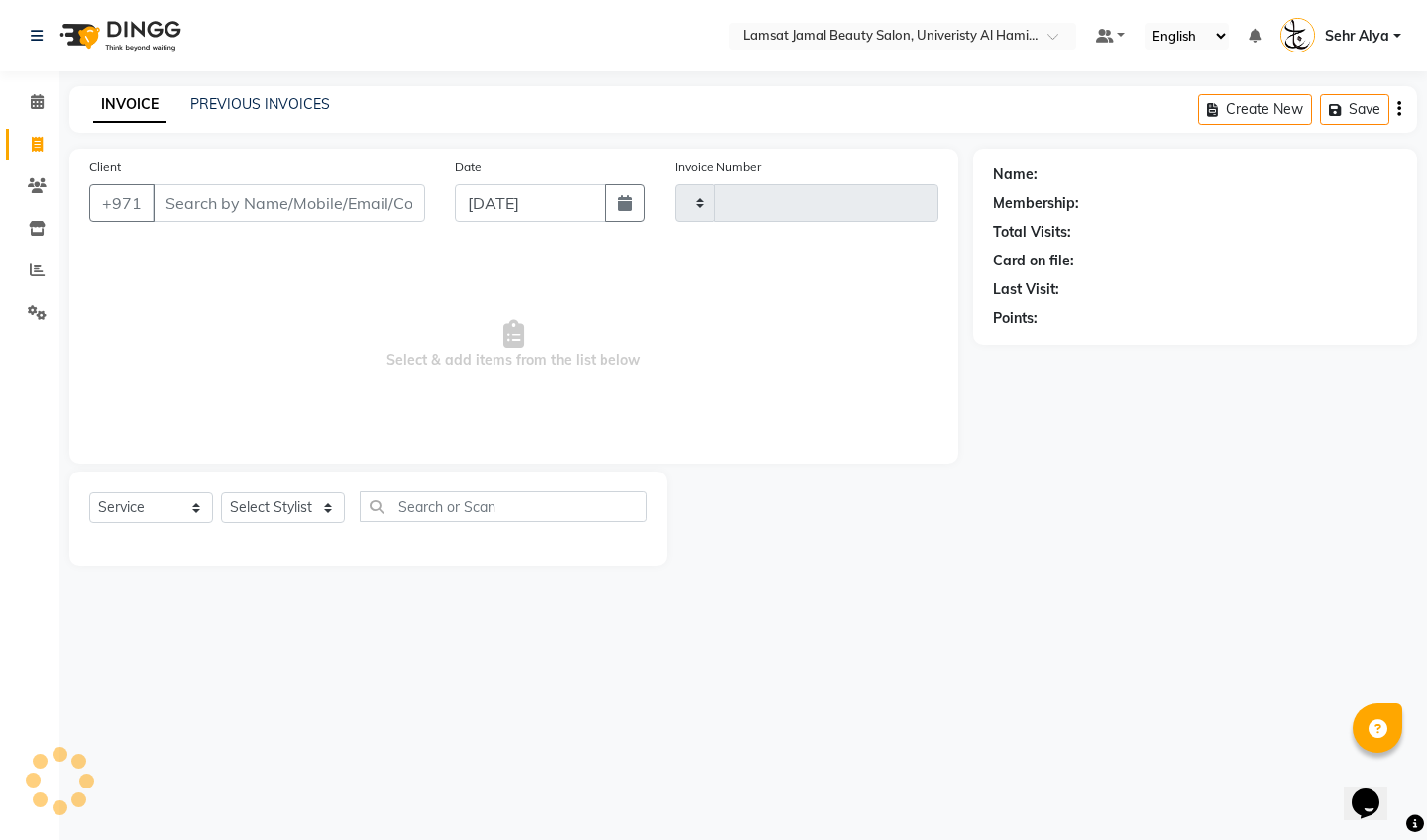 type on "1639" 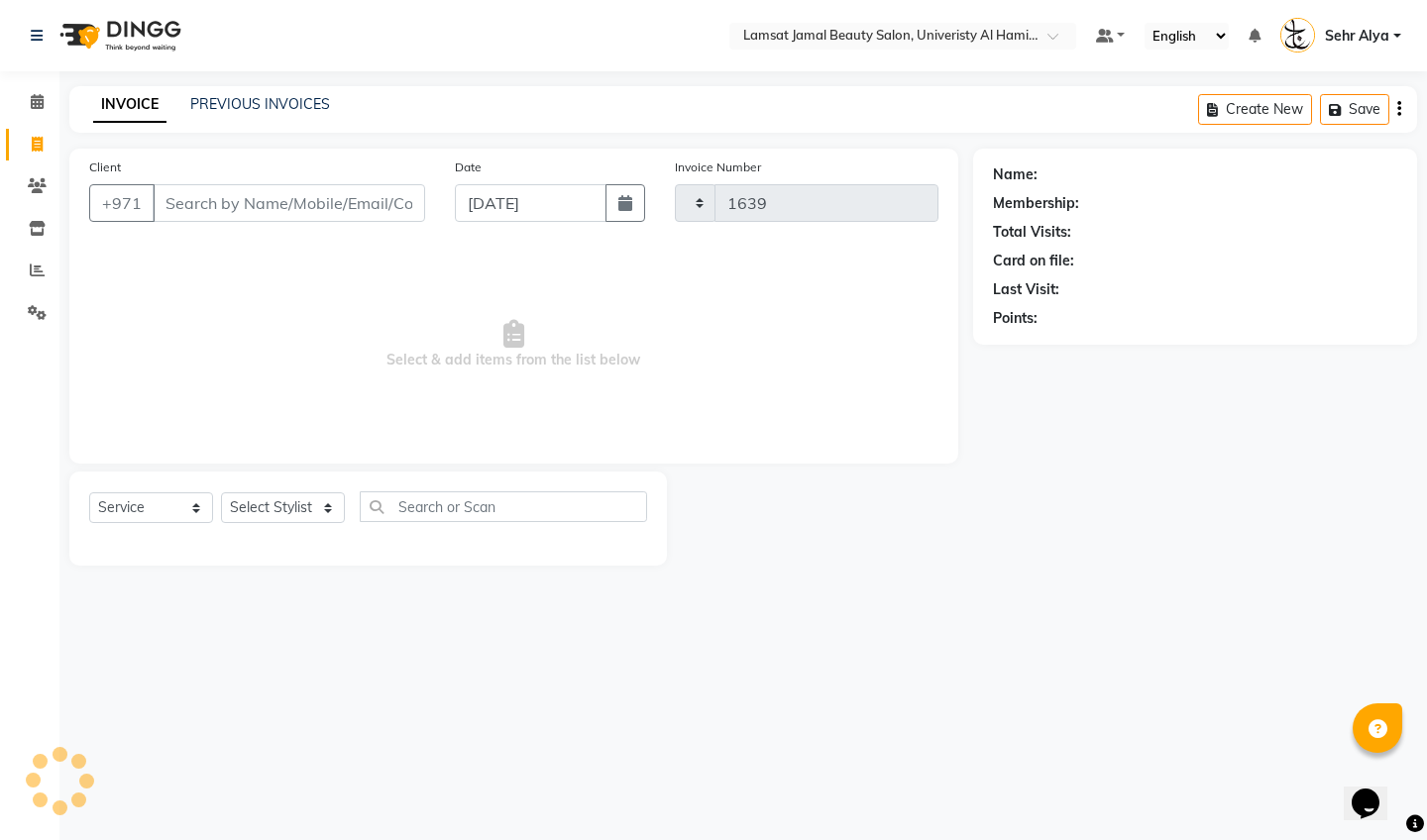 select on "8294" 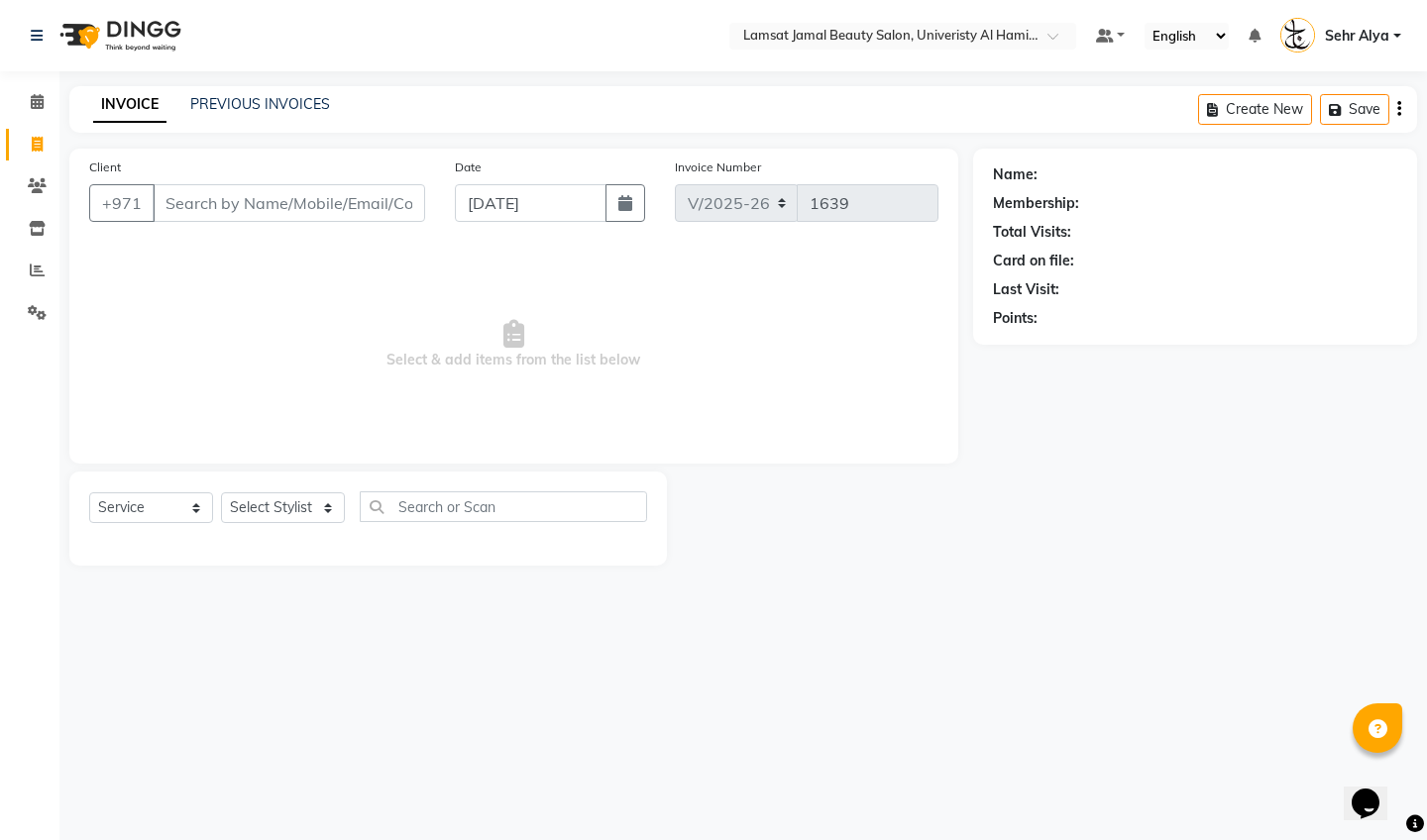 type on "50******70" 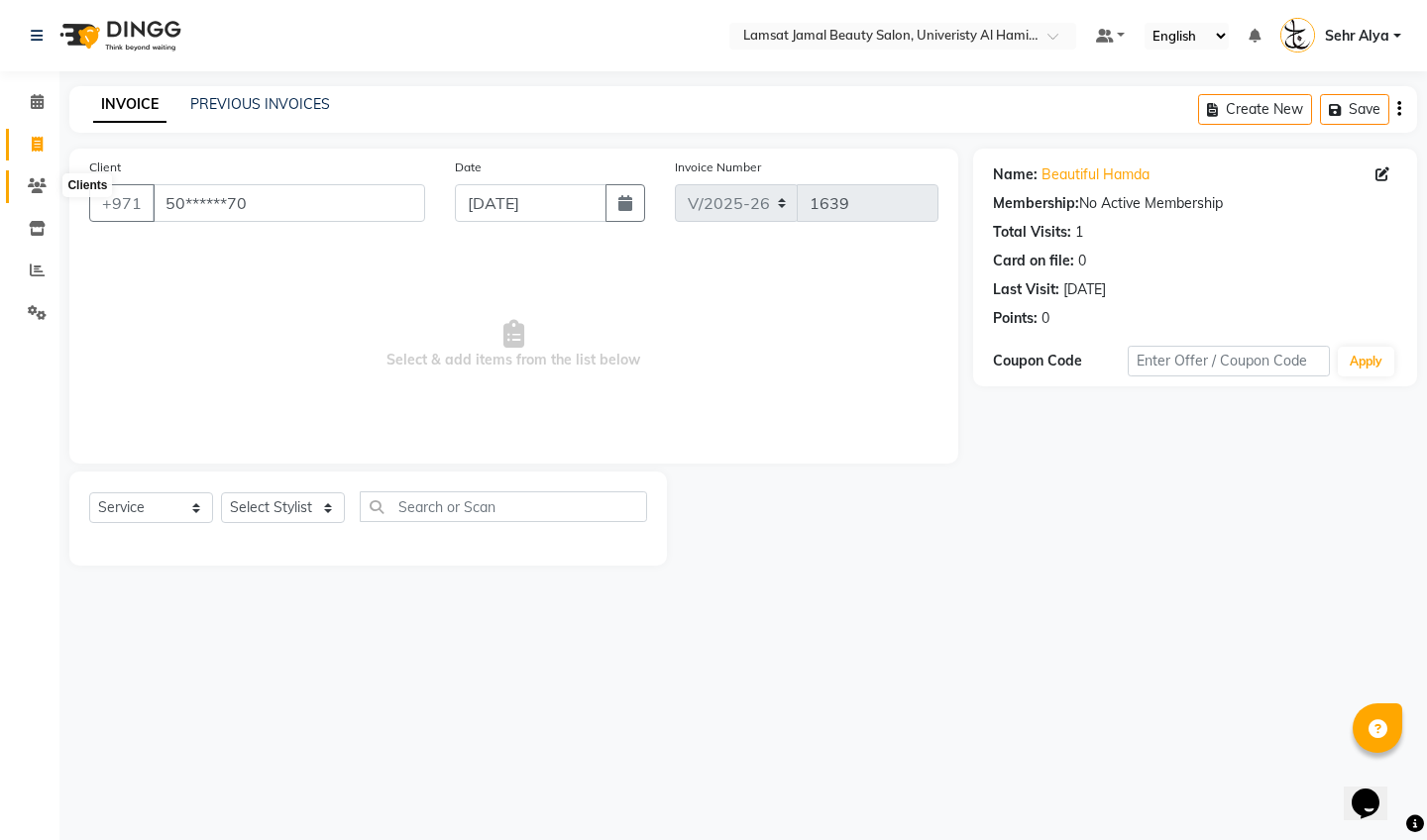 click 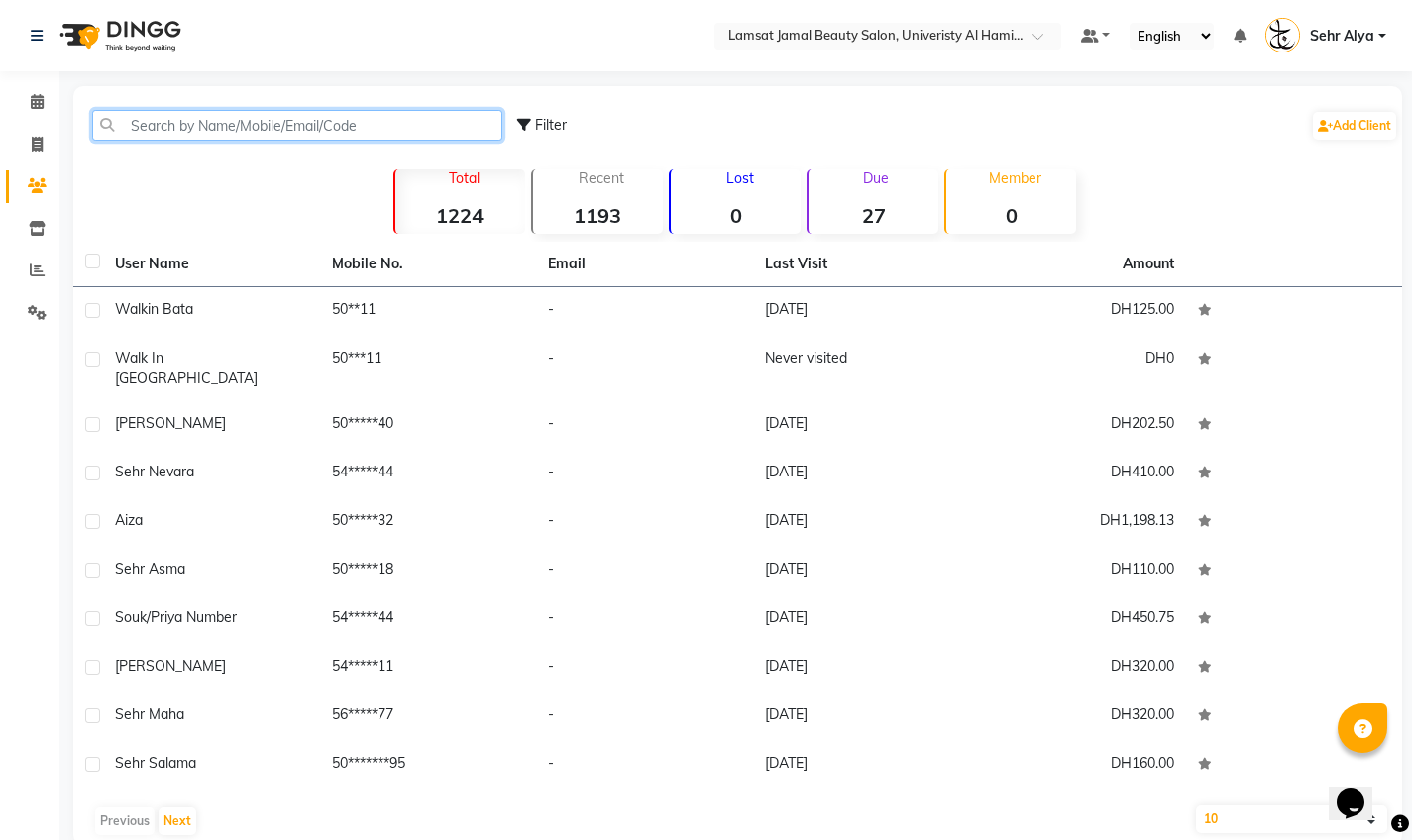 click 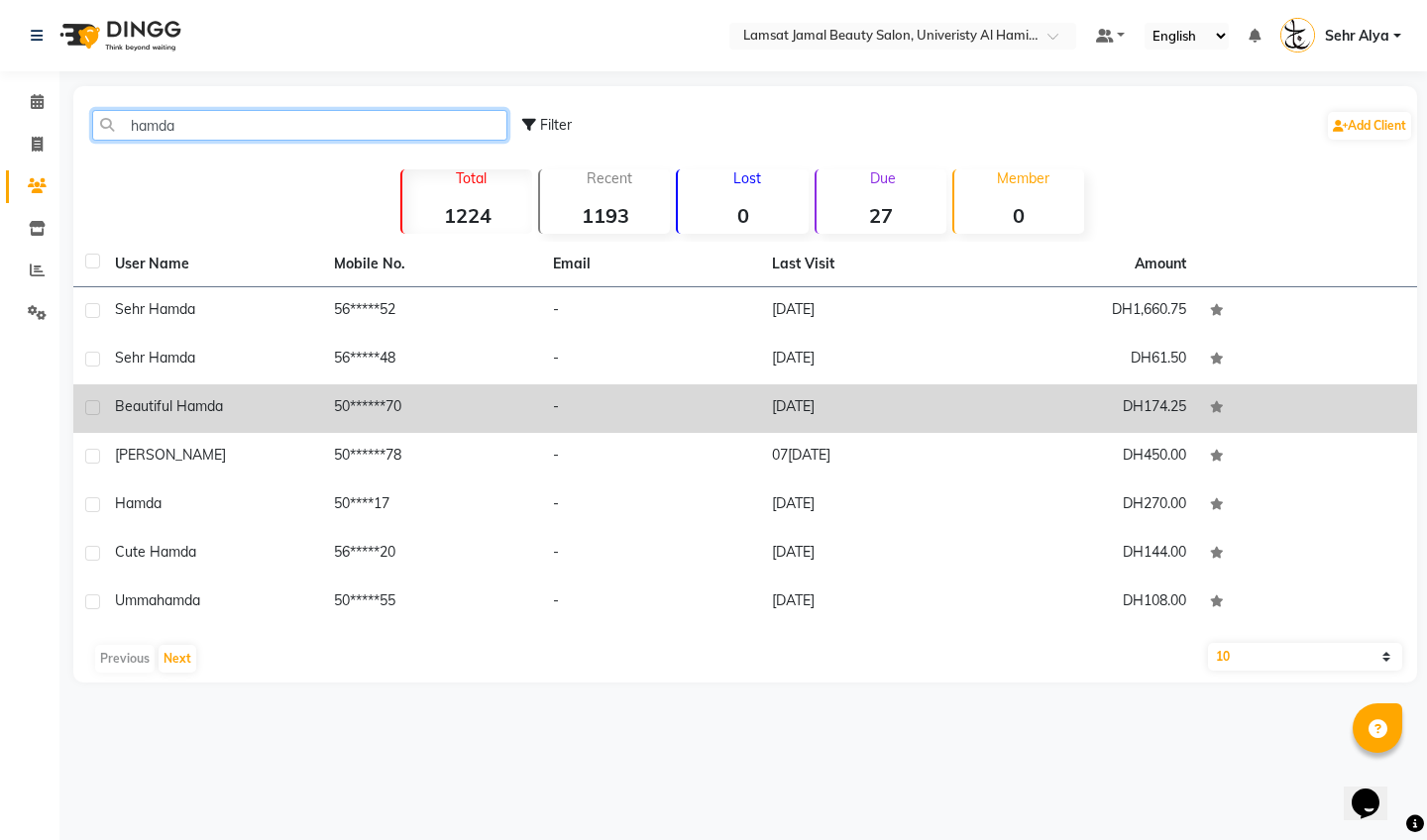 type on "hamda" 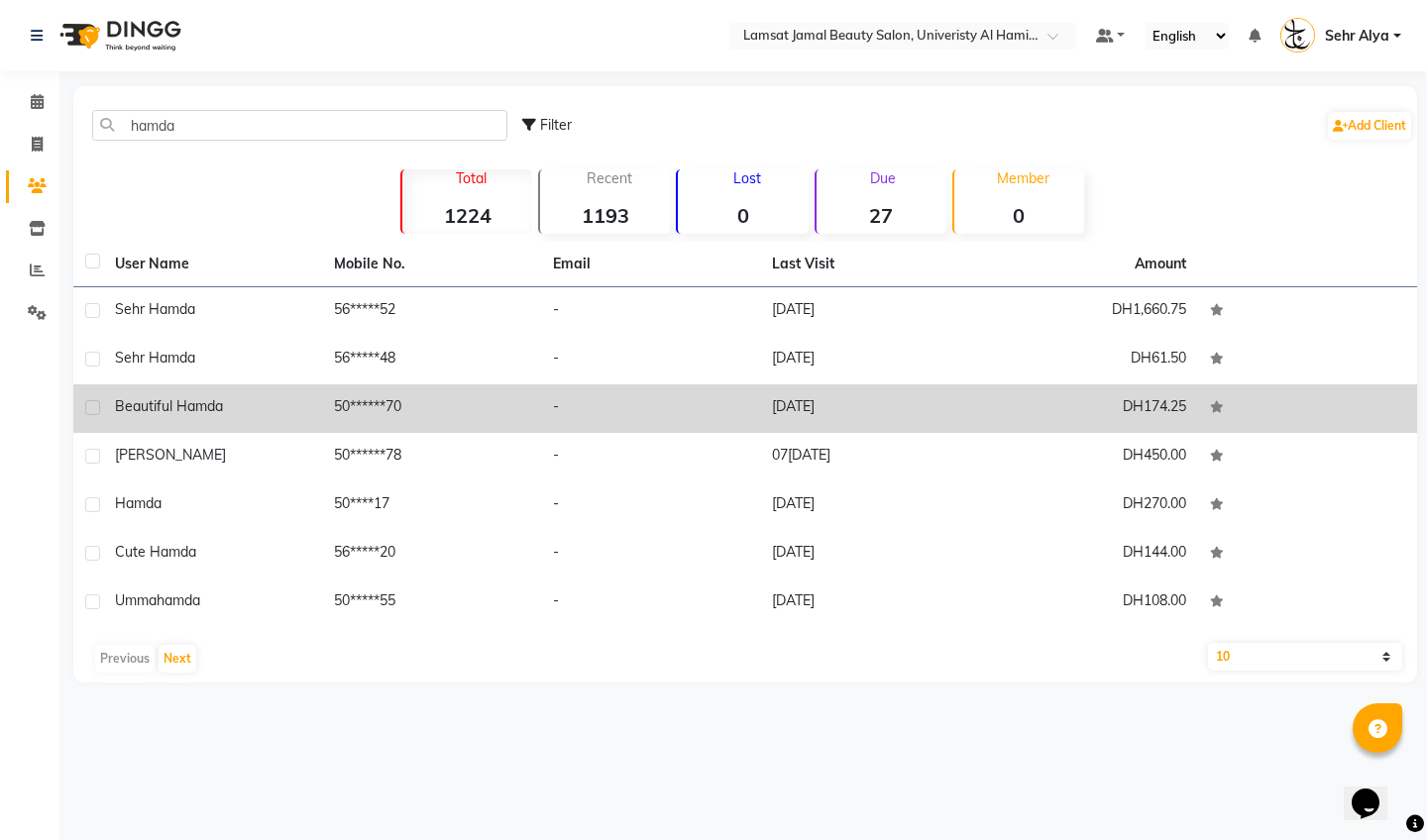click on "[DATE]" 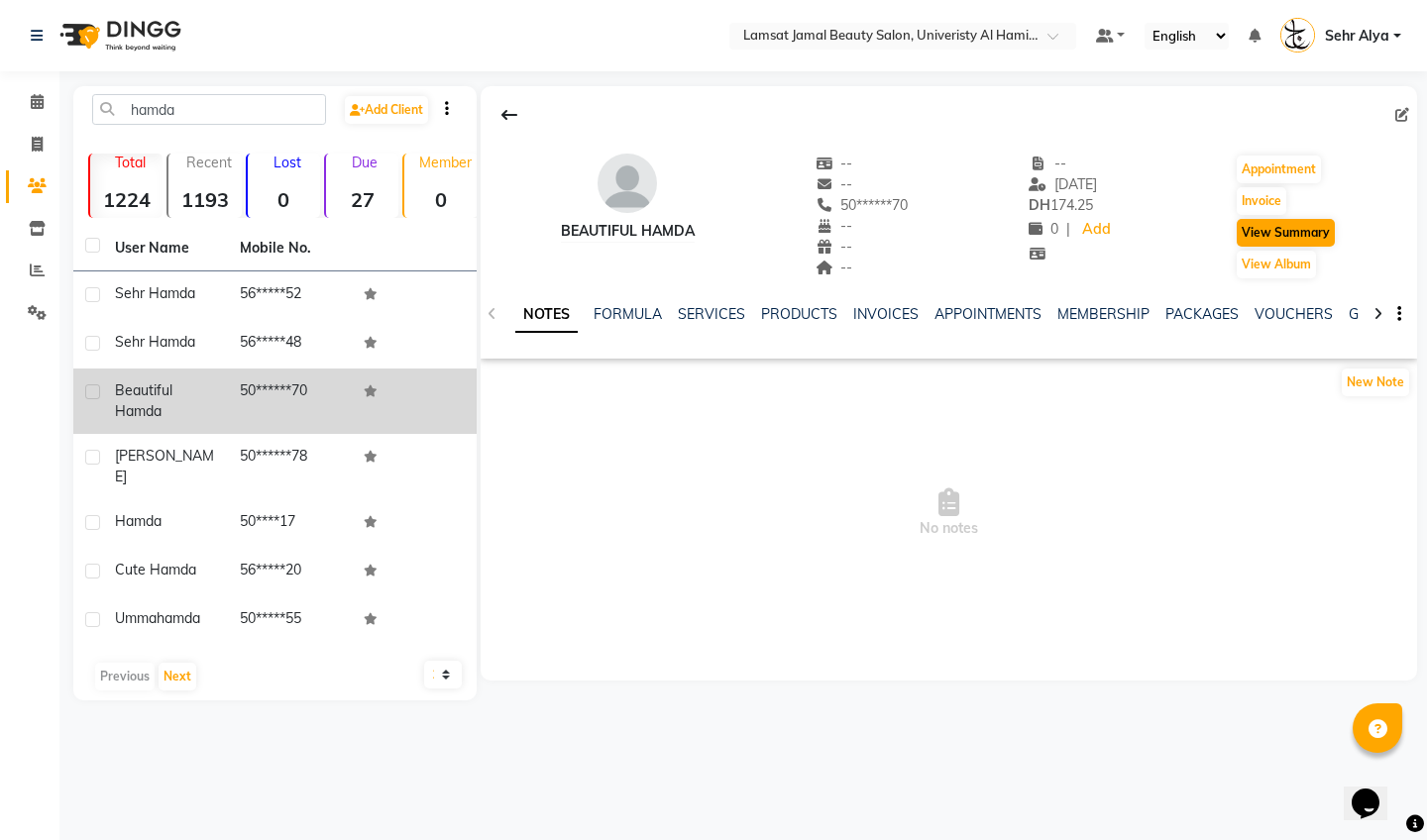 click on "View Summary" 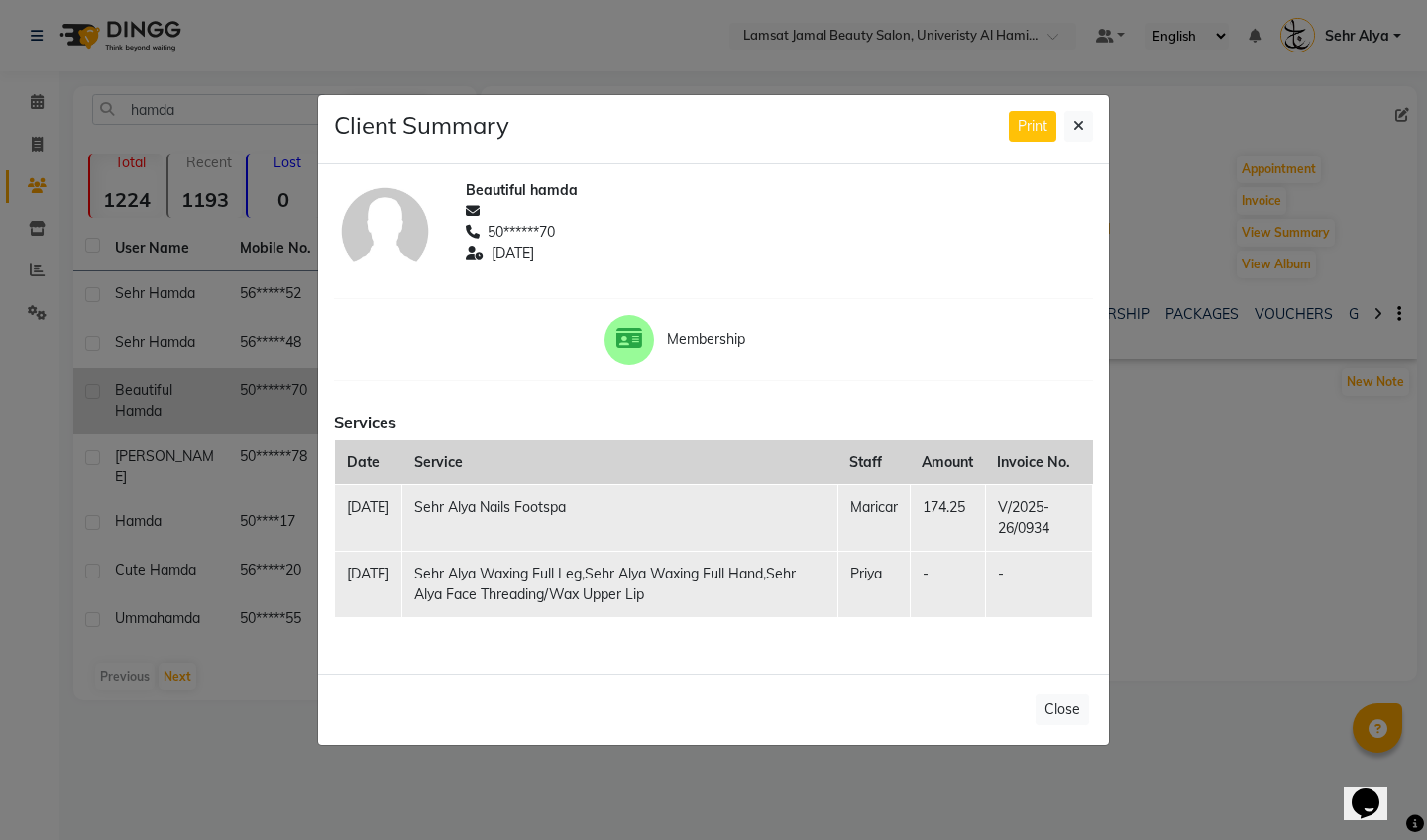 click on "[DATE]" 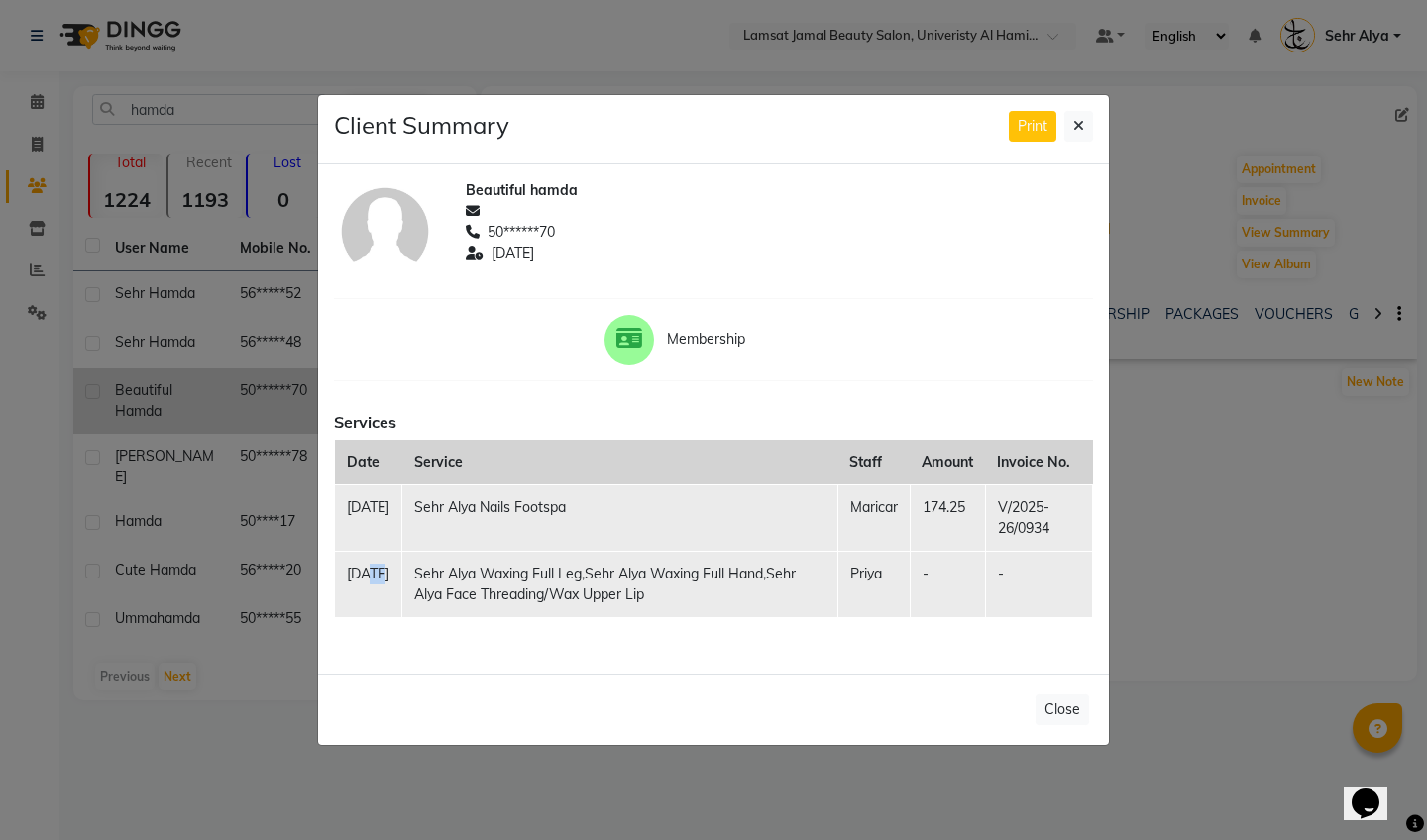 click on "[DATE]" 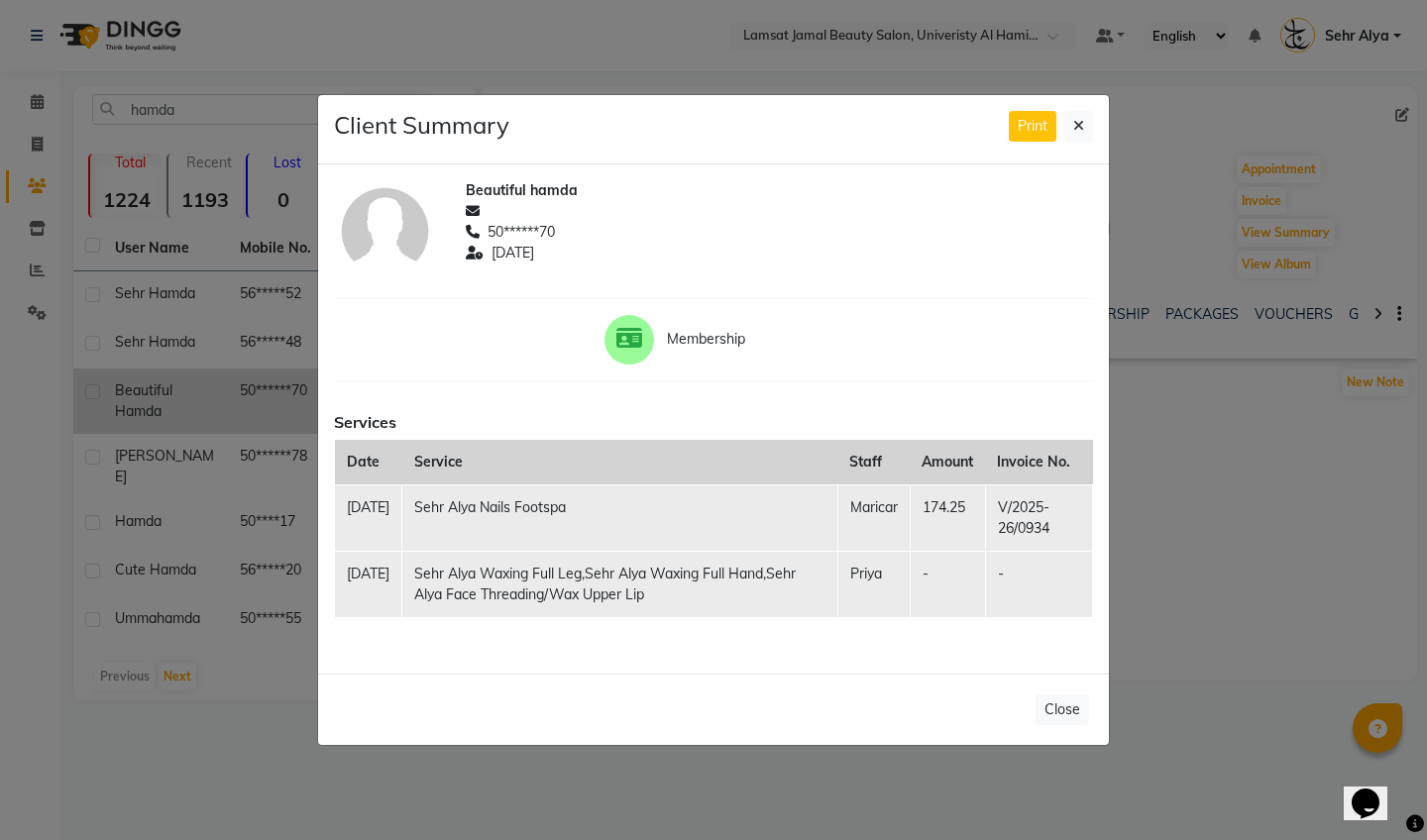 click on "-" 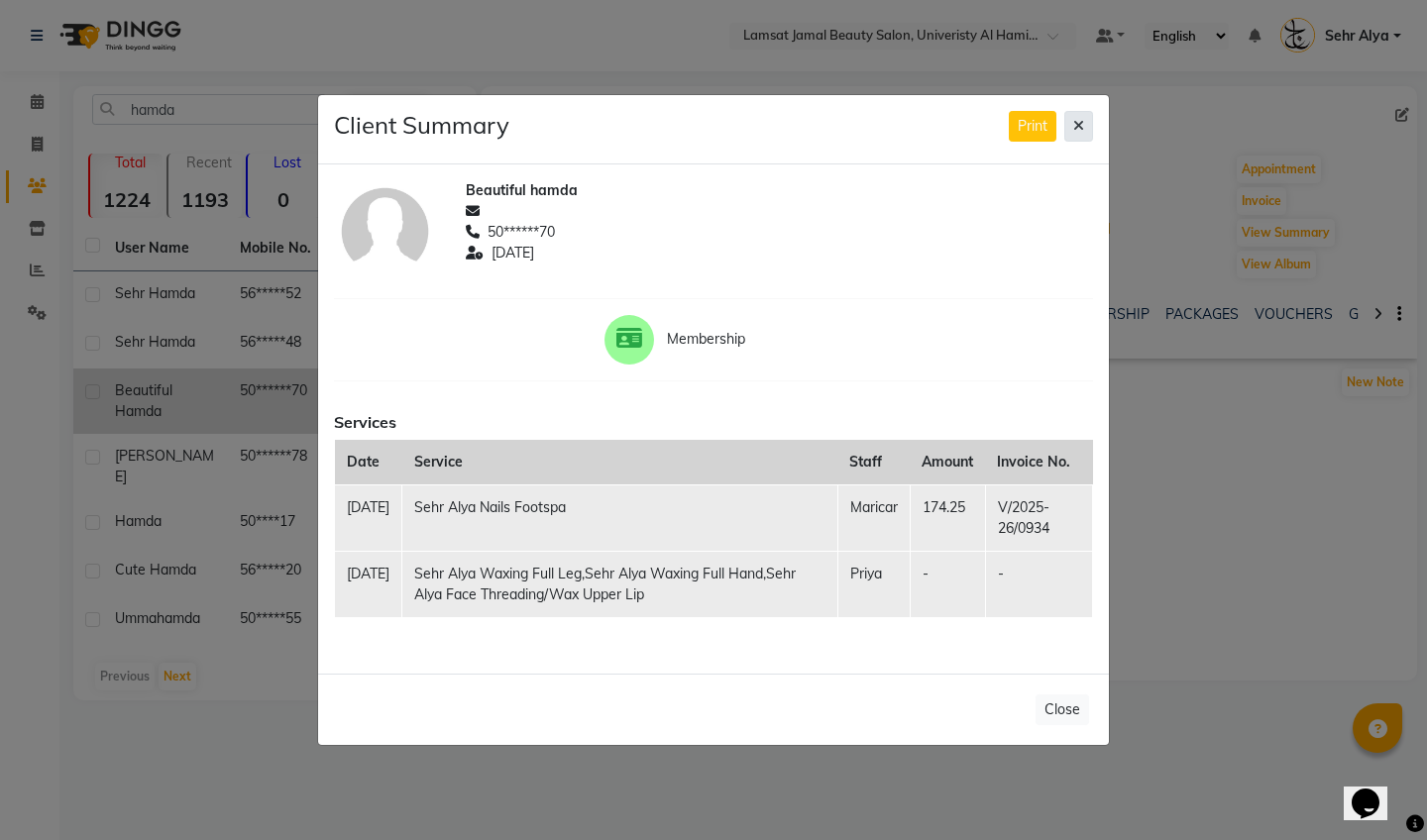 click 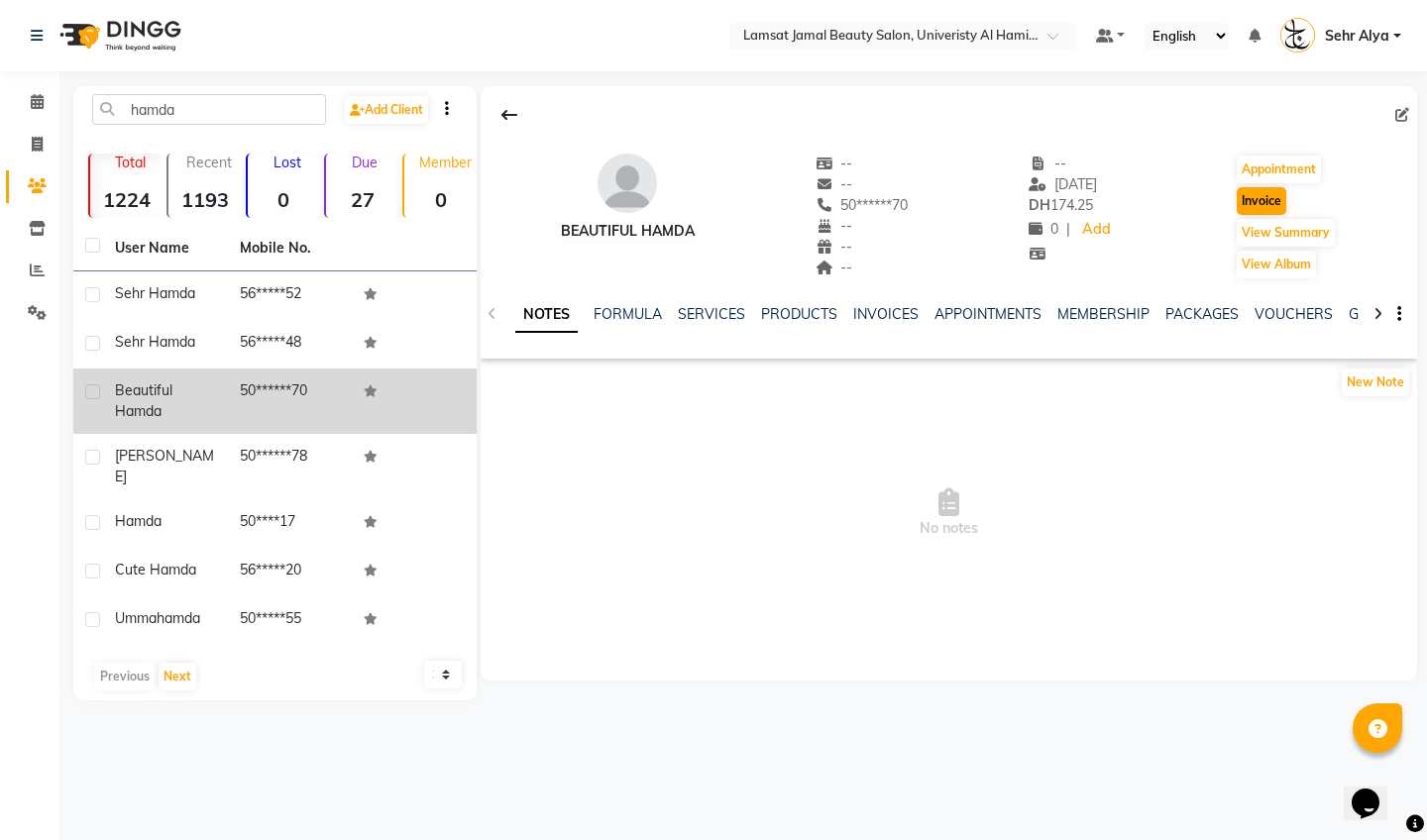 click on "Invoice" 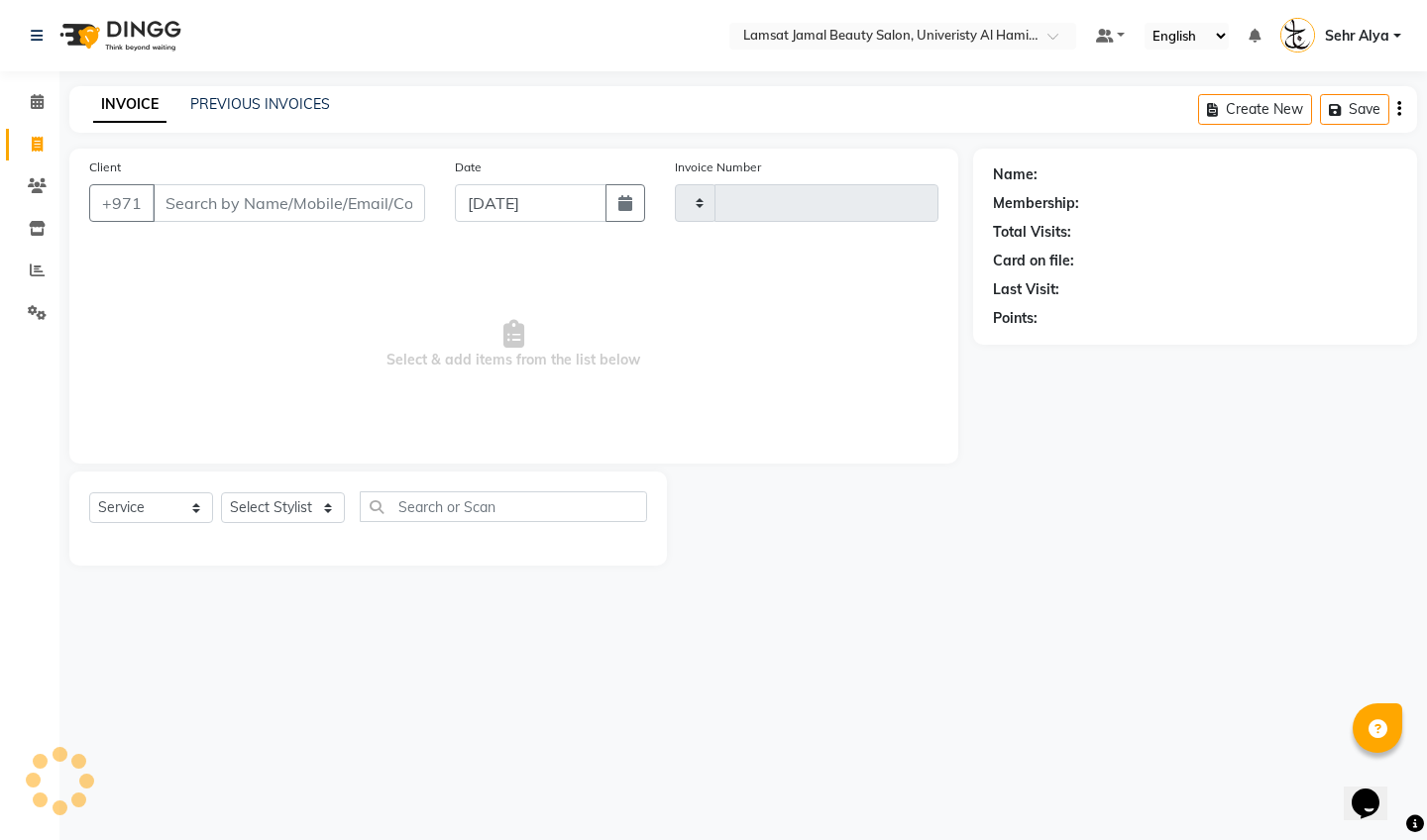 type on "1639" 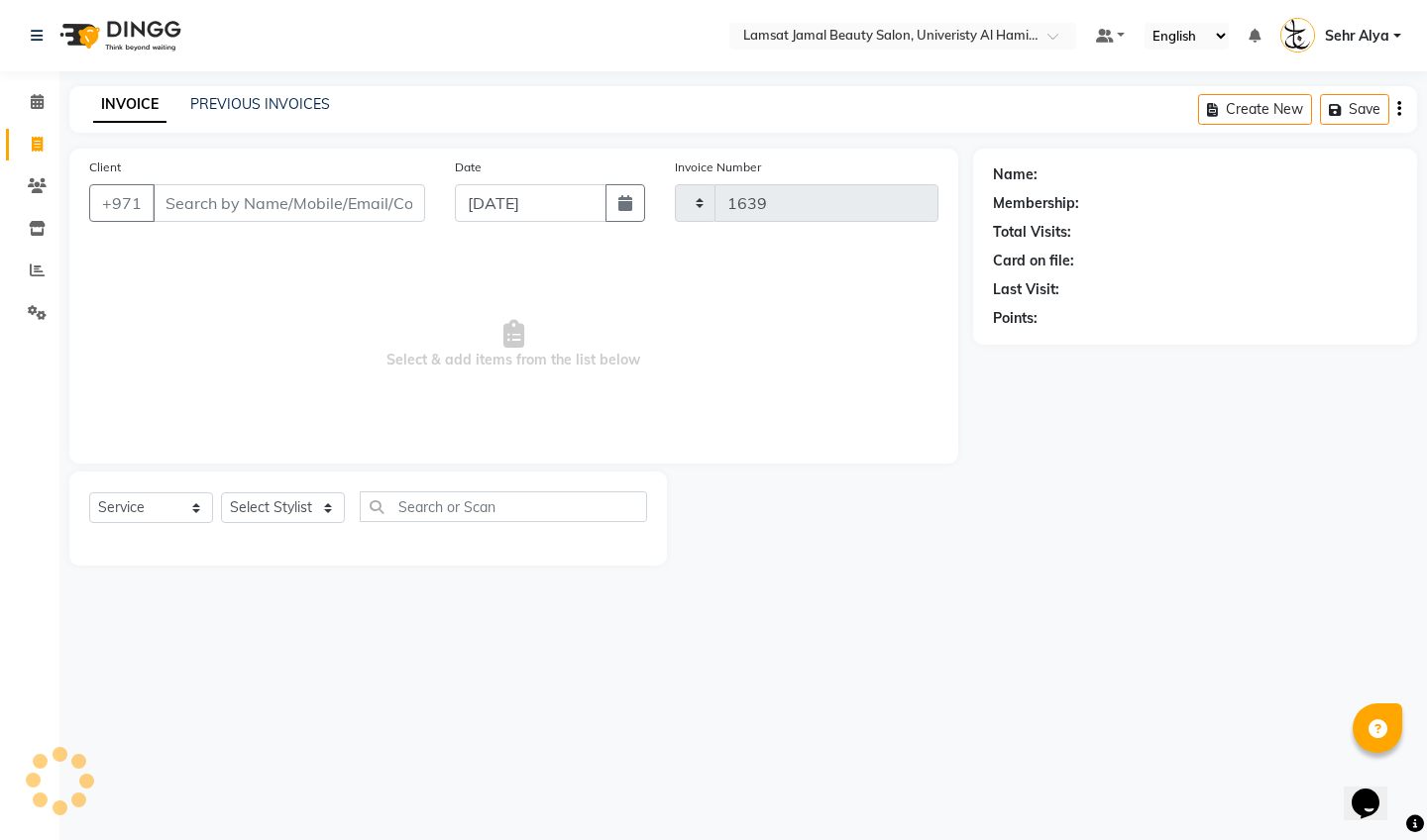 select on "8294" 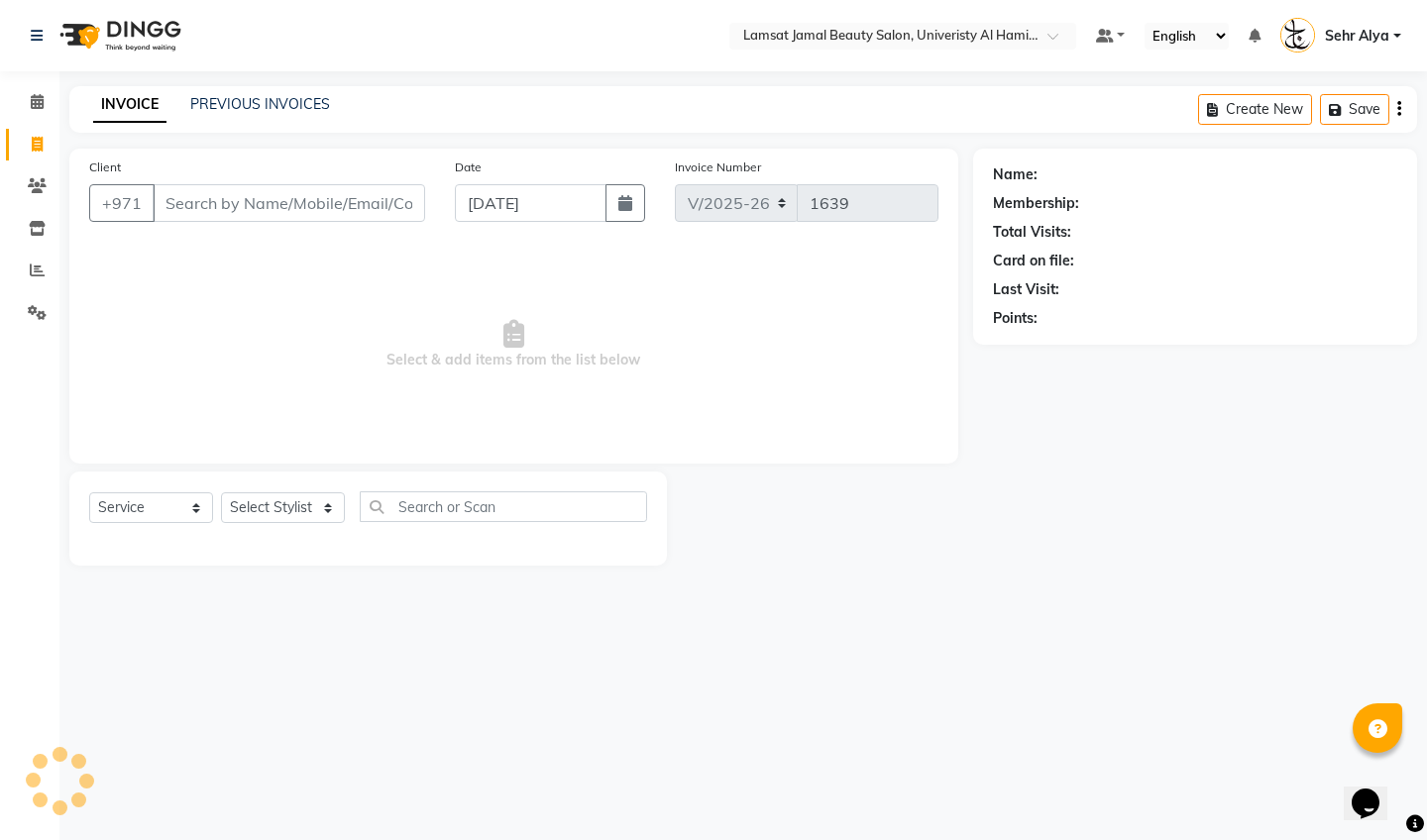 type on "50******70" 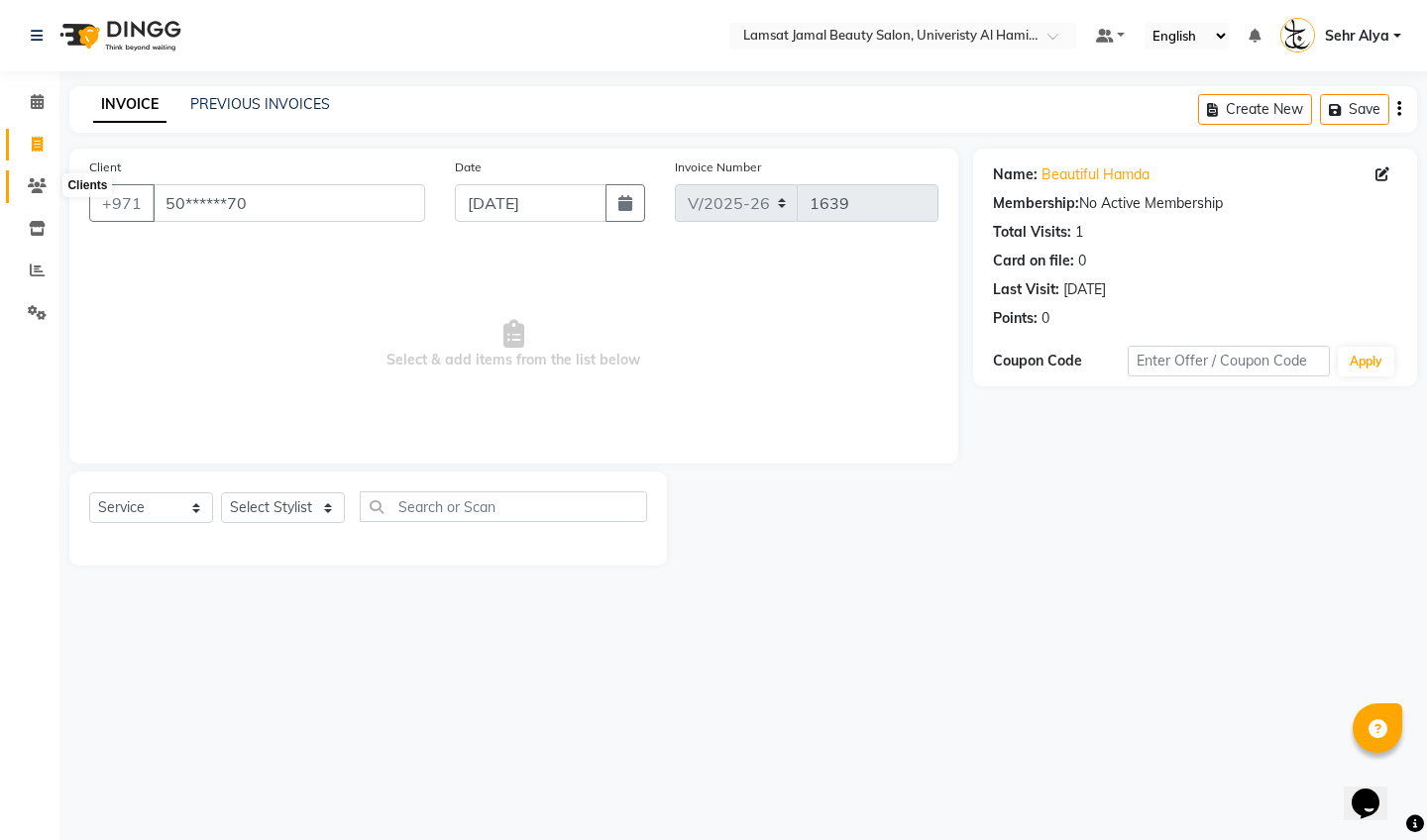 click 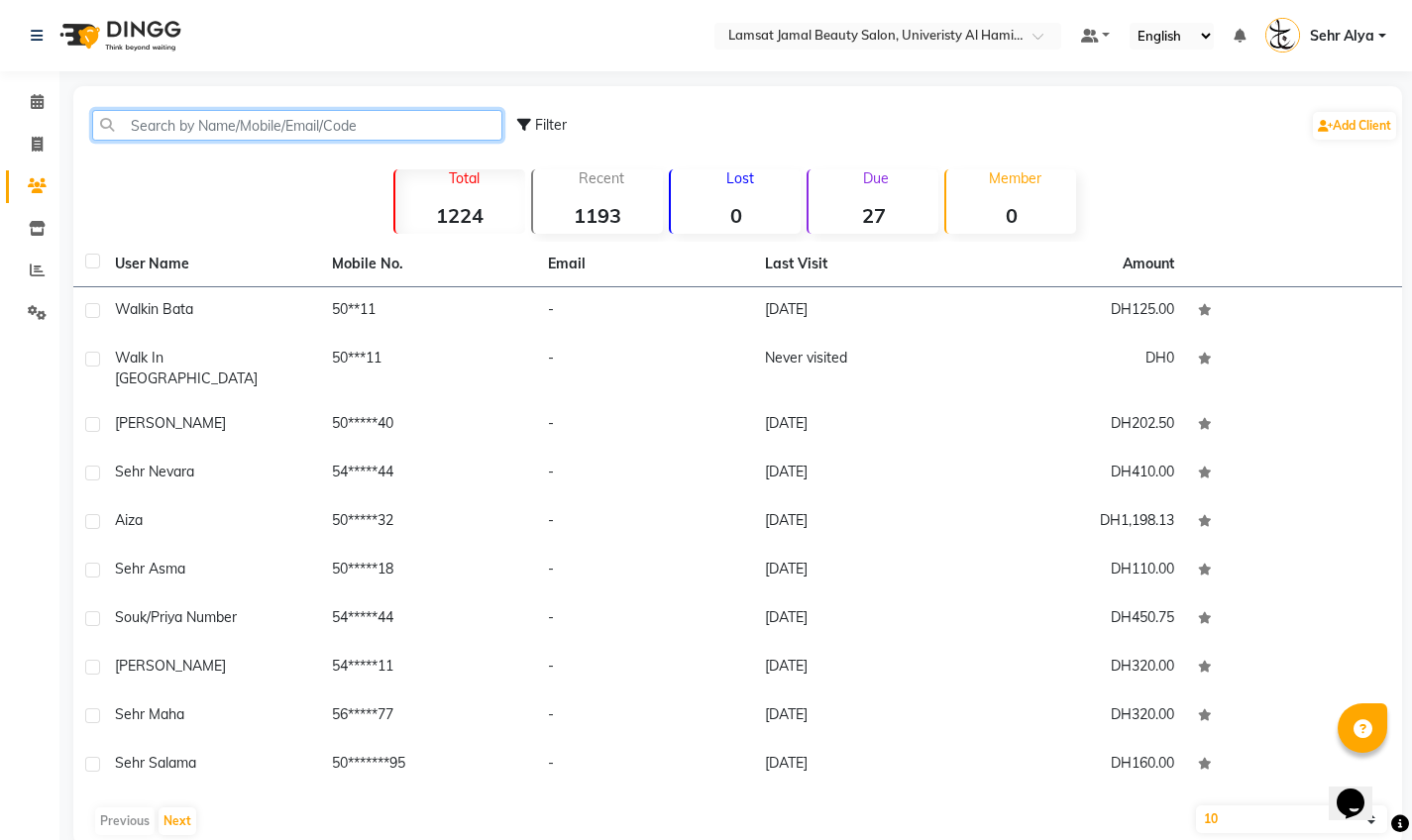 click 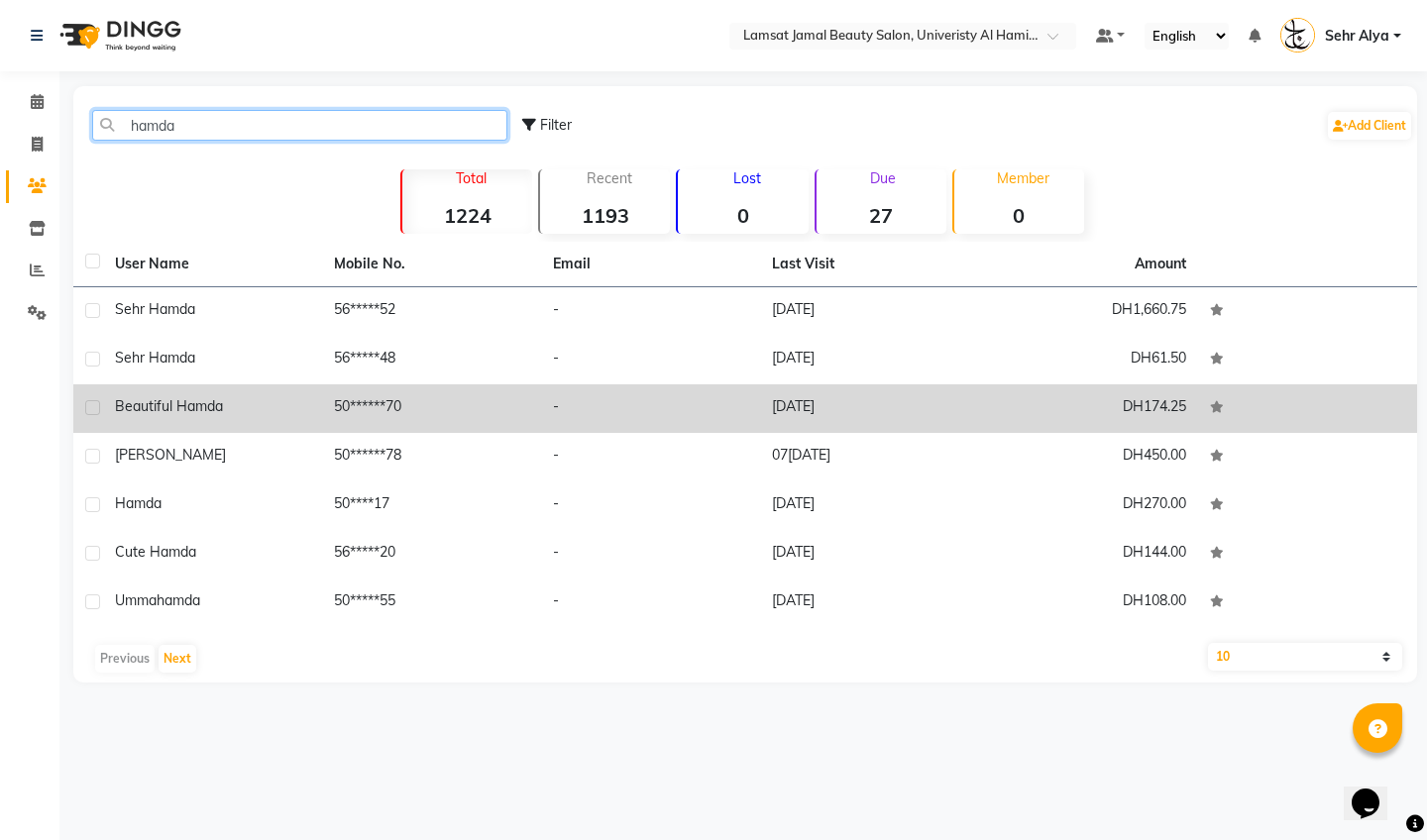 type on "hamda" 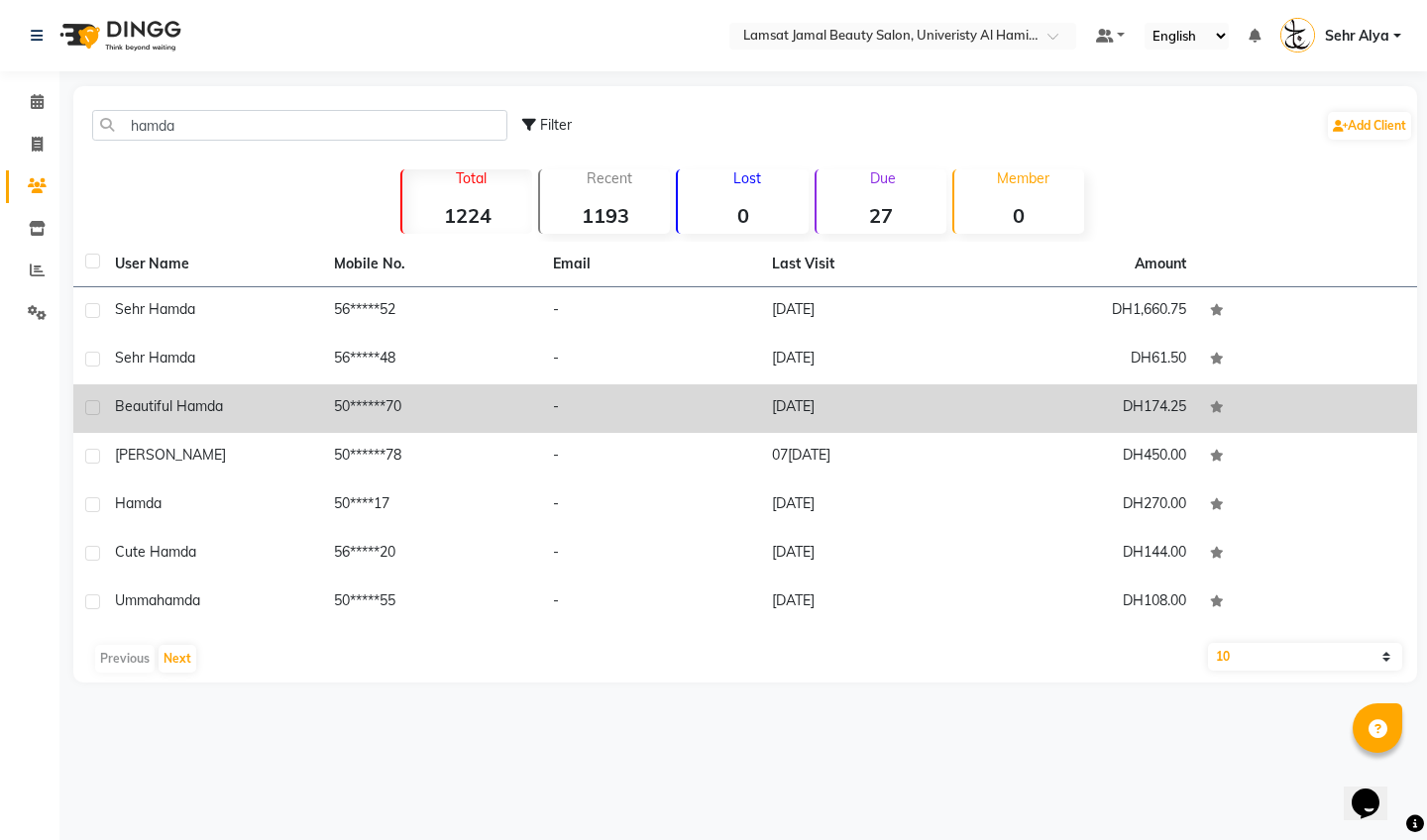 click on "Beautiful hamda" 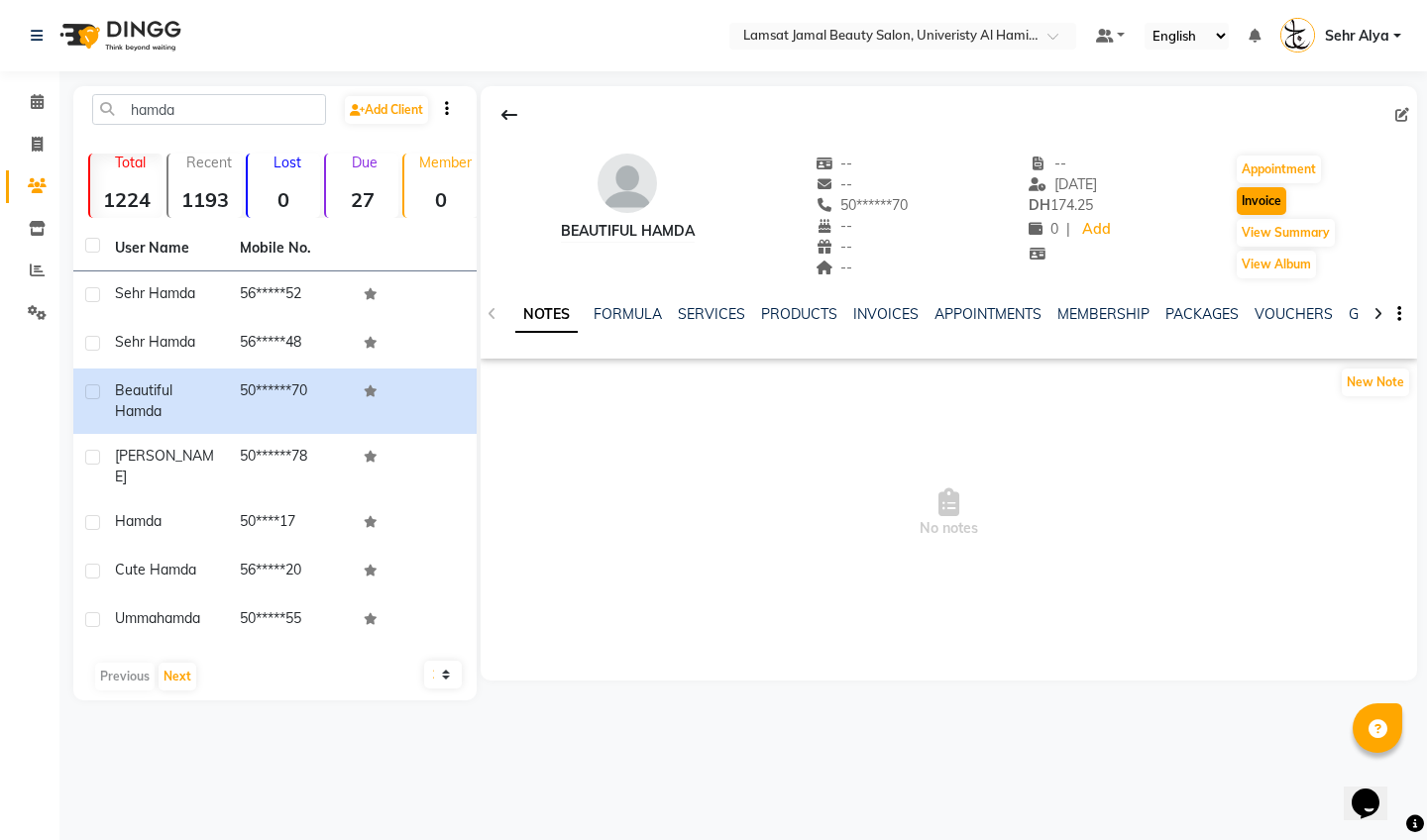 click on "Invoice" 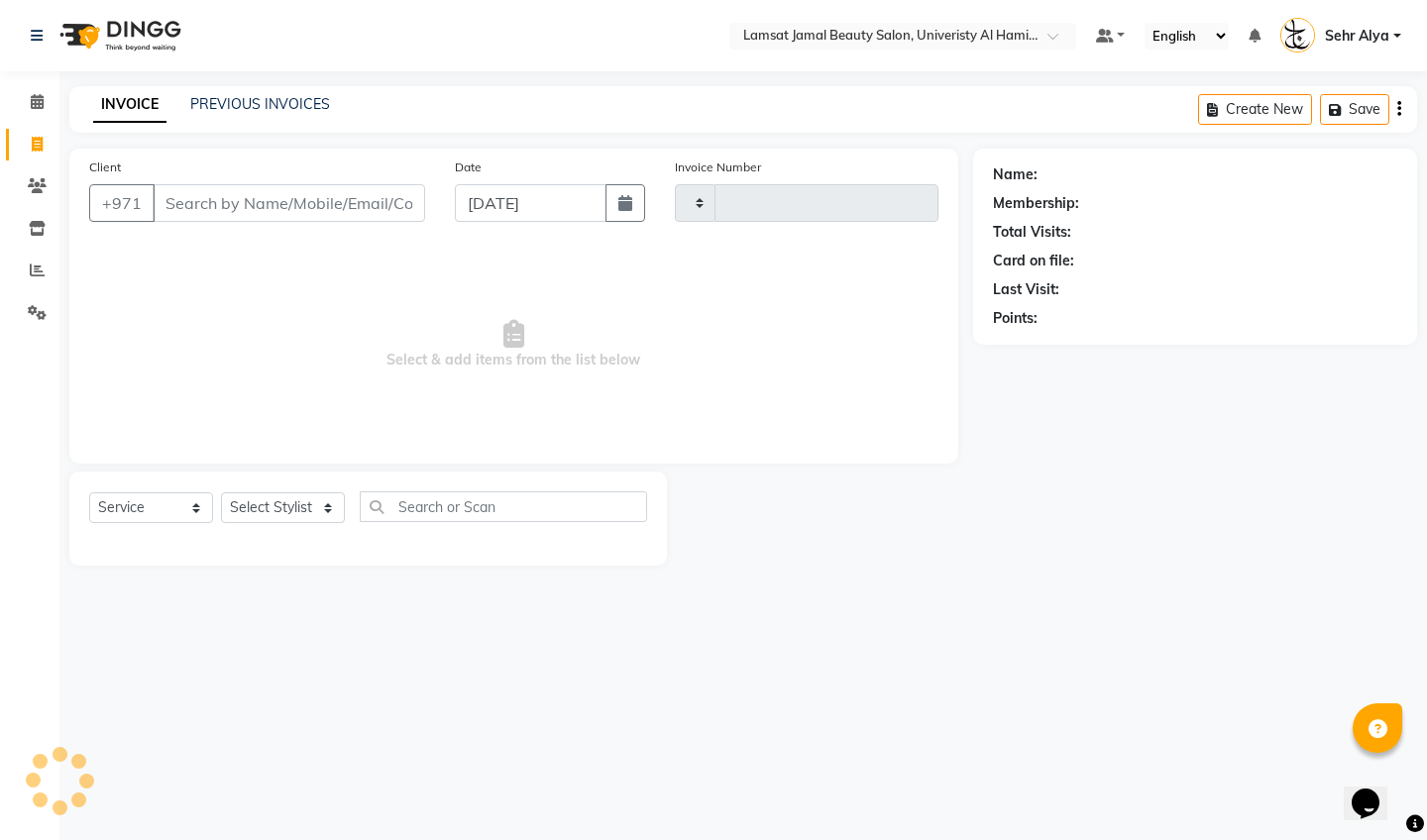 type on "1639" 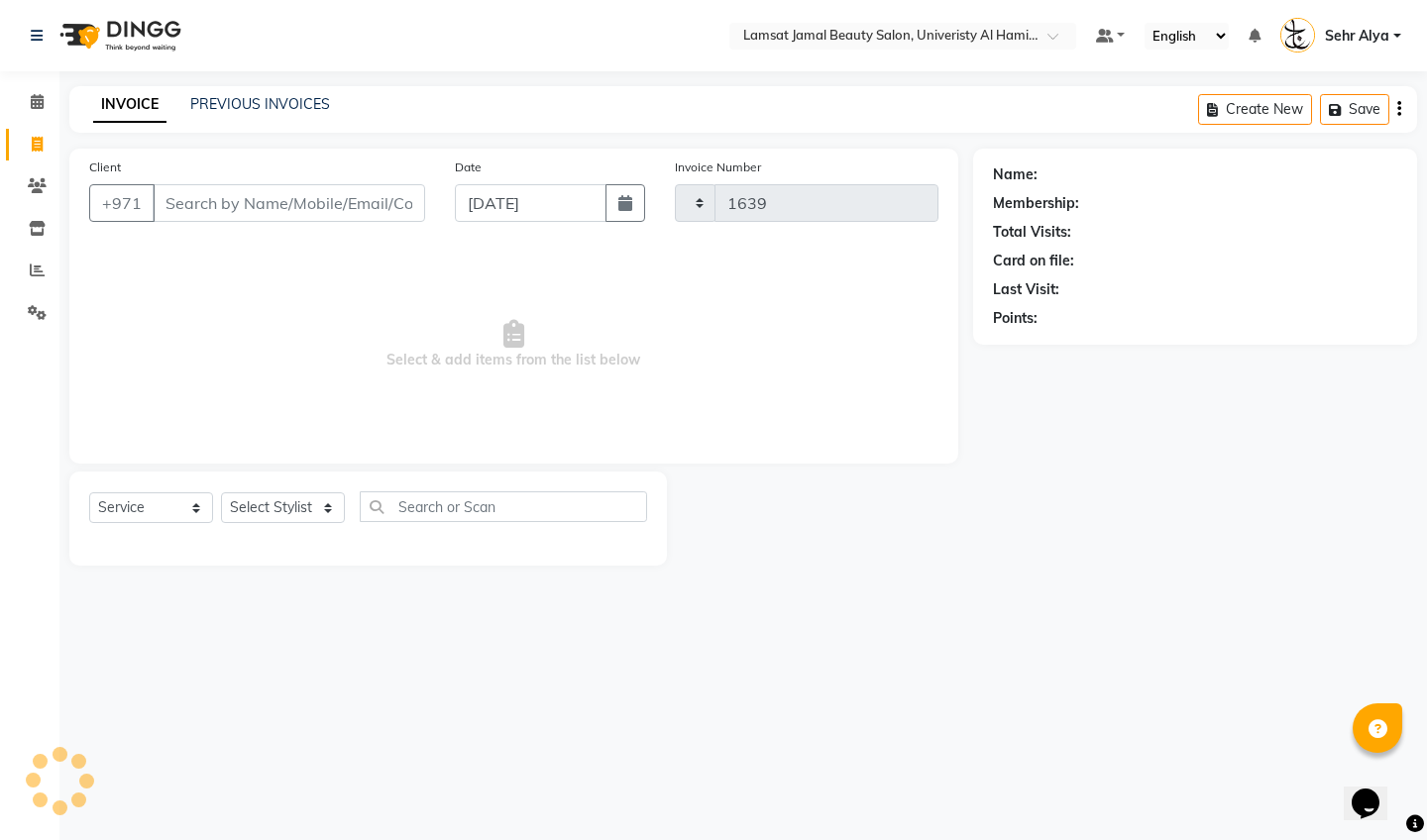 select on "8294" 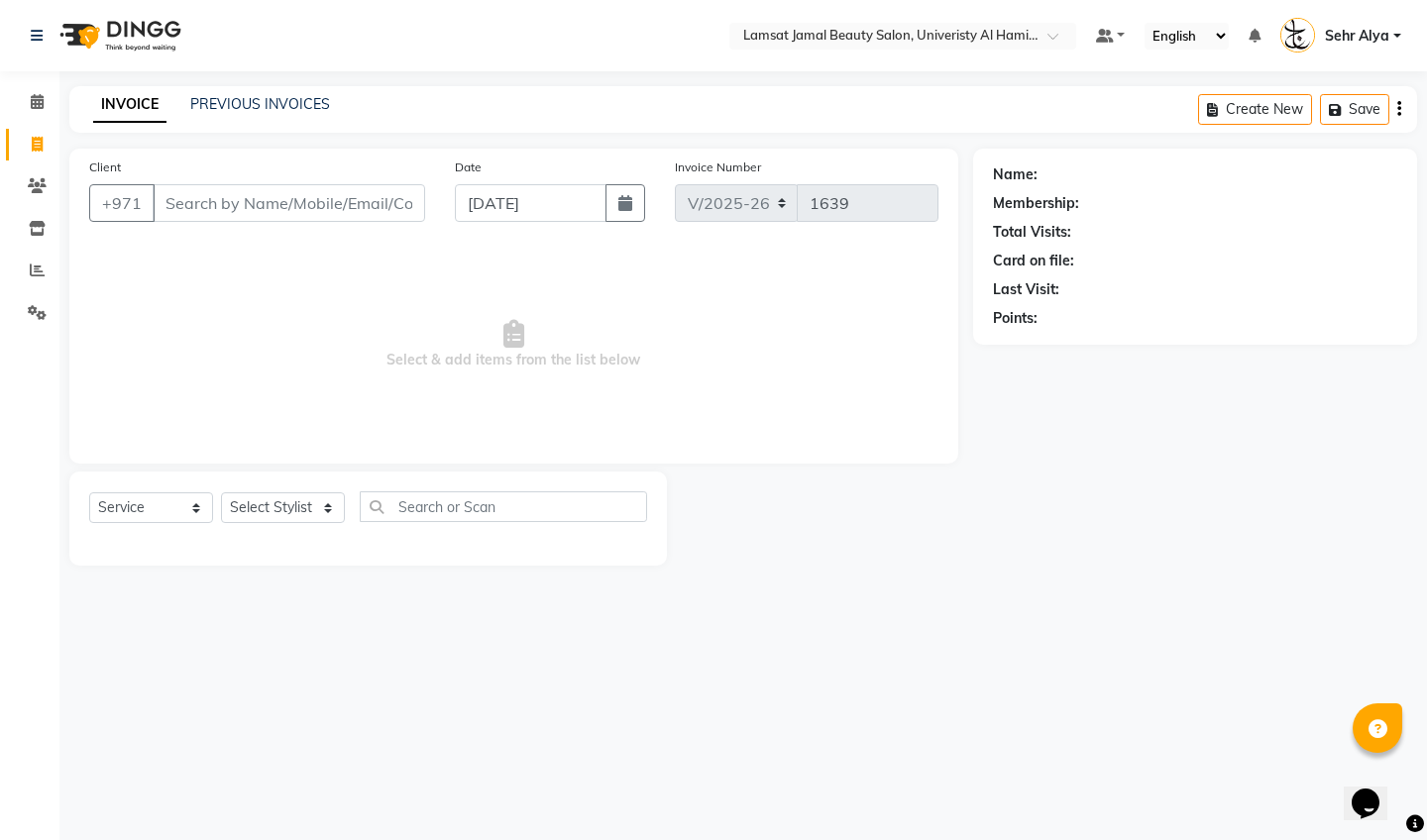 type on "50******70" 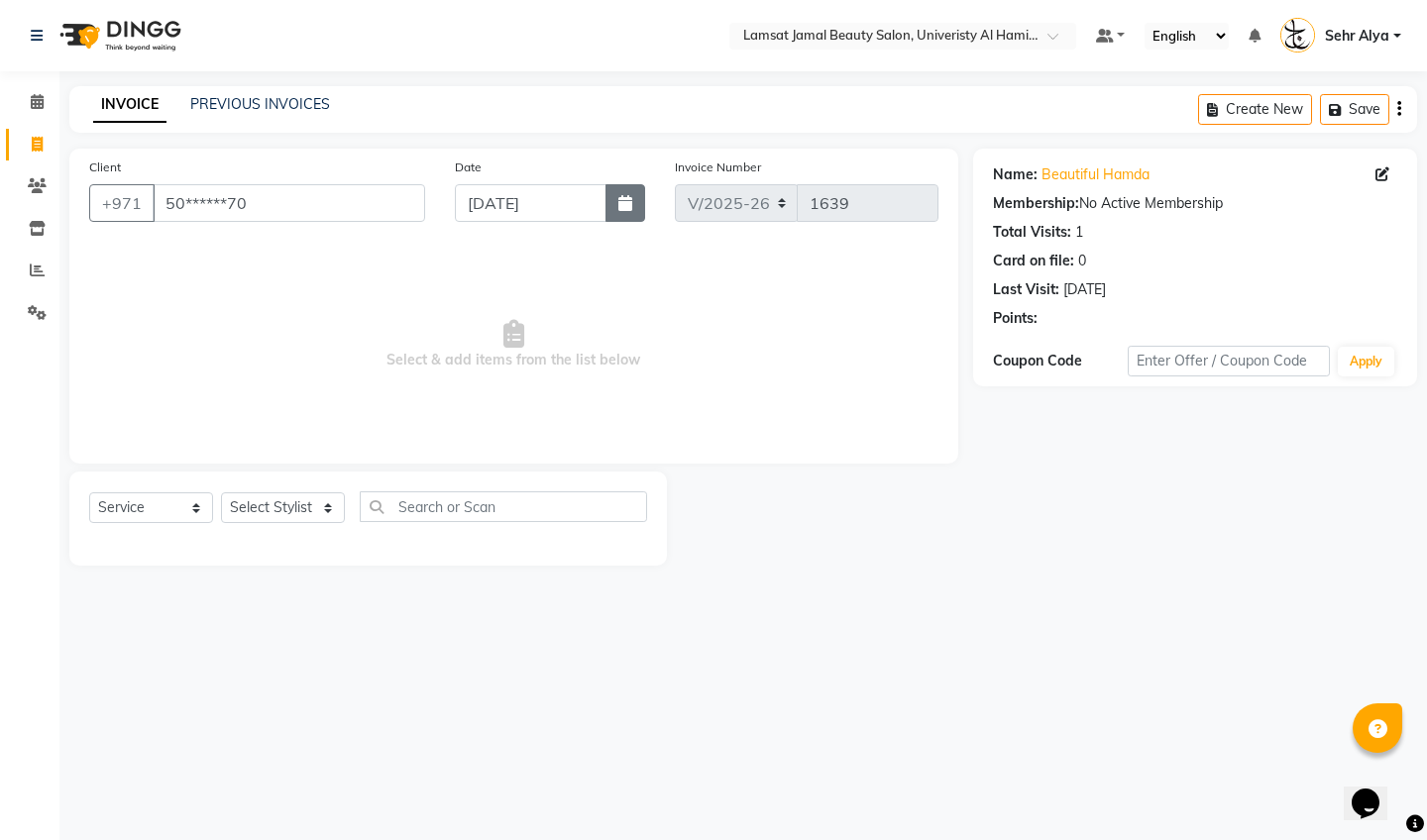 click 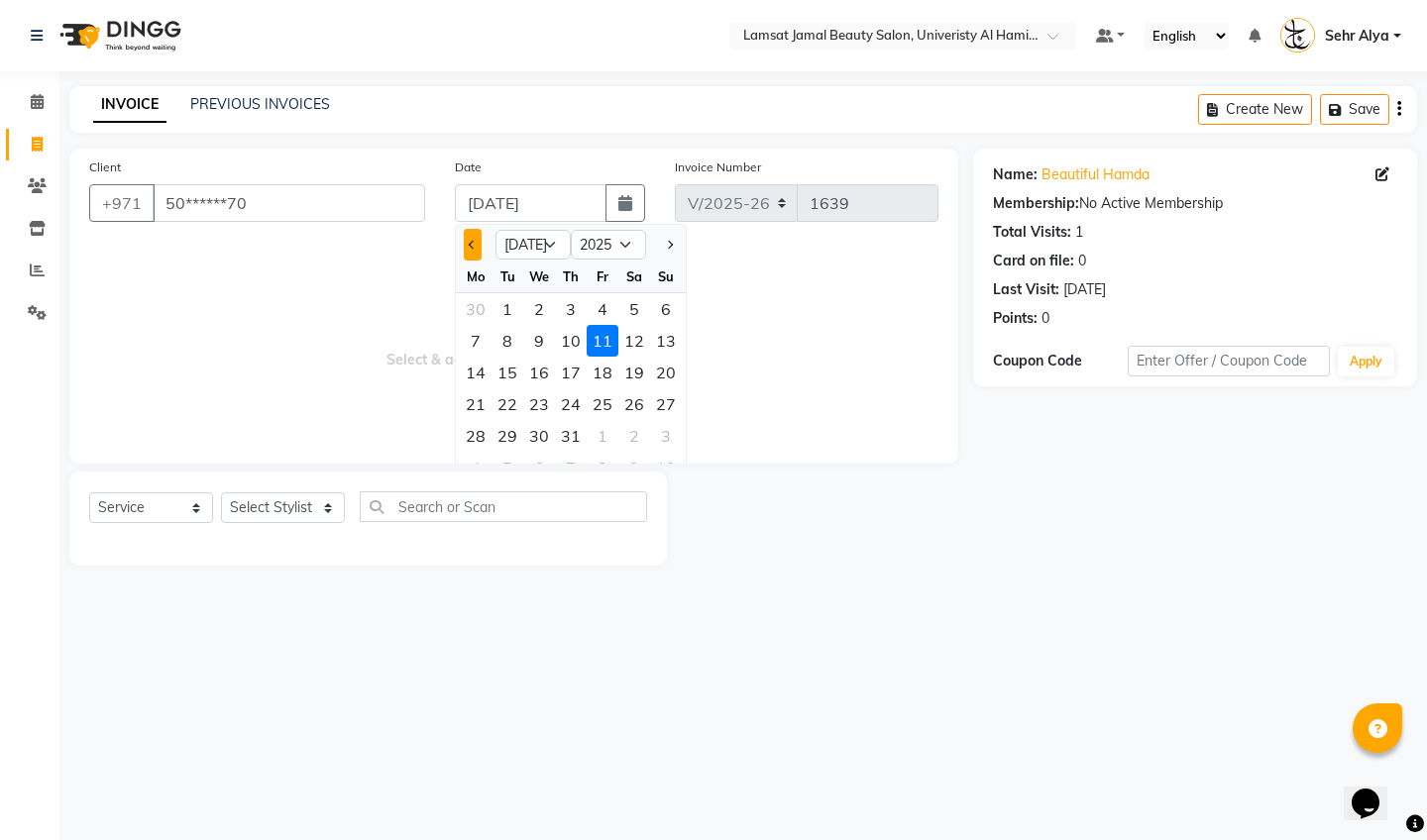 click 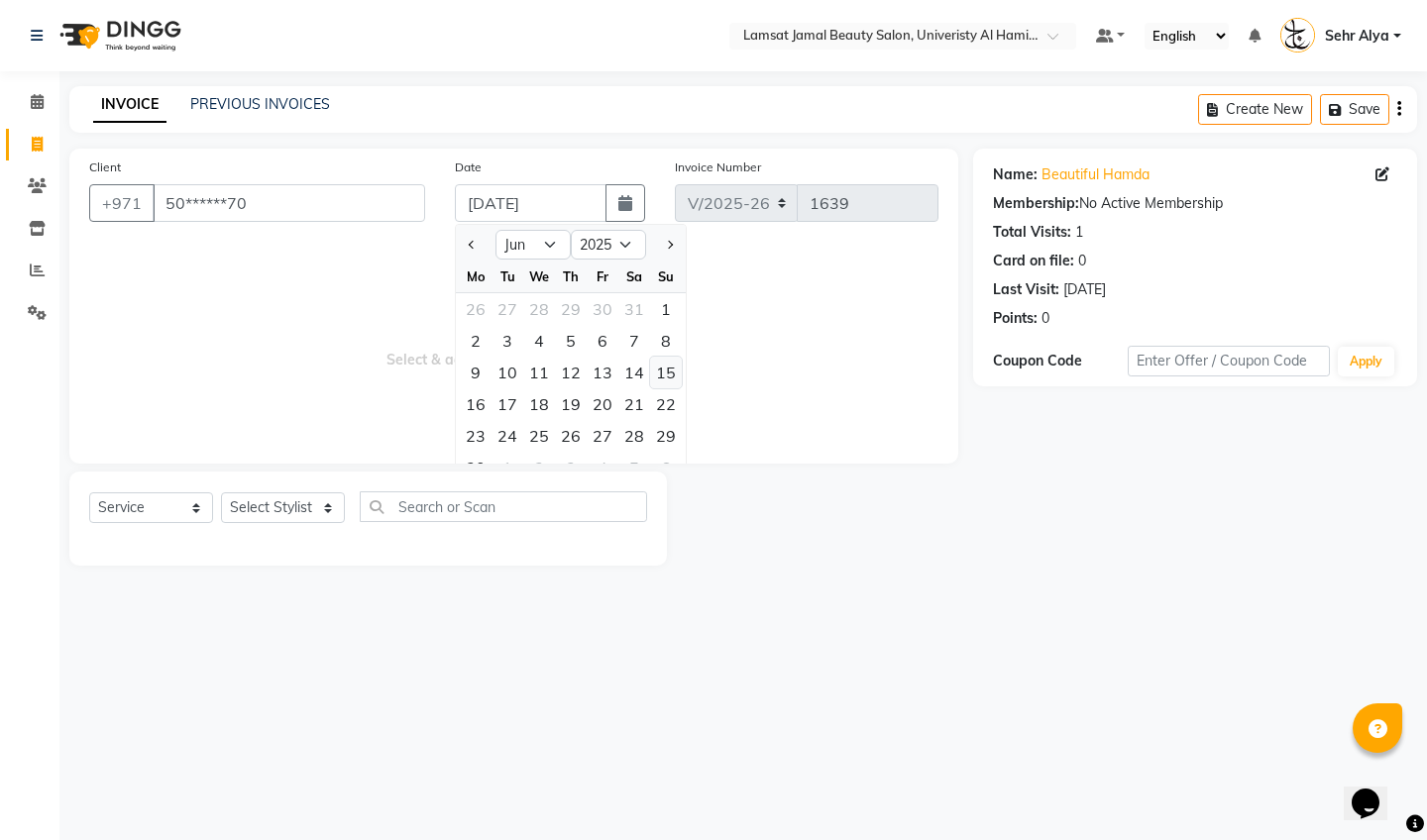 click on "15" 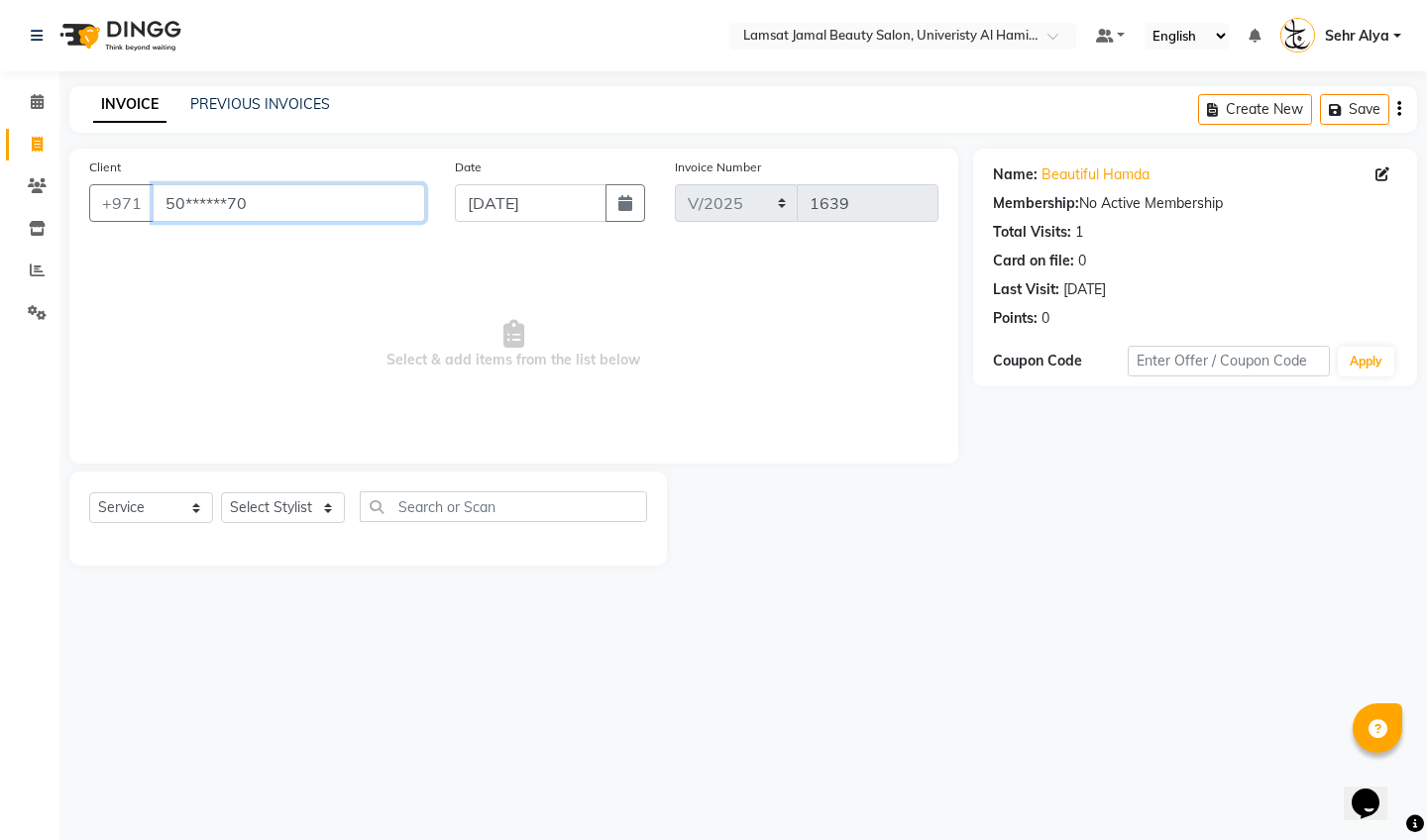 click on "50******70" at bounding box center (288, 203) 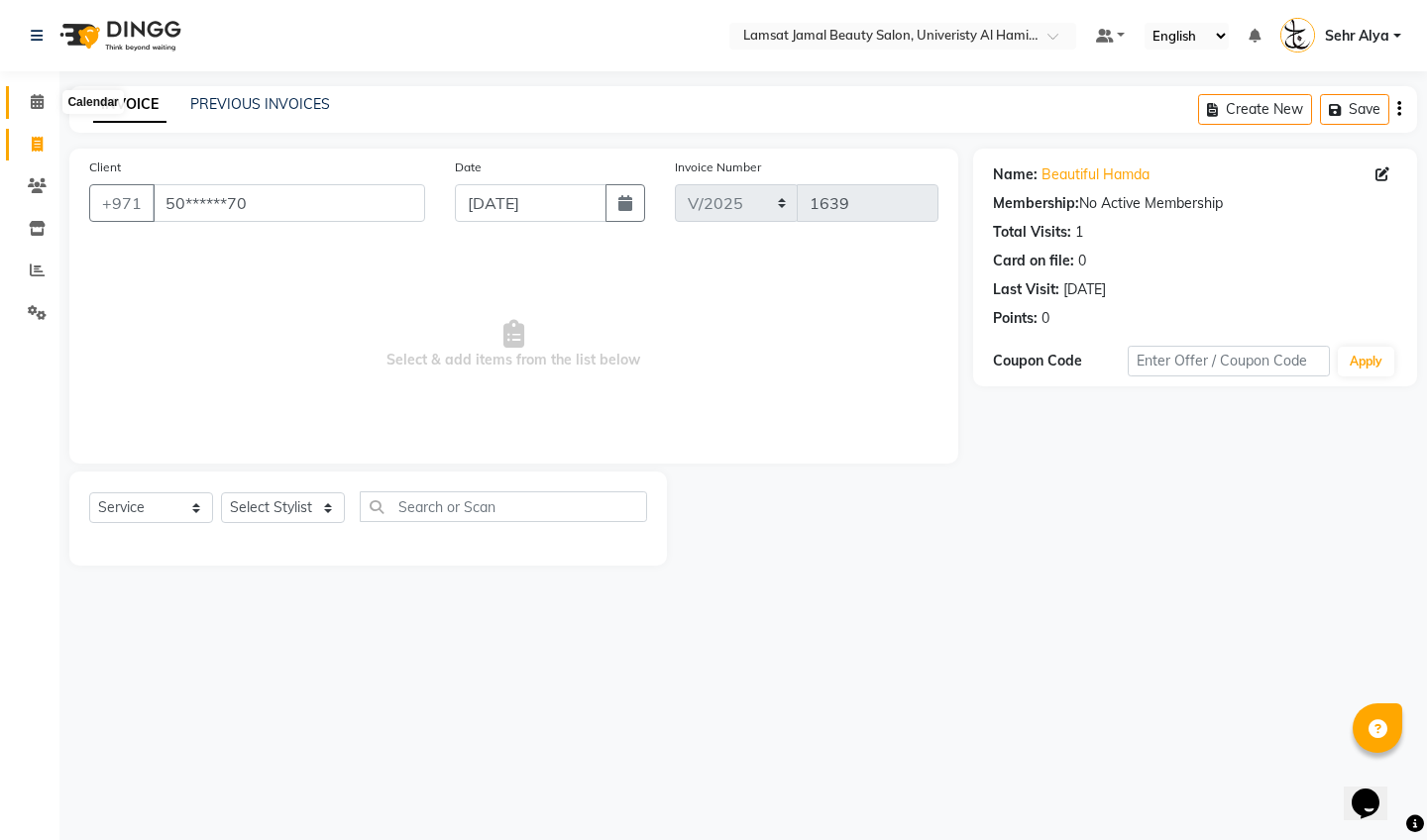 click 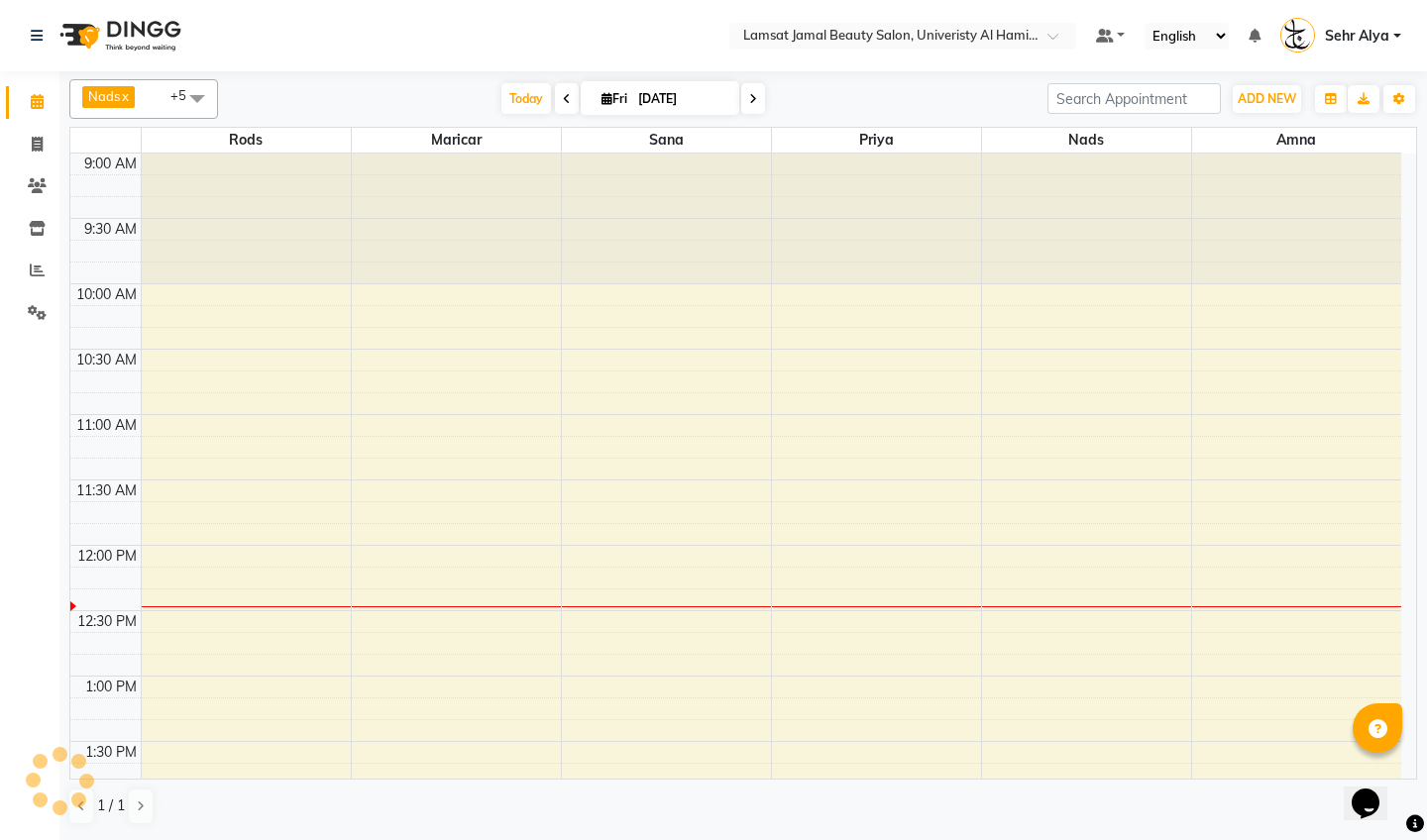 click 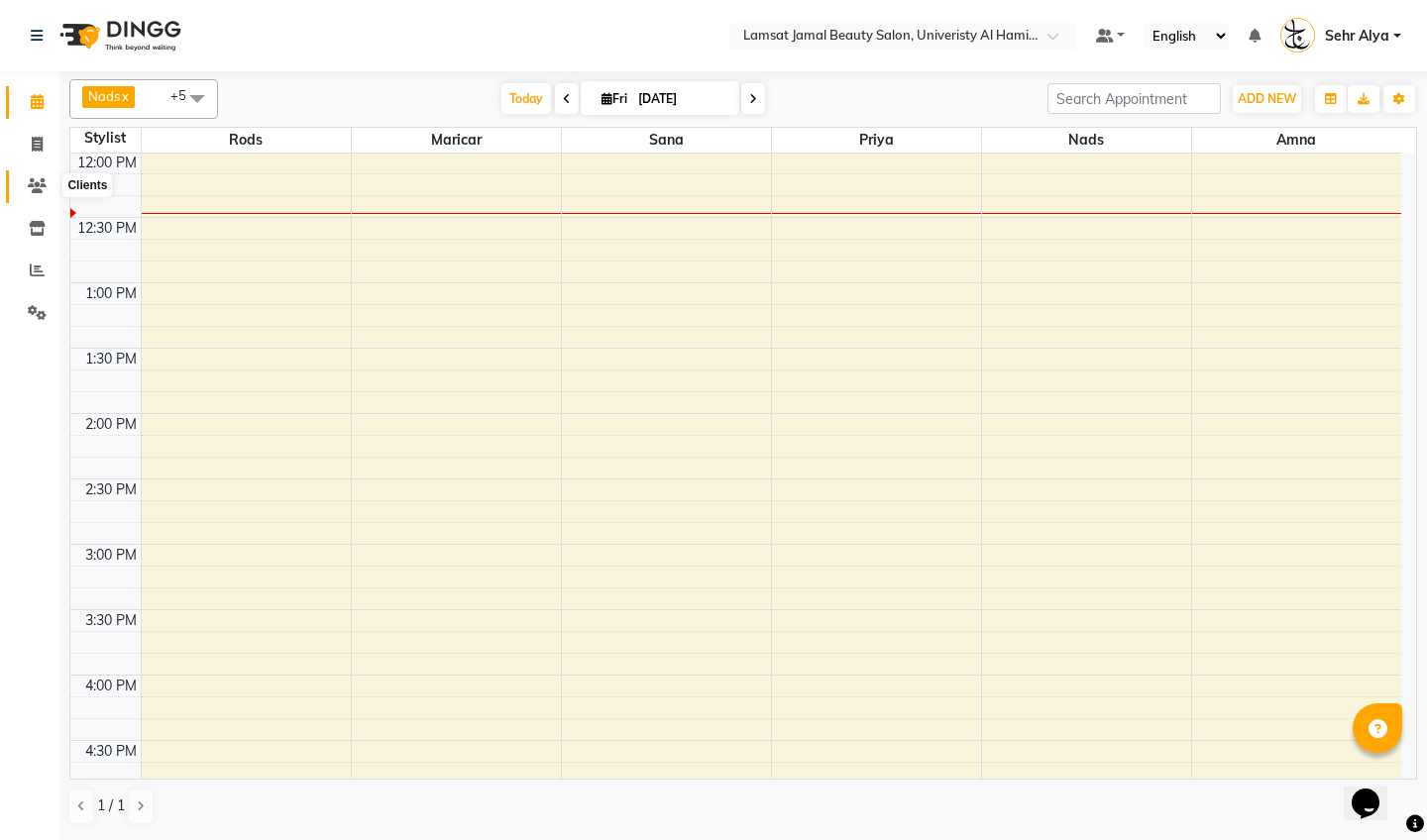 click 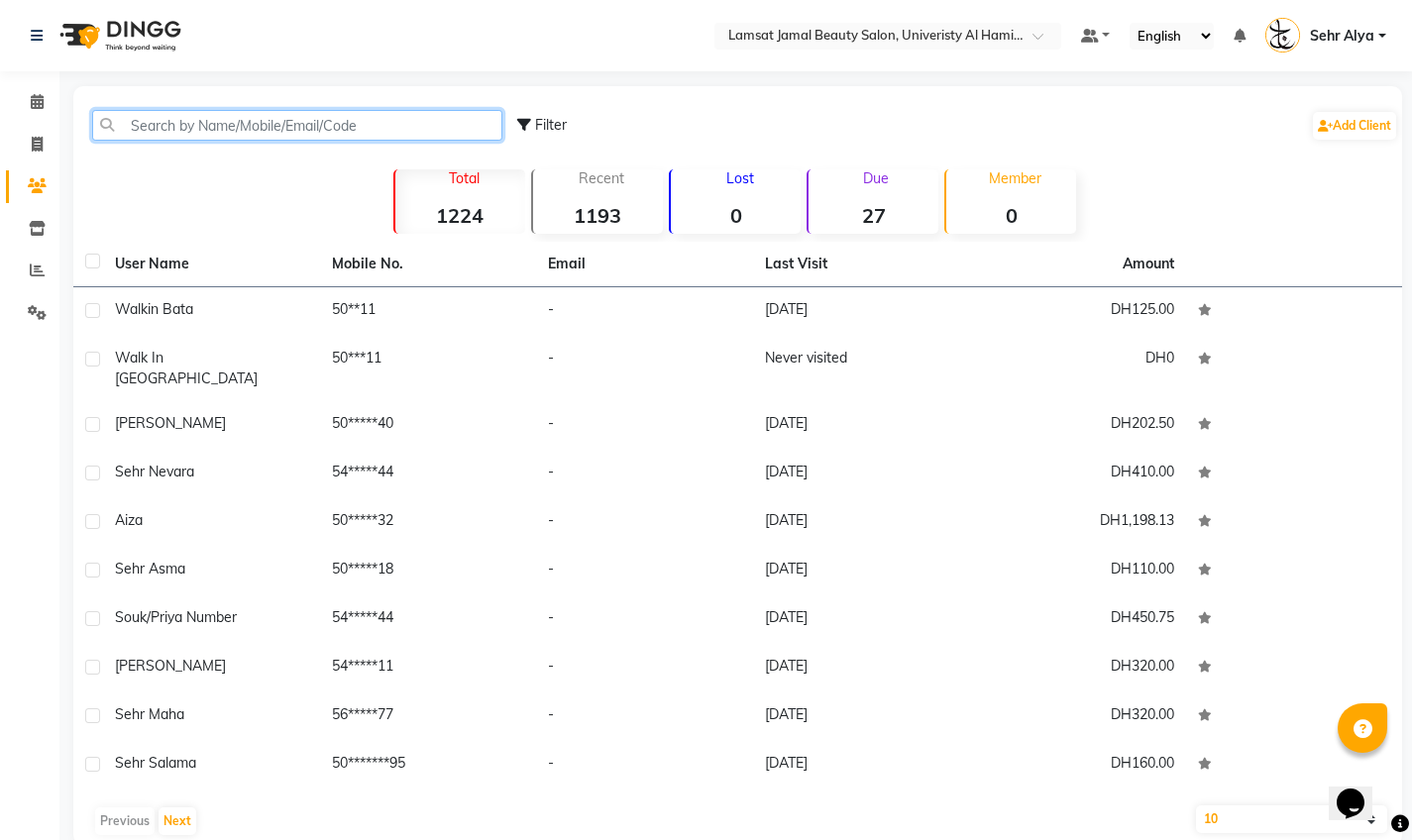 click 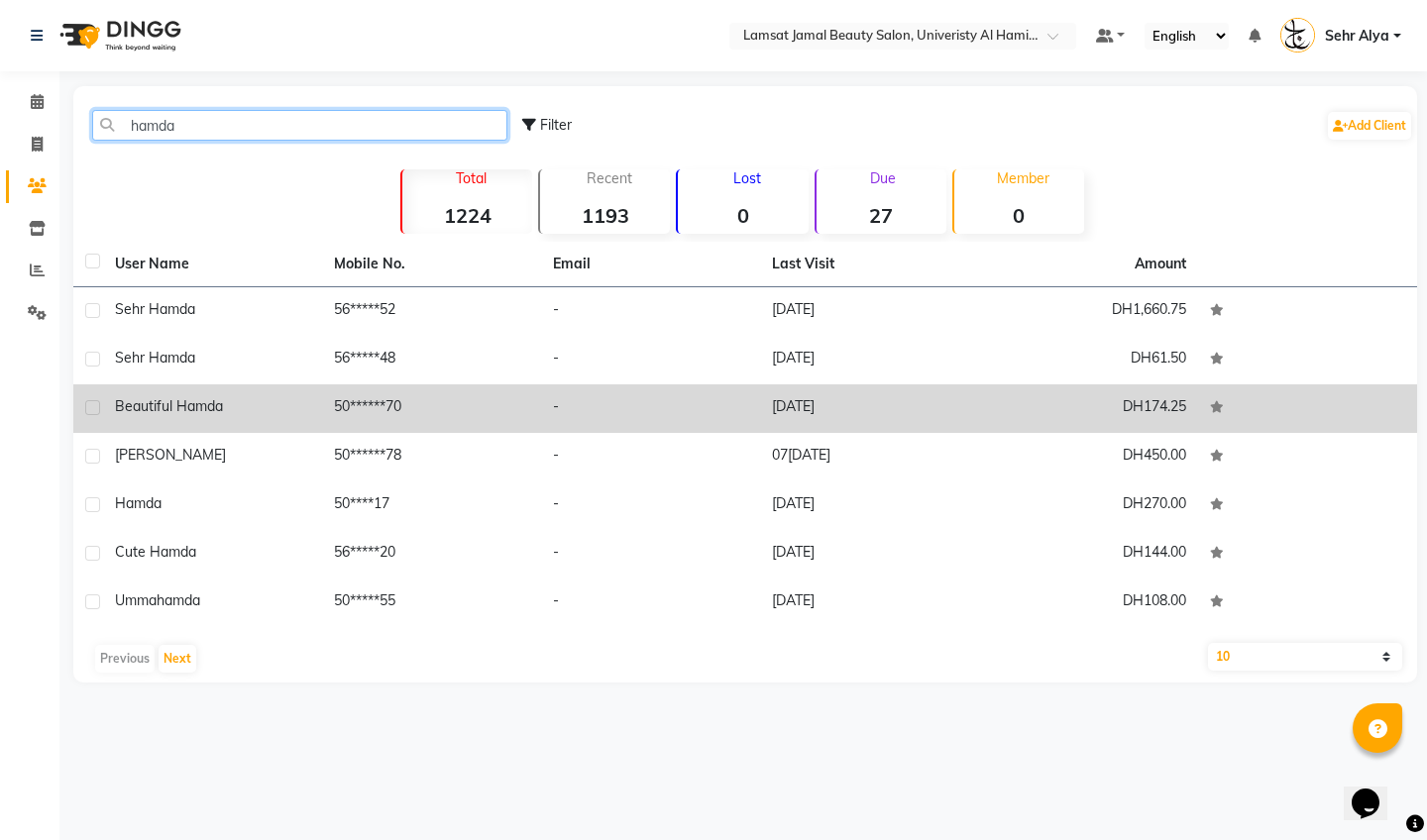 type on "hamda" 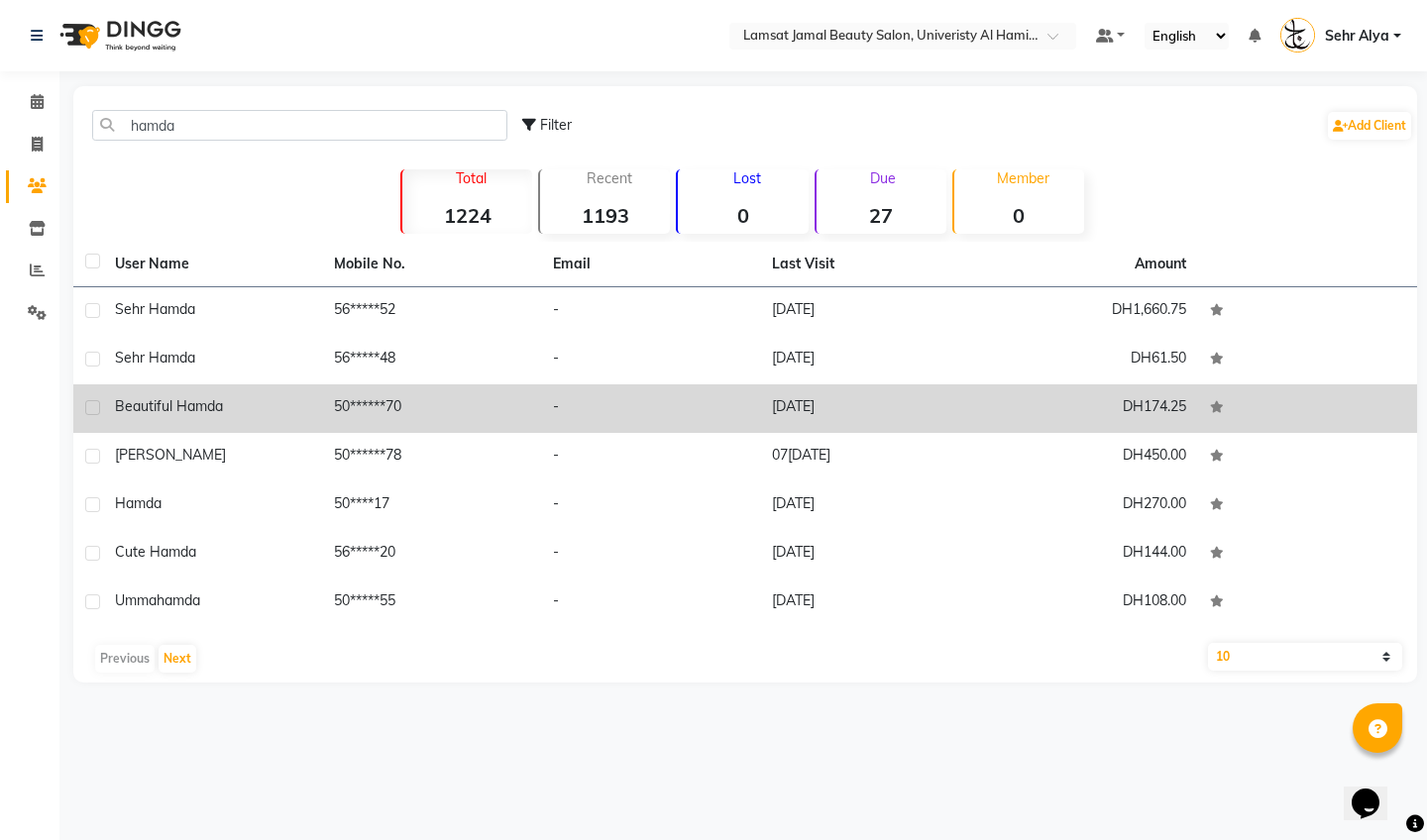 click on "DH174.25" 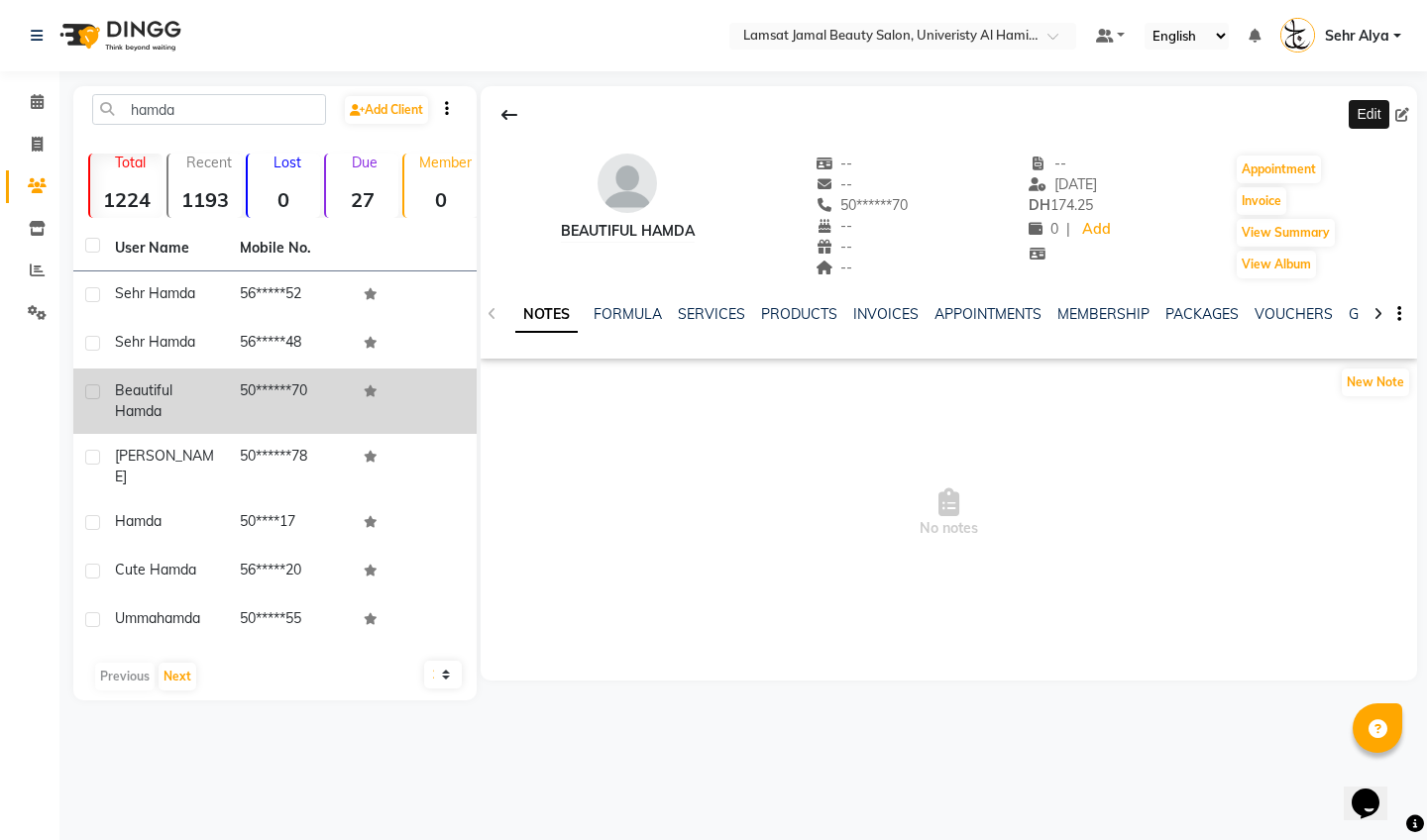 click 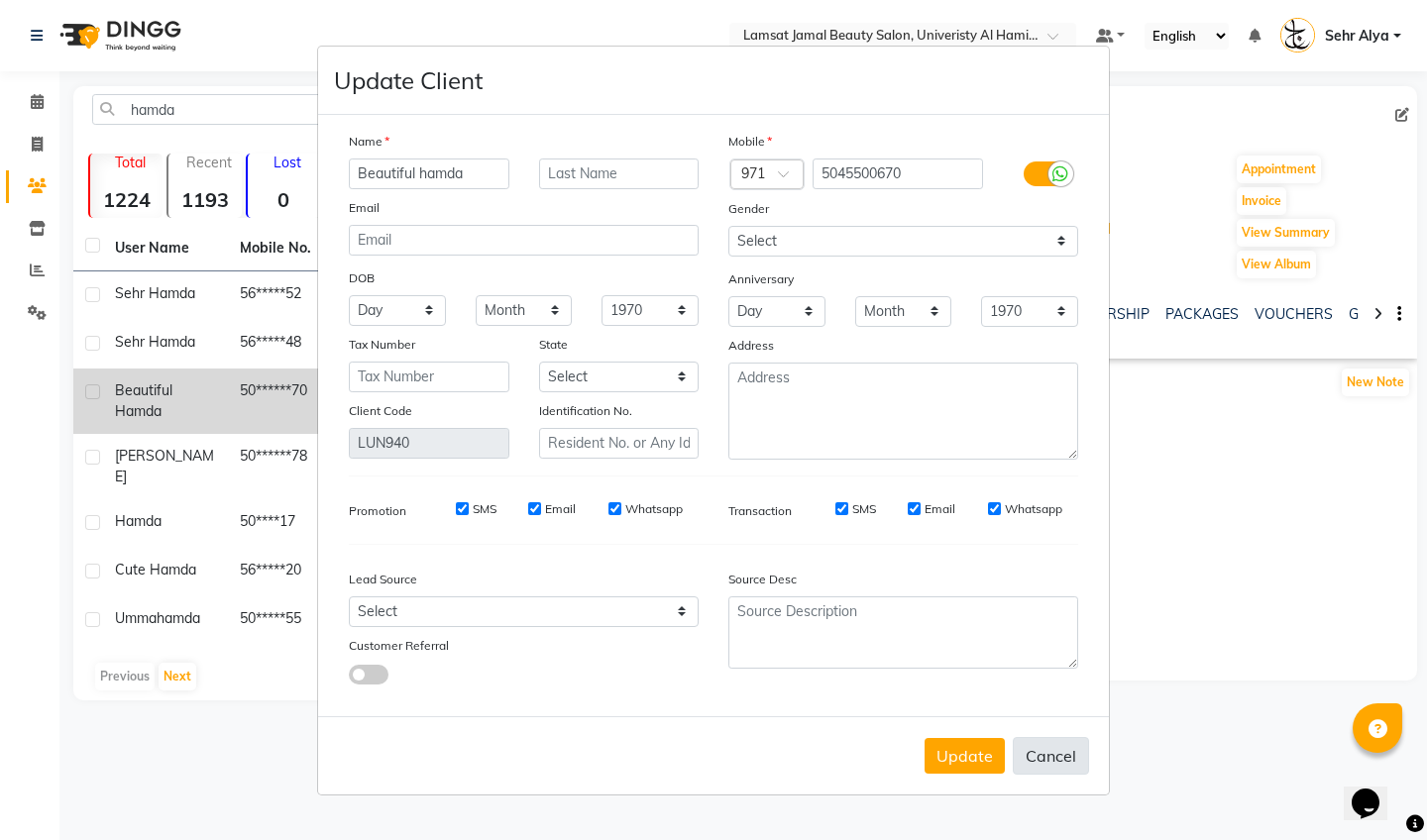 click on "Cancel" at bounding box center (1050, 756) 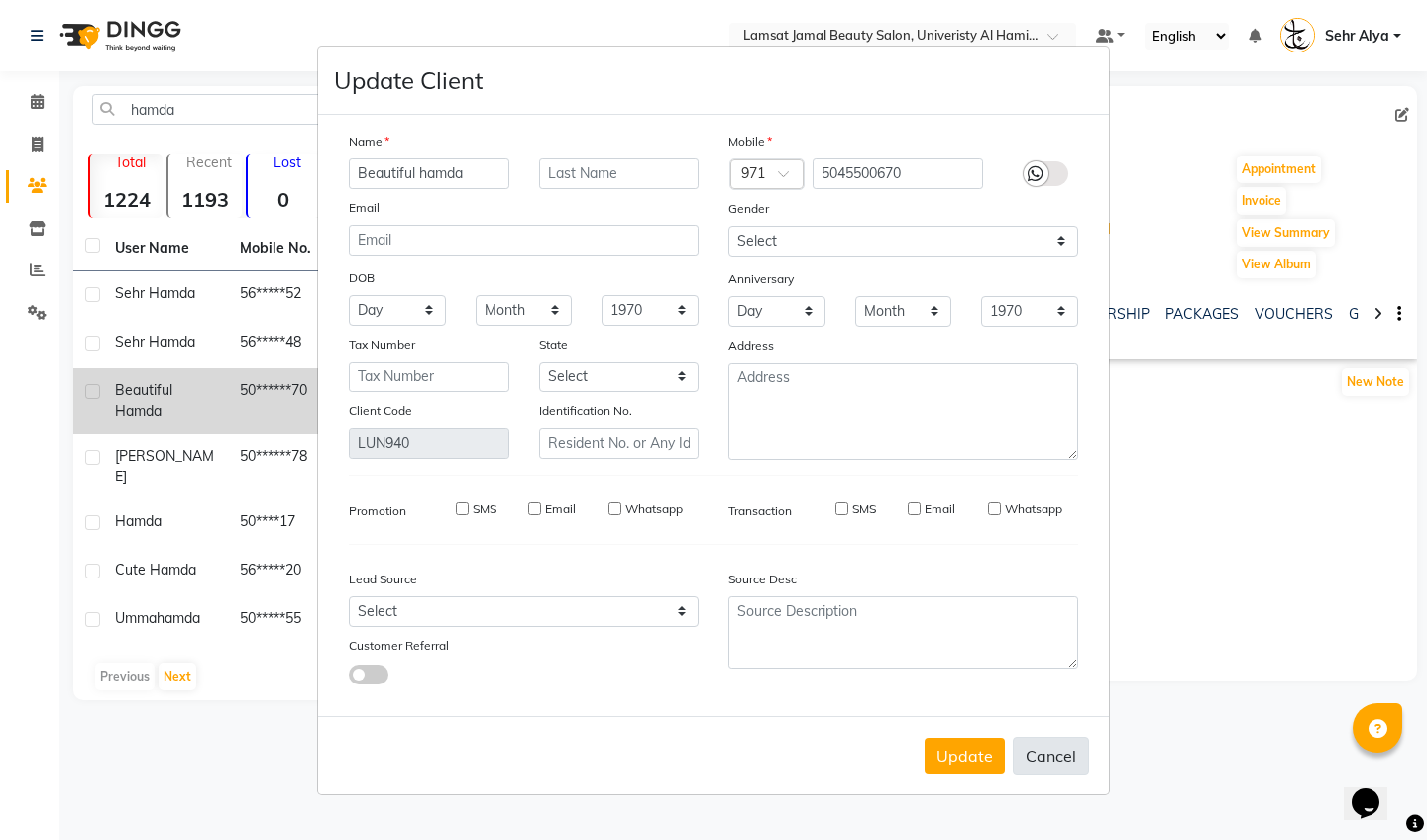 type 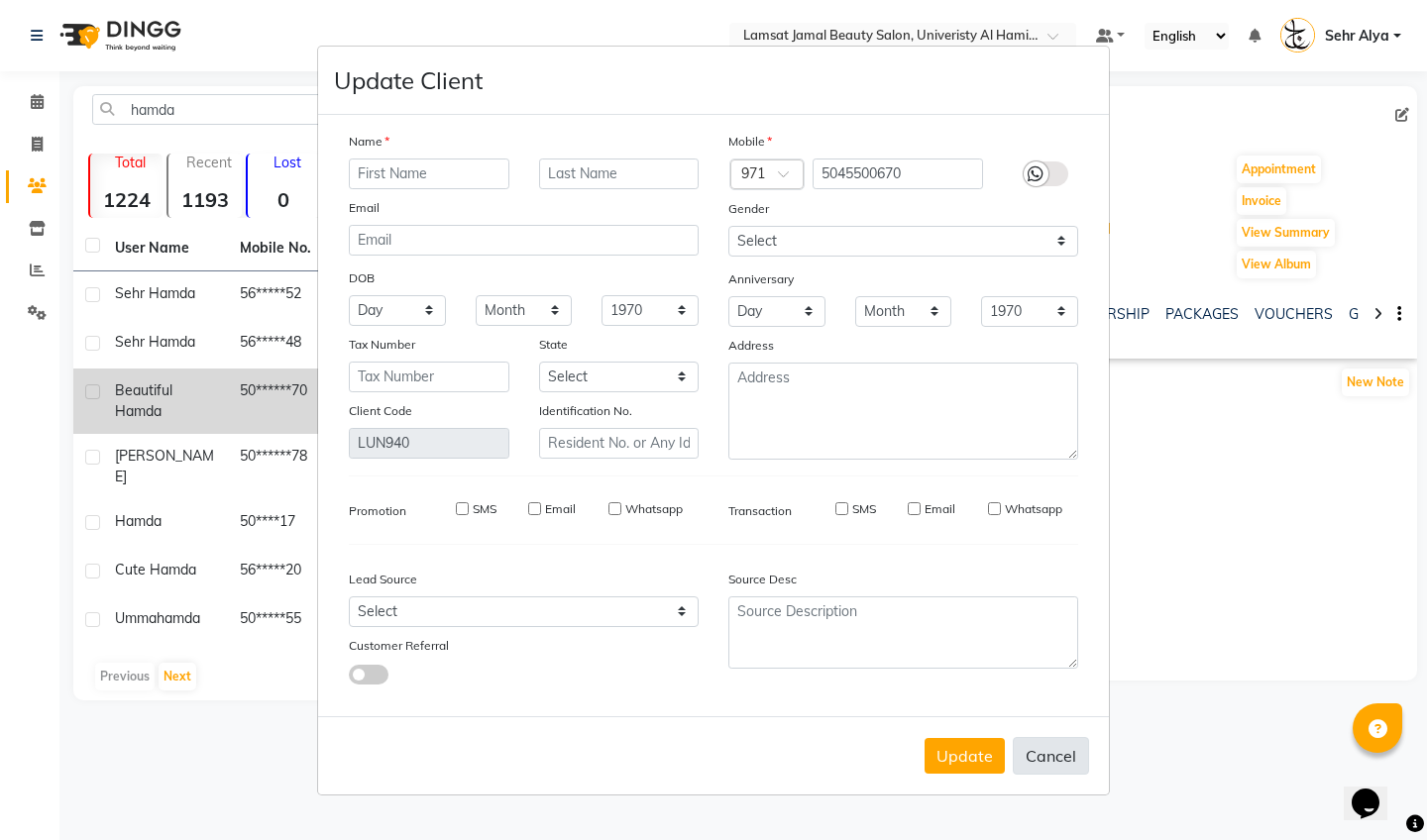 select 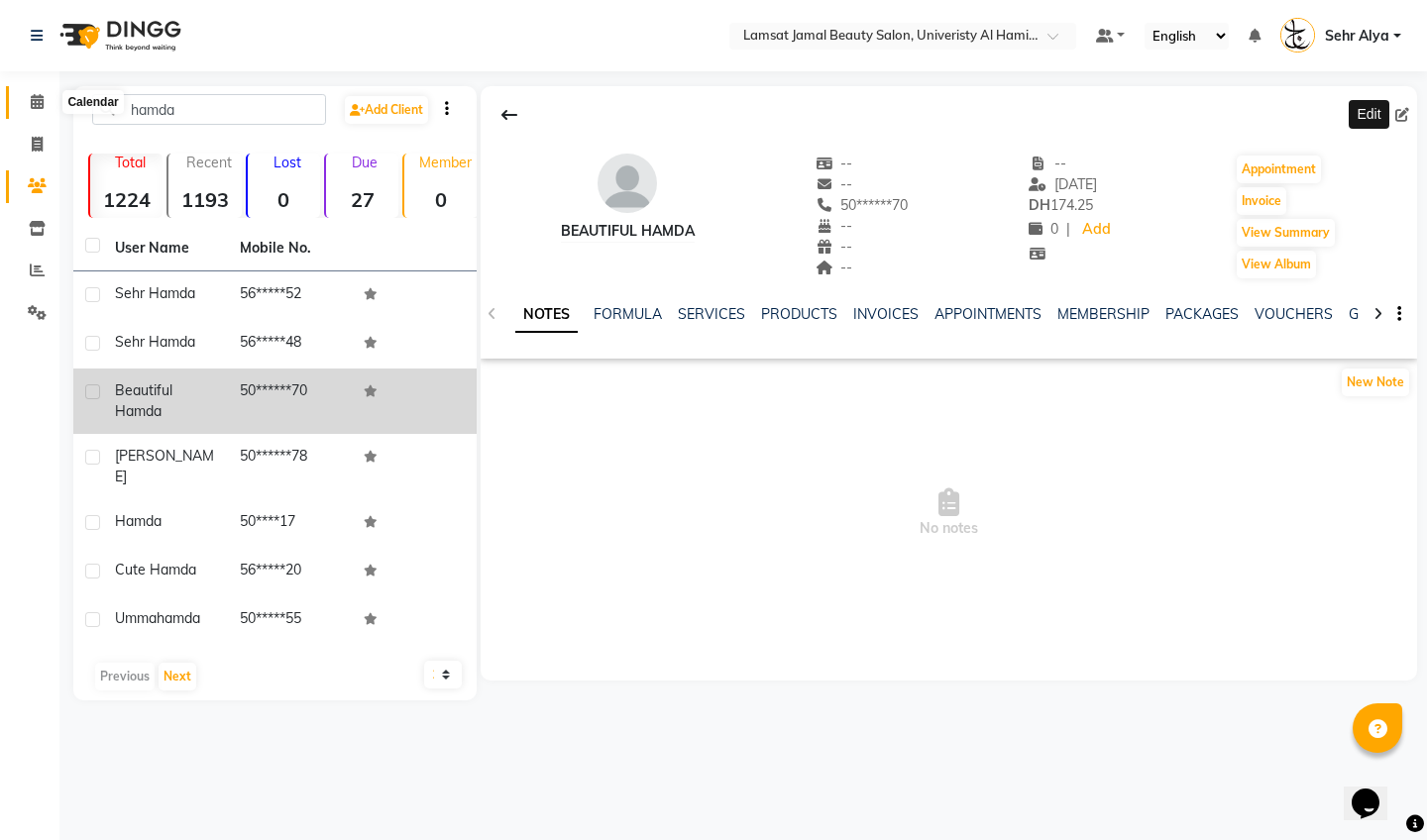 click 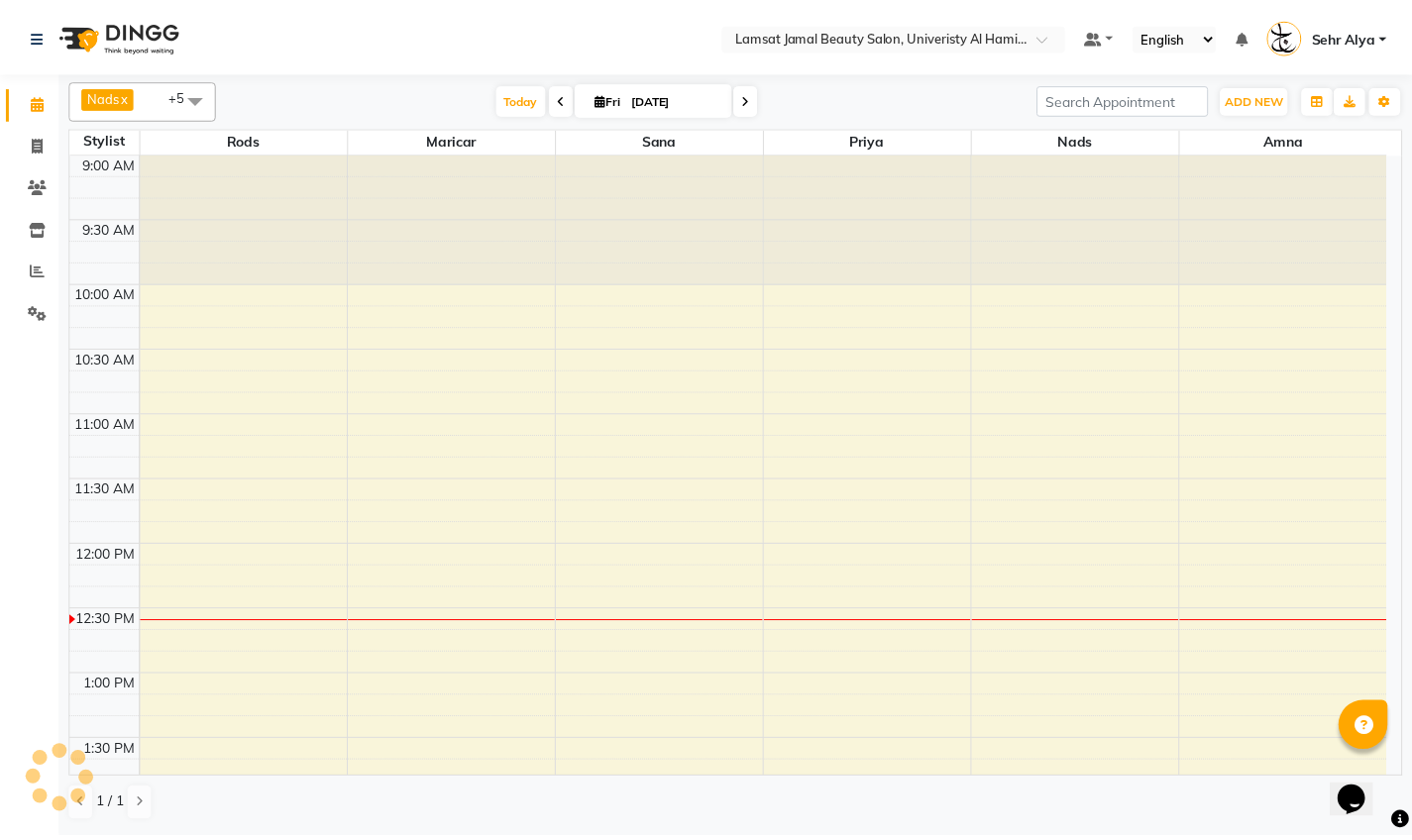 scroll, scrollTop: 0, scrollLeft: 0, axis: both 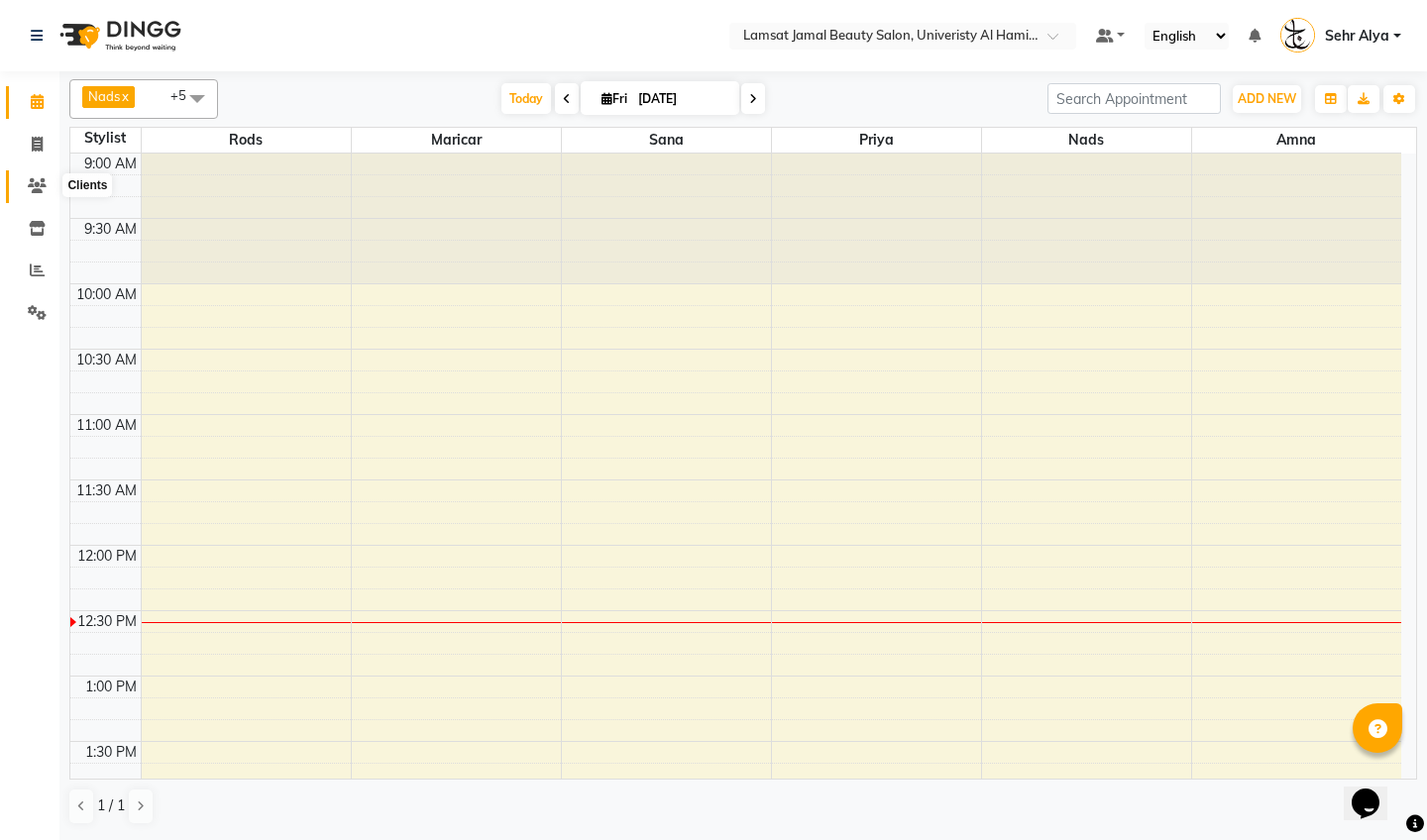 click 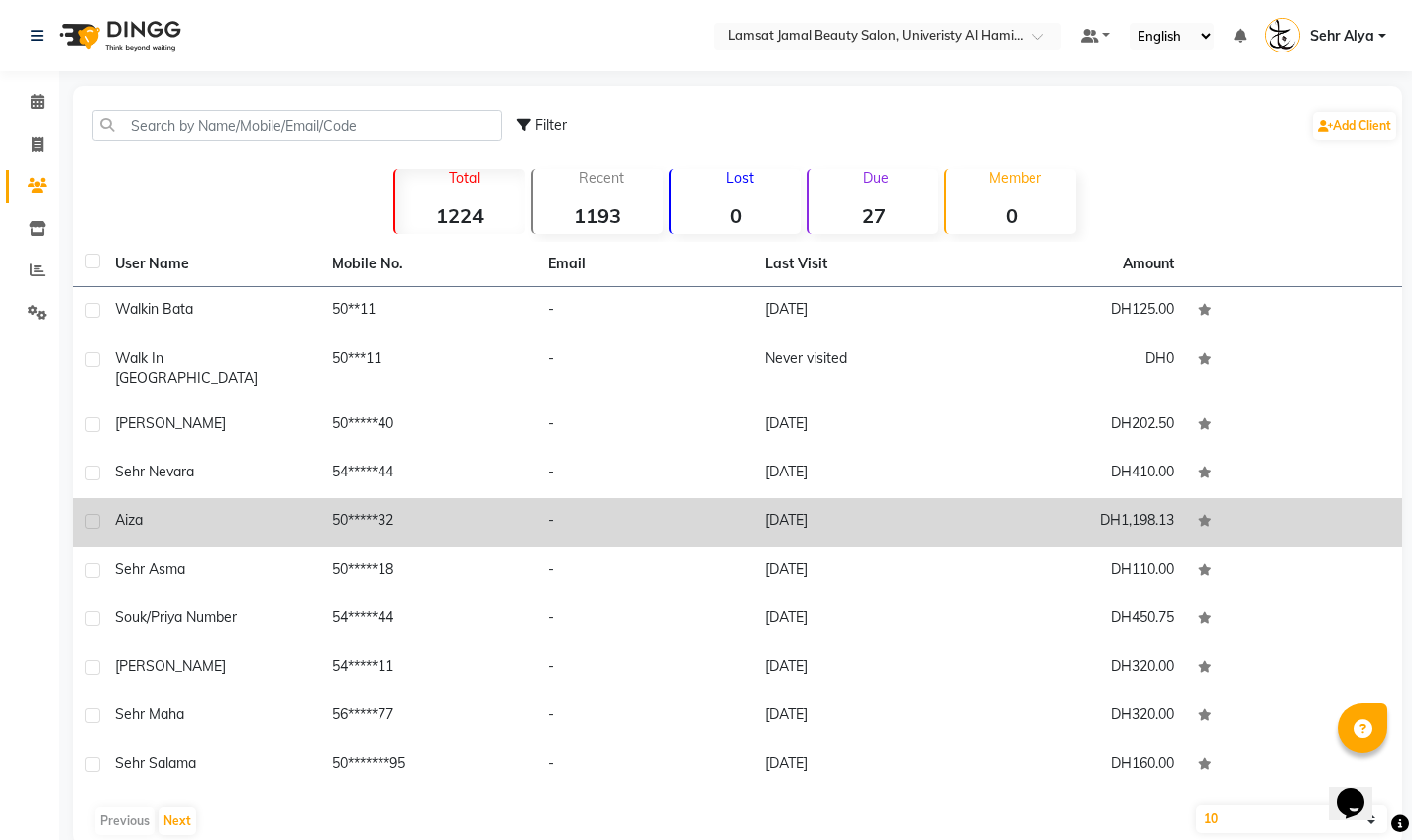 scroll, scrollTop: 18, scrollLeft: 0, axis: vertical 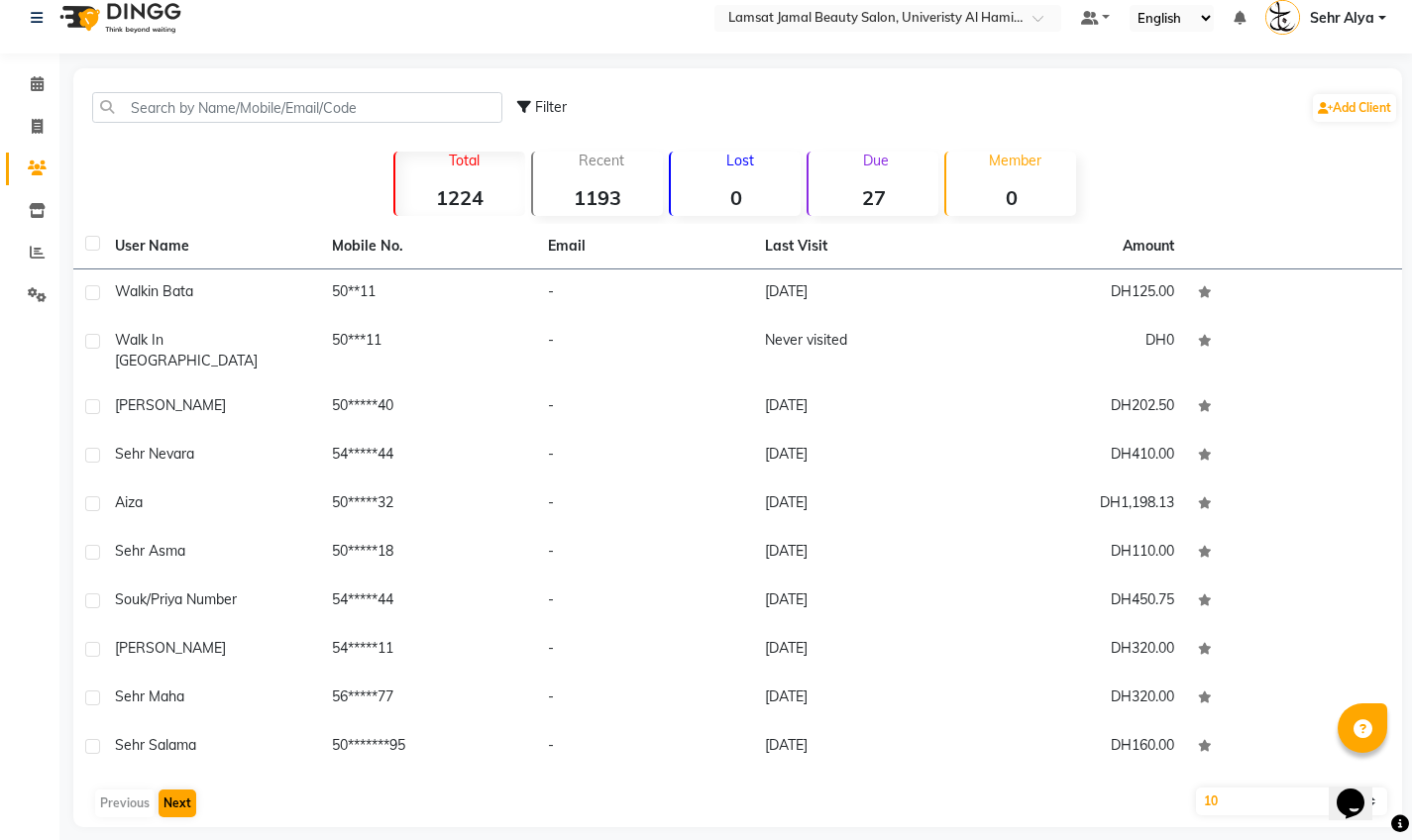 click on "Next" 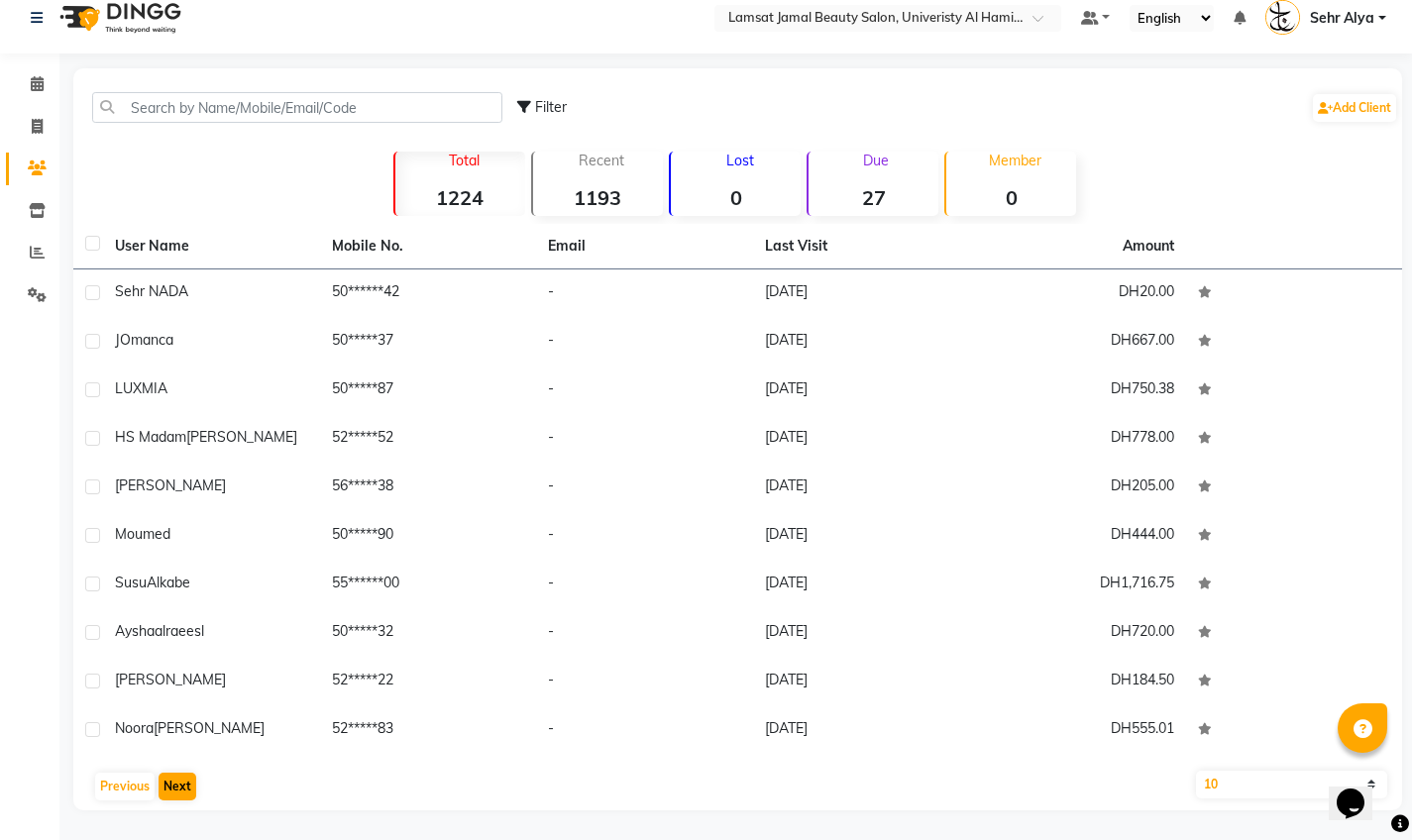 click on "Next" 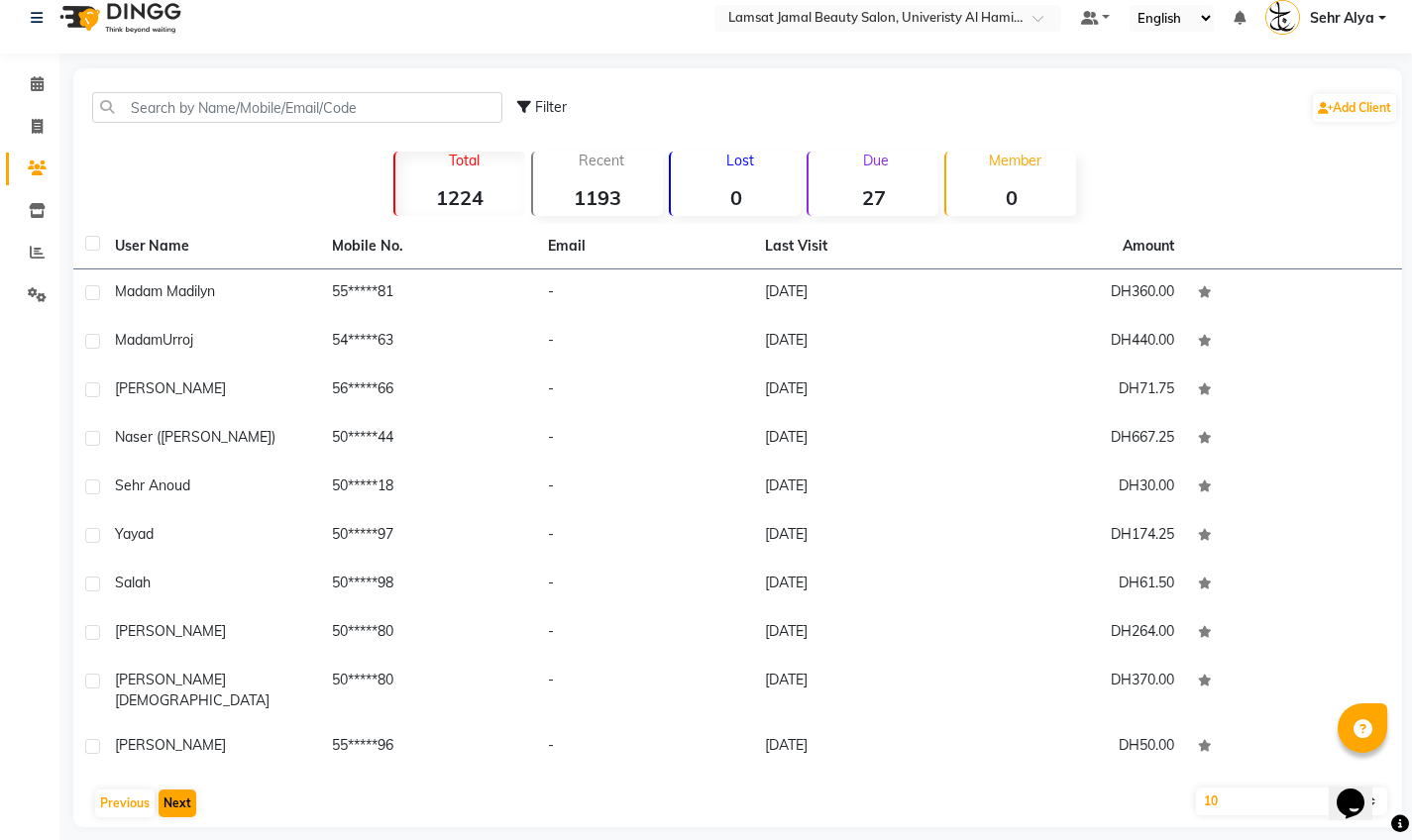 click on "Next" 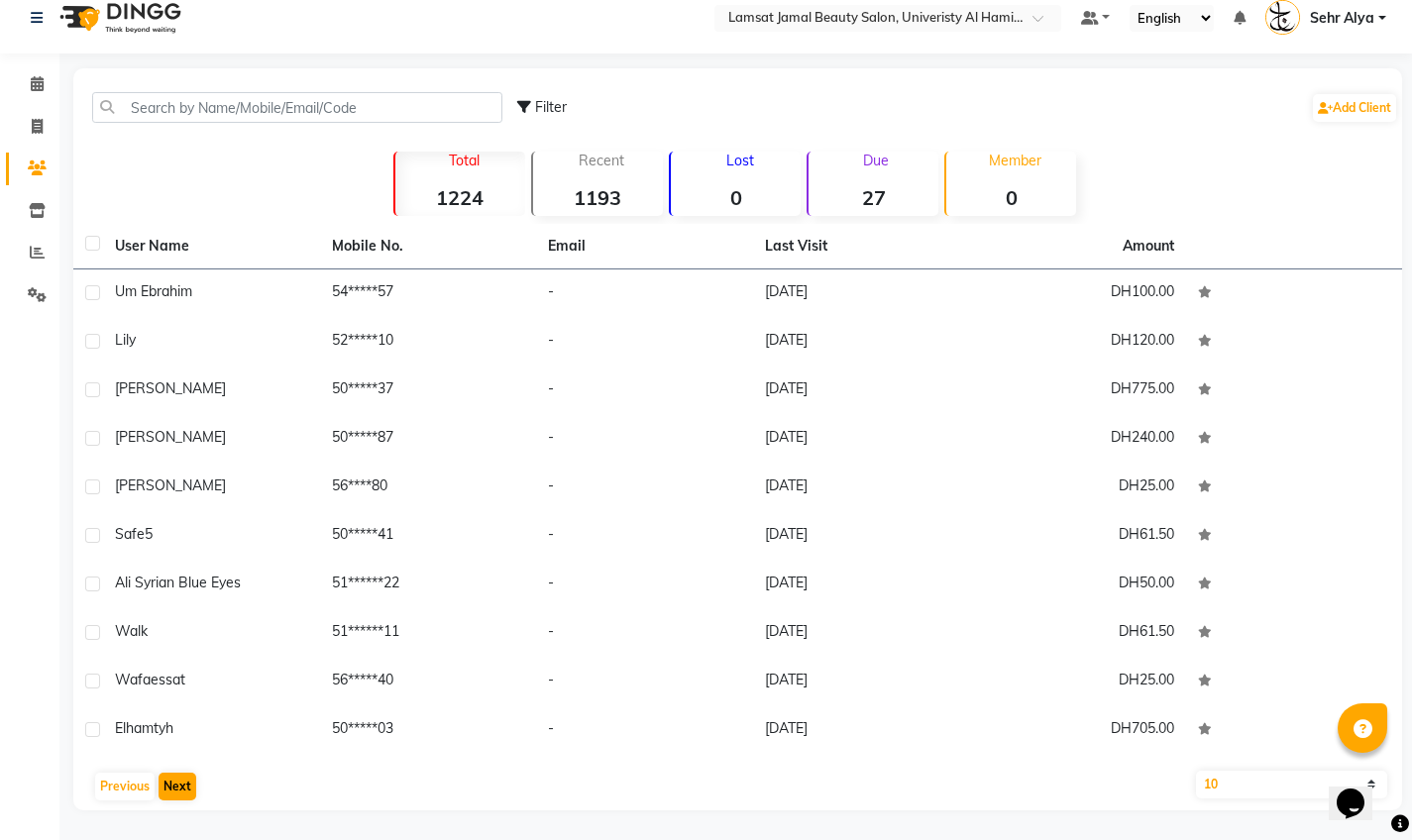 click on "Next" 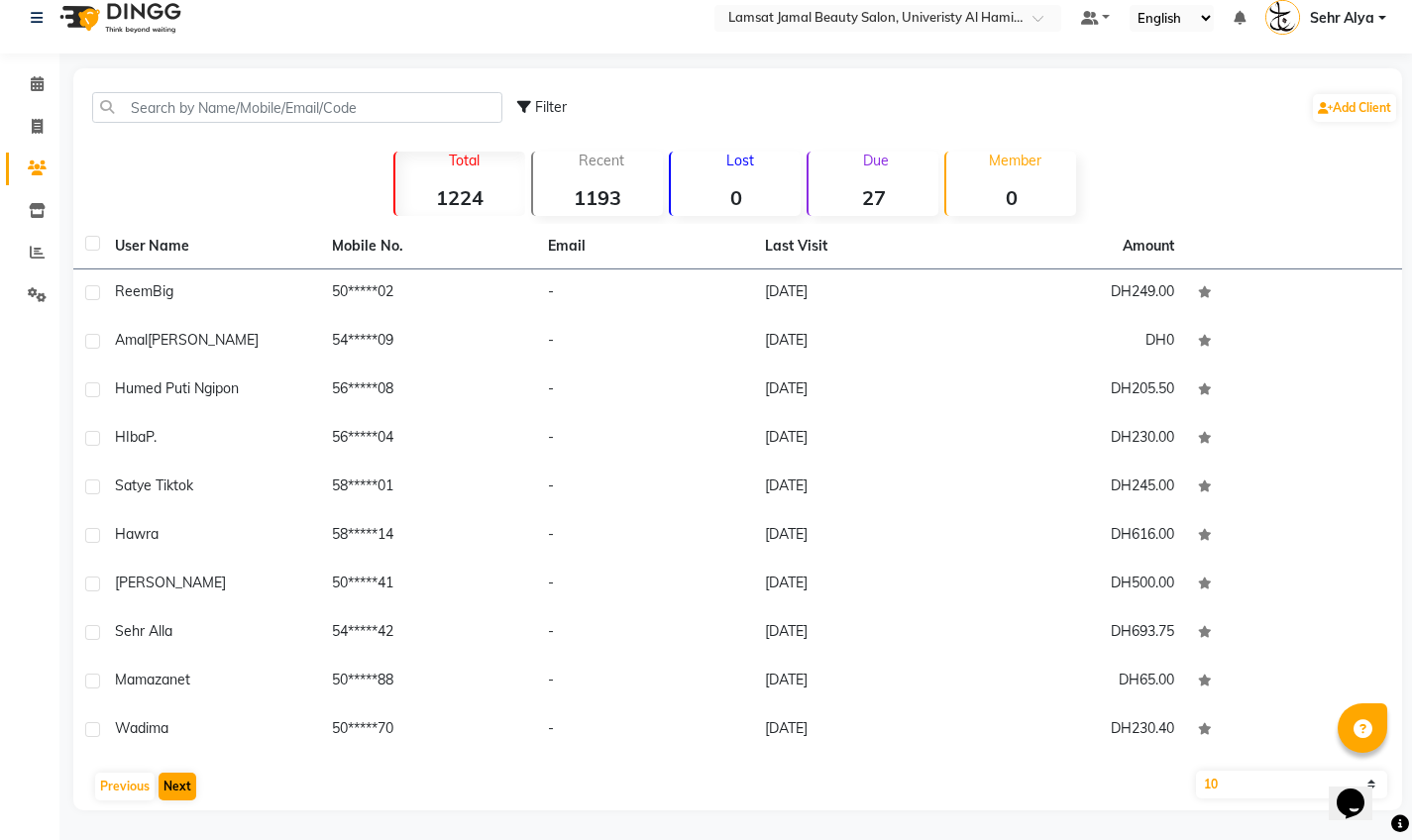 click on "Next" 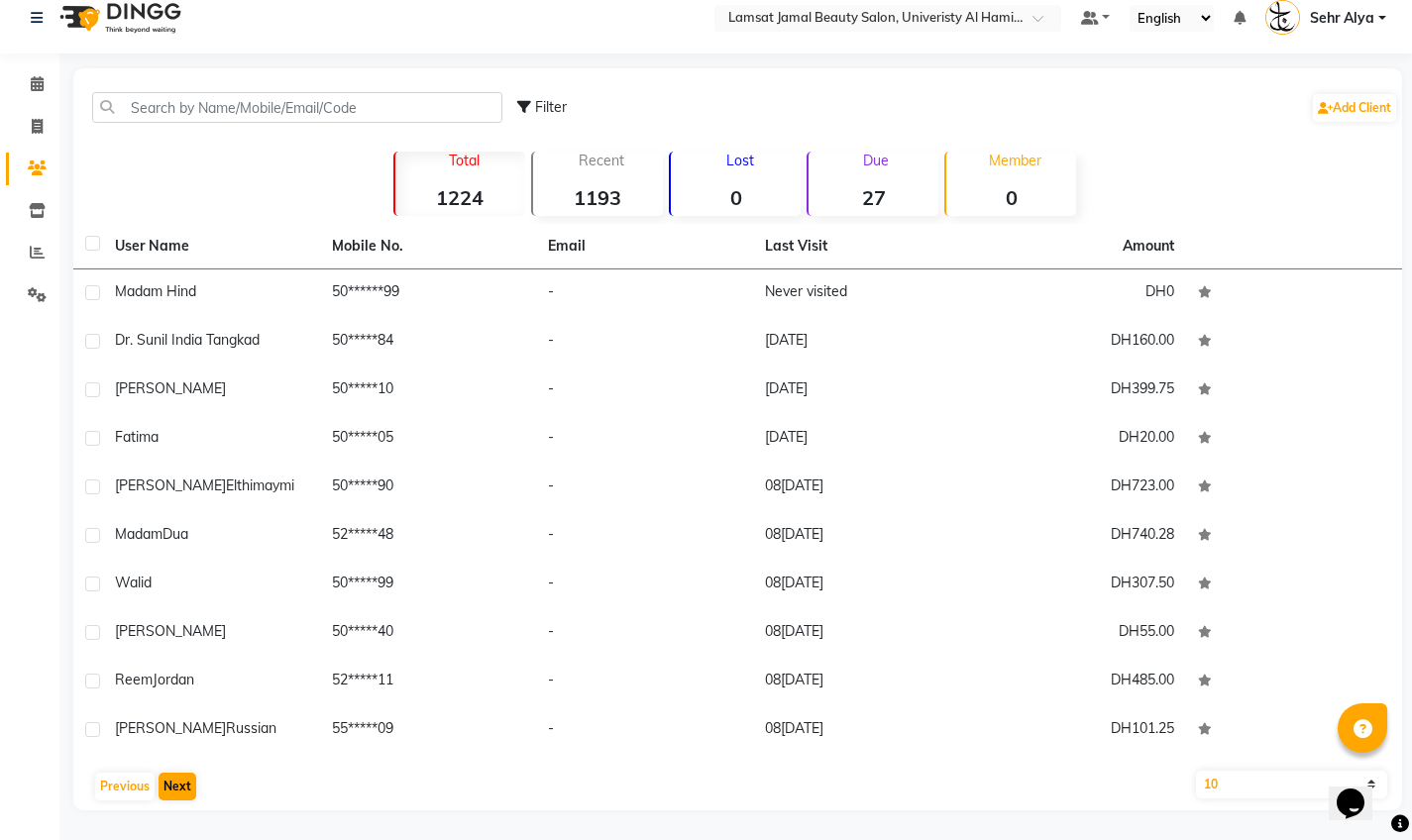 click on "Next" 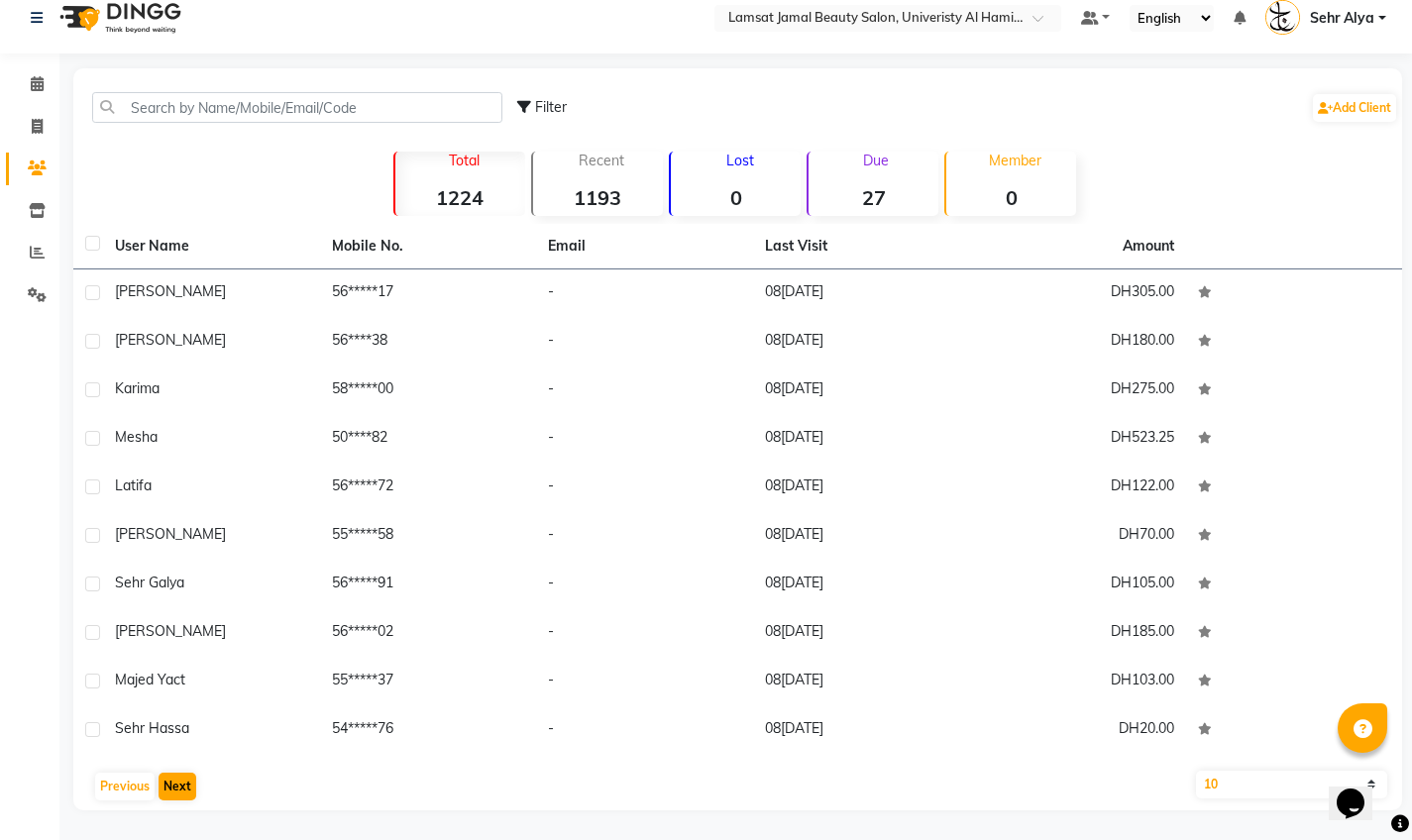 click on "Next" 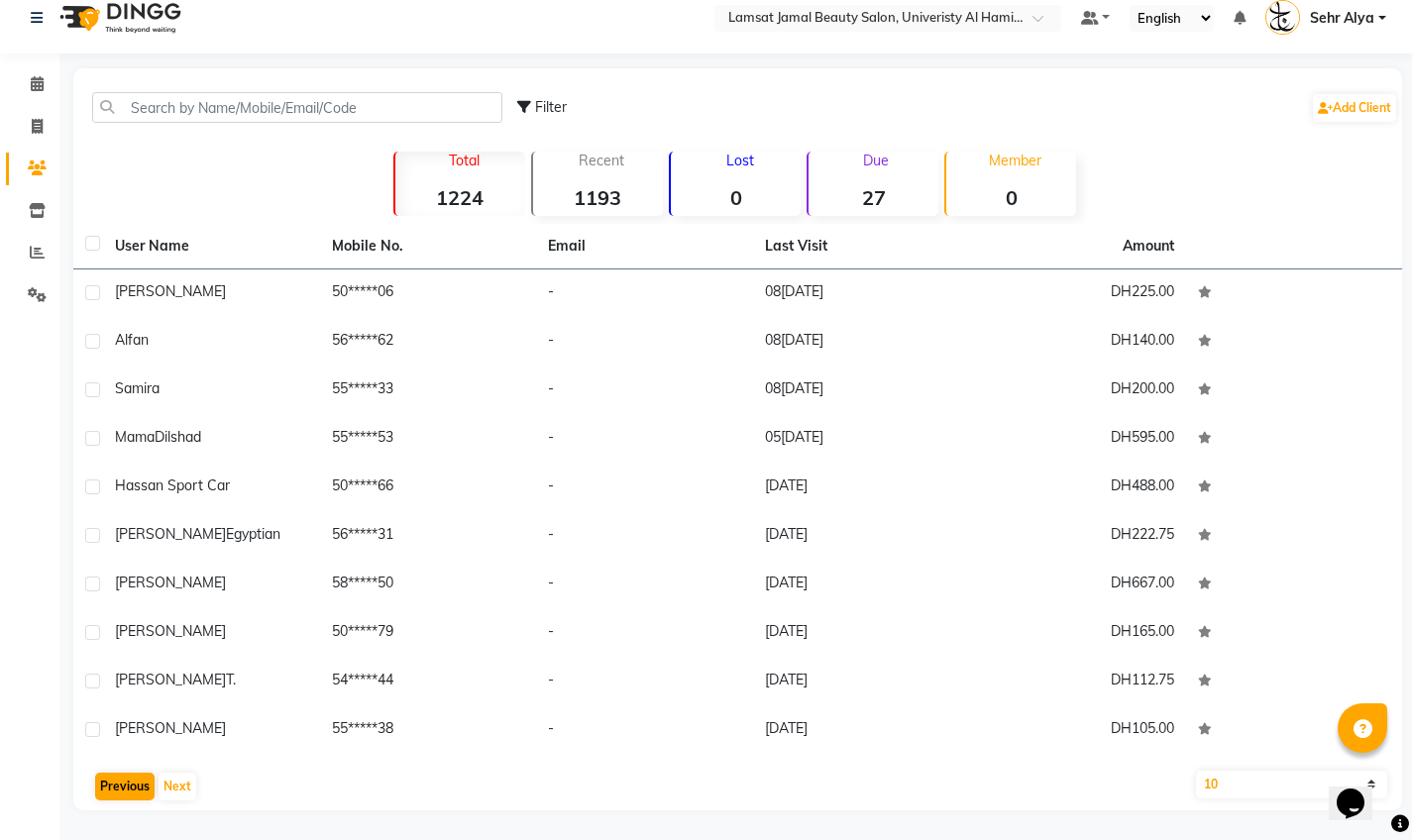 click on "Previous" 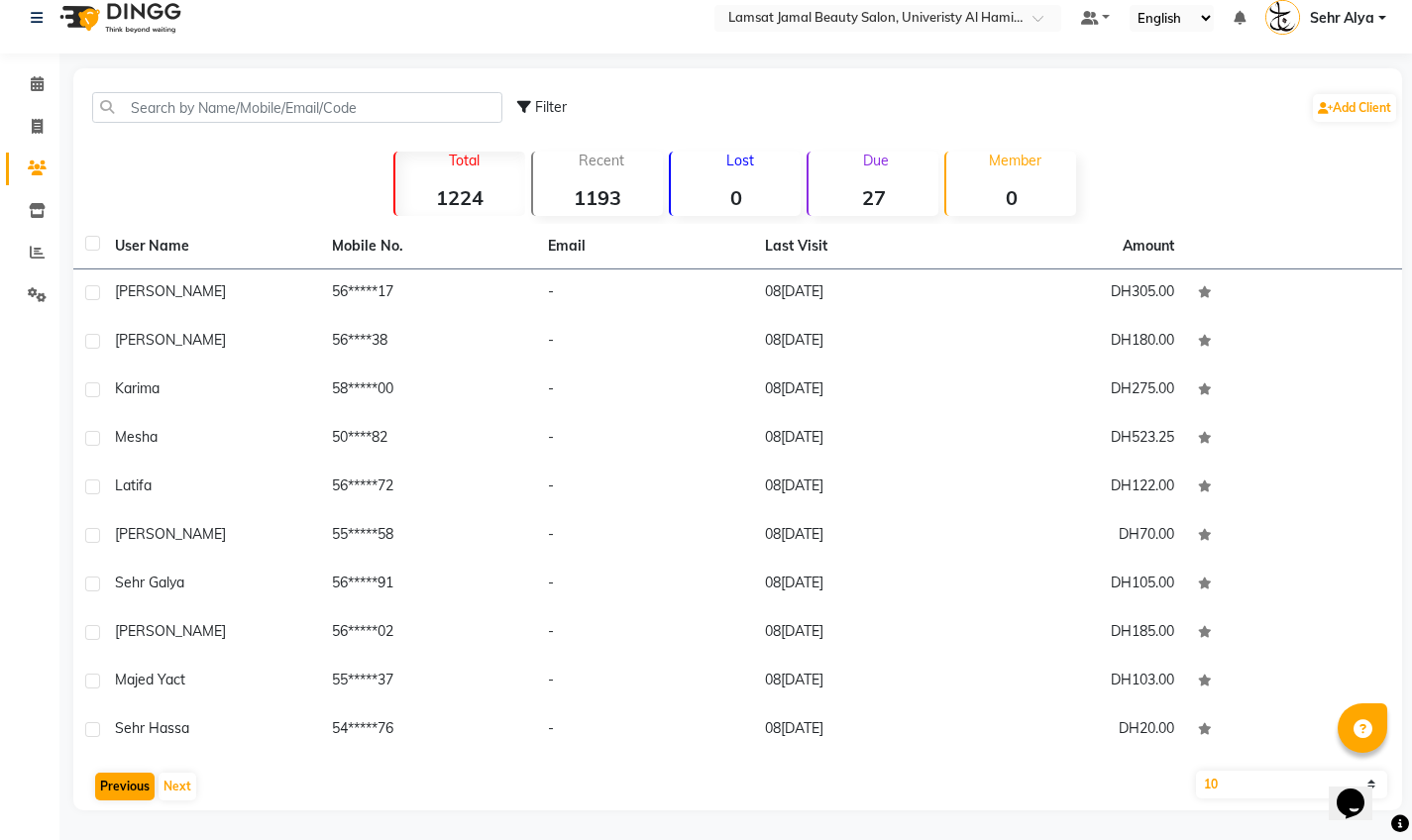 click on "Previous" 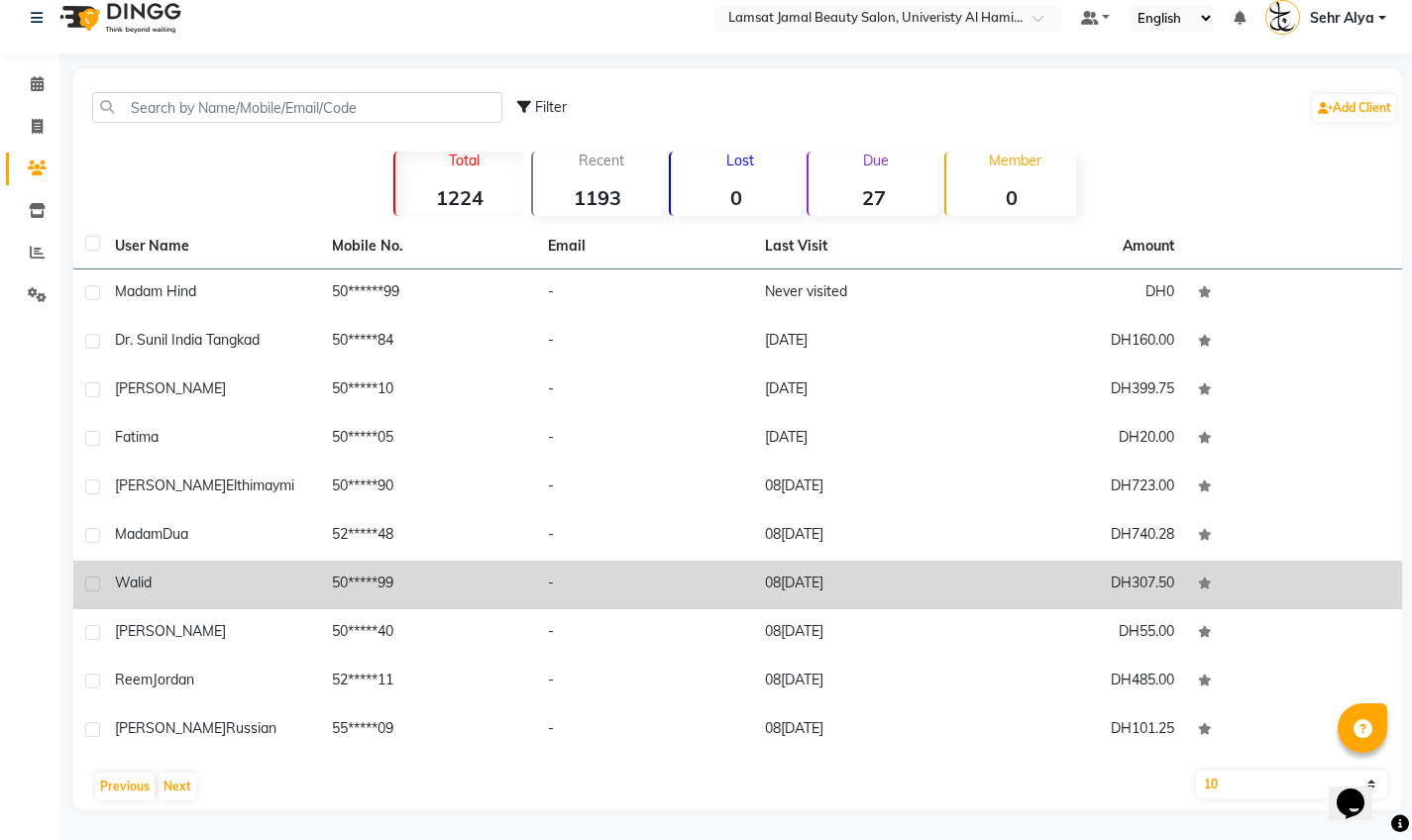 scroll, scrollTop: 0, scrollLeft: 0, axis: both 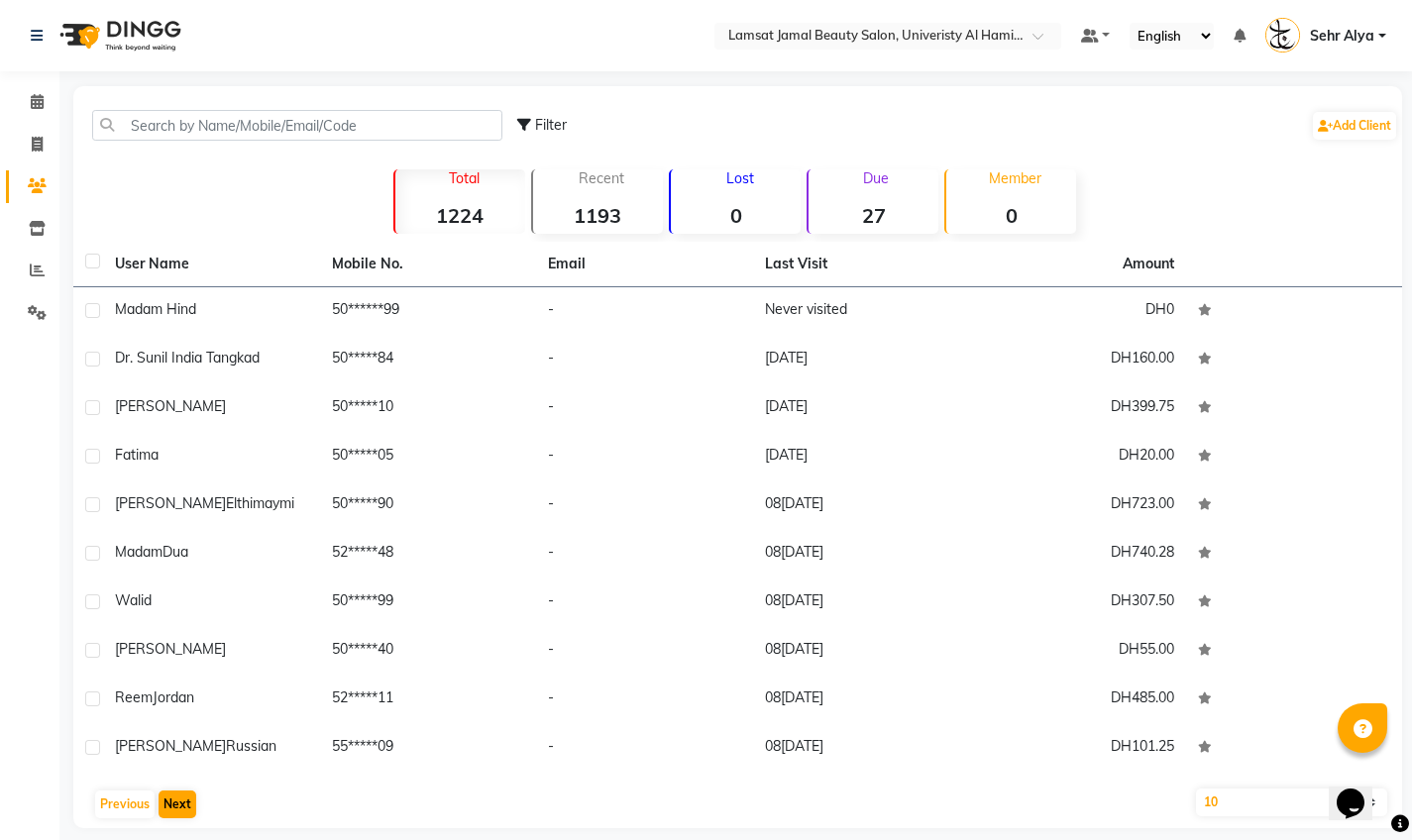click on "Next" 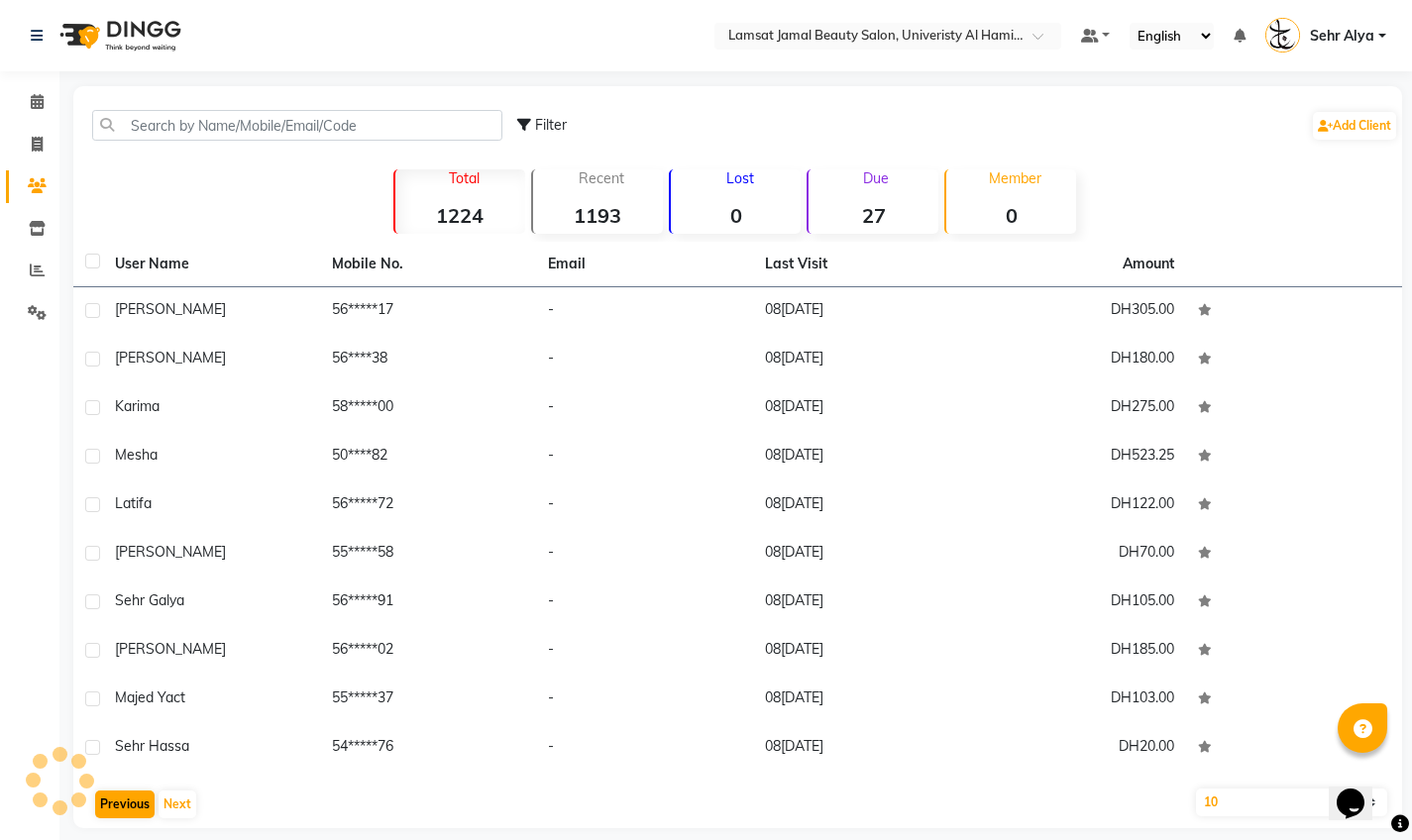 click on "Previous" 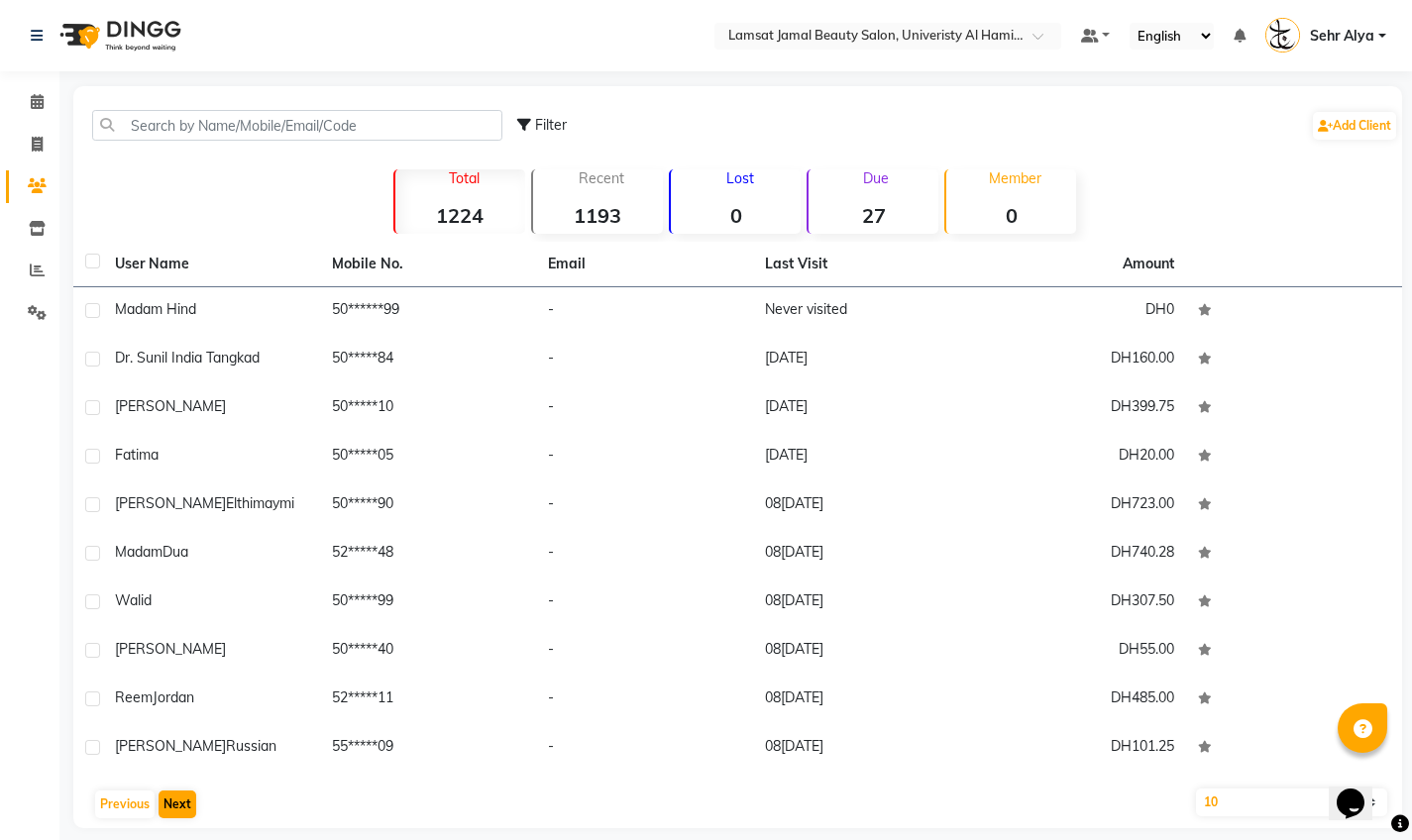 click on "Next" 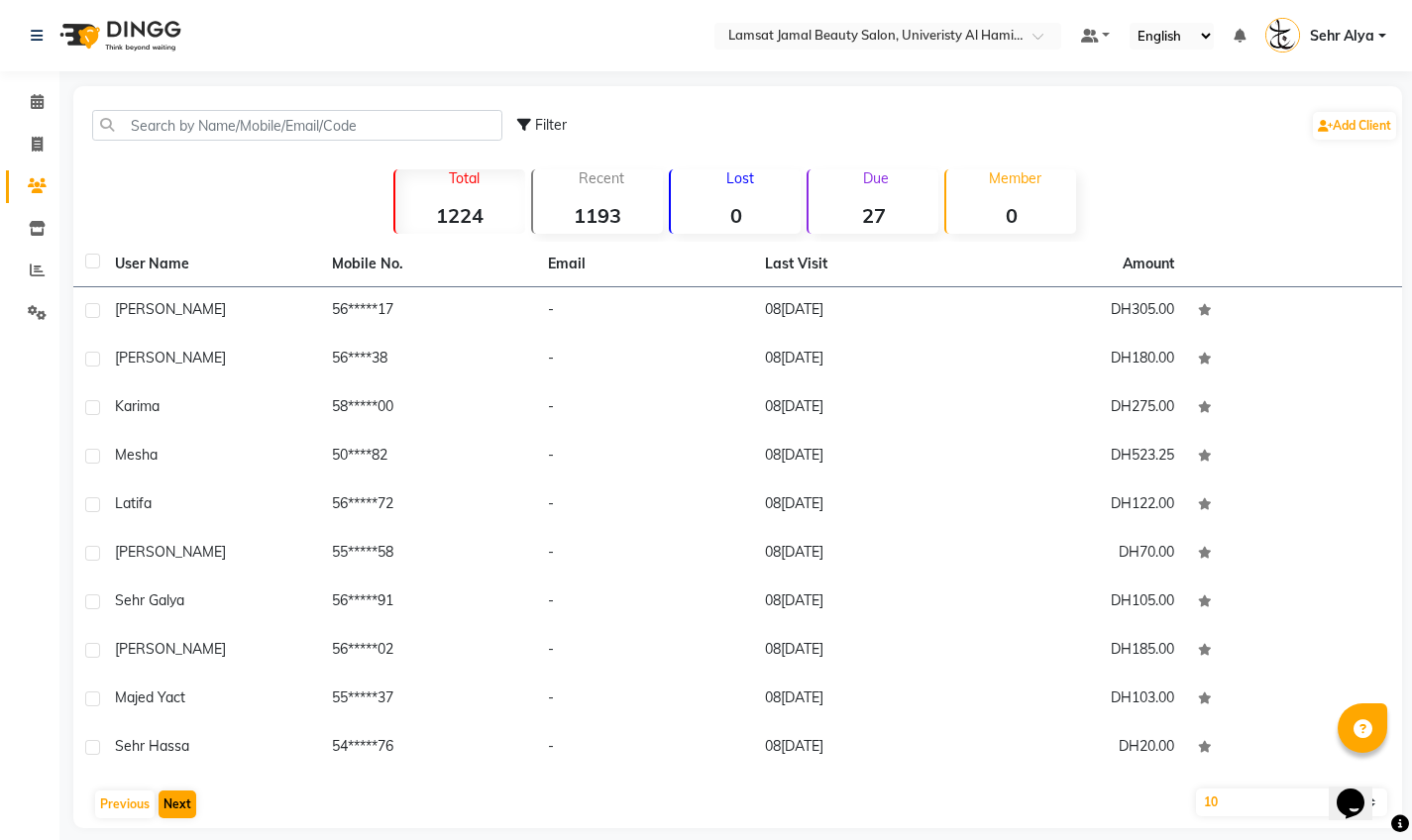 click on "Next" 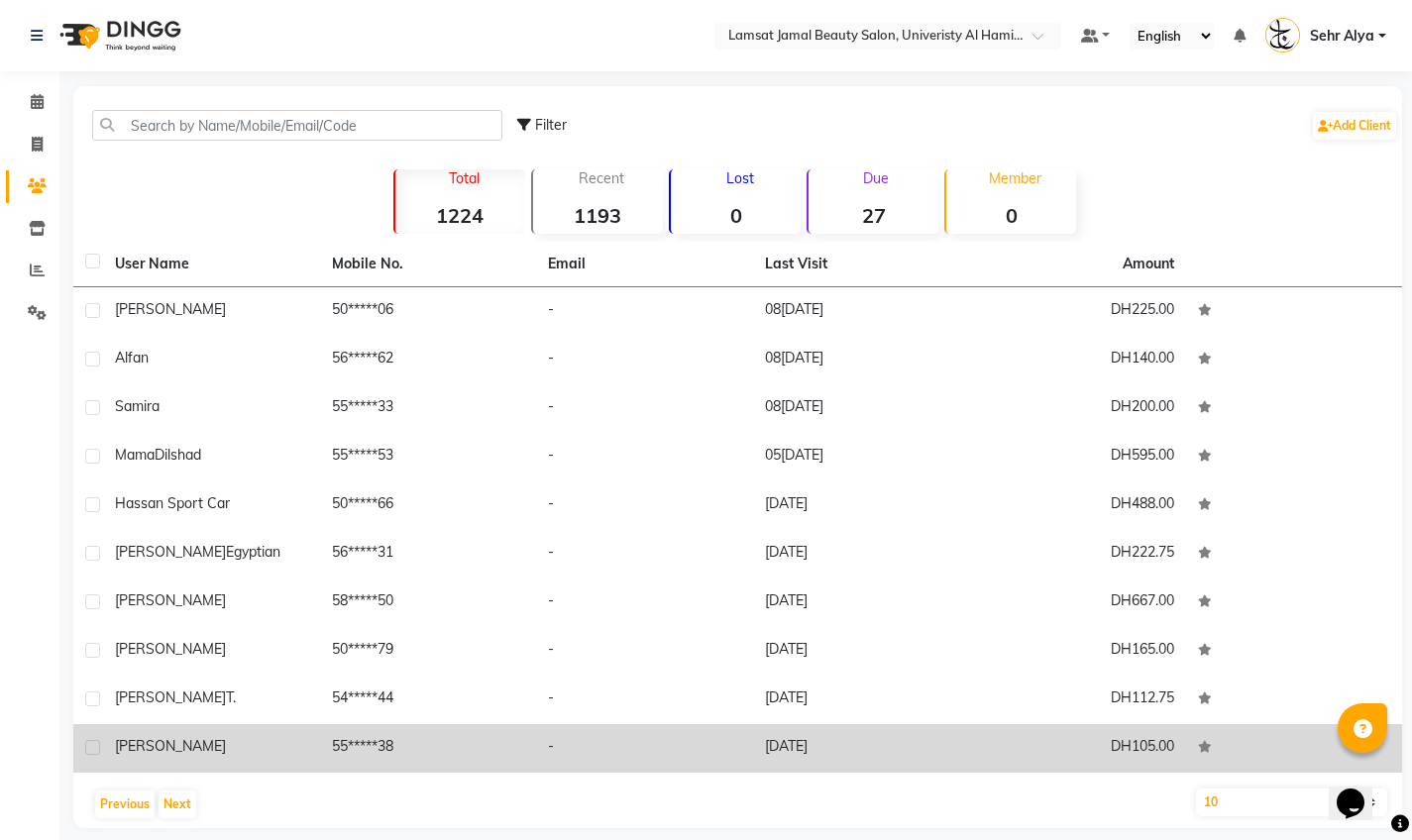 scroll, scrollTop: 18, scrollLeft: 0, axis: vertical 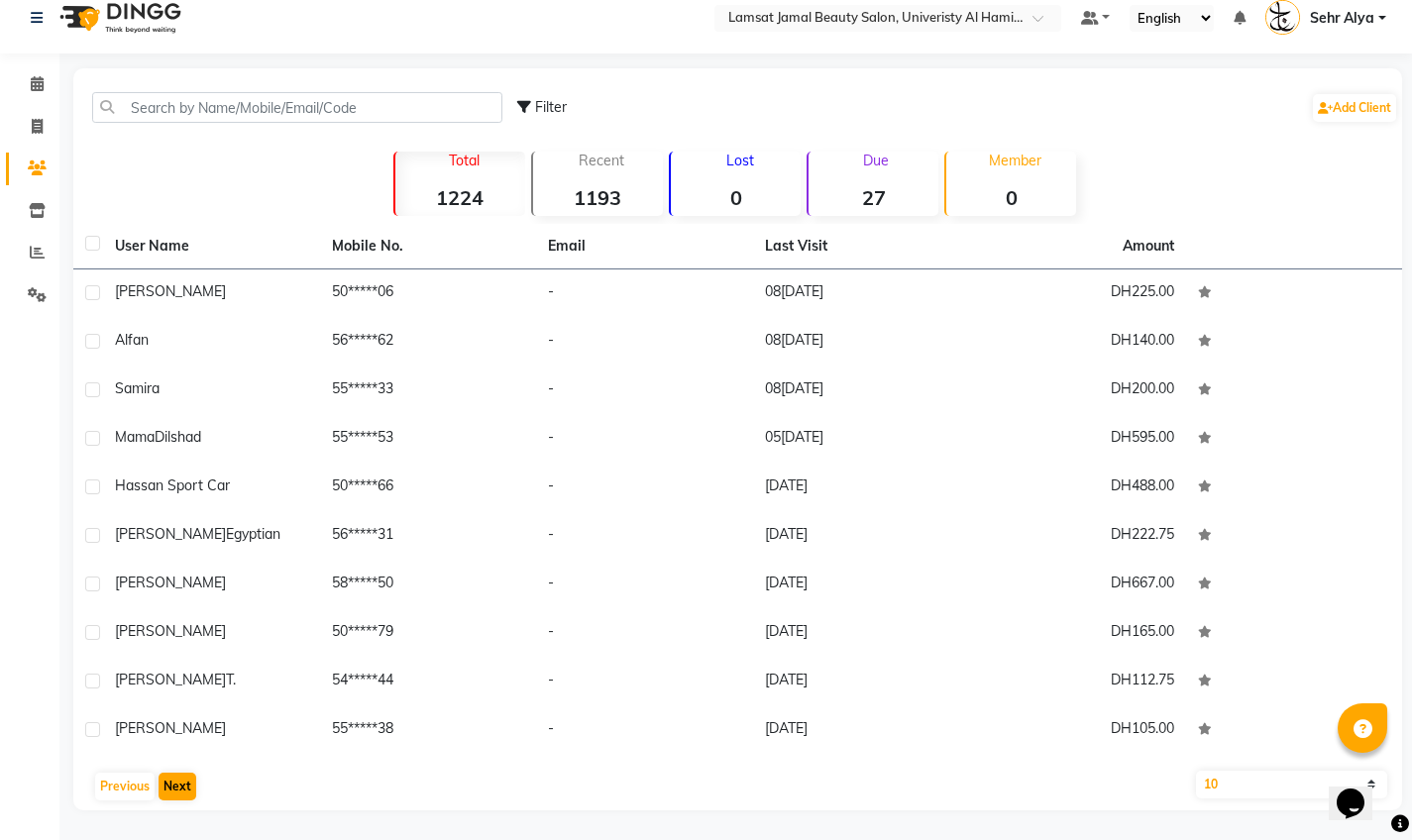 click on "Next" 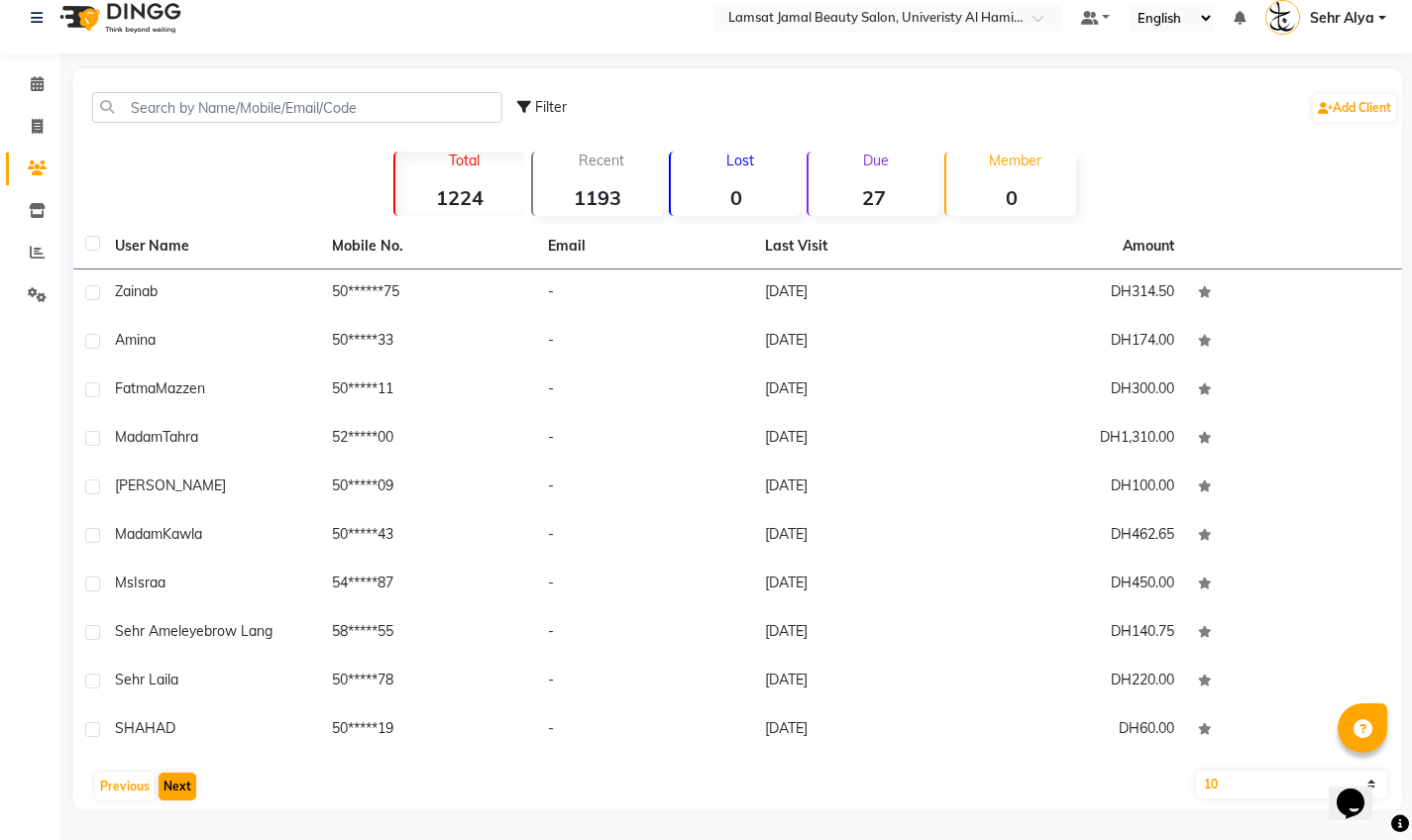 click on "Next" 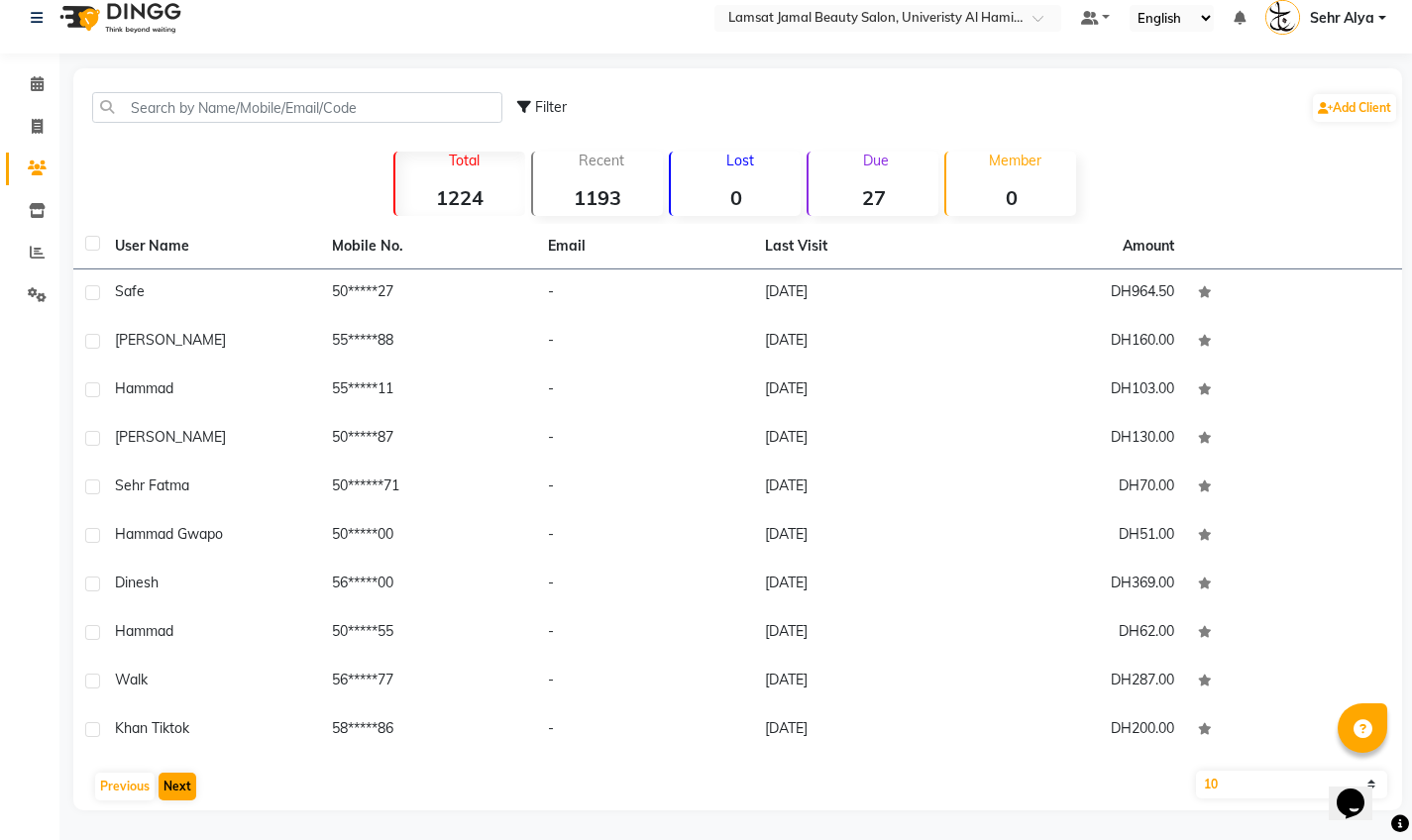click on "Next" 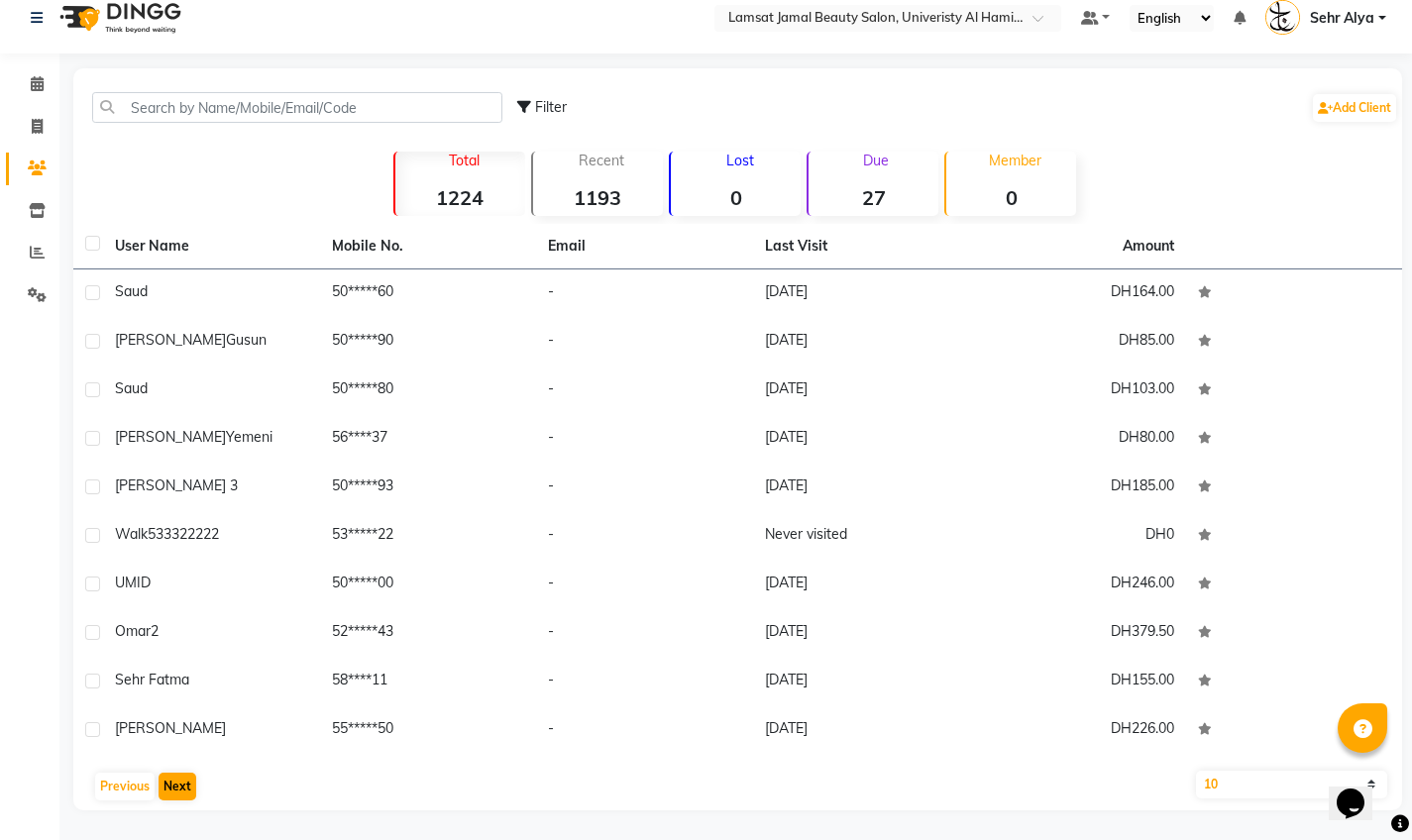 click on "Next" 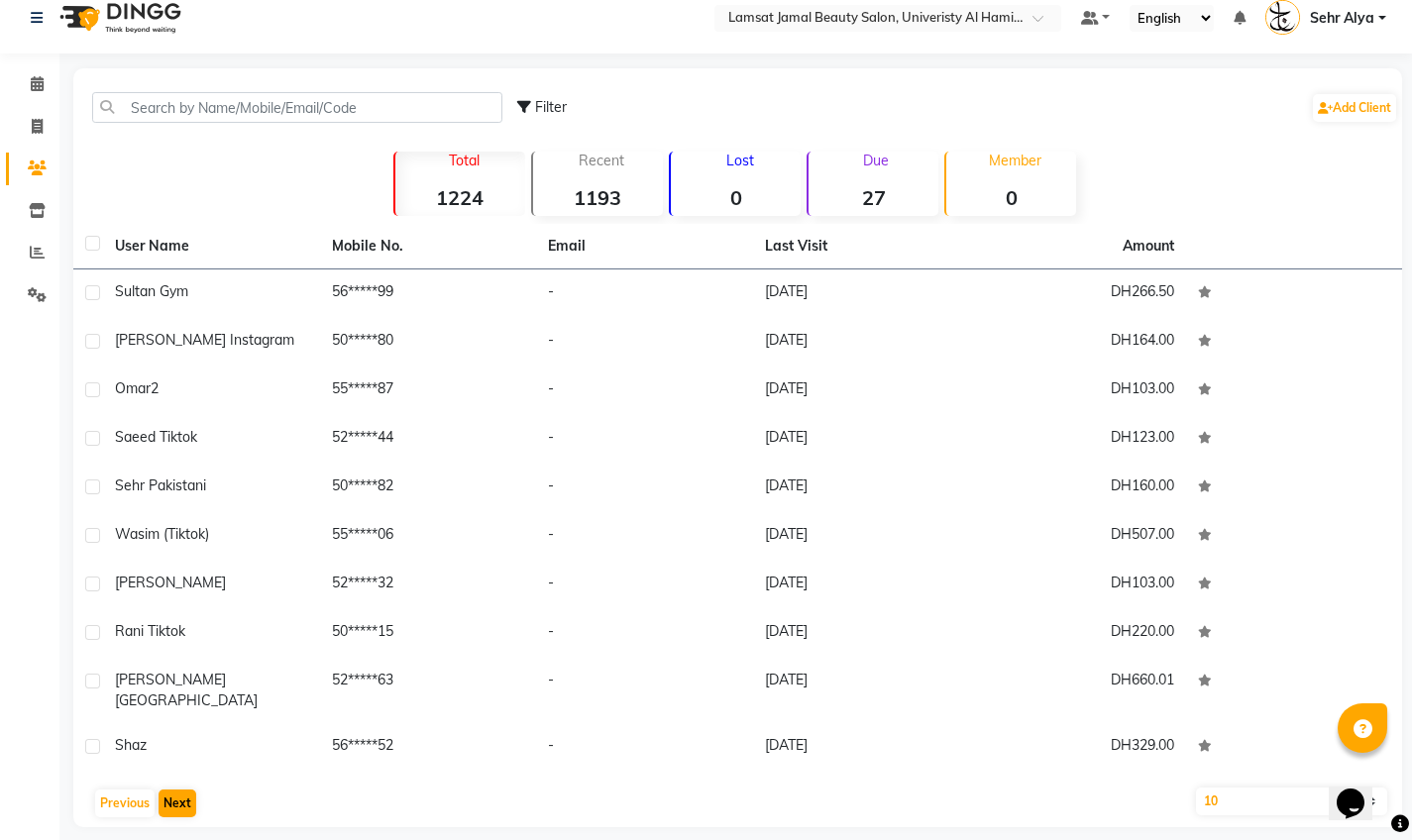 click on "Next" 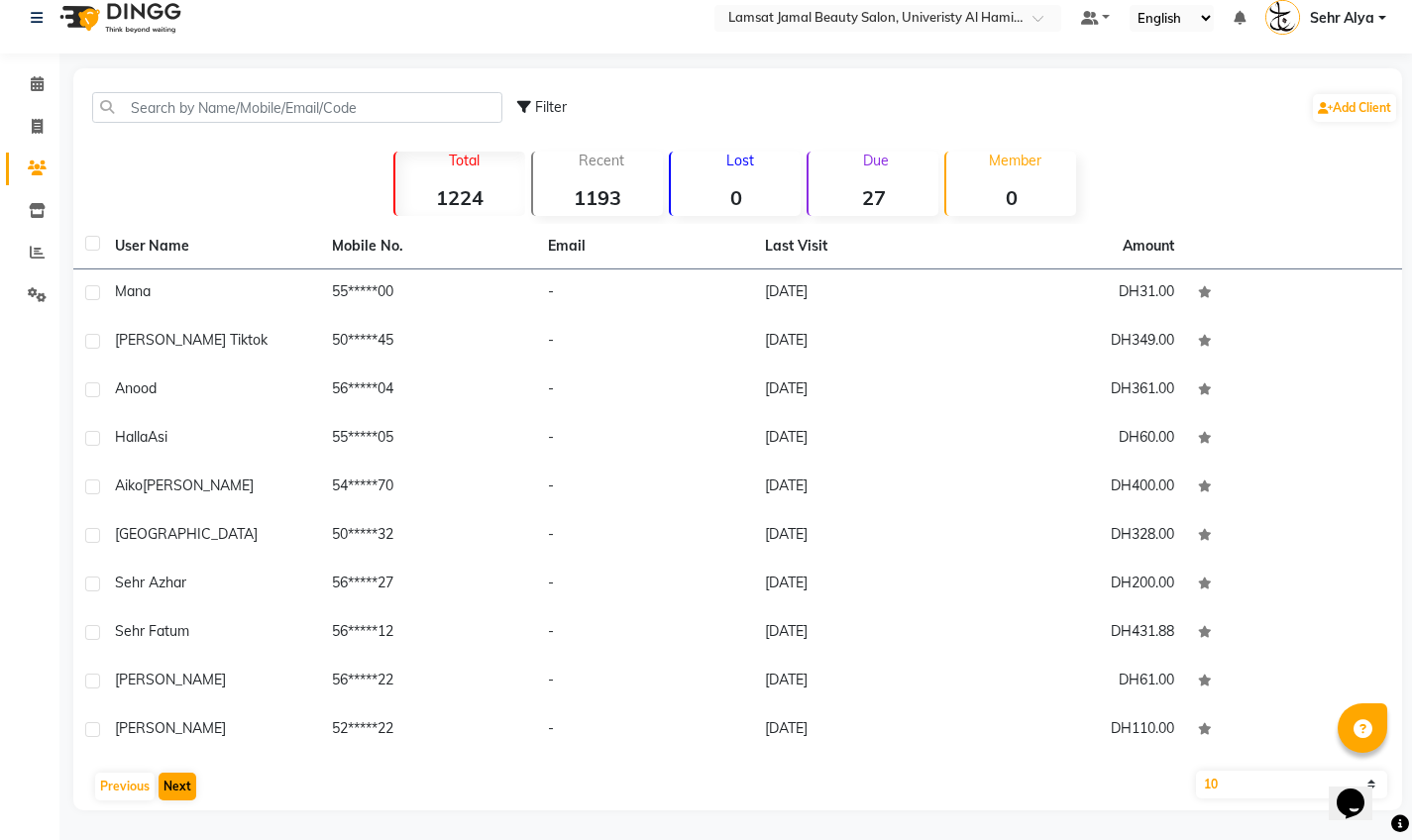 click on "Next" 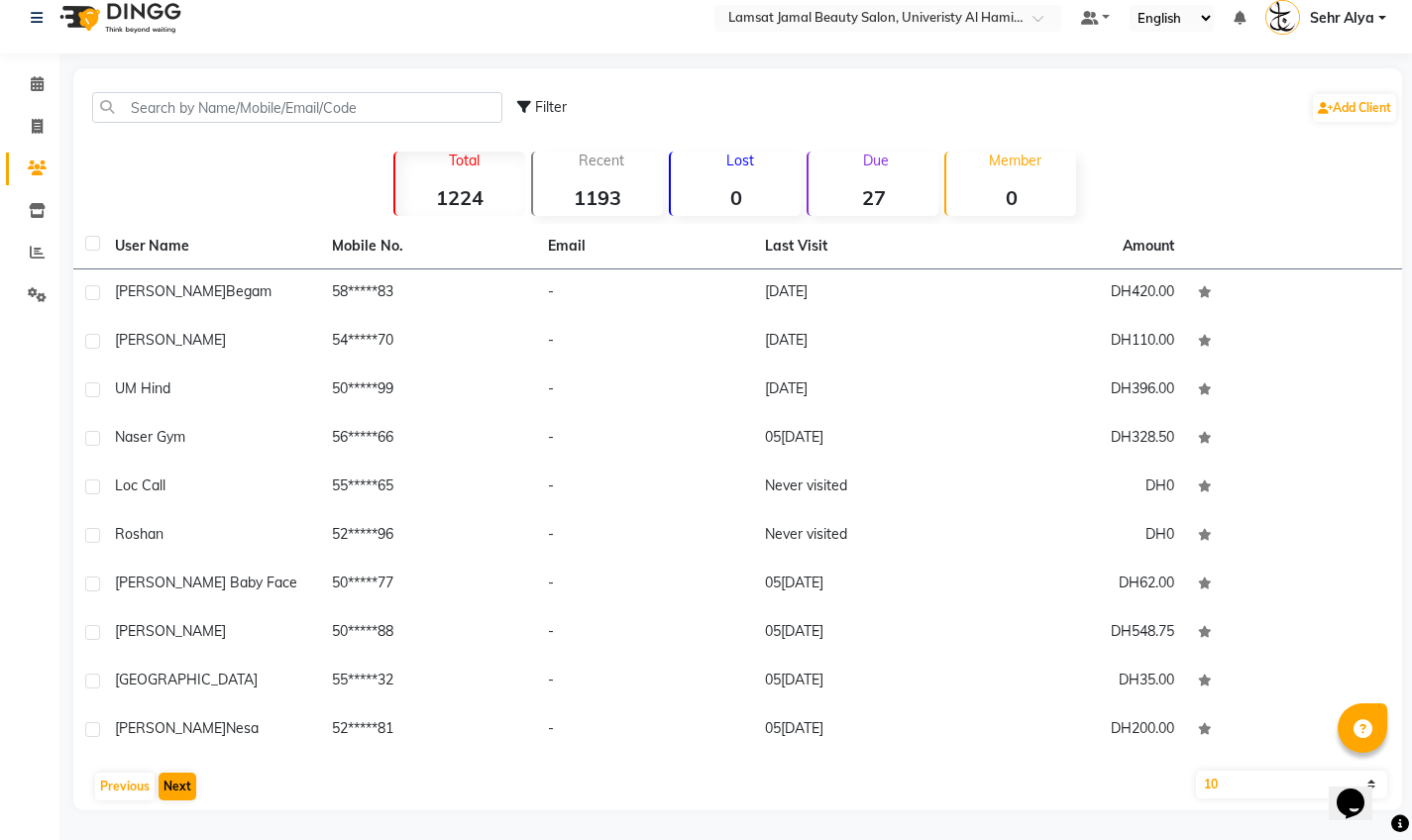 click on "Next" 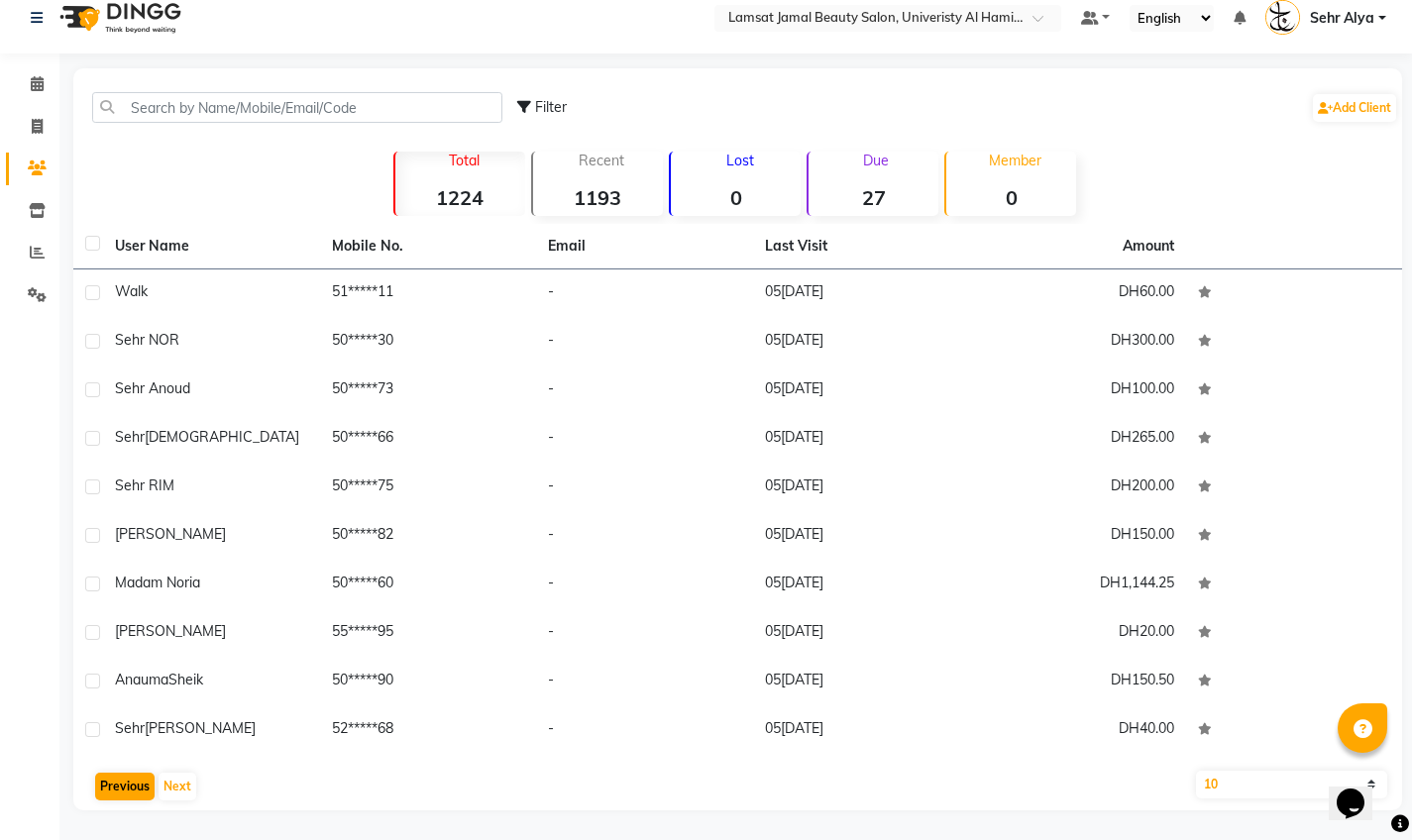 click on "Previous" 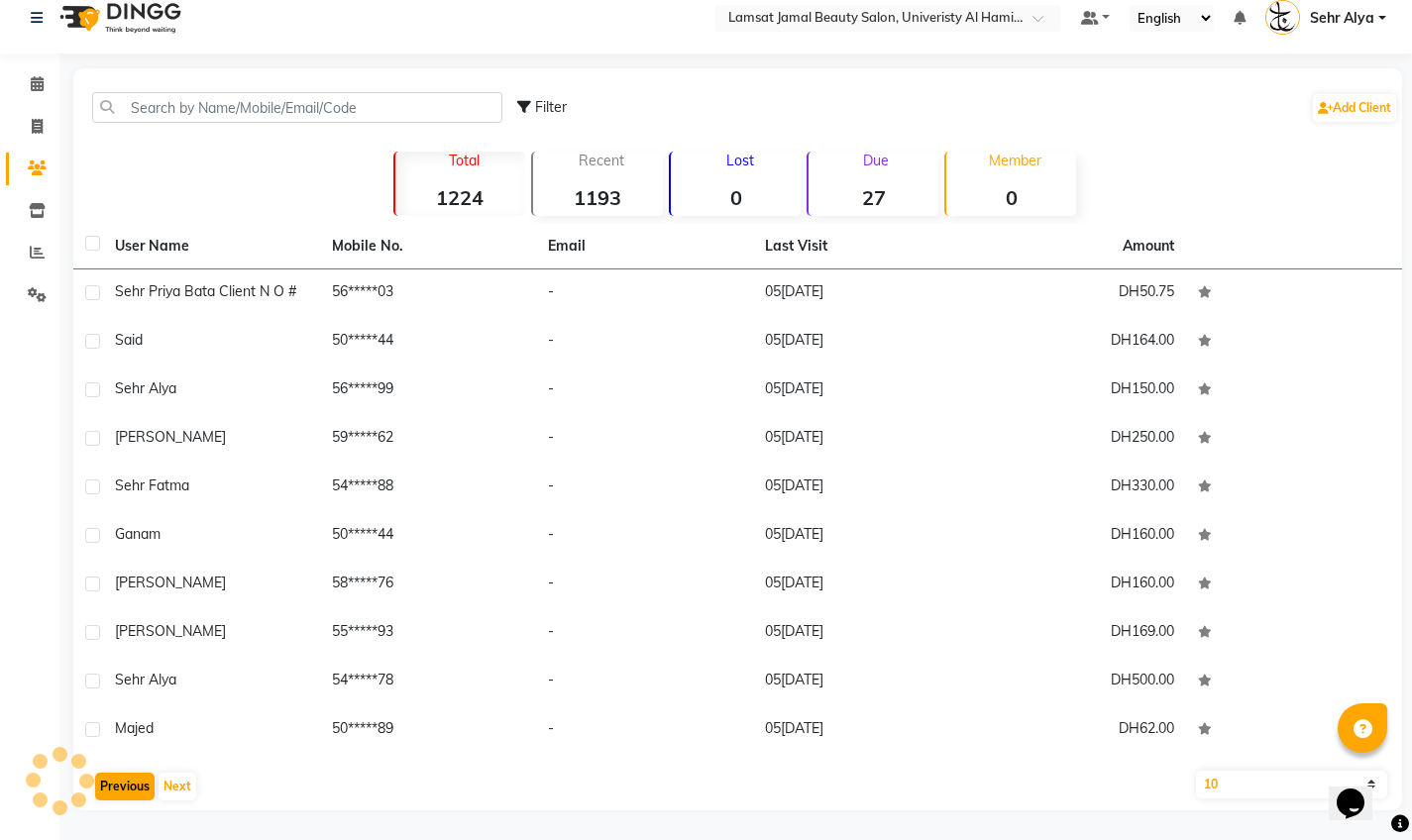click on "Previous" 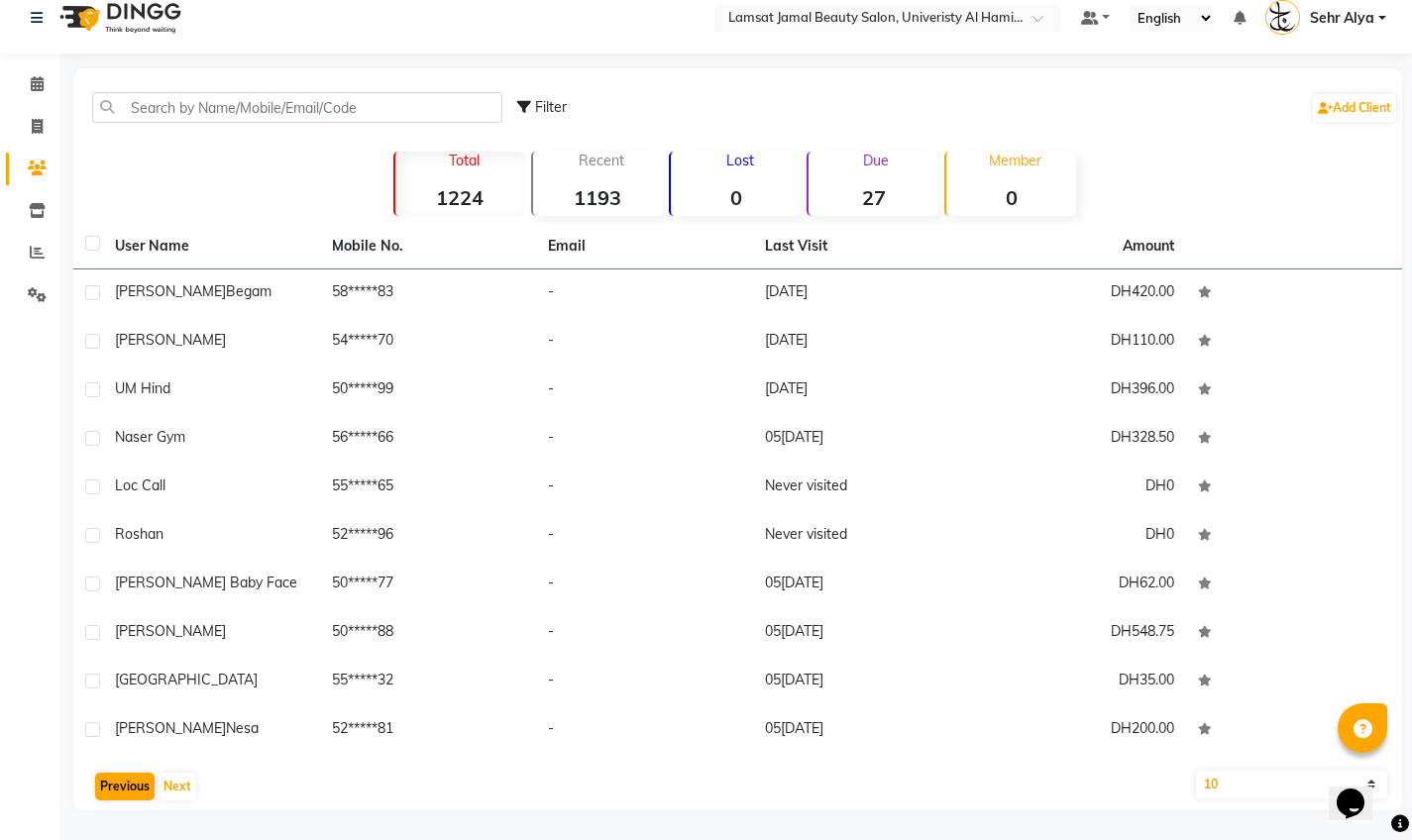 click on "Previous" 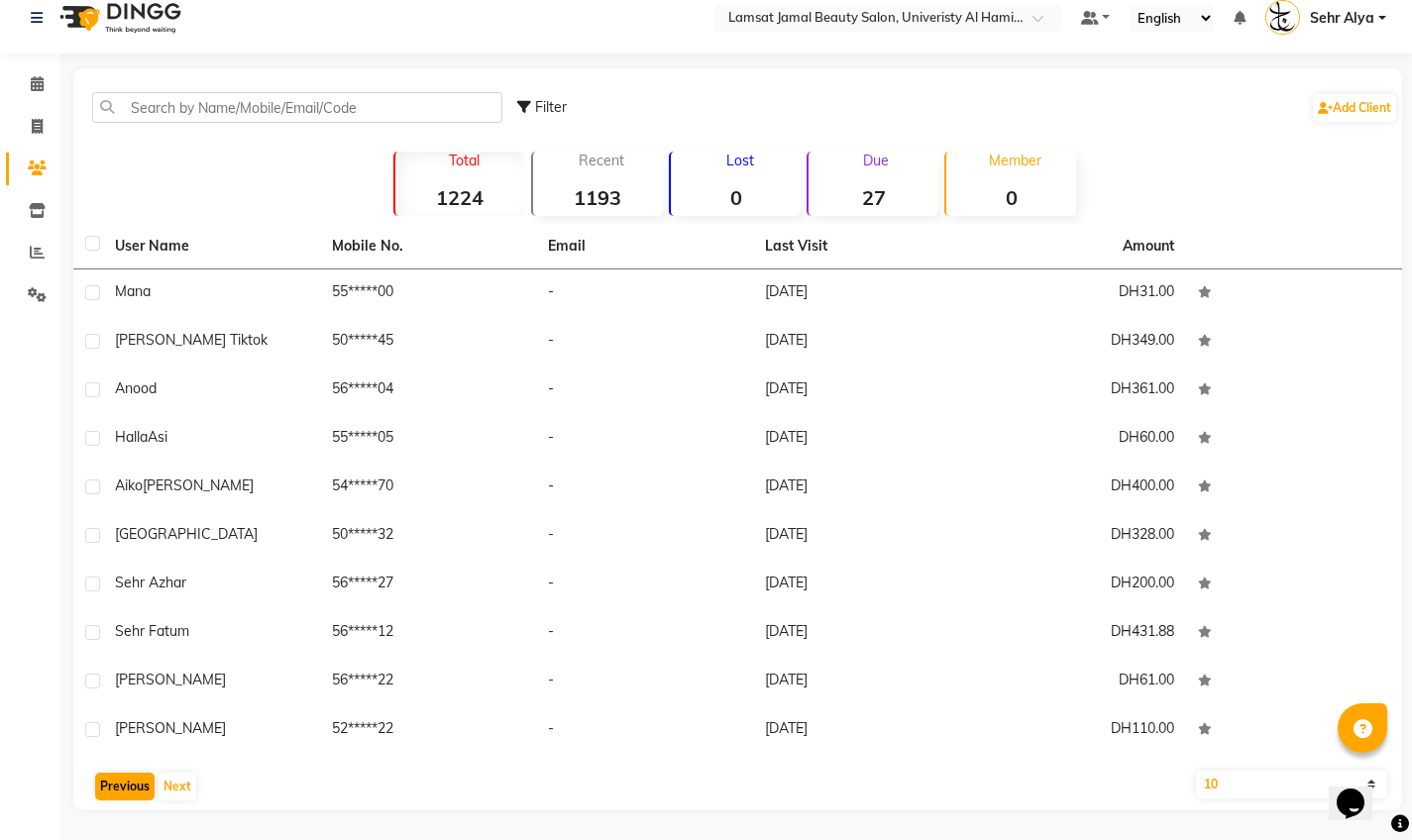 click on "Previous" 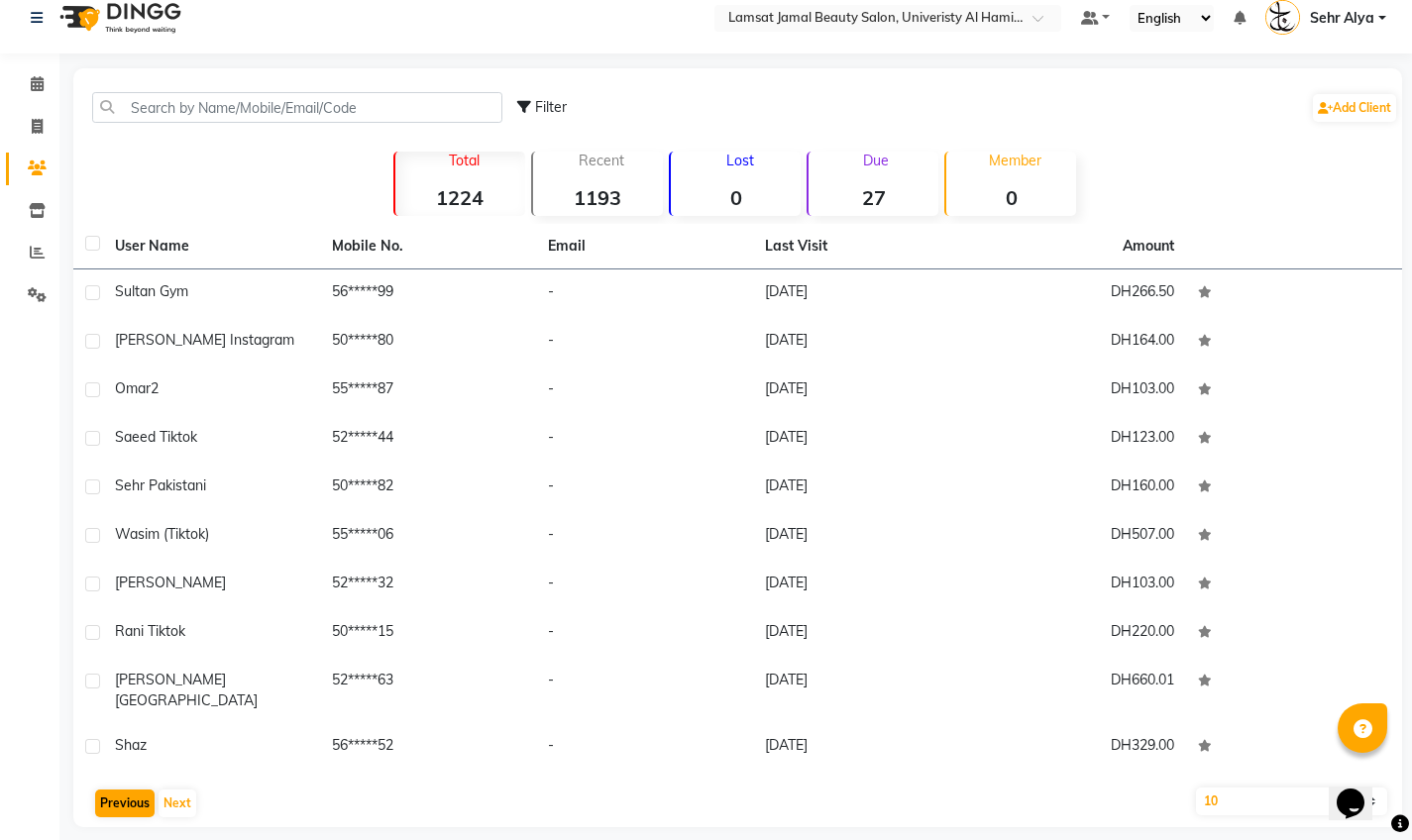 click on "Previous" 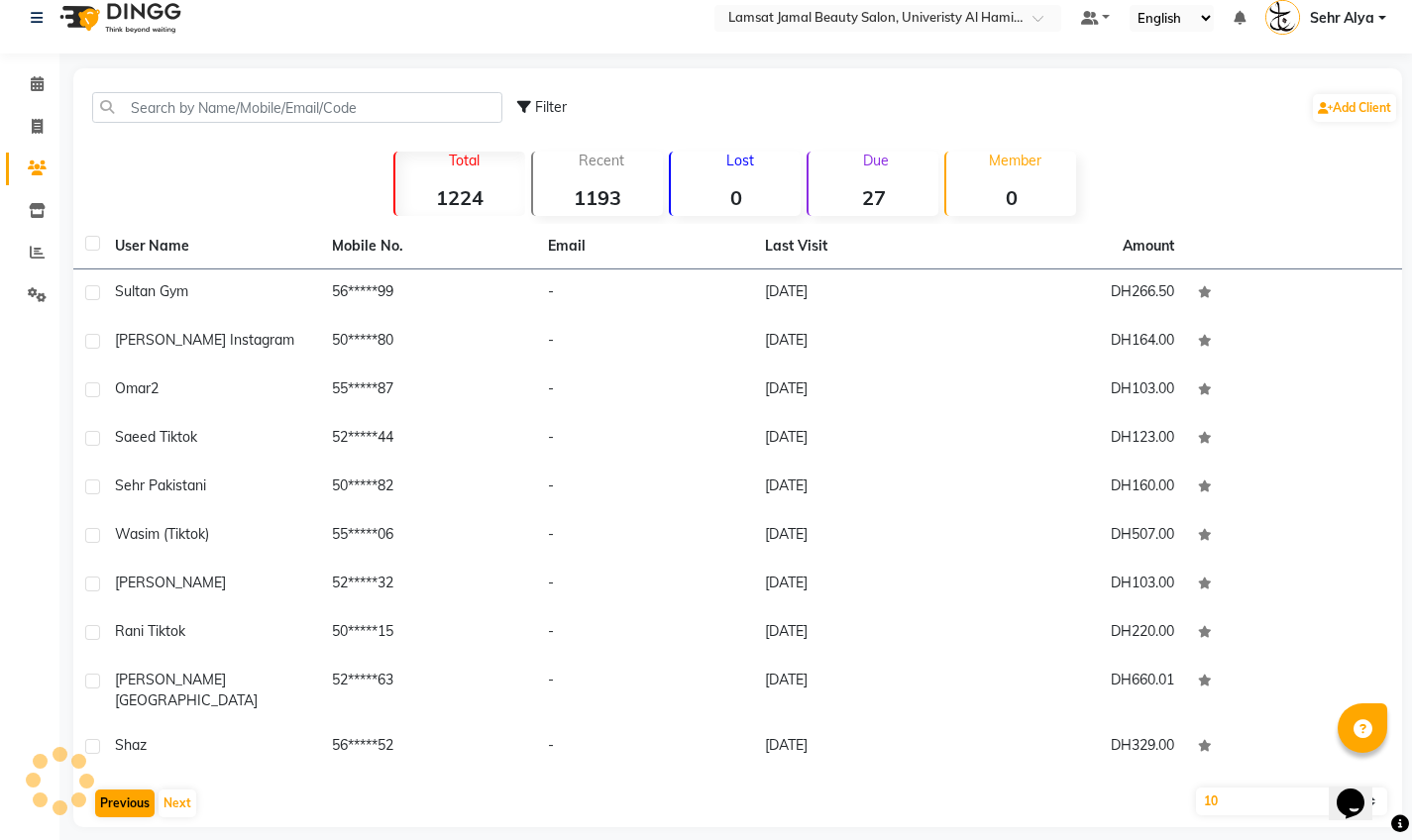 click on "Previous" 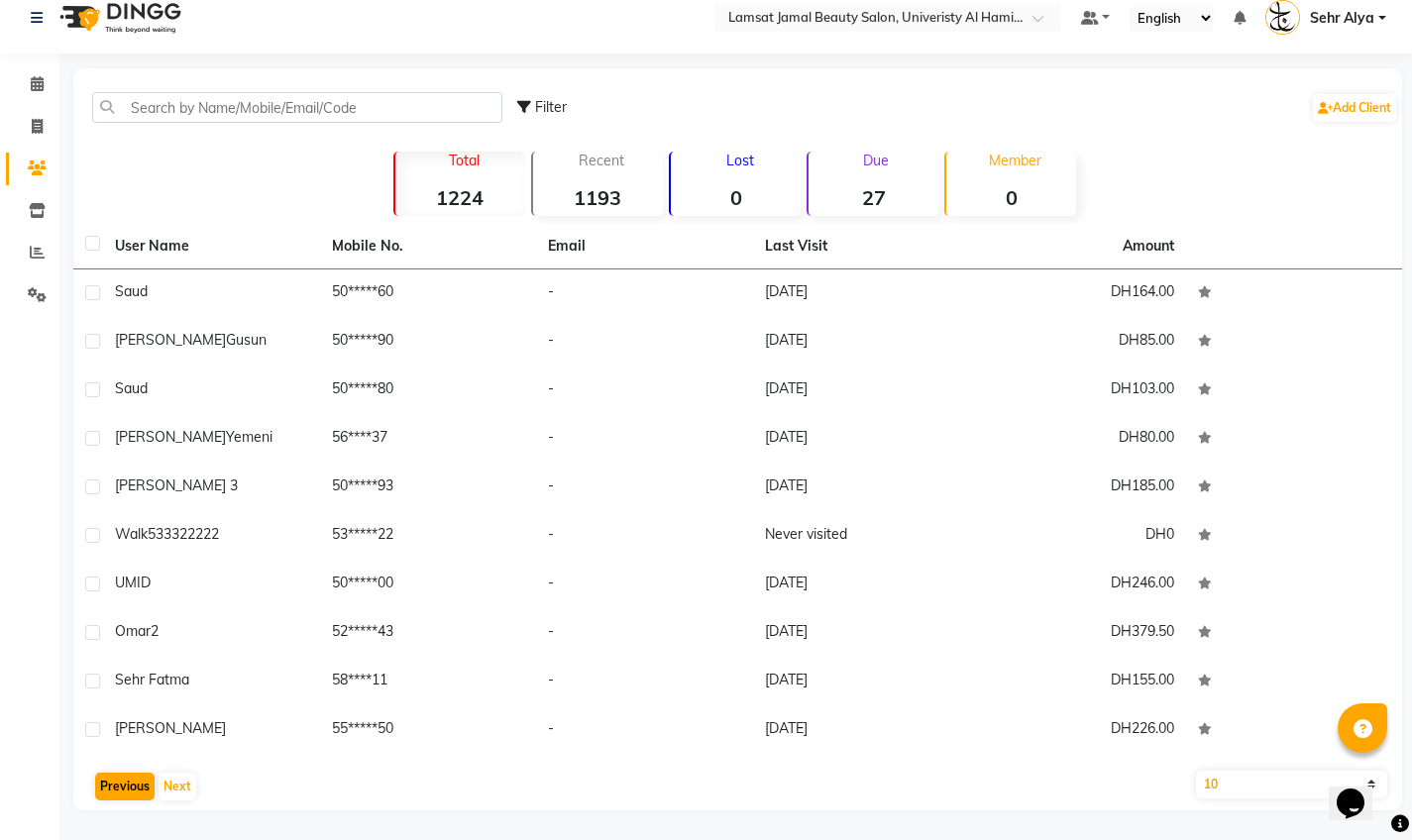 click on "Previous" 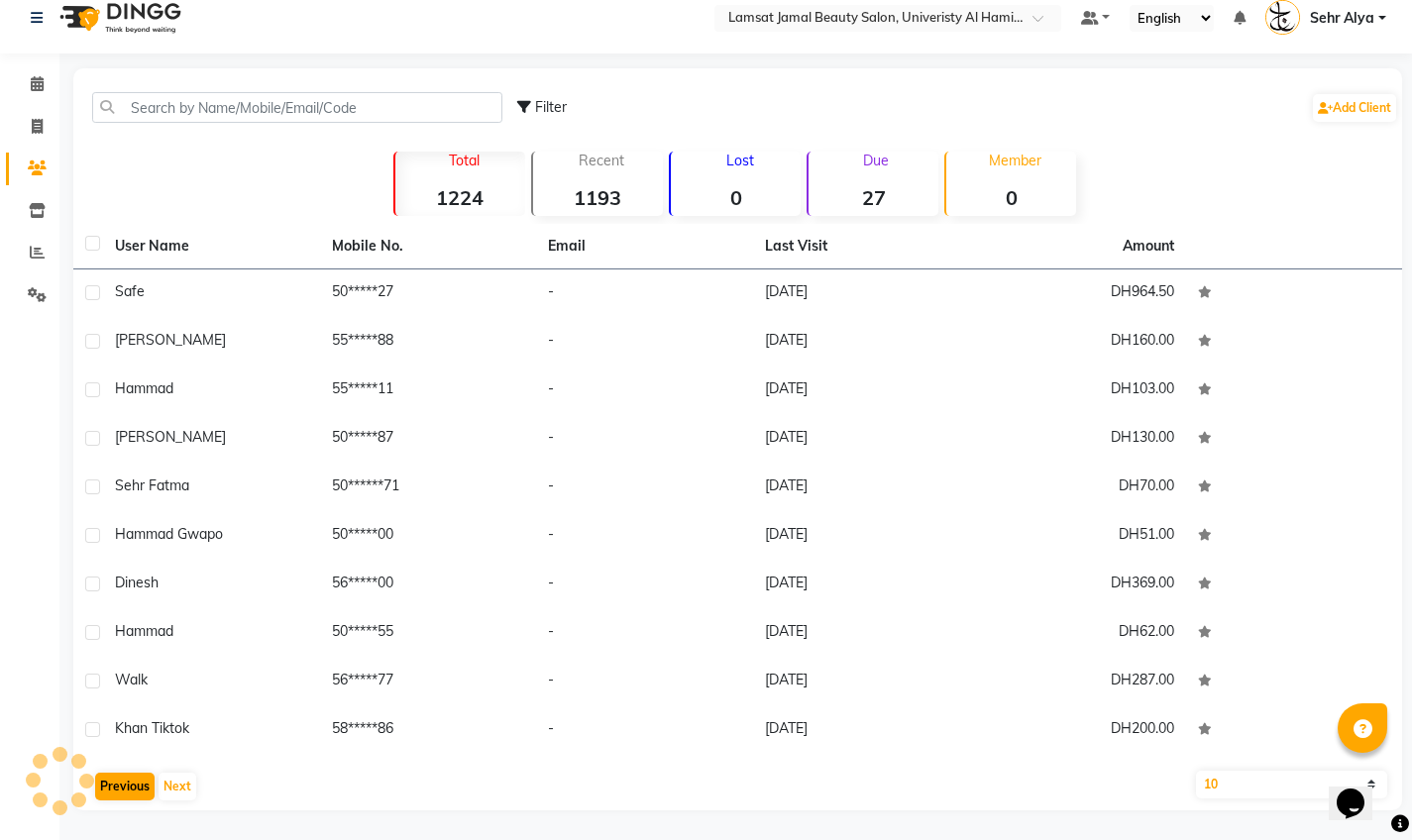 click on "Previous" 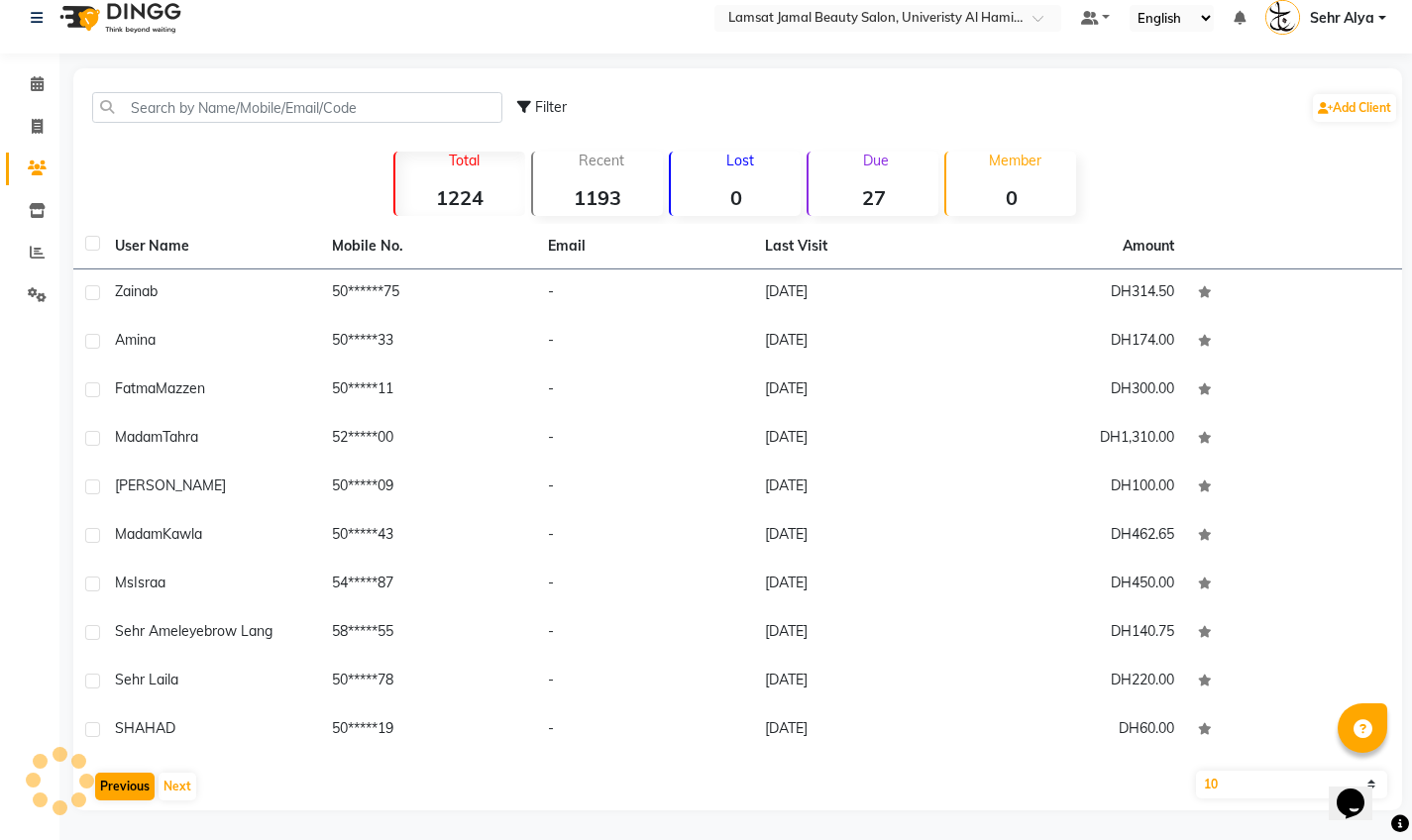 click on "Previous" 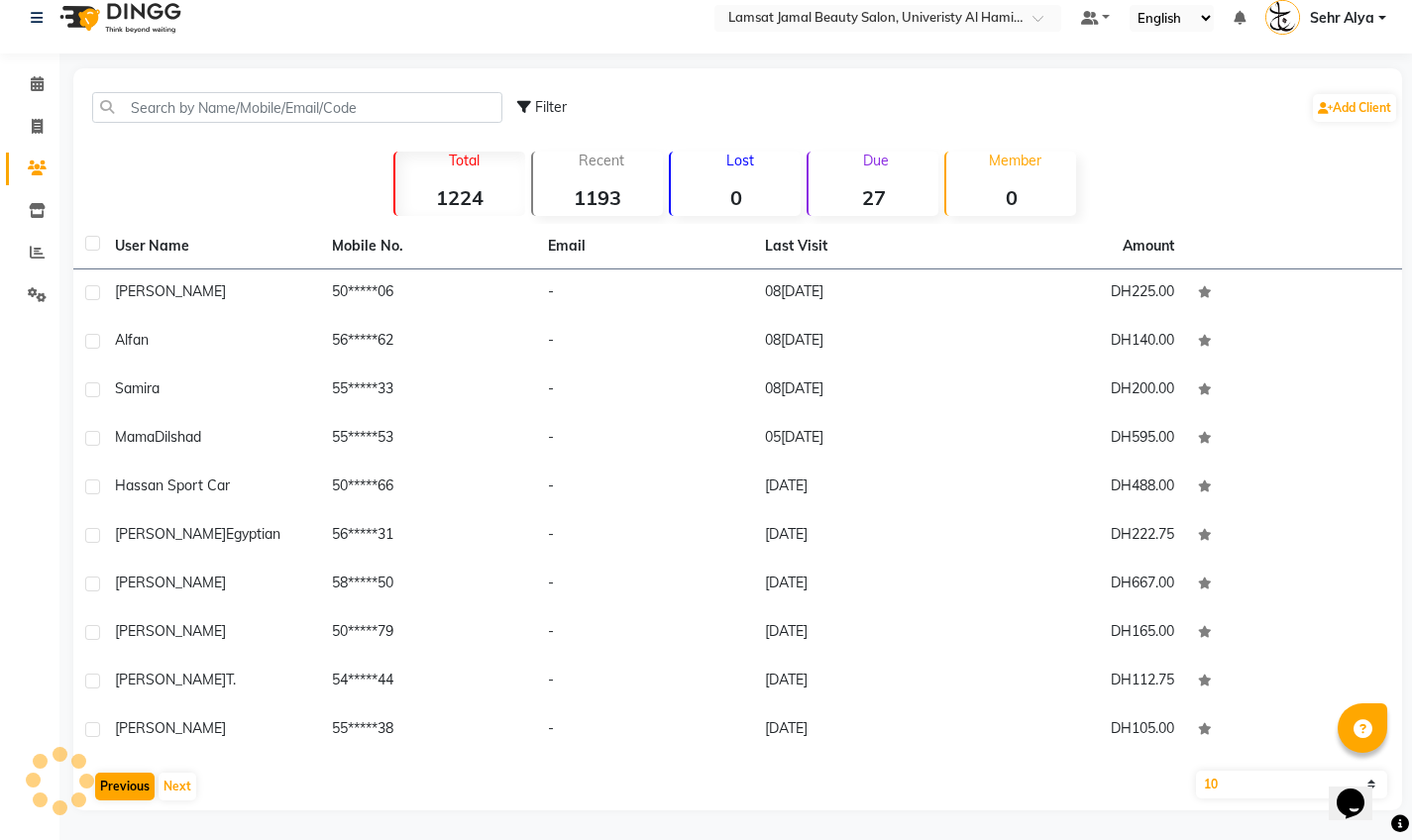click on "Previous" 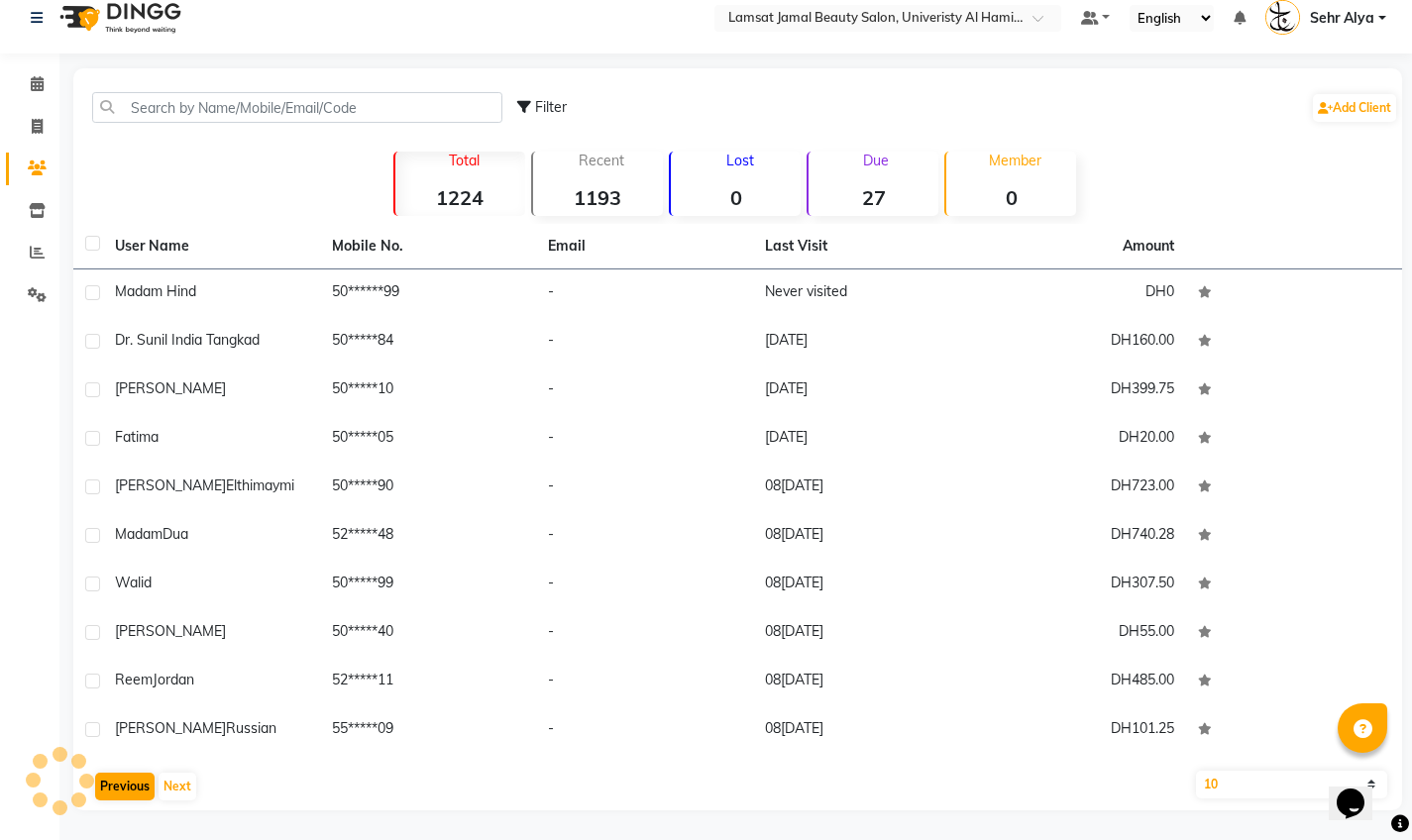 click on "Previous" 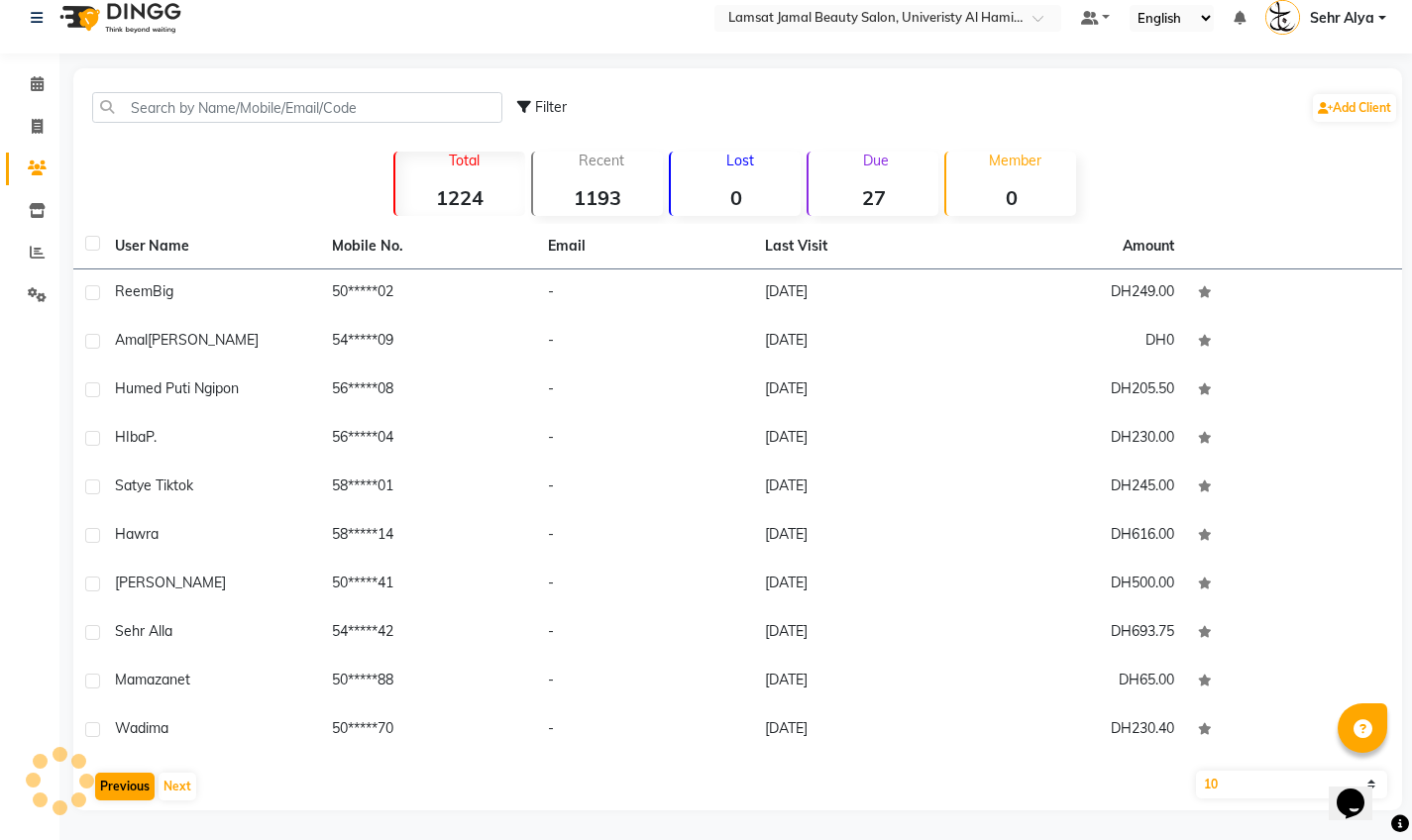 click on "Previous" 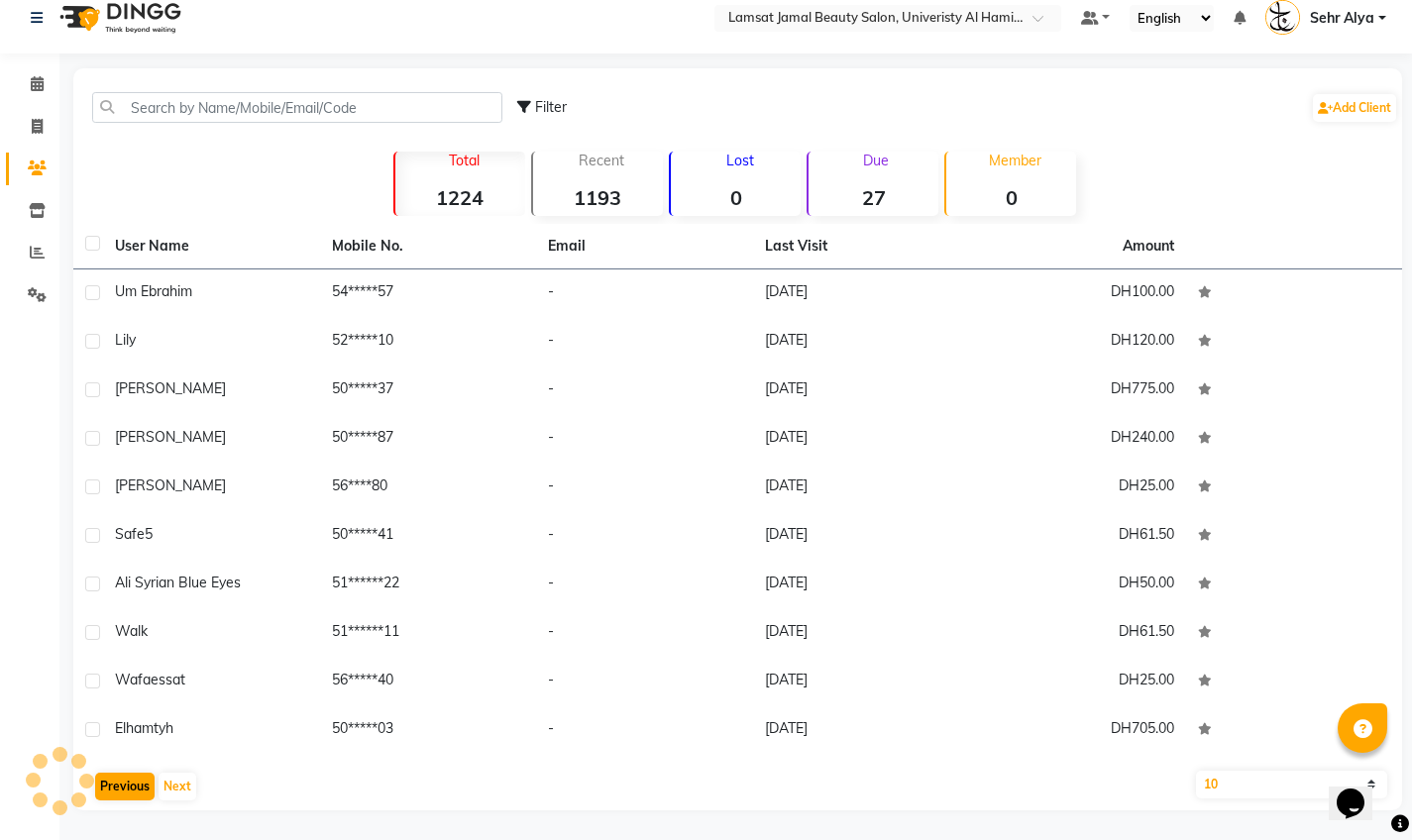 click on "Previous" 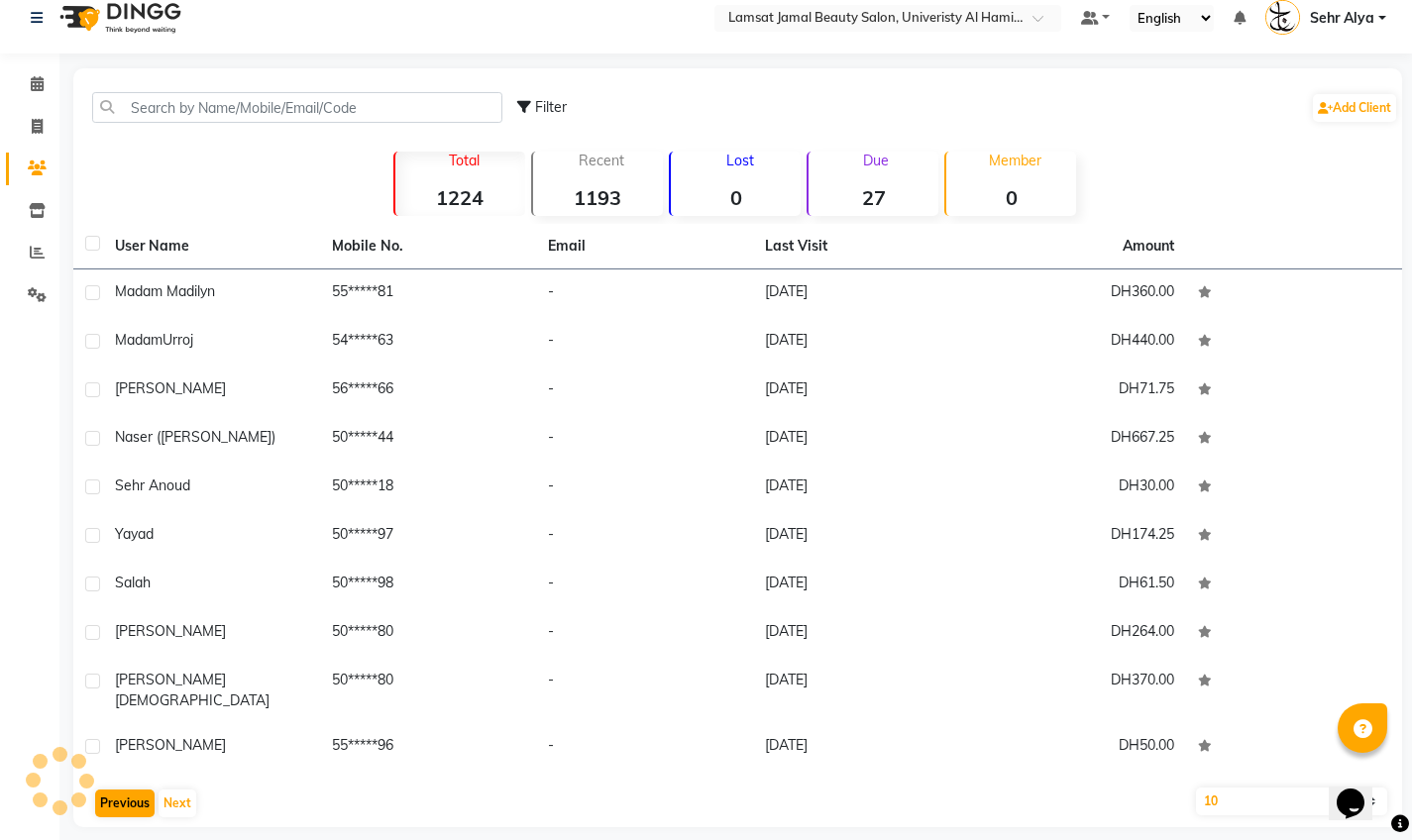click on "Previous" 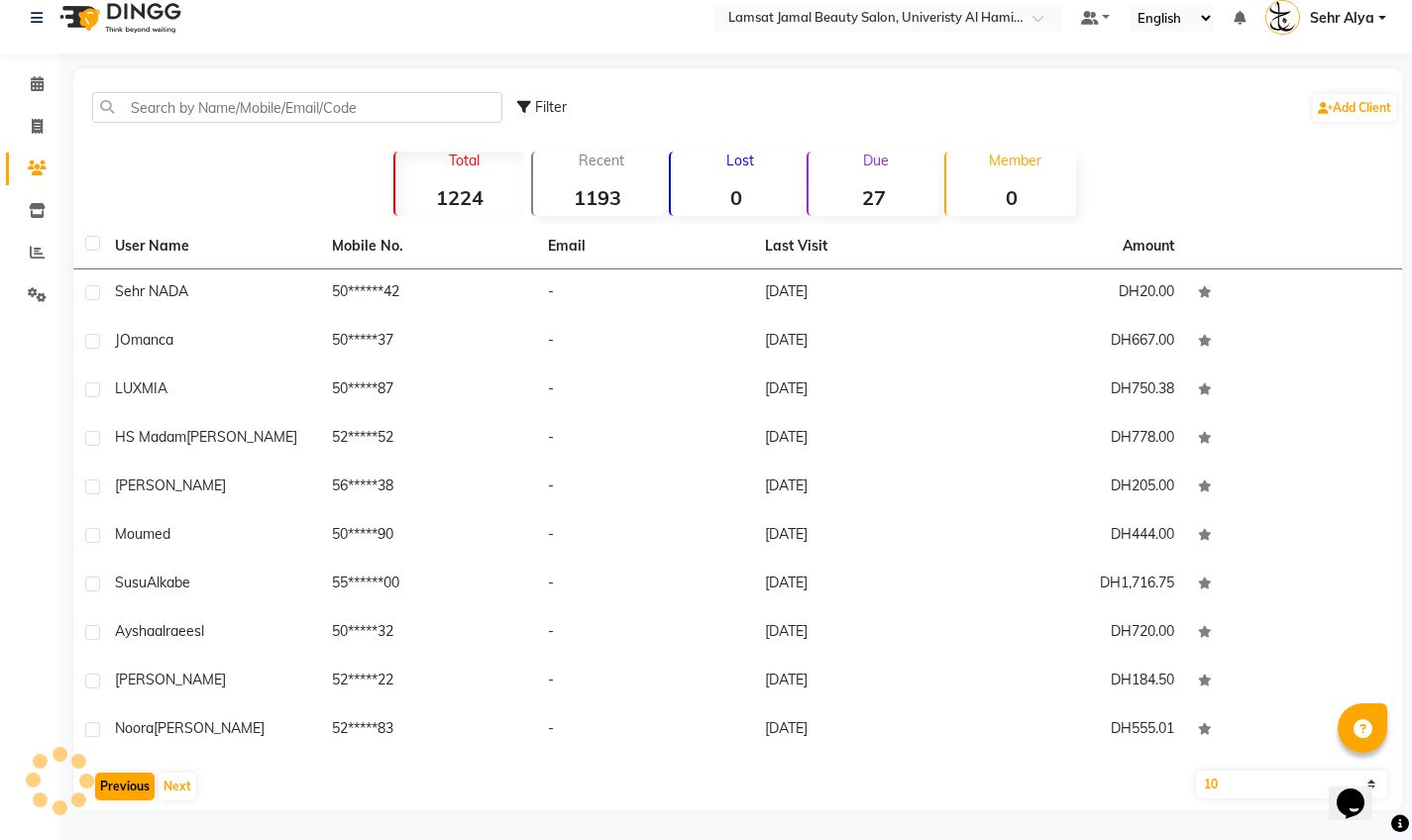 click on "Previous" 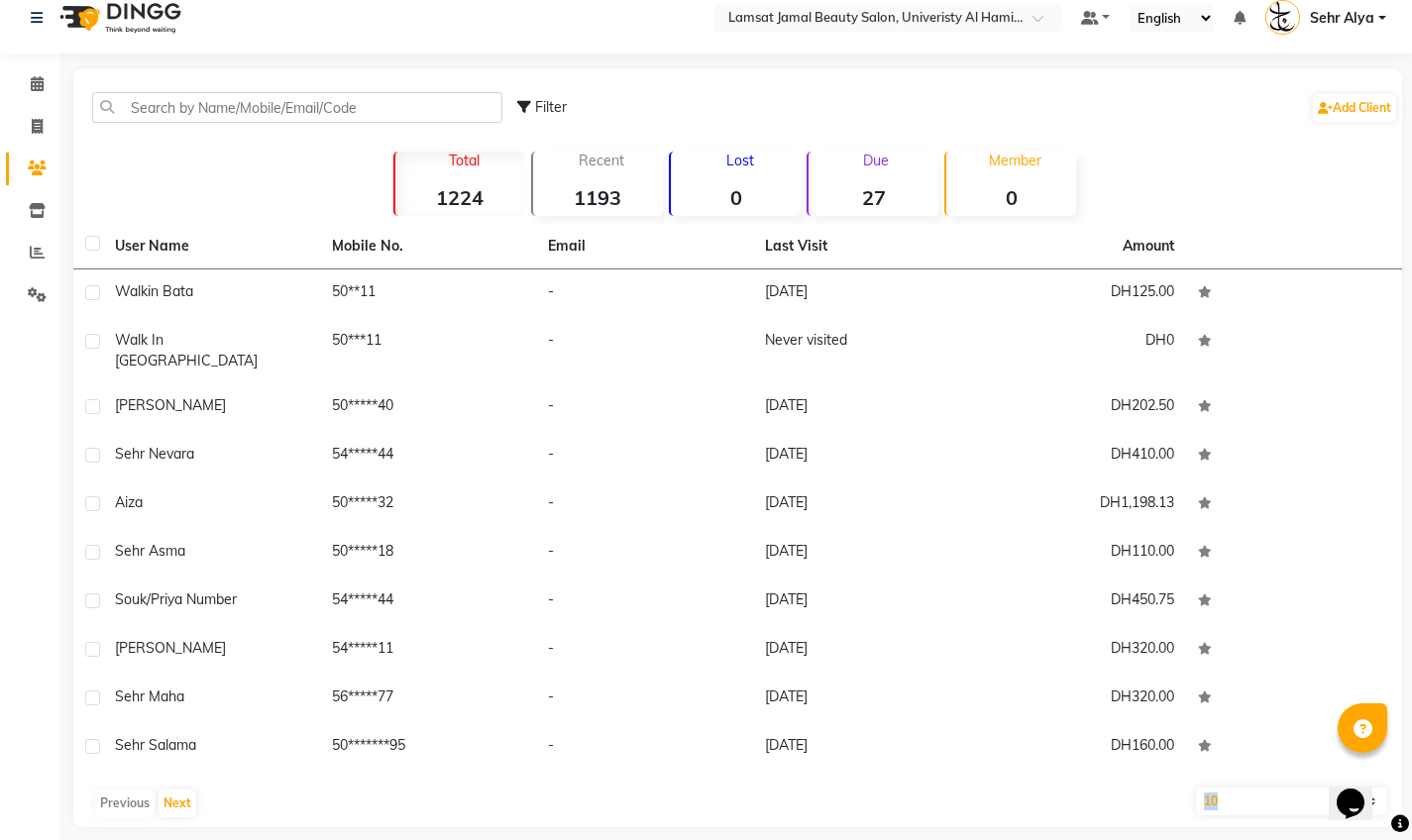 click on "Previous   Next" 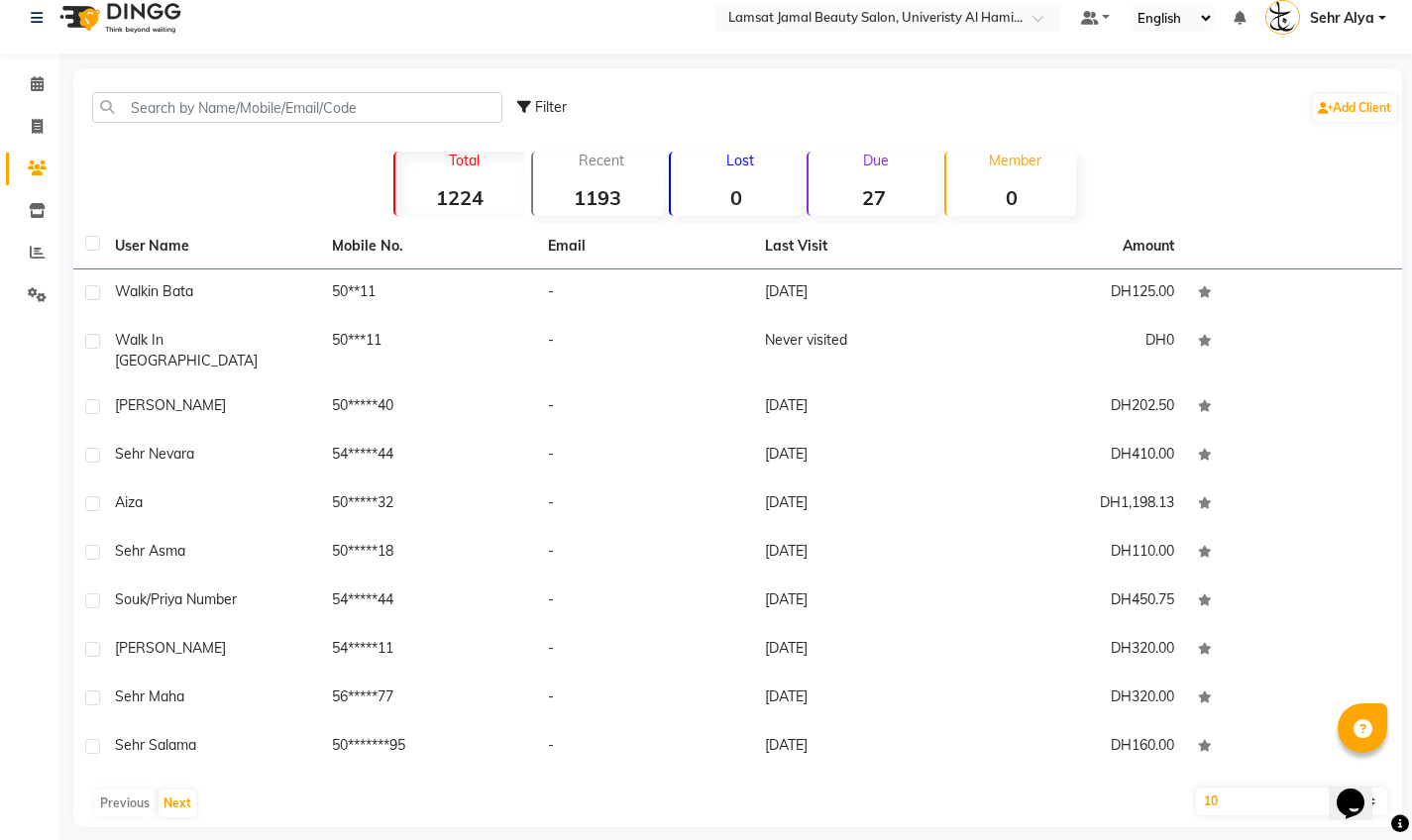 click on "Previous   Next" 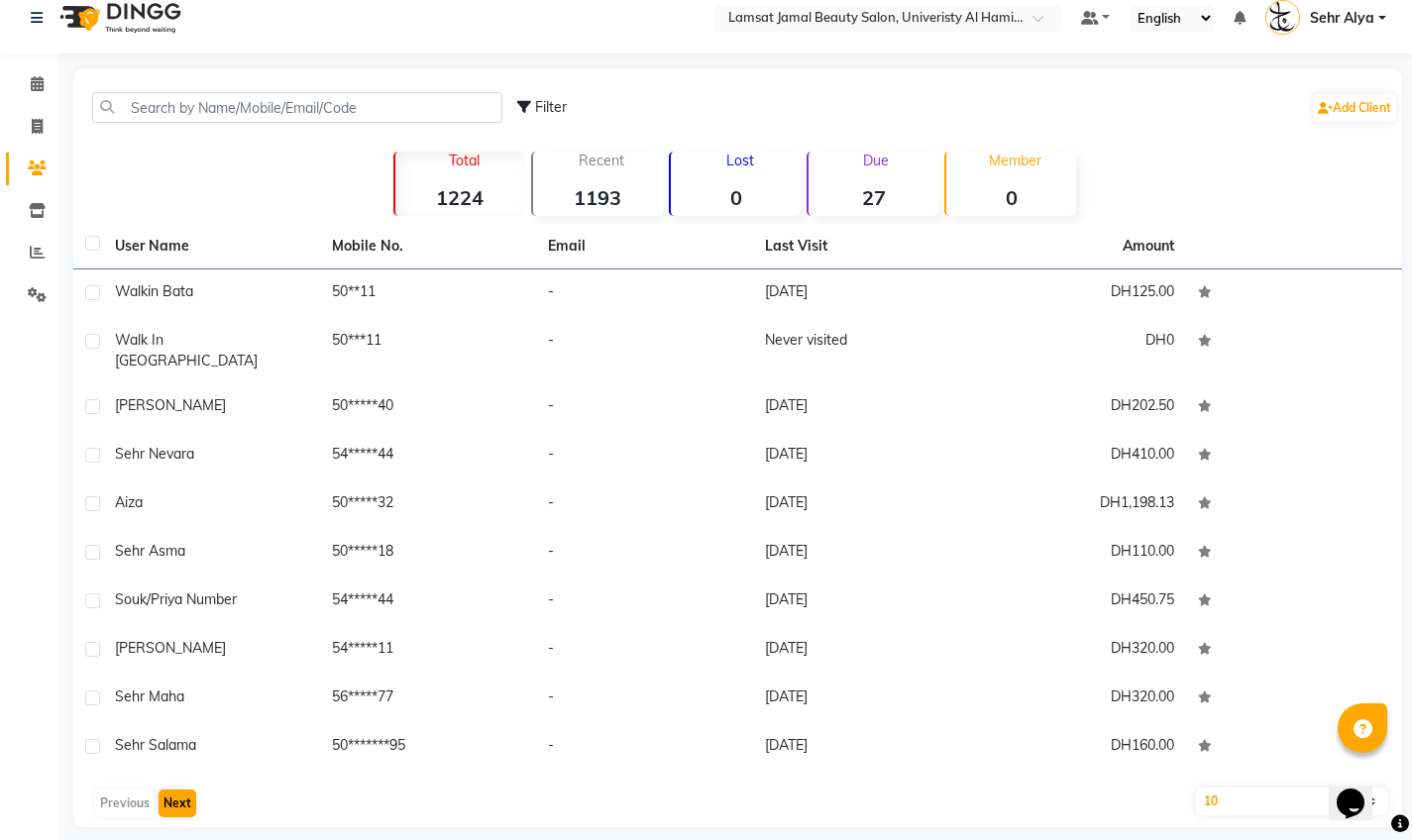 click on "Next" 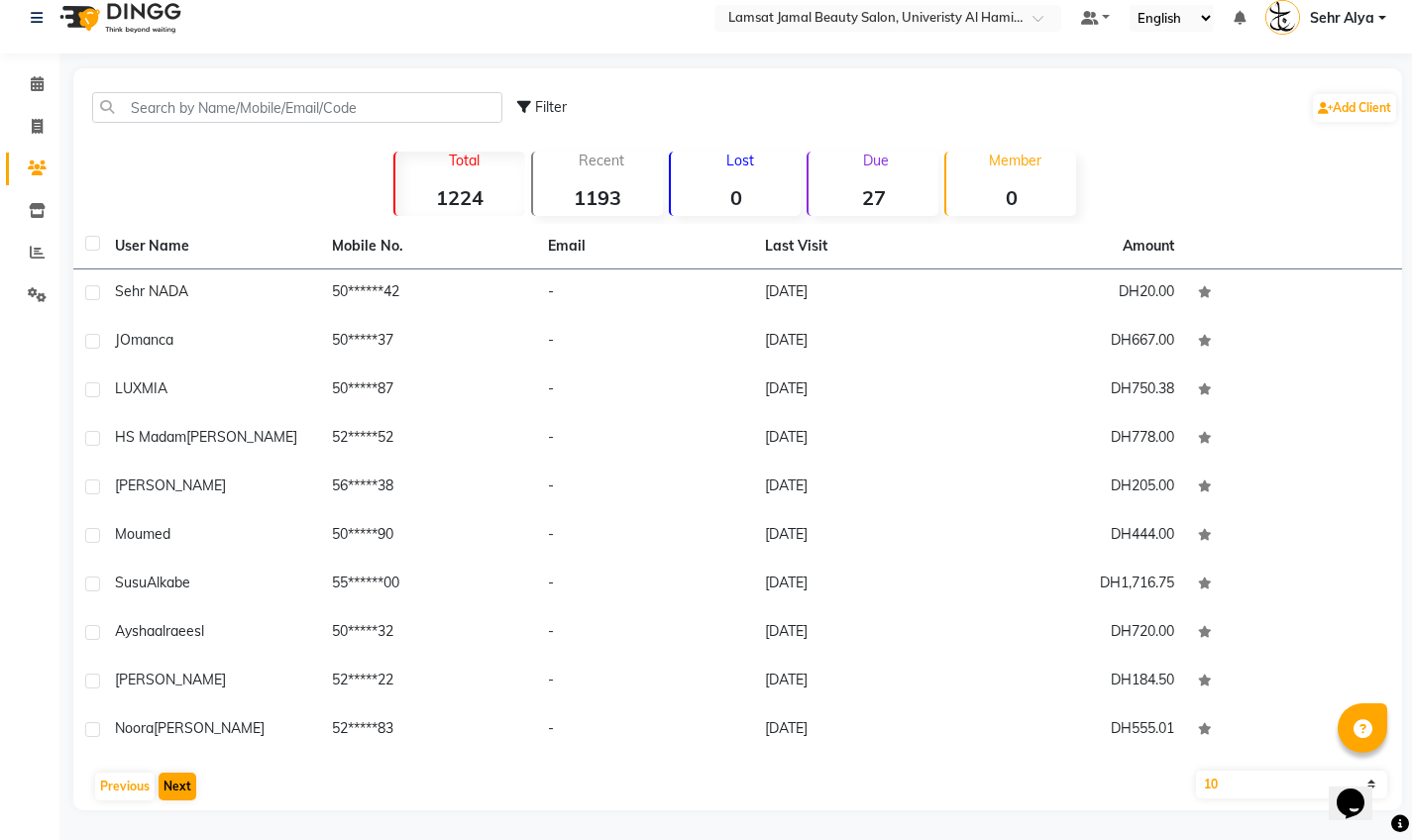 click on "Next" 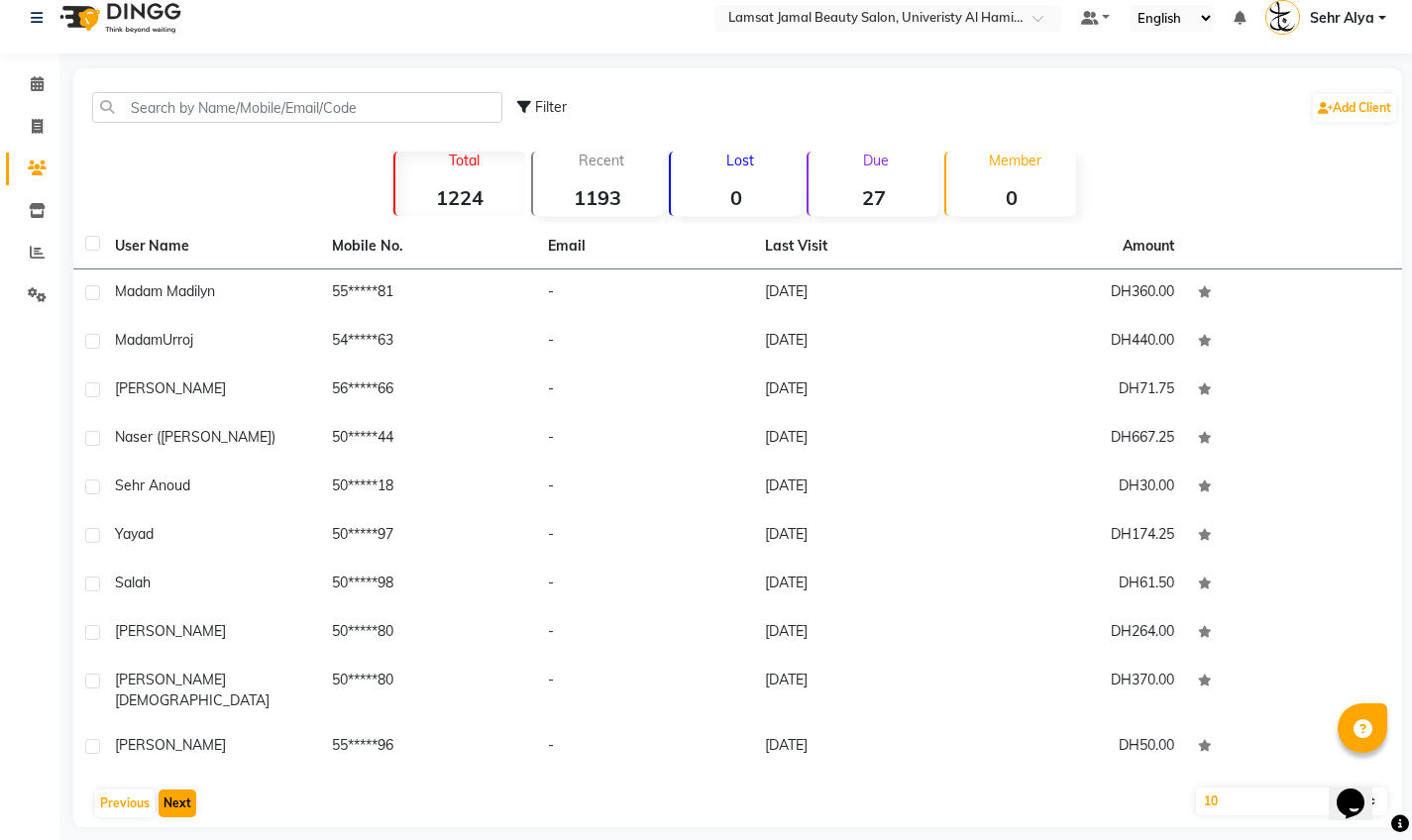 click on "Next" 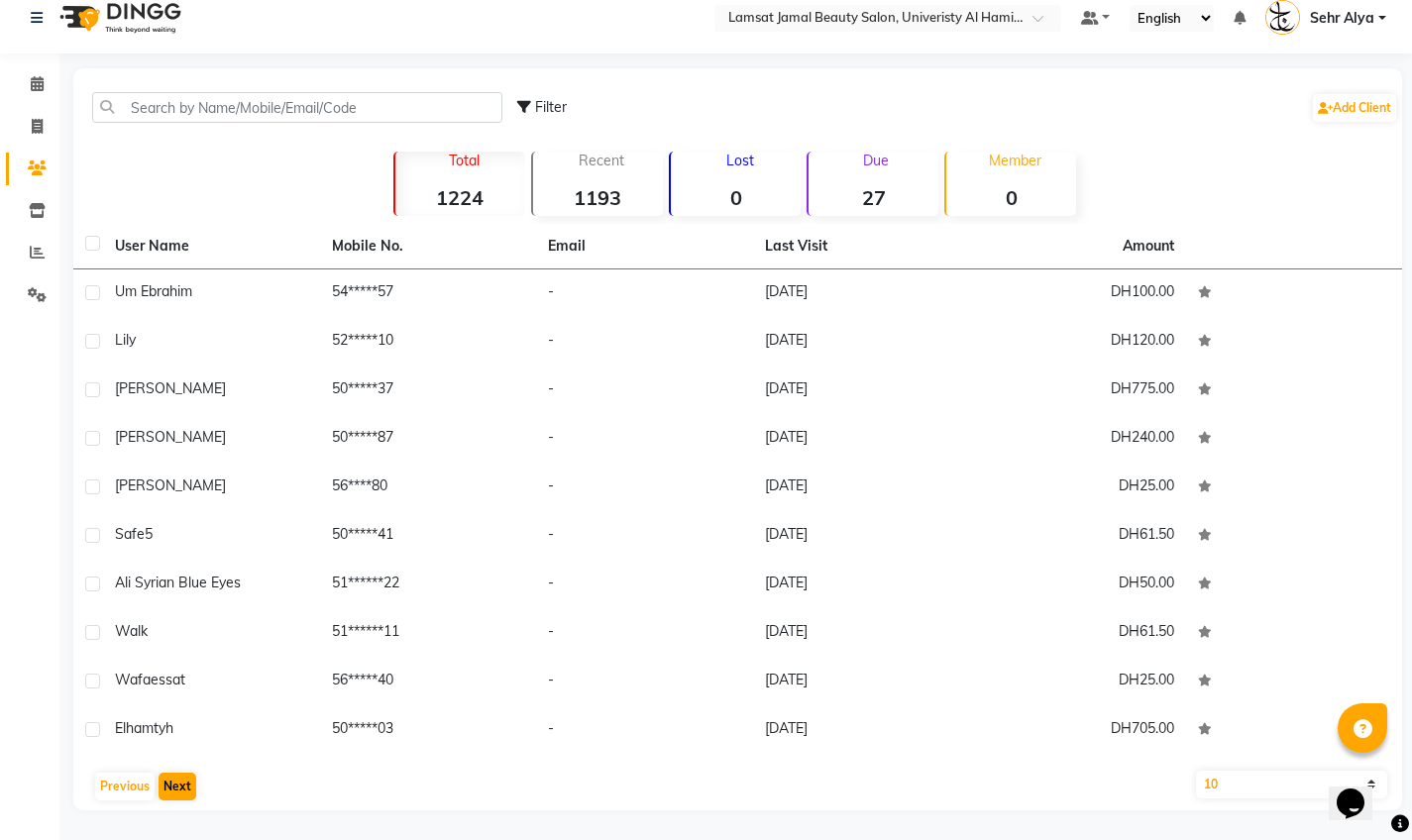 click on "Next" 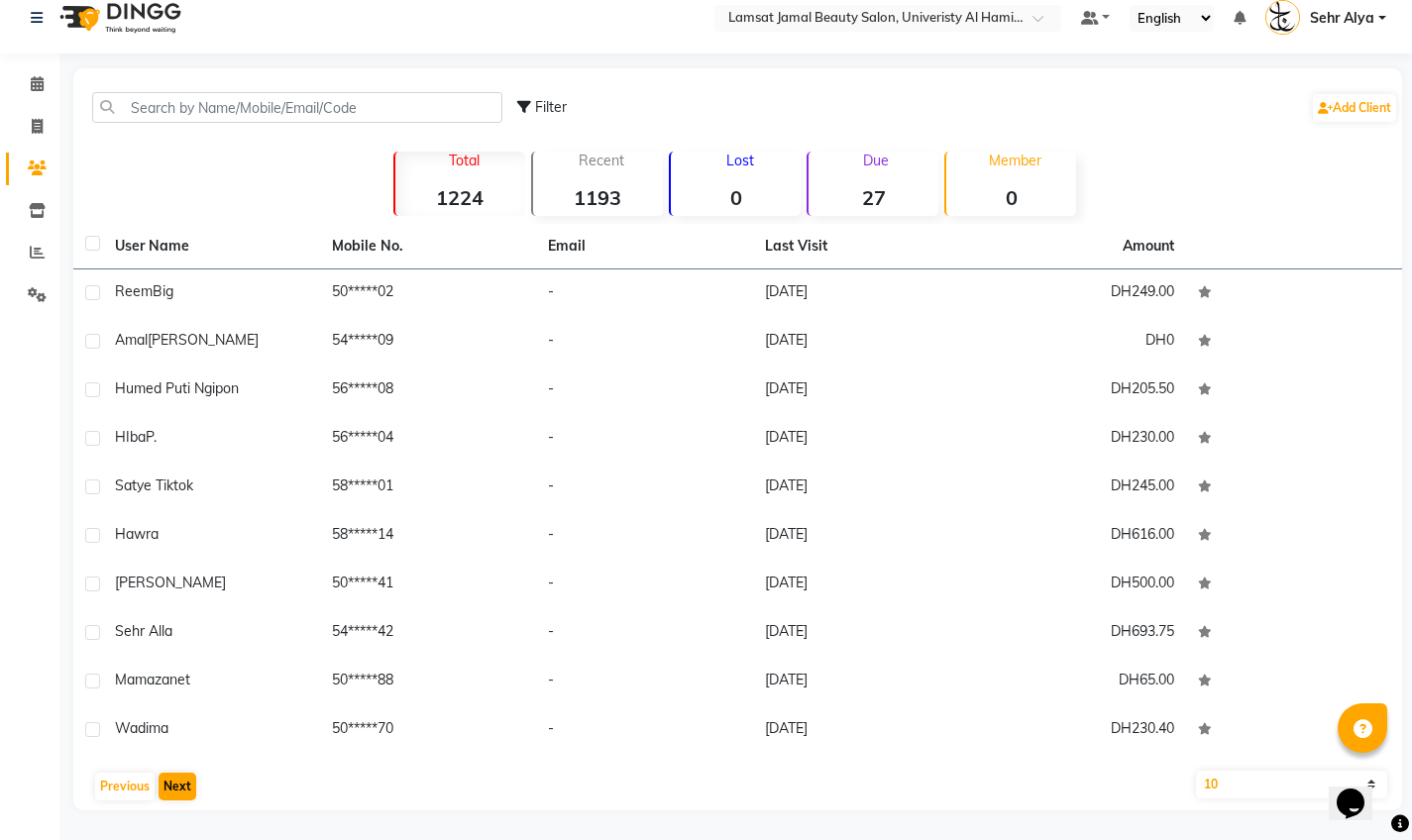 click on "Next" 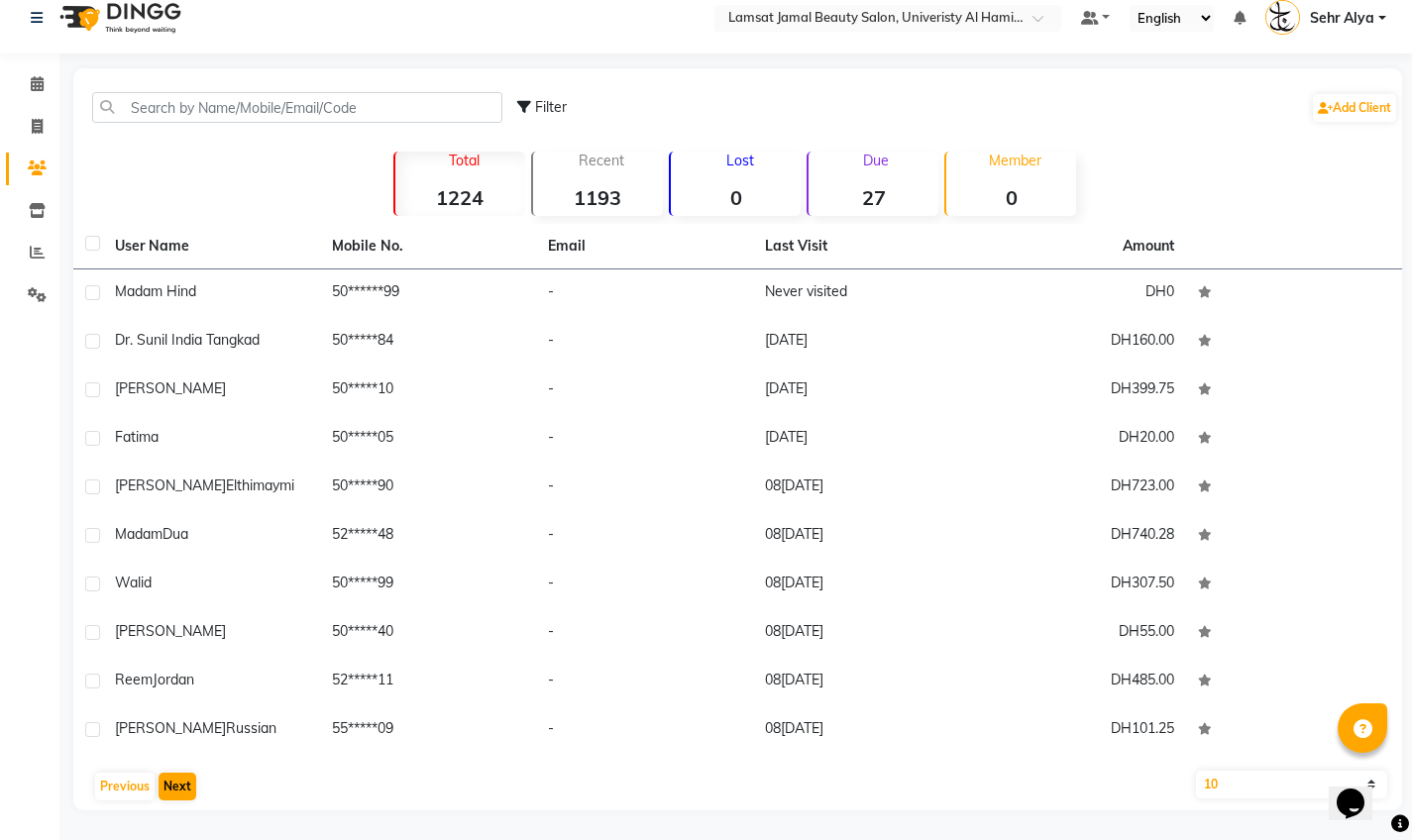 click on "Next" 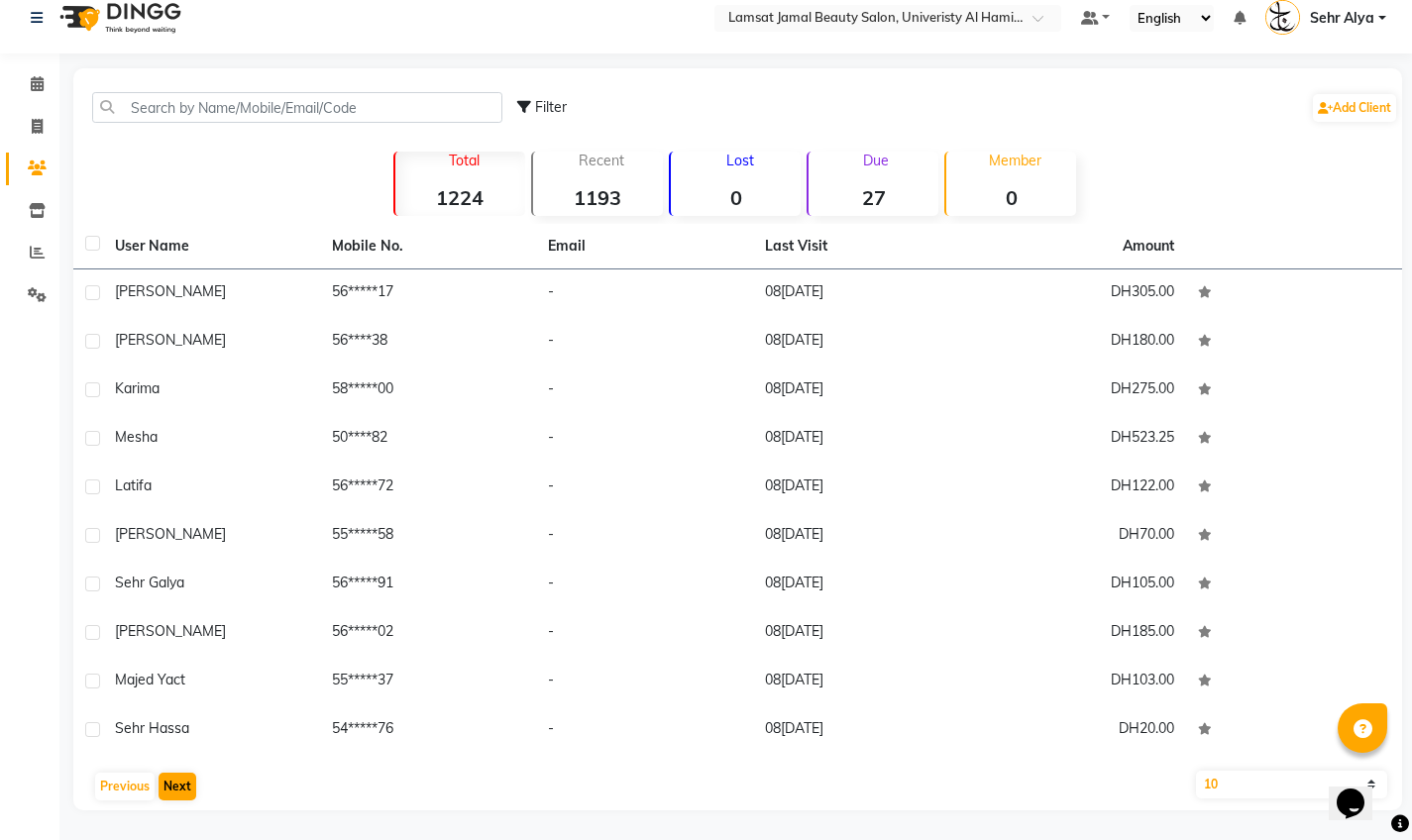 click on "Next" 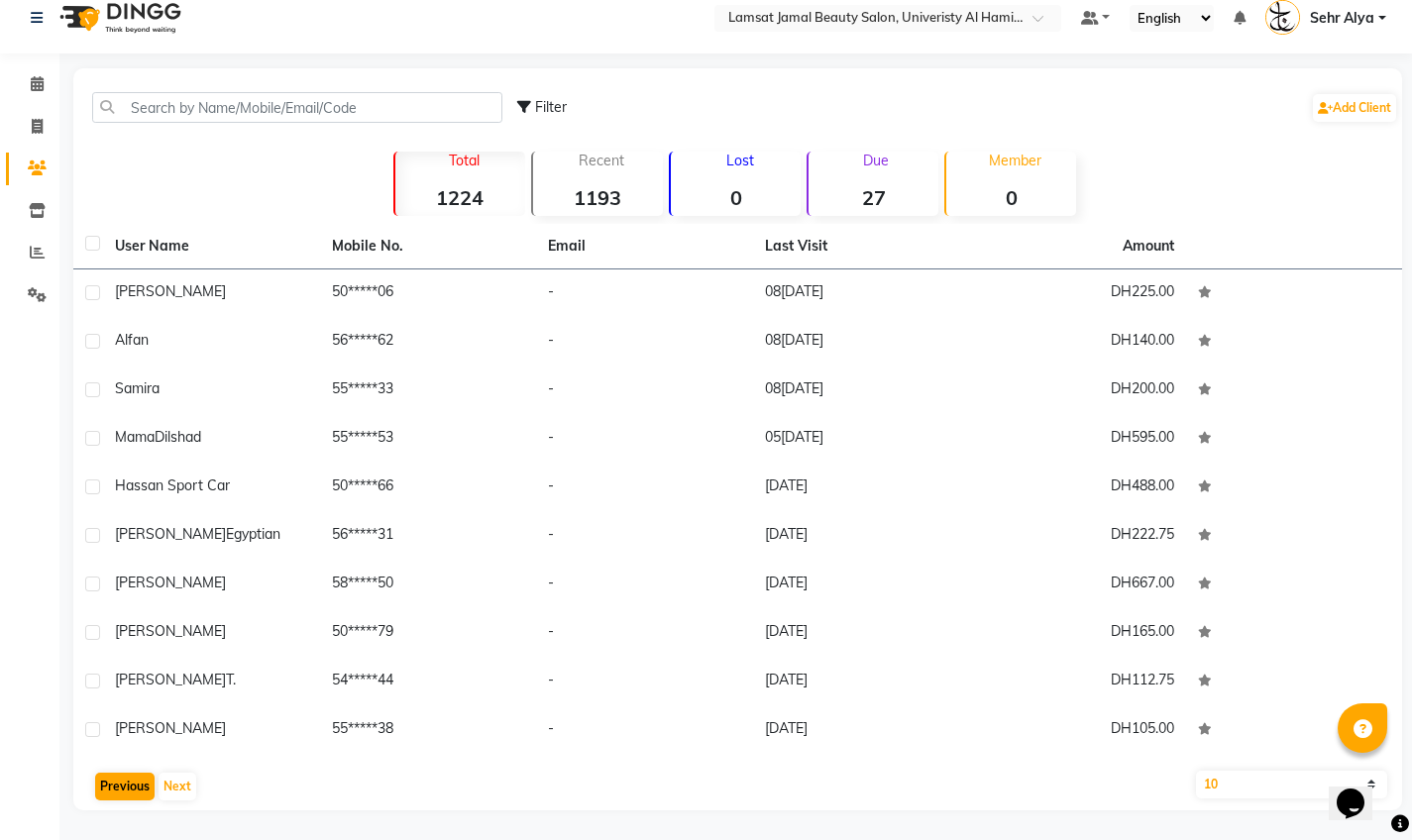 click on "Previous" 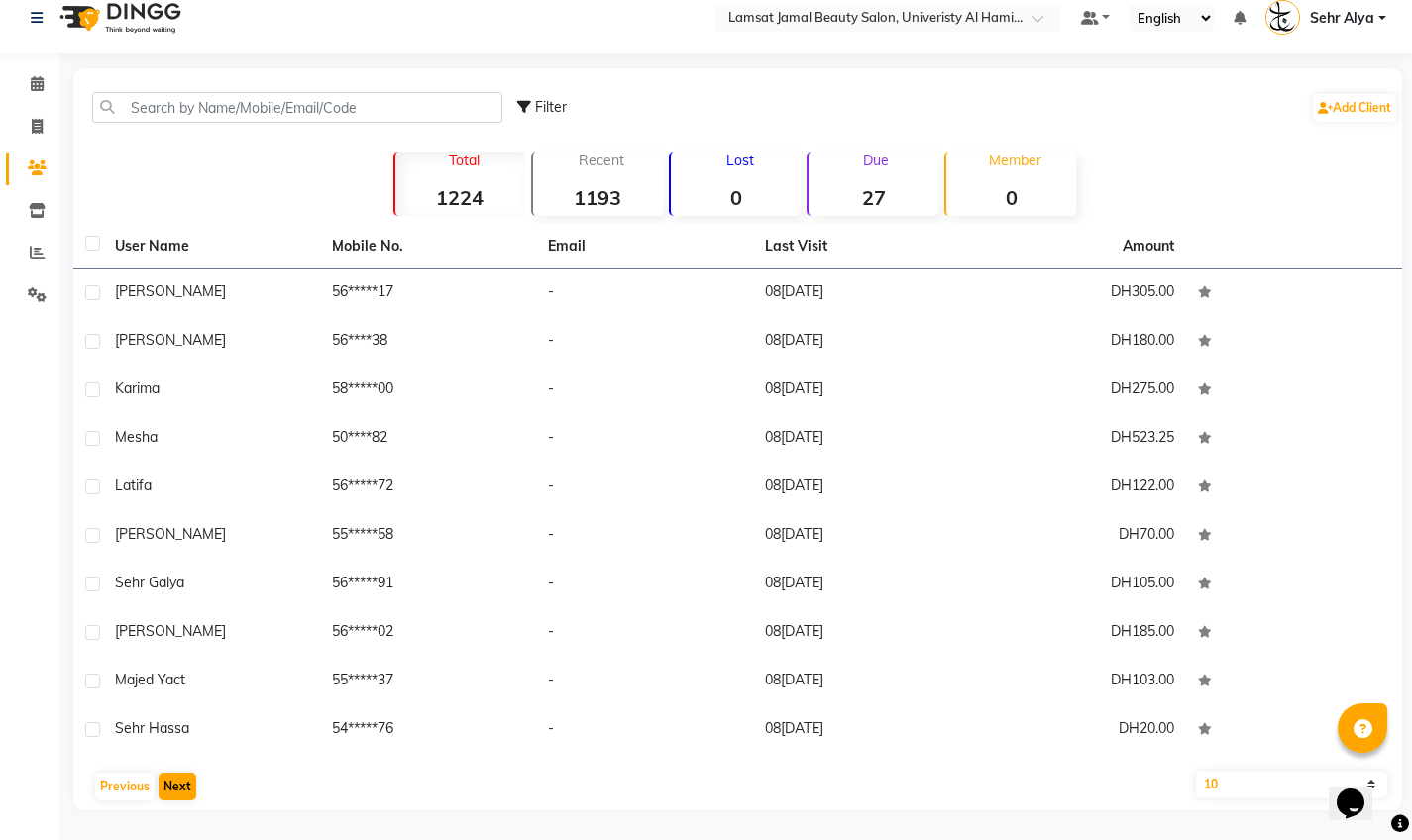 click on "Next" 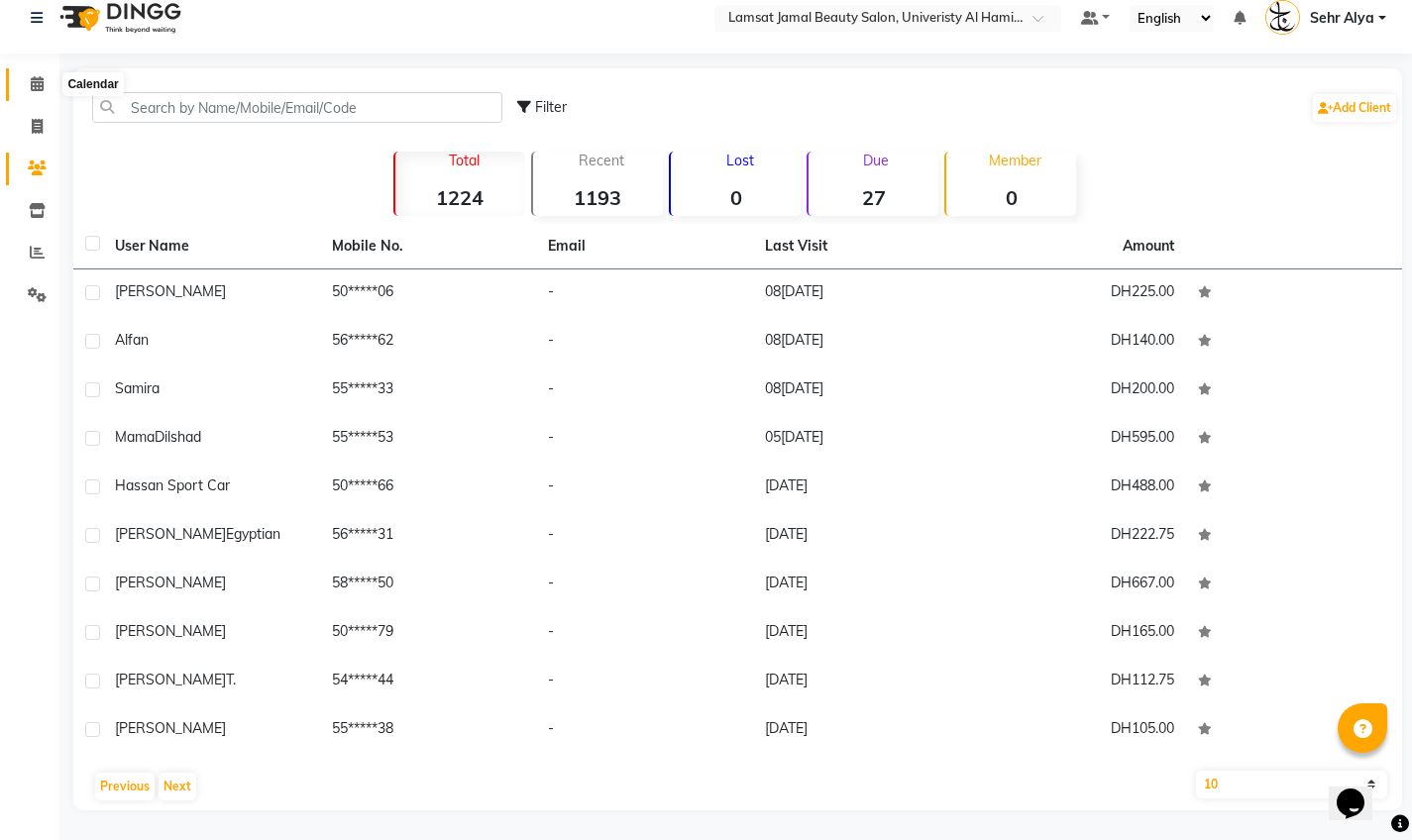 click 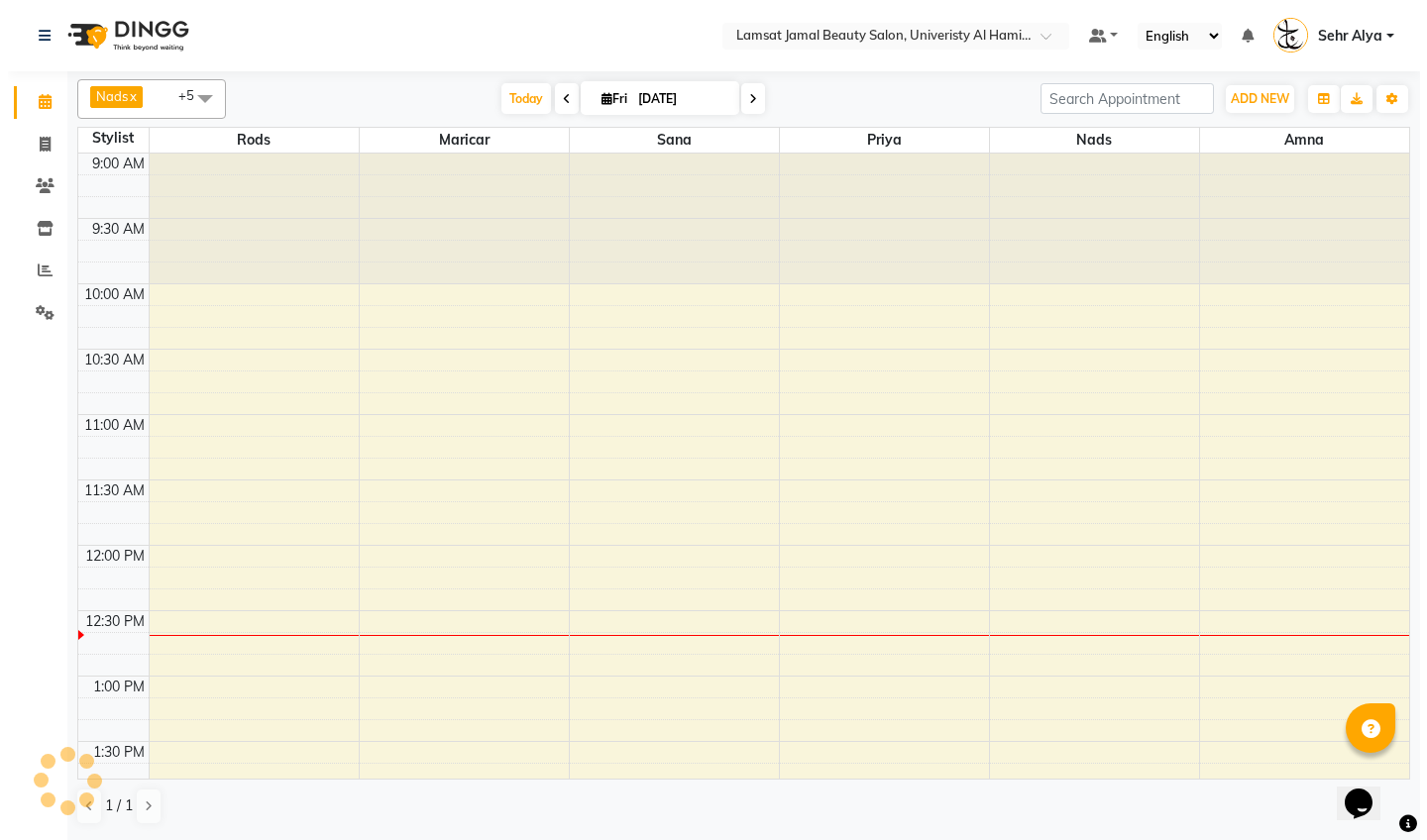 scroll, scrollTop: 0, scrollLeft: 0, axis: both 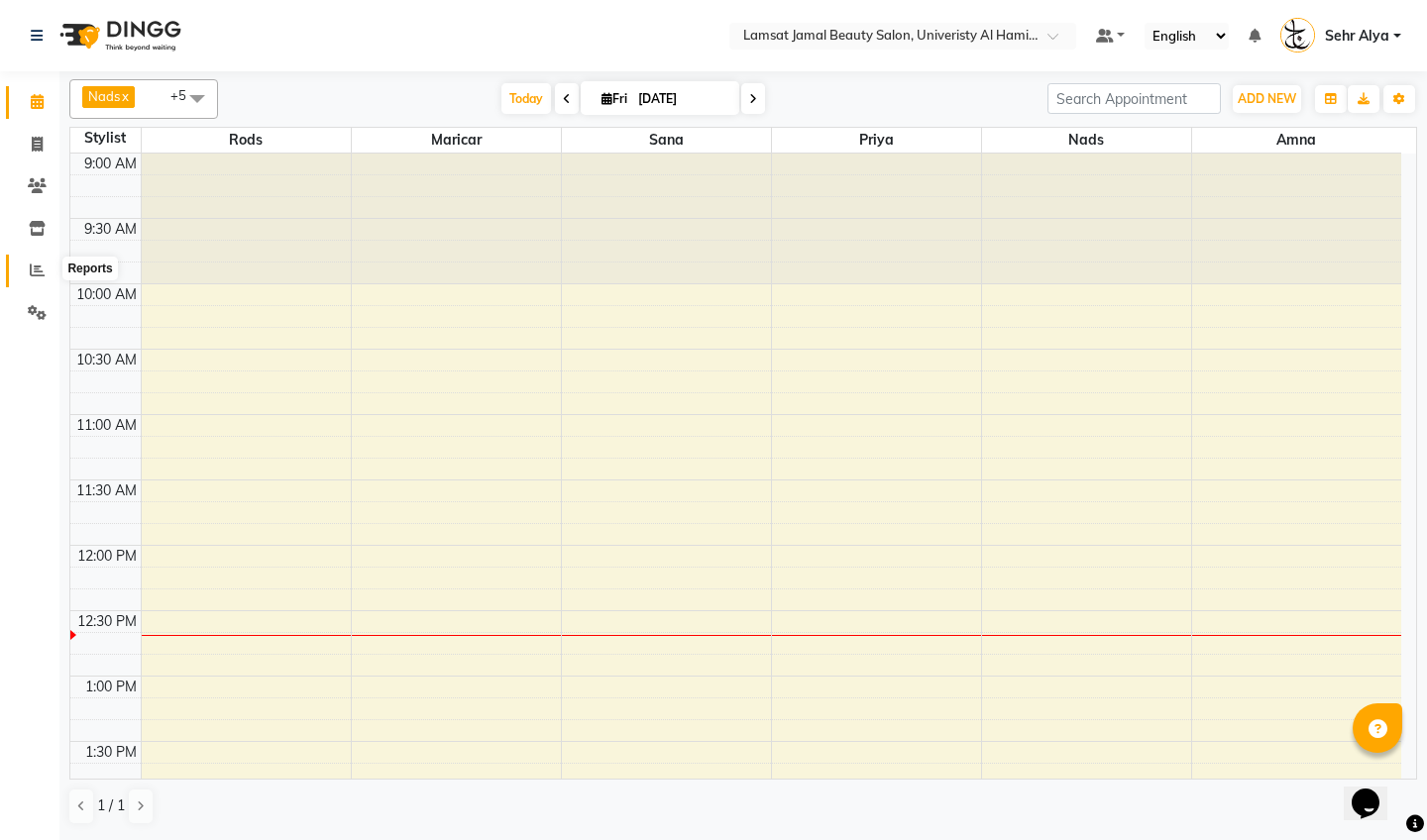 click 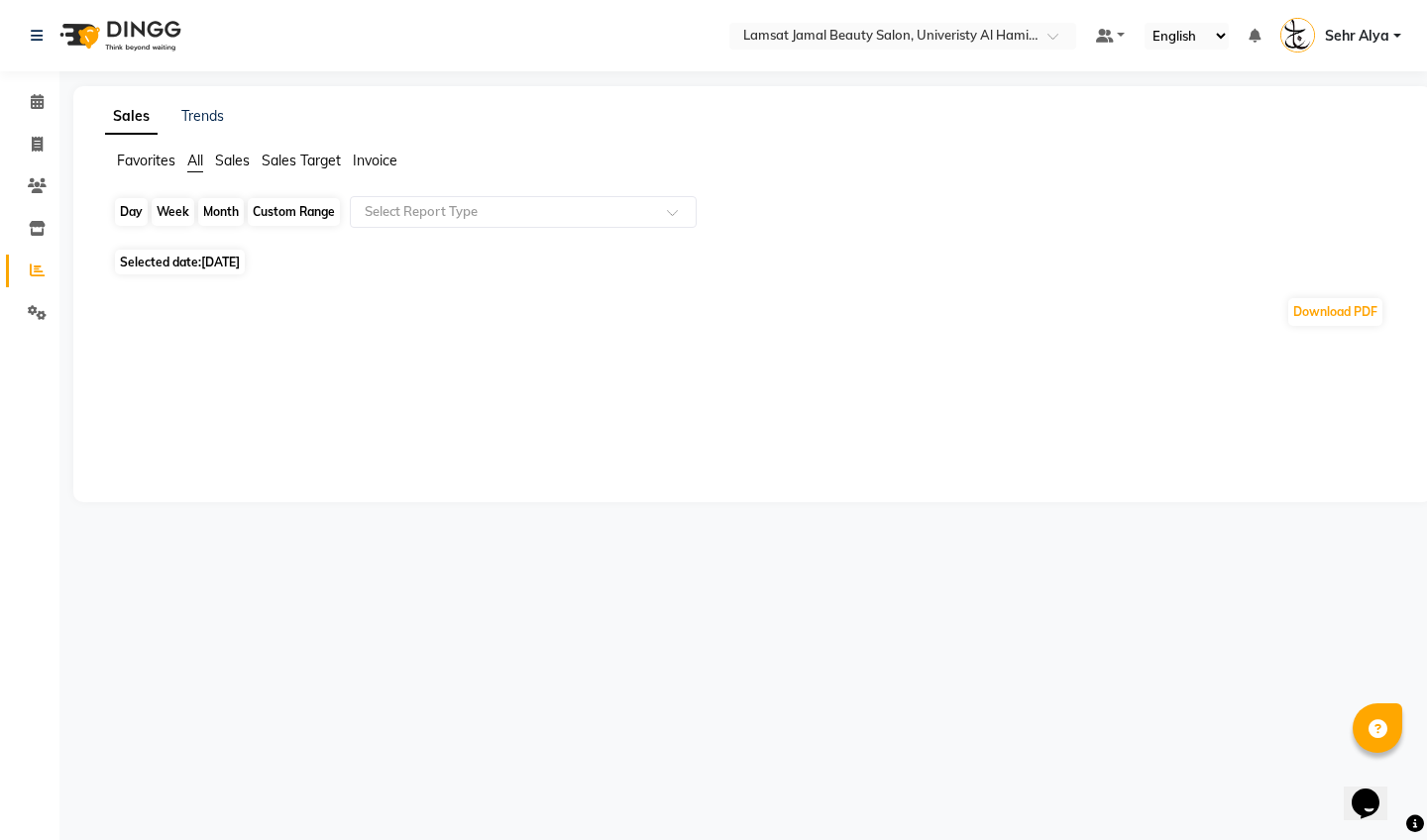 click on "Day" 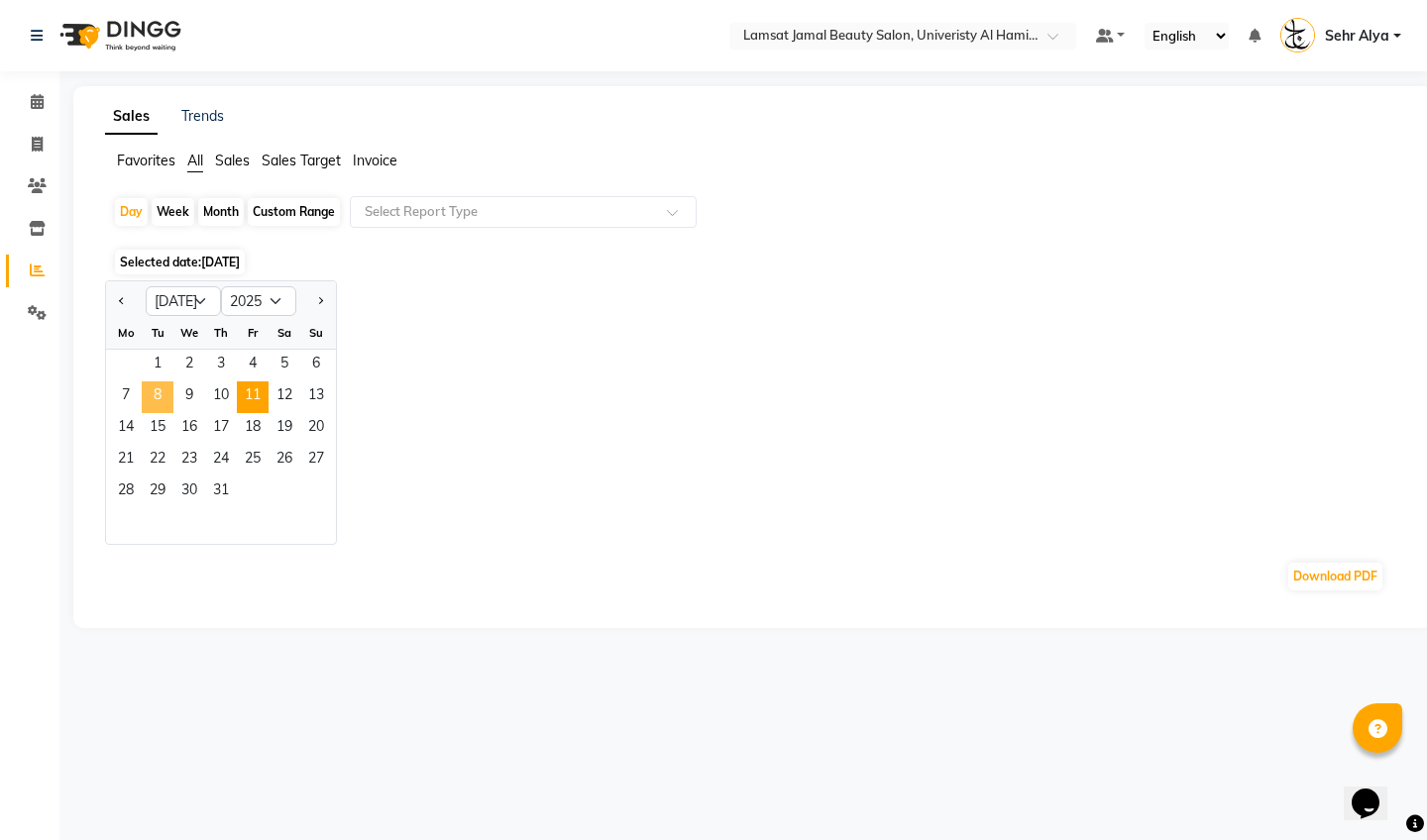 click on "8" 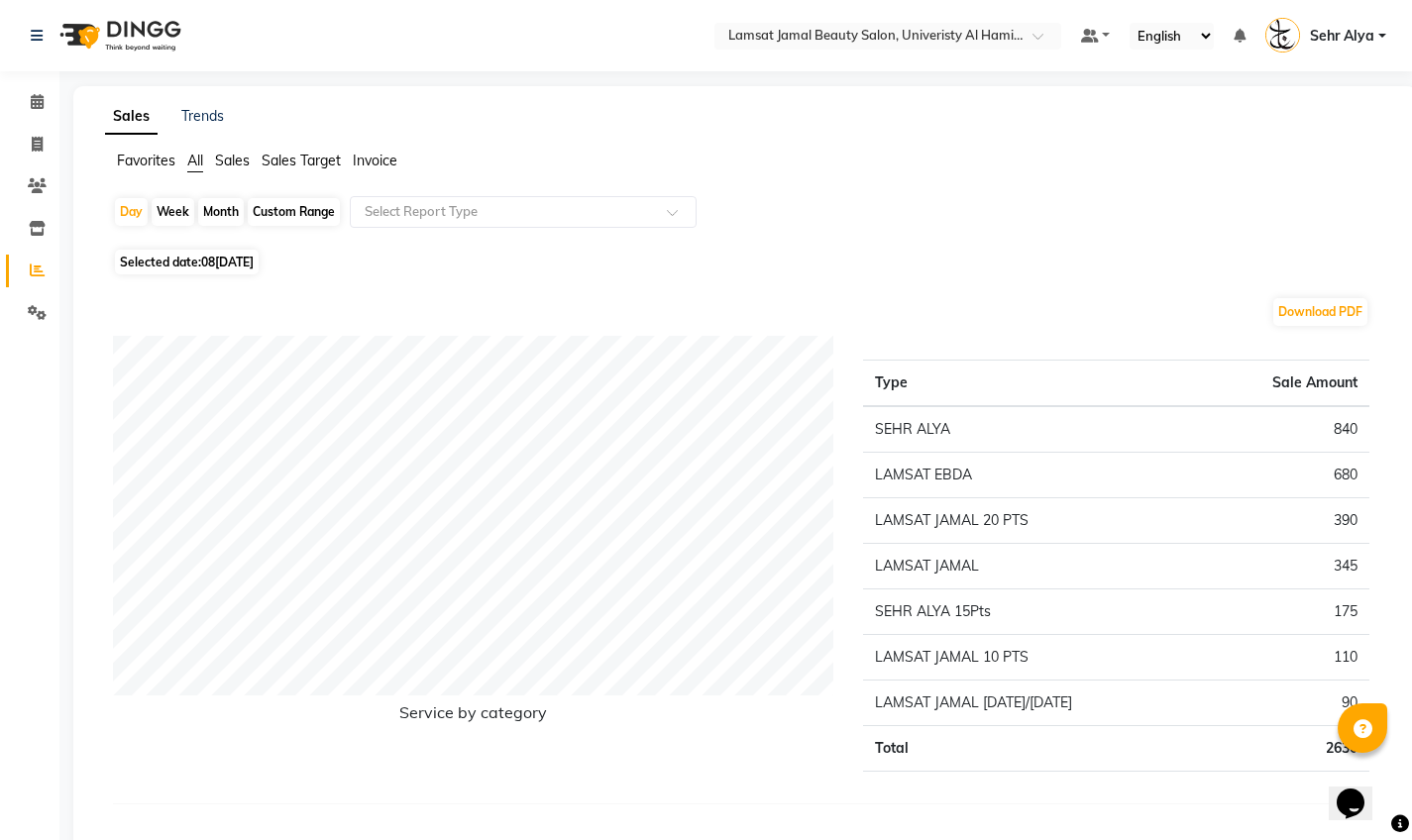 scroll, scrollTop: 4, scrollLeft: 0, axis: vertical 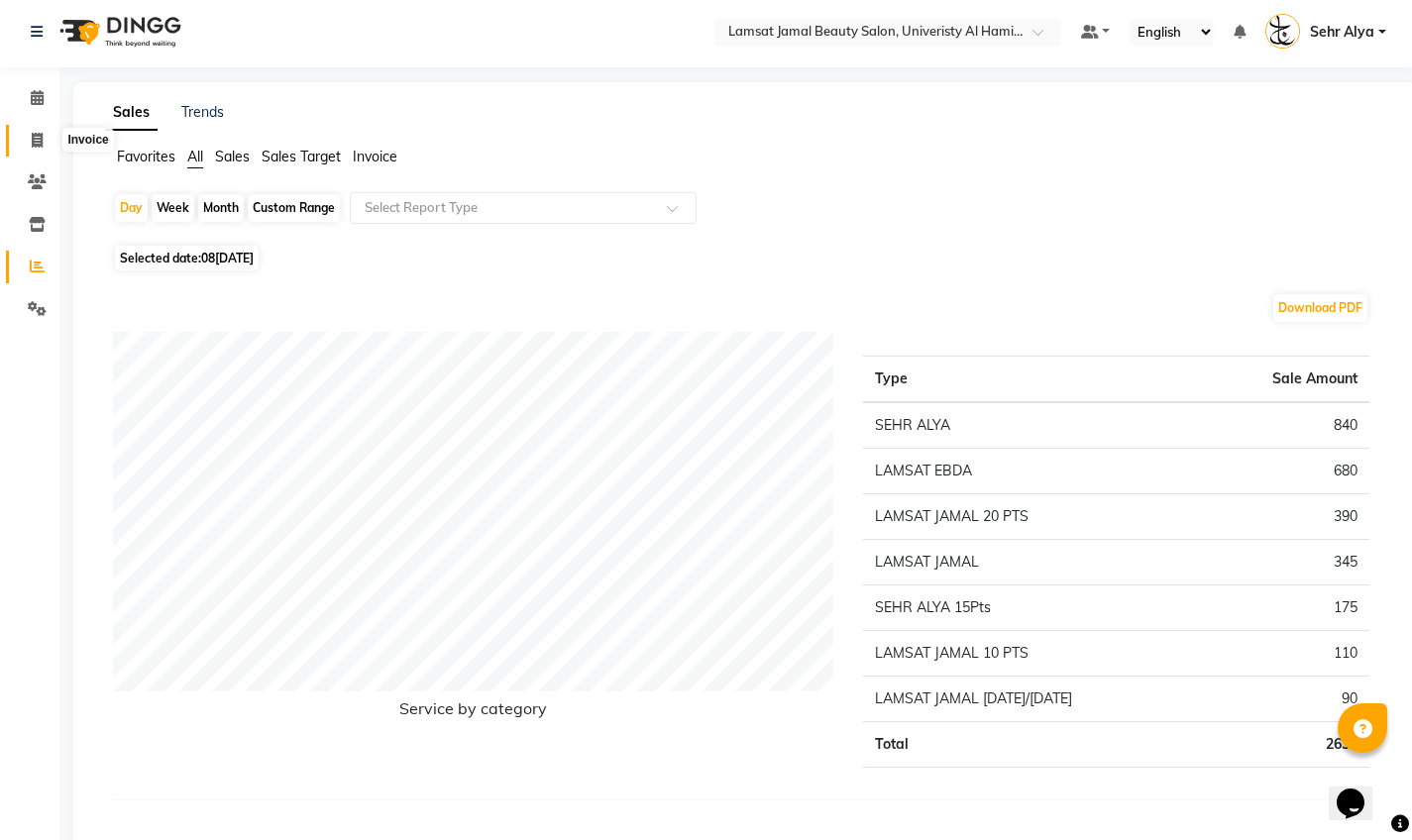 click 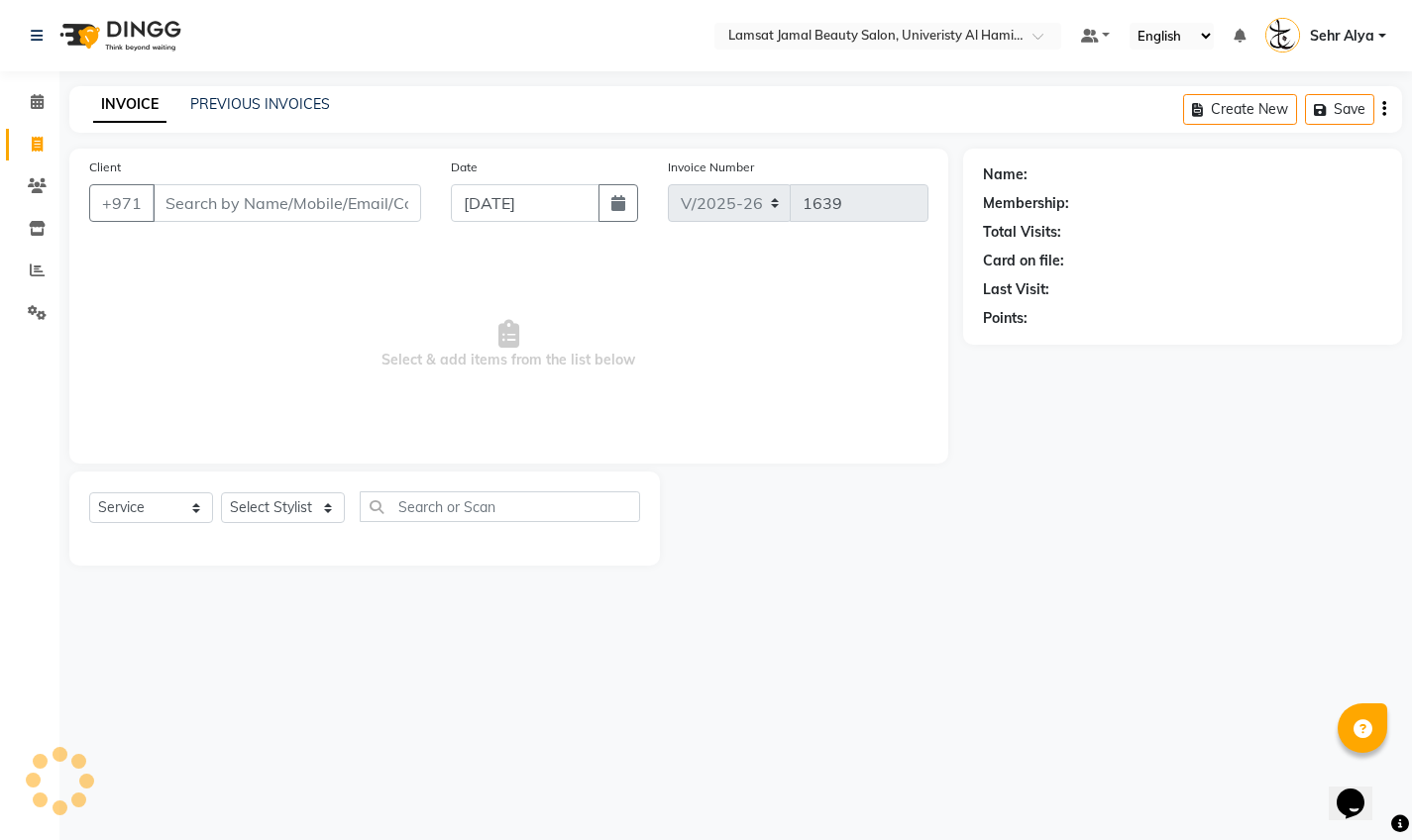 scroll, scrollTop: 0, scrollLeft: 0, axis: both 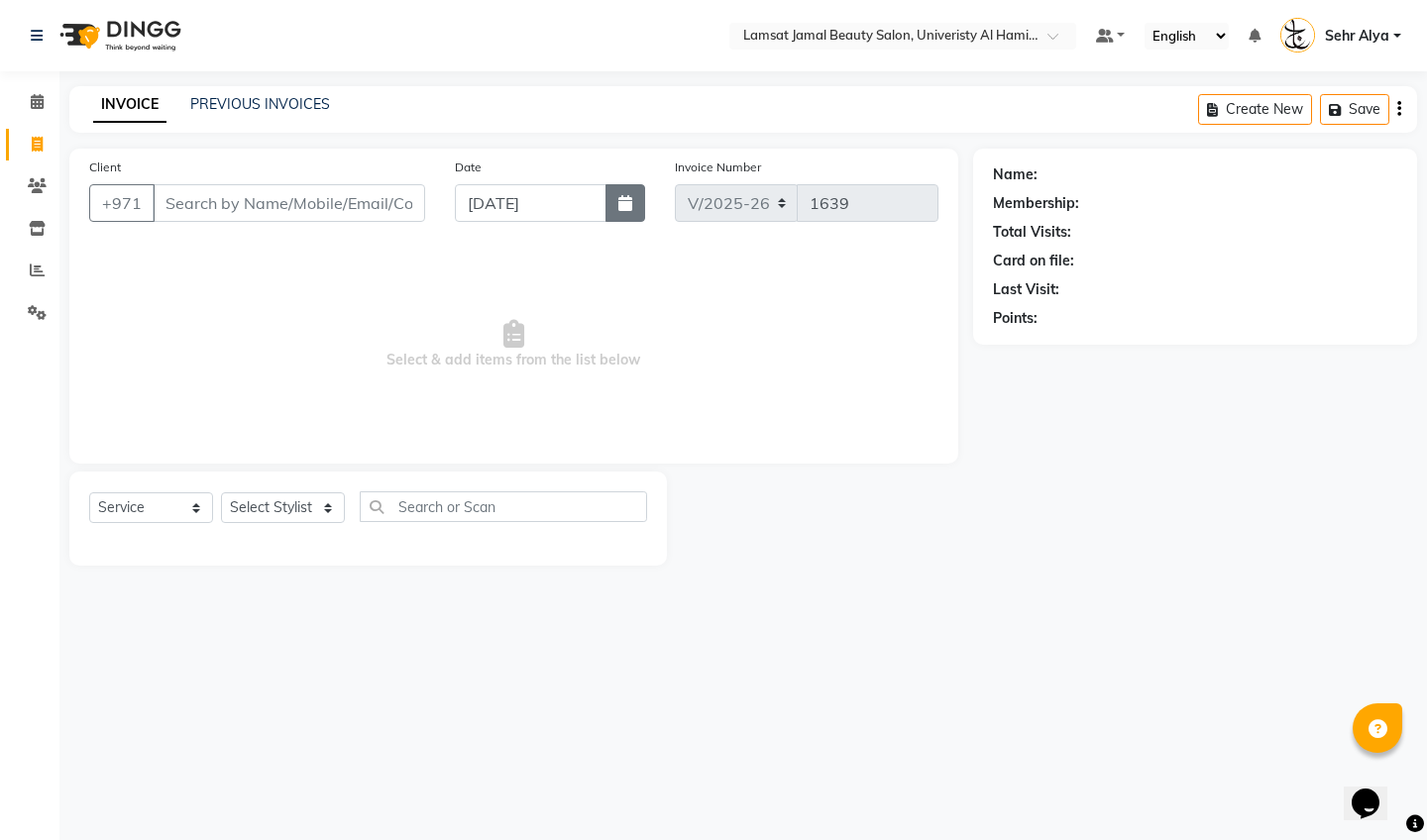 click 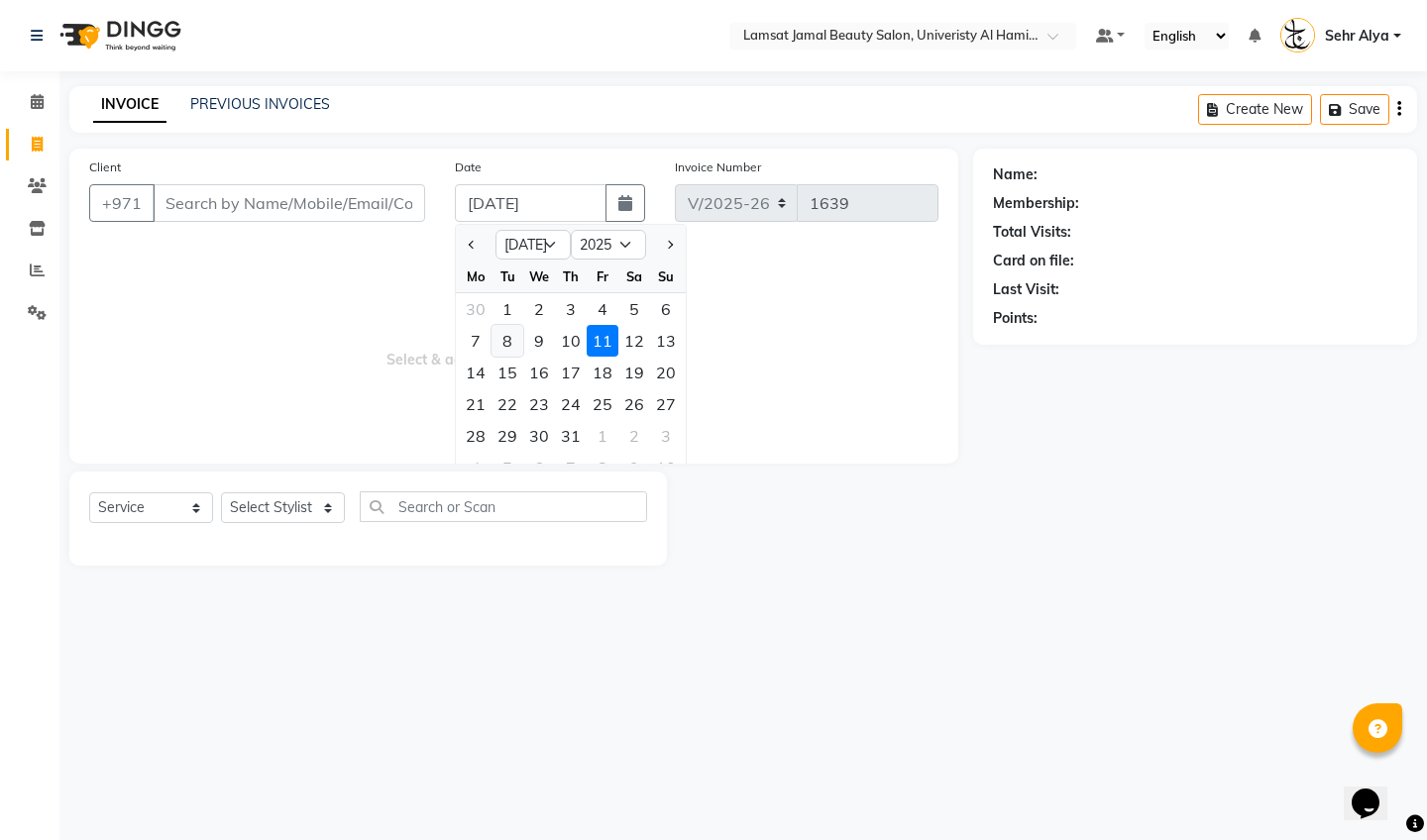 click on "8" 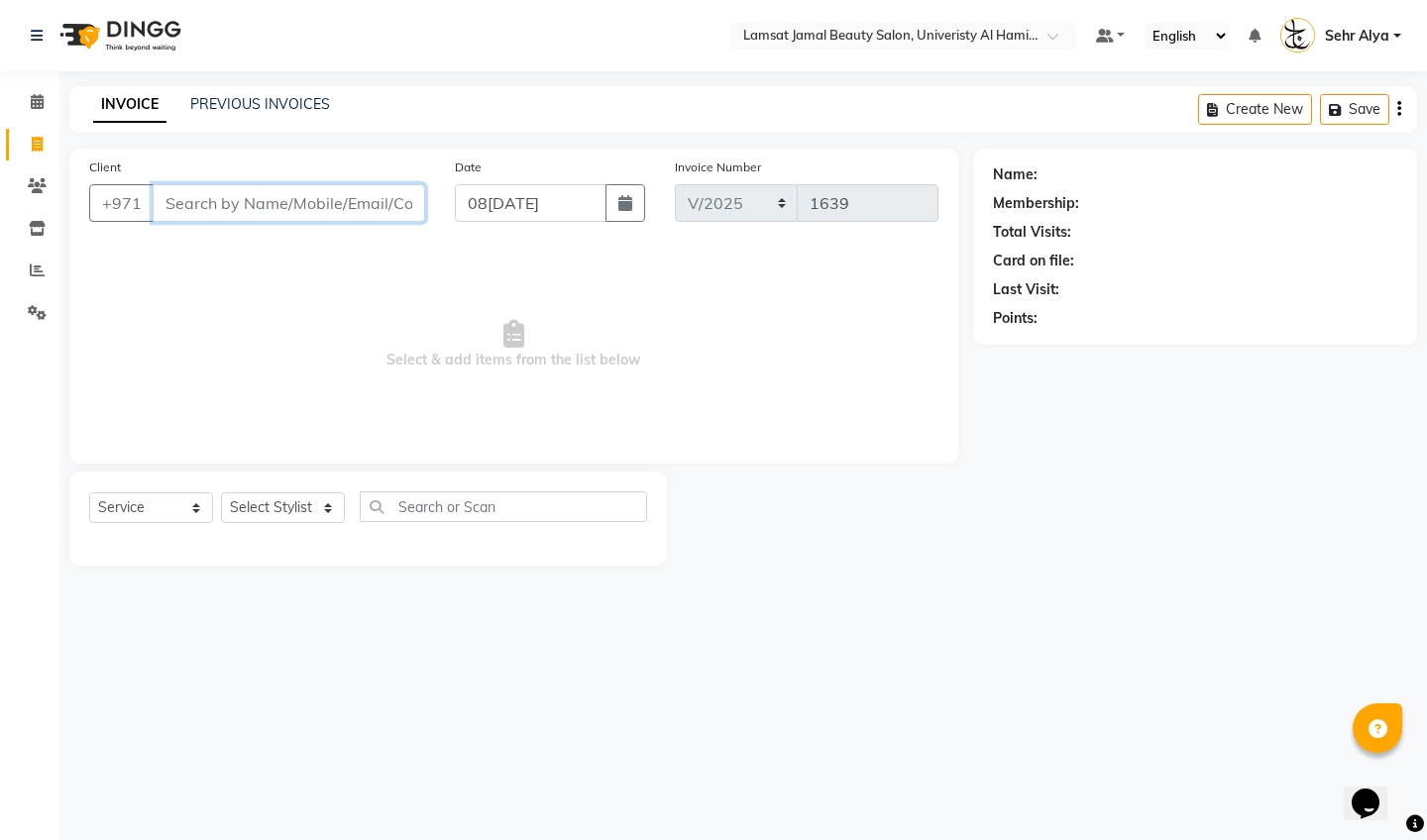 click on "Client" at bounding box center (288, 203) 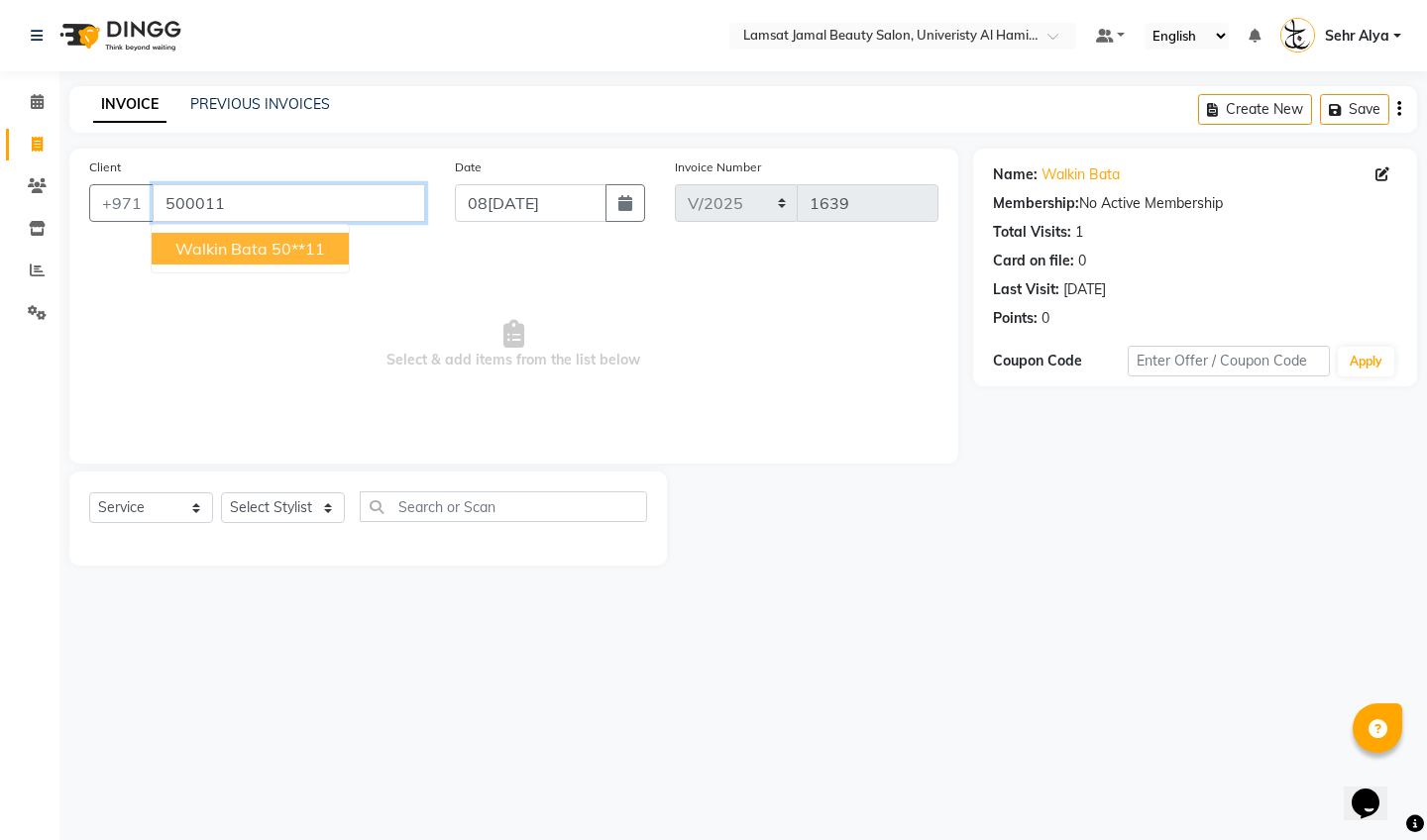 click on "500011" at bounding box center [288, 203] 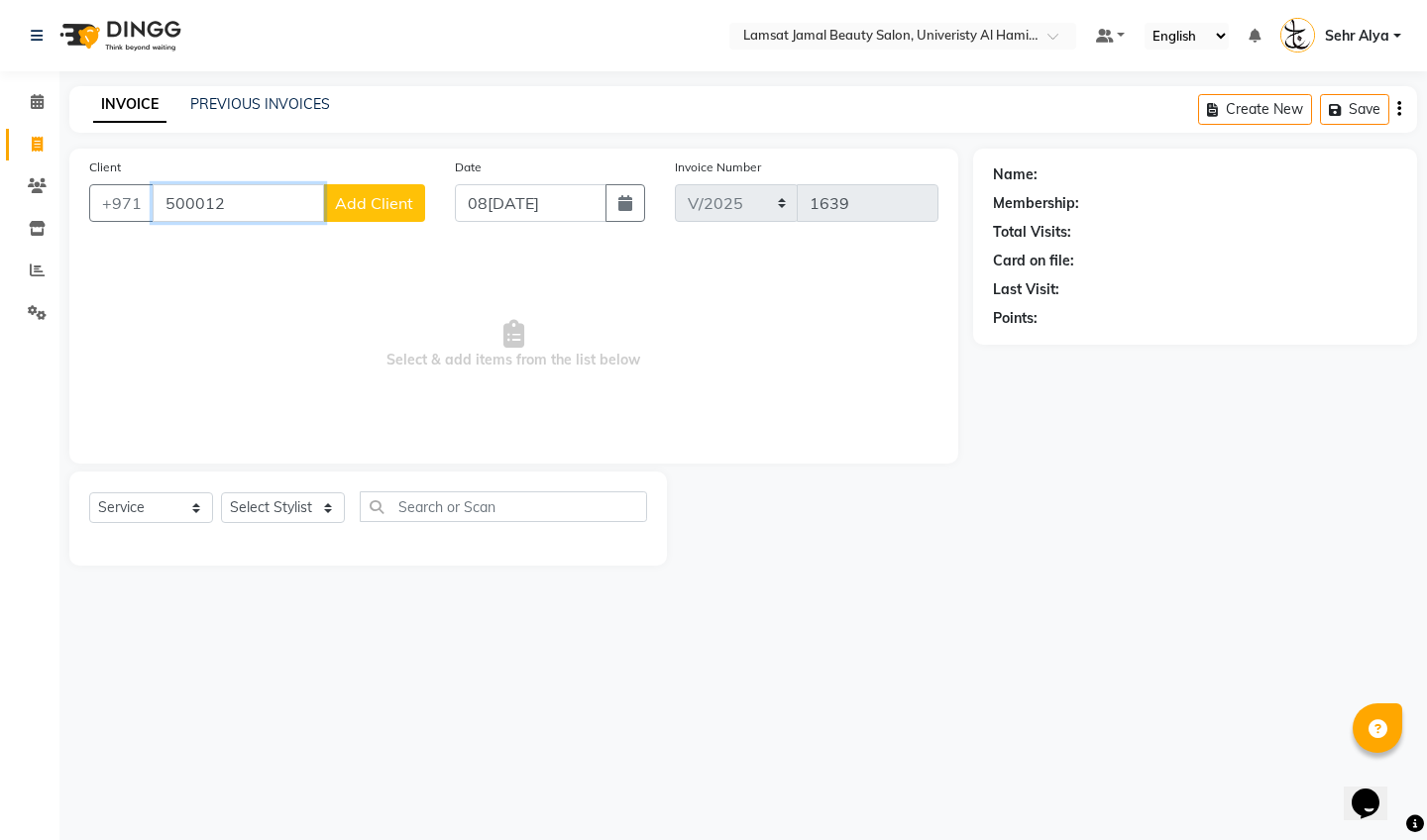 type on "500012" 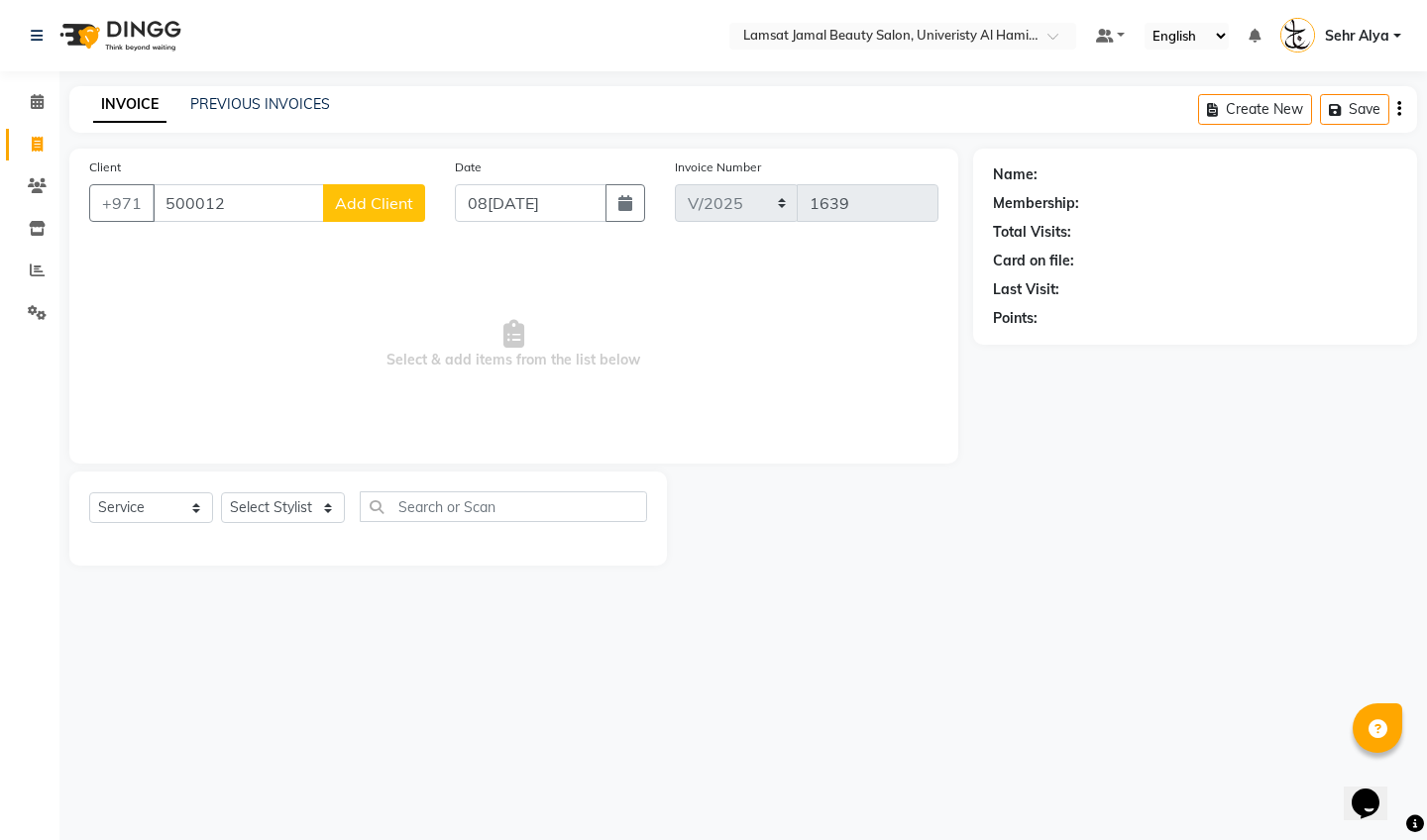 click on "Add Client" 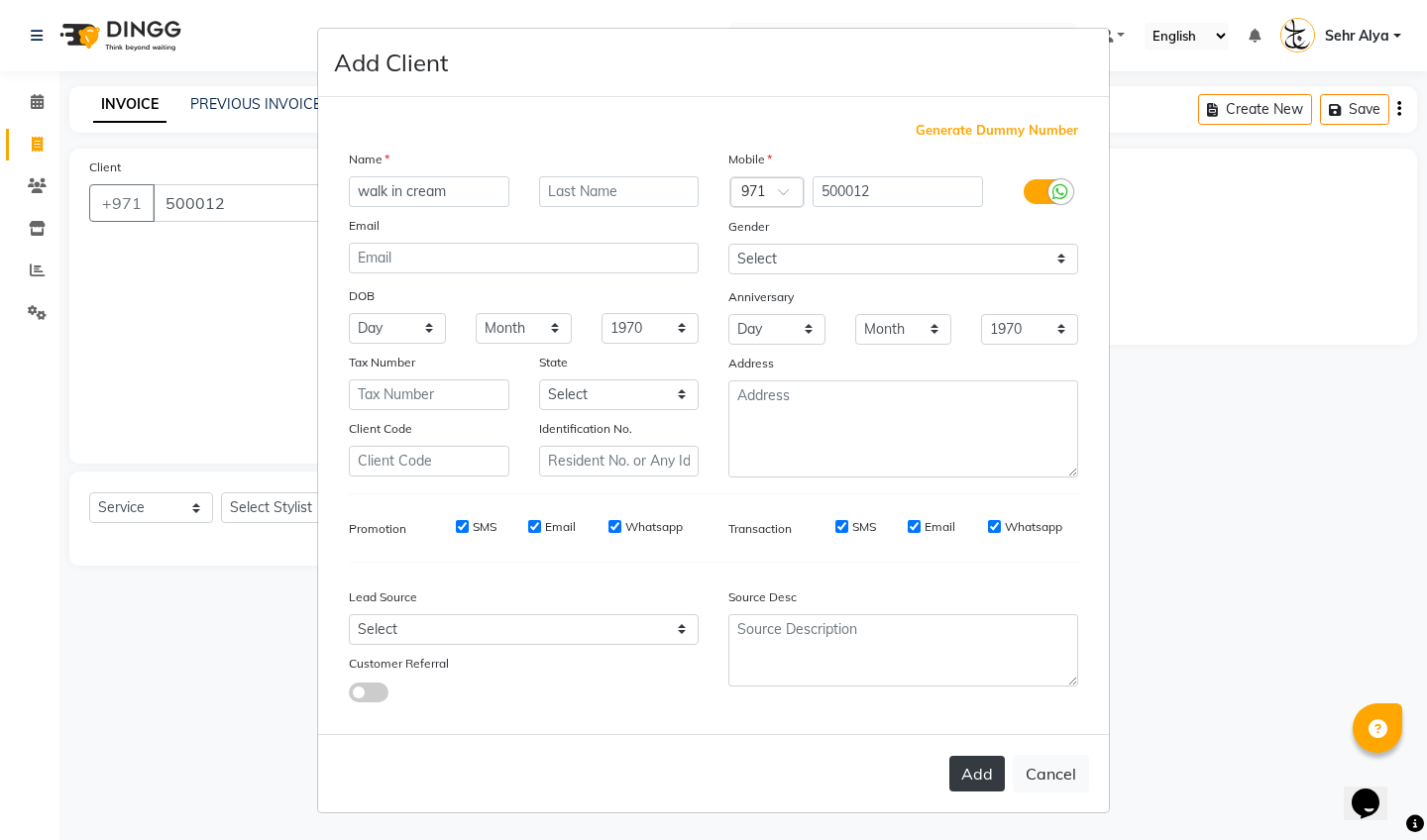 type on "walk in cream" 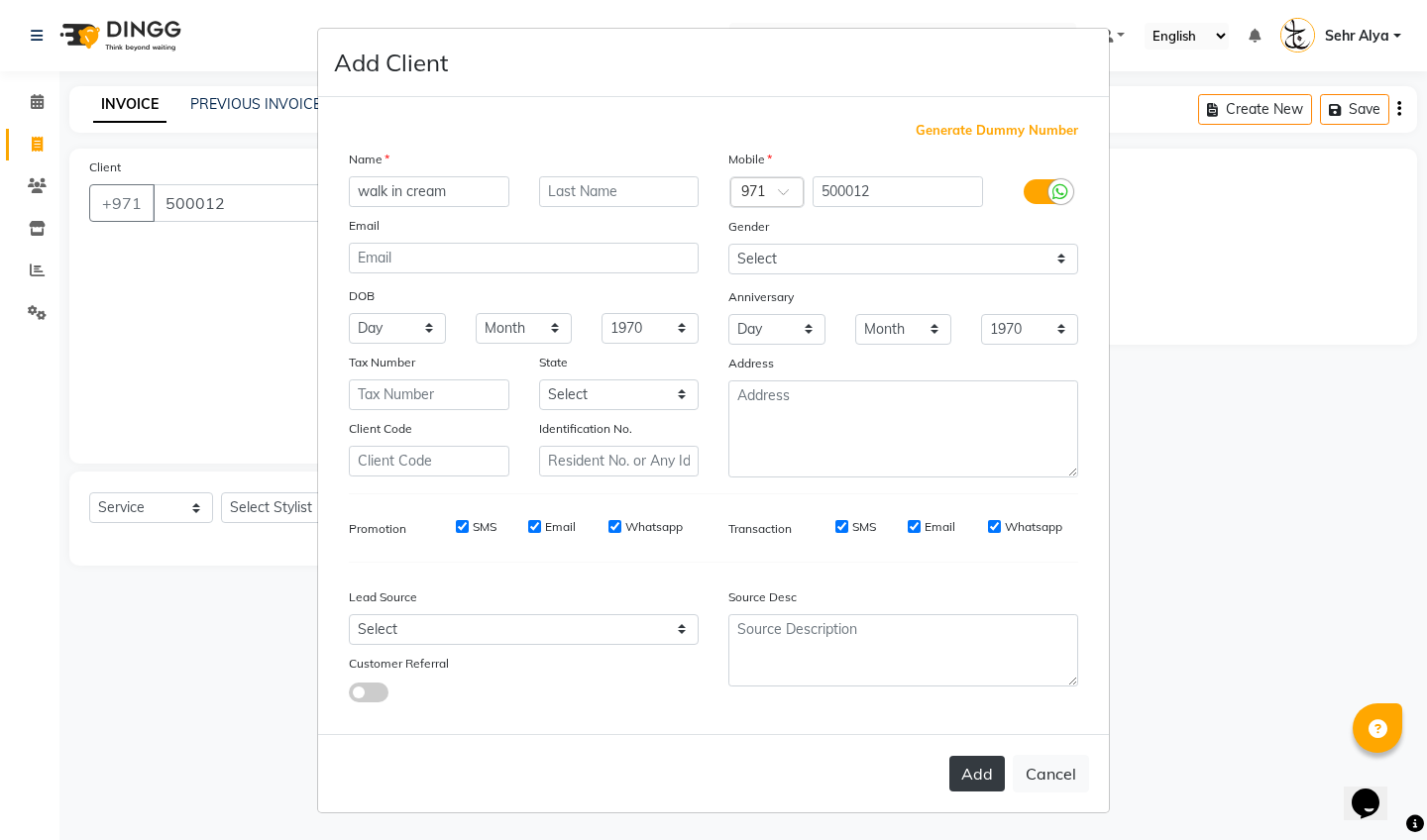 click on "Add" at bounding box center (977, 774) 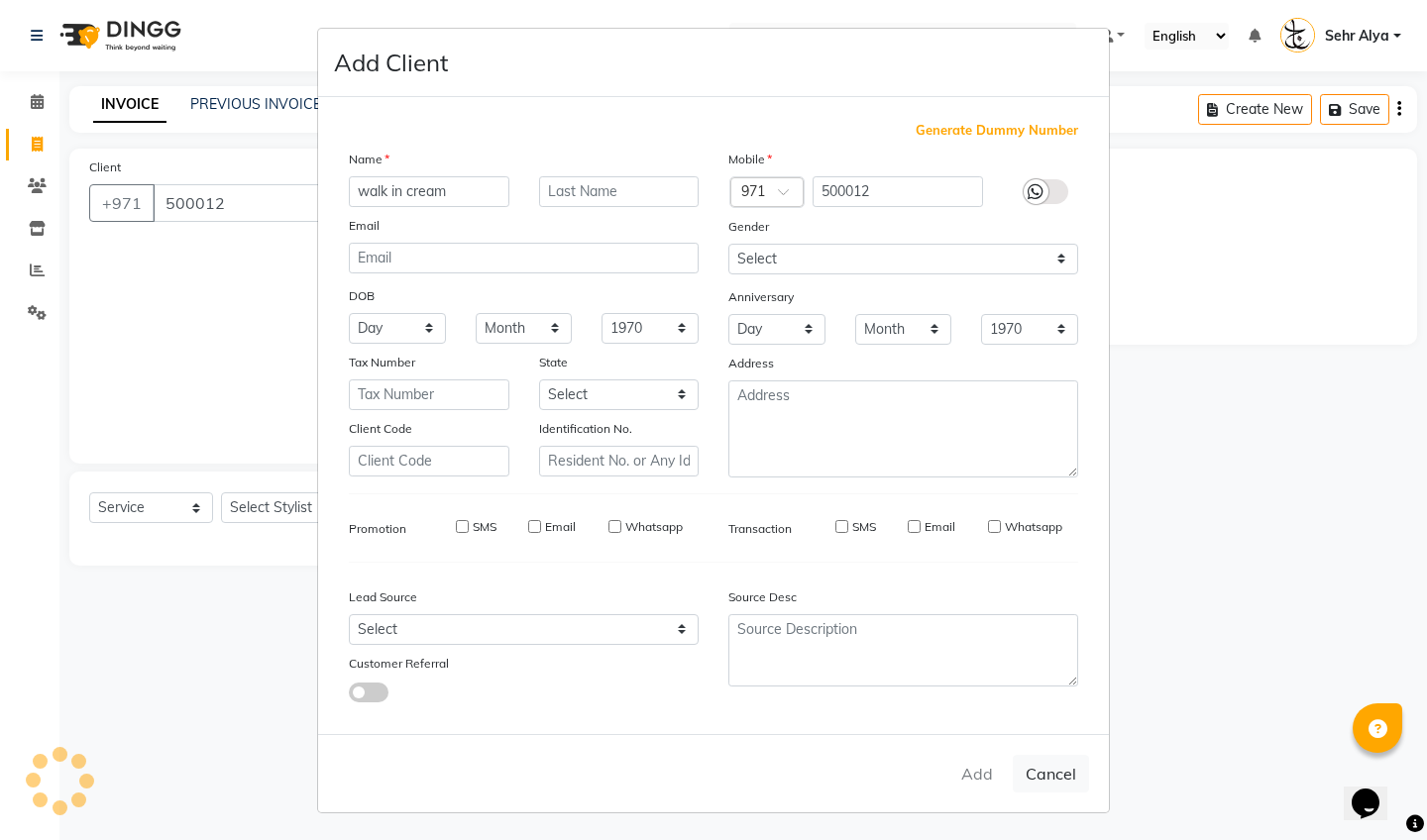 type on "50**12" 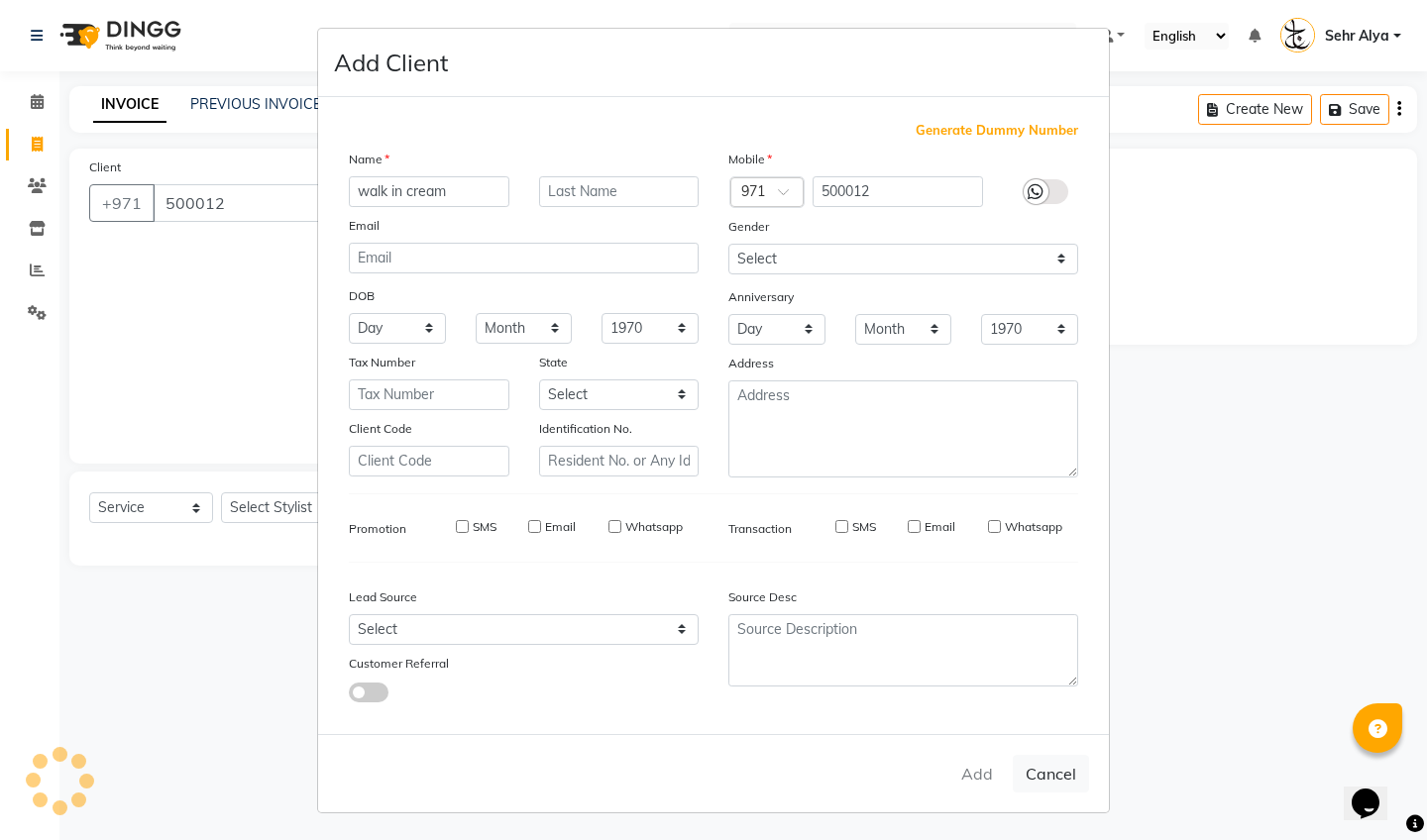 type 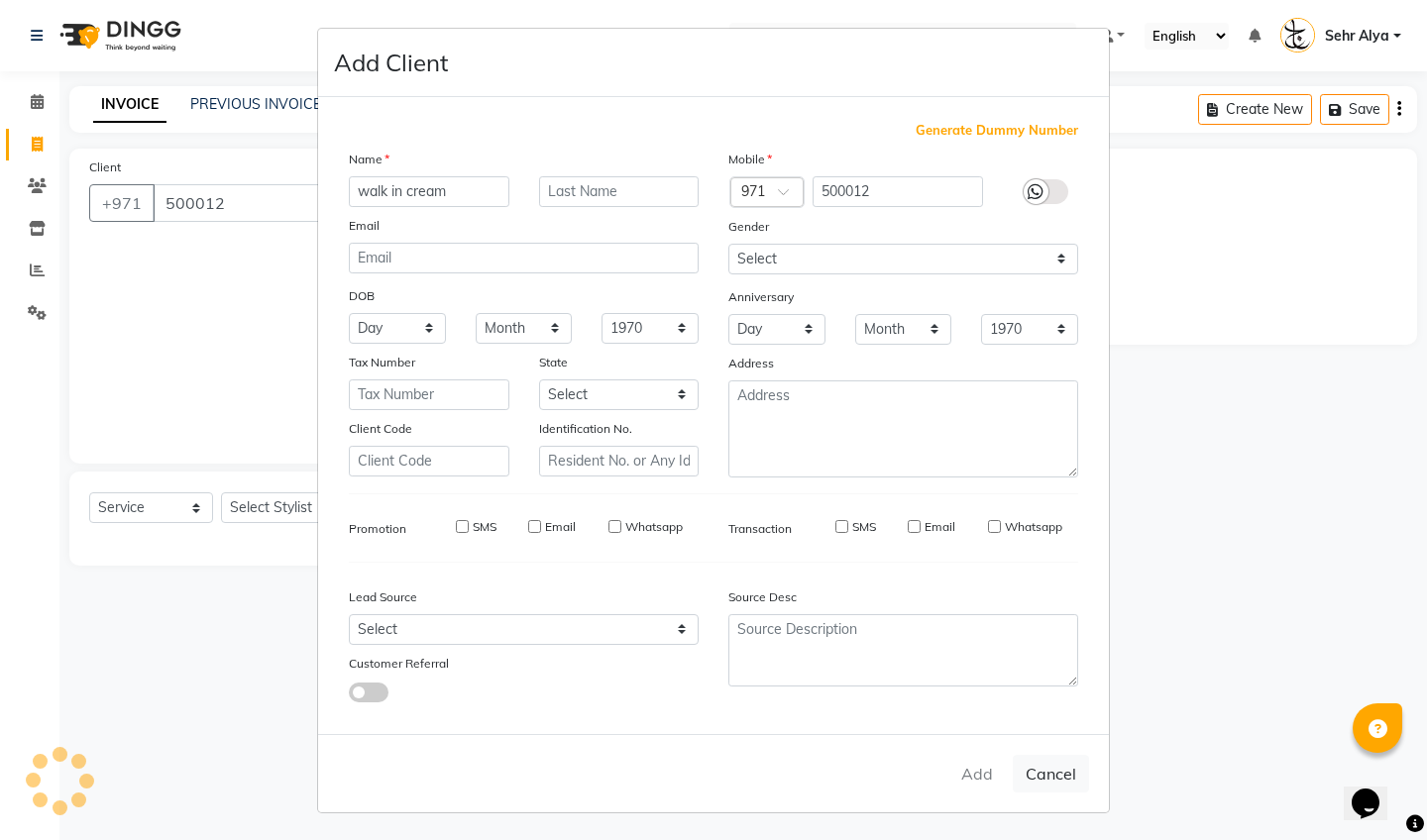 select 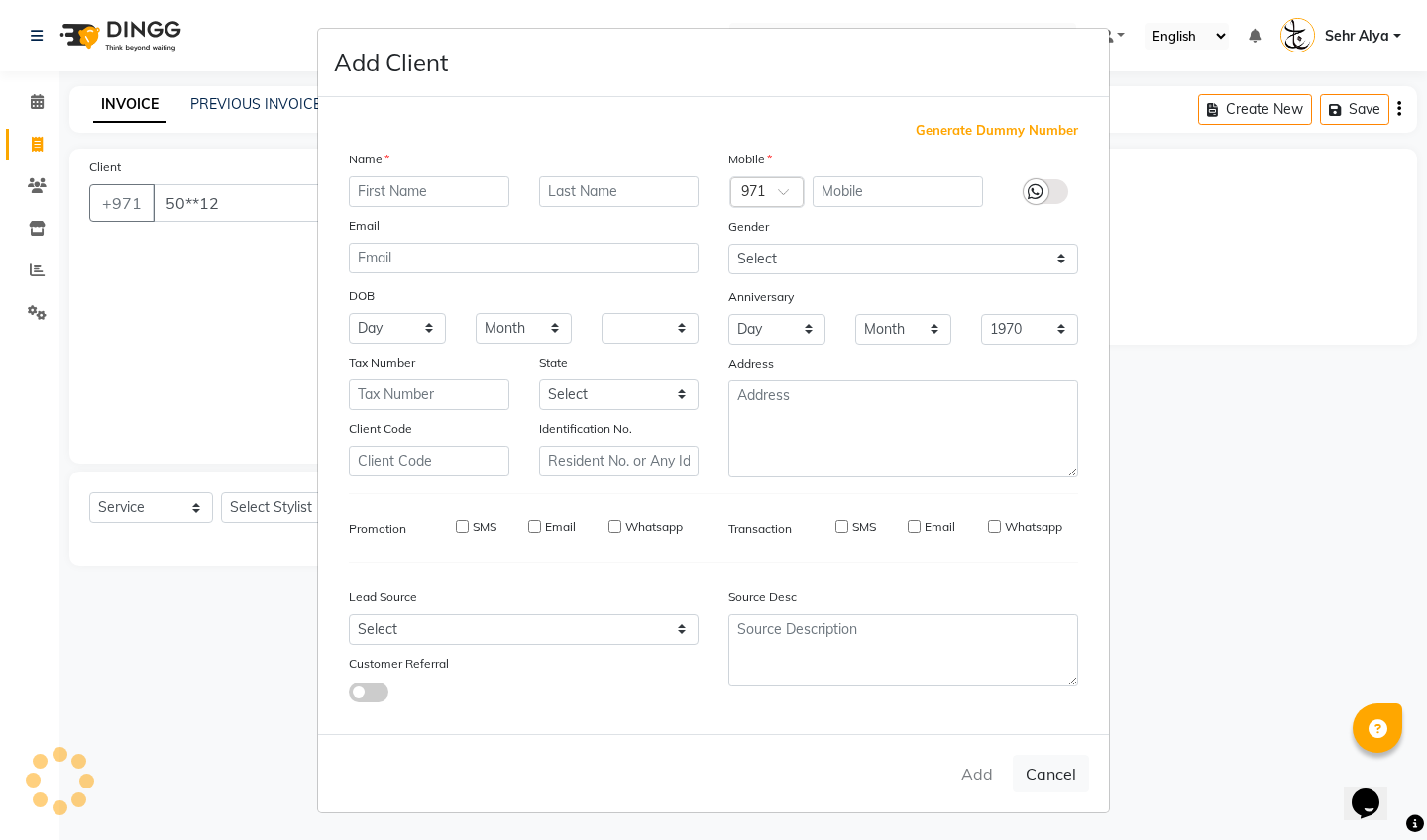 select 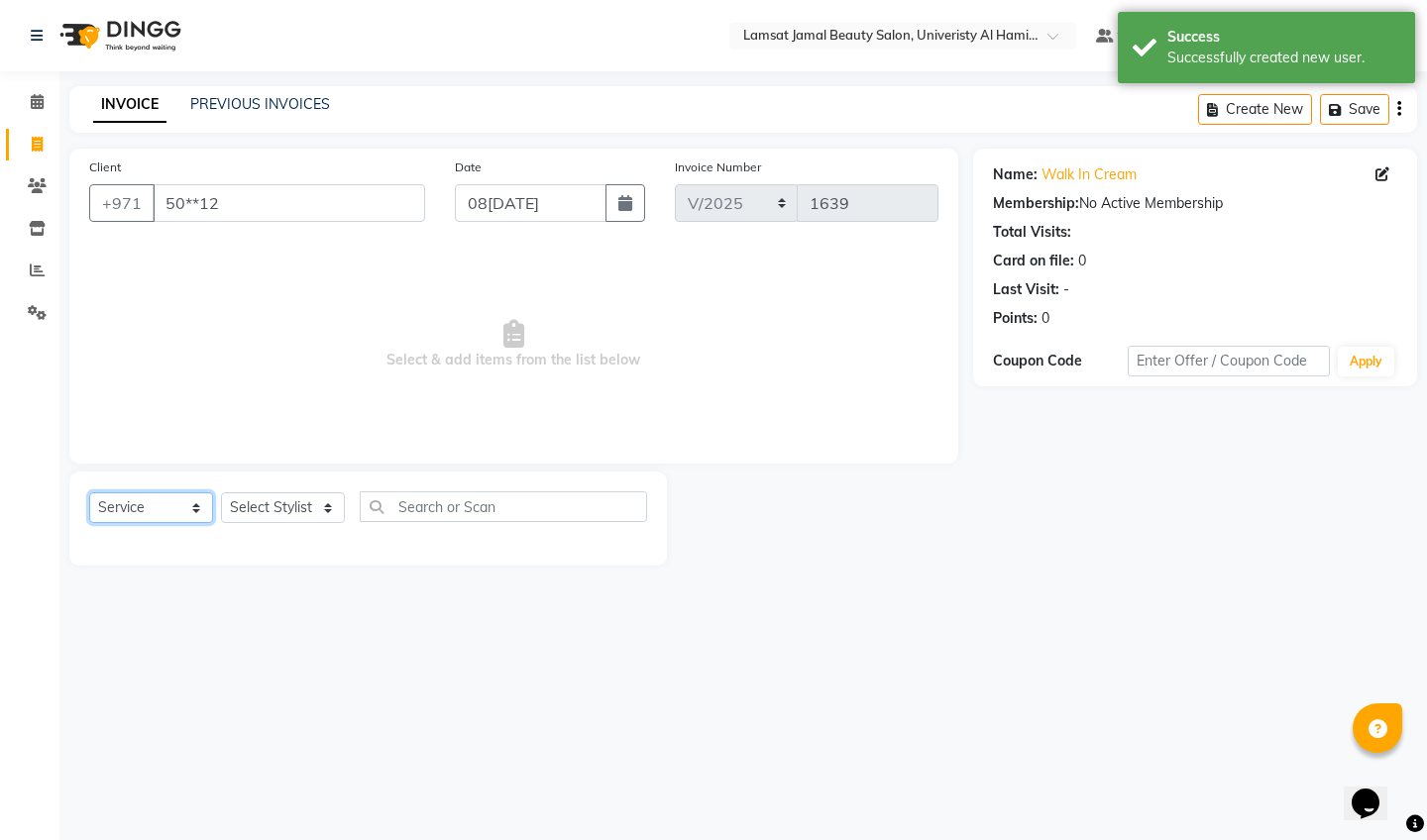 select on "product" 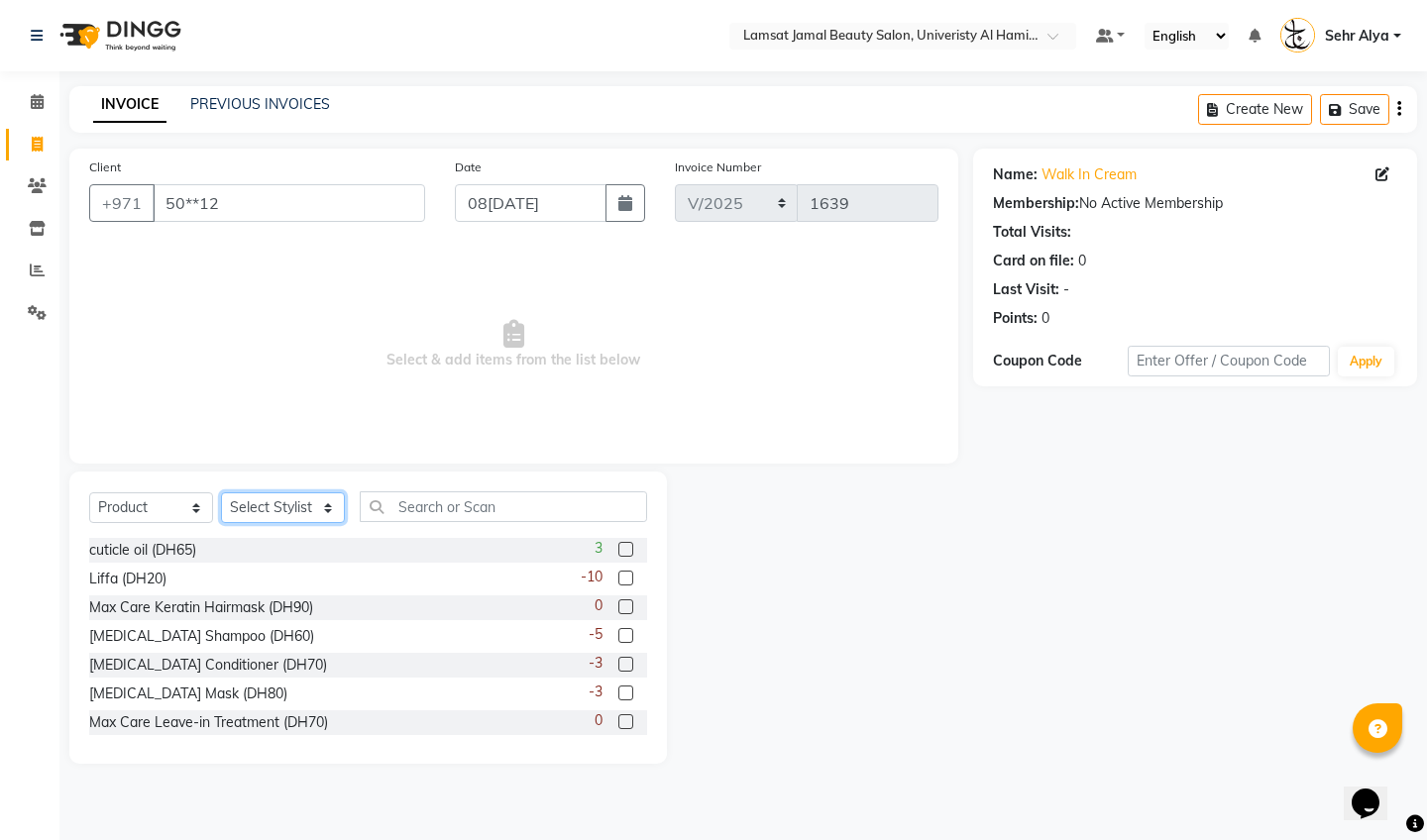 select on "79900" 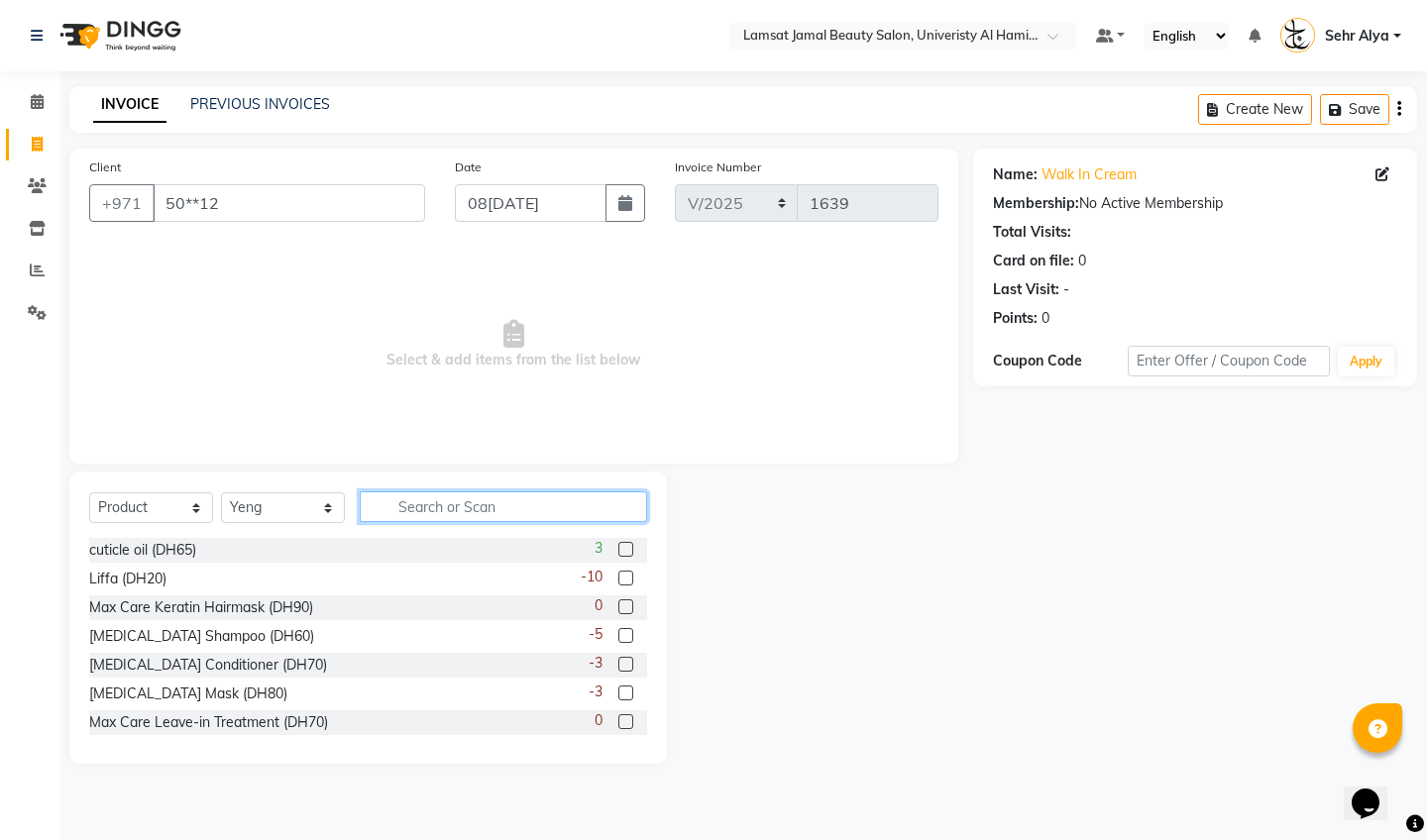 click 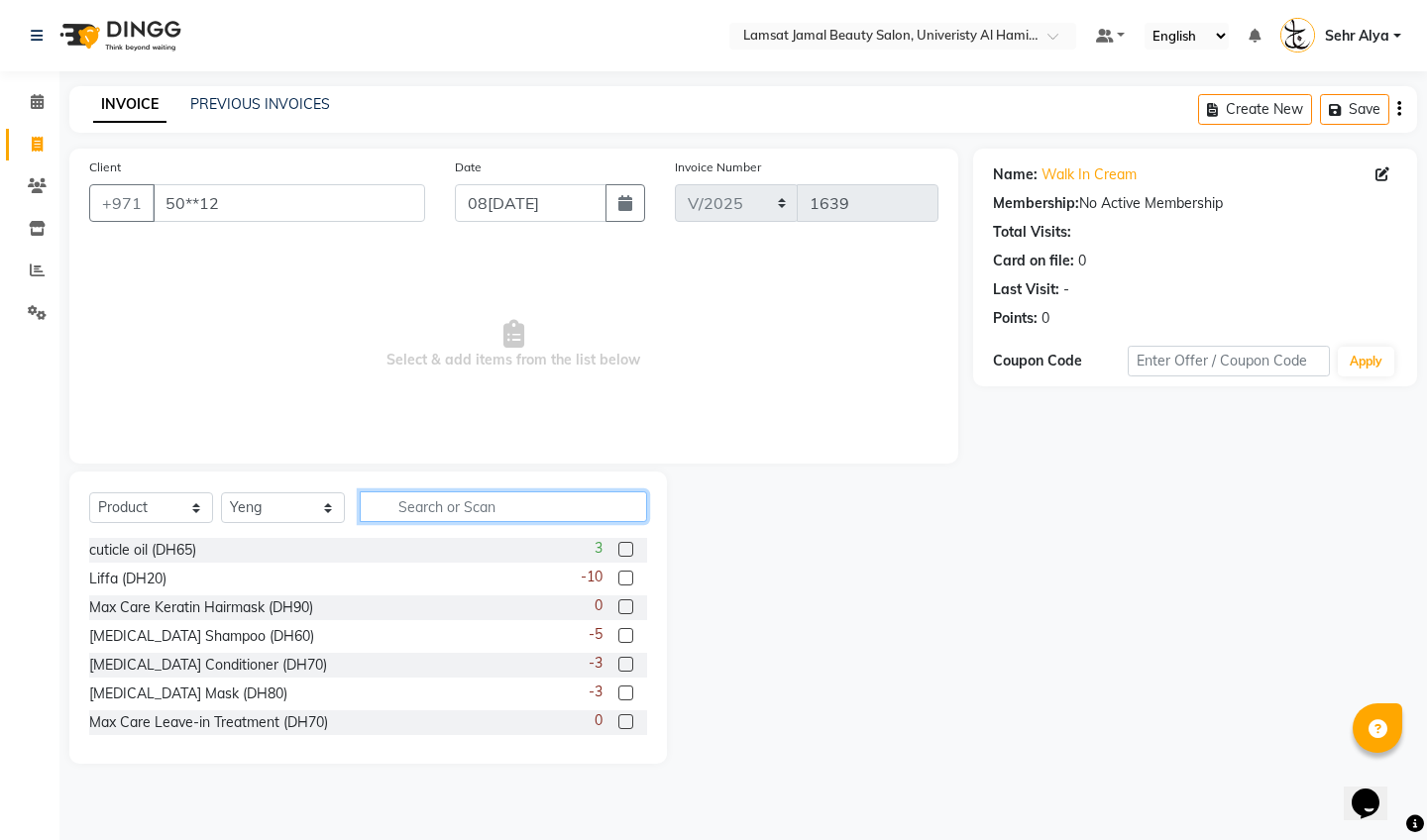 type on "c" 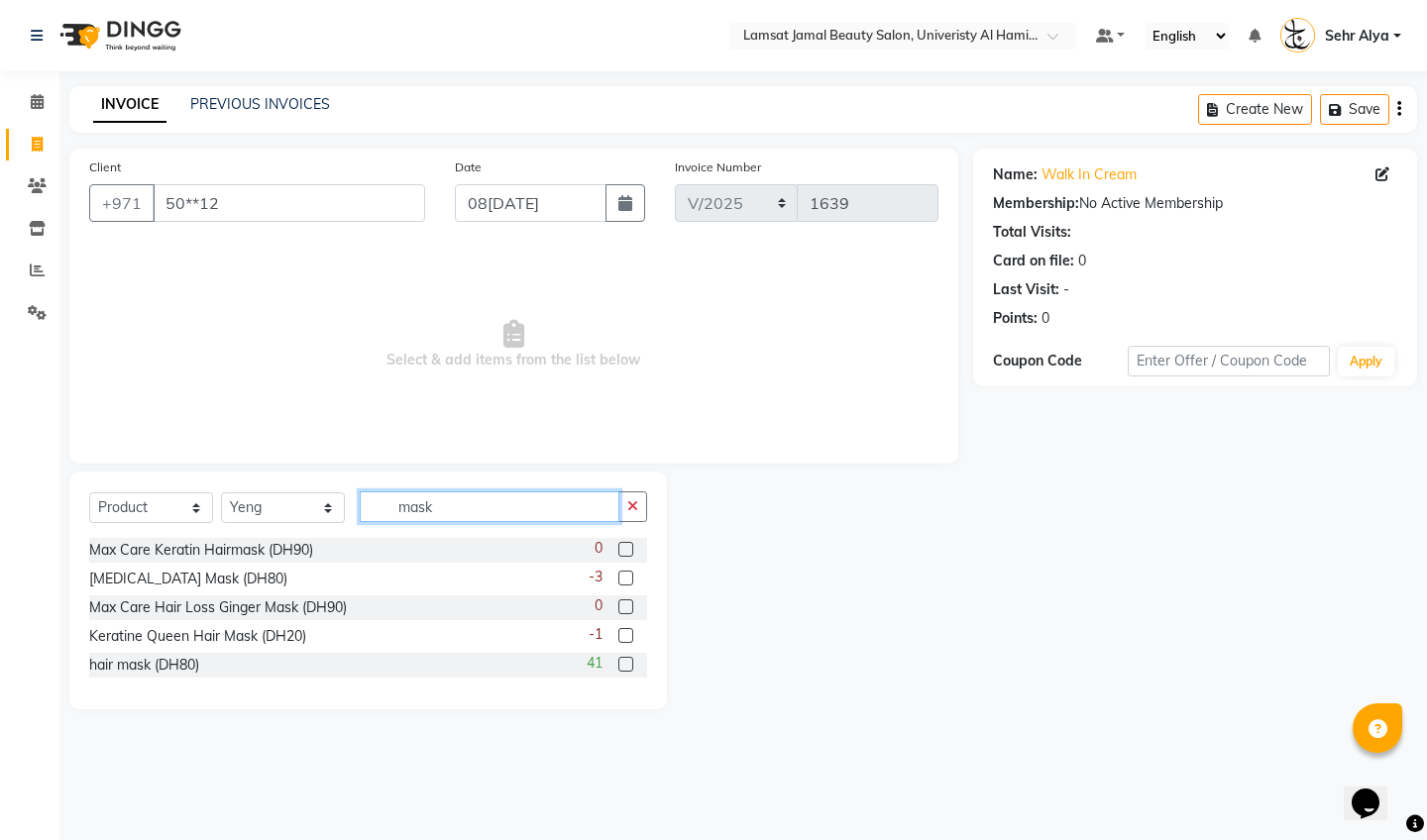 type on "mask" 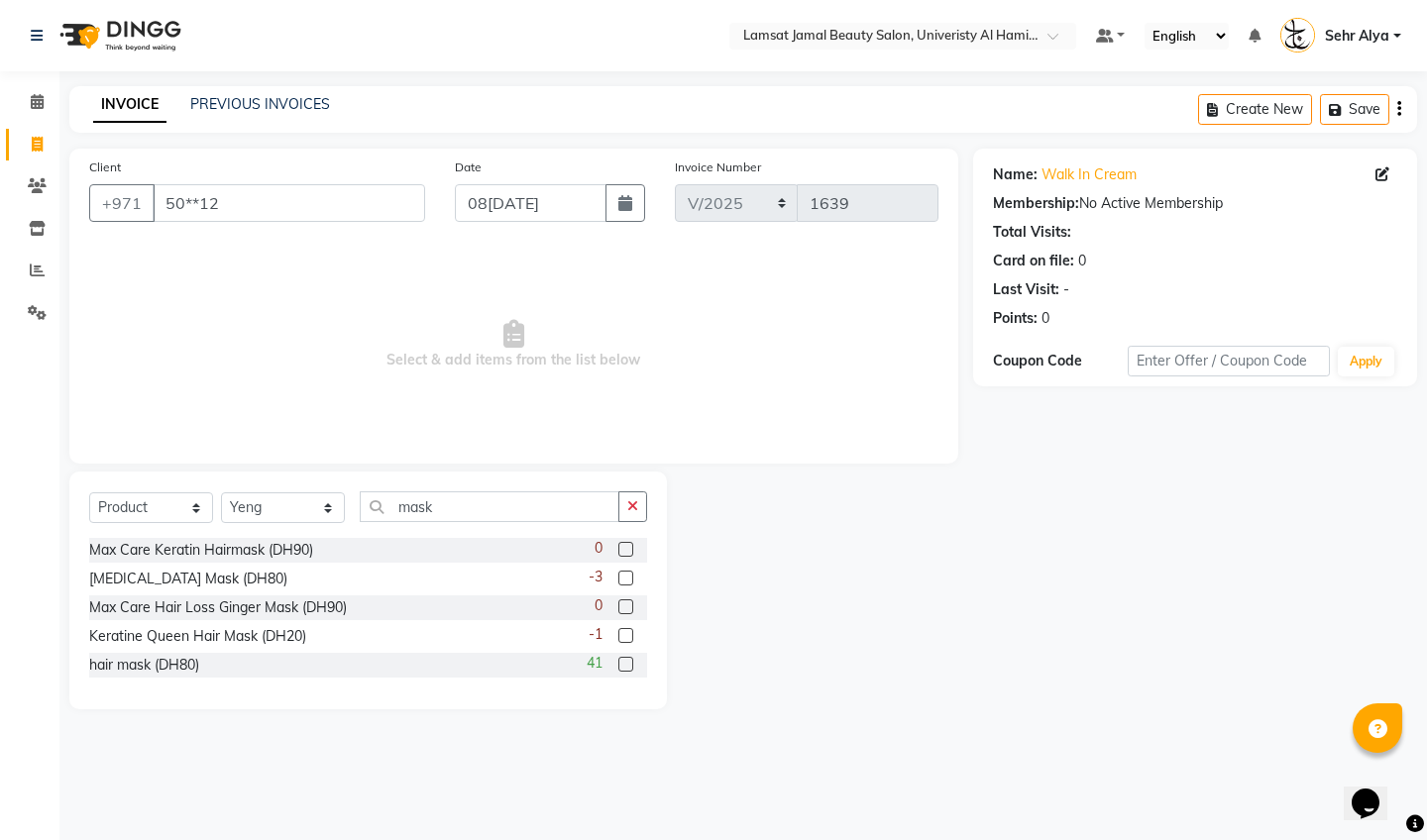 click 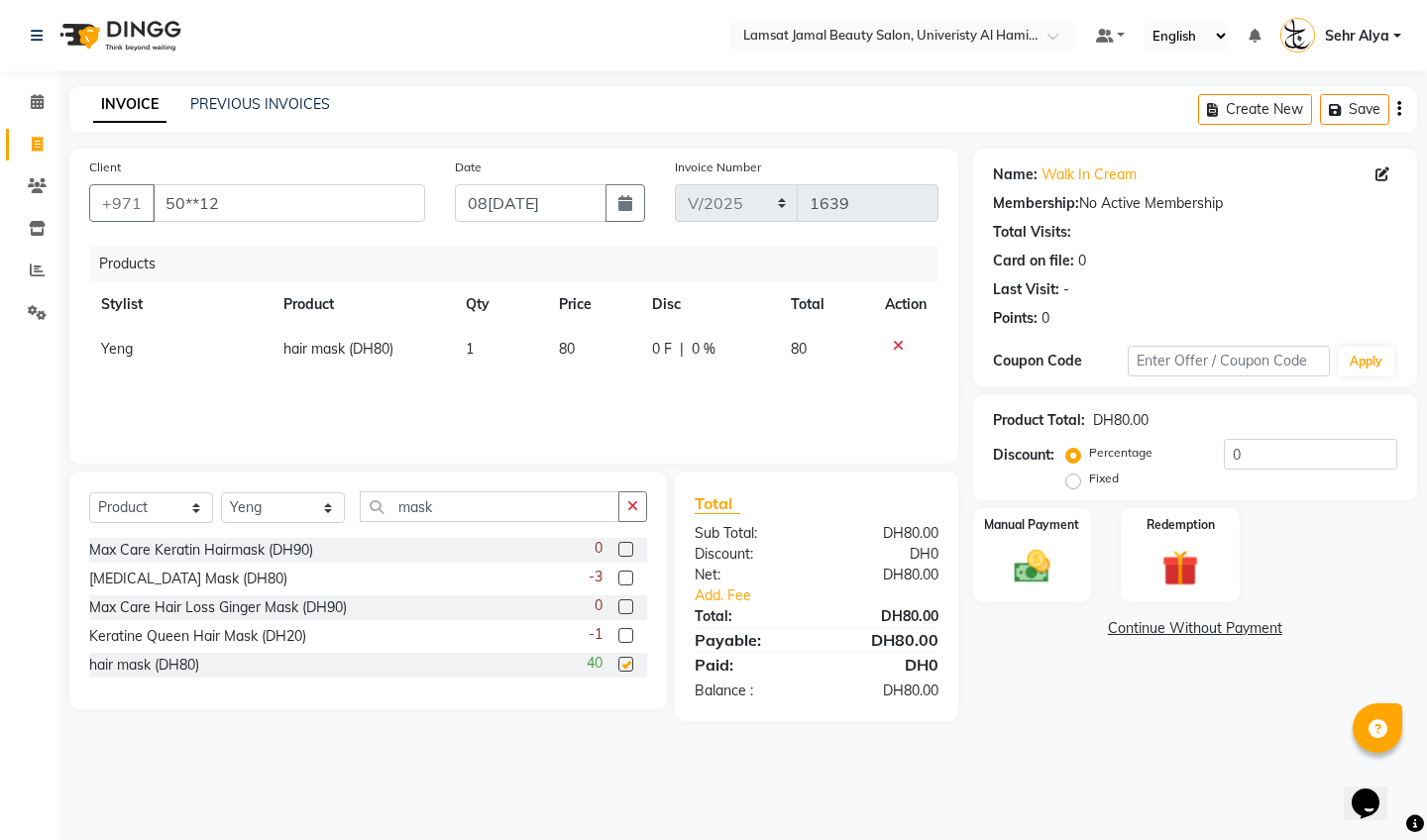 checkbox on "false" 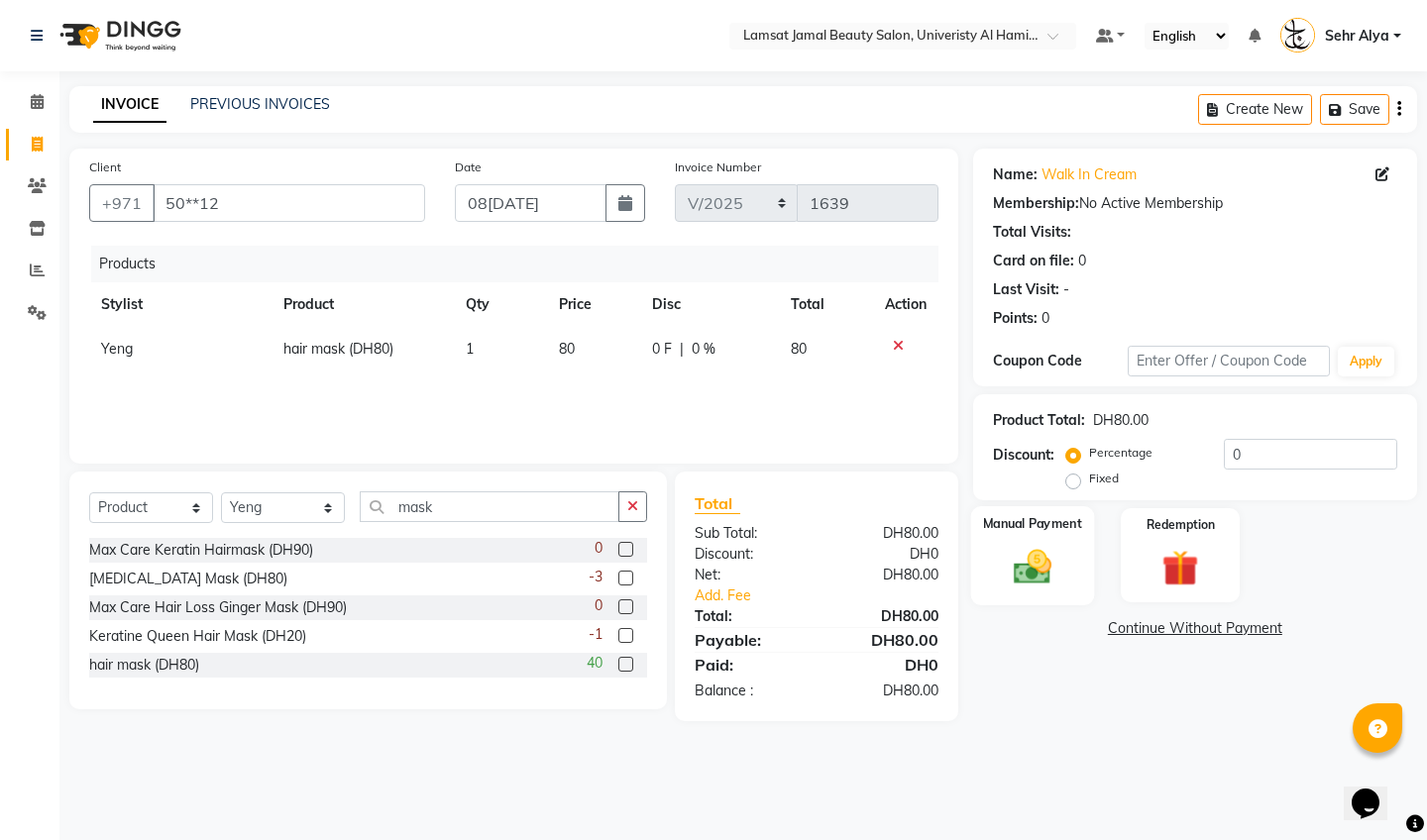 click 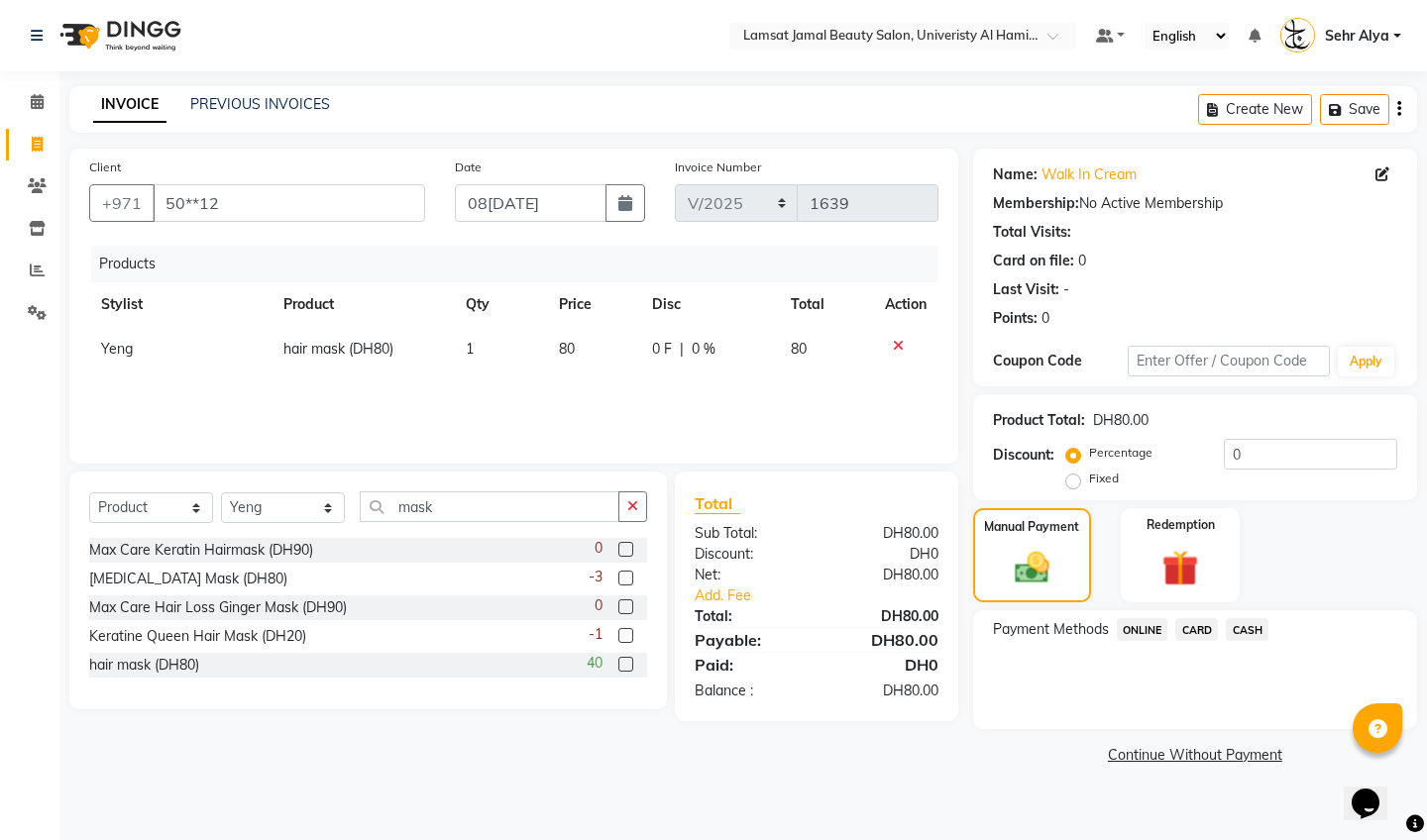 click on "CASH" 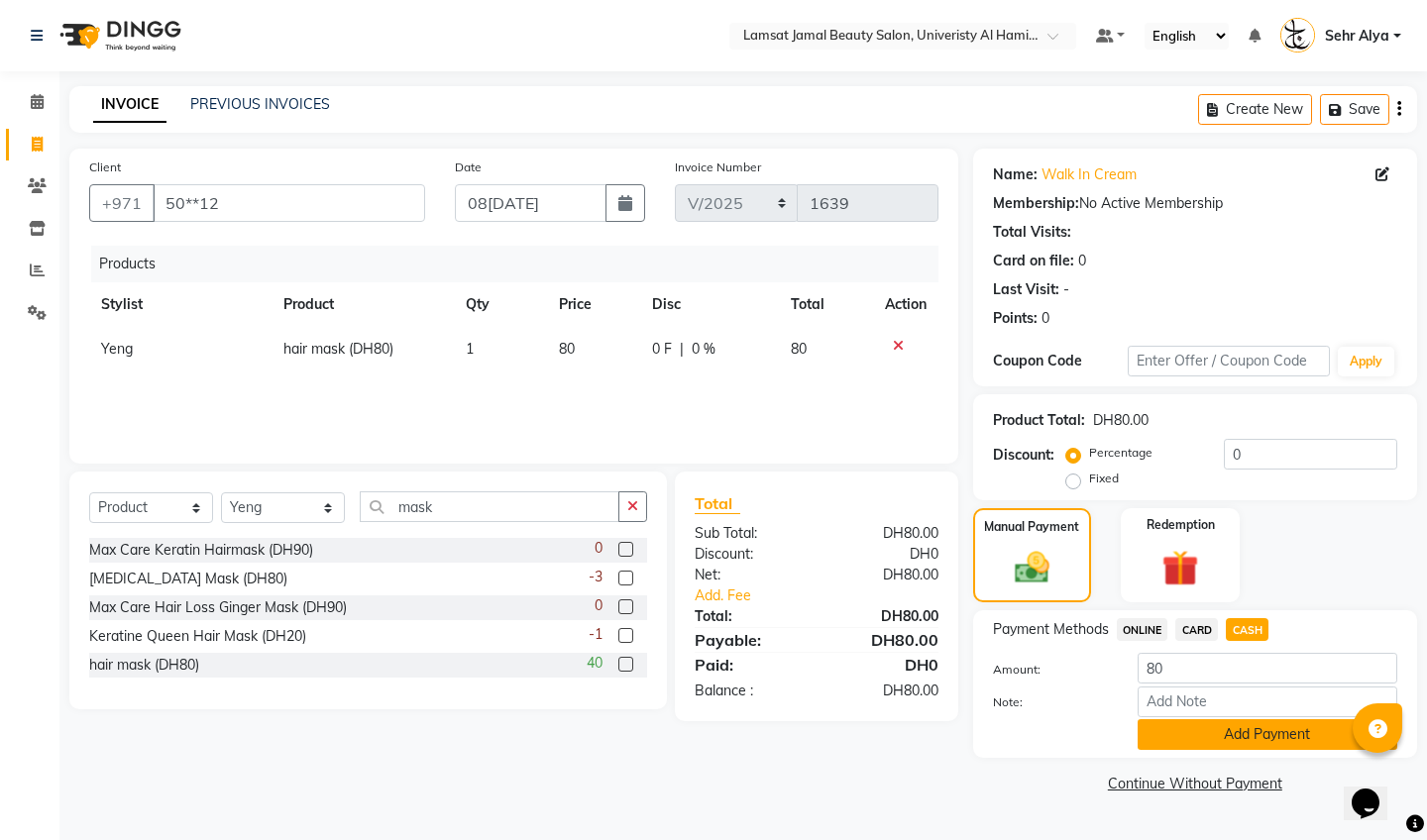 click on "Add Payment" 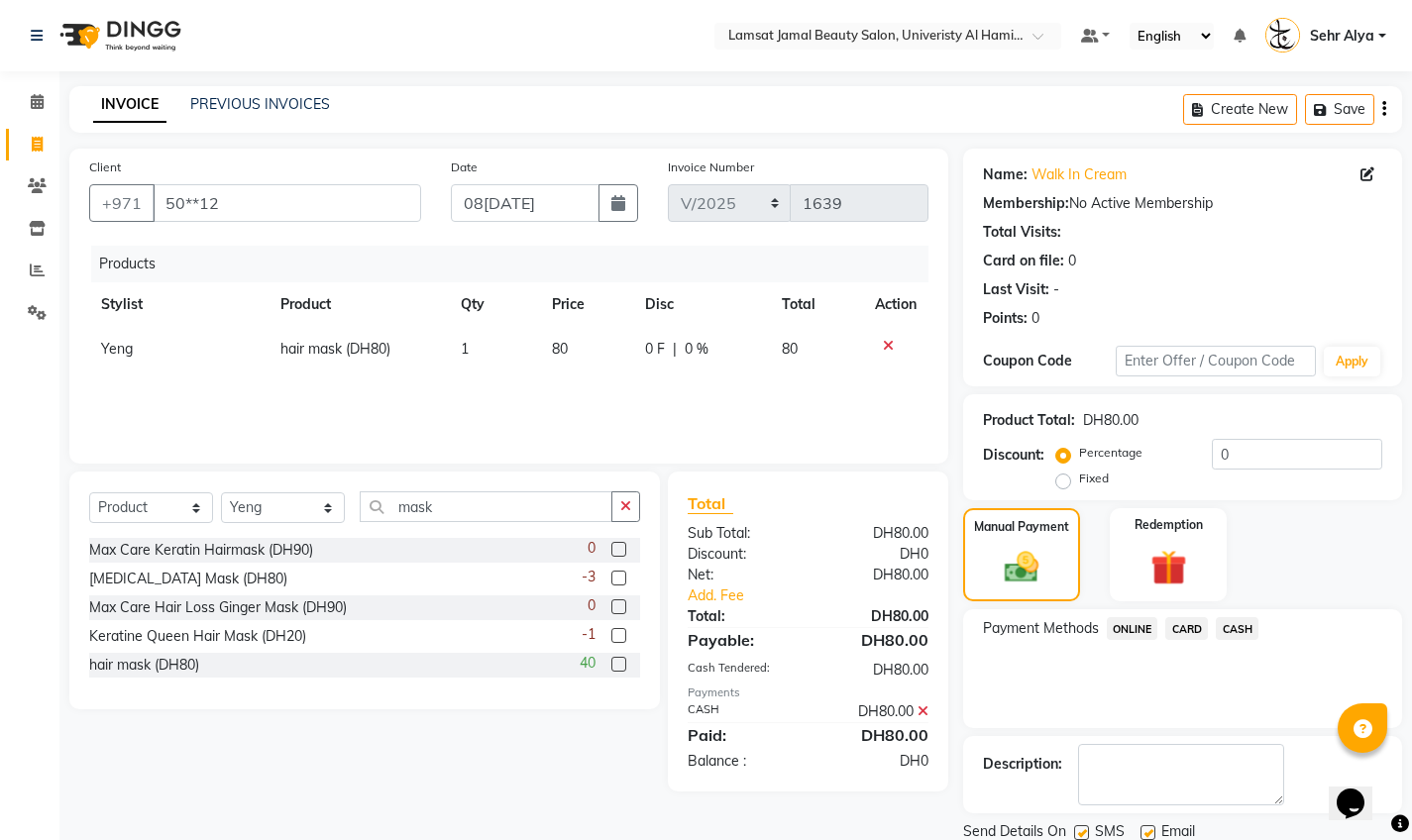 scroll, scrollTop: 70, scrollLeft: 0, axis: vertical 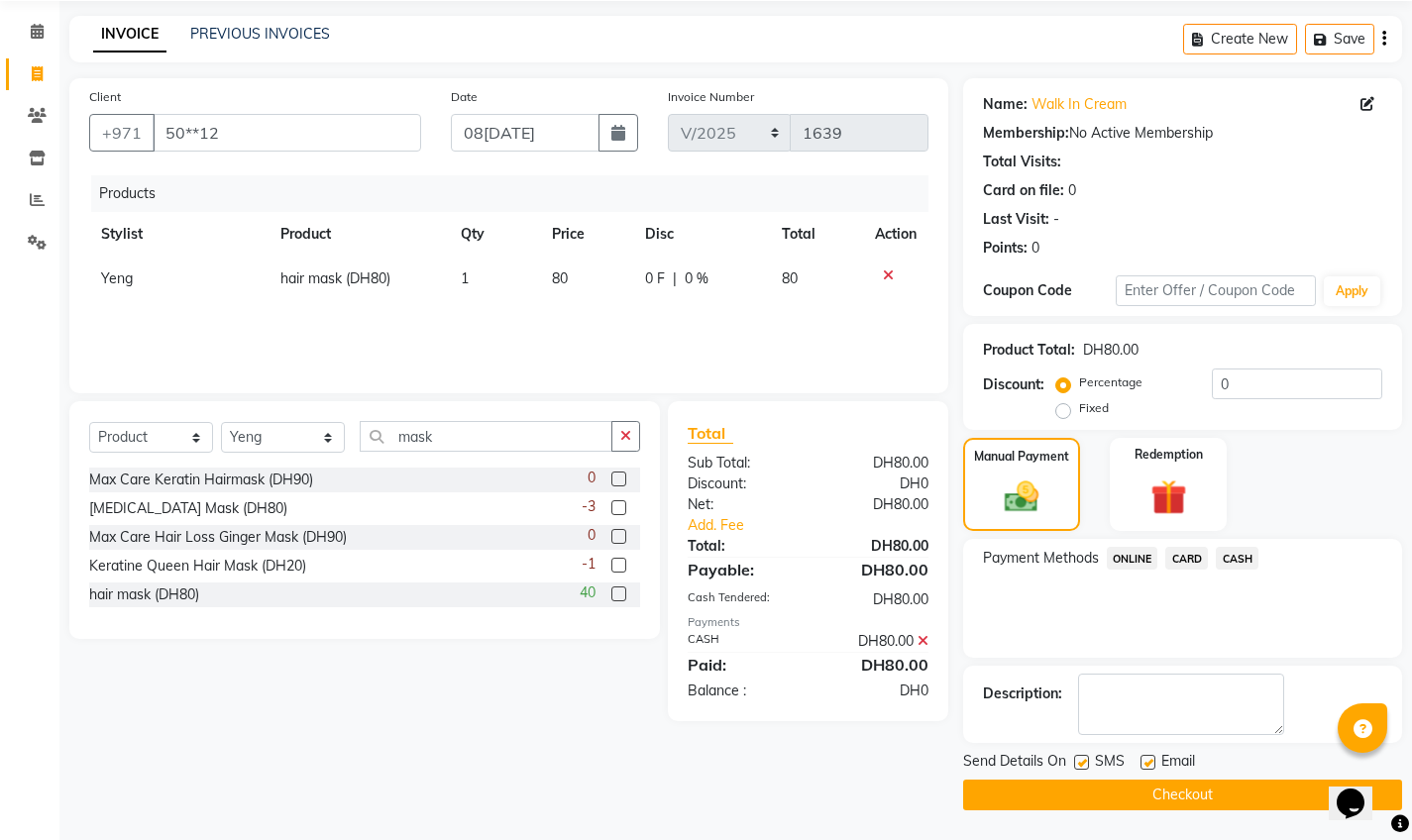 click on "Checkout" 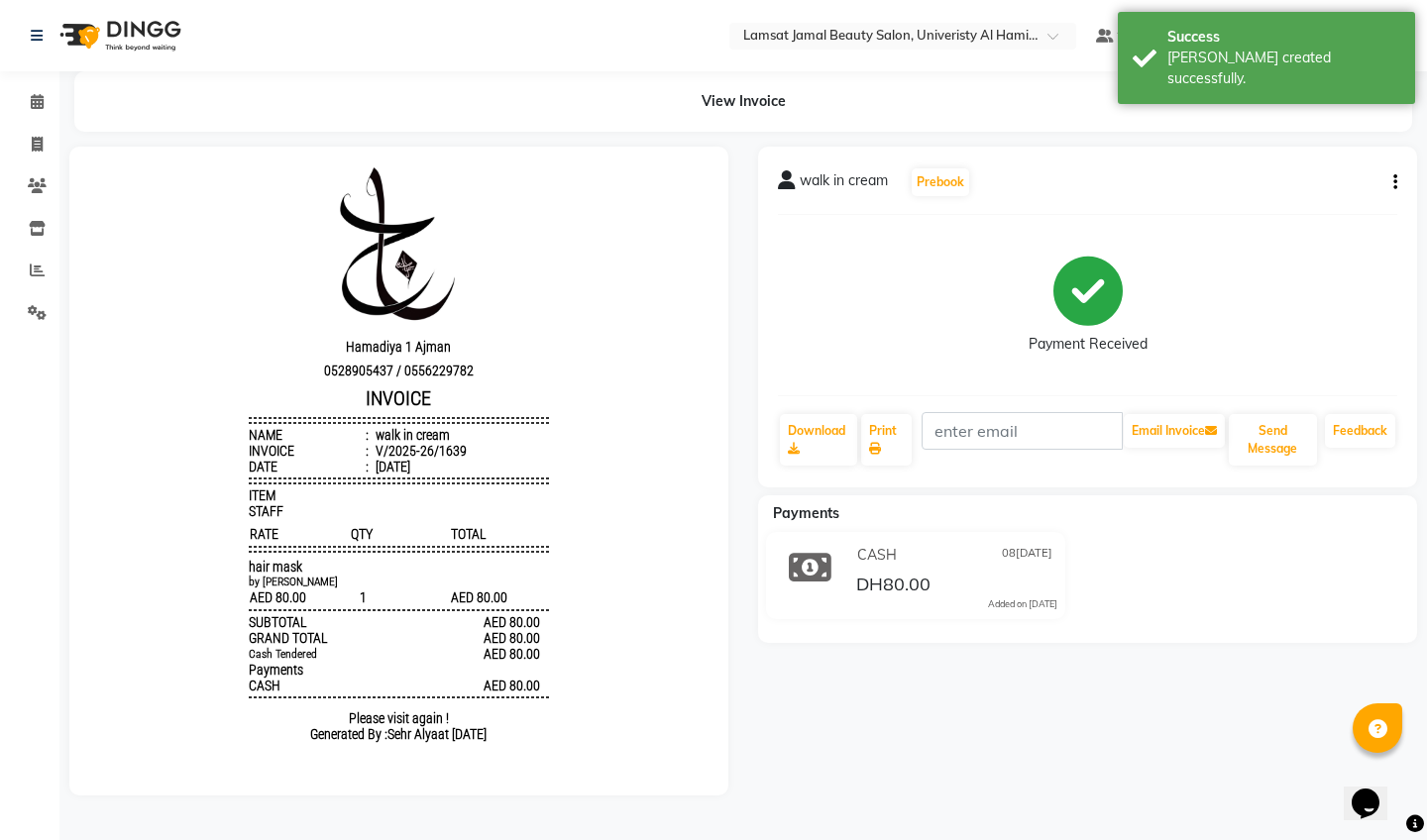 scroll, scrollTop: 0, scrollLeft: 0, axis: both 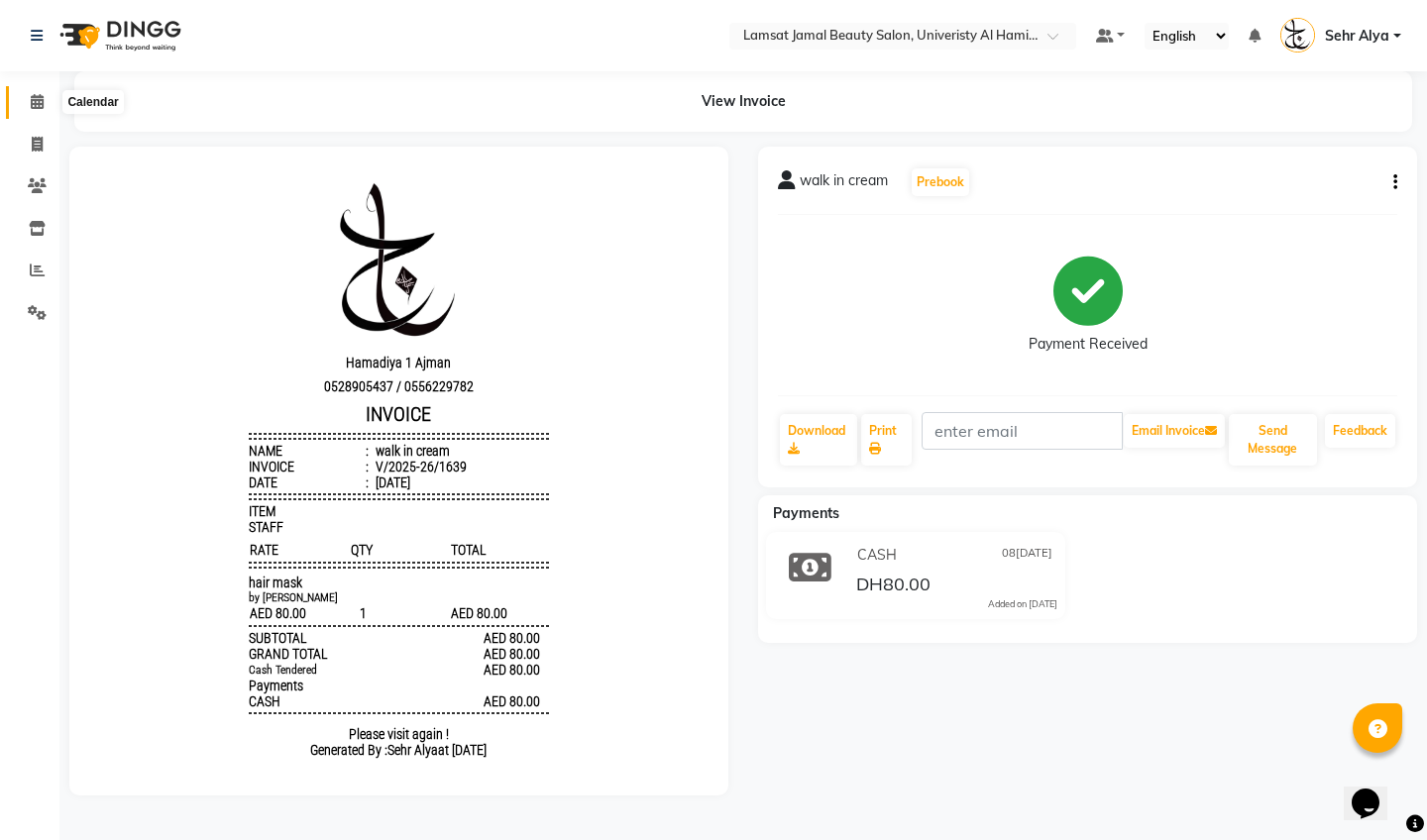 click 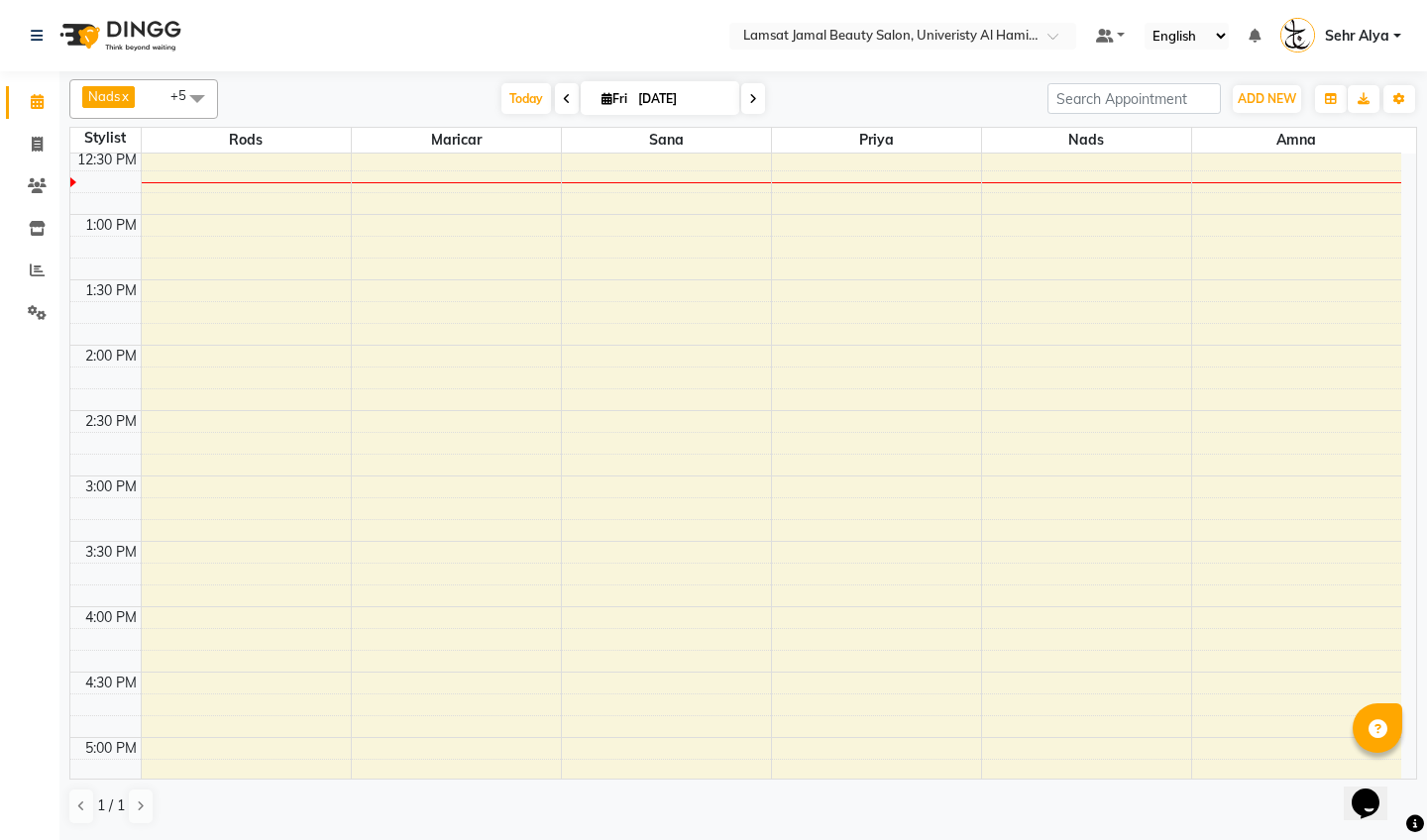 scroll, scrollTop: 479, scrollLeft: 0, axis: vertical 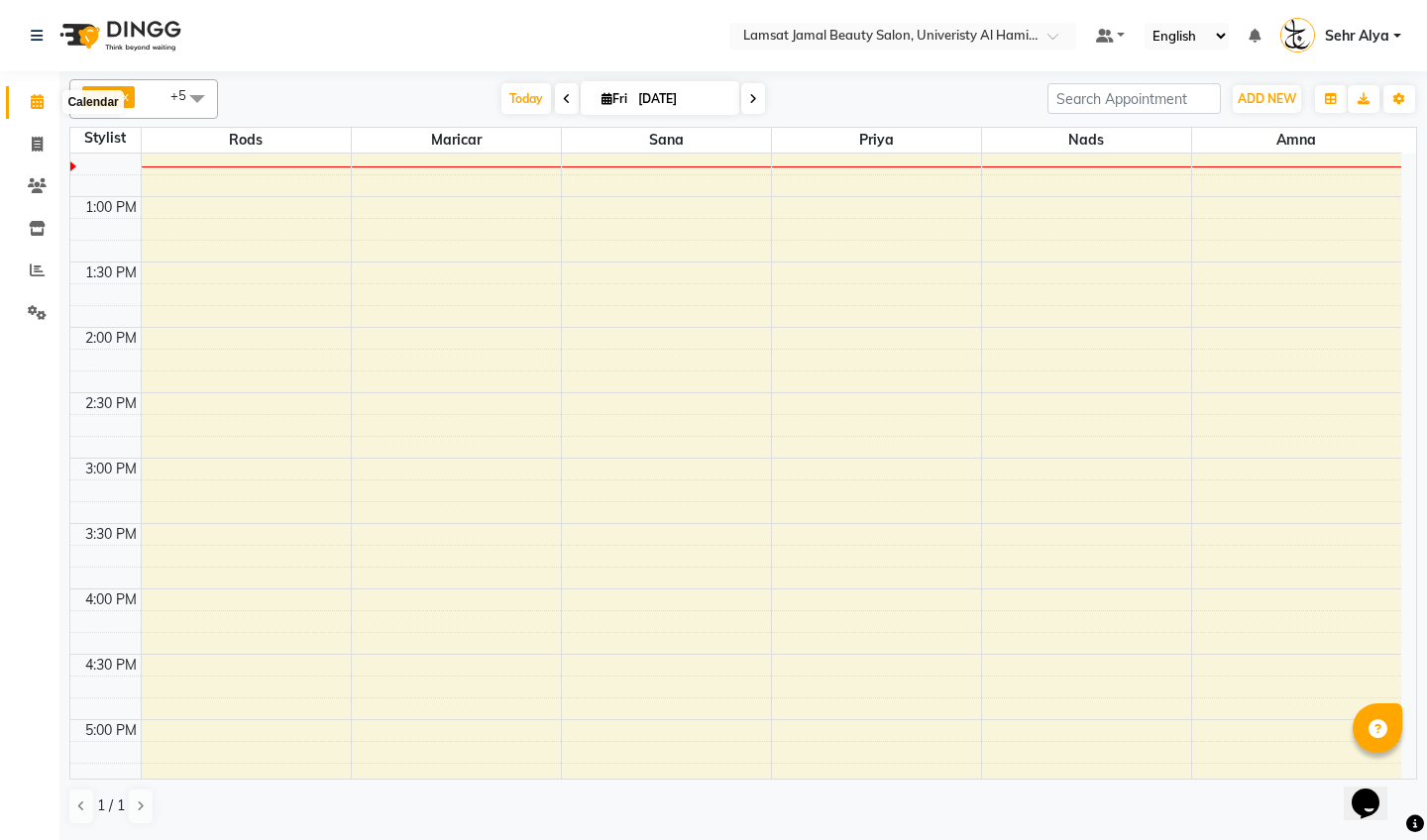 click 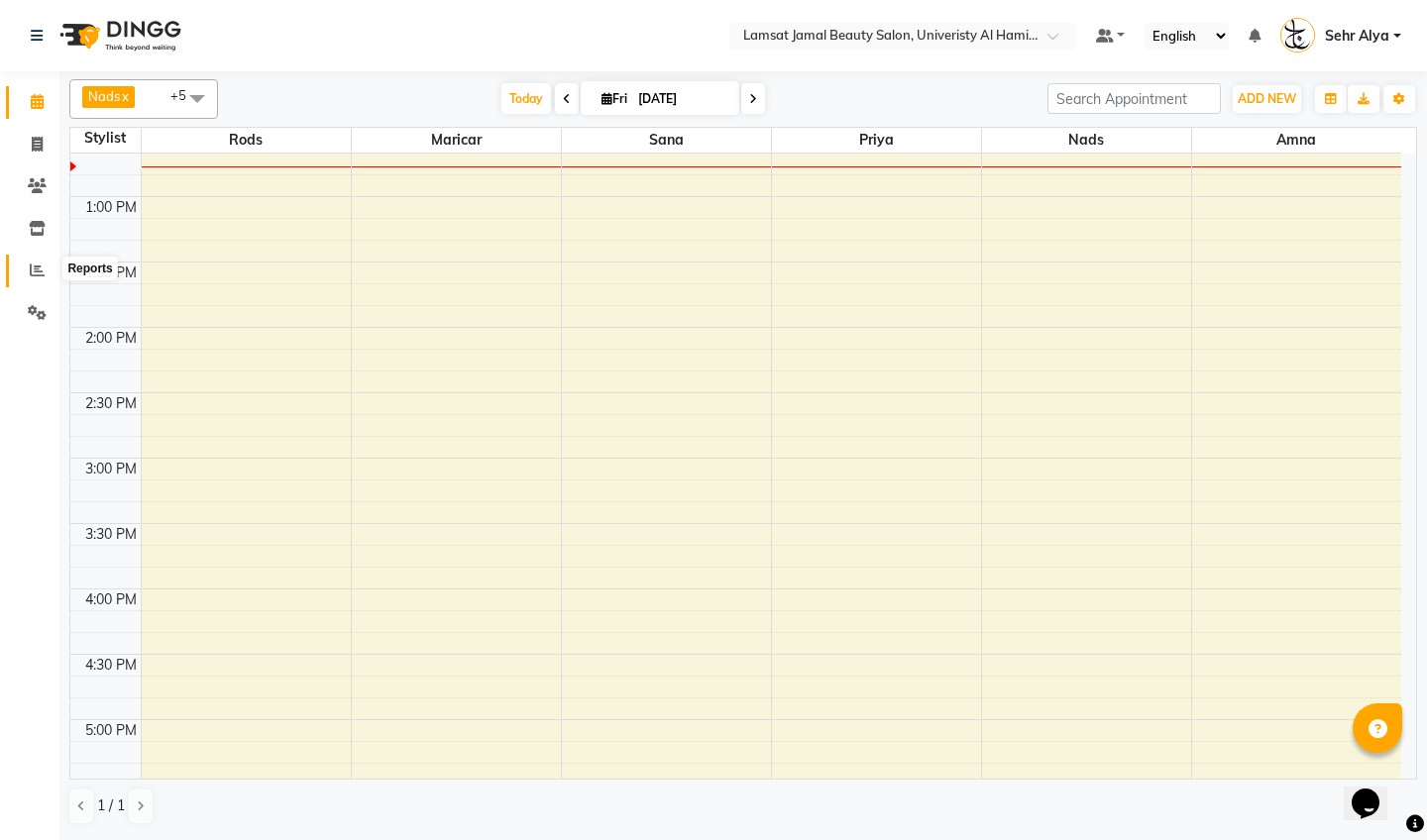 click 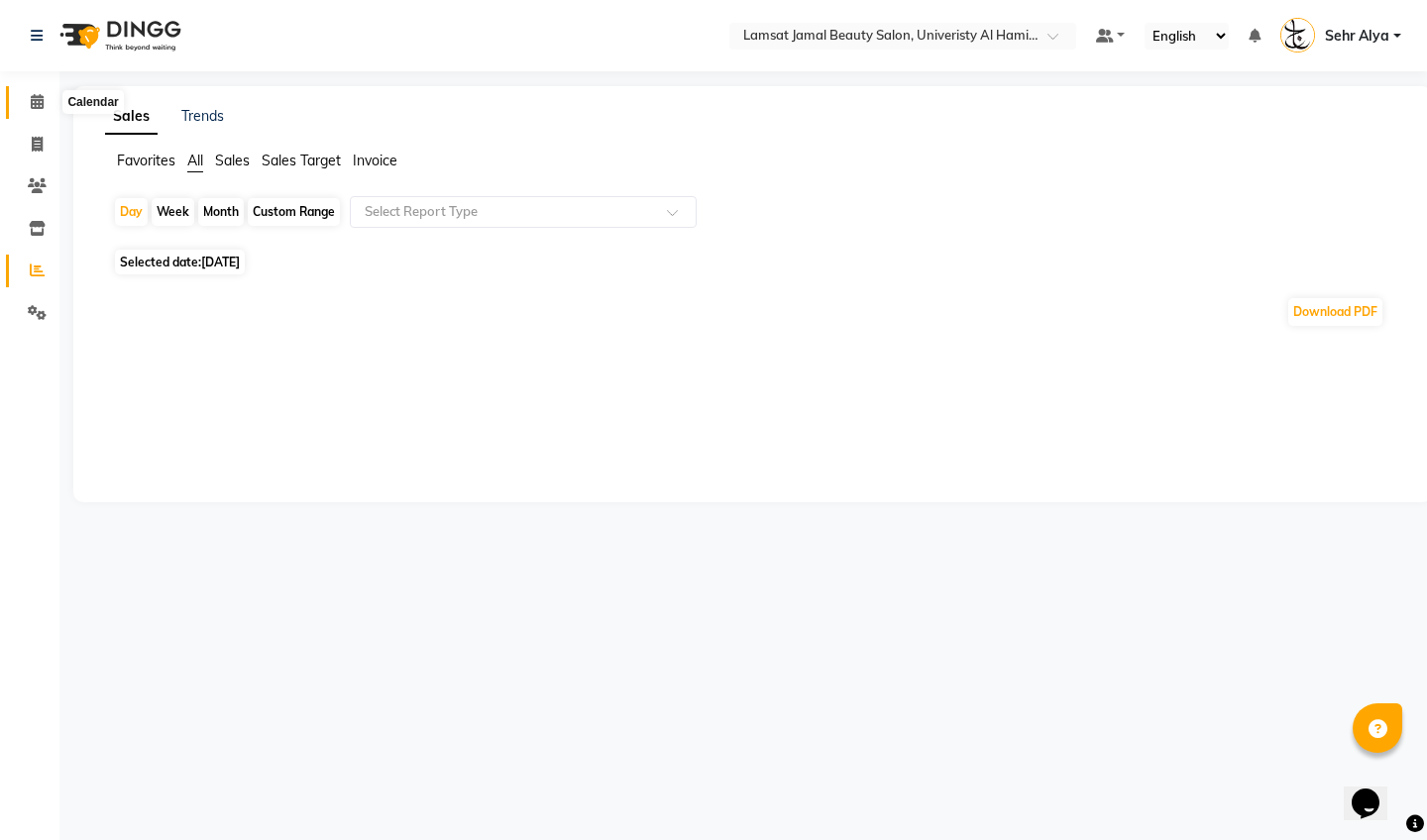 click 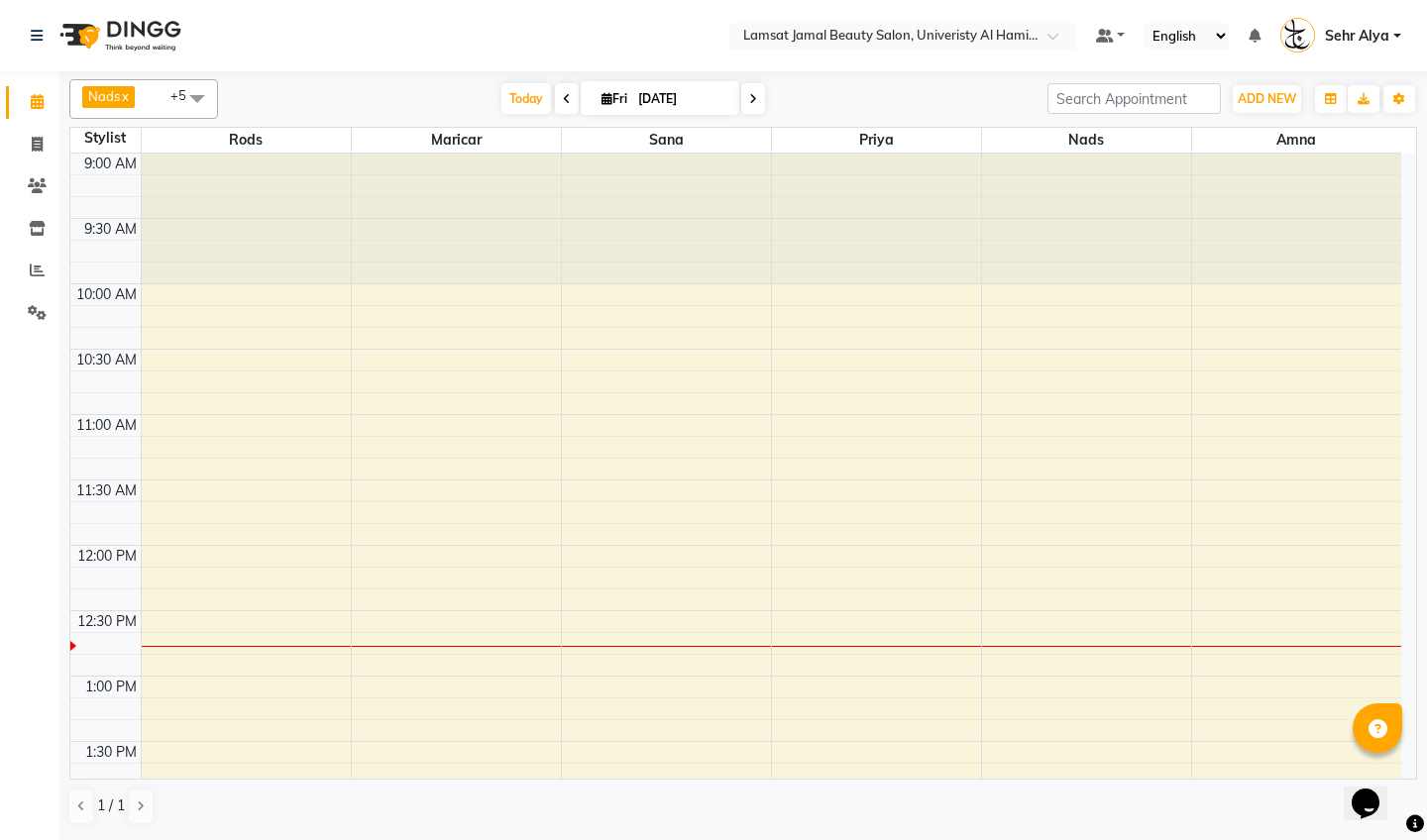click at bounding box center [197, 98] 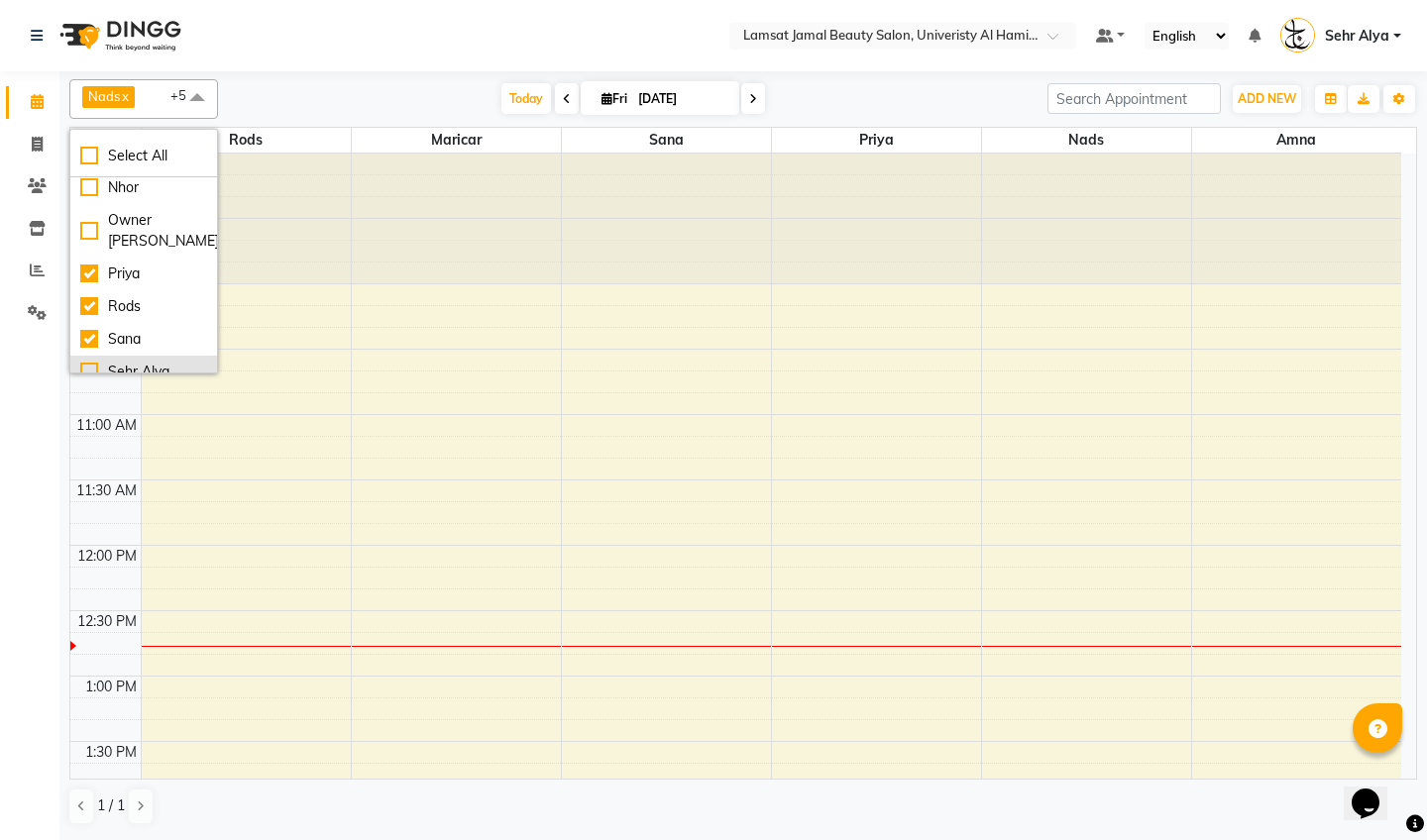 scroll, scrollTop: 460, scrollLeft: 0, axis: vertical 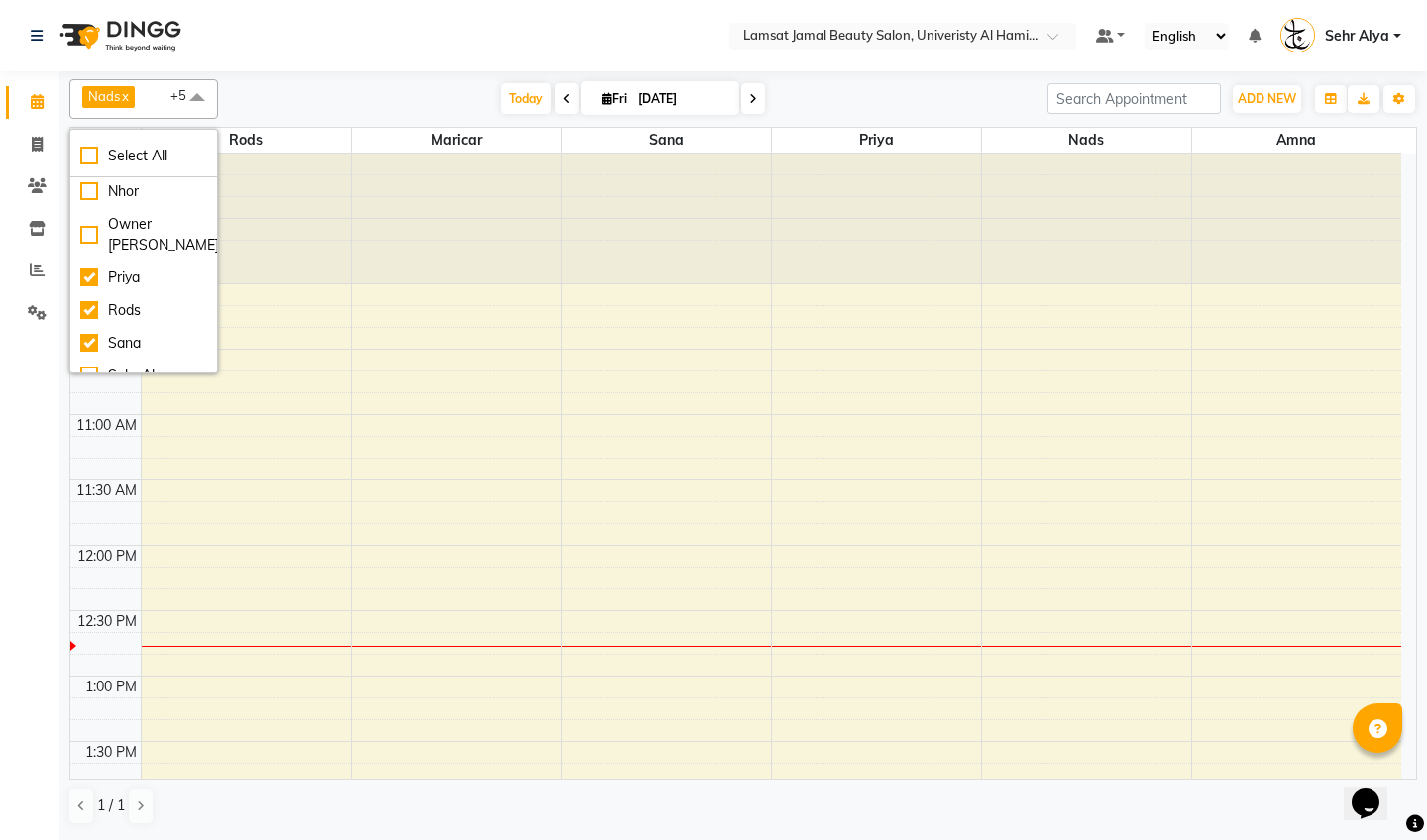 click on "Neha" at bounding box center (144, 158) 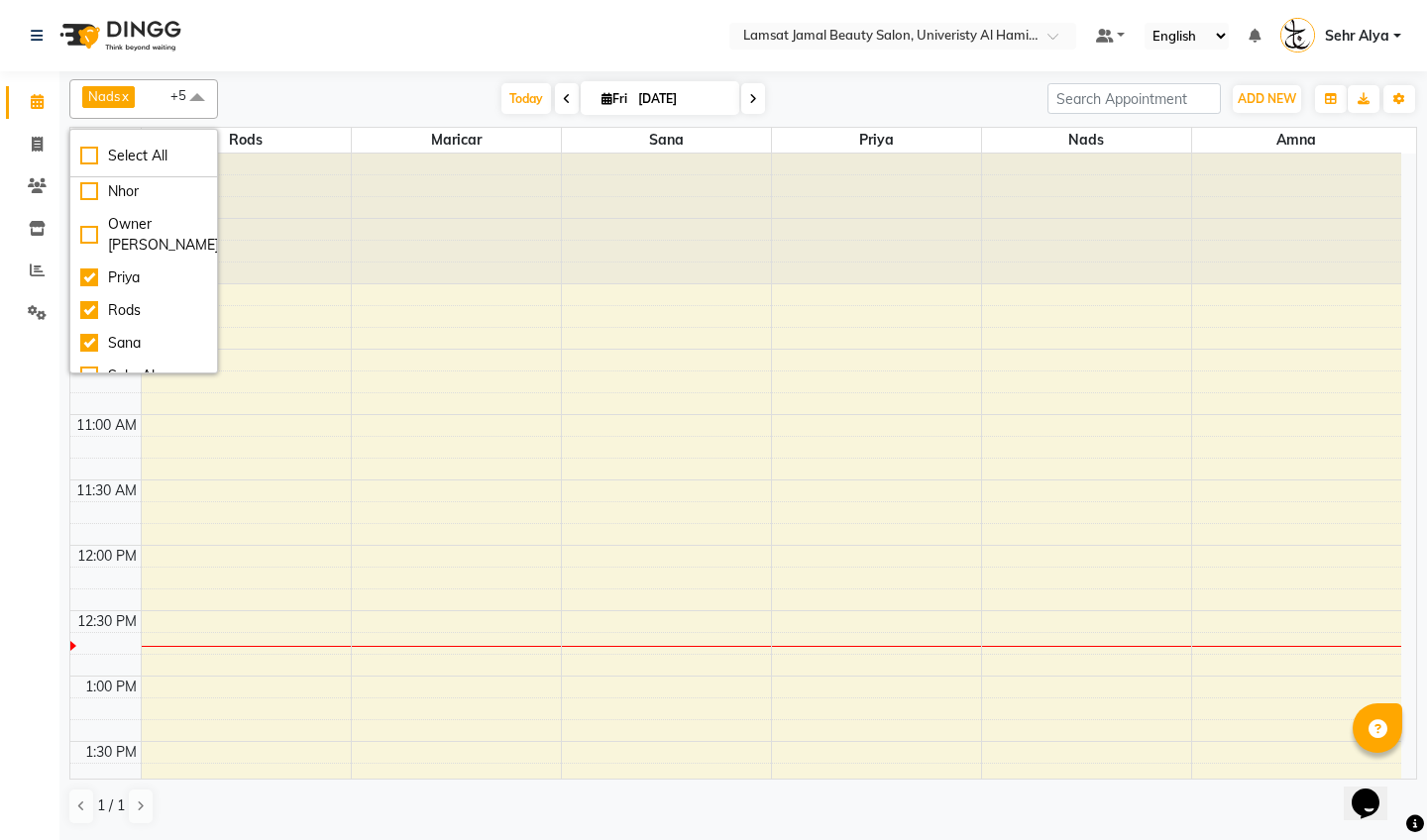 checkbox on "true" 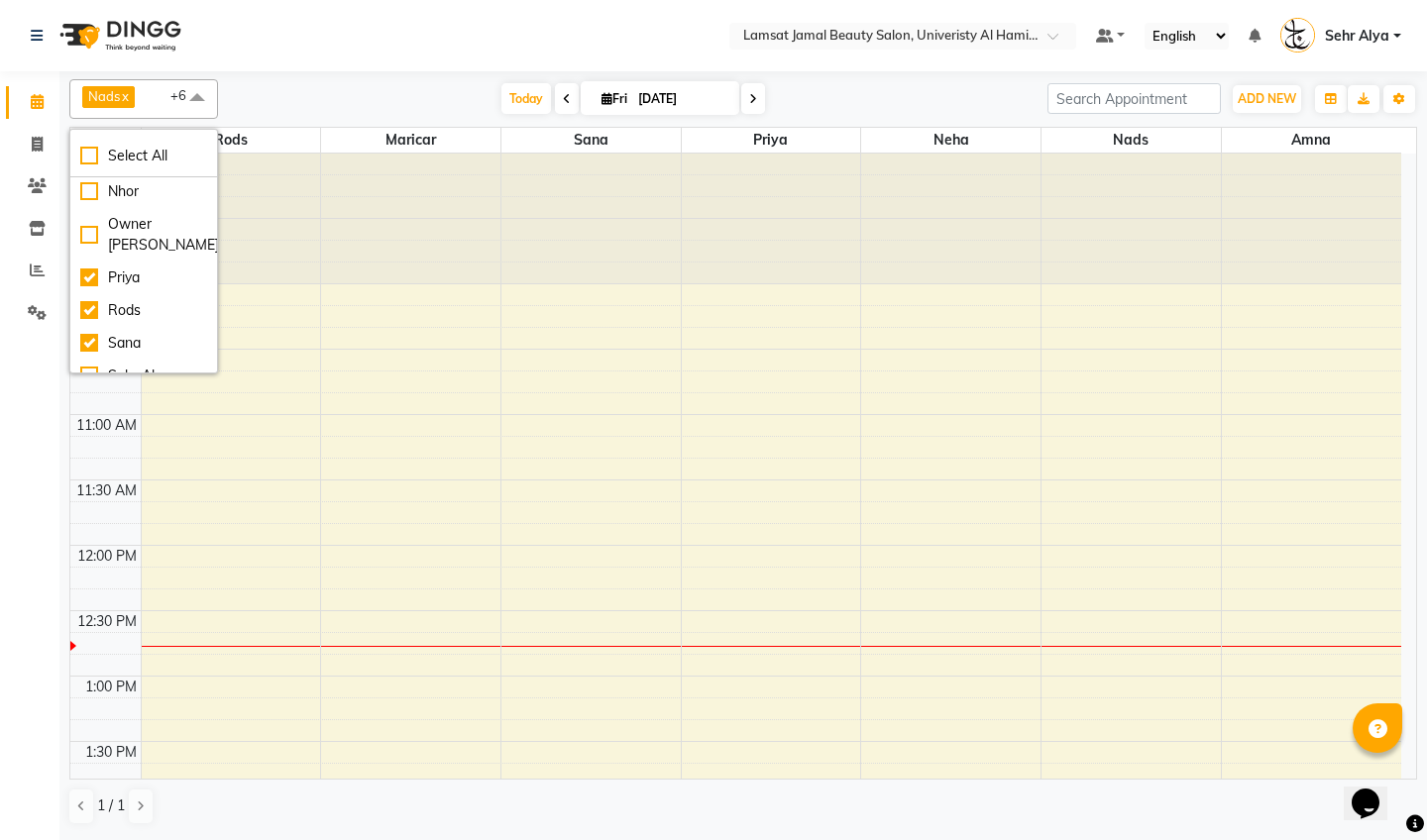click on "9:00 AM 9:30 AM 10:00 AM 10:30 AM 11:00 AM 11:30 AM 12:00 PM 12:30 PM 1:00 PM 1:30 PM 2:00 PM 2:30 PM 3:00 PM 3:30 PM 4:00 PM 4:30 PM 5:00 PM 5:30 PM 6:00 PM 6:30 PM 7:00 PM 7:30 PM 8:00 PM 8:30 PM 9:00 PM 9:30 PM 10:00 PM 10:30 PM 11:00 PM 11:30 PM" at bounding box center [735, 1133] 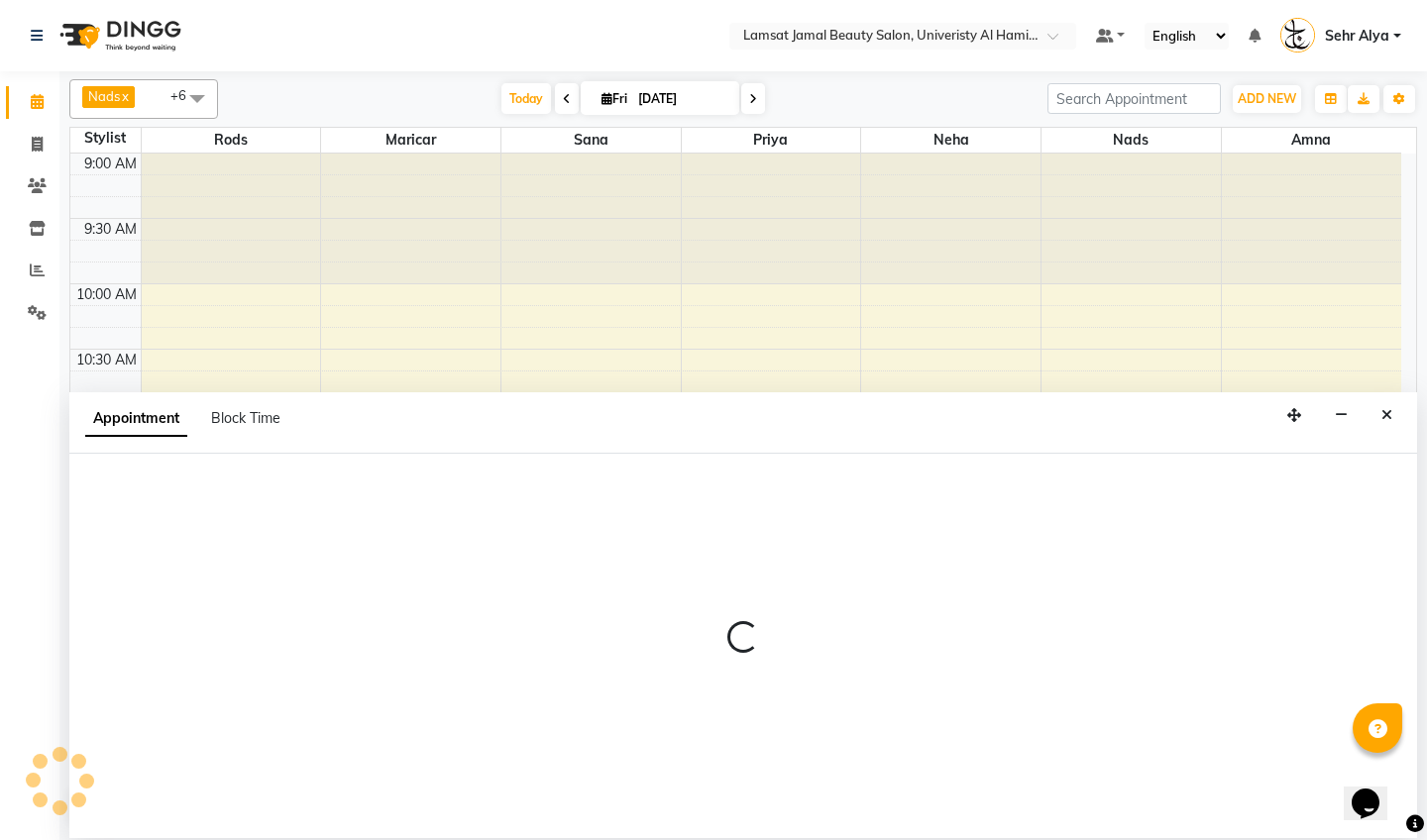 select on "79913" 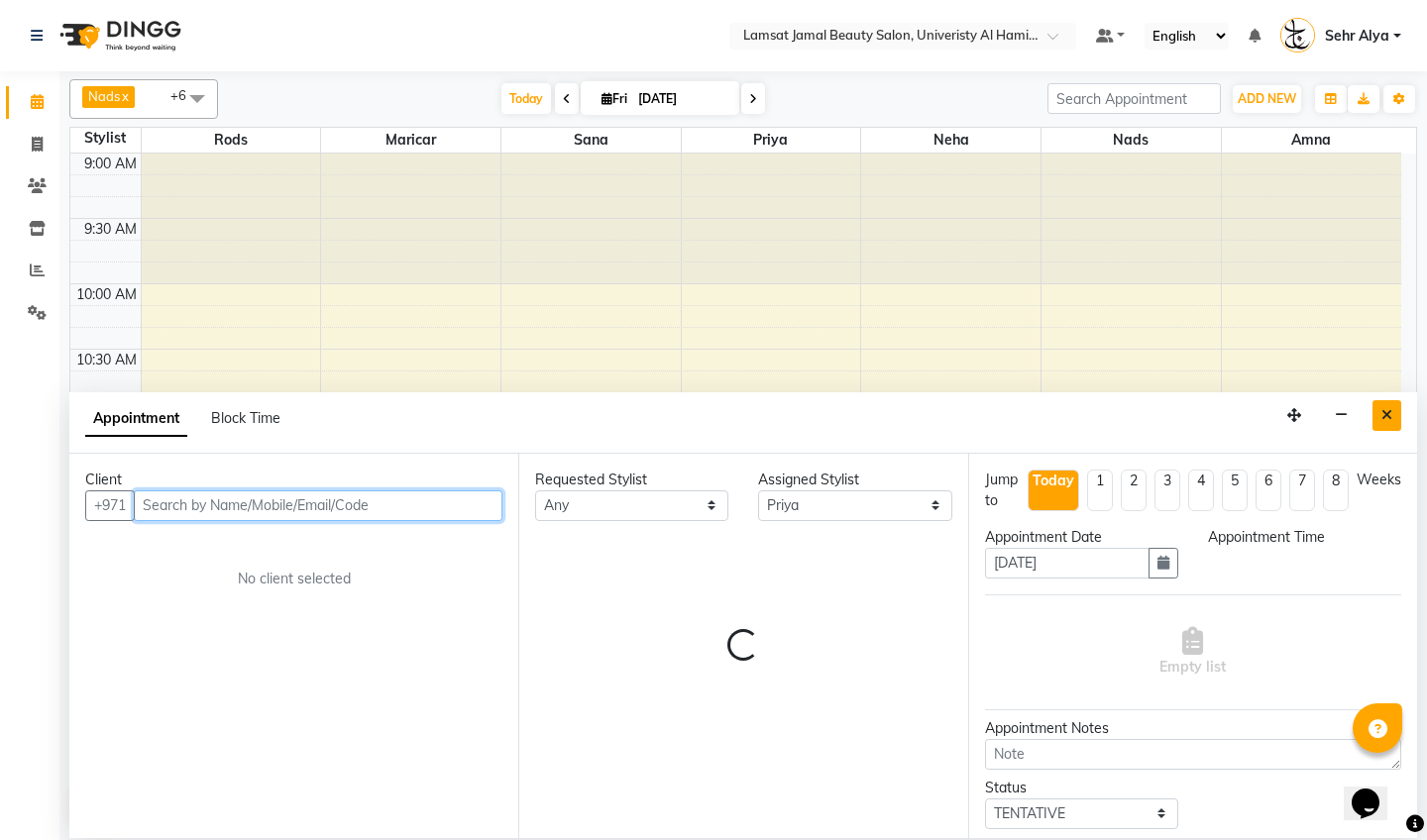 select on "645" 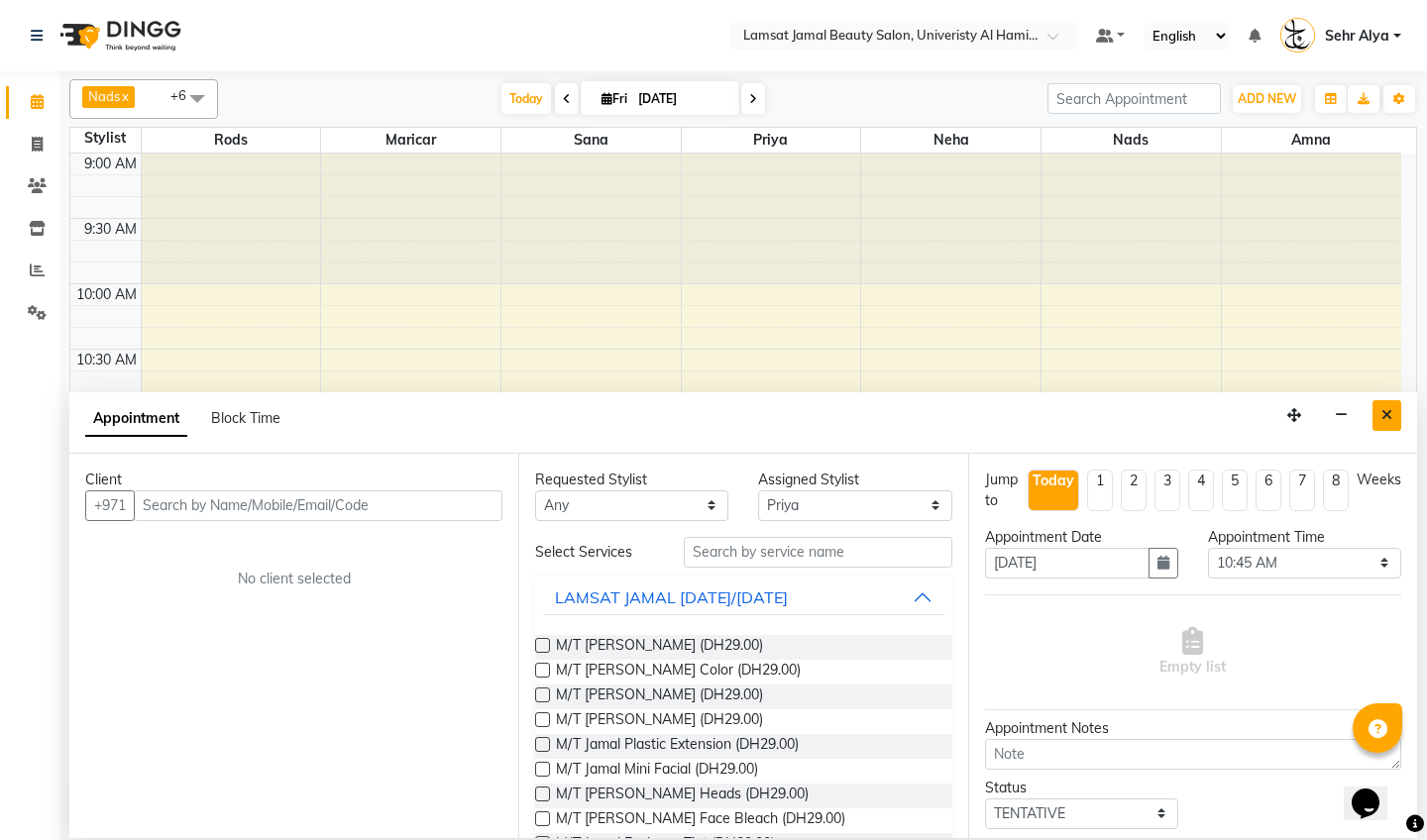 click at bounding box center (1386, 415) 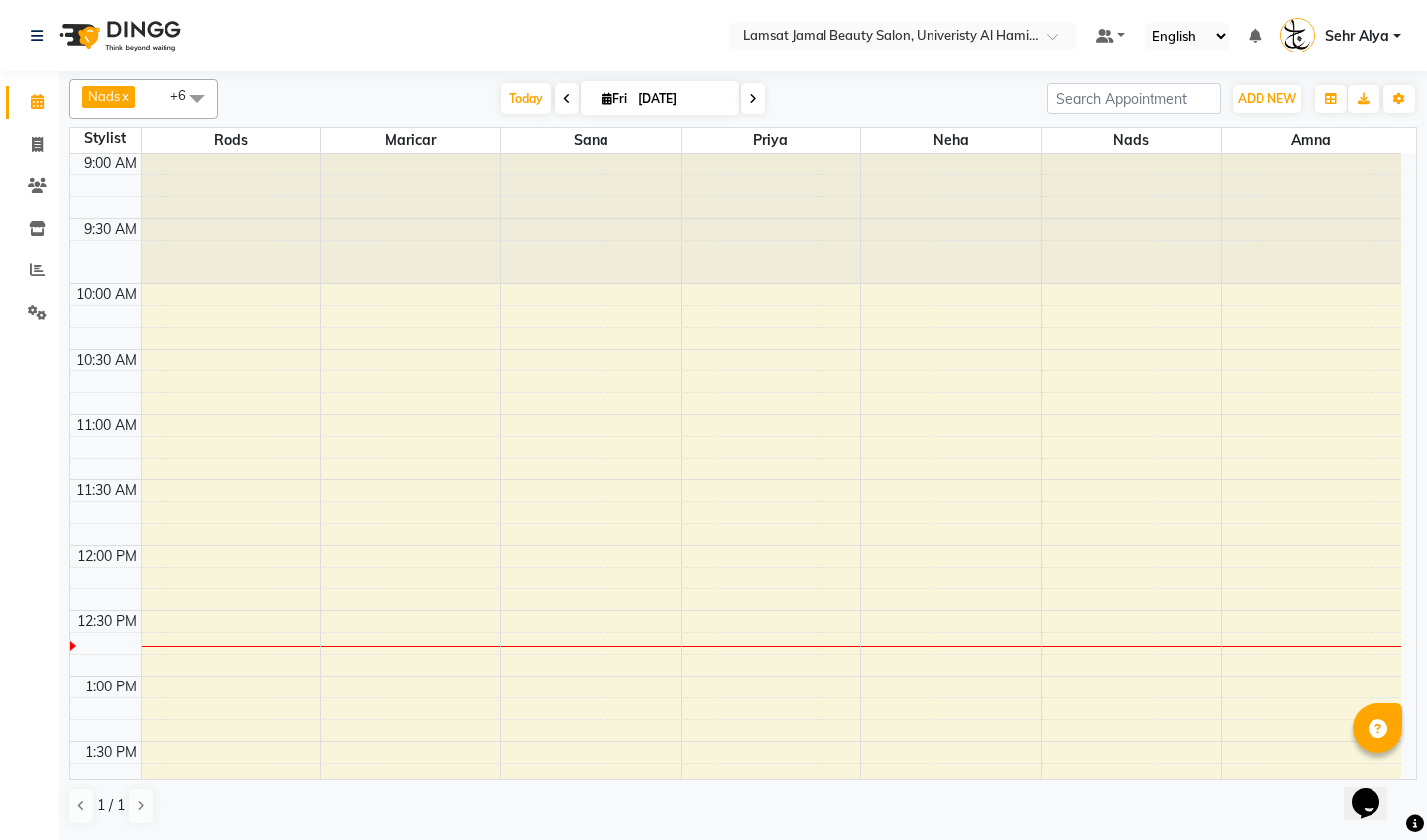 click at bounding box center [197, 98] 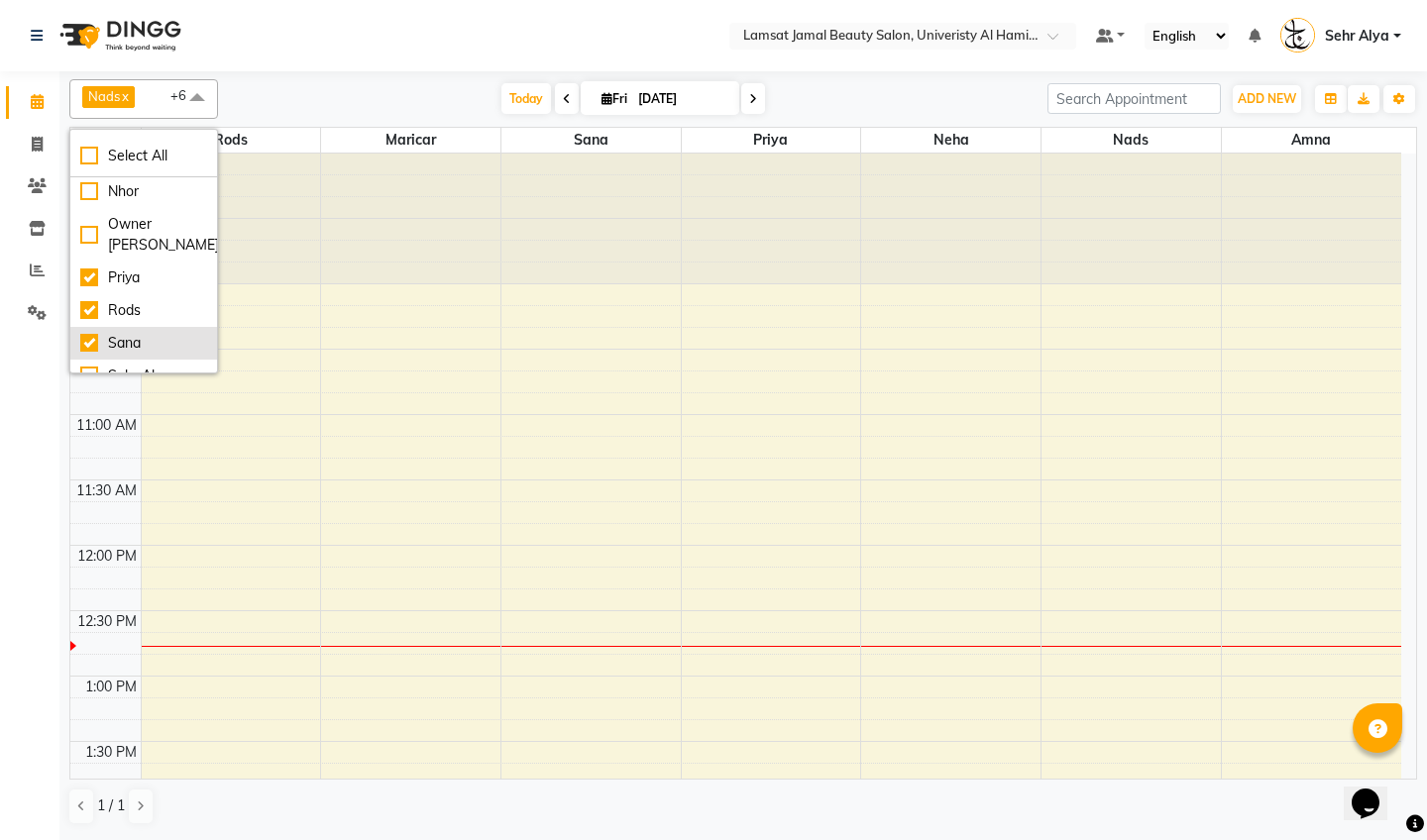 scroll, scrollTop: 533, scrollLeft: 0, axis: vertical 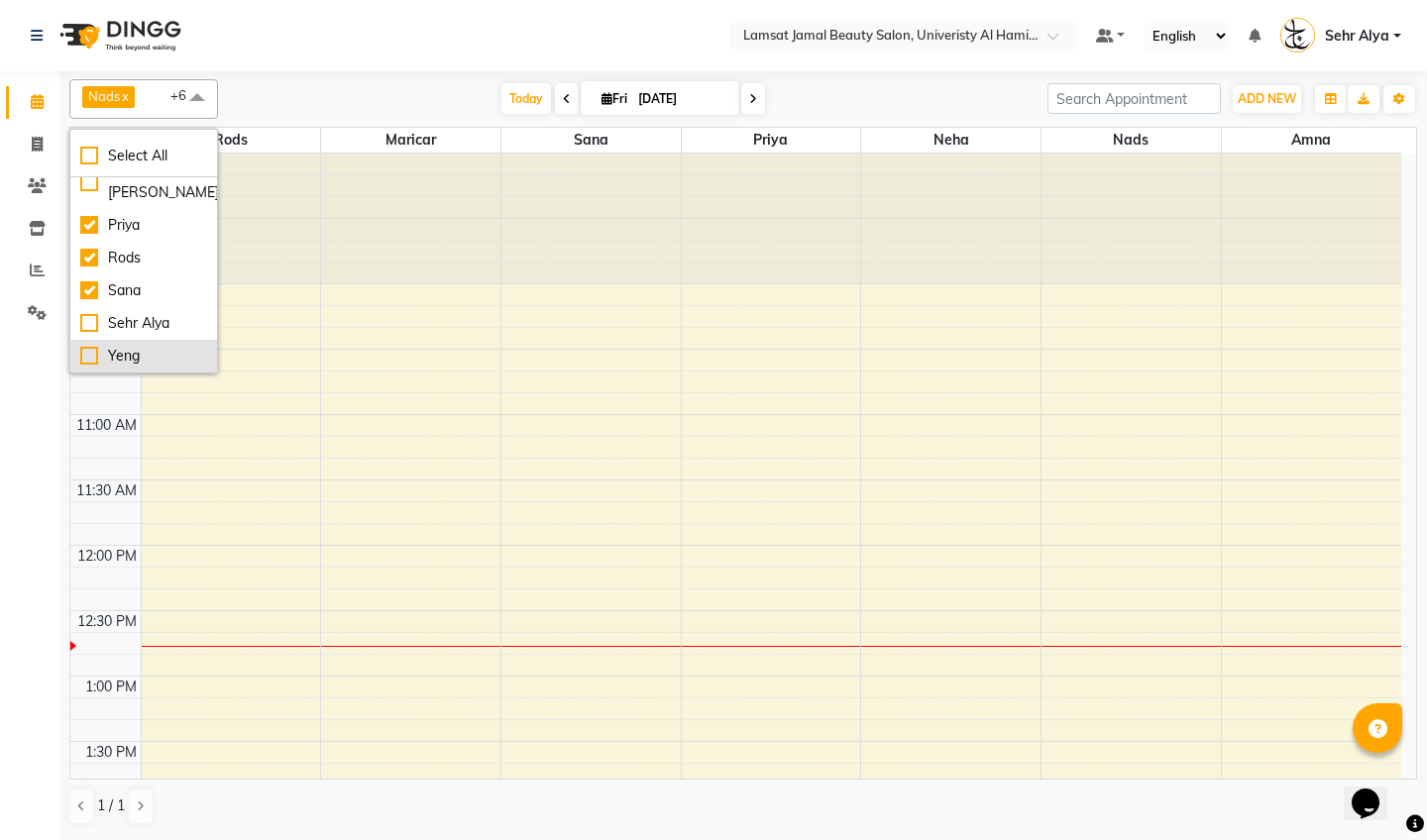 click on "Yeng" at bounding box center (144, 356) 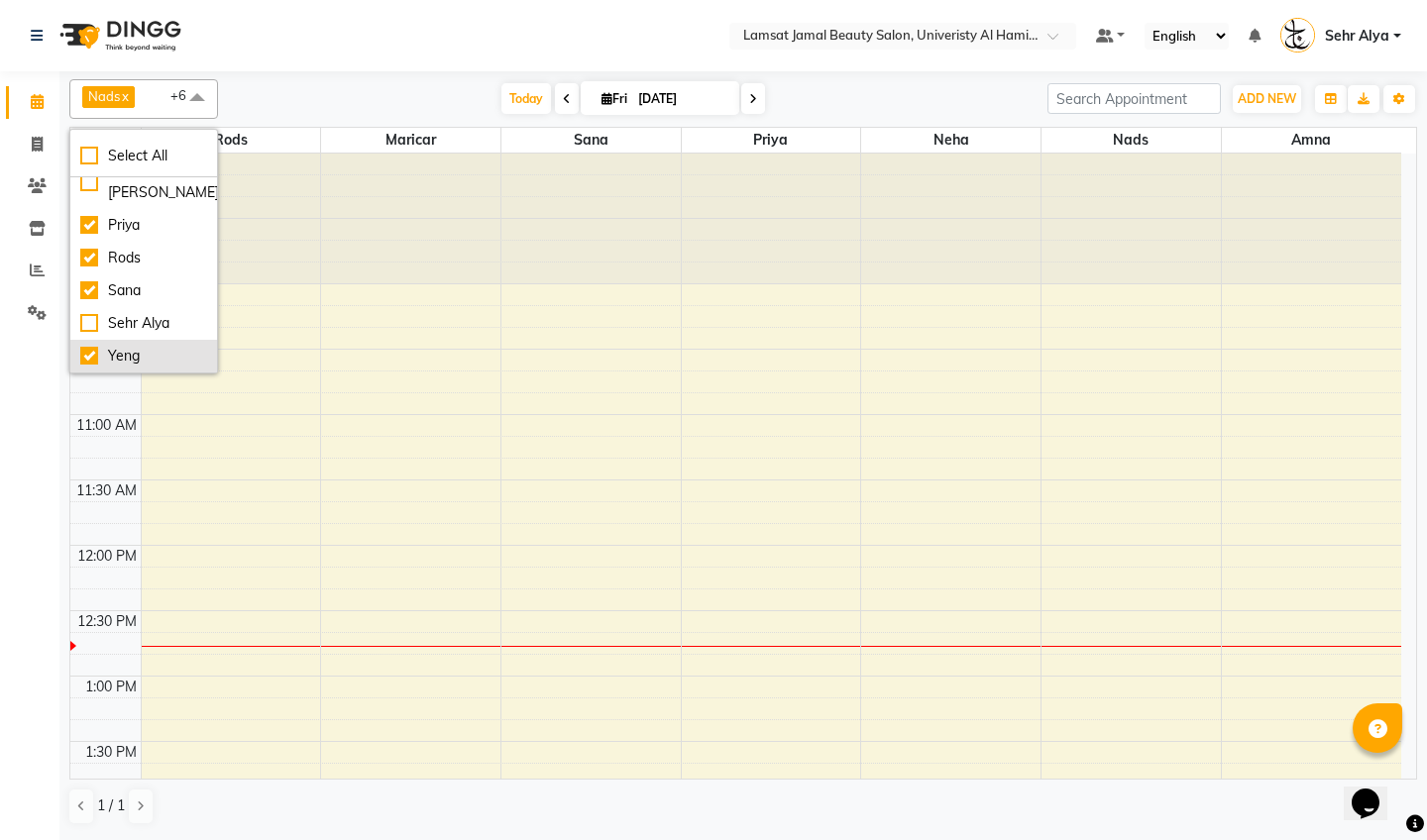 checkbox on "true" 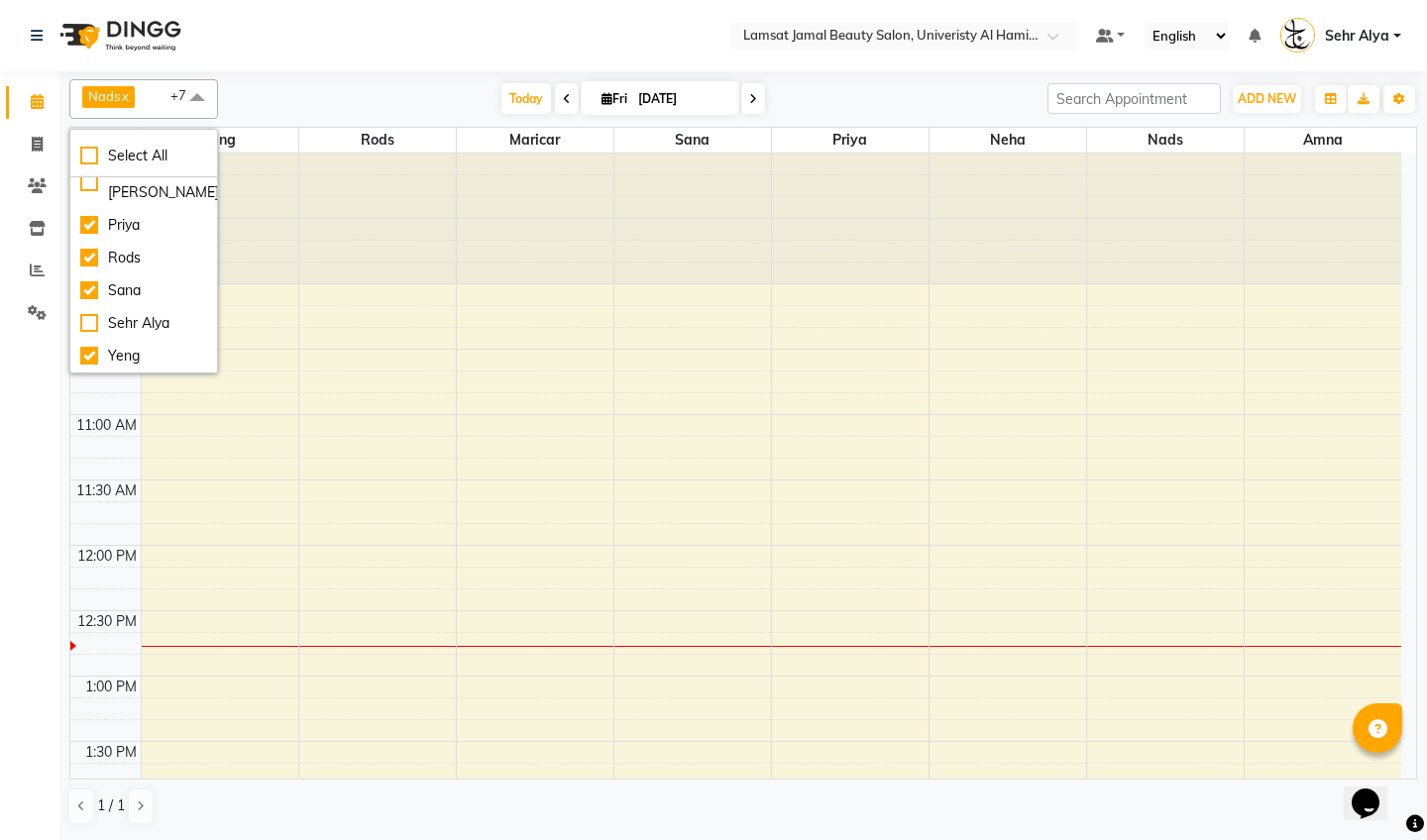scroll, scrollTop: 637, scrollLeft: 0, axis: vertical 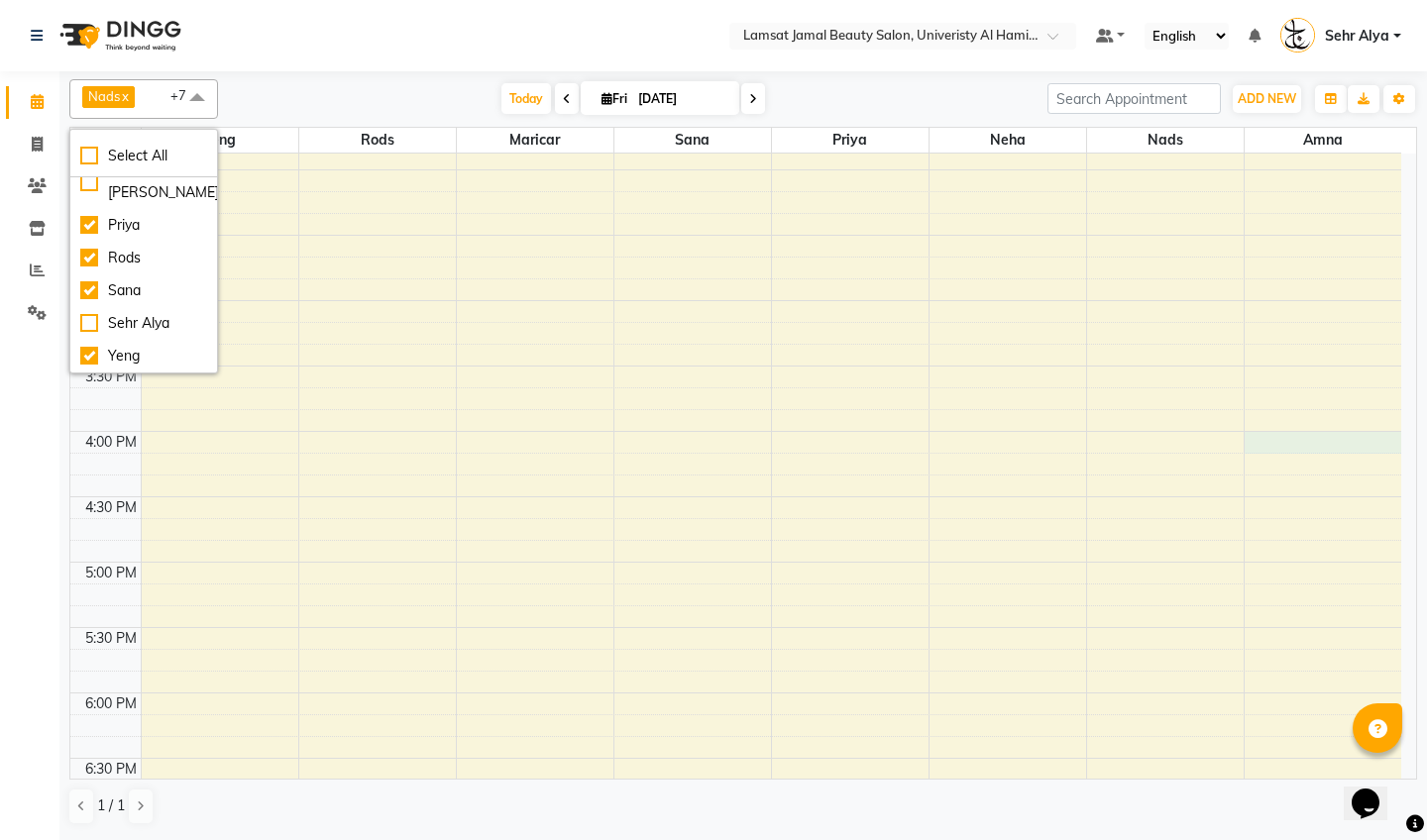 click on "9:00 AM 9:30 AM 10:00 AM 10:30 AM 11:00 AM 11:30 AM 12:00 PM 12:30 PM 1:00 PM 1:30 PM 2:00 PM 2:30 PM 3:00 PM 3:30 PM 4:00 PM 4:30 PM 5:00 PM 5:30 PM 6:00 PM 6:30 PM 7:00 PM 7:30 PM 8:00 PM 8:30 PM 9:00 PM 9:30 PM 10:00 PM 10:30 PM 11:00 PM 11:30 PM" at bounding box center [735, 496] 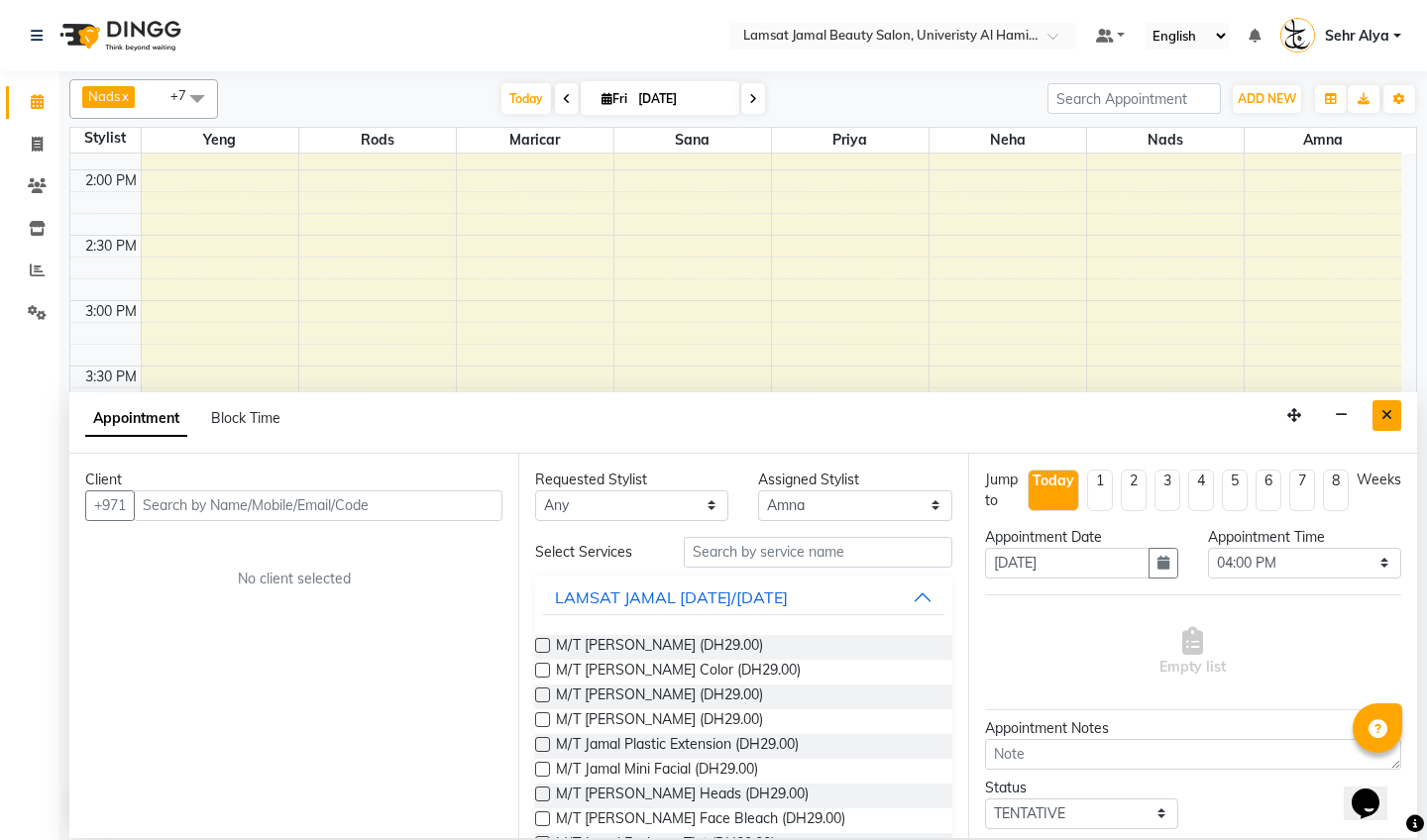 click at bounding box center [1386, 415] 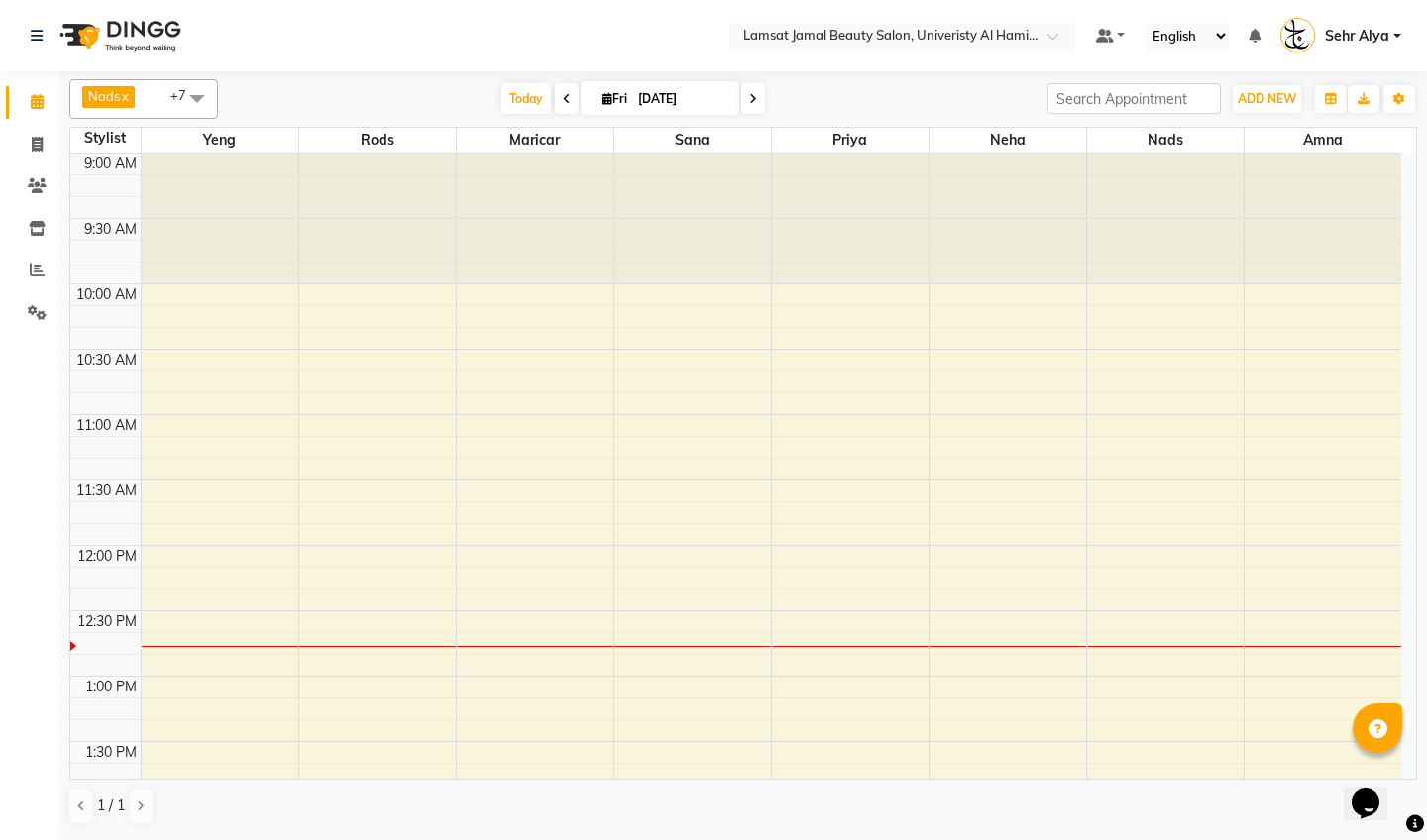 scroll, scrollTop: 0, scrollLeft: 0, axis: both 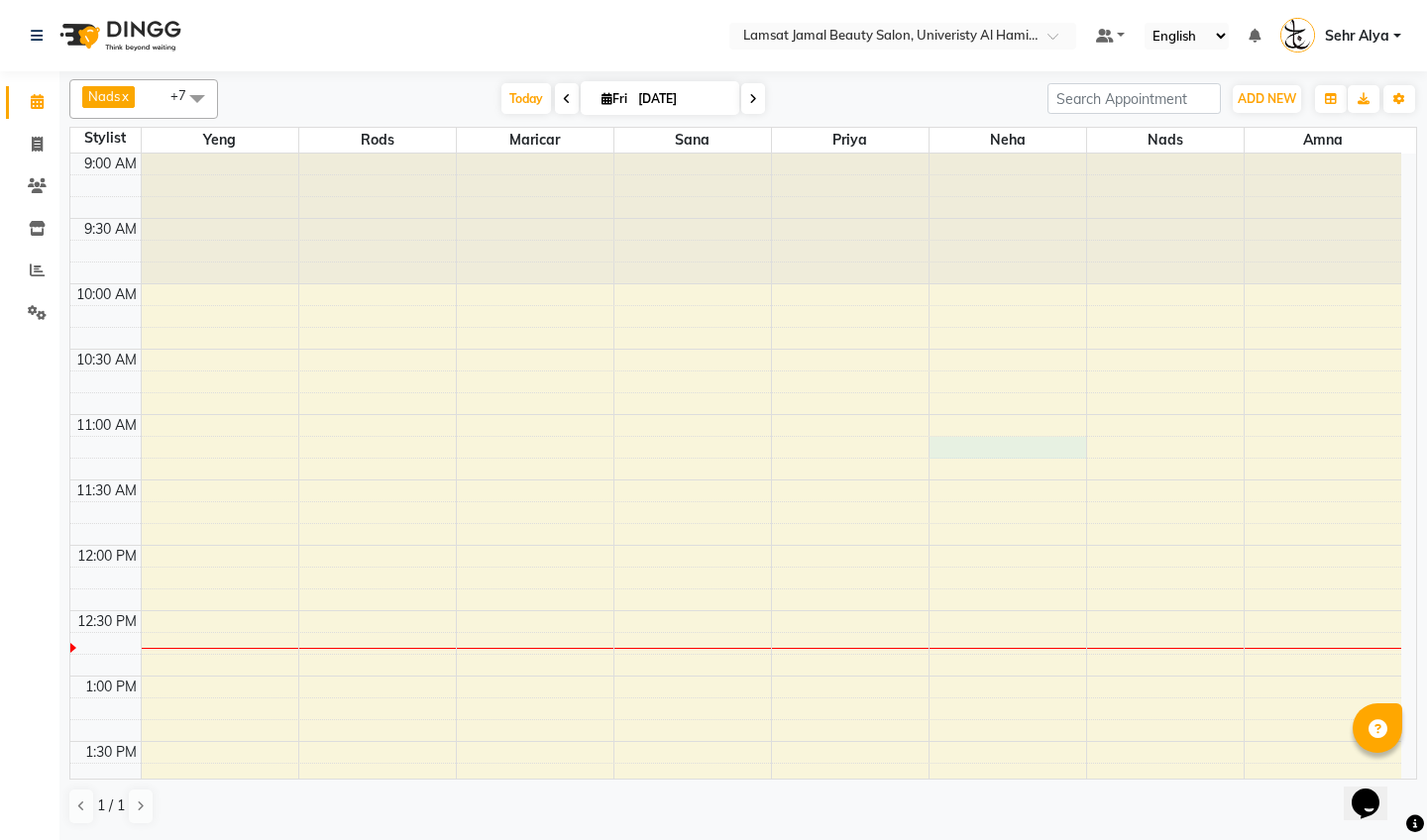 click on "9:00 AM 9:30 AM 10:00 AM 10:30 AM 11:00 AM 11:30 AM 12:00 PM 12:30 PM 1:00 PM 1:30 PM 2:00 PM 2:30 PM 3:00 PM 3:30 PM 4:00 PM 4:30 PM 5:00 PM 5:30 PM 6:00 PM 6:30 PM 7:00 PM 7:30 PM 8:00 PM 8:30 PM 9:00 PM 9:30 PM 10:00 PM 10:30 PM 11:00 PM 11:30 PM" at bounding box center [735, 1133] 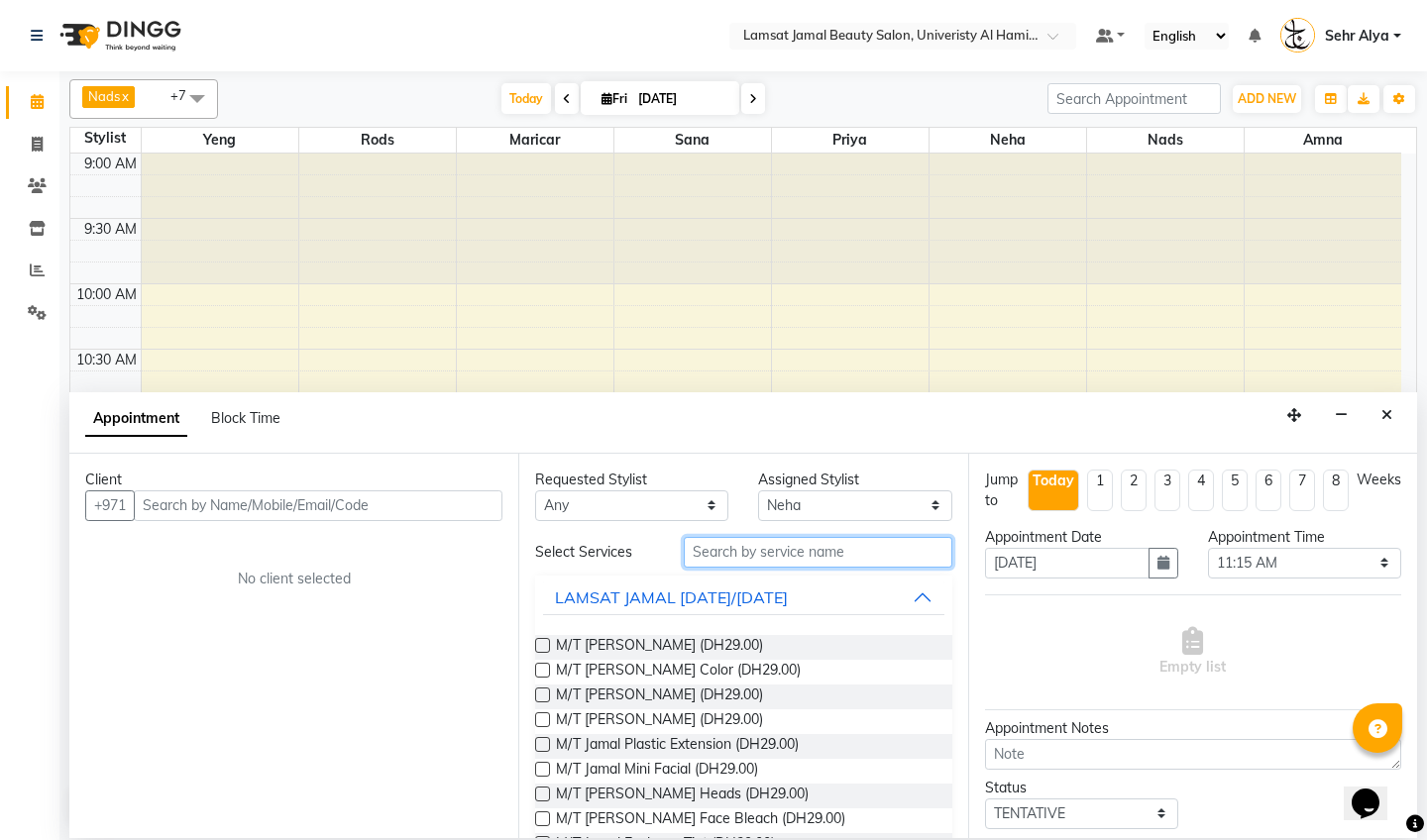 click at bounding box center [818, 552] 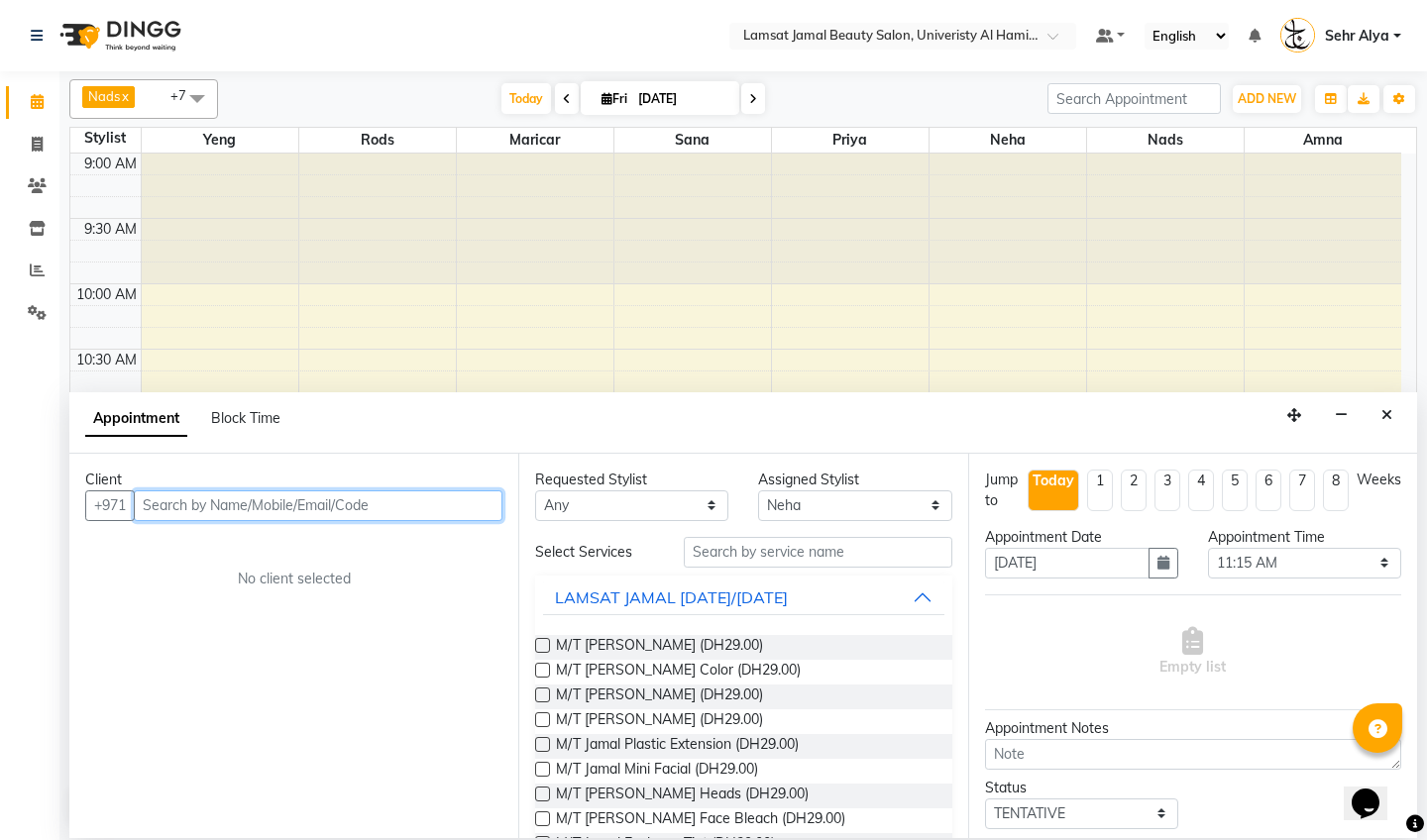 click at bounding box center [318, 505] 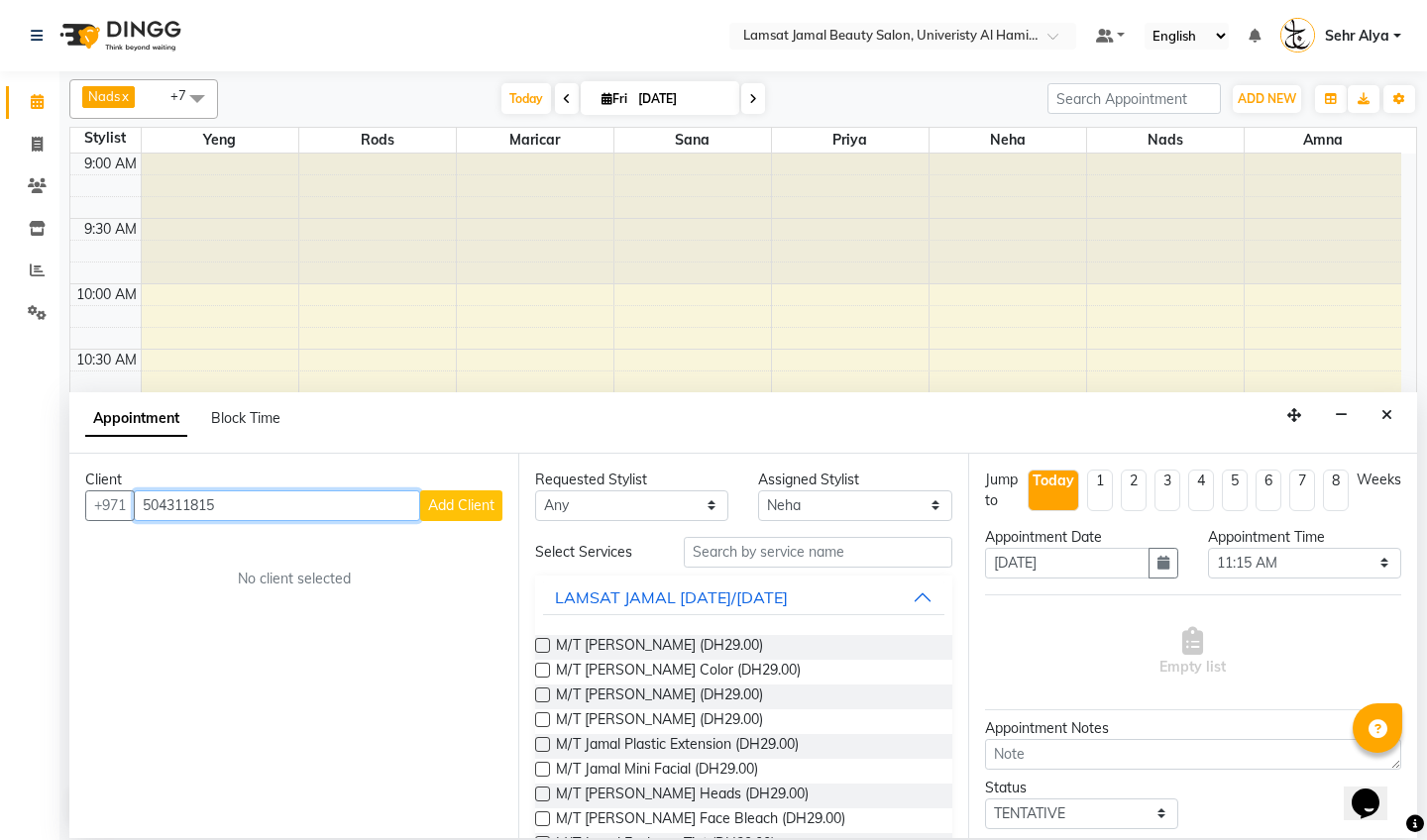 type on "504311815" 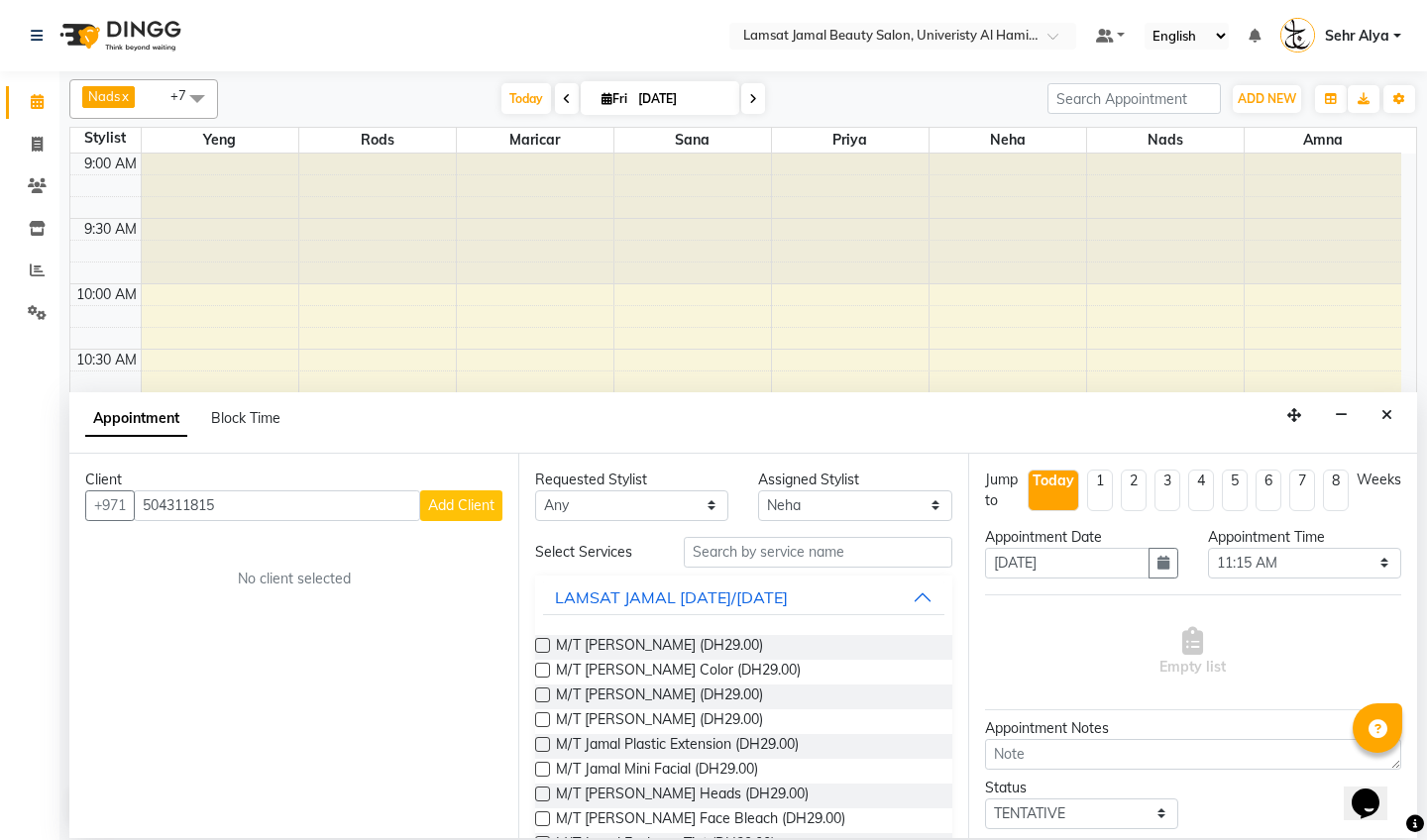 click on "Add Client" at bounding box center (461, 505) 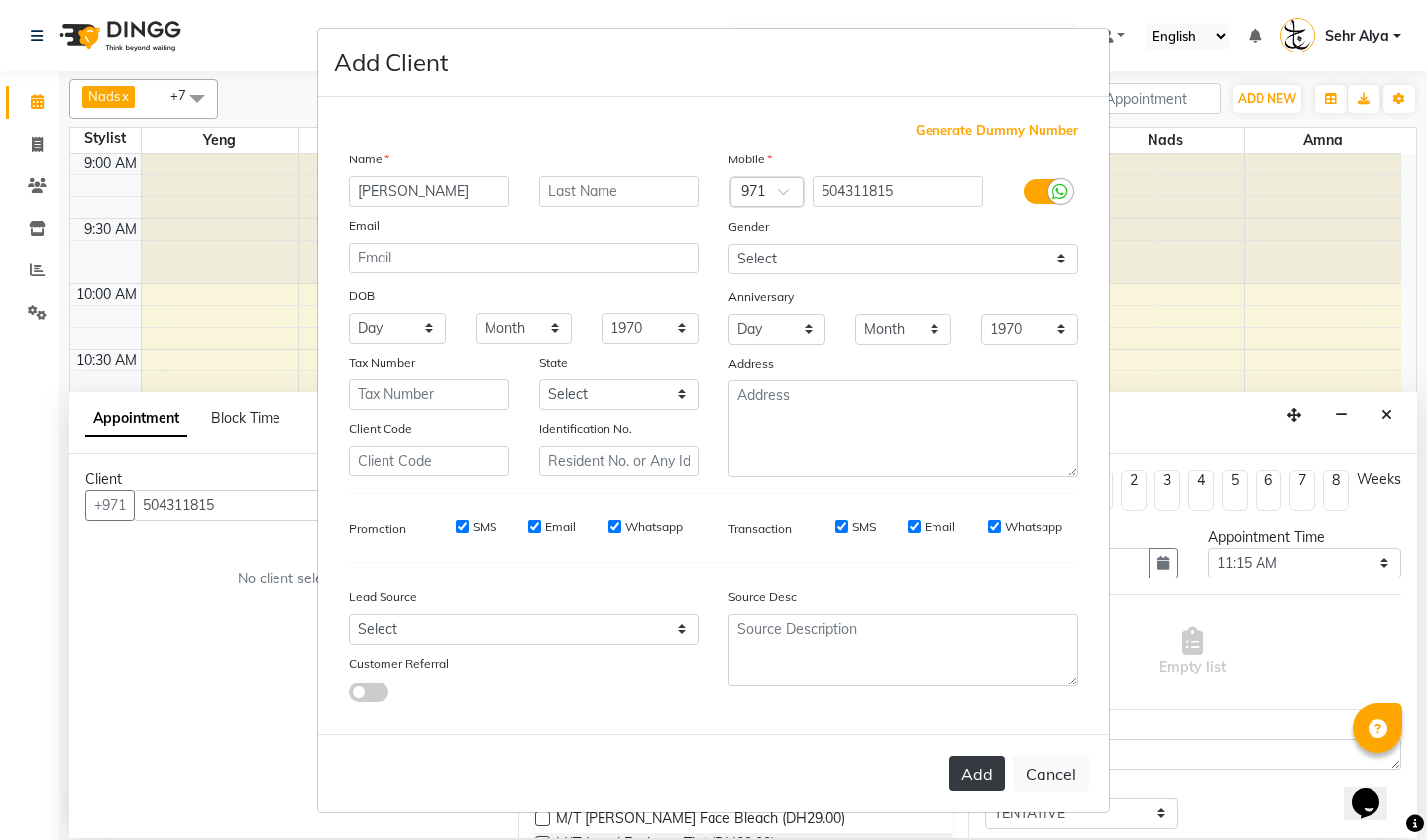 type on "[PERSON_NAME]" 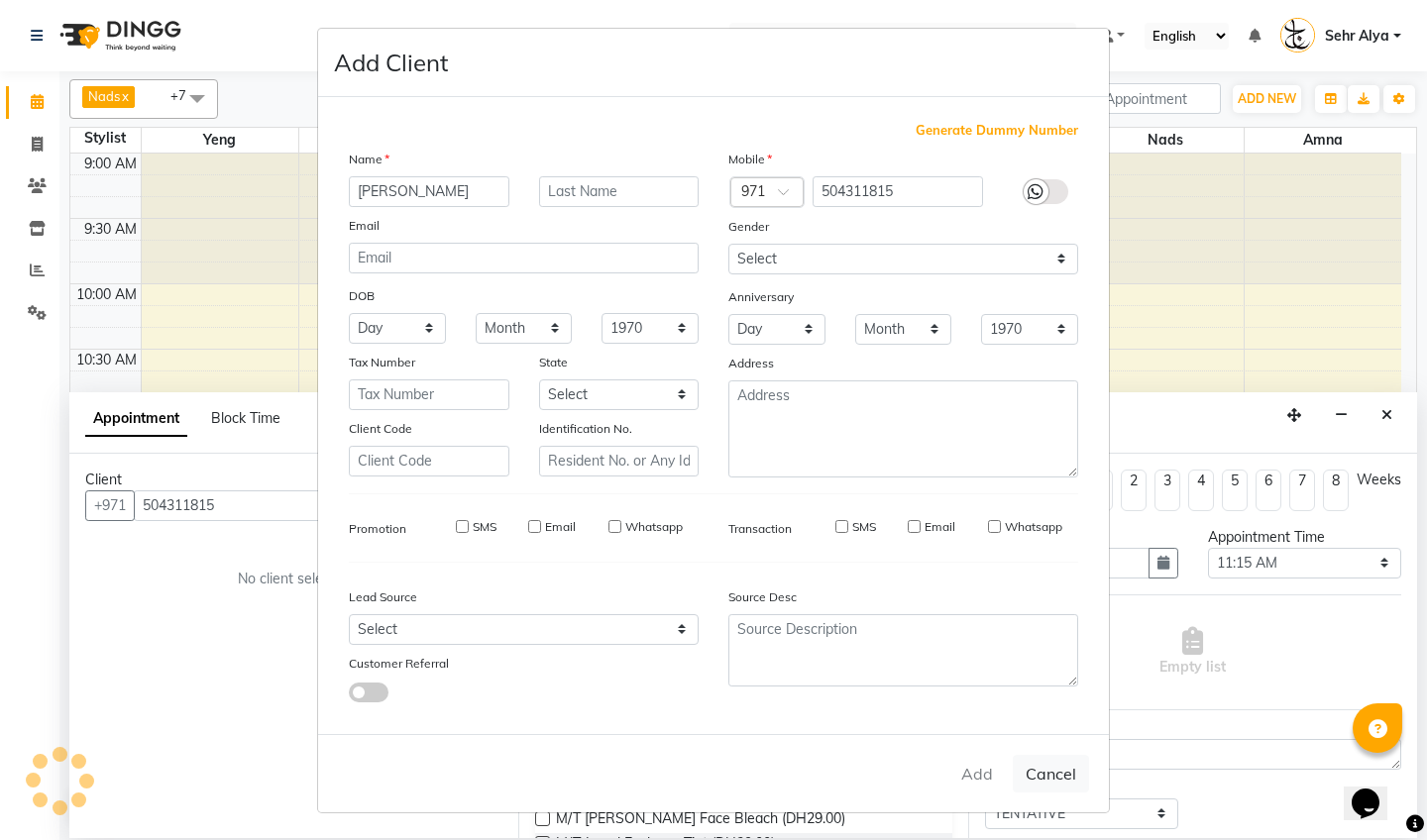 type on "50*****15" 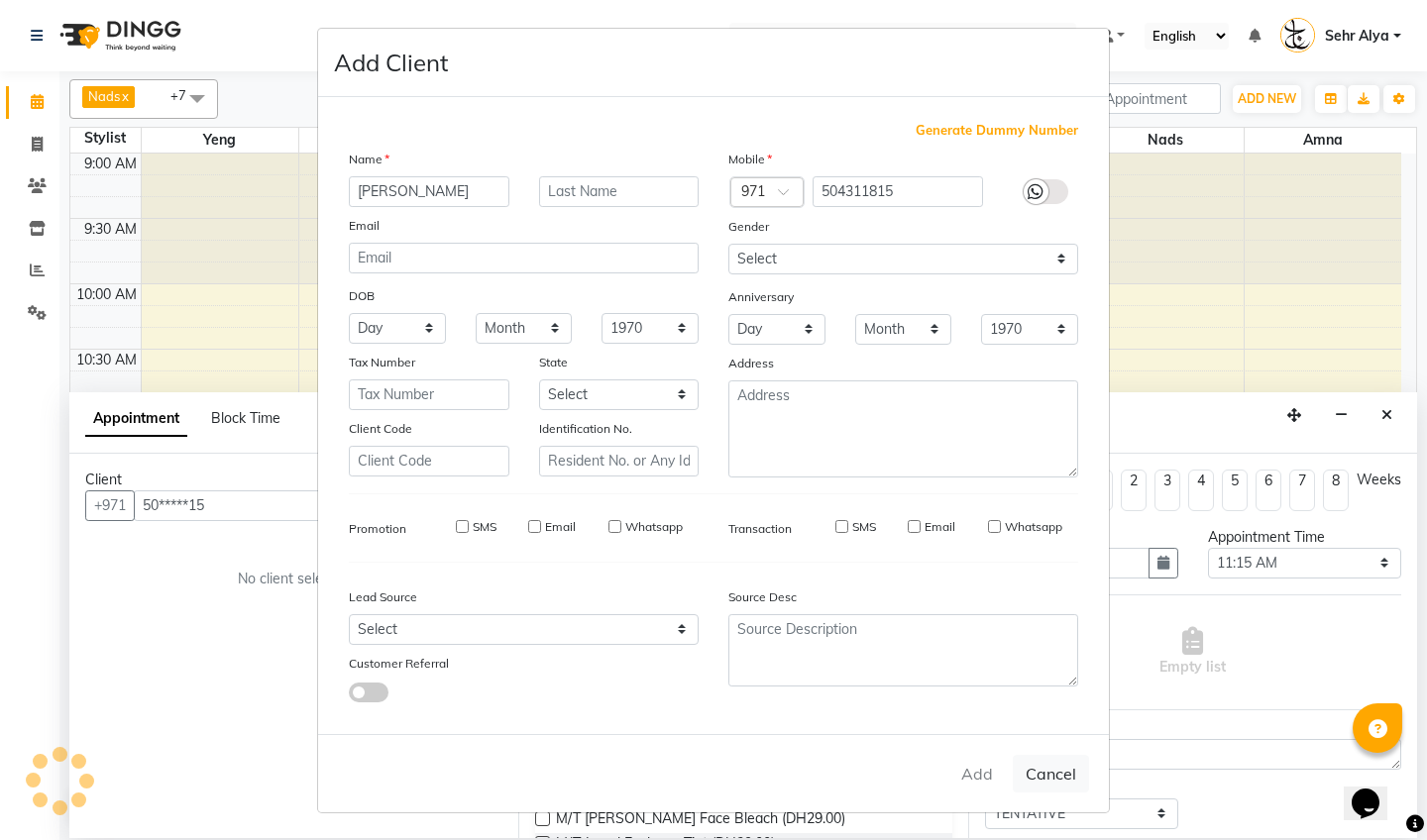 type 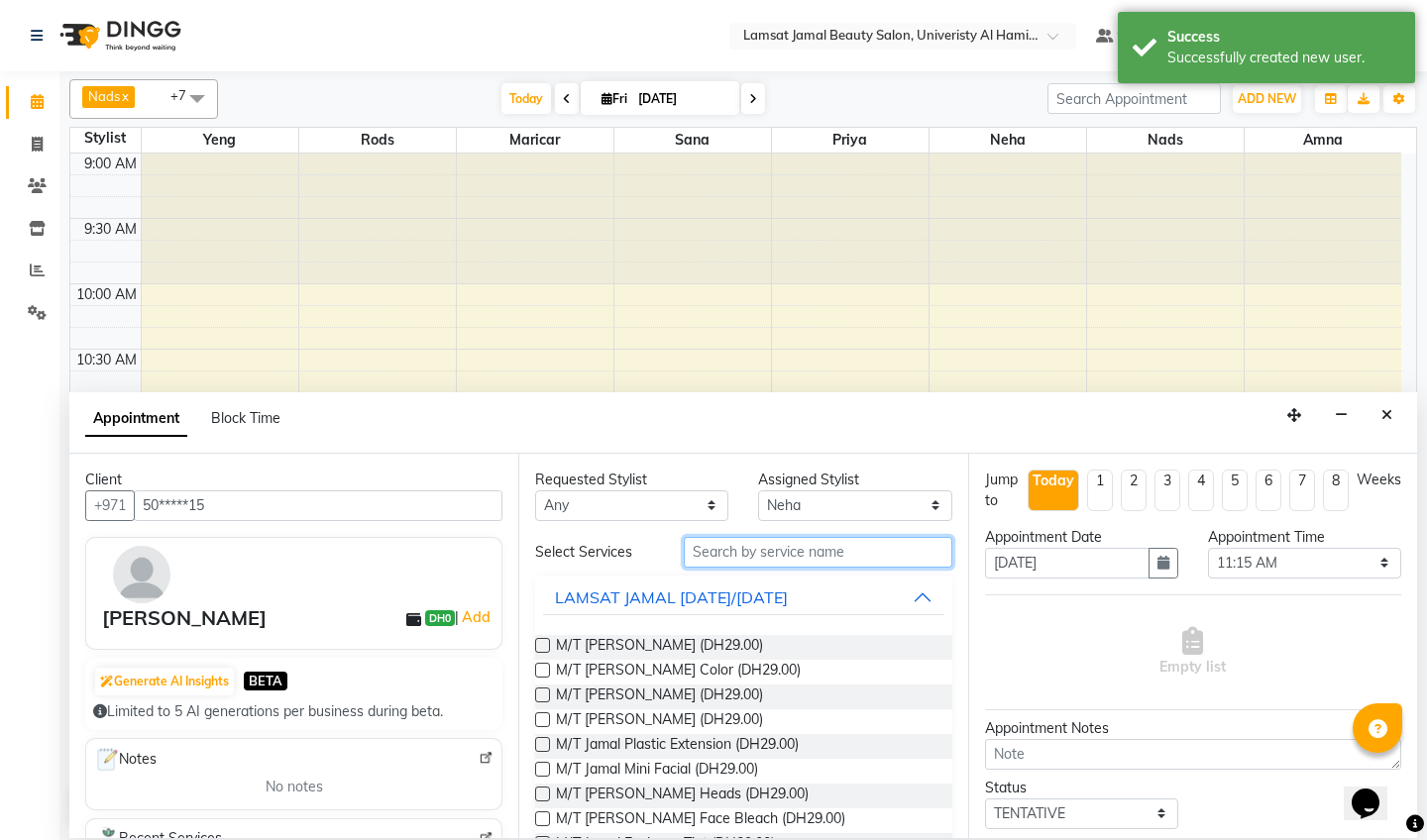 click at bounding box center (818, 552) 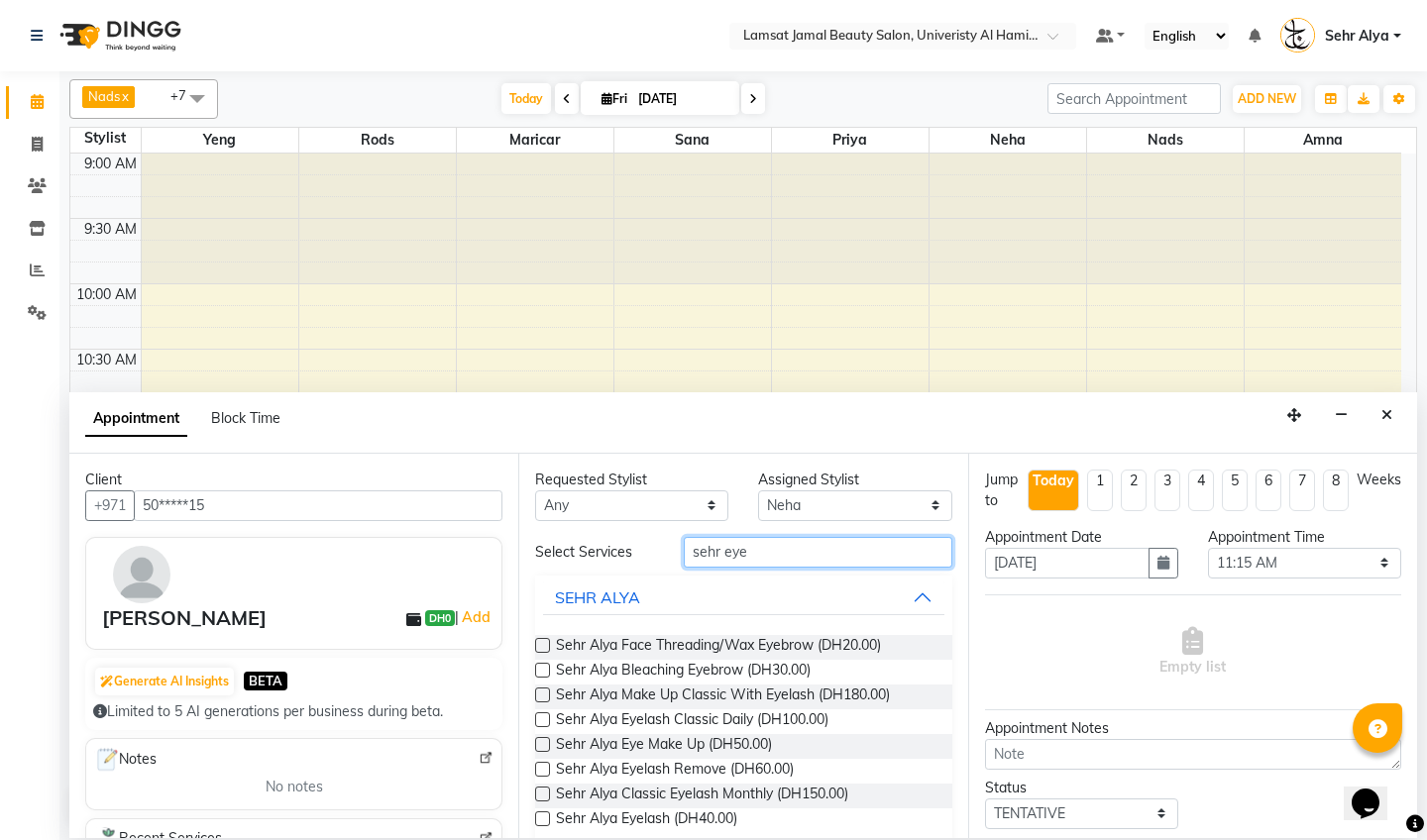 type on "sehr eye" 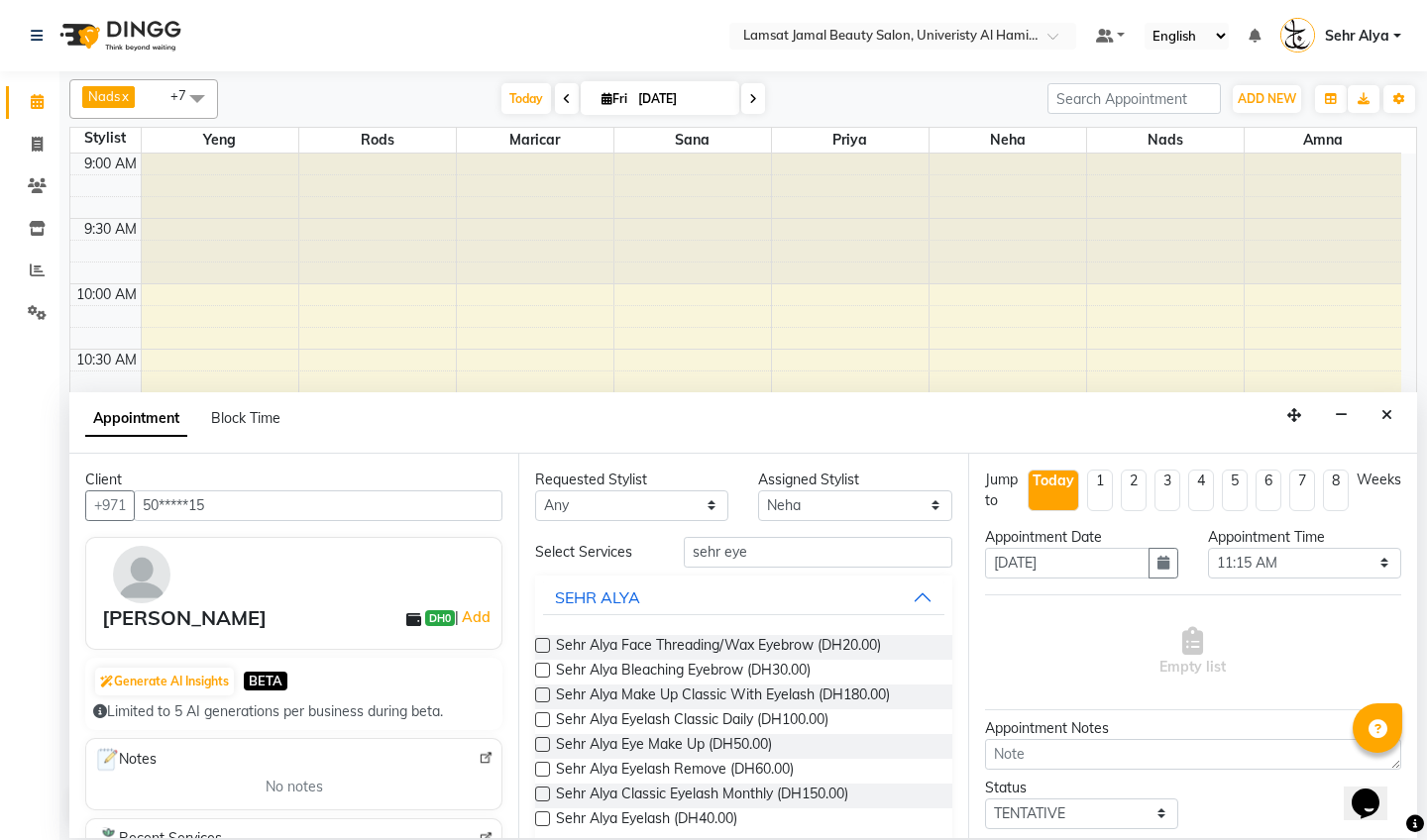 click at bounding box center [542, 645] 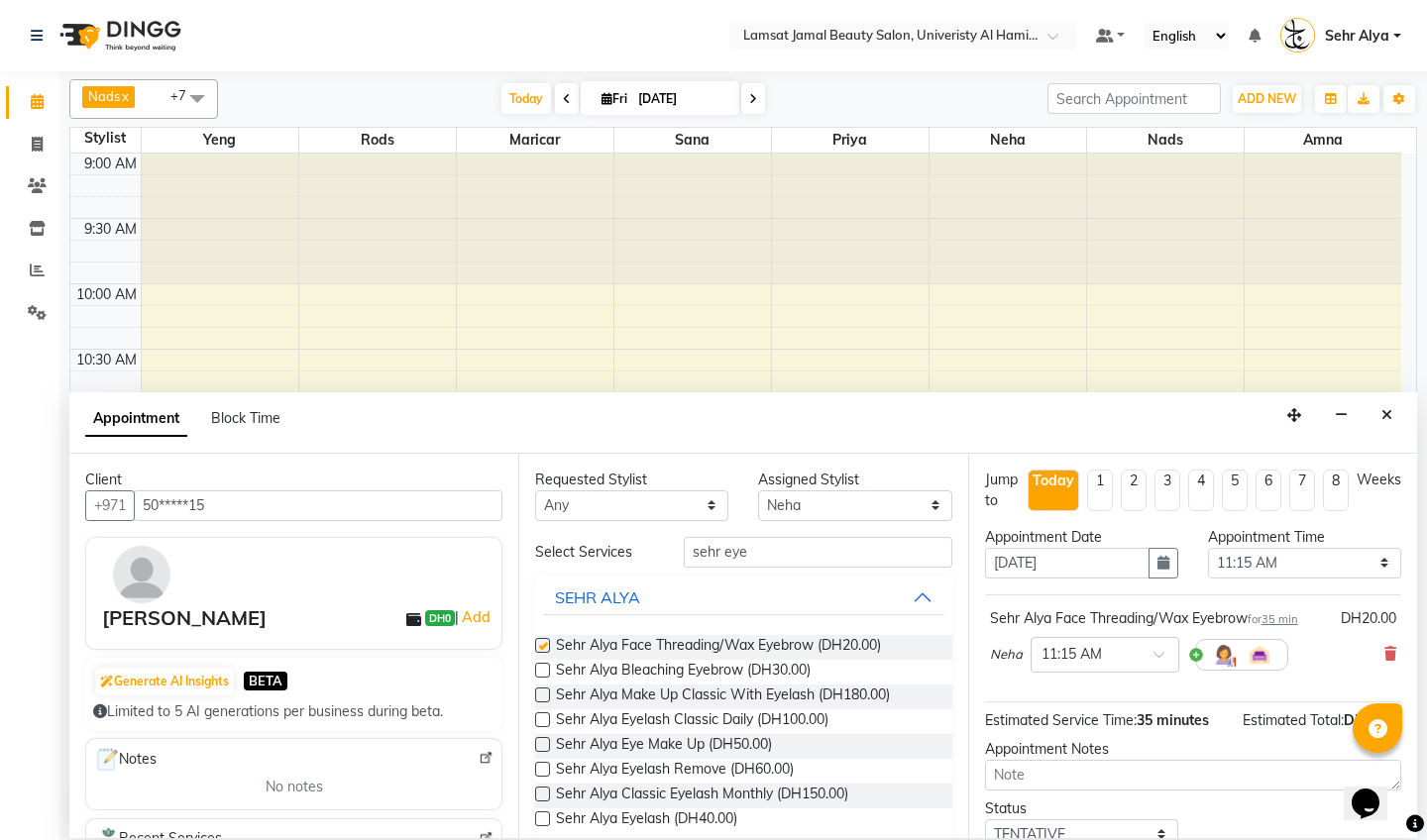 checkbox on "false" 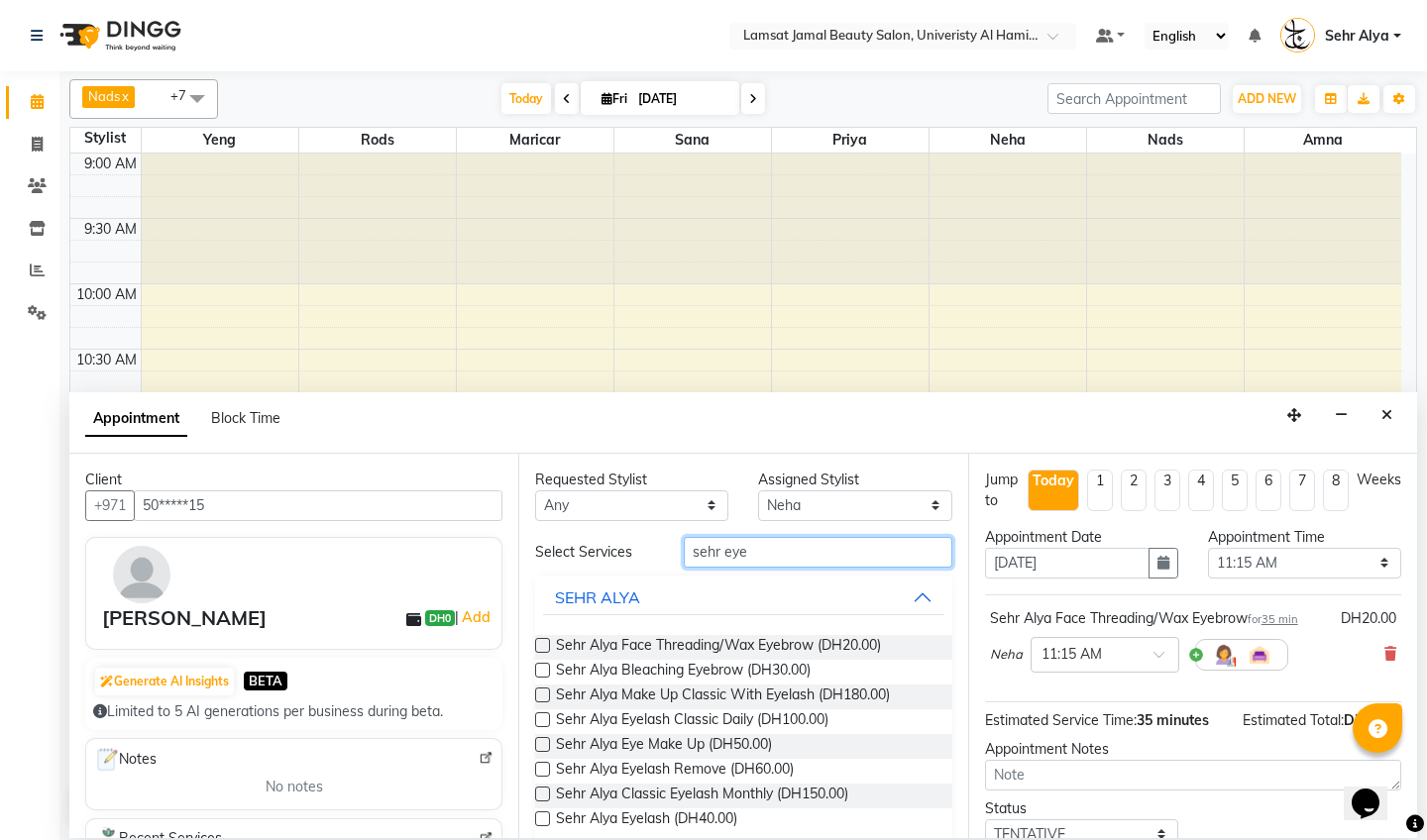 click on "sehr eye" at bounding box center (818, 552) 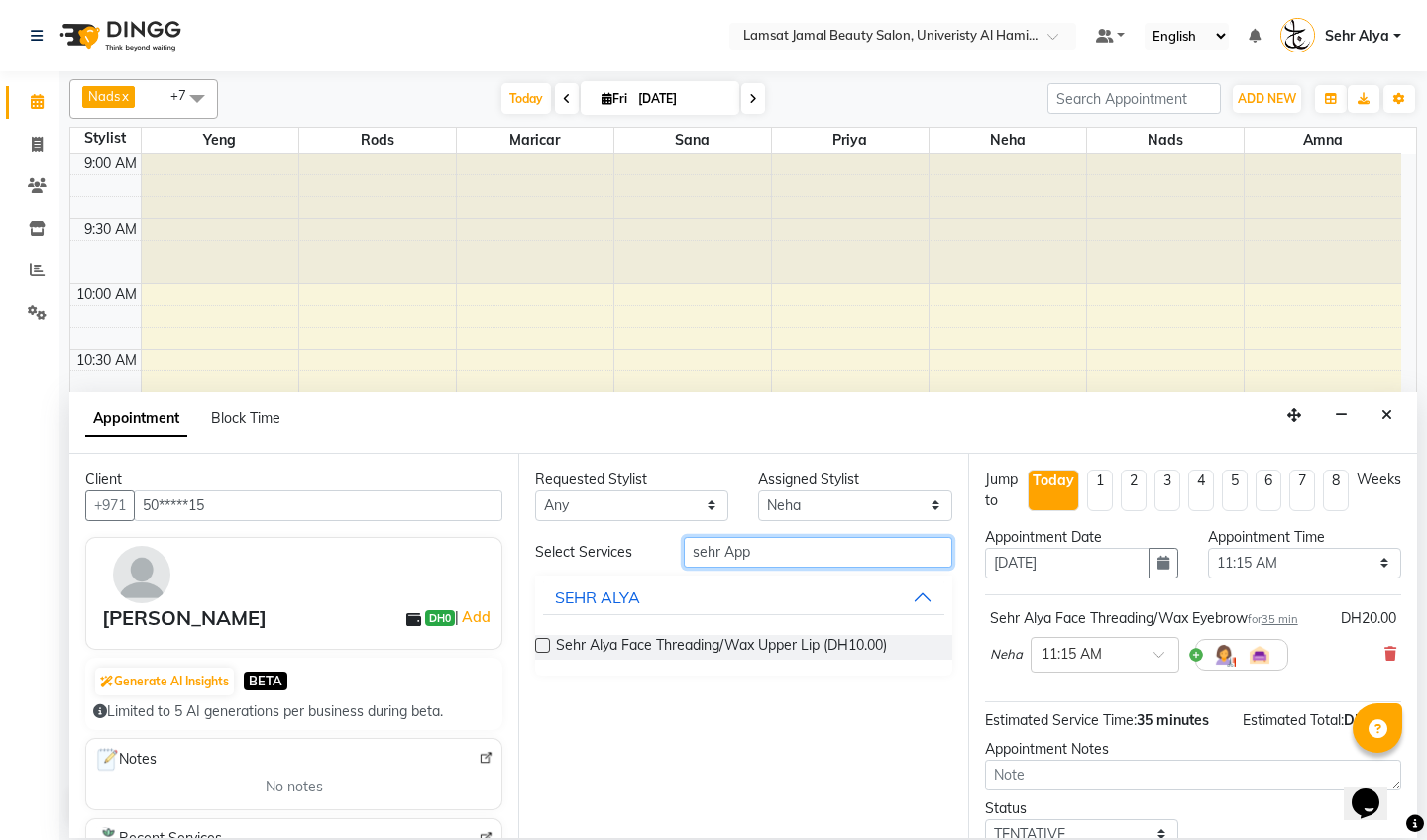 type on "sehr App" 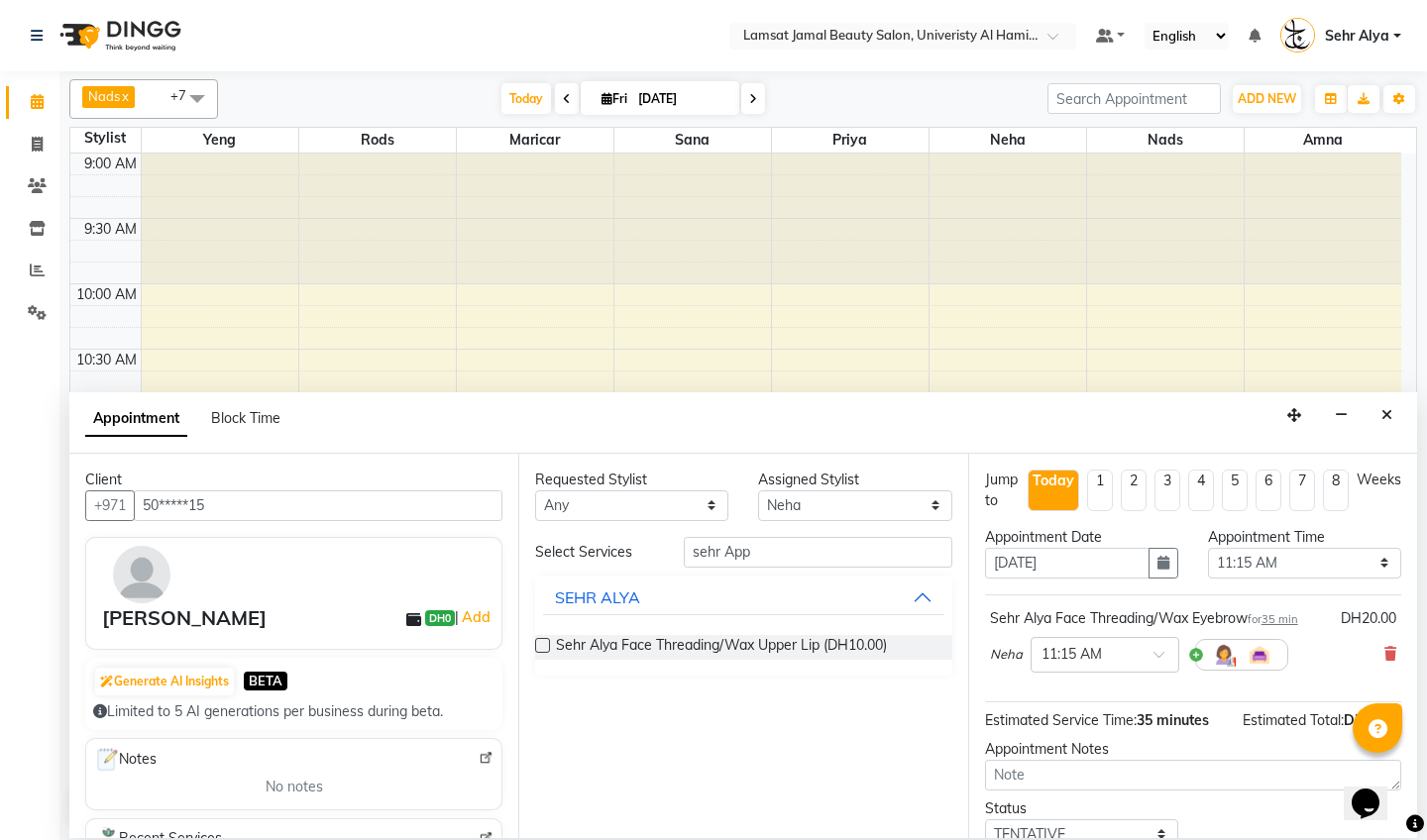 drag, startPoint x: 750, startPoint y: 587, endPoint x: 542, endPoint y: 645, distance: 215.93518 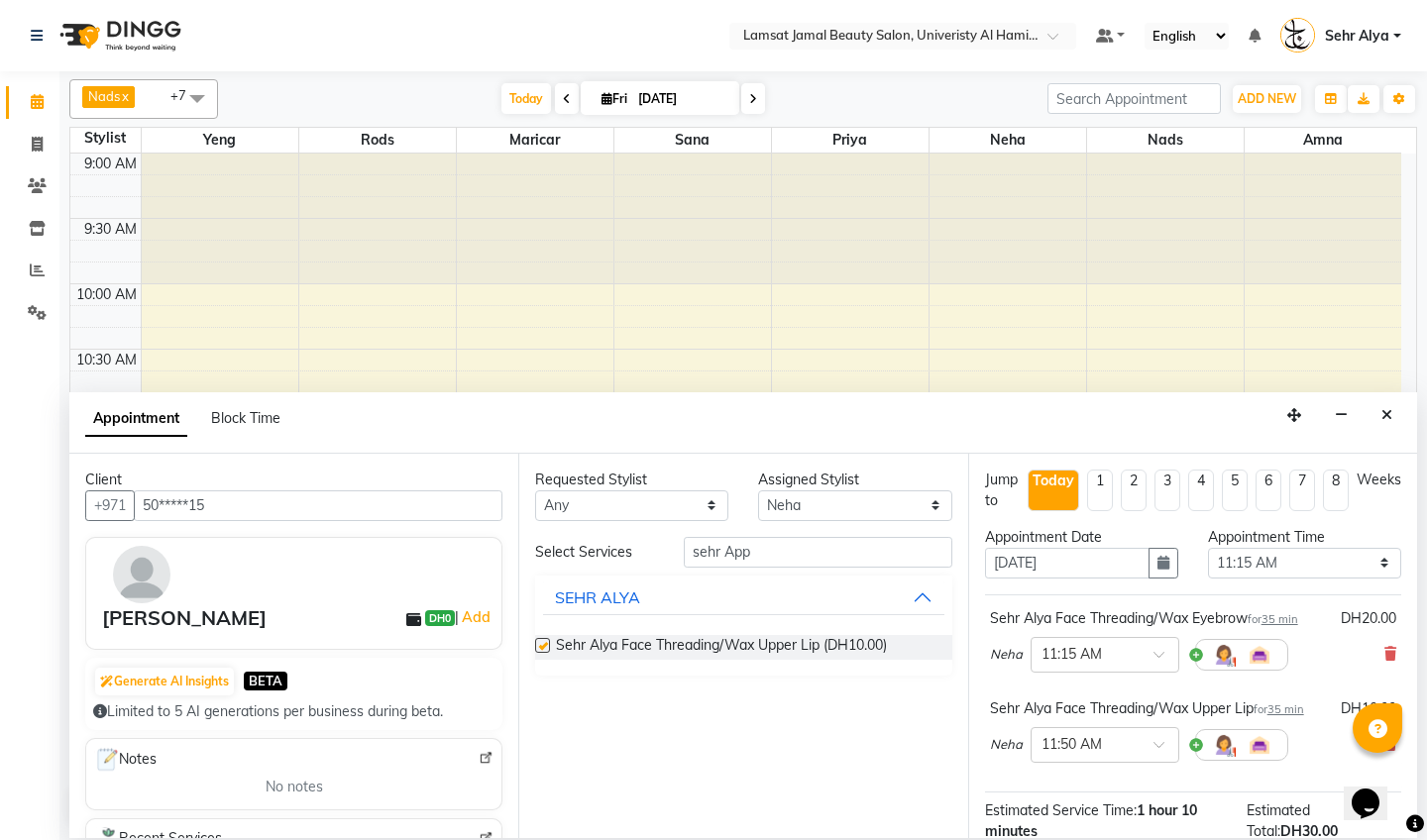 checkbox on "false" 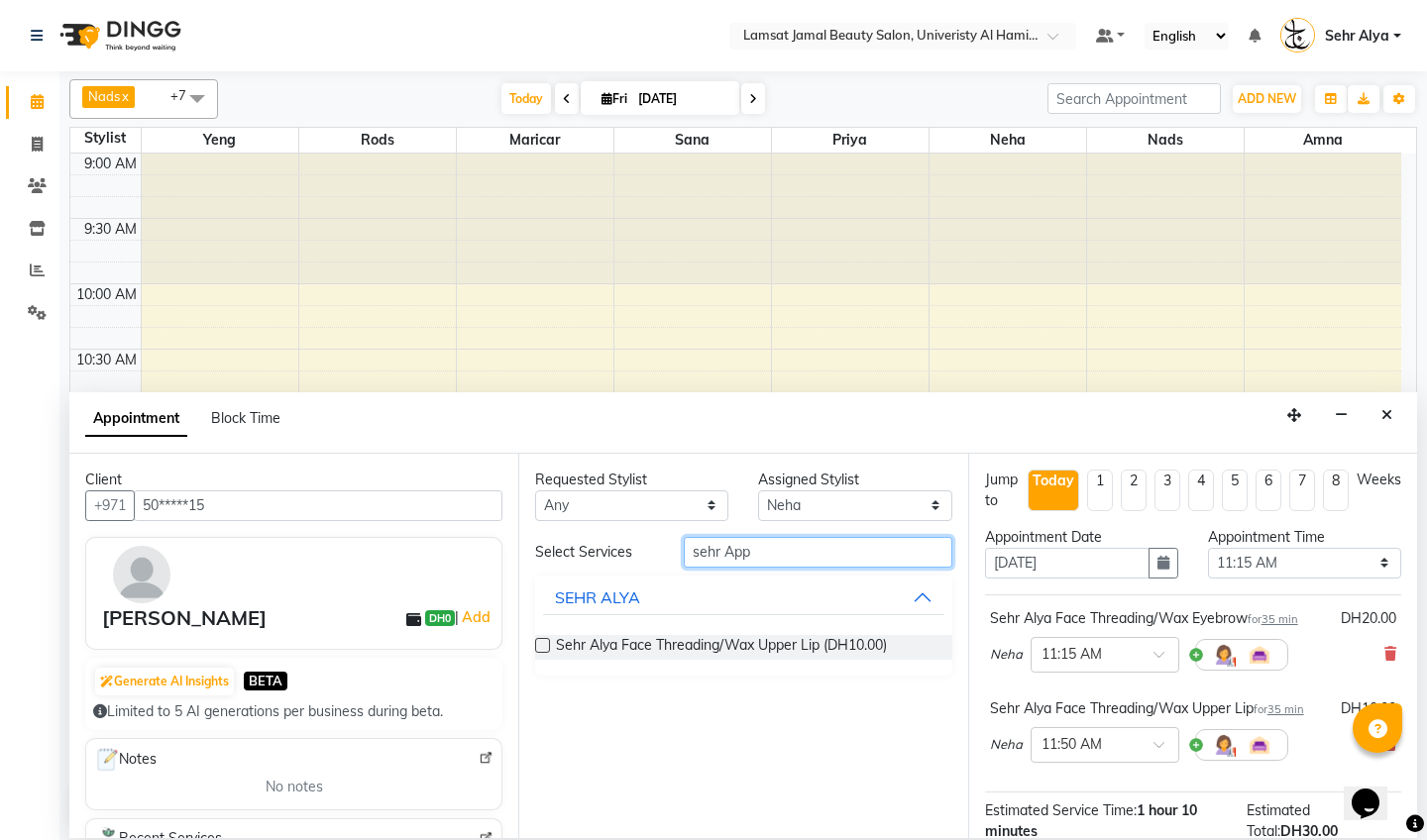 click on "sehr App" at bounding box center (818, 552) 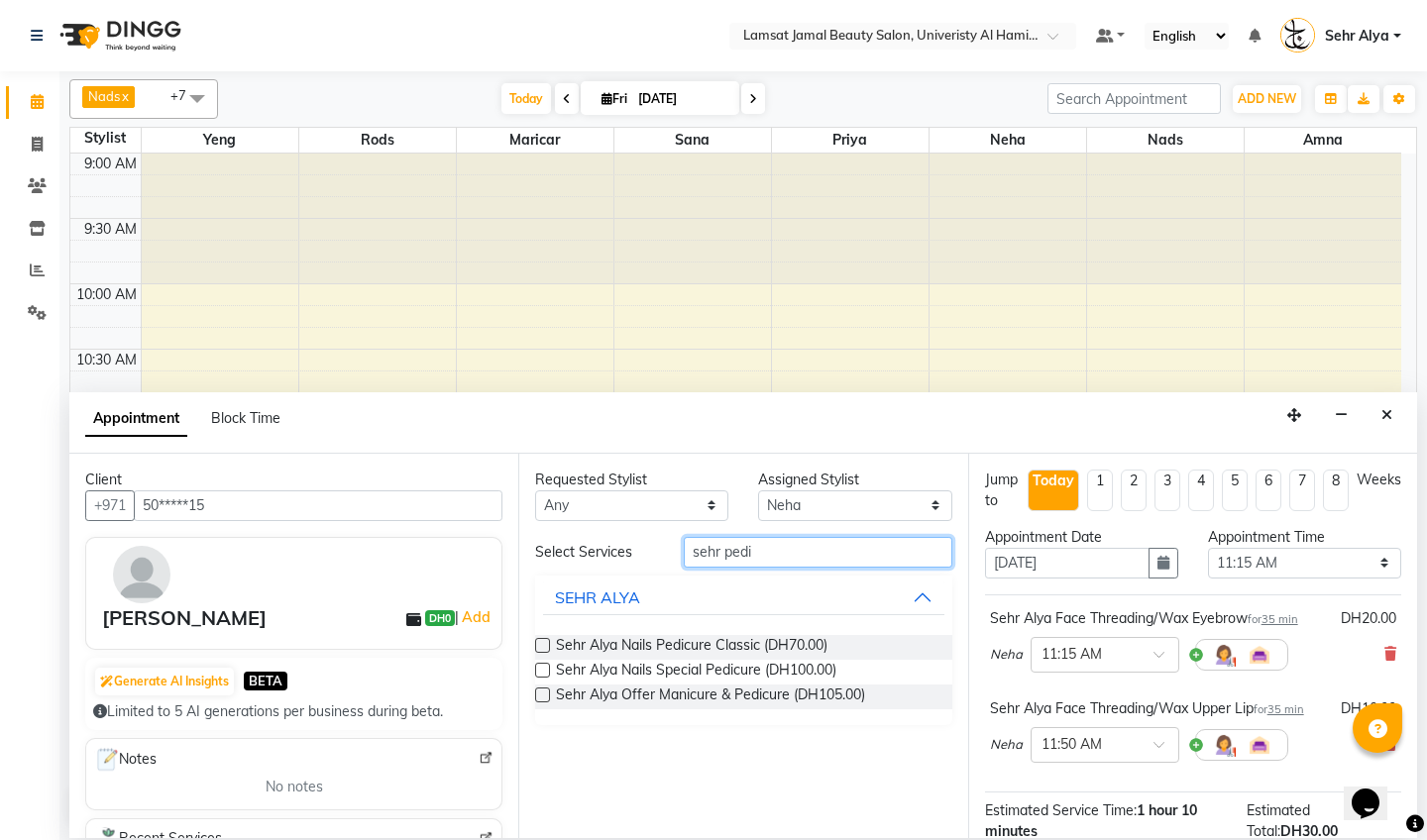 type on "sehr pedi" 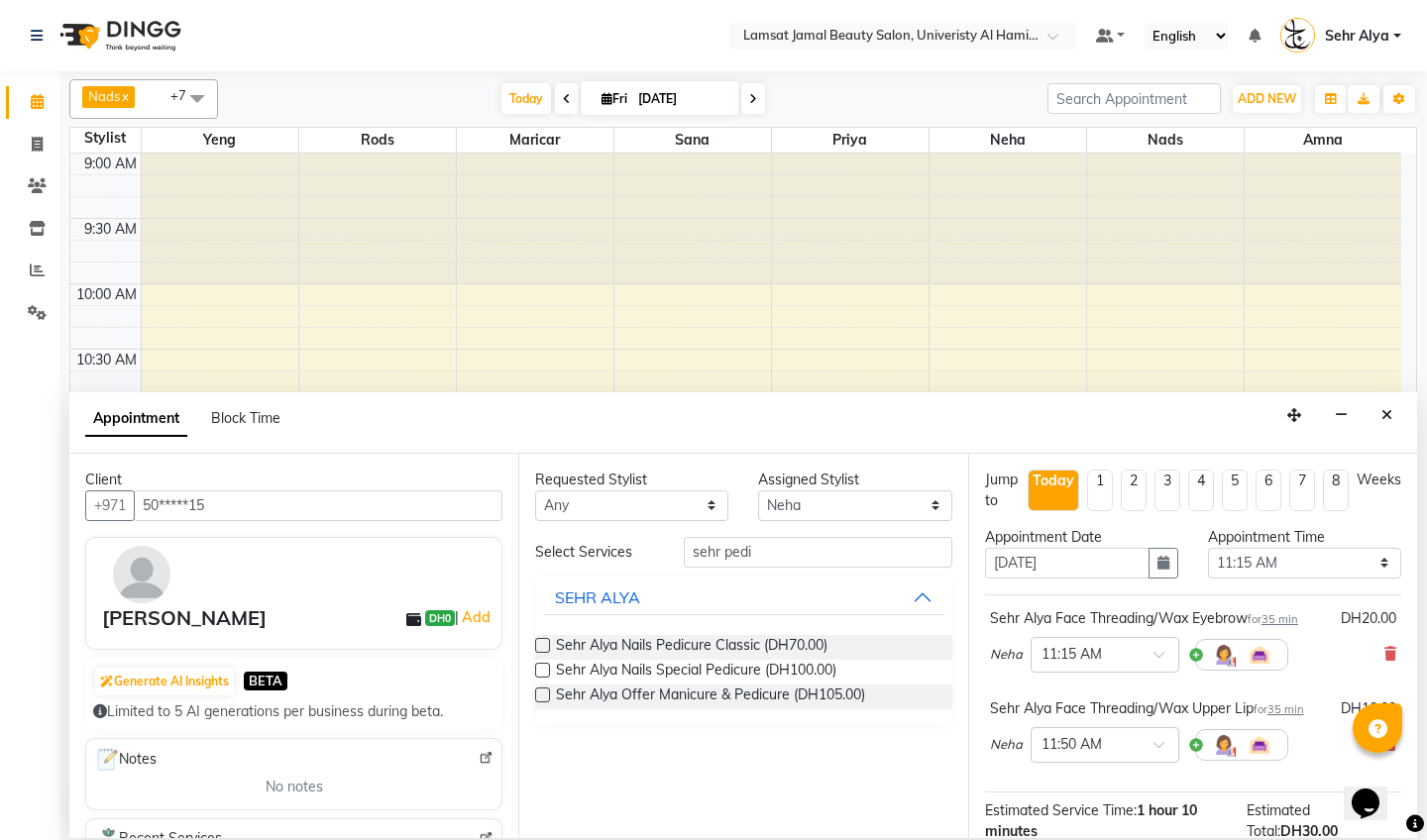 click at bounding box center [542, 645] 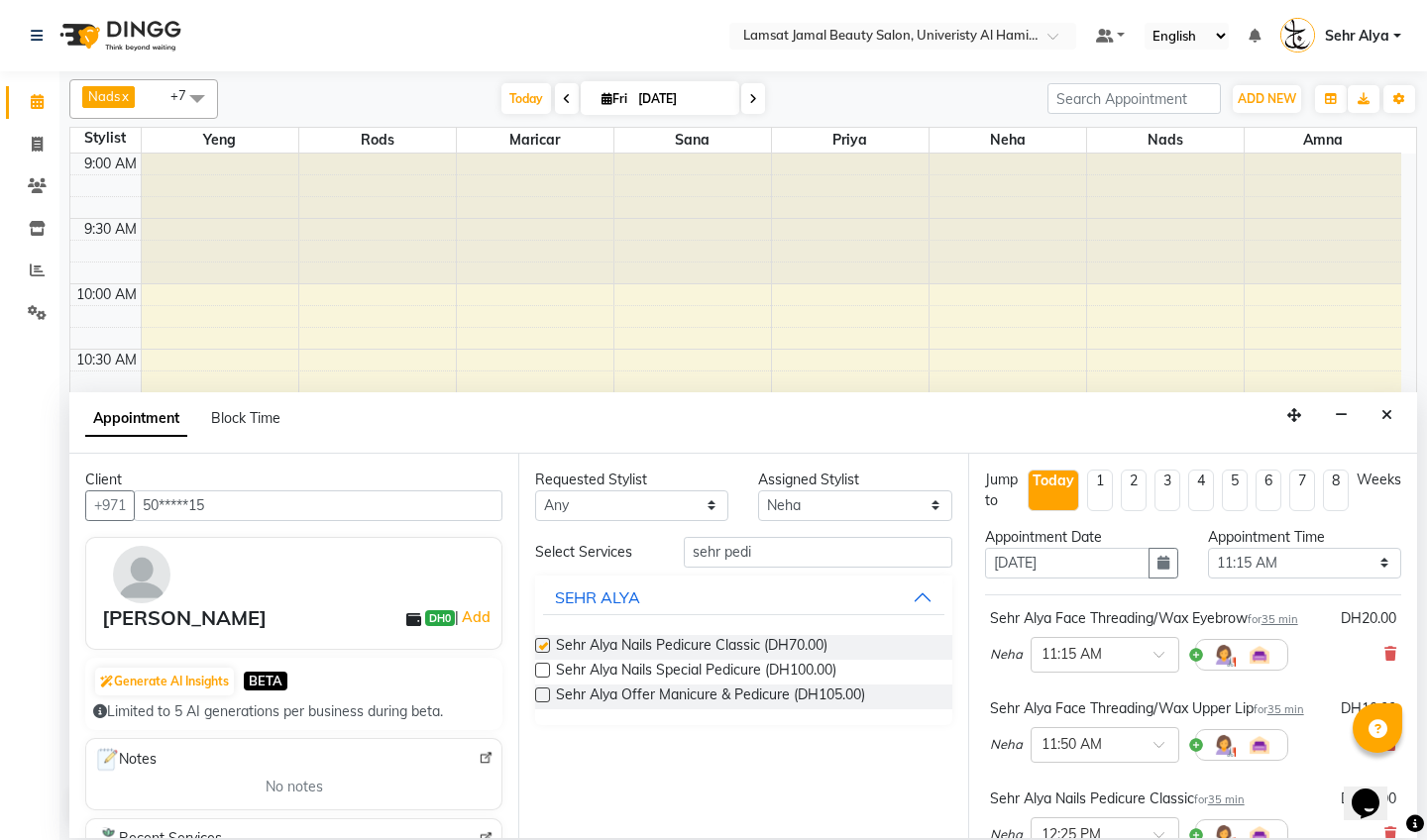 checkbox on "false" 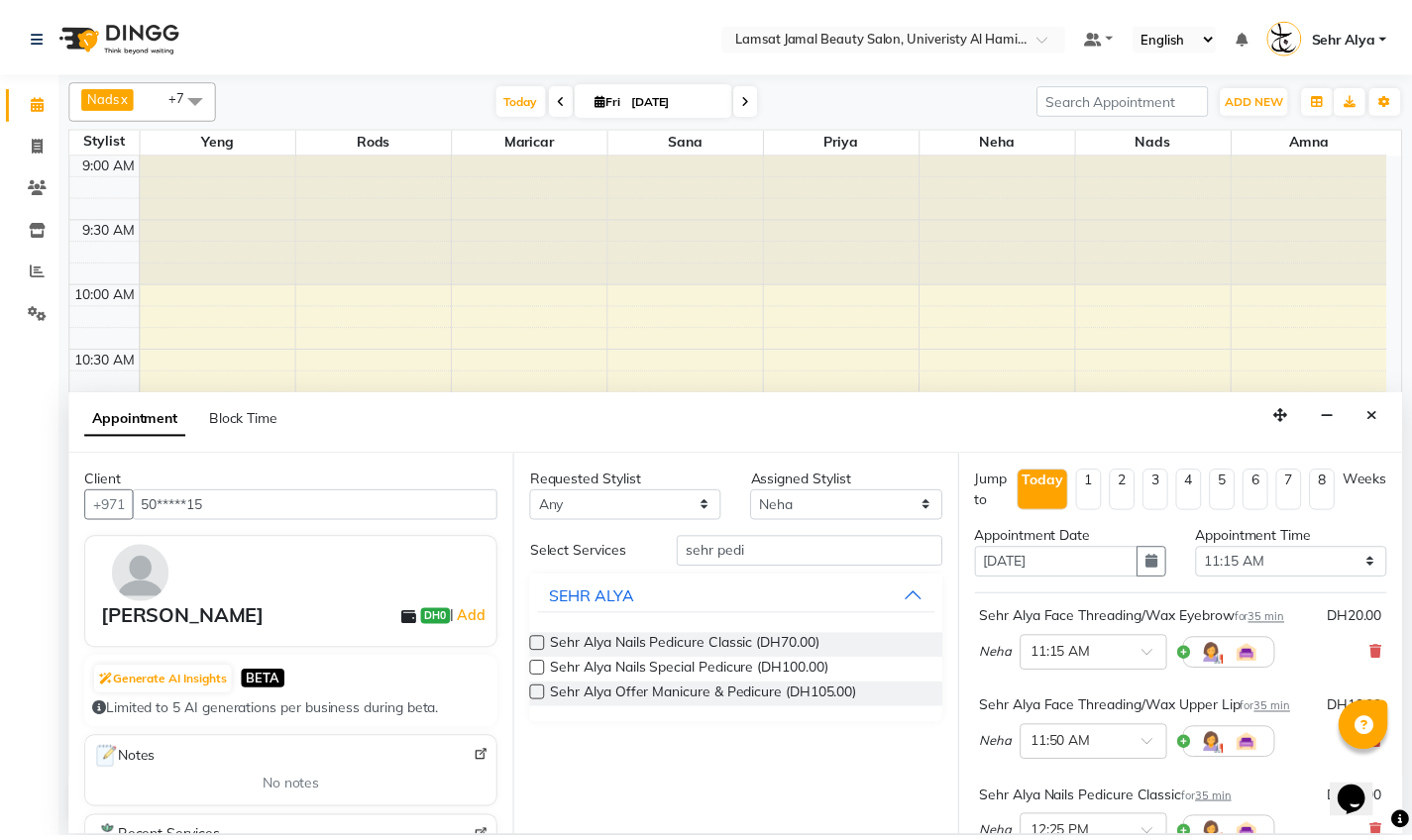 scroll, scrollTop: 338, scrollLeft: 0, axis: vertical 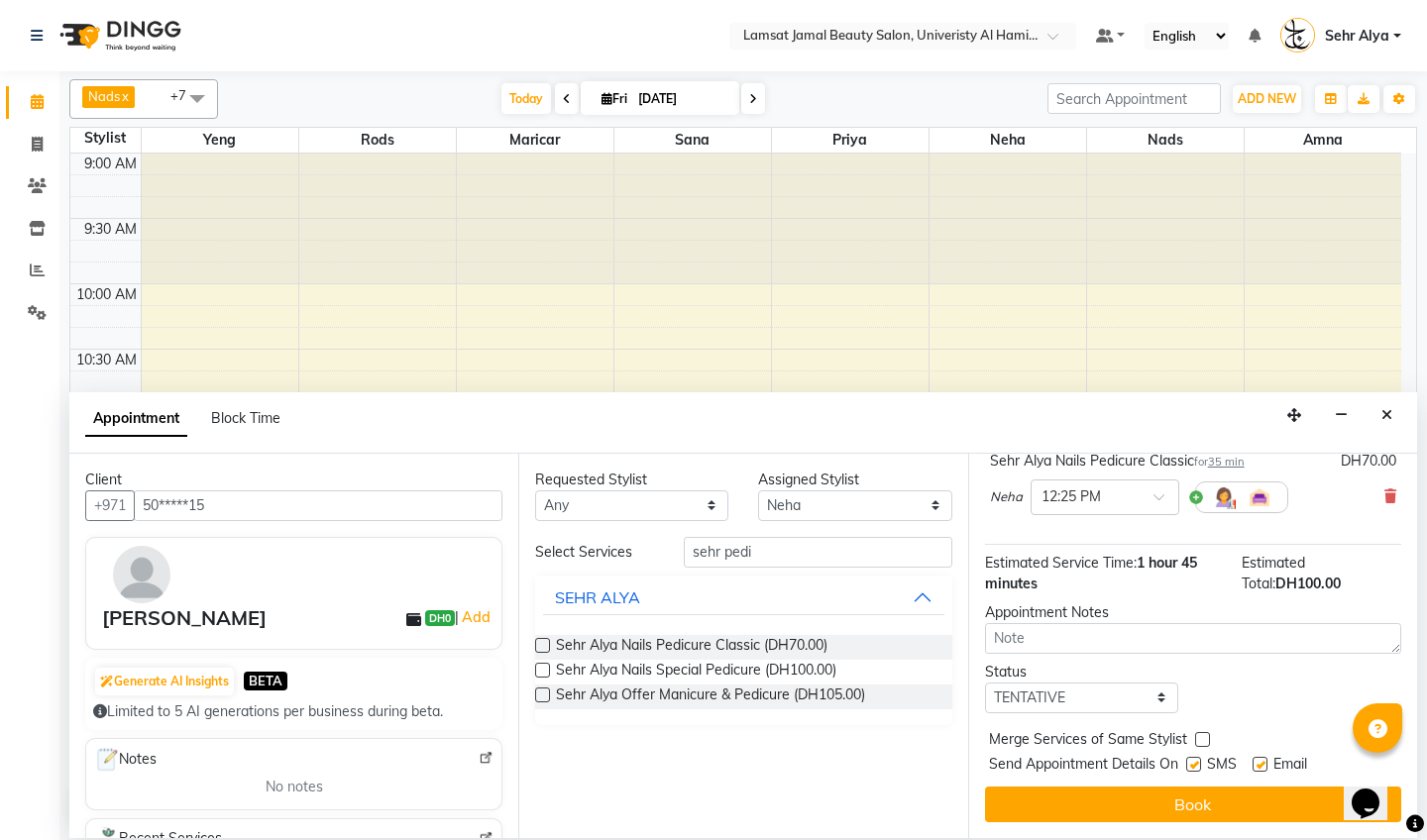 click at bounding box center (1202, 739) 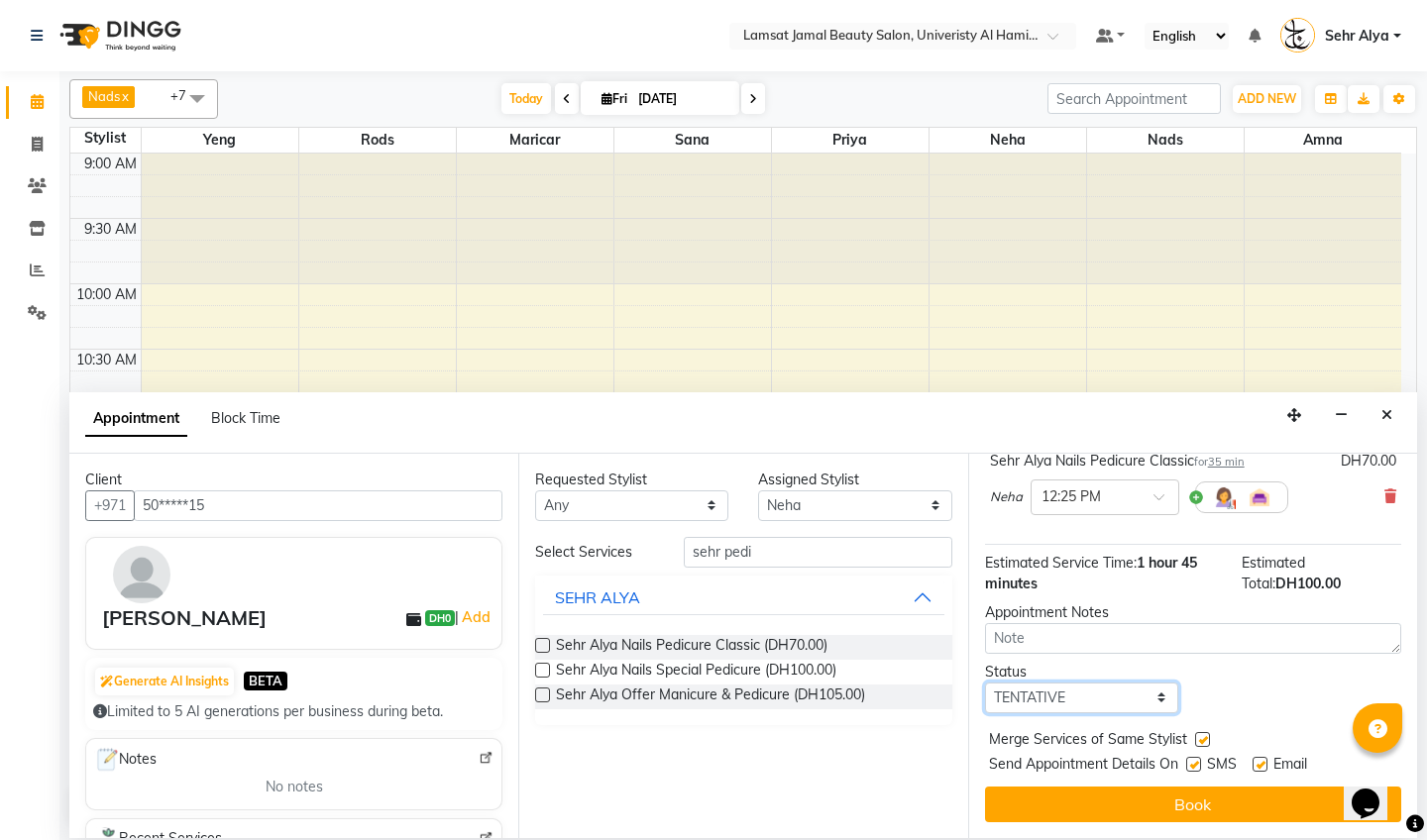 select on "confirm booking" 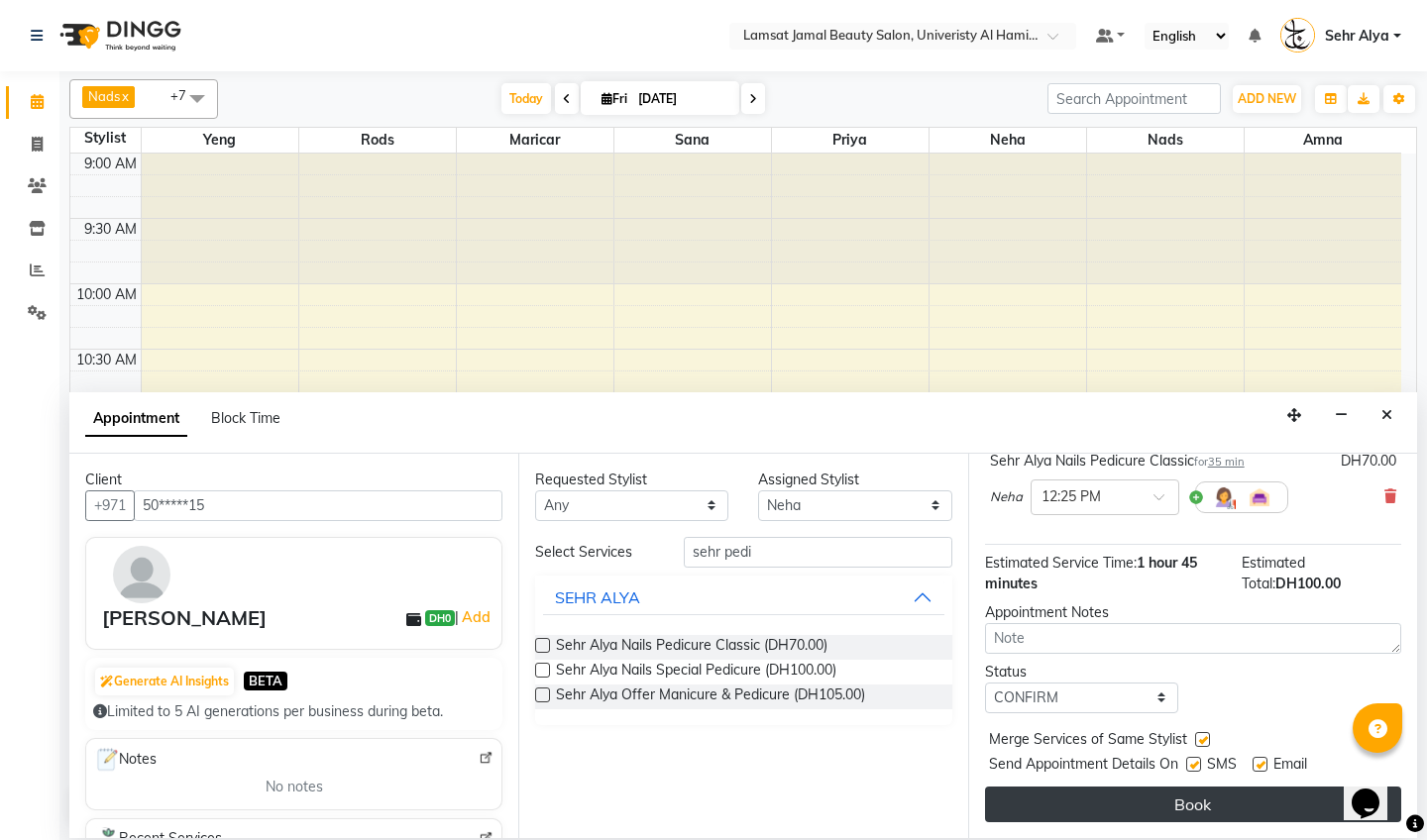 click on "Book" at bounding box center [1193, 804] 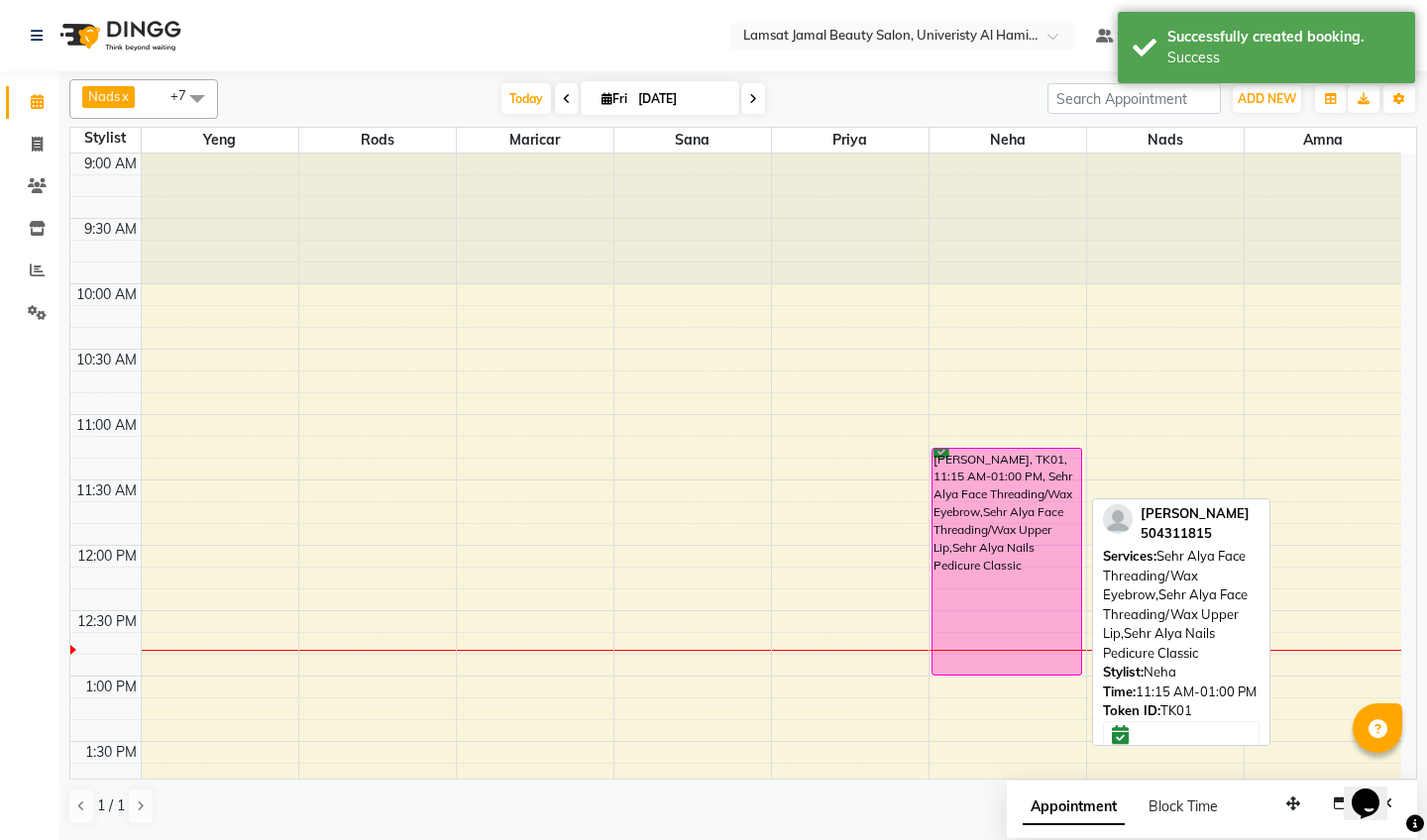 click on "[PERSON_NAME], TK01, 11:15 AM-01:00 PM, Sehr Alya Face Threading/Wax Eyebrow,Sehr Alya Face Threading/Wax Upper Lip,Sehr Alya Nails Pedicure Classic" at bounding box center (1007, 562) 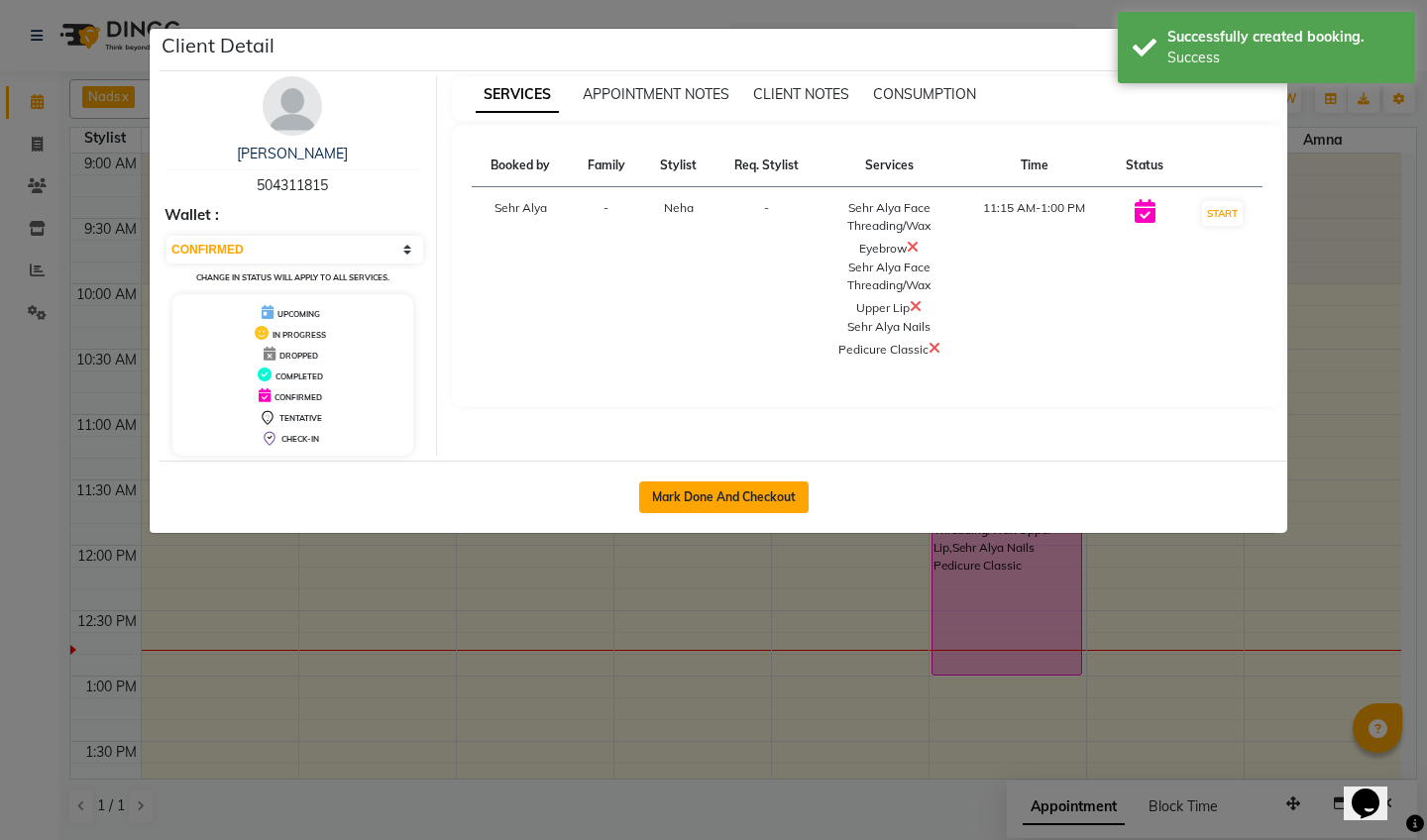 click on "Mark Done And Checkout" 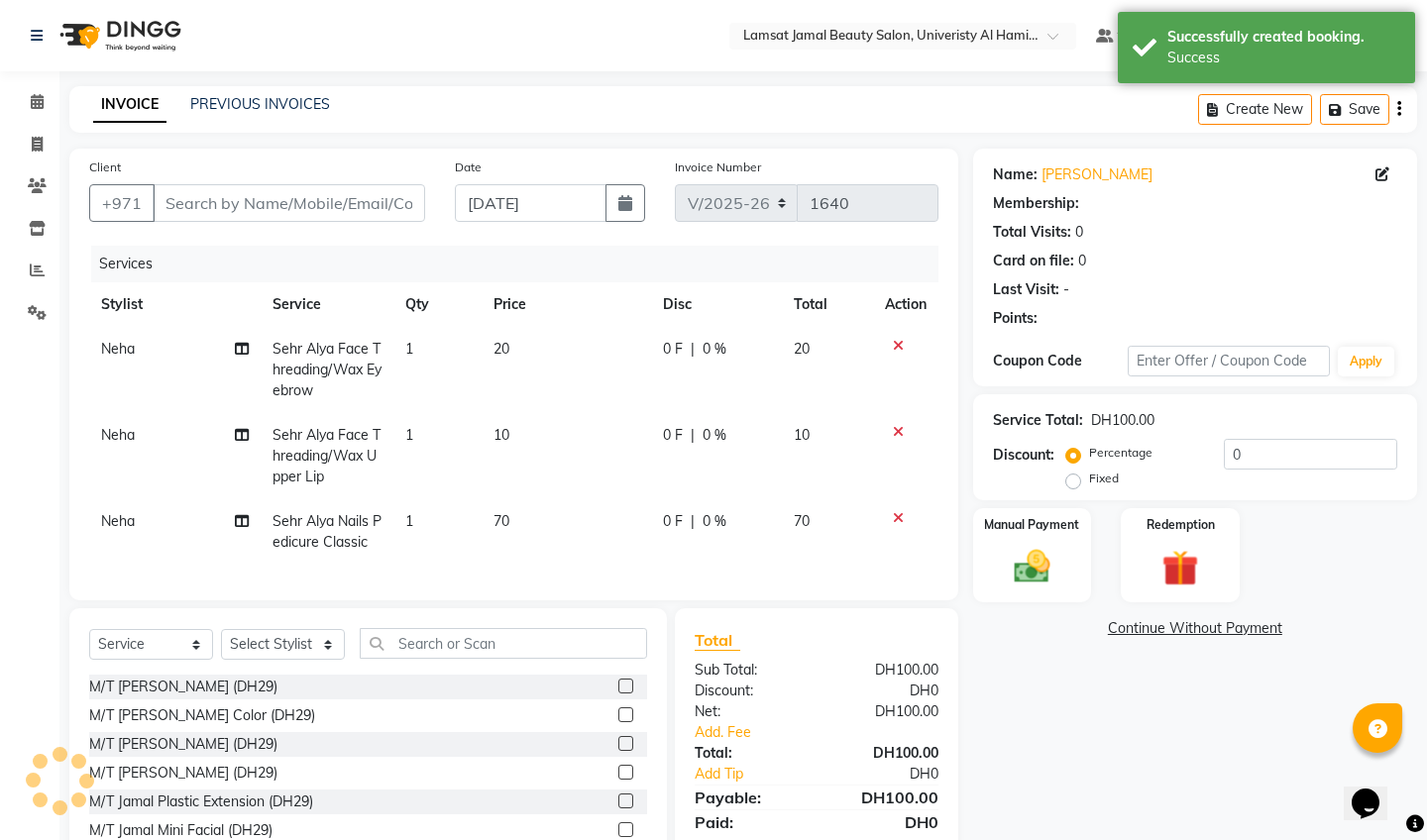 type on "50*****15" 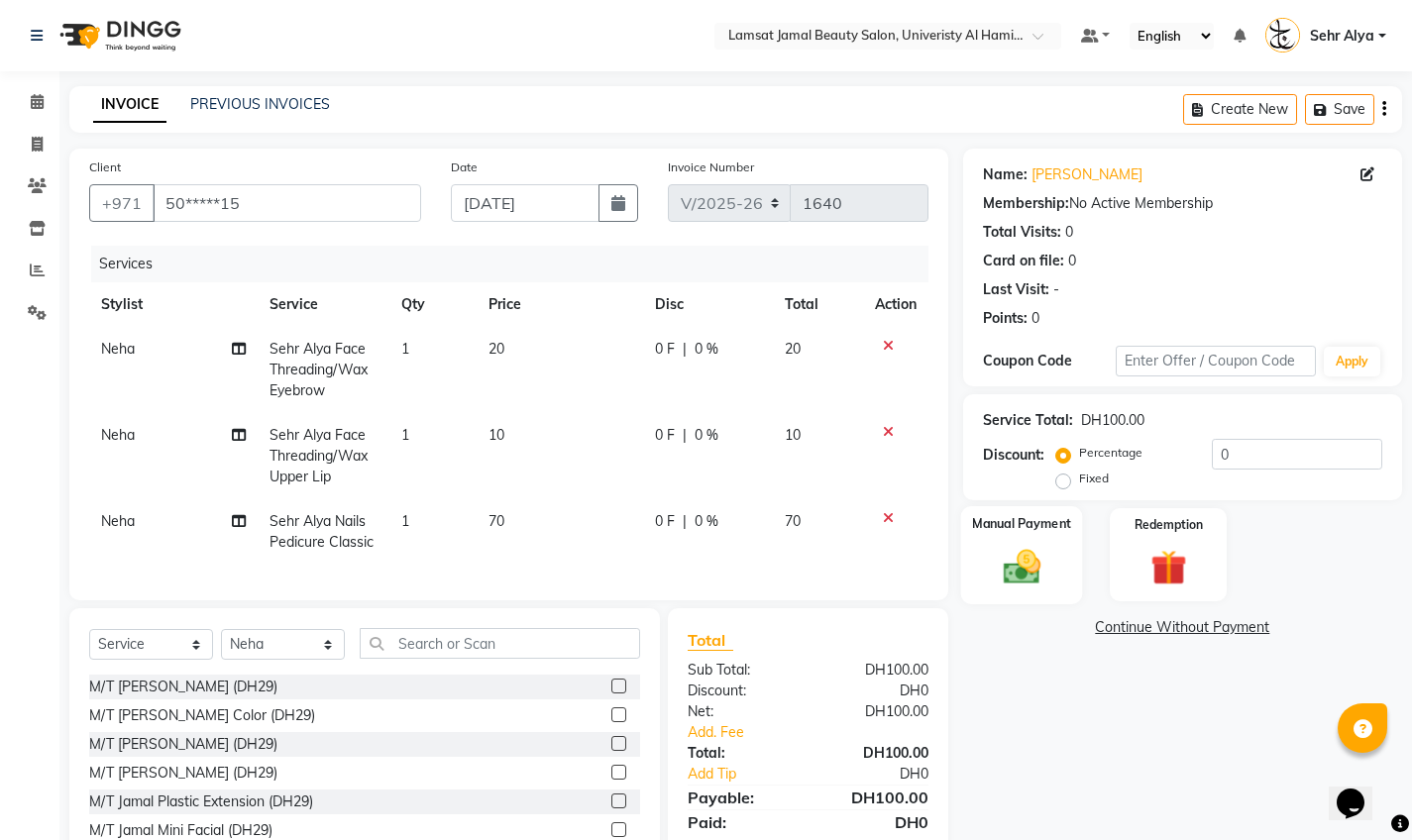 click 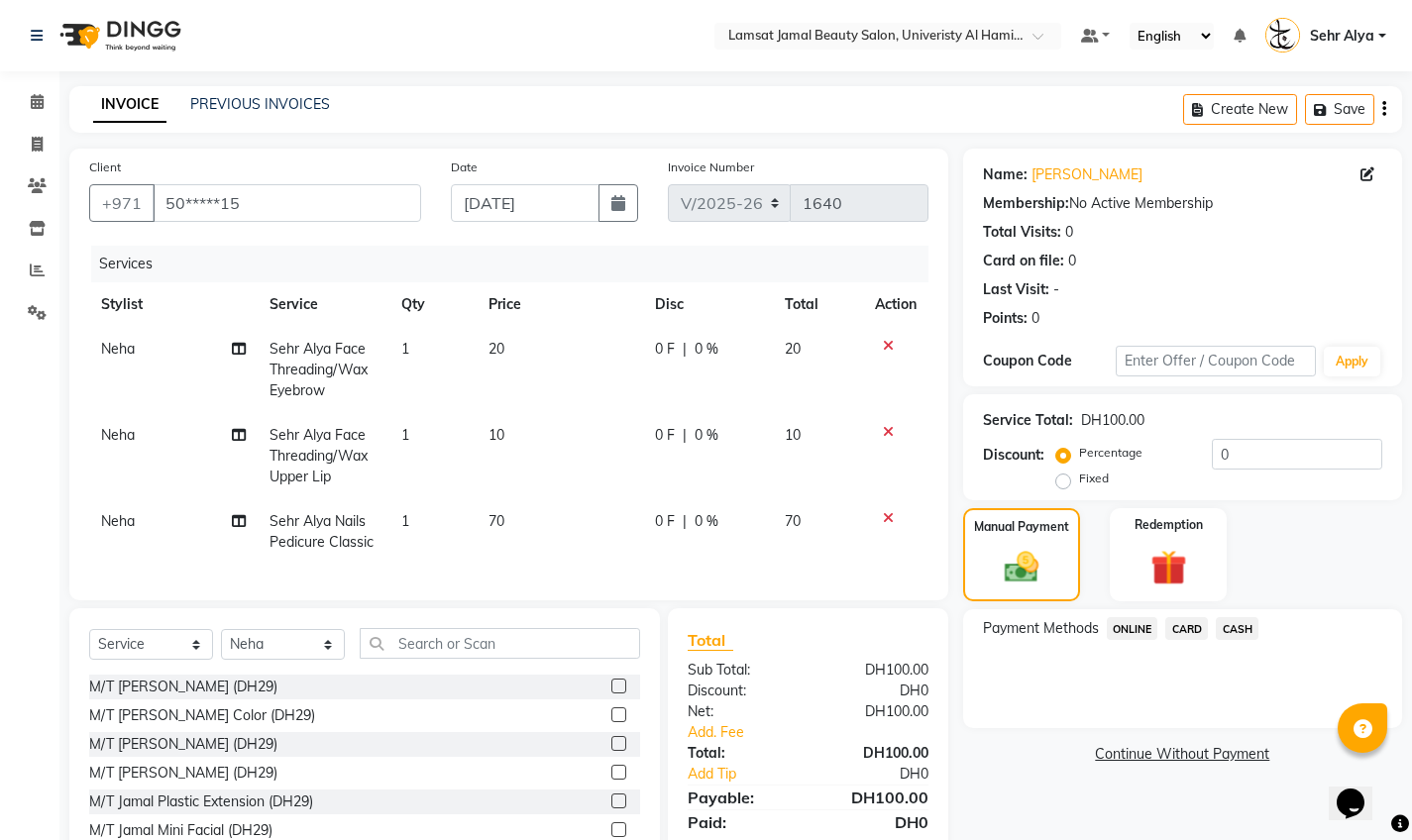 click on "CARD" 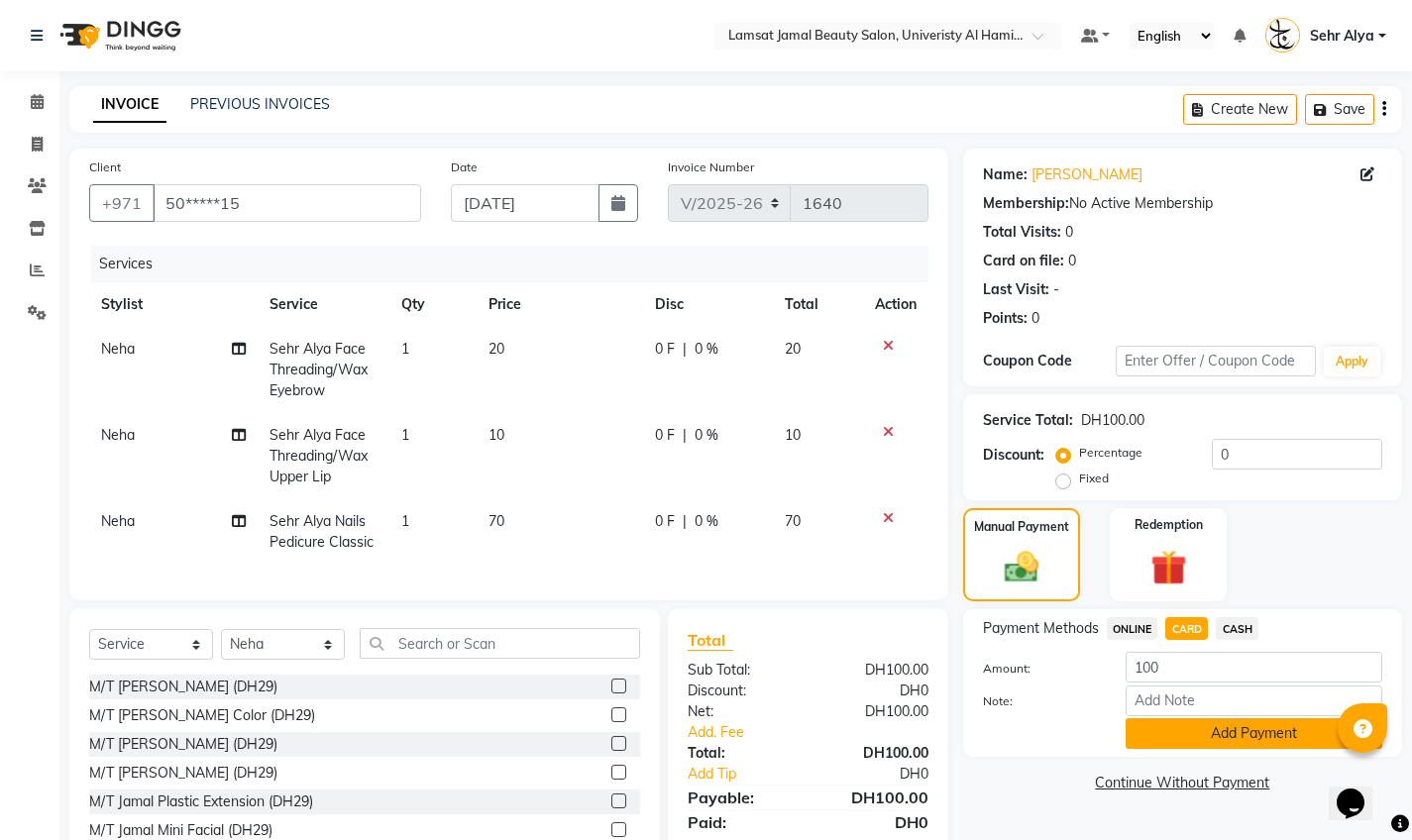 click on "Add Payment" 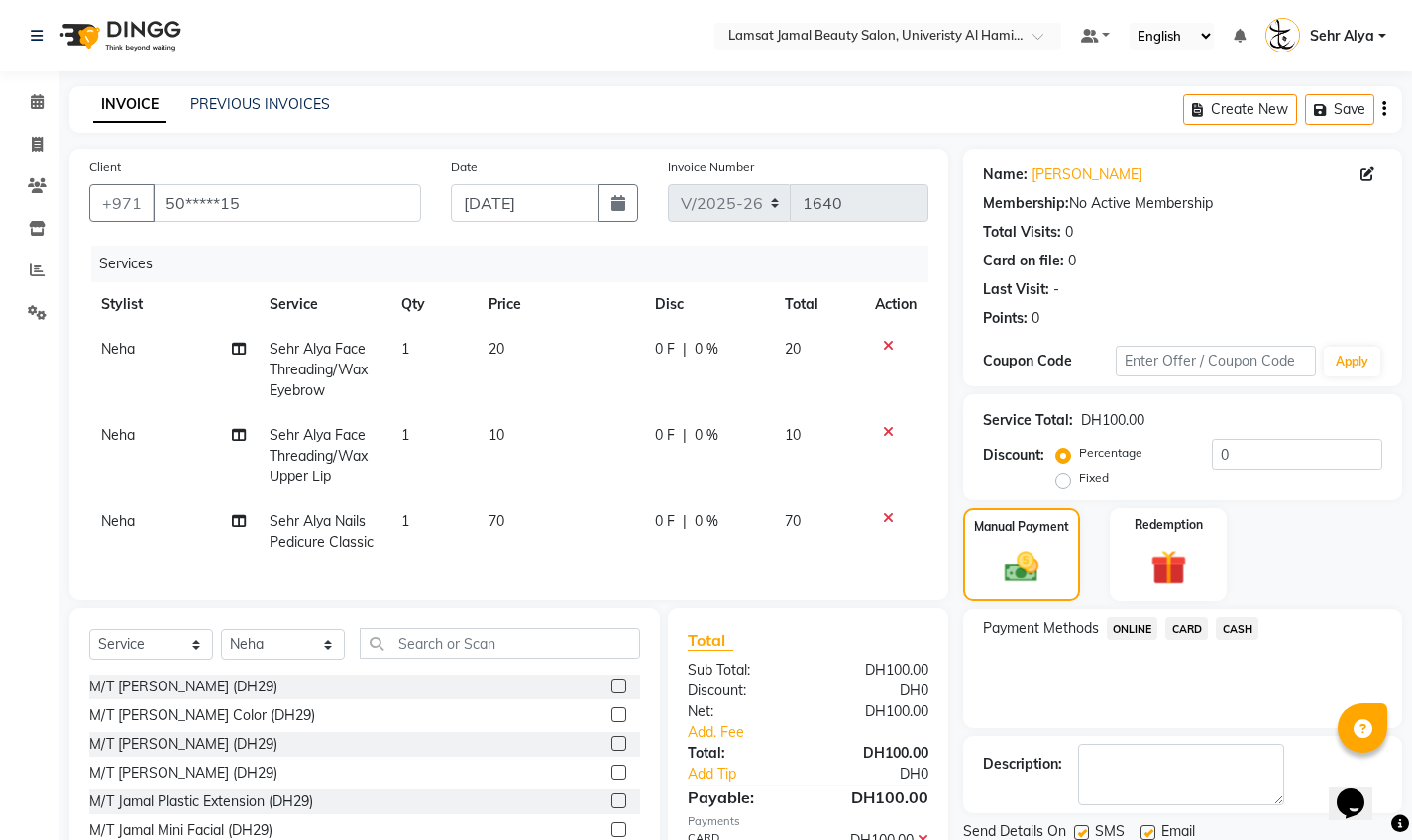 scroll, scrollTop: 124, scrollLeft: 0, axis: vertical 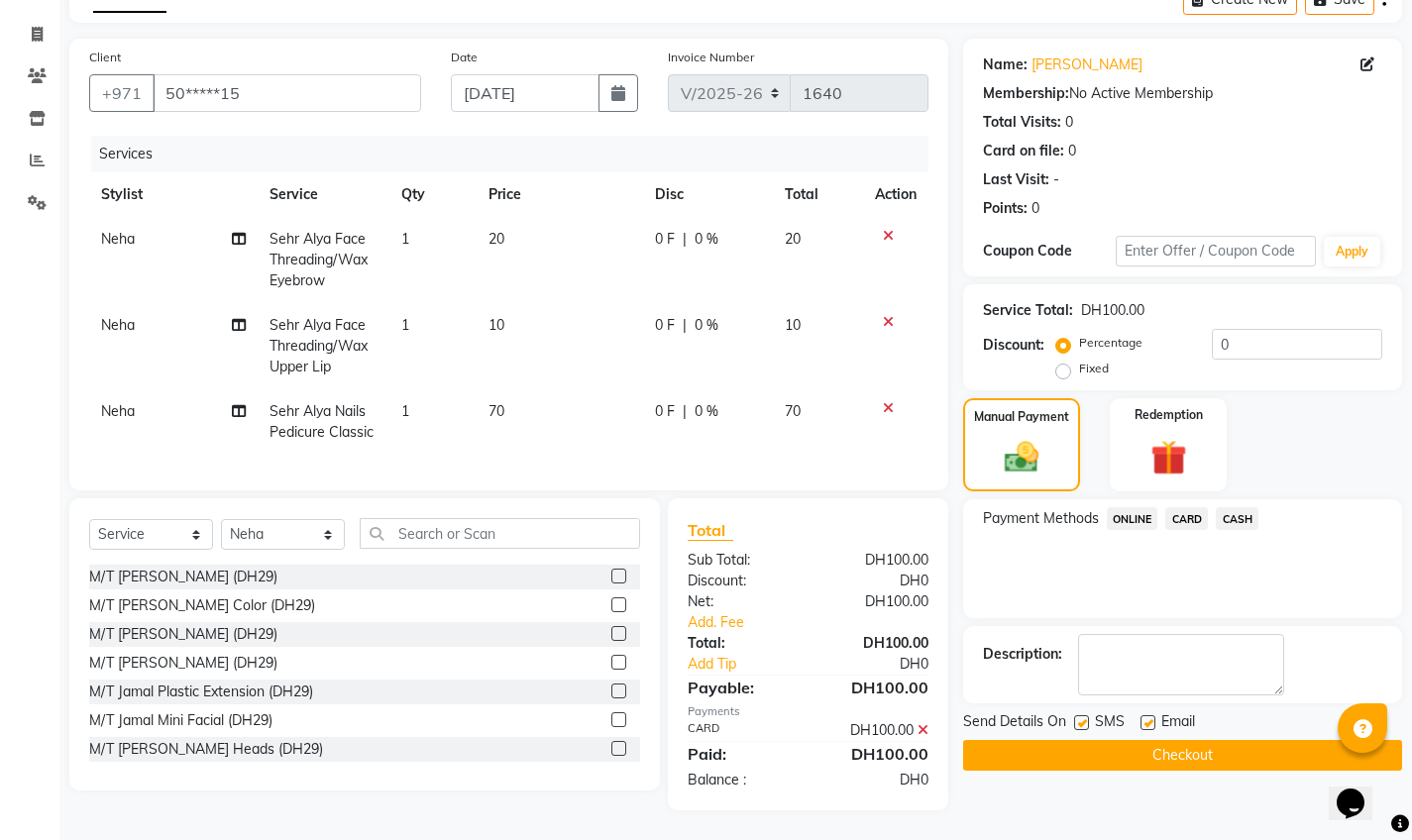 click on "Checkout" 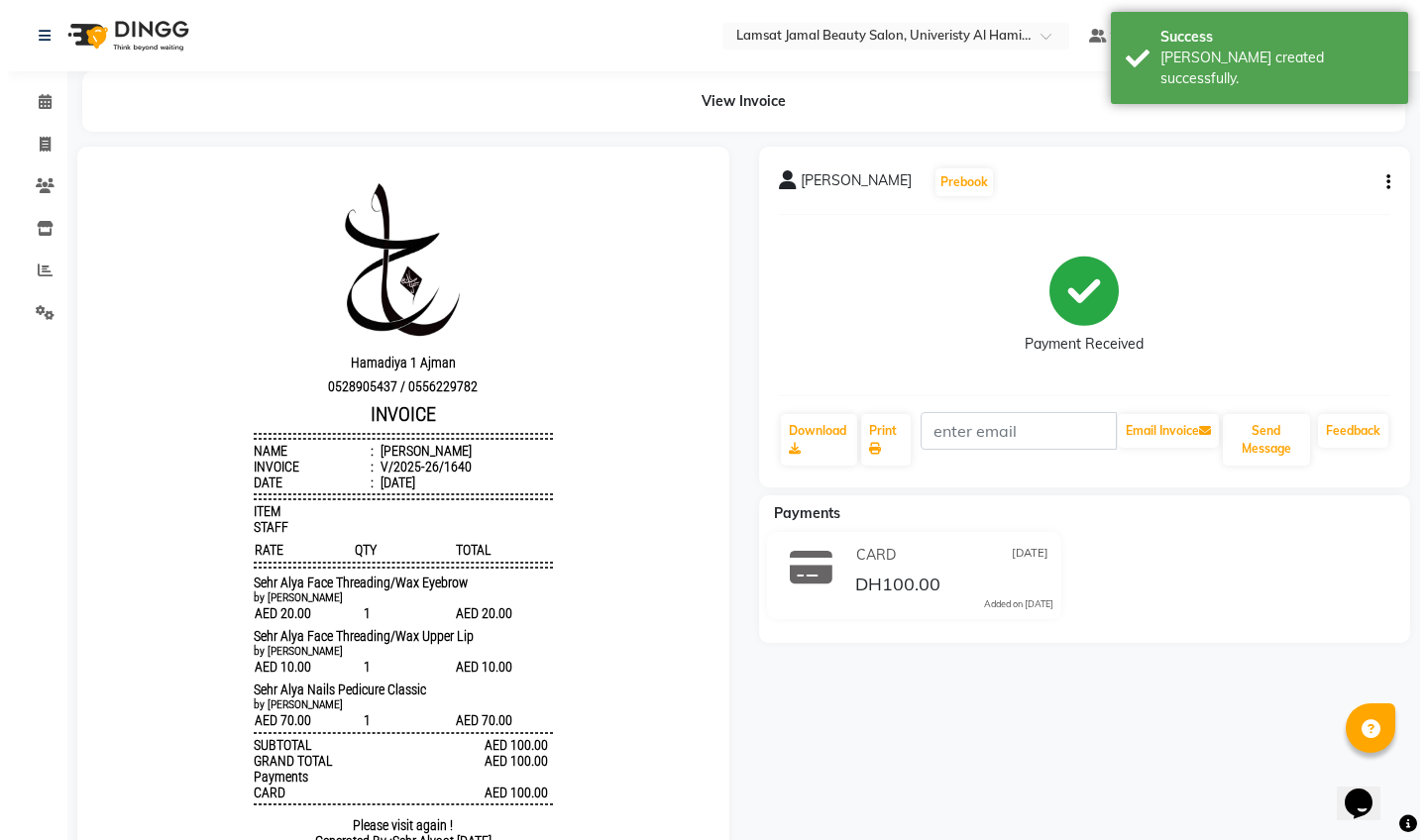 scroll, scrollTop: 0, scrollLeft: 0, axis: both 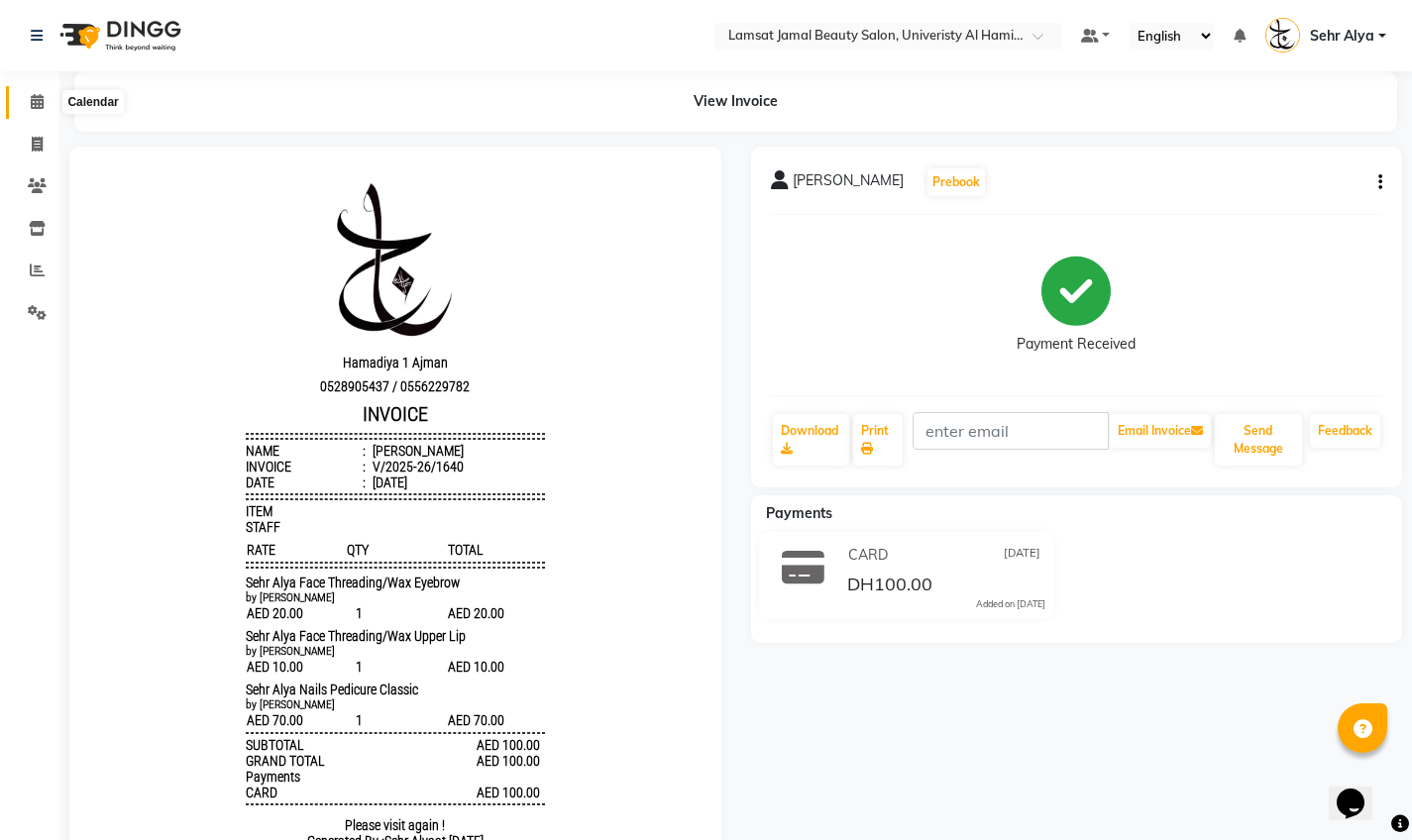 click 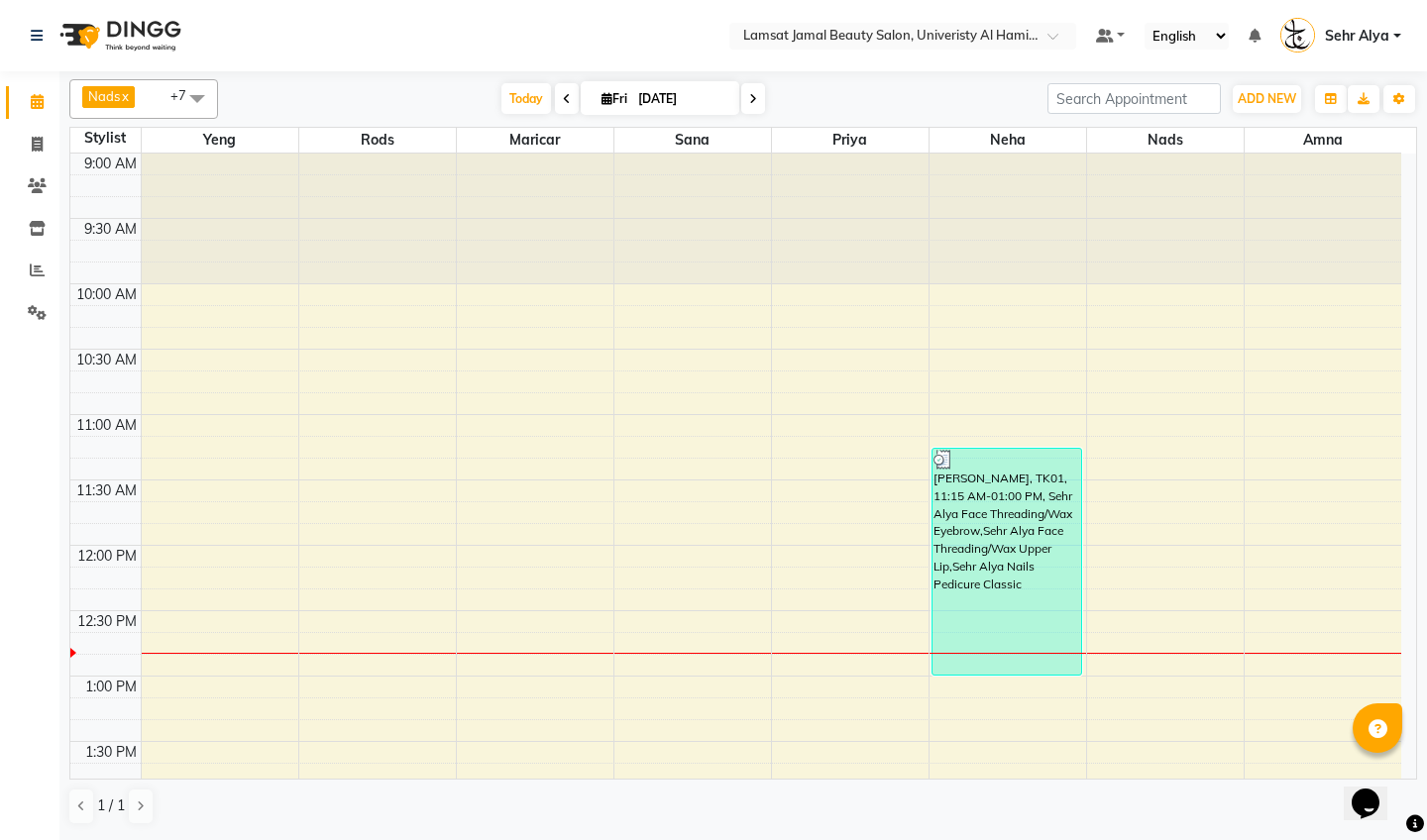 click on "9:00 AM 9:30 AM 10:00 AM 10:30 AM 11:00 AM 11:30 AM 12:00 PM 12:30 PM 1:00 PM 1:30 PM 2:00 PM 2:30 PM 3:00 PM 3:30 PM 4:00 PM 4:30 PM 5:00 PM 5:30 PM 6:00 PM 6:30 PM 7:00 PM 7:30 PM 8:00 PM 8:30 PM 9:00 PM 9:30 PM 10:00 PM 10:30 PM 11:00 PM 11:30 PM     [GEOGRAPHIC_DATA], TK01, 11:15 AM-01:00 PM, Sehr Alya Face Threading/Wax Eyebrow,Sehr Alya Face Threading/Wax Upper Lip,Sehr Alya Nails Pedicure Classic" at bounding box center [735, 1133] 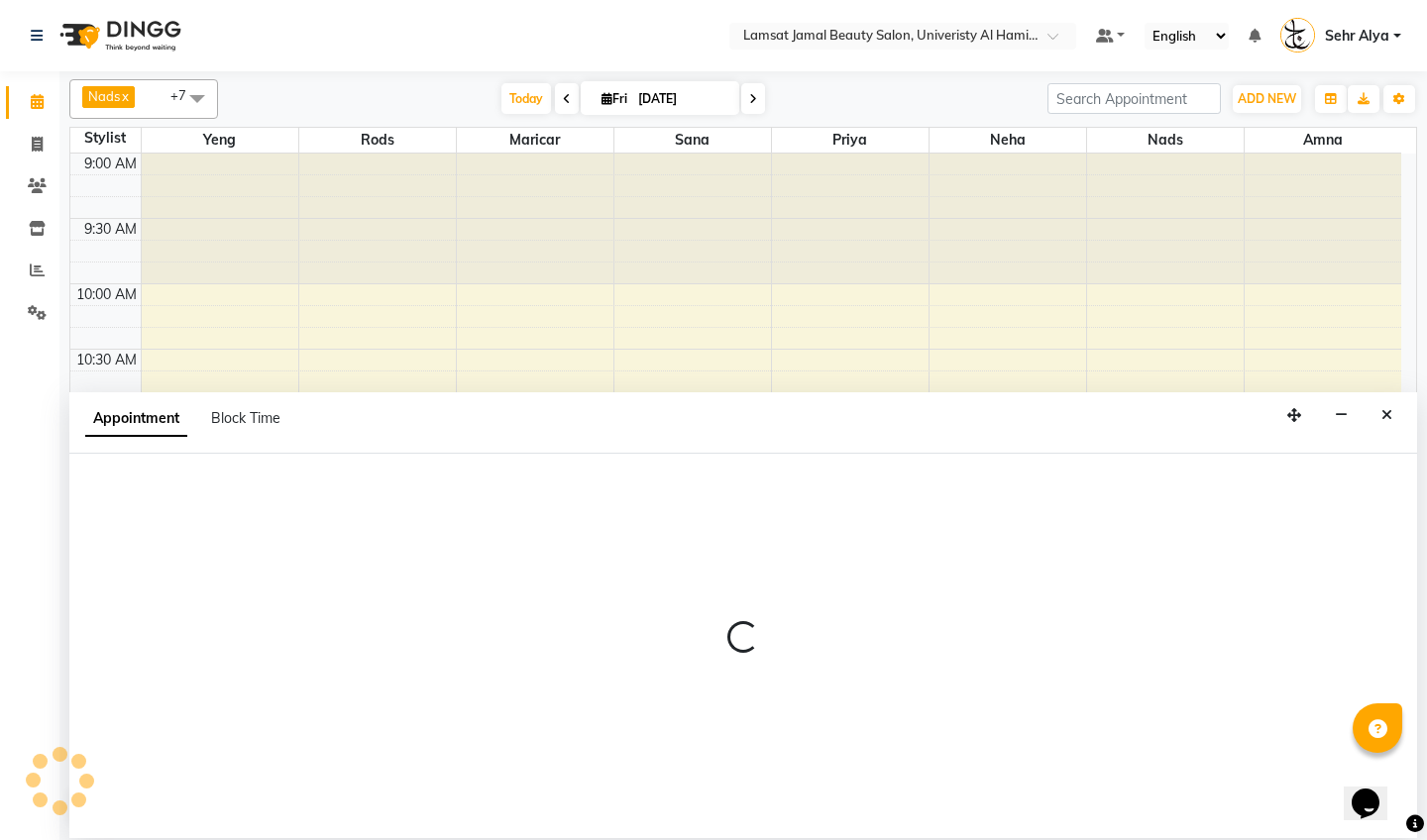select on "79916" 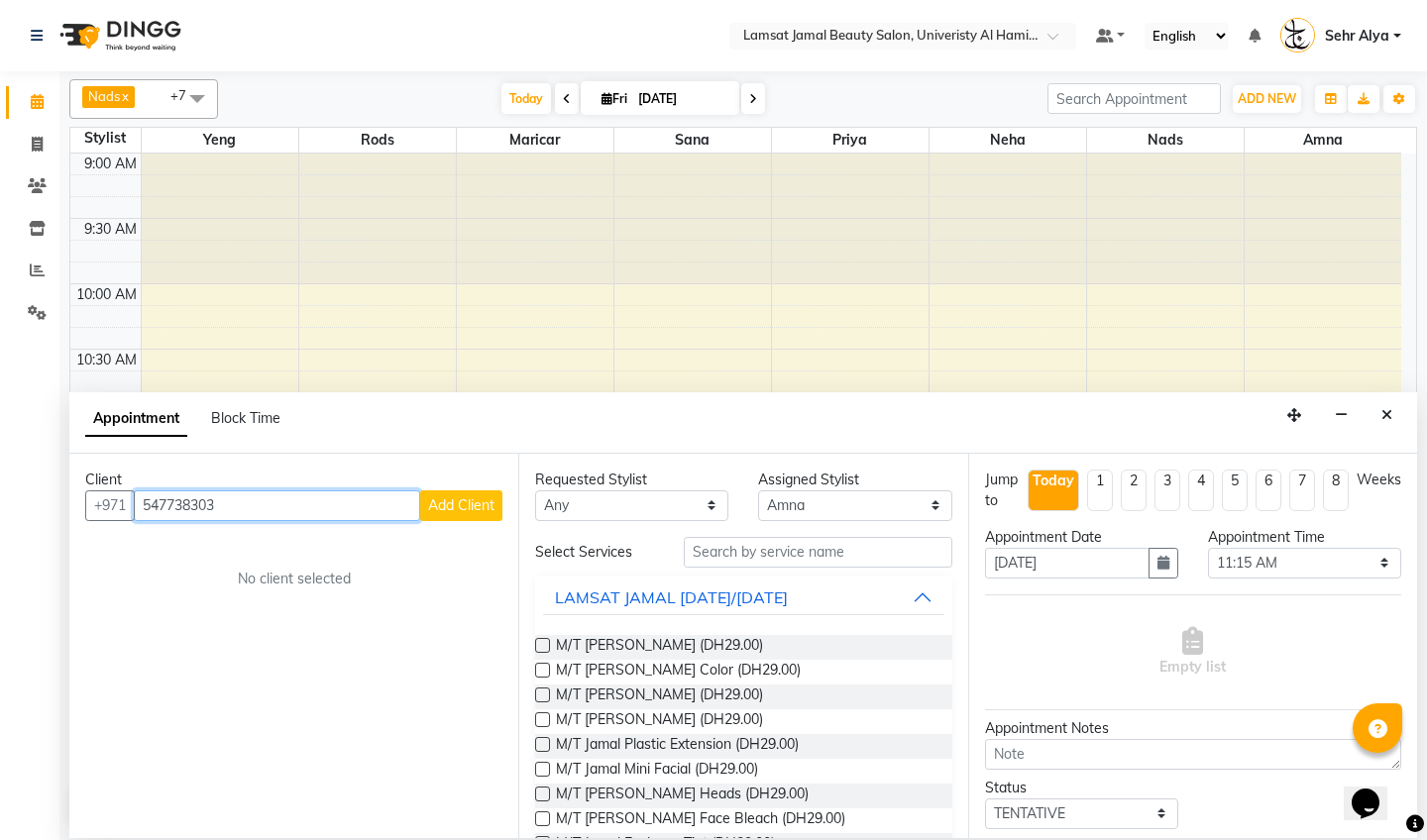 type 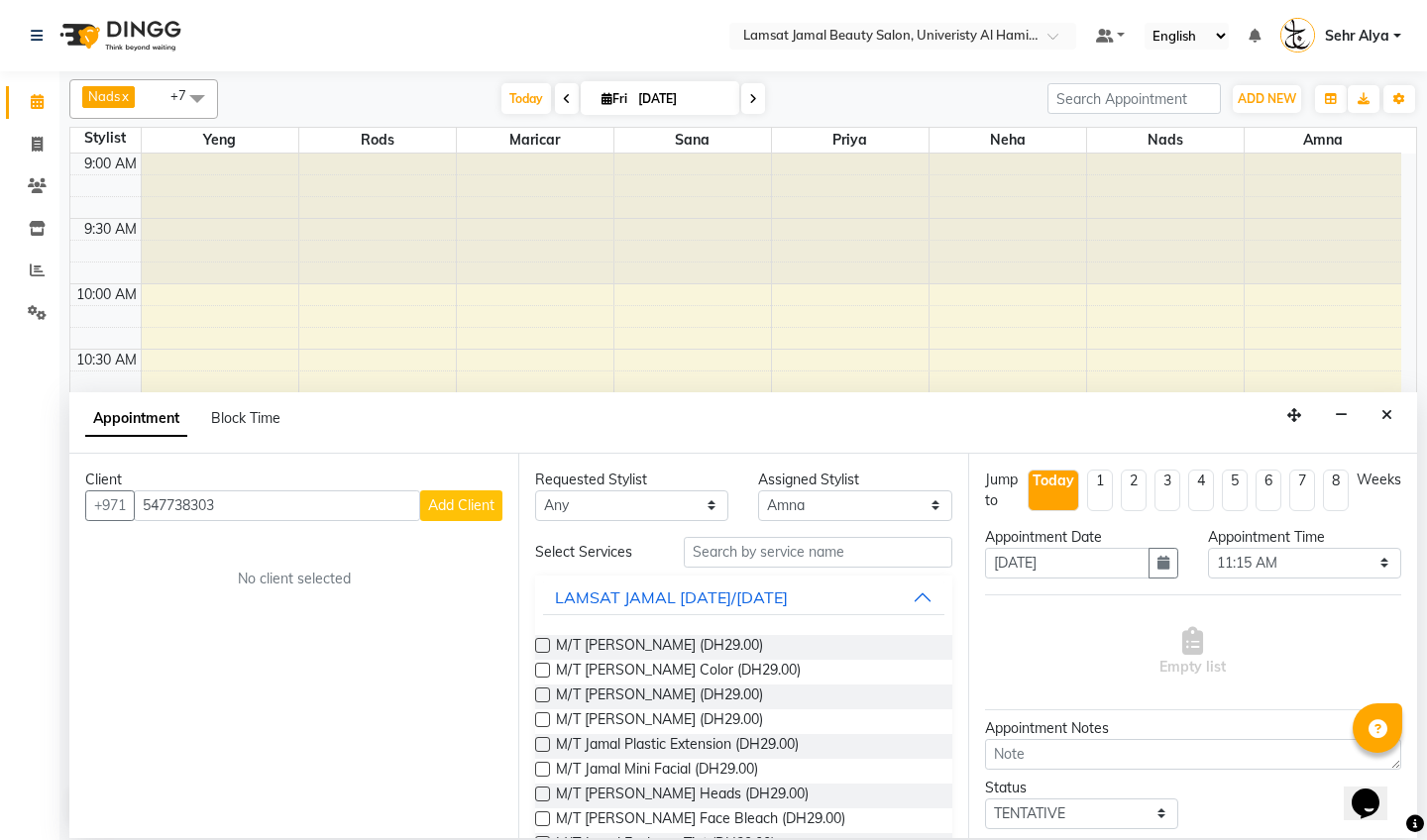 click on "Add Client" at bounding box center [461, 505] 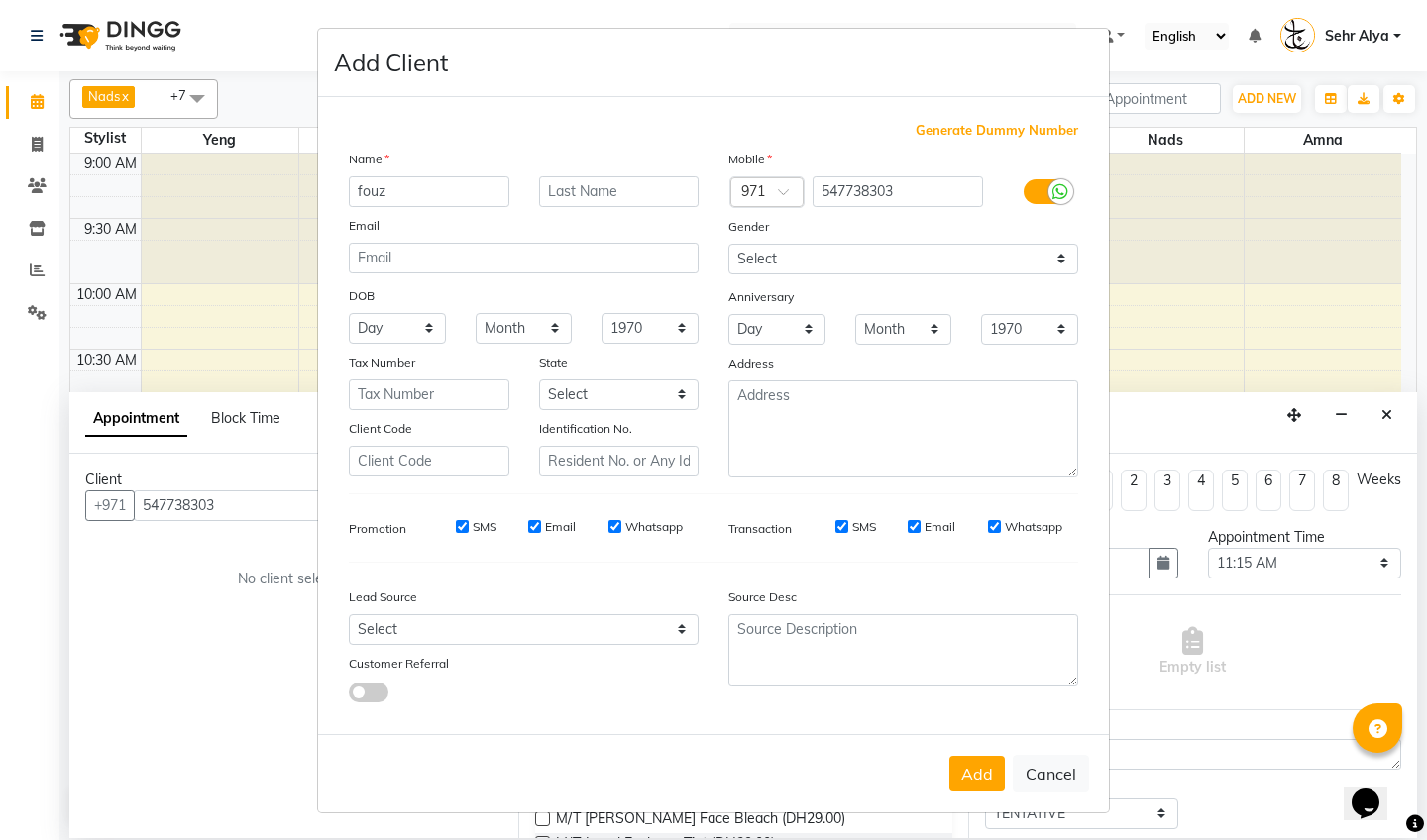 drag, startPoint x: 979, startPoint y: 767, endPoint x: 964, endPoint y: 773, distance: 16.155494 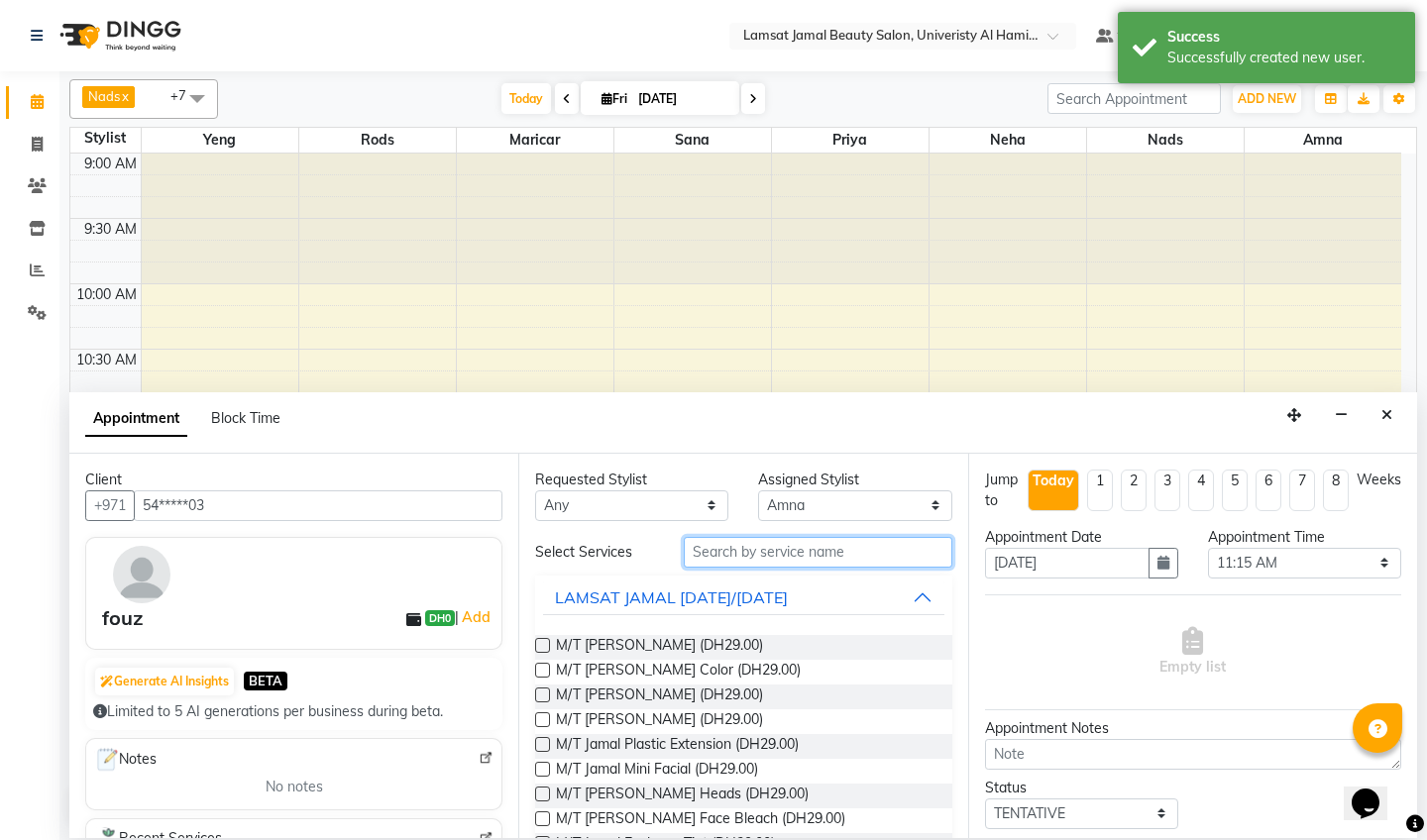 click at bounding box center (818, 552) 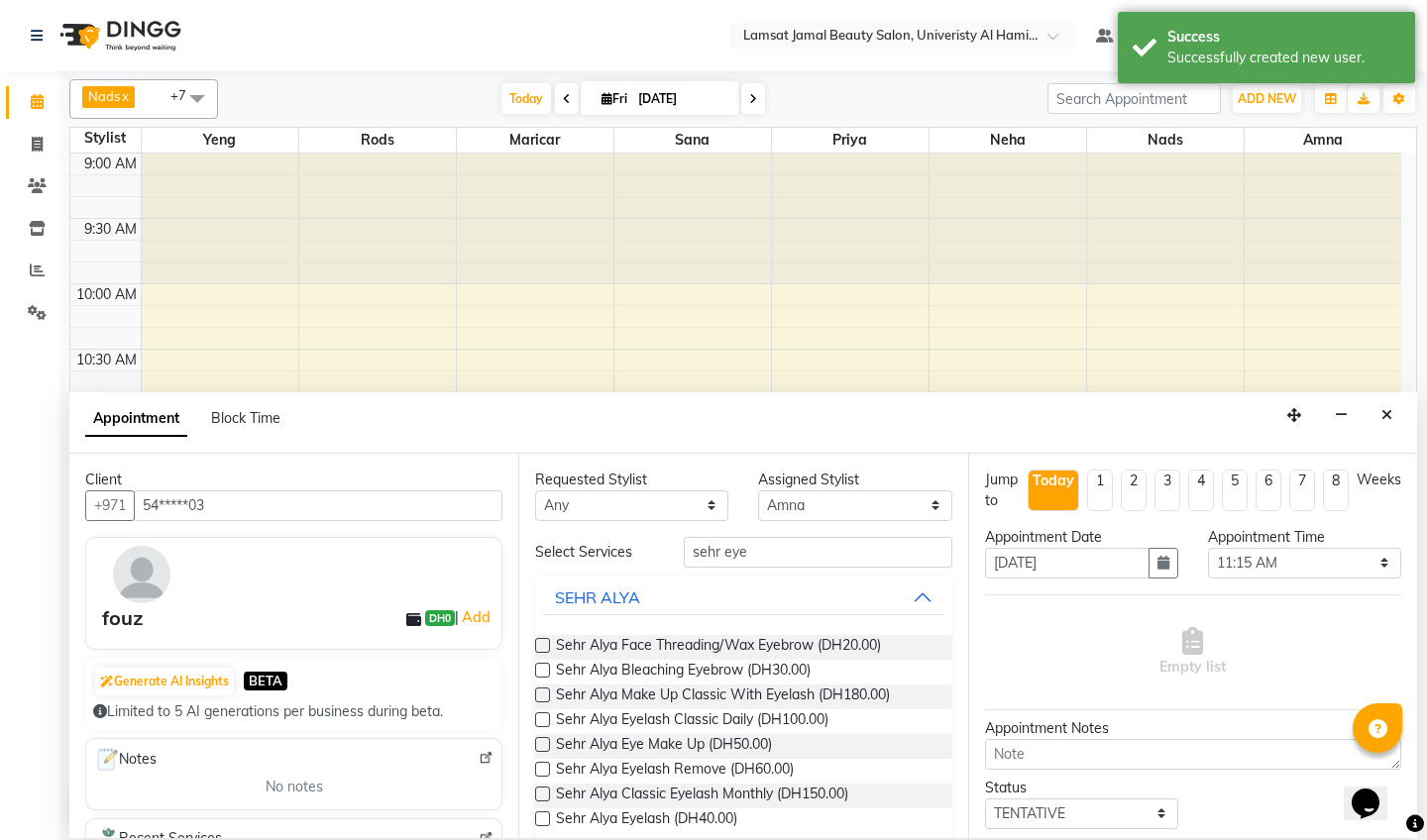 click at bounding box center (542, 645) 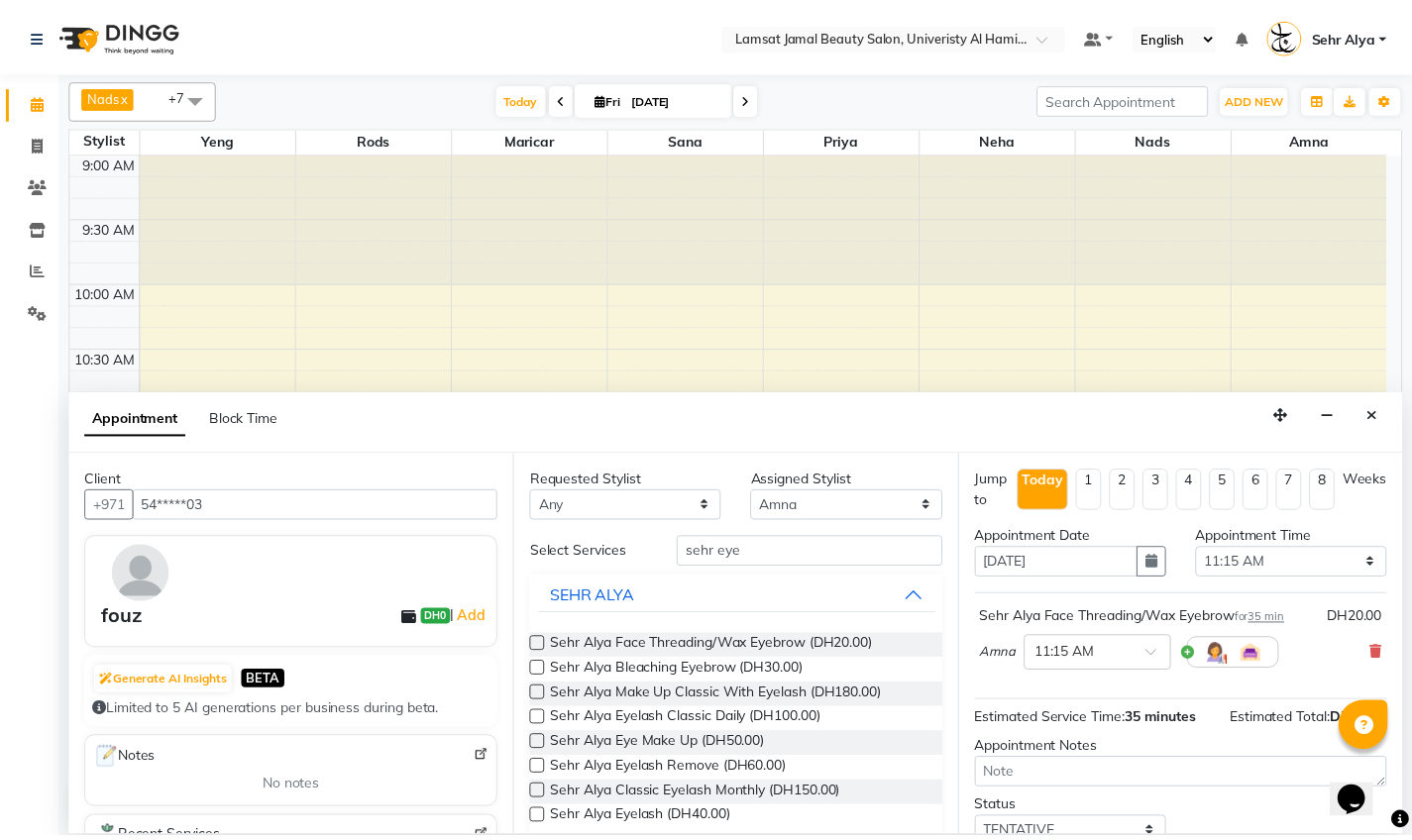 scroll, scrollTop: 137, scrollLeft: 0, axis: vertical 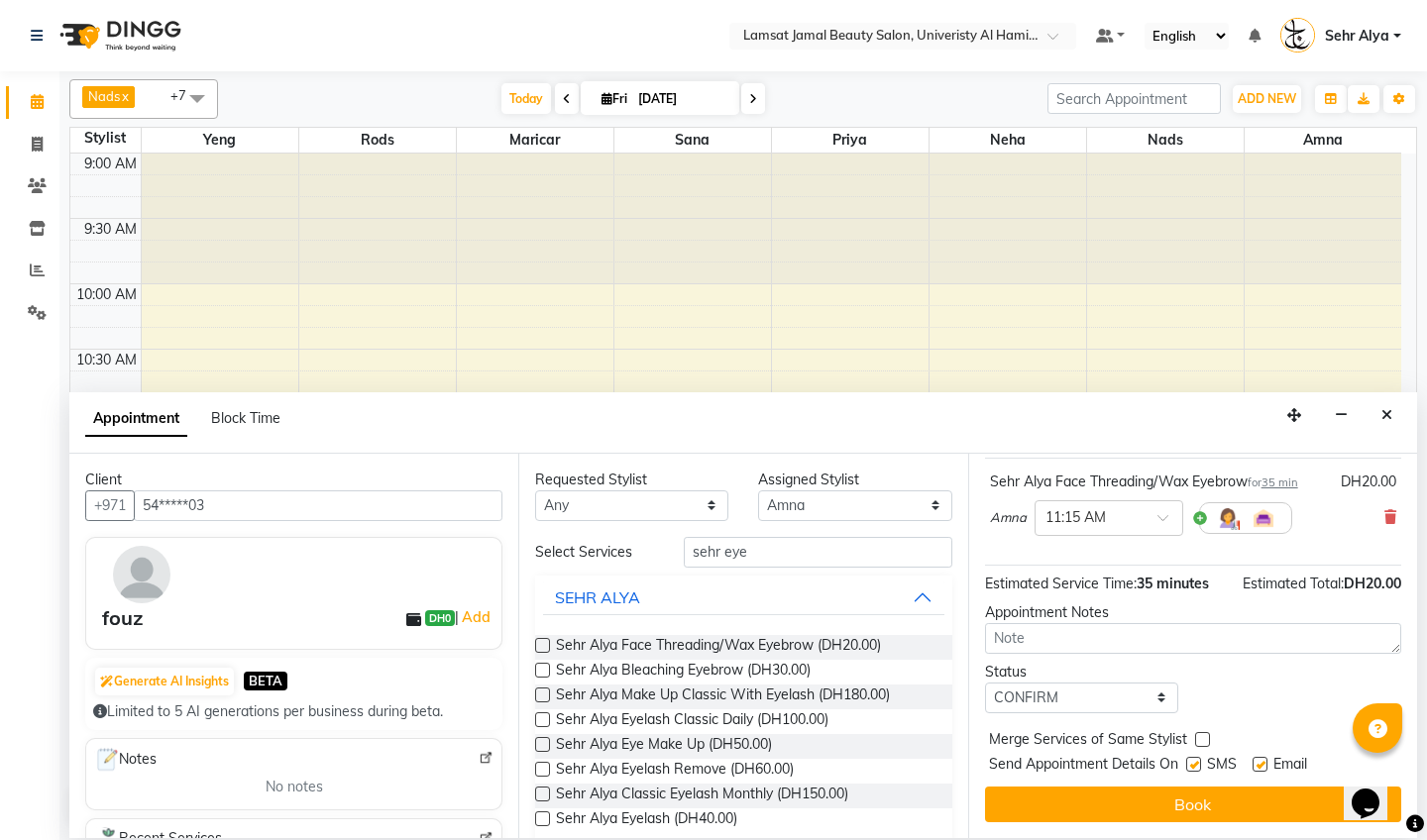 click at bounding box center (1202, 739) 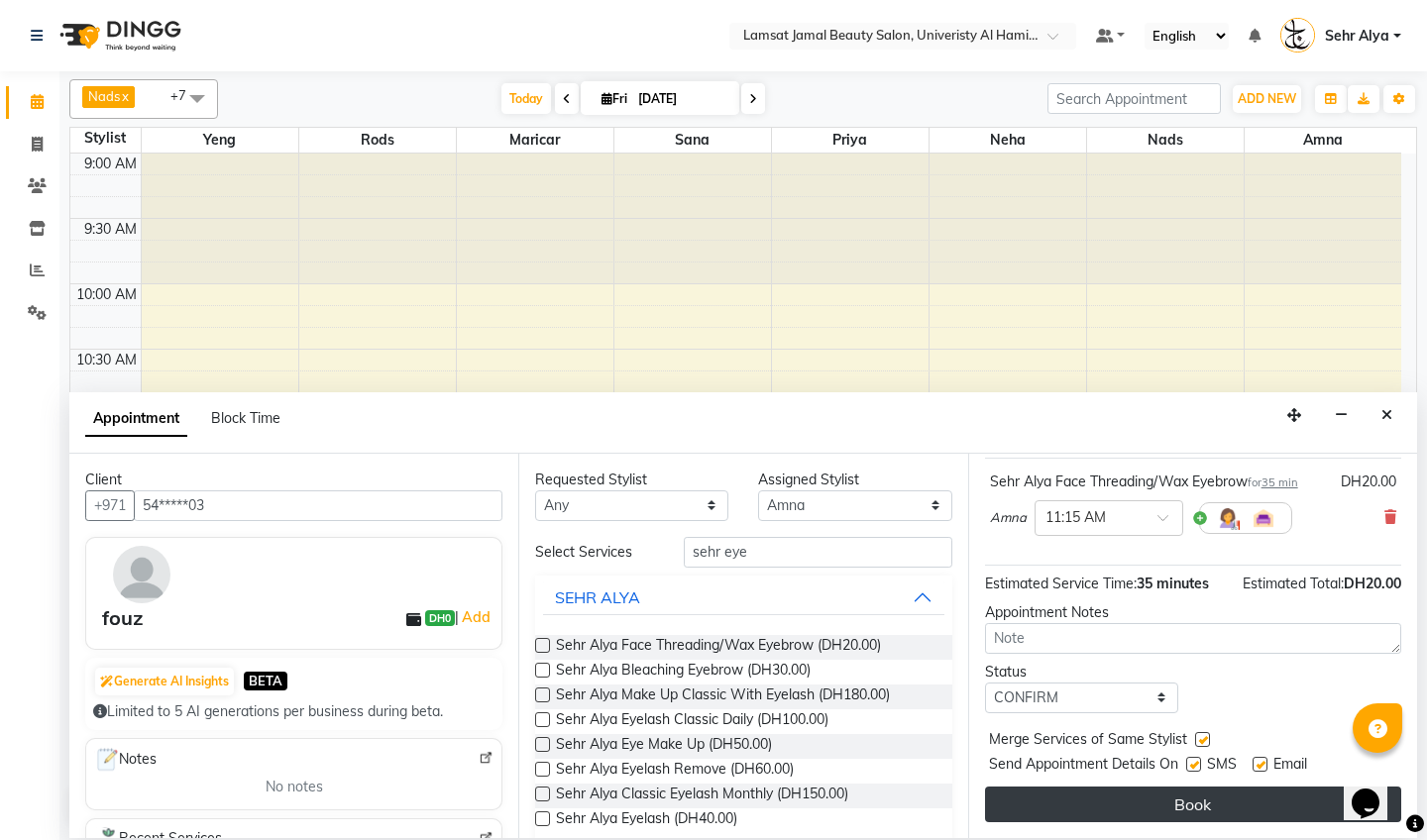 click on "Book" at bounding box center (1193, 804) 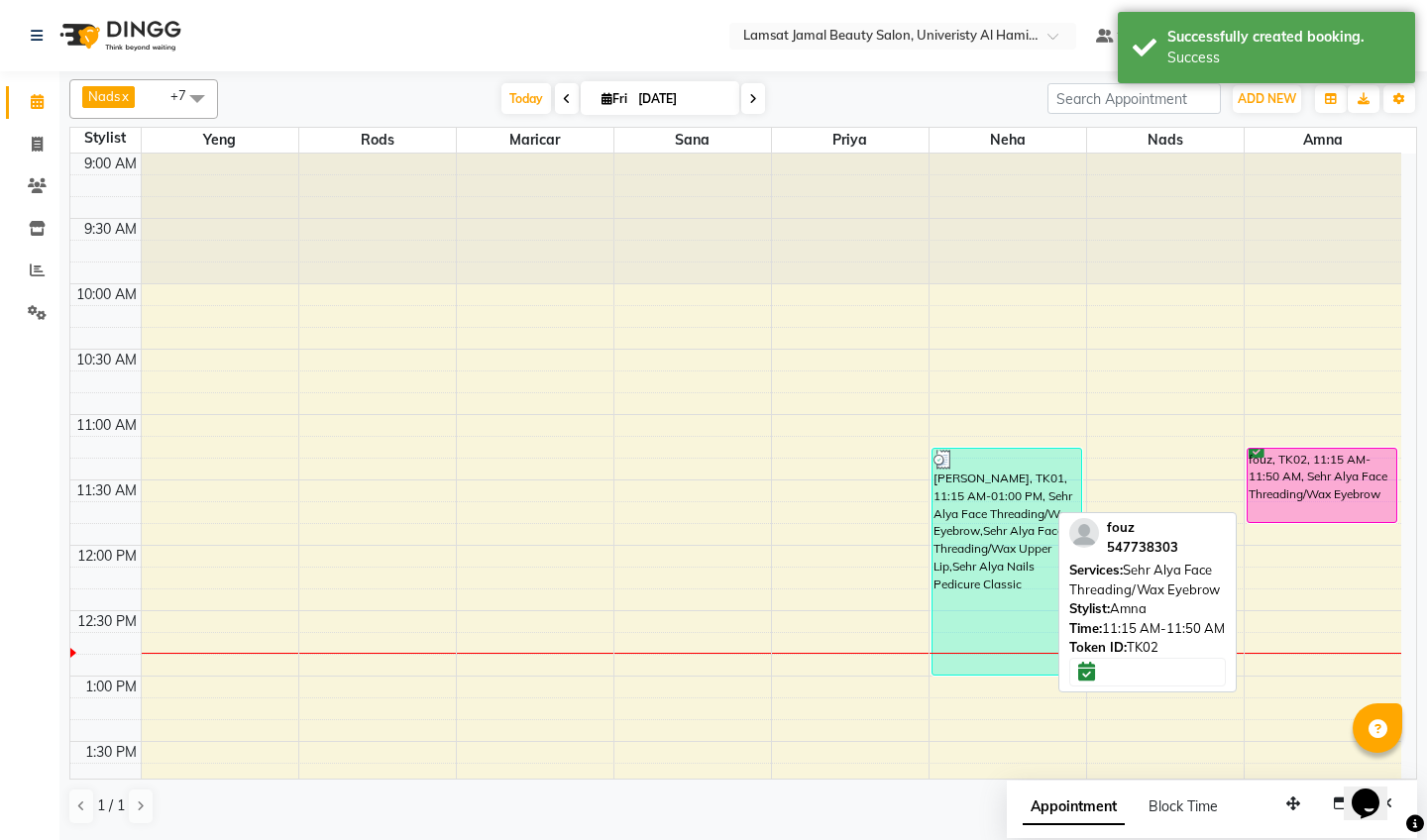 click on "fouz, TK02, 11:15 AM-11:50 AM, Sehr Alya Face Threading/Wax Eyebrow" at bounding box center (1322, 485) 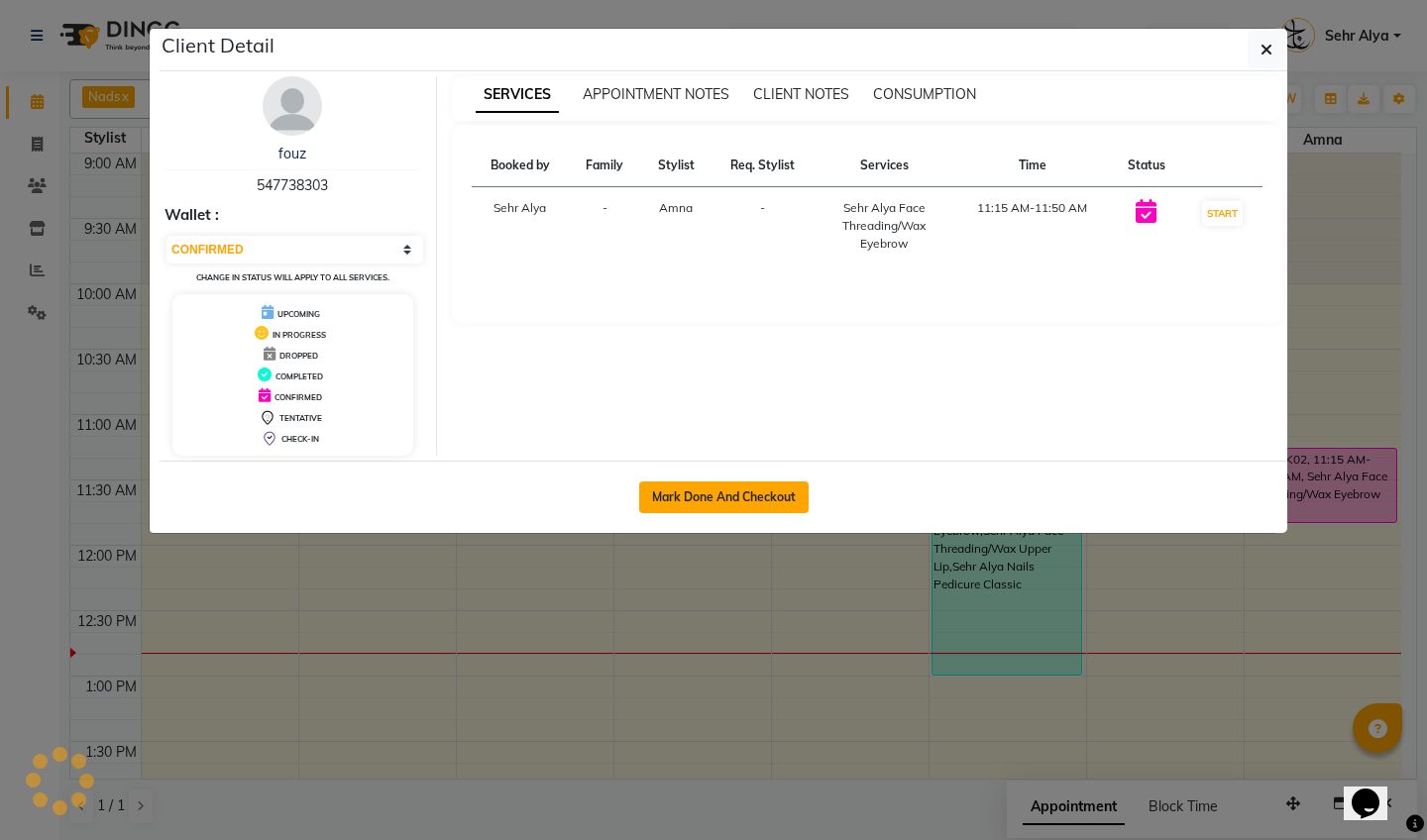 click on "Mark Done And Checkout" 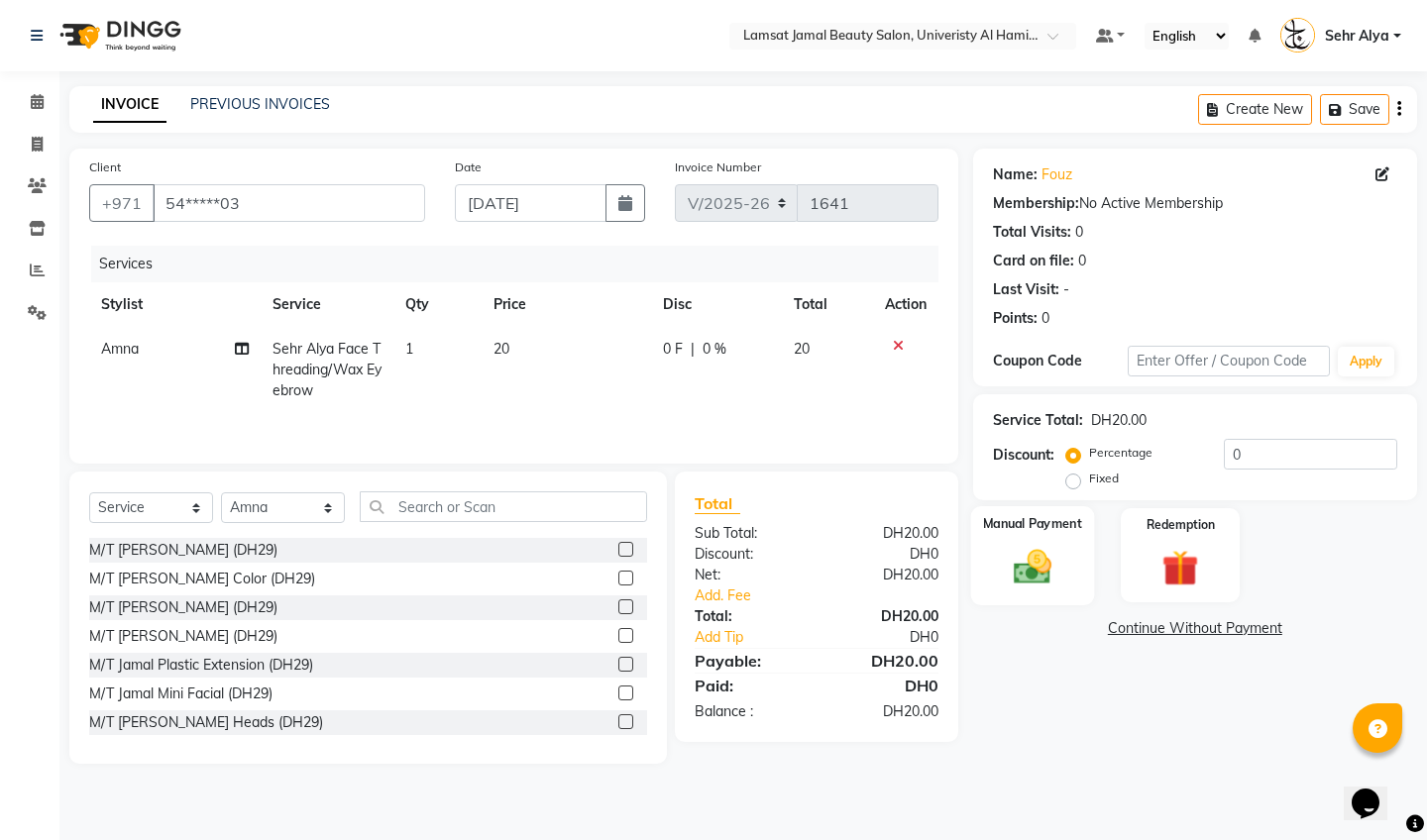 click 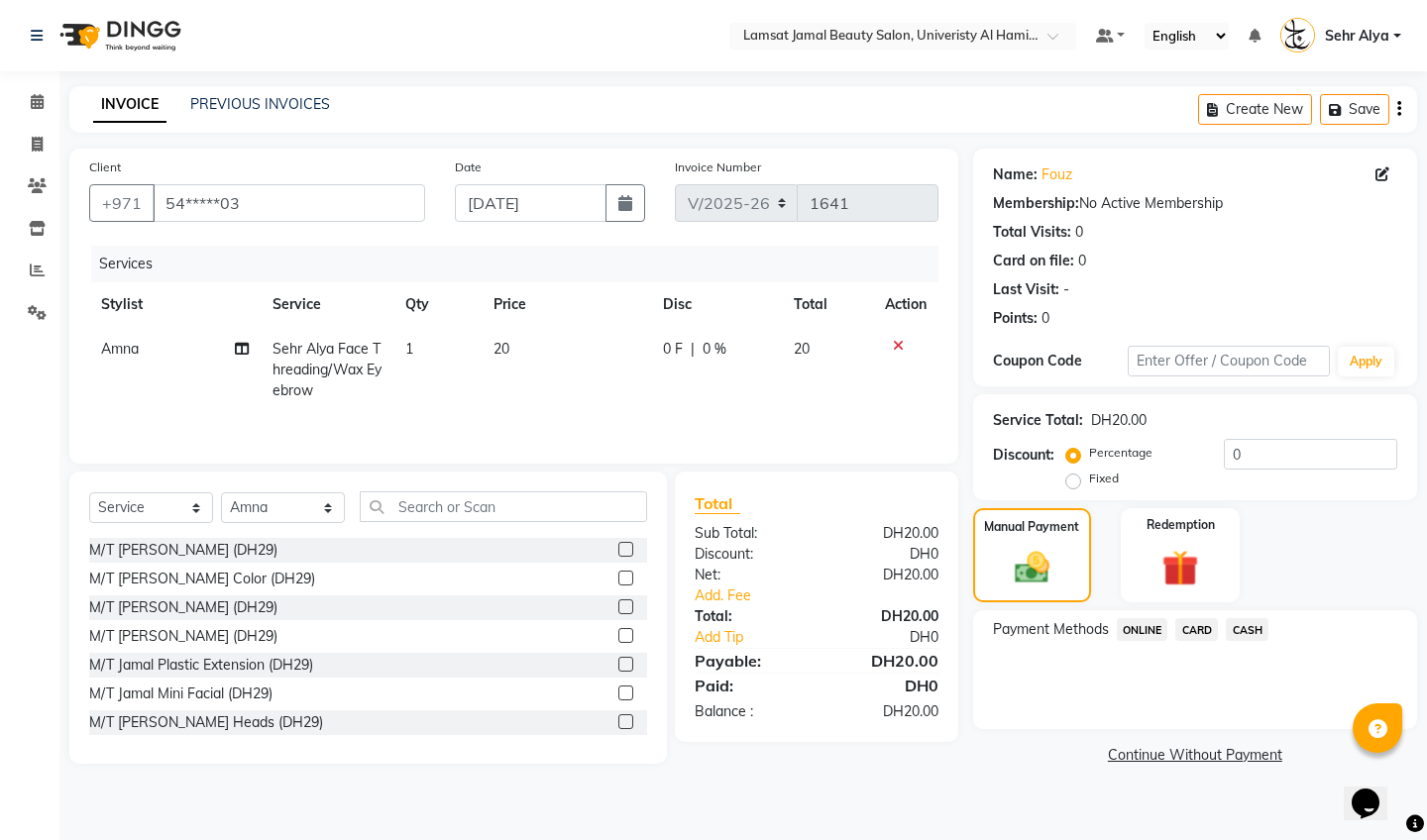 click on "CASH" 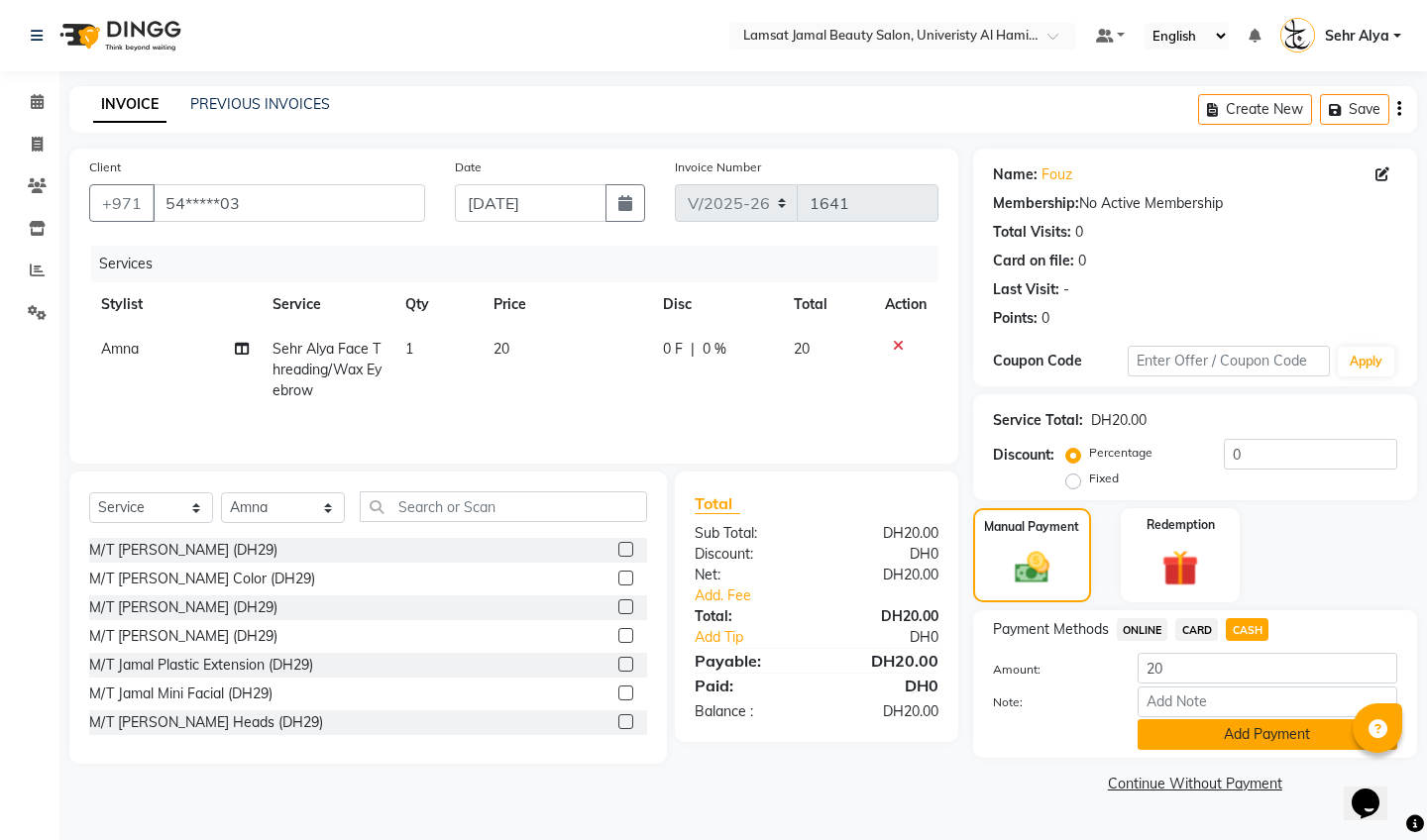 click on "Add Payment" 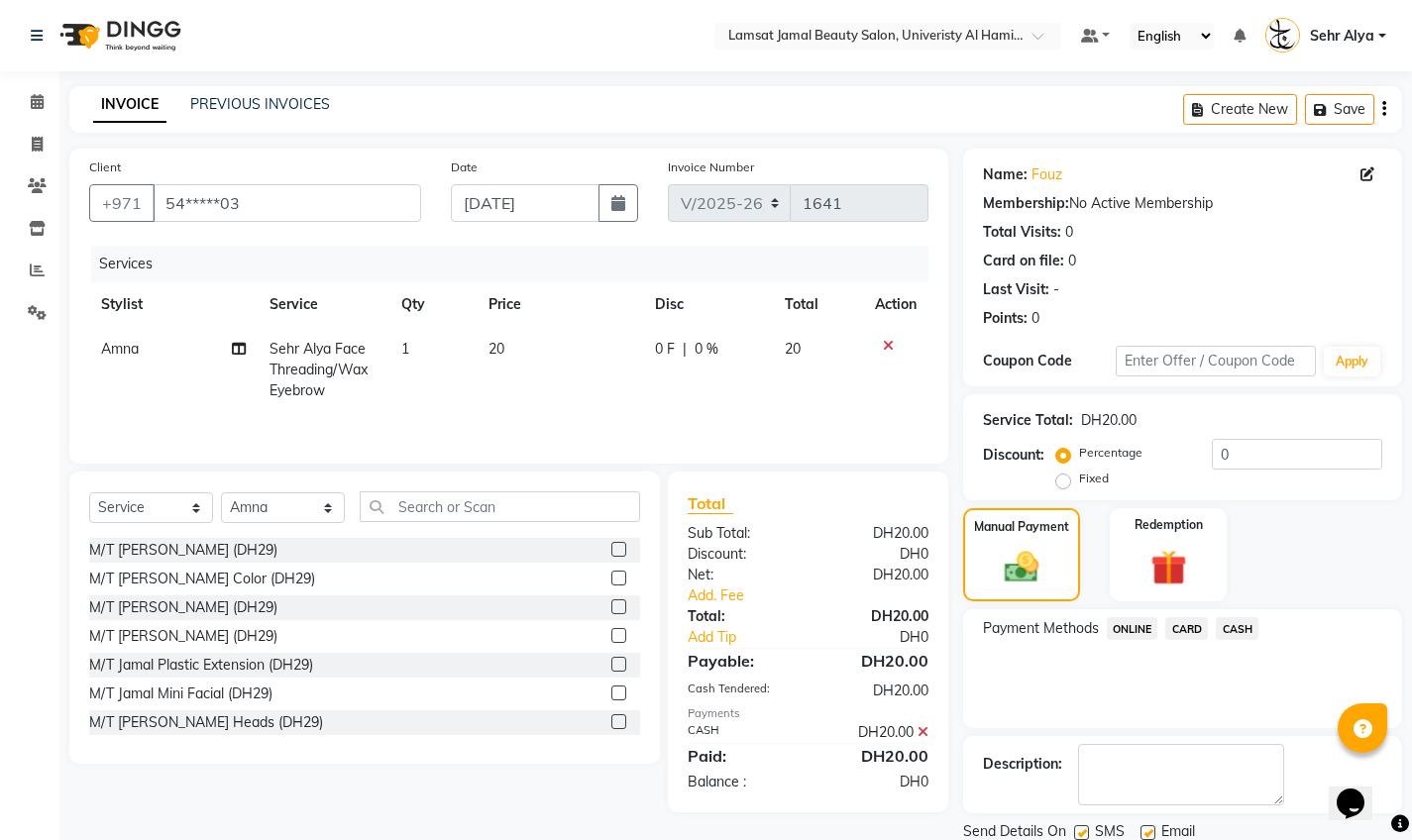 scroll, scrollTop: 70, scrollLeft: 0, axis: vertical 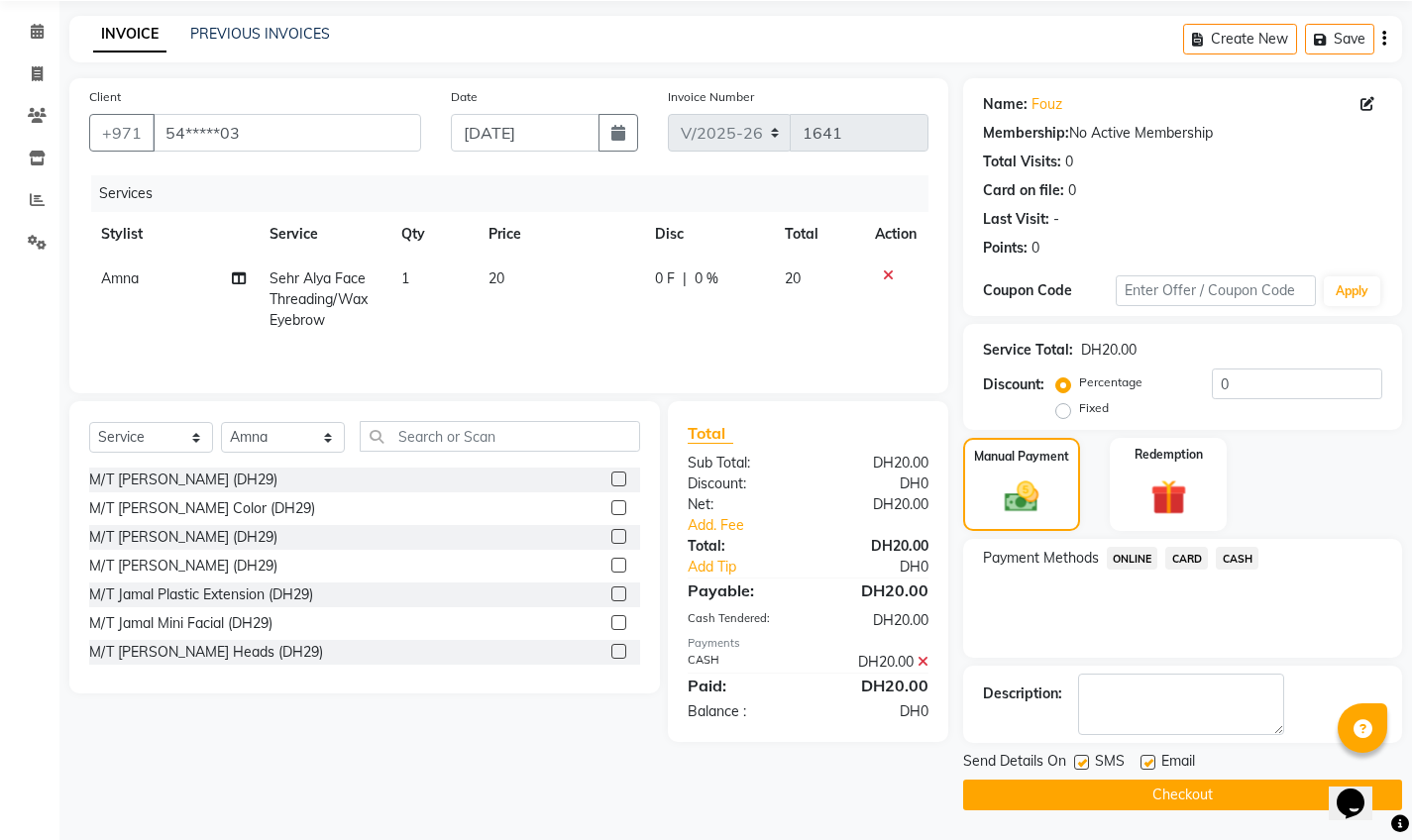 click on "Checkout" 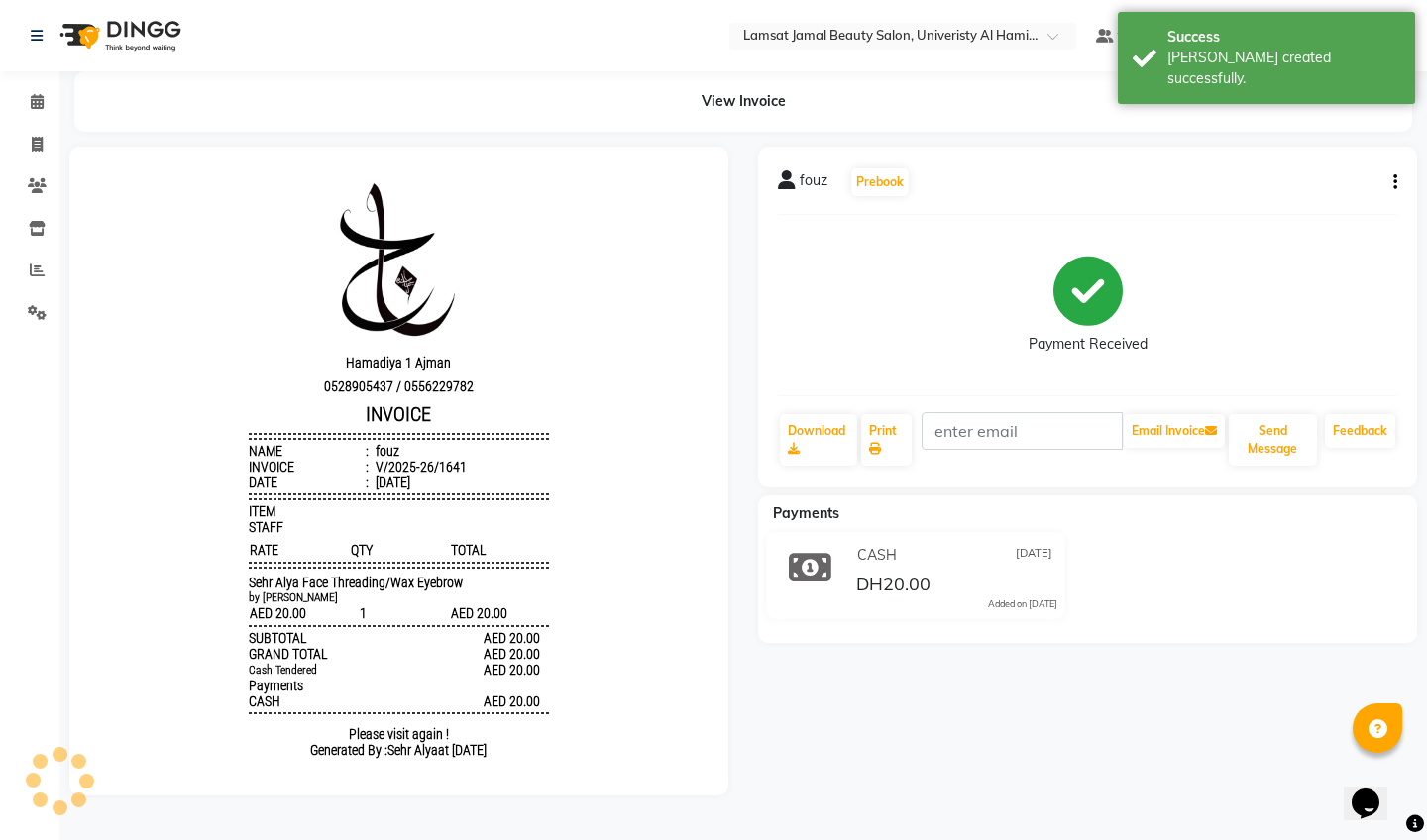 scroll, scrollTop: 0, scrollLeft: 0, axis: both 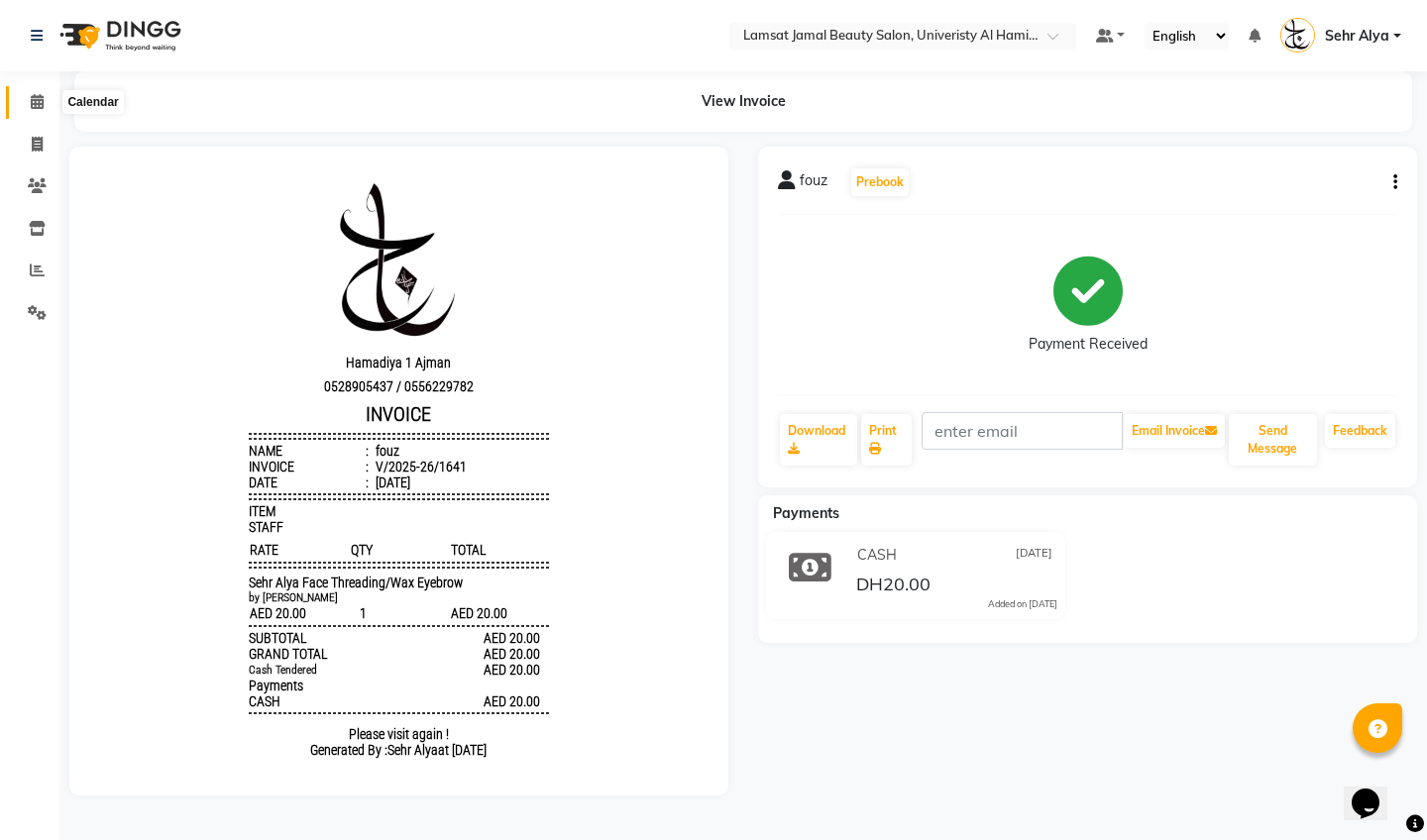 click 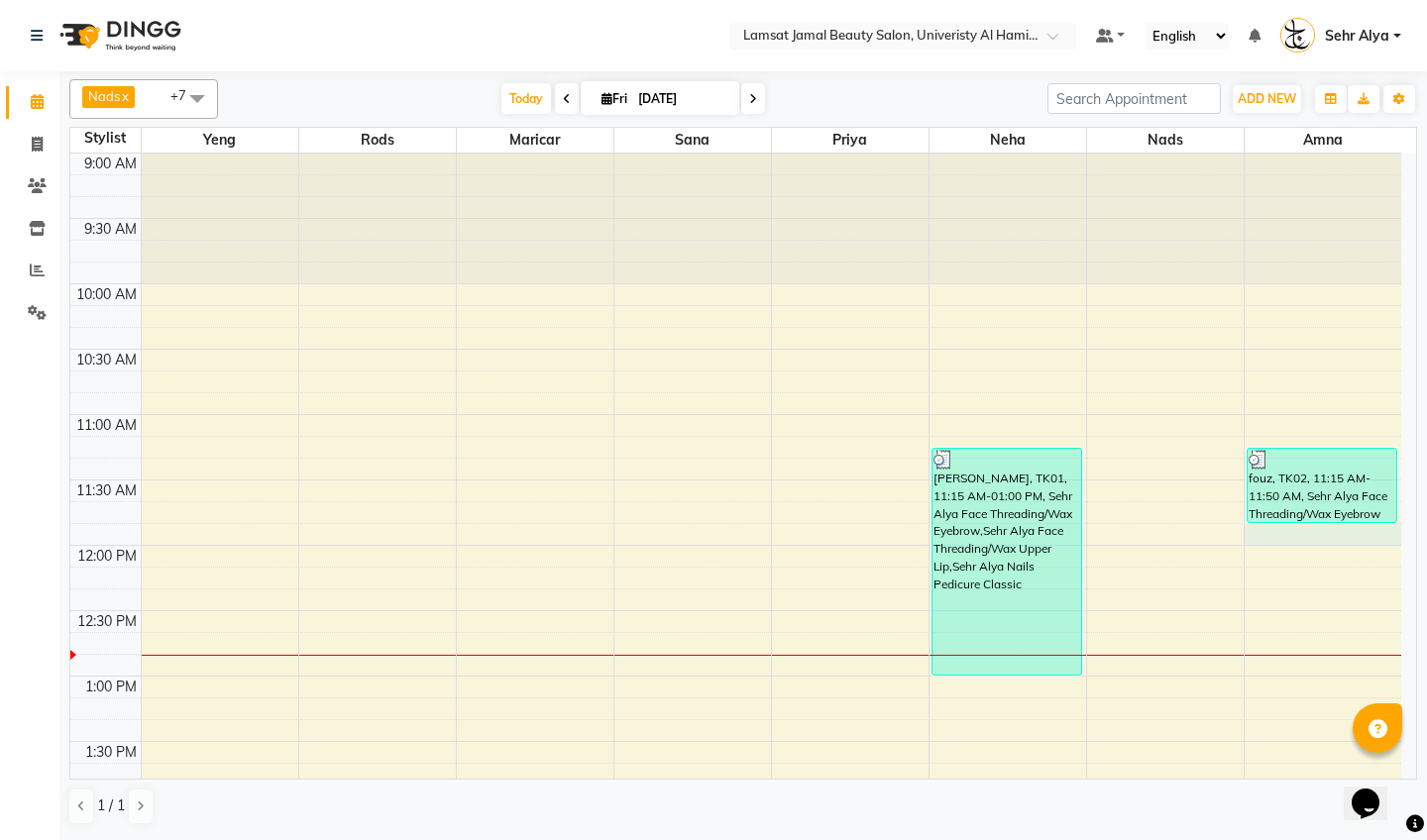 click on "9:00 AM 9:30 AM 10:00 AM 10:30 AM 11:00 AM 11:30 AM 12:00 PM 12:30 PM 1:00 PM 1:30 PM 2:00 PM 2:30 PM 3:00 PM 3:30 PM 4:00 PM 4:30 PM 5:00 PM 5:30 PM 6:00 PM 6:30 PM 7:00 PM 7:30 PM 8:00 PM 8:30 PM 9:00 PM 9:30 PM 10:00 PM 10:30 PM 11:00 PM 11:30 PM     [PERSON_NAME], TK01, 11:15 AM-01:00 PM, Sehr Alya Face Threading/Wax Eyebrow,Sehr Alya Face Threading/Wax Upper Lip,Sehr Alya Nails Pedicure Classic     fouz, TK02, 11:15 AM-11:50 AM, Sehr Alya Face Threading/Wax Eyebrow" at bounding box center [735, 1133] 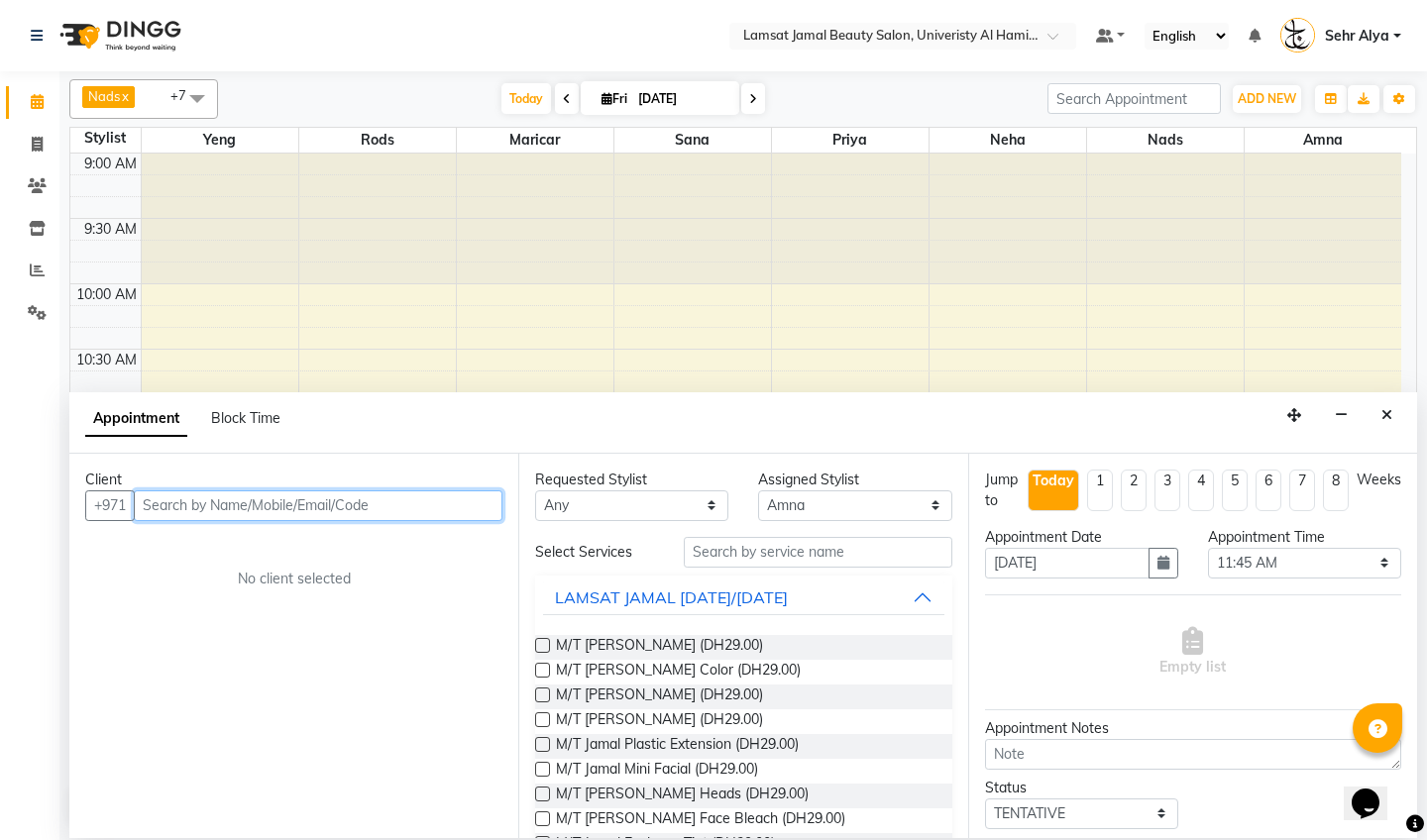click at bounding box center (318, 505) 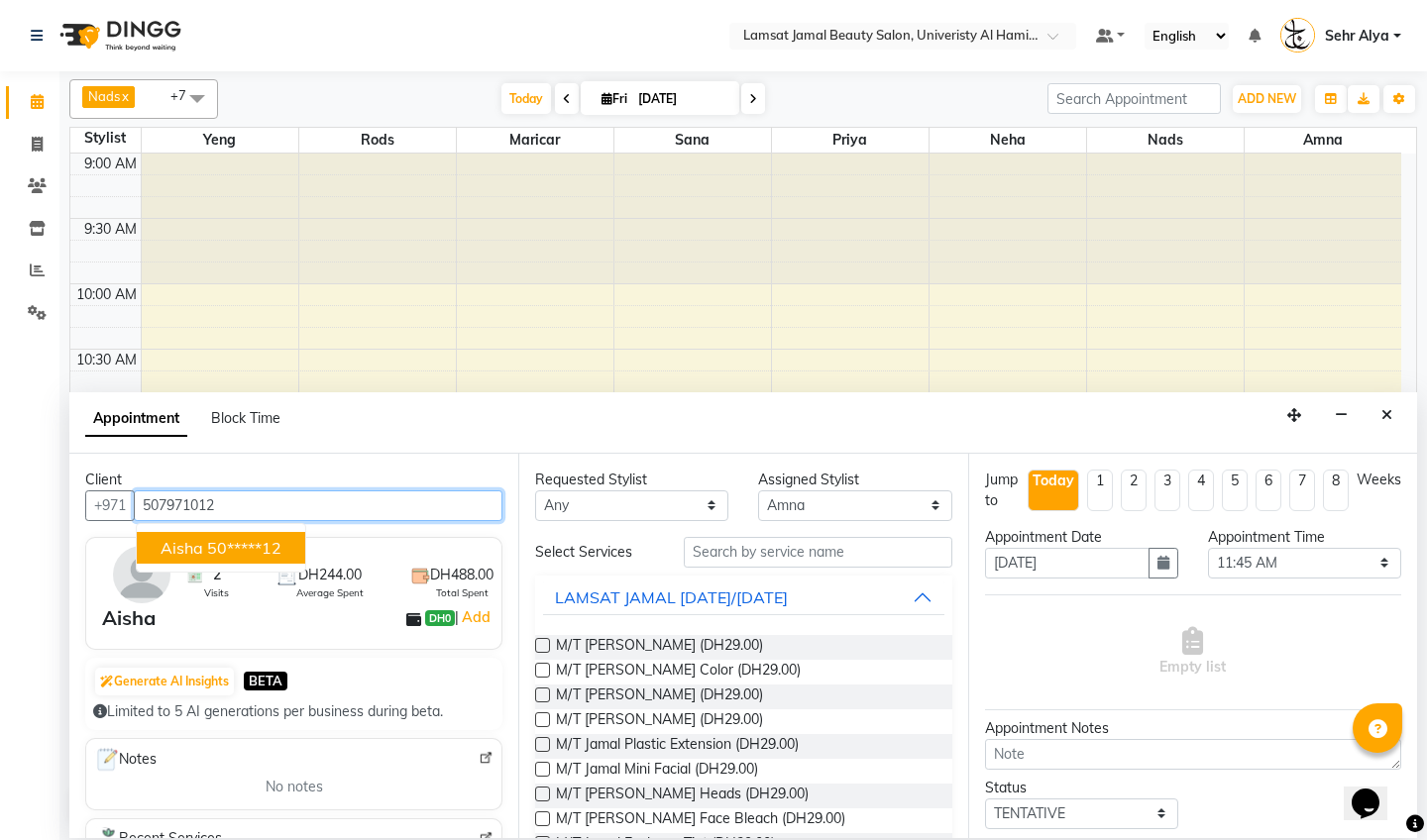 click on "50*****12" at bounding box center (244, 548) 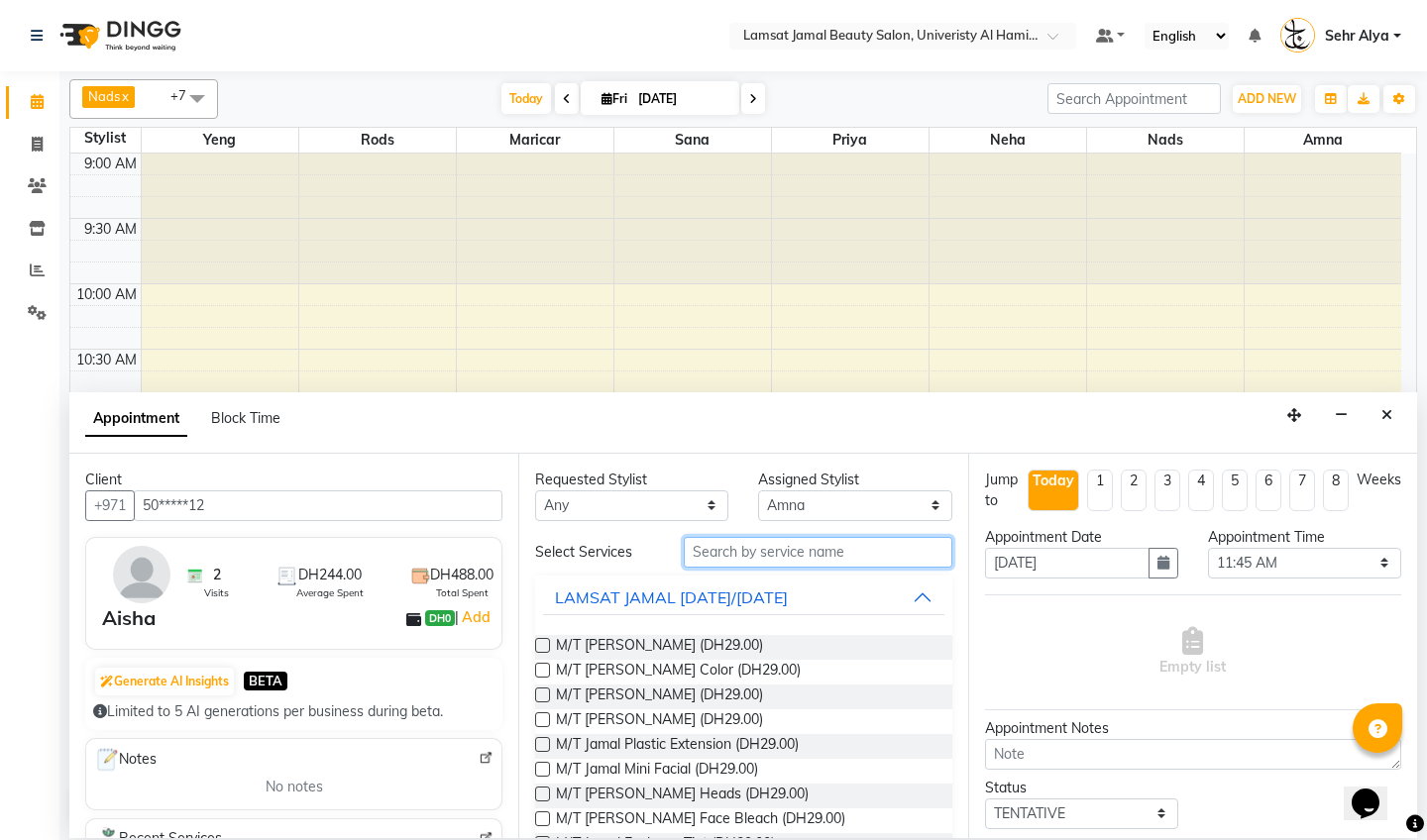 click at bounding box center (818, 552) 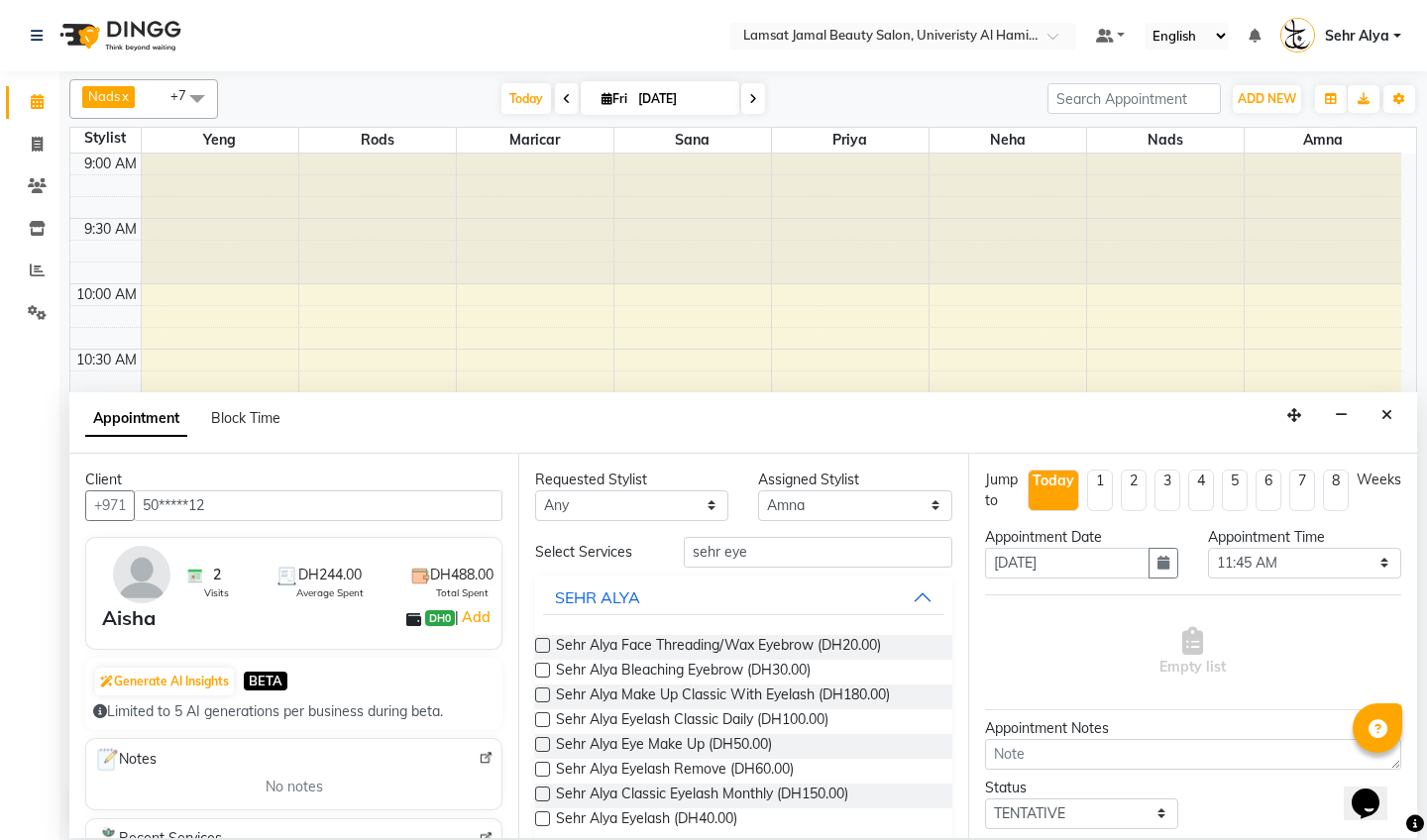 click at bounding box center (542, 645) 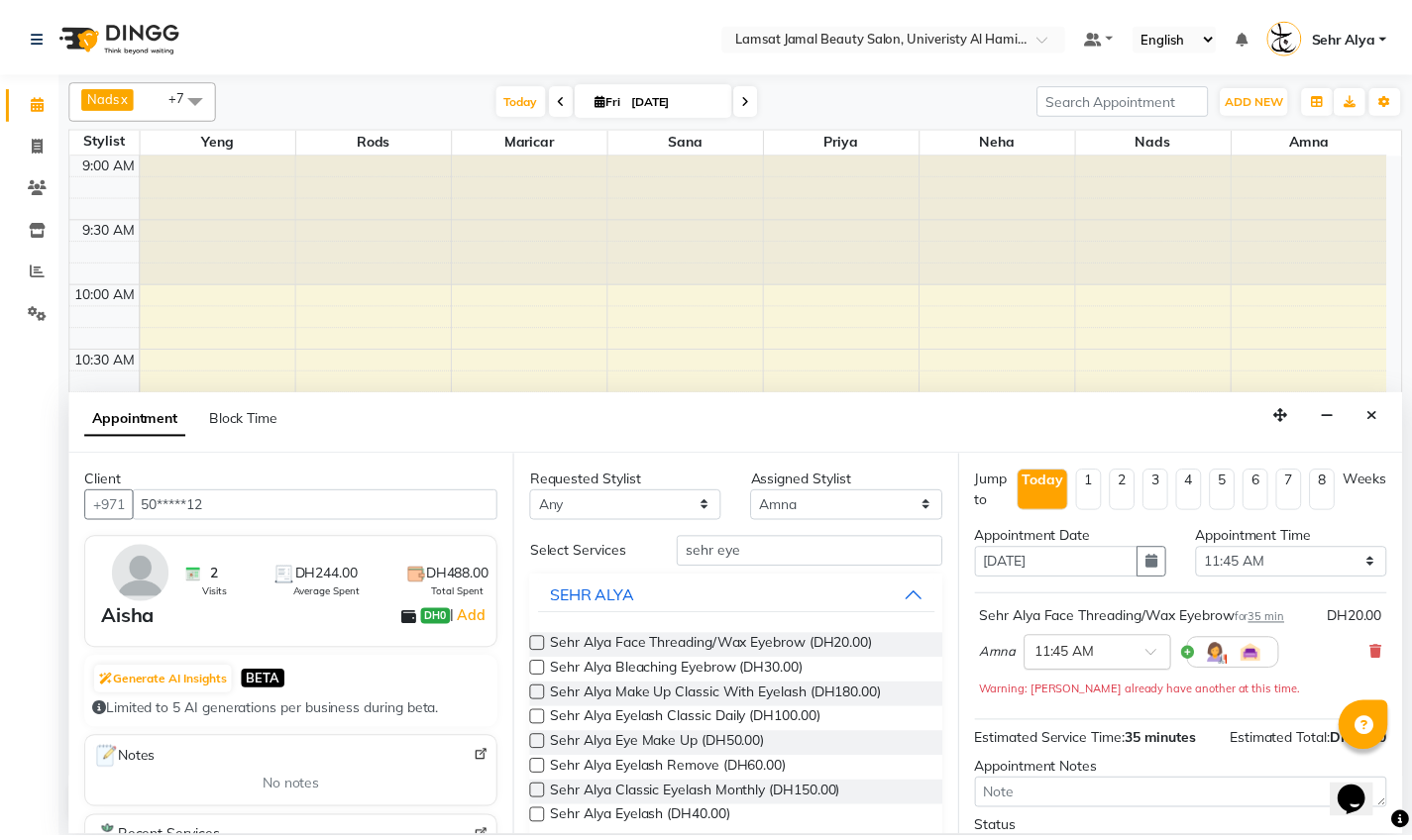 scroll, scrollTop: 158, scrollLeft: 0, axis: vertical 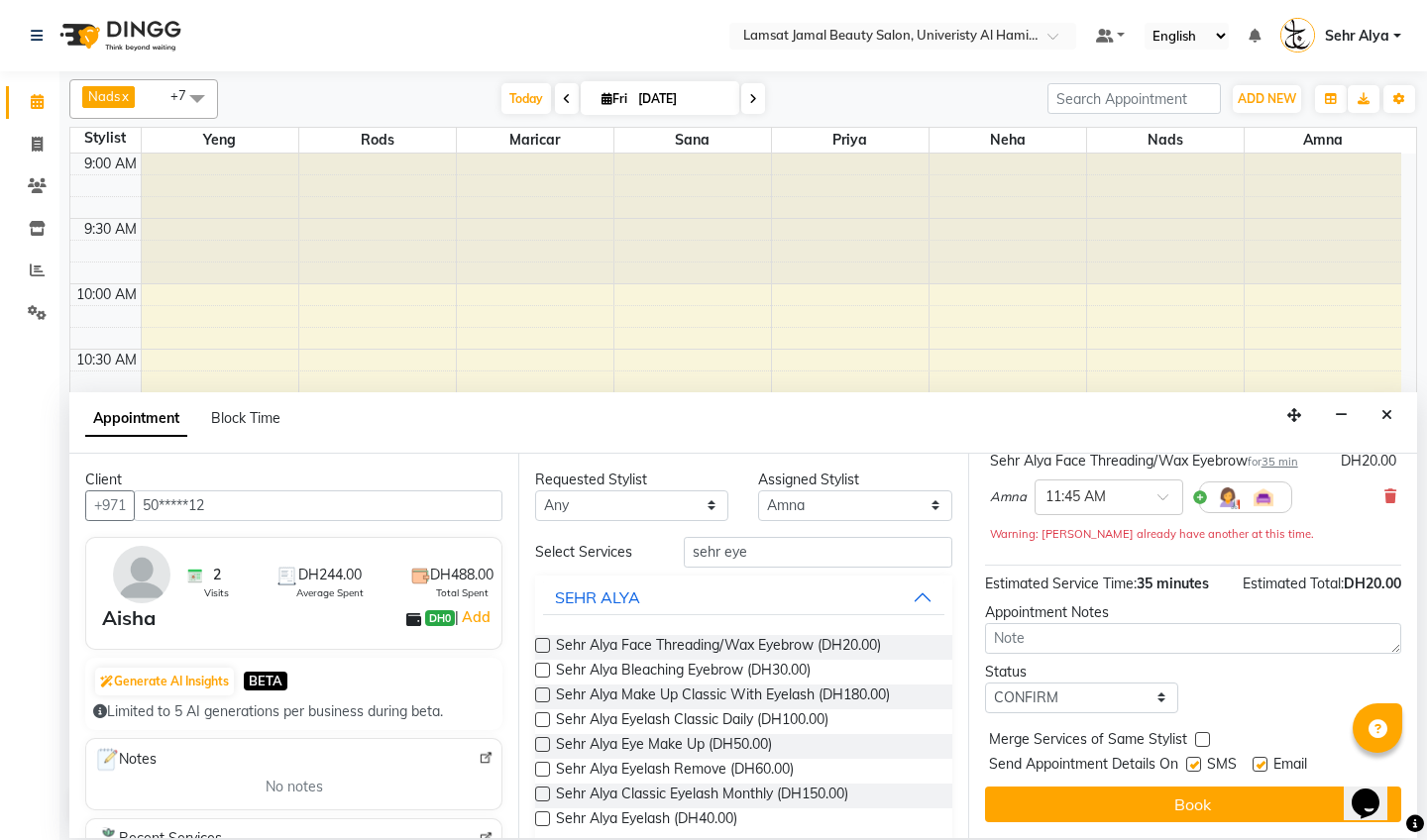 click at bounding box center (1202, 739) 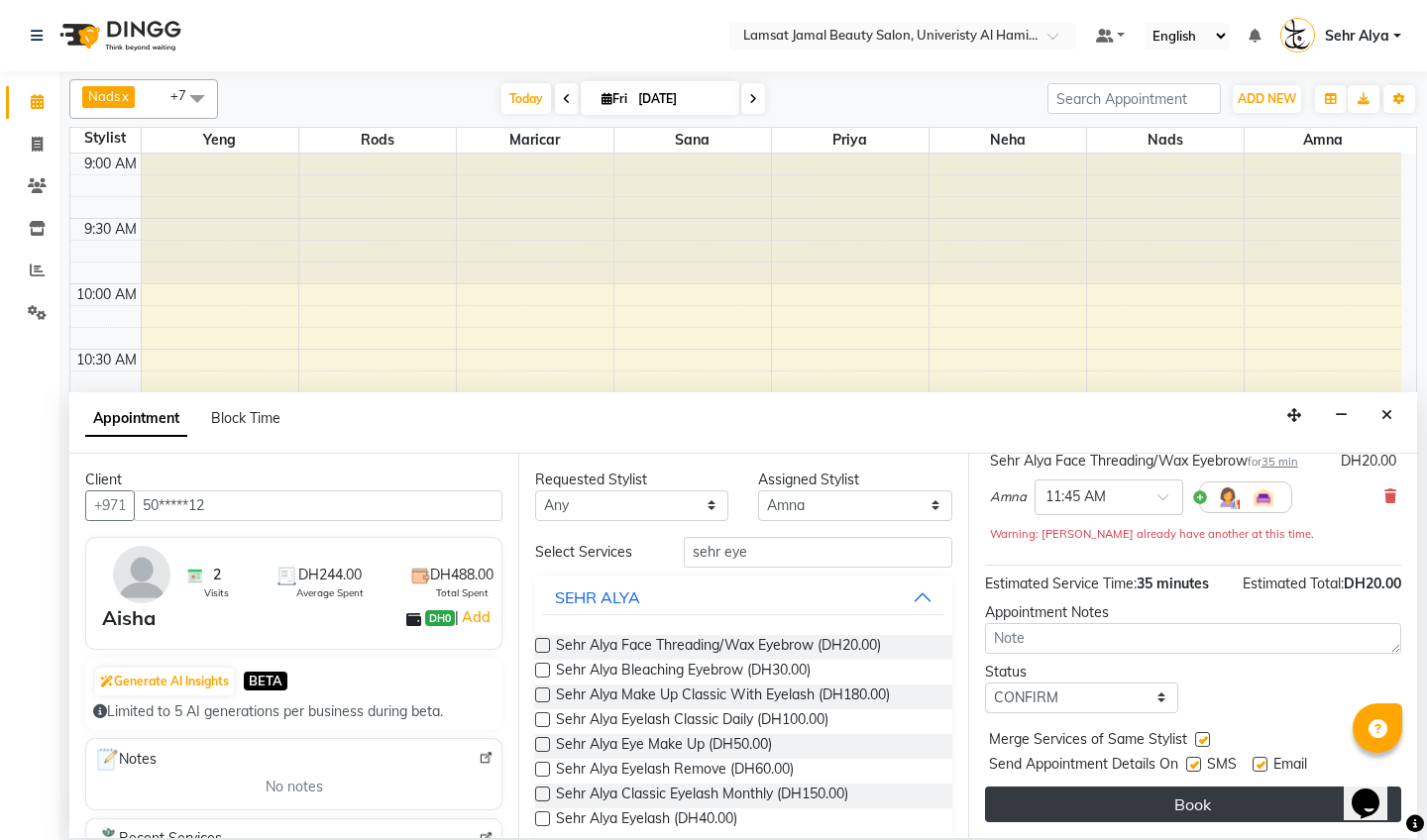 click on "Book" at bounding box center (1193, 804) 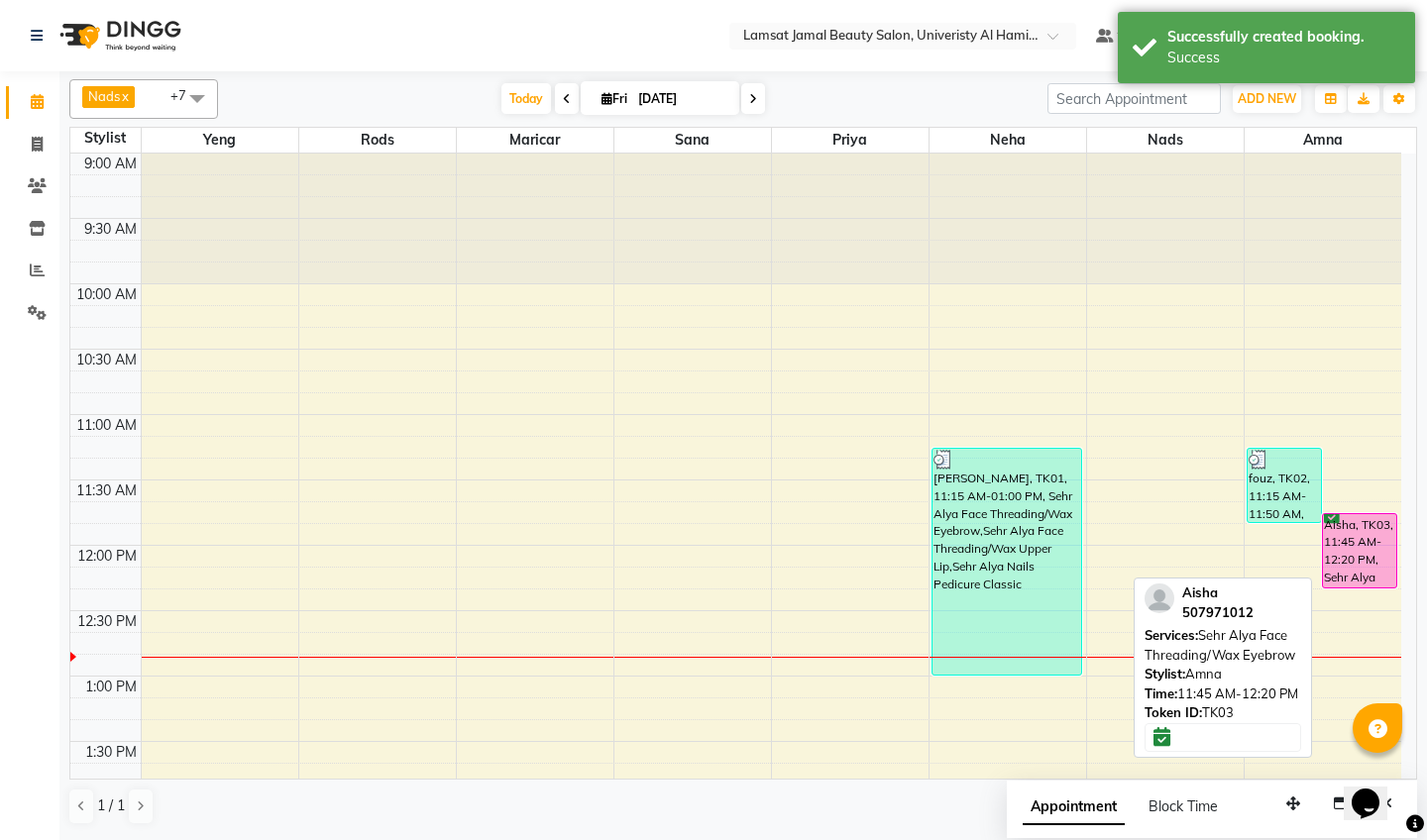 click on "Aisha, TK03, 11:45 AM-12:20 PM, Sehr Alya Face Threading/Wax Eyebrow" at bounding box center (1360, 551) 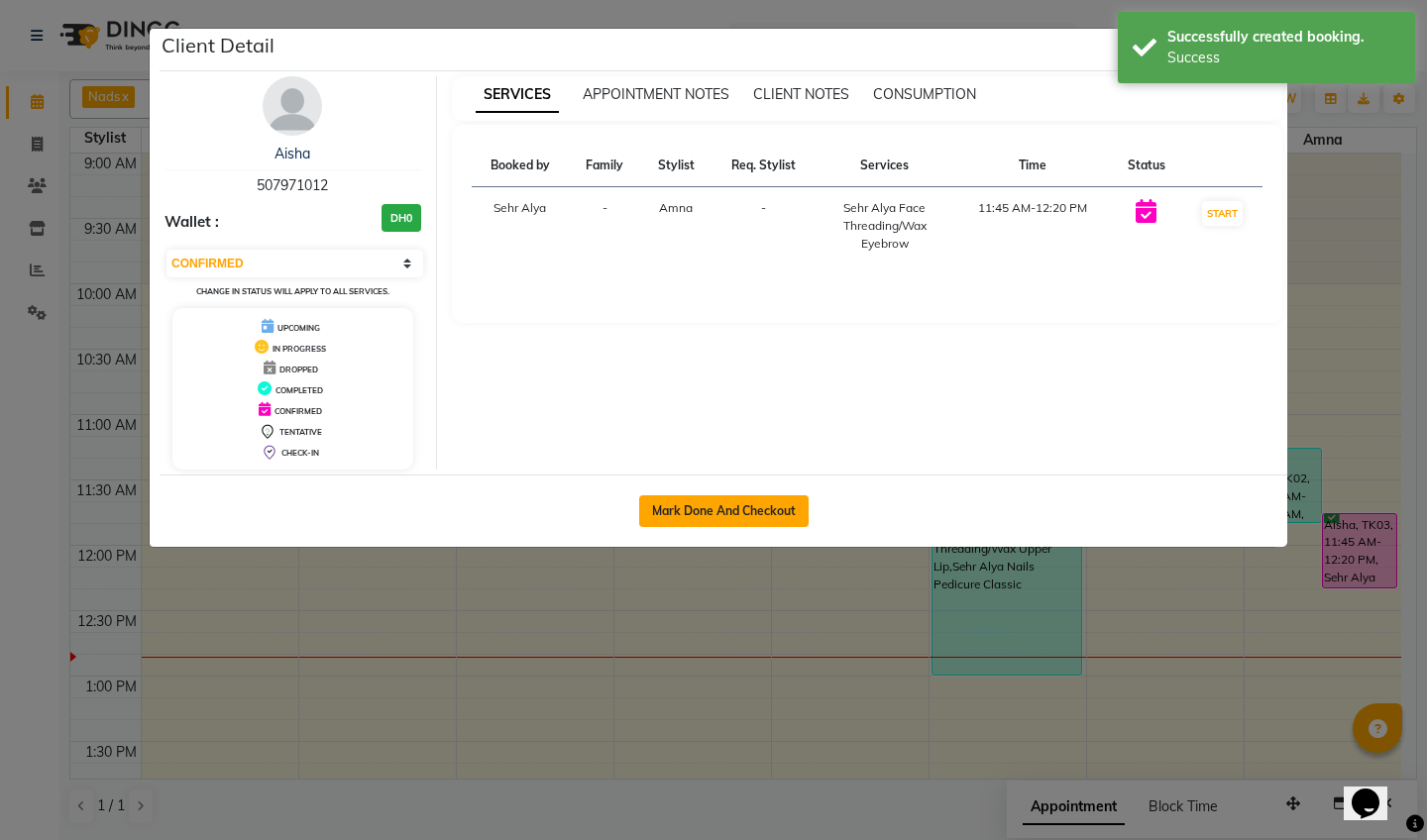 click on "Mark Done And Checkout" 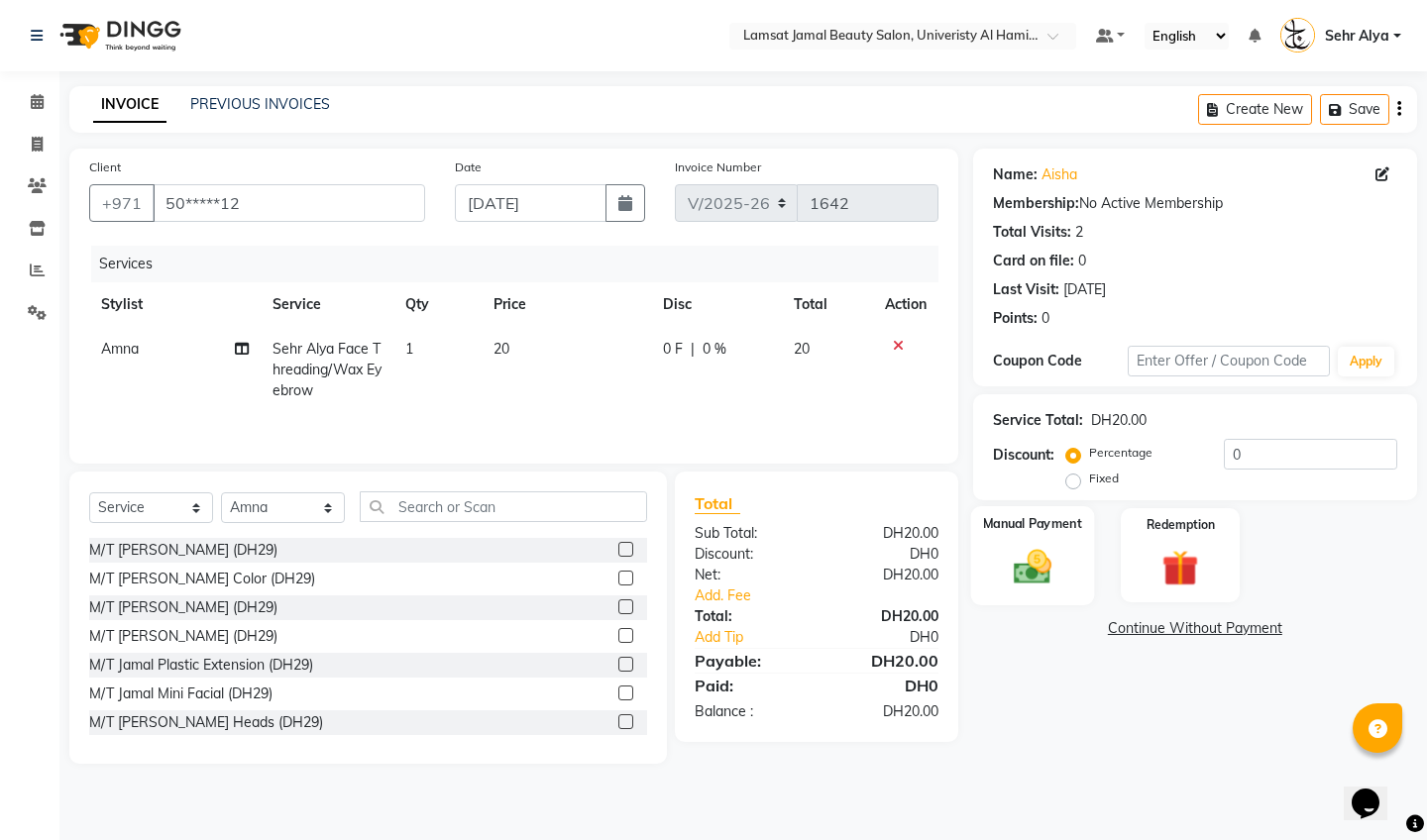 click 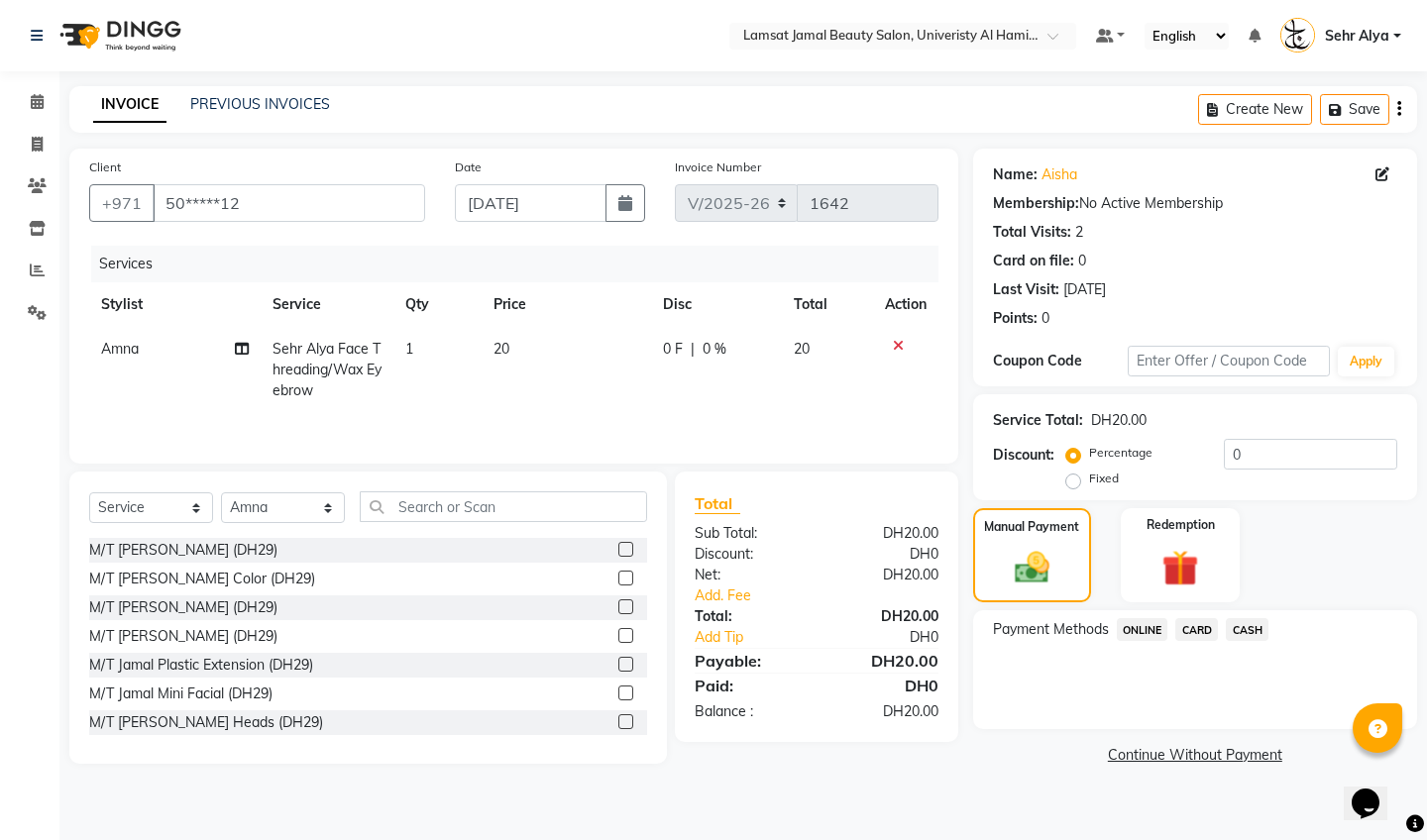 click on "CARD" 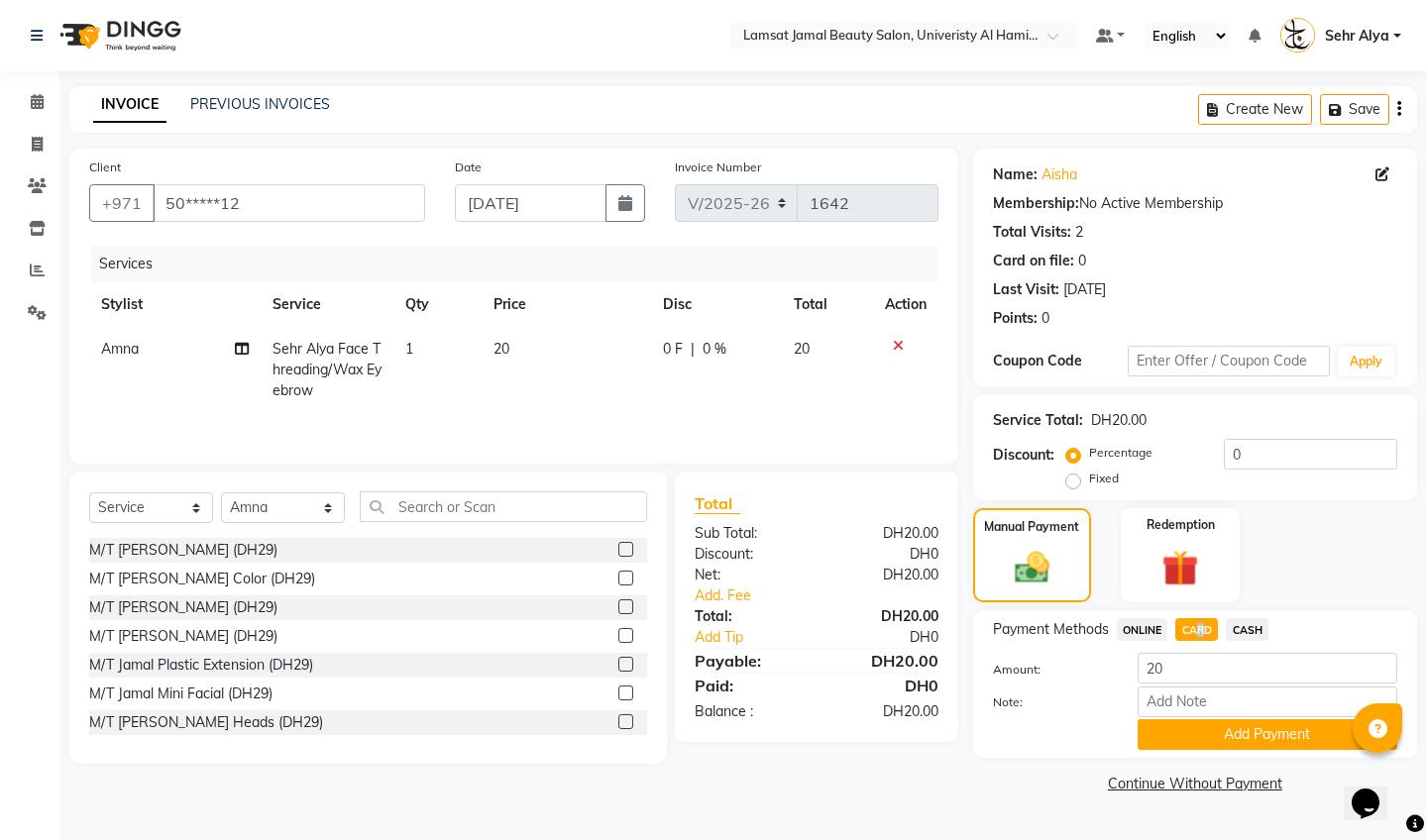 click on "Add Payment" 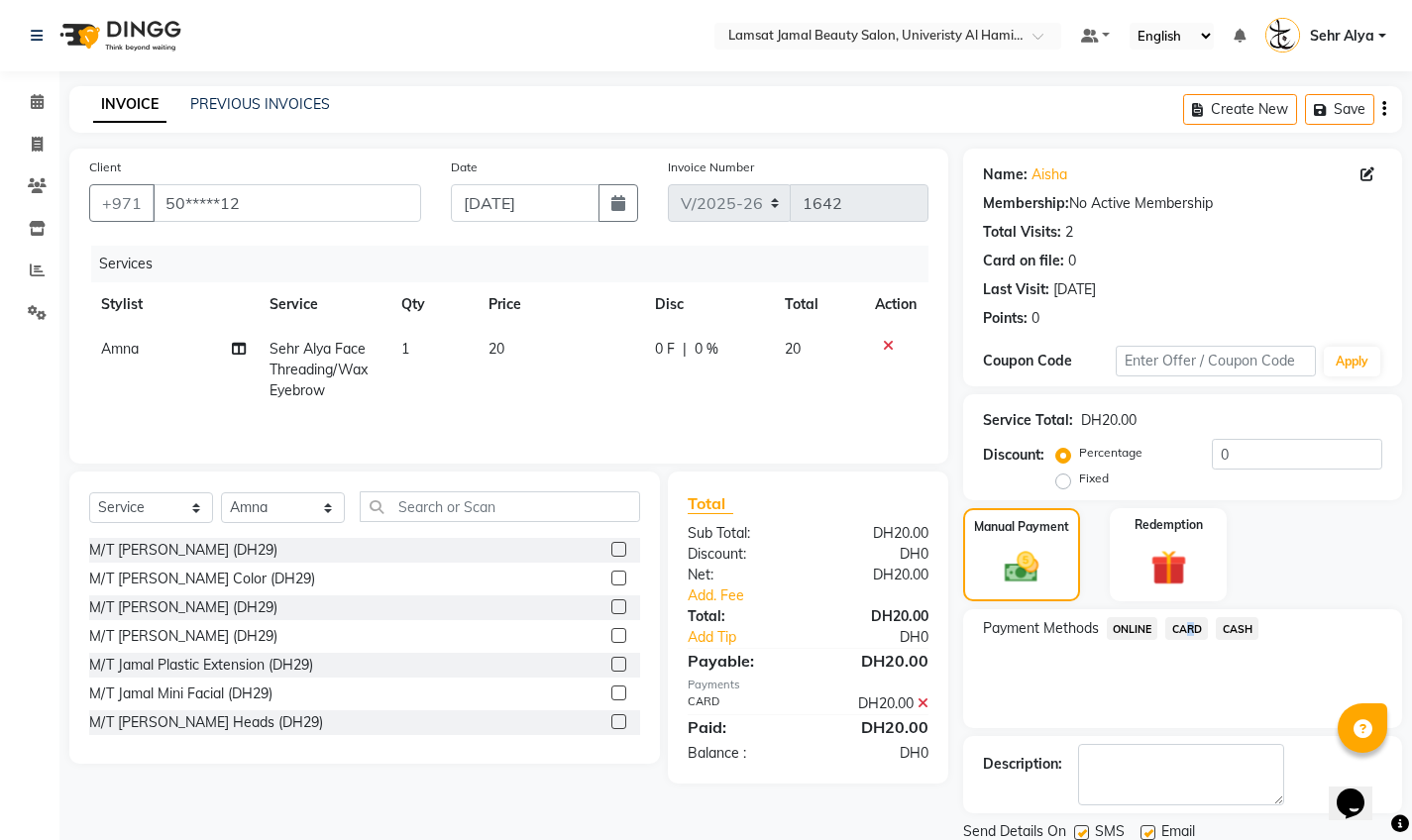 scroll, scrollTop: 70, scrollLeft: 0, axis: vertical 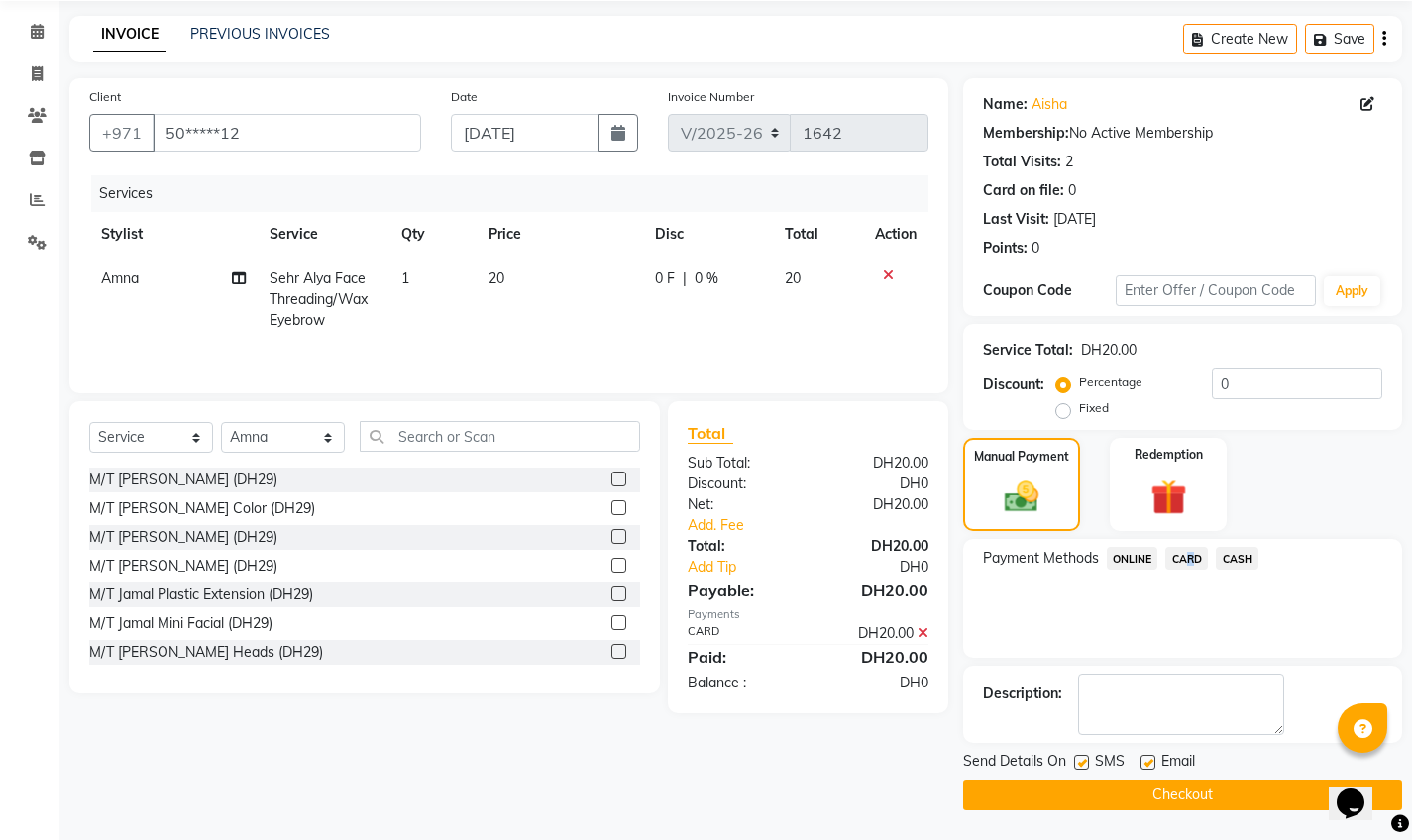 click on "Checkout" 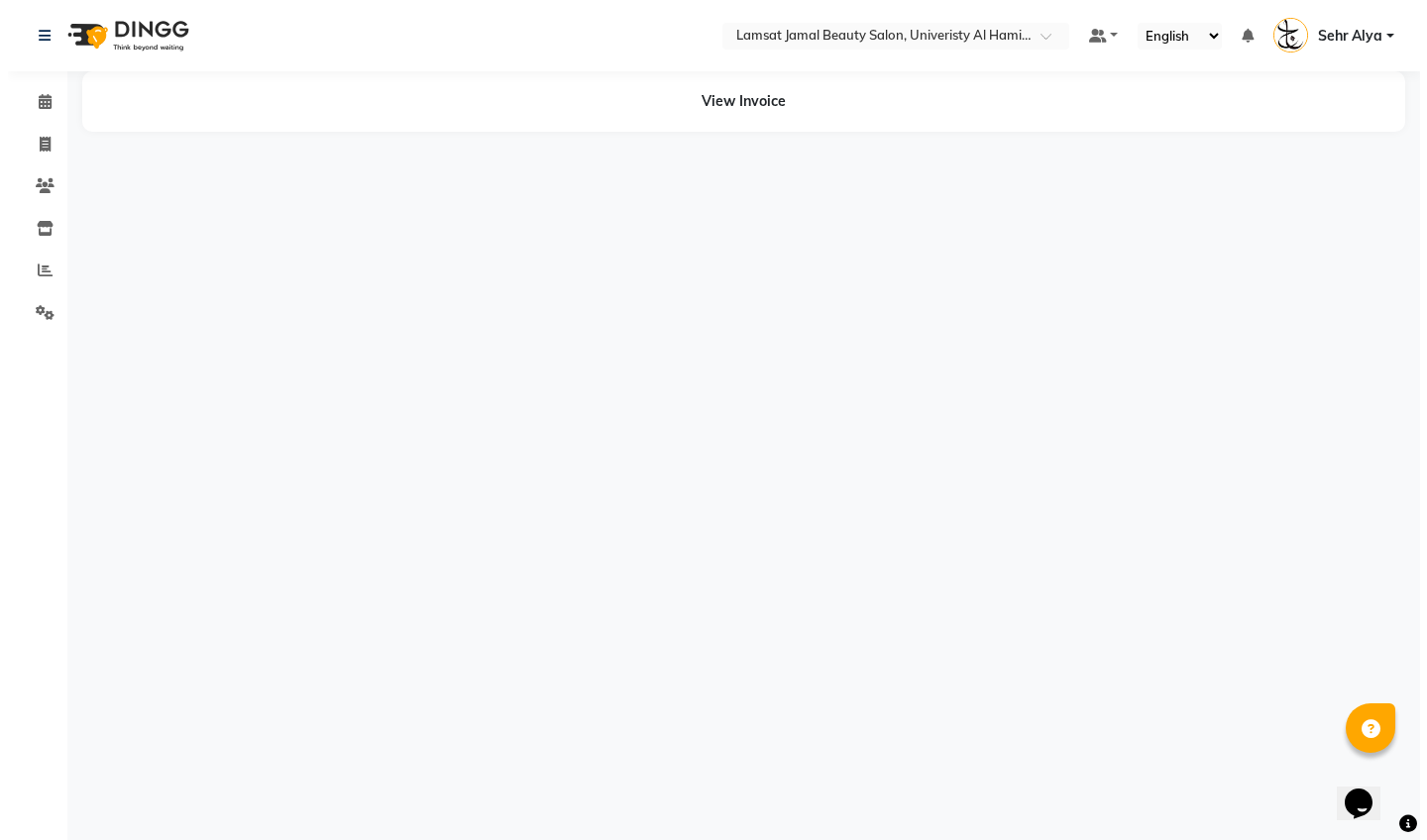 scroll, scrollTop: 0, scrollLeft: 0, axis: both 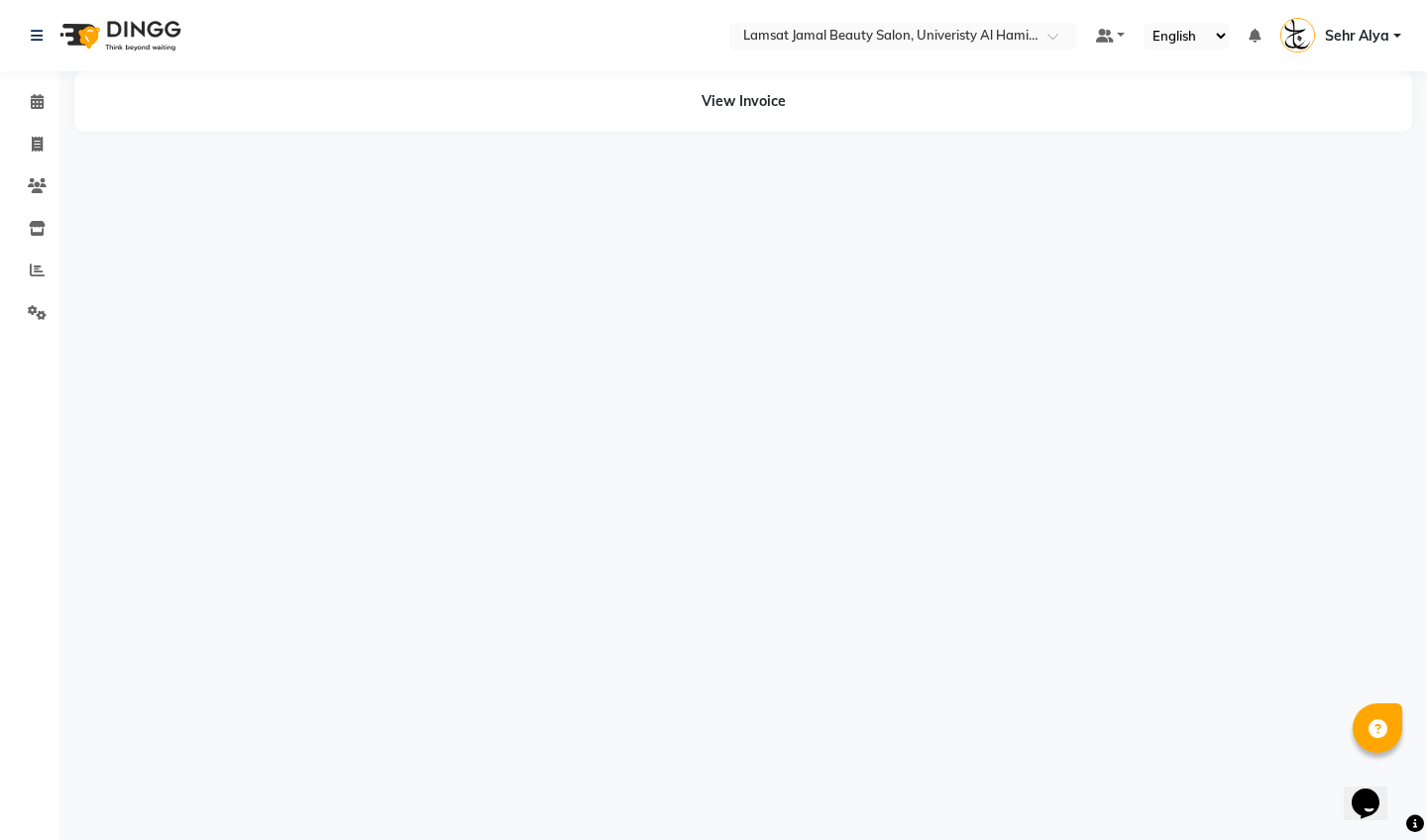 click on "Select Location × Lamsat Jamal Beauty Salon, Univeristy [PERSON_NAME] Default Panel My Panel English ENGLISH Español العربية मराठी हिंदी ગુજરાતી தமிழ் 中文 Notifications nothing to show Sehr Alya Manage Profile Change Password Sign out  Version:3.15.4  ☀ Lamsat Jamal Beauty Salon, Univeristy Al Hamidiya  Calendar  Invoice  Clients  Inventory  Reports  Settings Completed InProgress Upcoming Dropped Tentative Check-In Confirm Bookings Segments Page Builder  View Invoice" at bounding box center (714, 420) 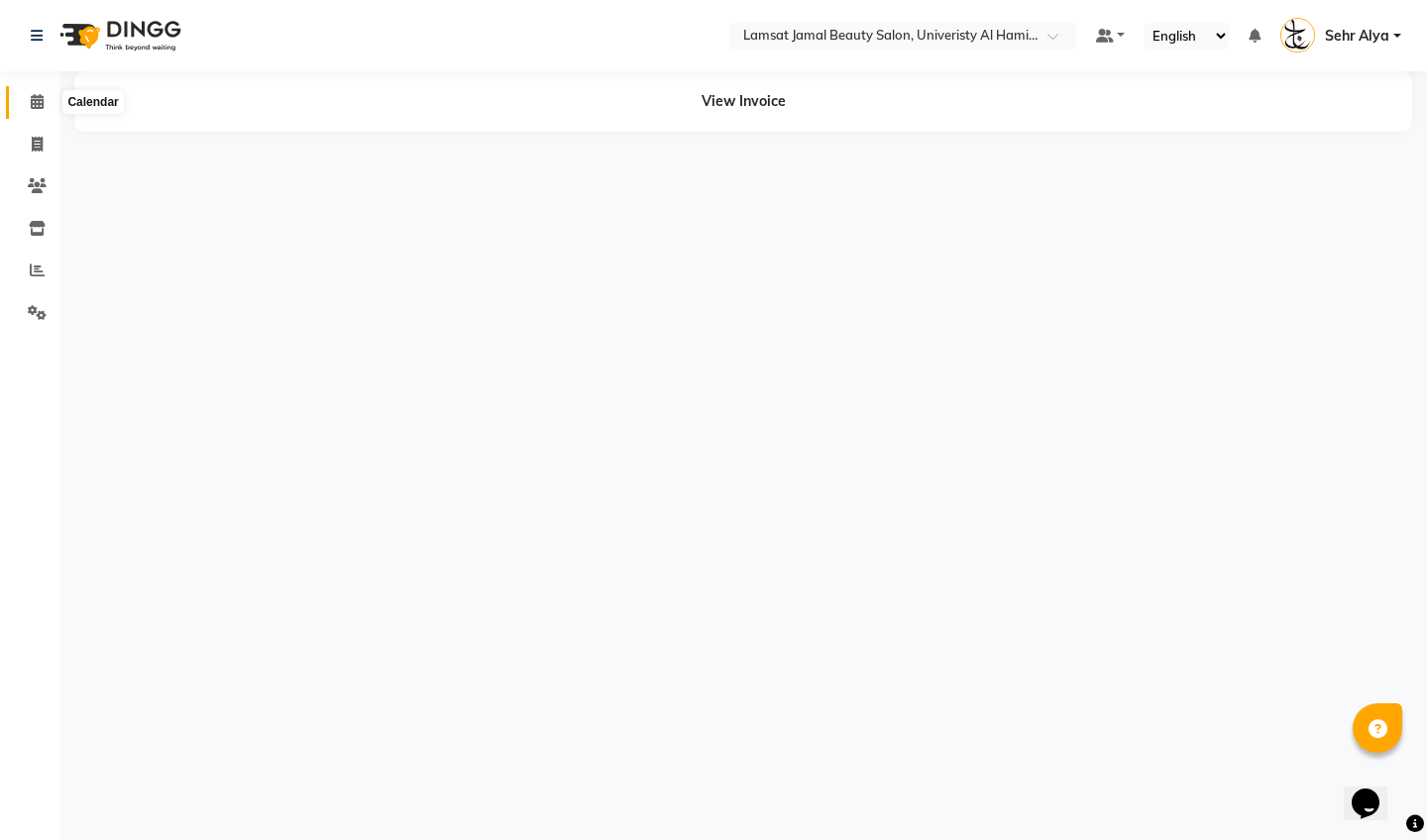 click 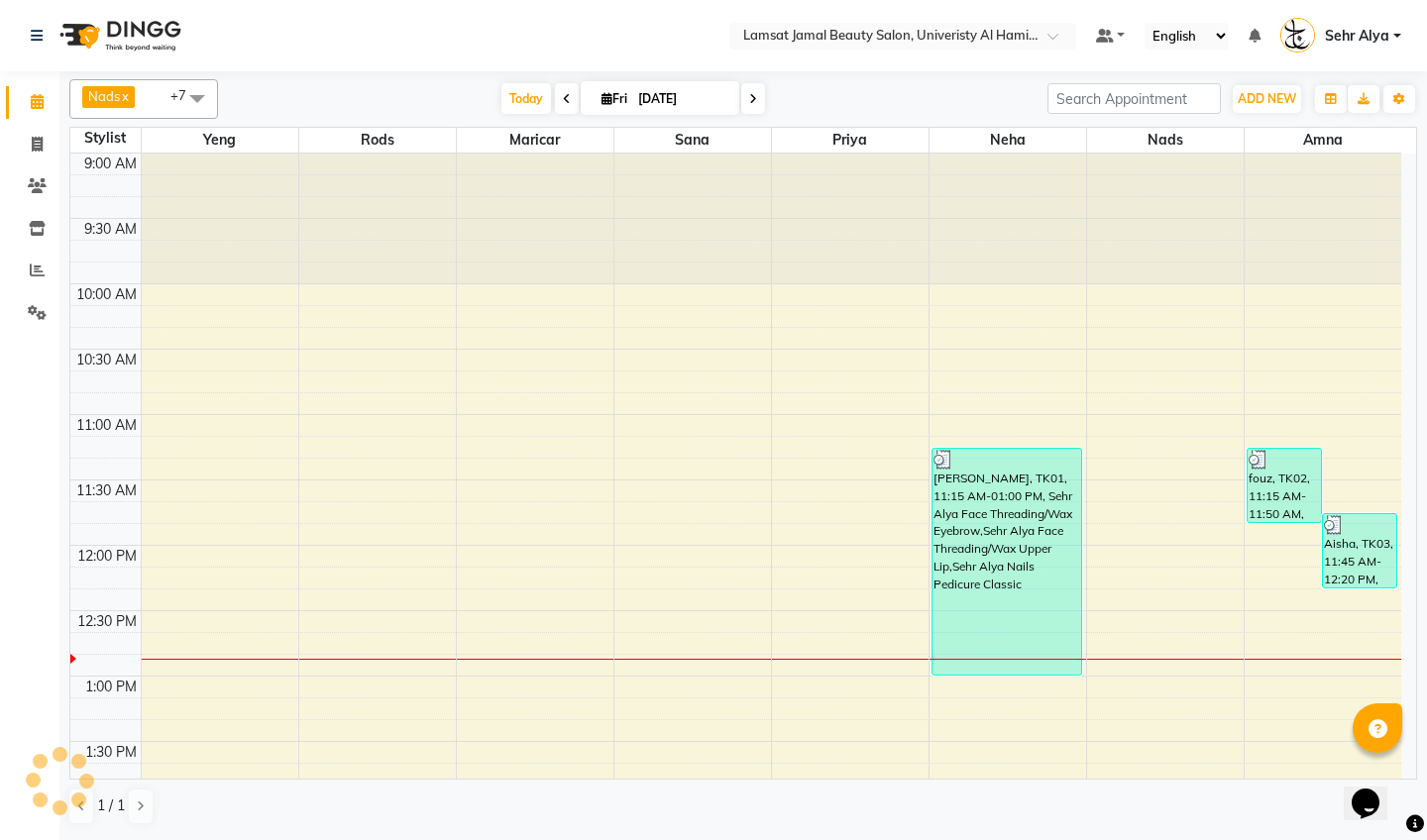 scroll, scrollTop: 0, scrollLeft: 0, axis: both 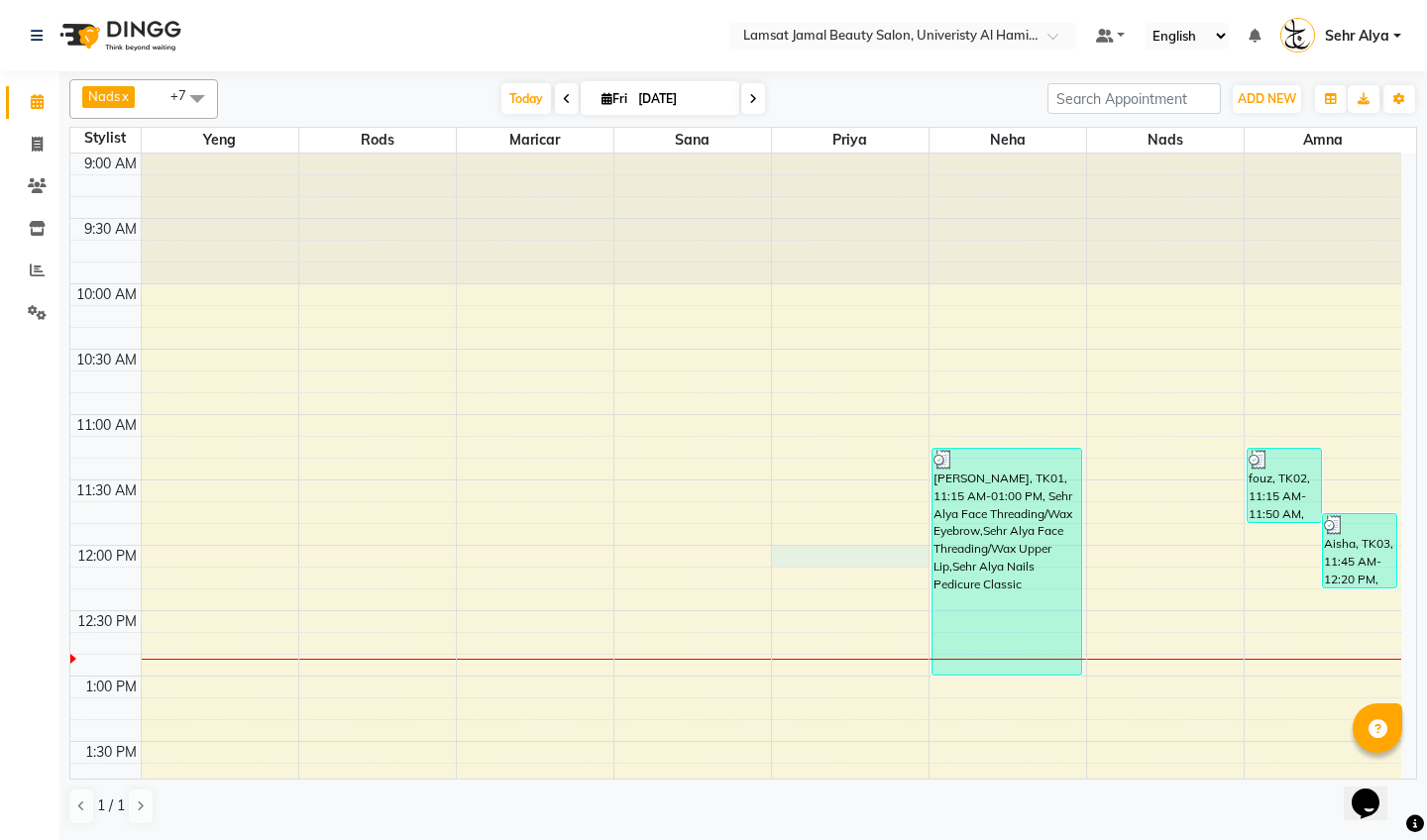 click on "9:00 AM 9:30 AM 10:00 AM 10:30 AM 11:00 AM 11:30 AM 12:00 PM 12:30 PM 1:00 PM 1:30 PM 2:00 PM 2:30 PM 3:00 PM 3:30 PM 4:00 PM 4:30 PM 5:00 PM 5:30 PM 6:00 PM 6:30 PM 7:00 PM 7:30 PM 8:00 PM 8:30 PM 9:00 PM 9:30 PM 10:00 PM 10:30 PM 11:00 PM 11:30 PM     [PERSON_NAME], TK01, 11:15 AM-01:00 PM, Sehr Alya Face Threading/Wax Eyebrow,Sehr Alya Face Threading/Wax Upper Lip,Sehr Alya Nails Pedicure Classic     fouz, TK02, 11:15 AM-11:50 AM, Sehr Alya Face Threading/Wax Eyebrow     Aisha, TK03, 11:45 AM-12:20 PM, Sehr Alya Face Threading/Wax Eyebrow" at bounding box center (735, 1133) 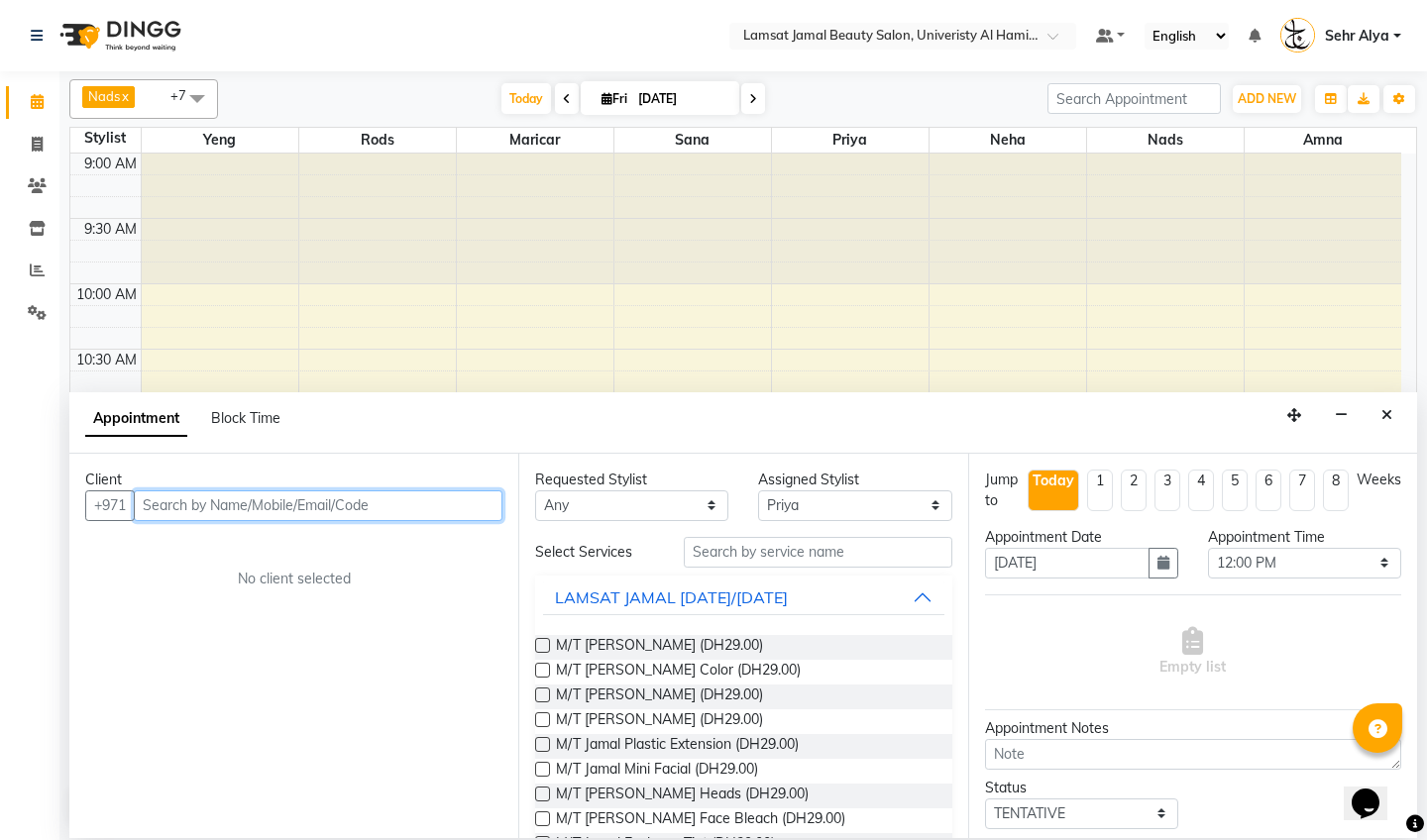click at bounding box center [318, 505] 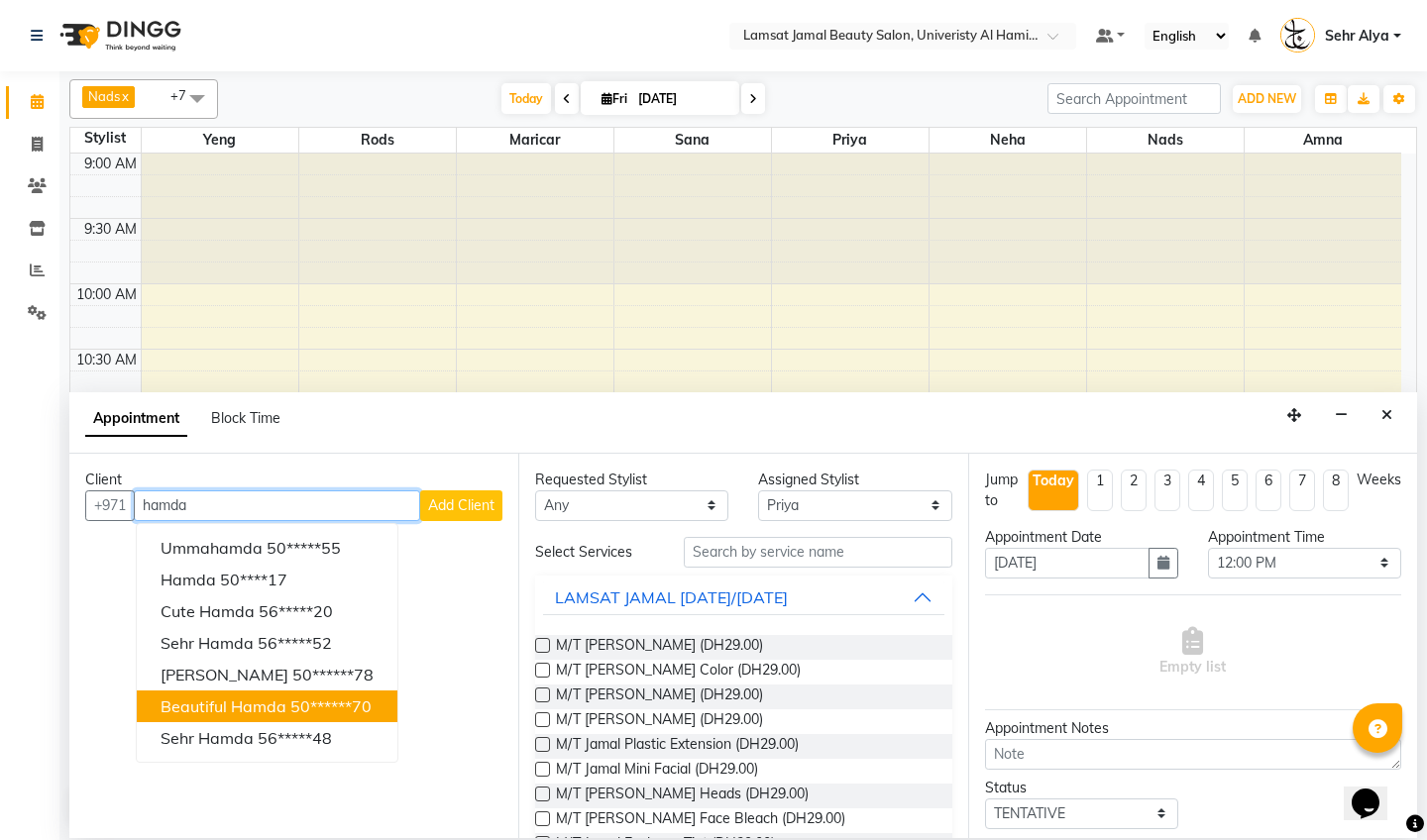 click on "Beautiful hamda" at bounding box center (223, 706) 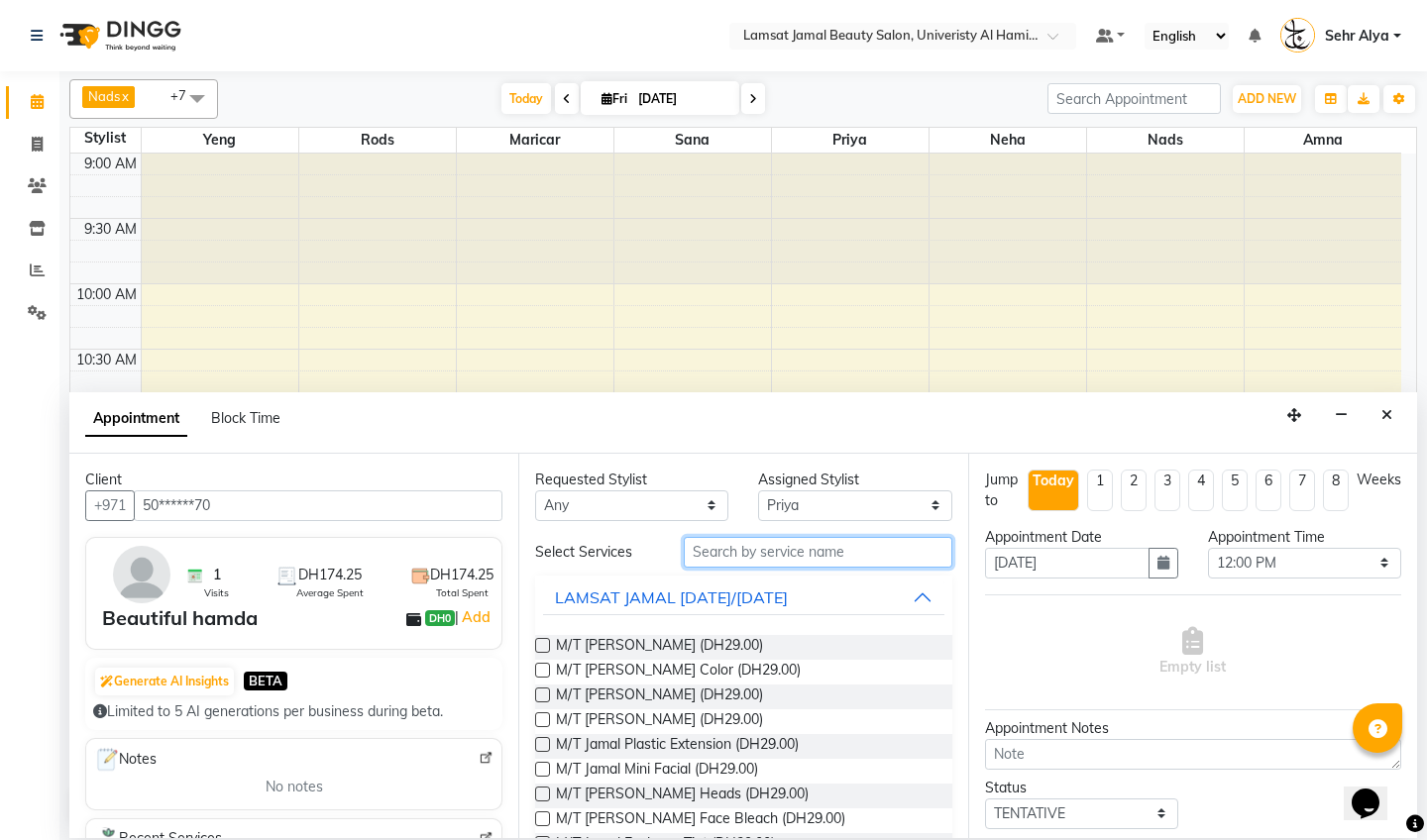 click at bounding box center (818, 552) 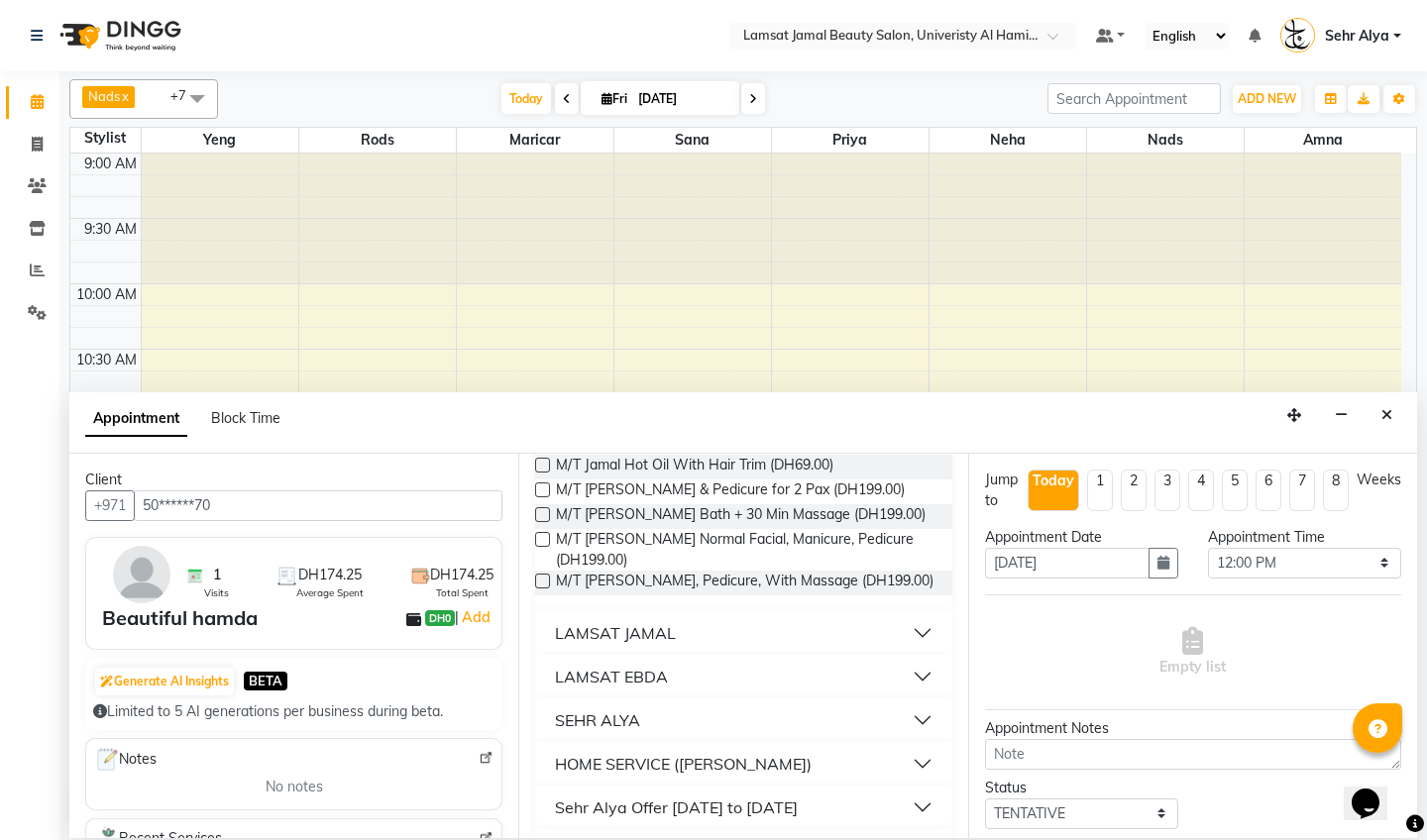scroll, scrollTop: 883, scrollLeft: 0, axis: vertical 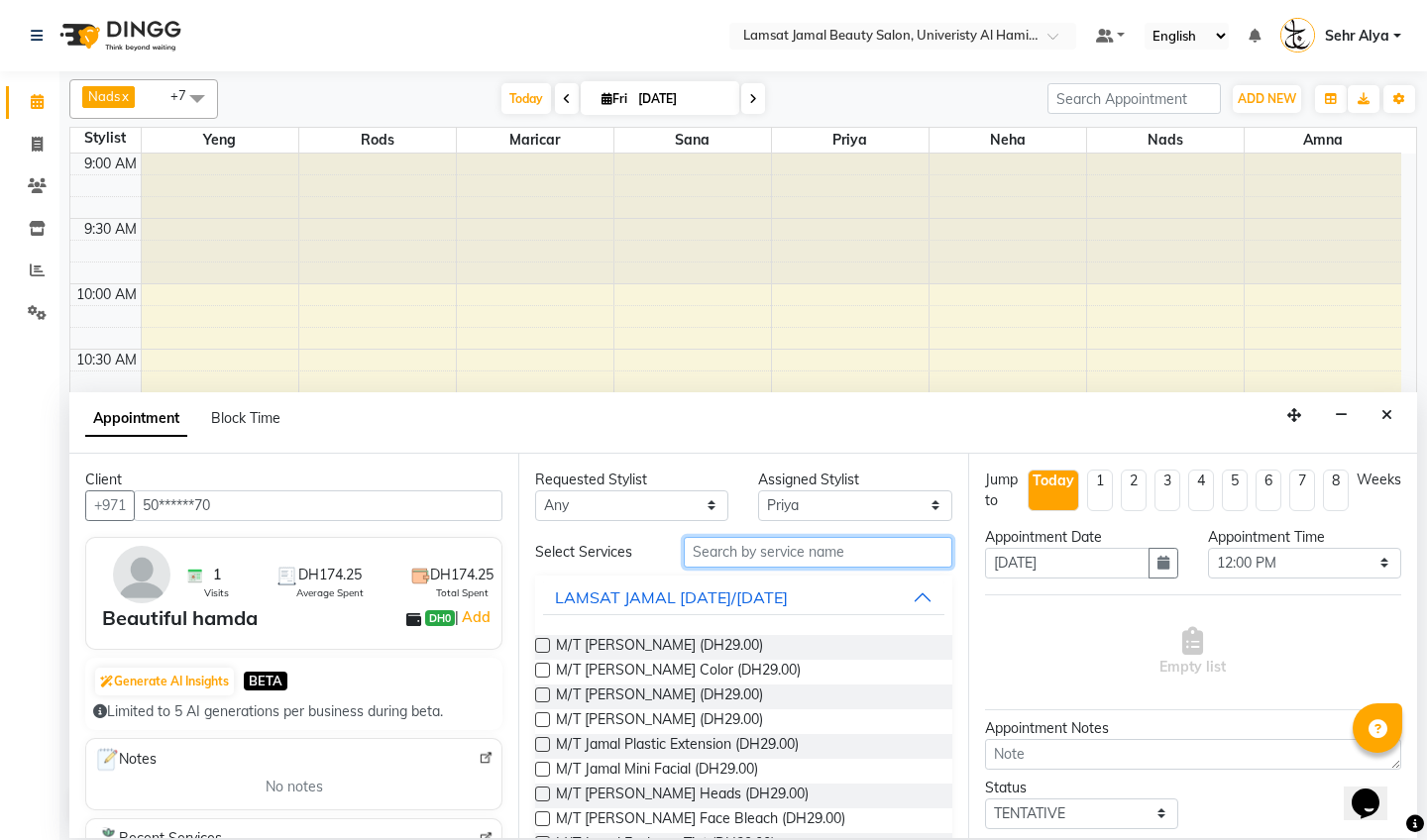click at bounding box center (818, 552) 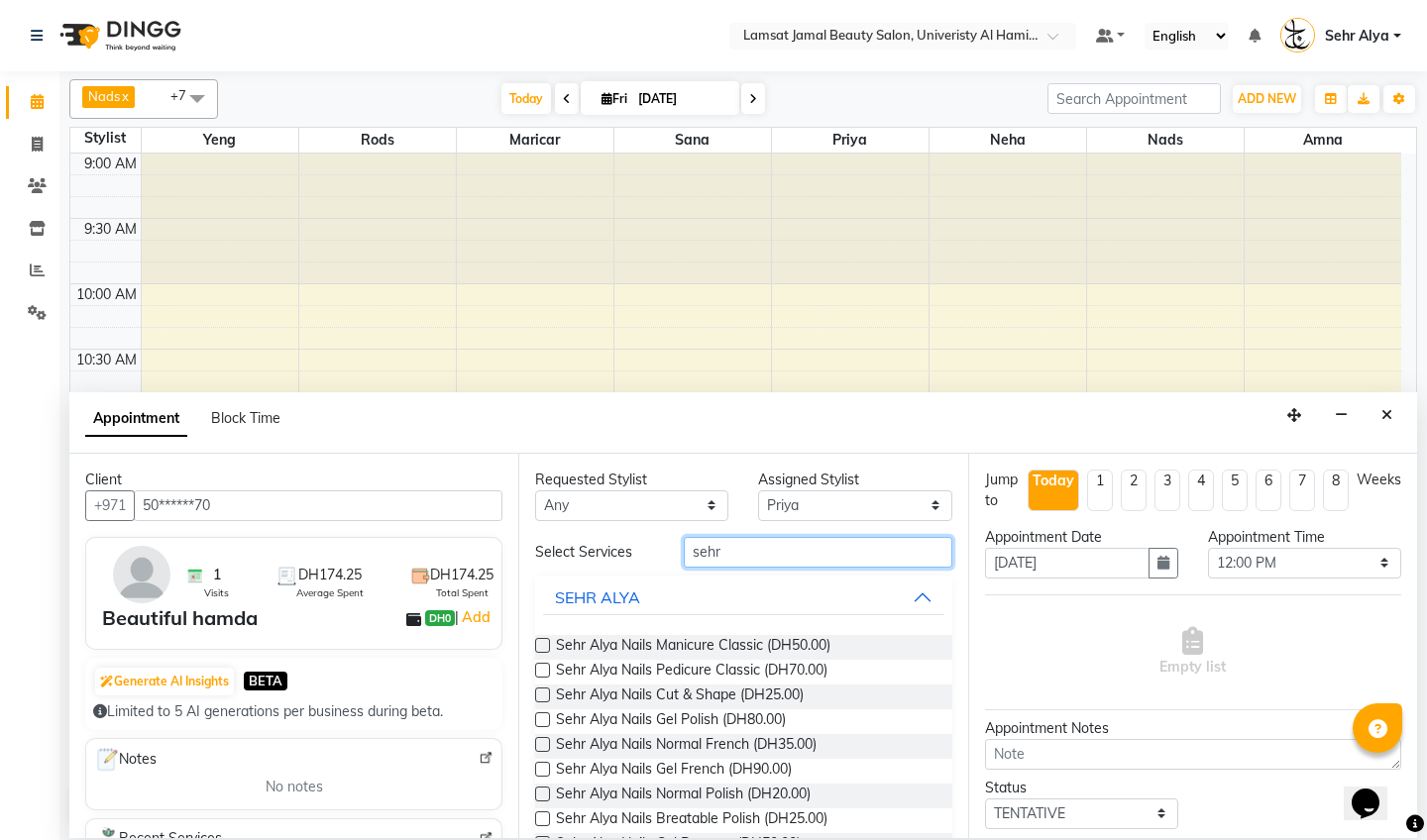 scroll, scrollTop: 185, scrollLeft: 0, axis: vertical 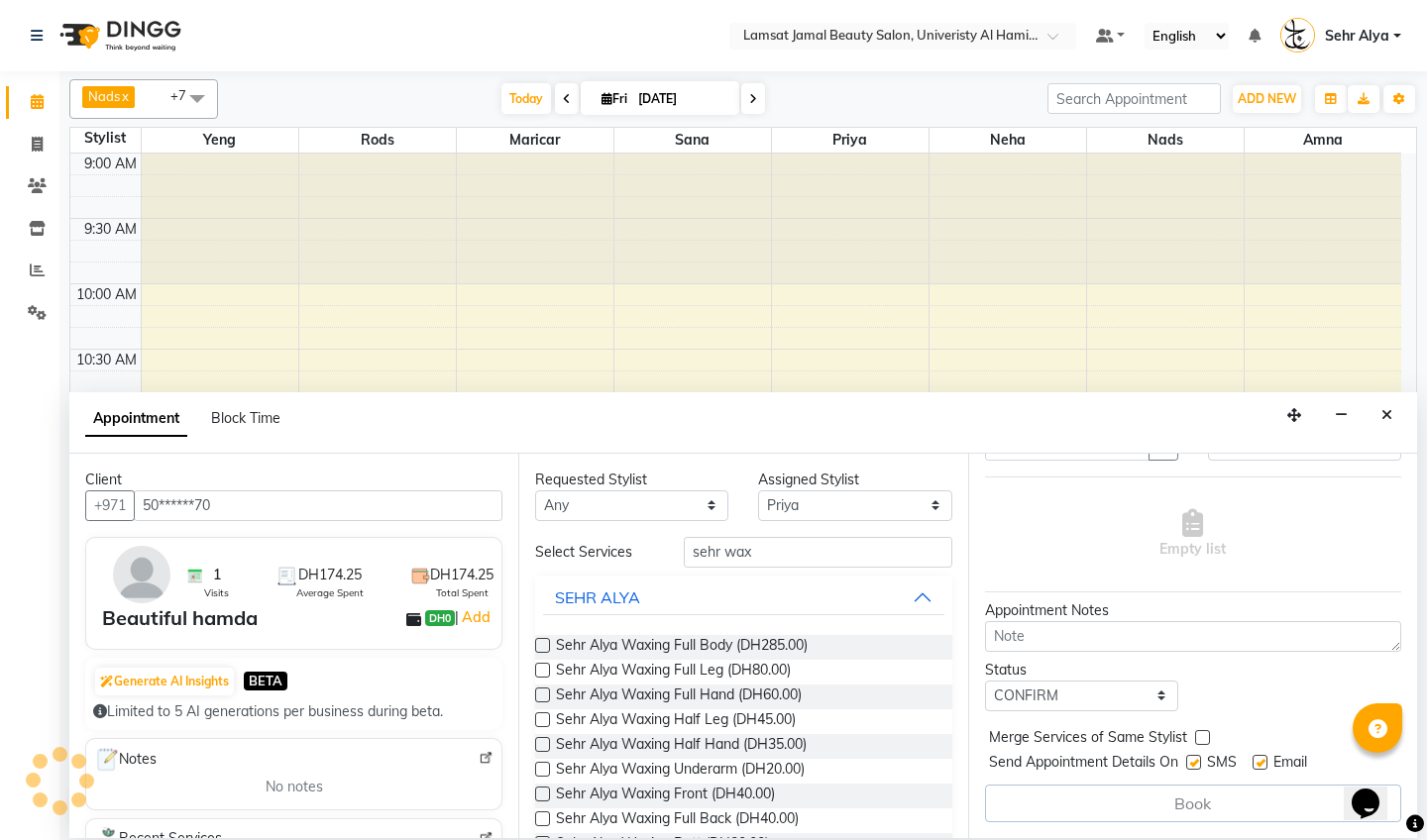 click at bounding box center (1202, 737) 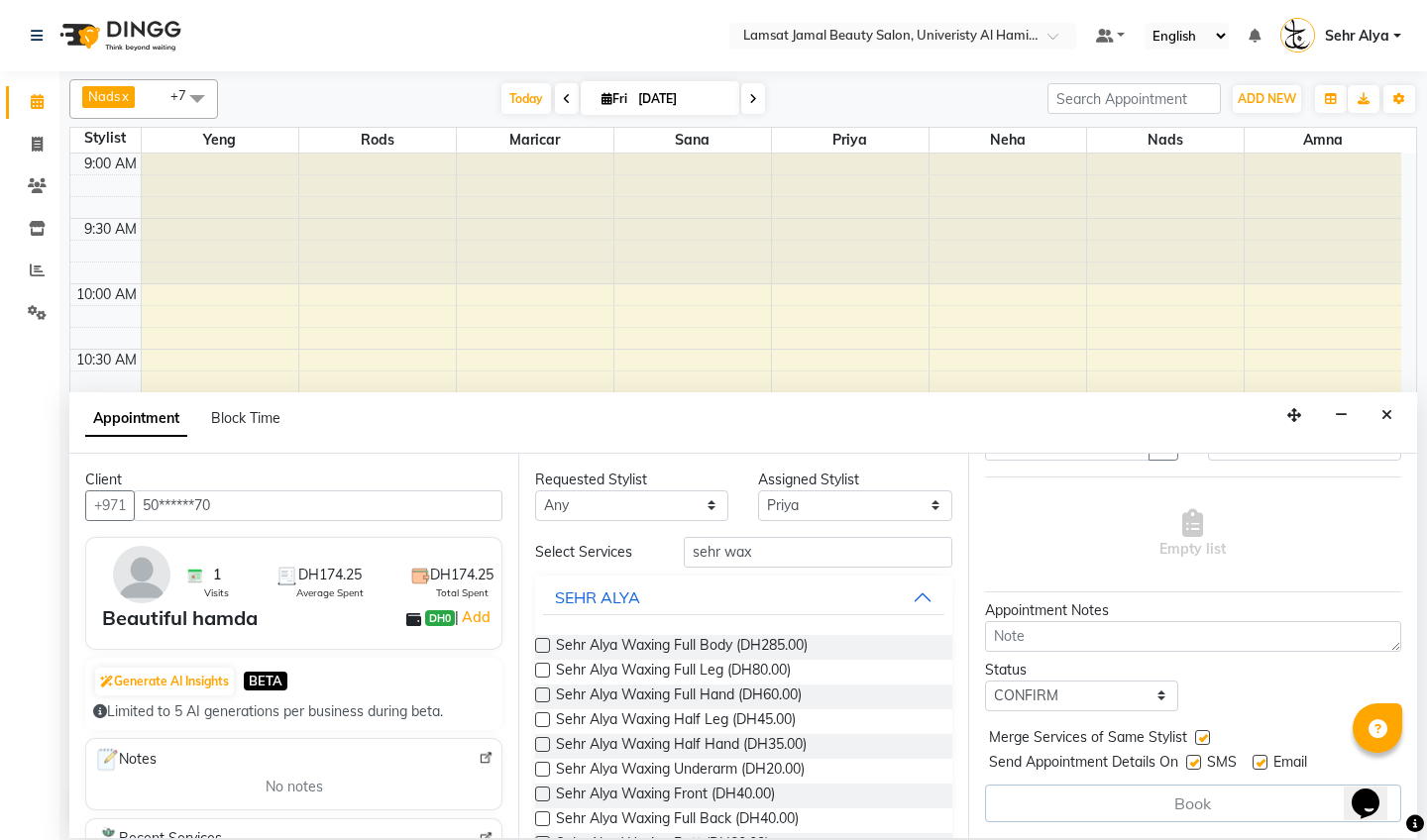 click at bounding box center [542, 694] 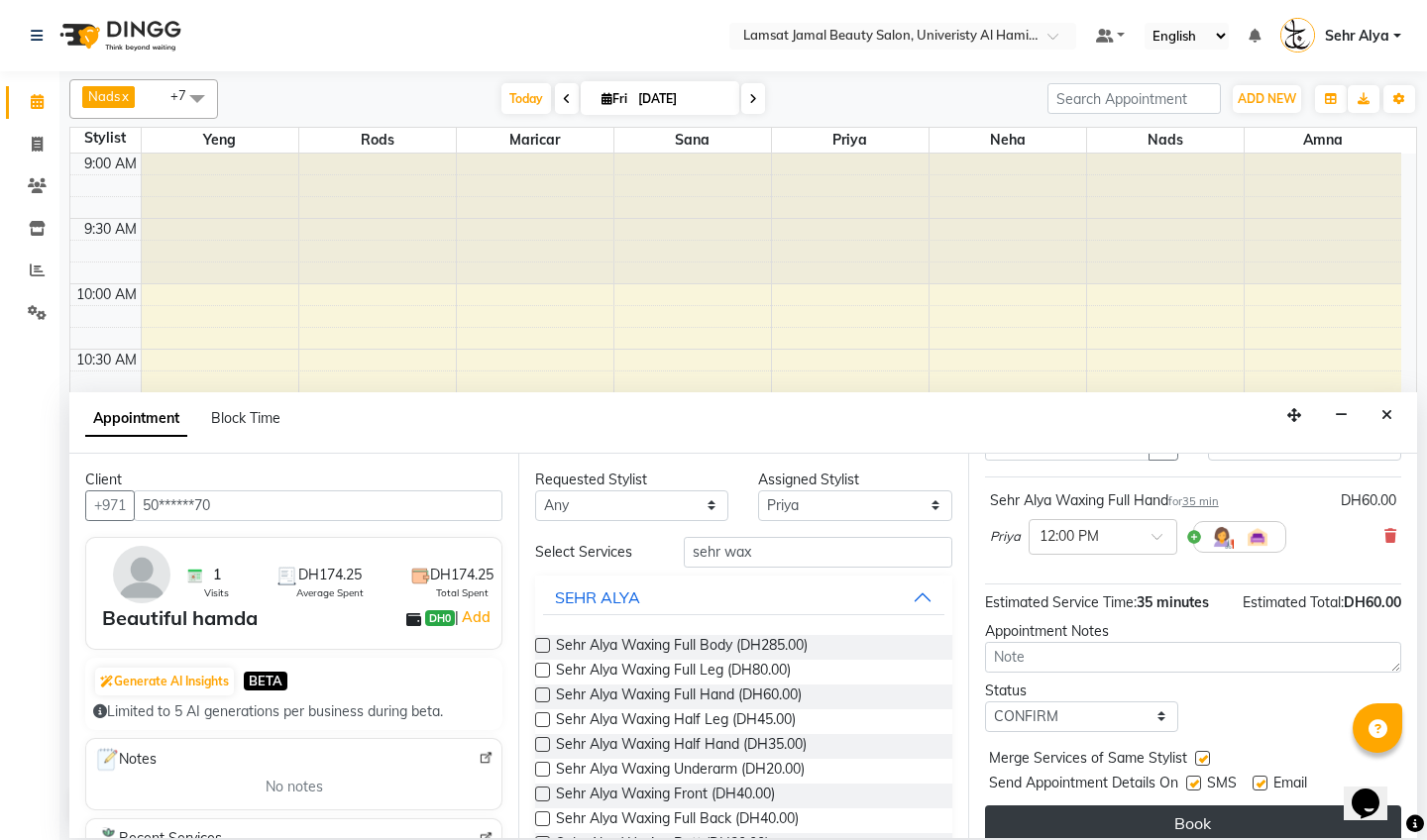 click on "Book" at bounding box center [1193, 823] 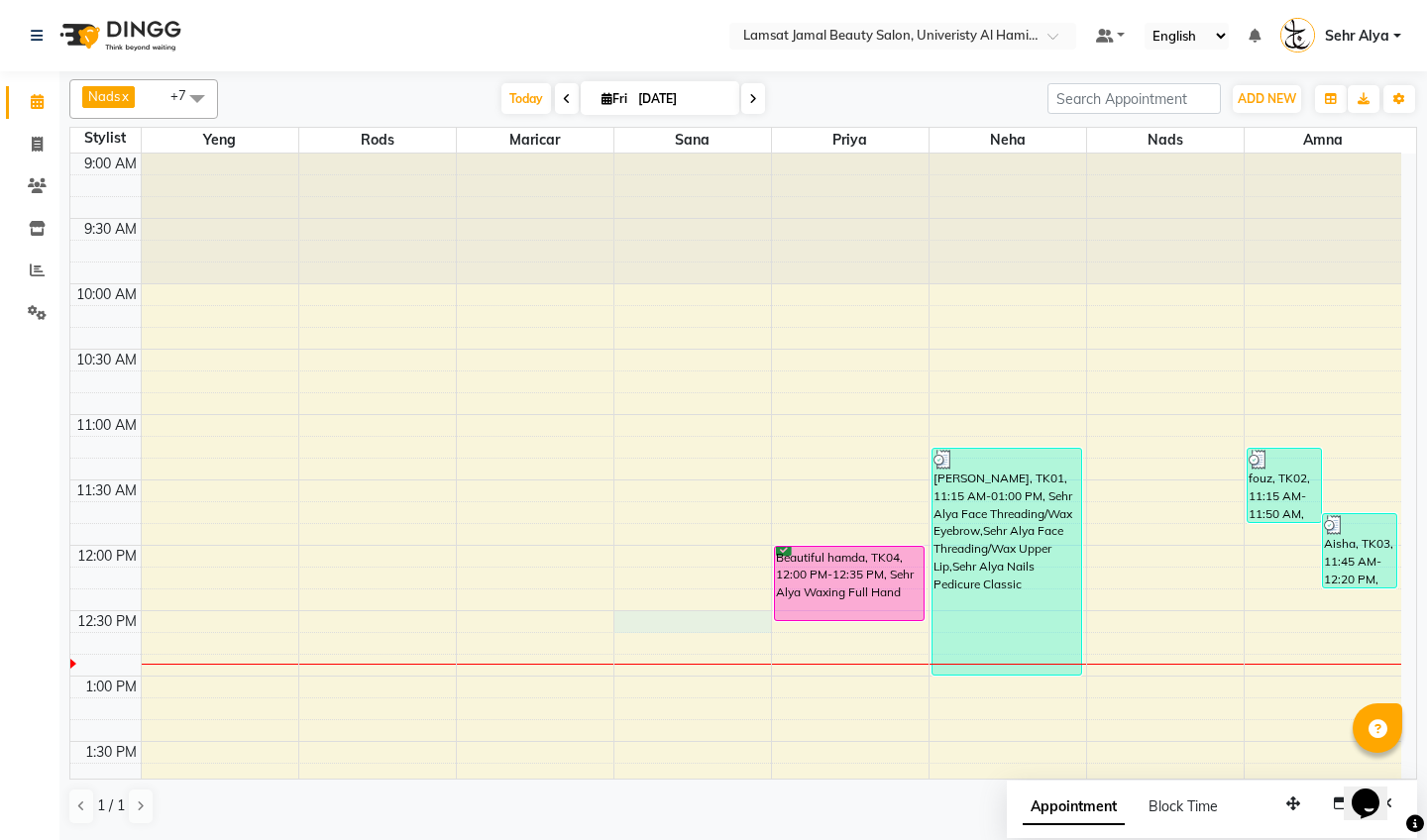 click on "9:00 AM 9:30 AM 10:00 AM 10:30 AM 11:00 AM 11:30 AM 12:00 PM 12:30 PM 1:00 PM 1:30 PM 2:00 PM 2:30 PM 3:00 PM 3:30 PM 4:00 PM 4:30 PM 5:00 PM 5:30 PM 6:00 PM 6:30 PM 7:00 PM 7:30 PM 8:00 PM 8:30 PM 9:00 PM 9:30 PM 10:00 PM 10:30 PM 11:00 PM 11:30 PM     Beautiful hamda, TK04, 12:00 PM-12:35 PM, Sehr Alya Waxing Full Hand     [PERSON_NAME], TK01, 11:15 AM-01:00 PM, Sehr Alya Face Threading/Wax Eyebrow,Sehr Alya Face Threading/Wax Upper Lip,Sehr Alya Nails Pedicure Classic     fouz, TK02, 11:15 AM-11:50 AM, Sehr Alya Face Threading/Wax Eyebrow     Aisha, TK03, 11:45 AM-12:20 PM, Sehr Alya Face Threading/Wax Eyebrow" at bounding box center (735, 1133) 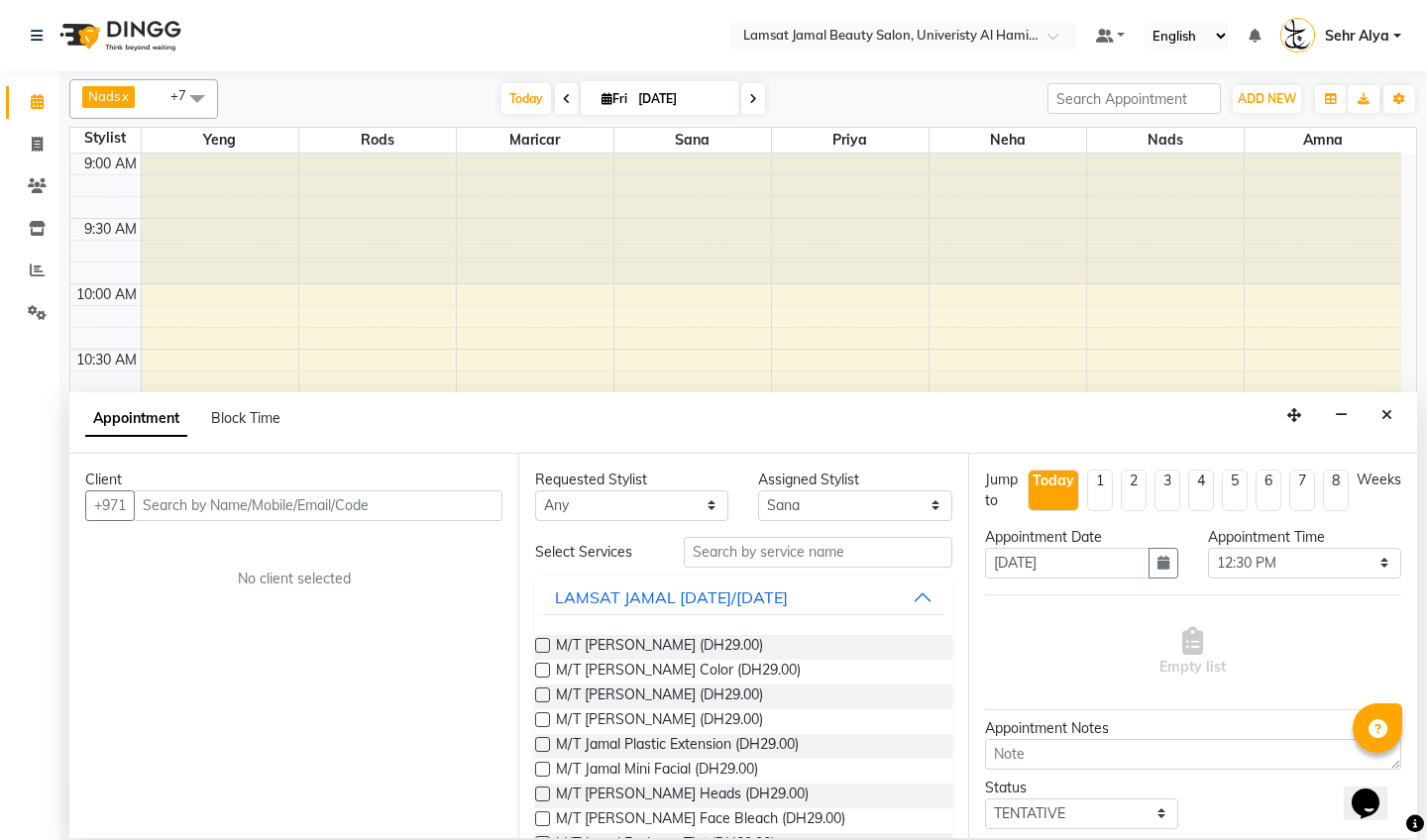click at bounding box center [318, 505] 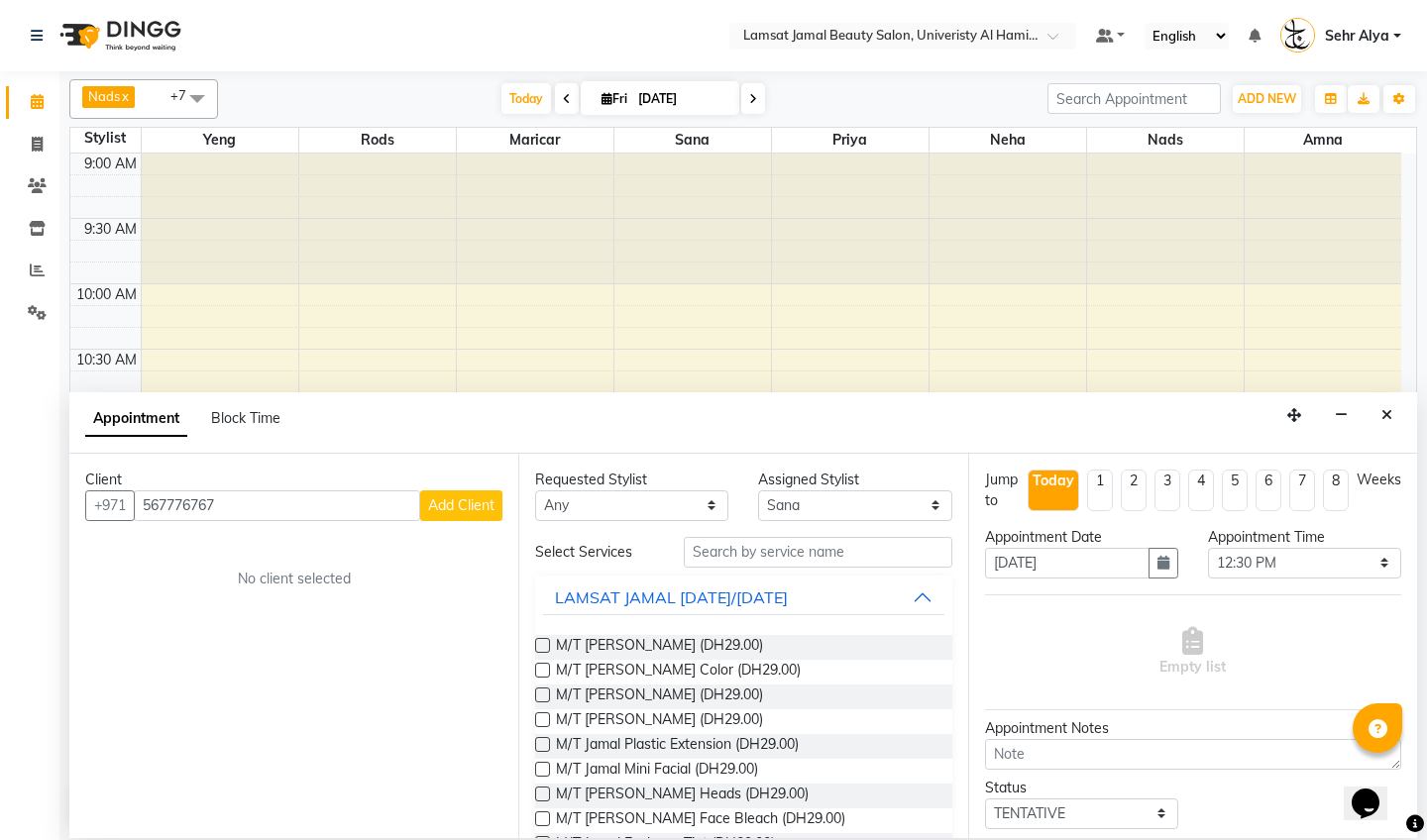click on "Add Client" at bounding box center [461, 505] 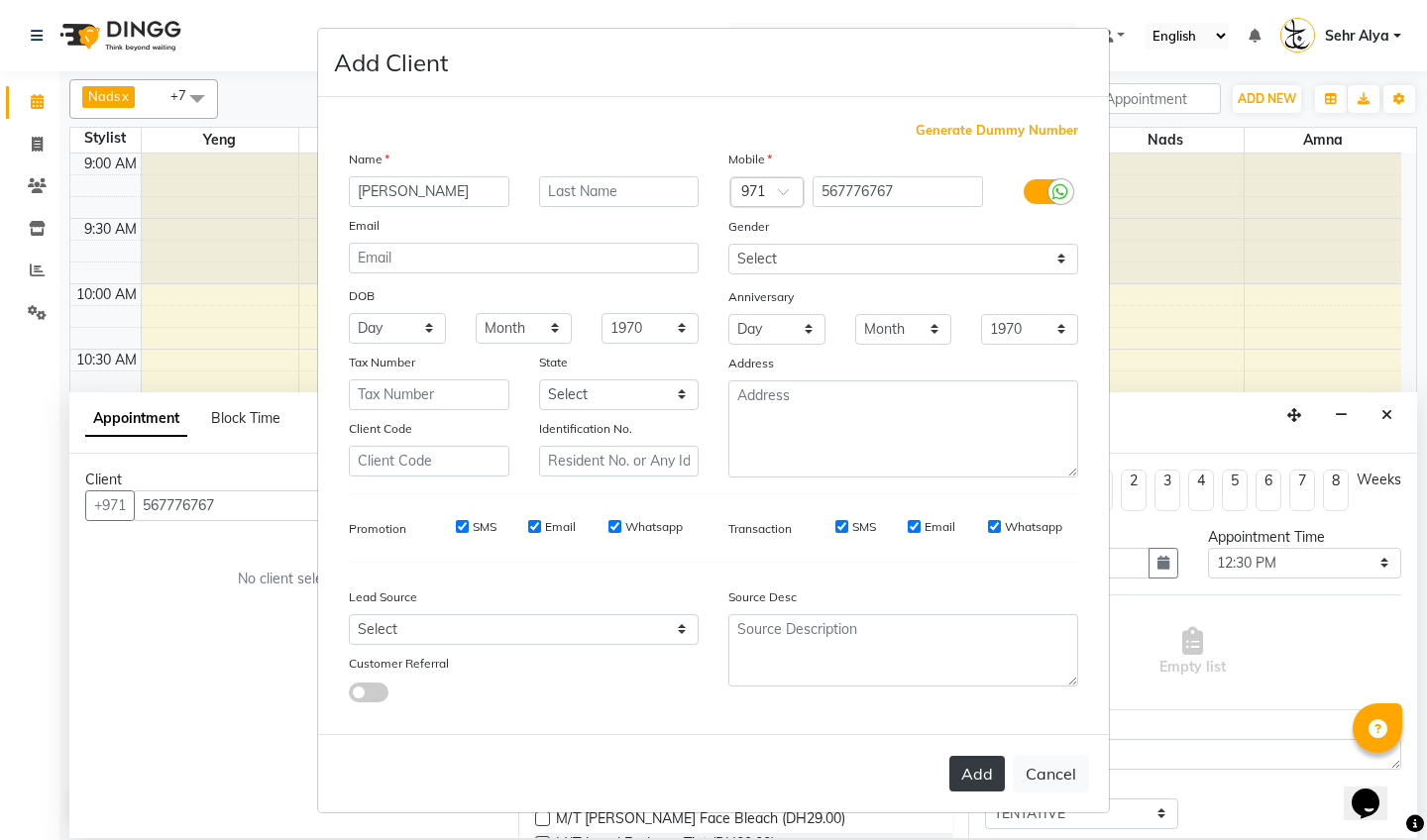 click on "Add" at bounding box center (977, 774) 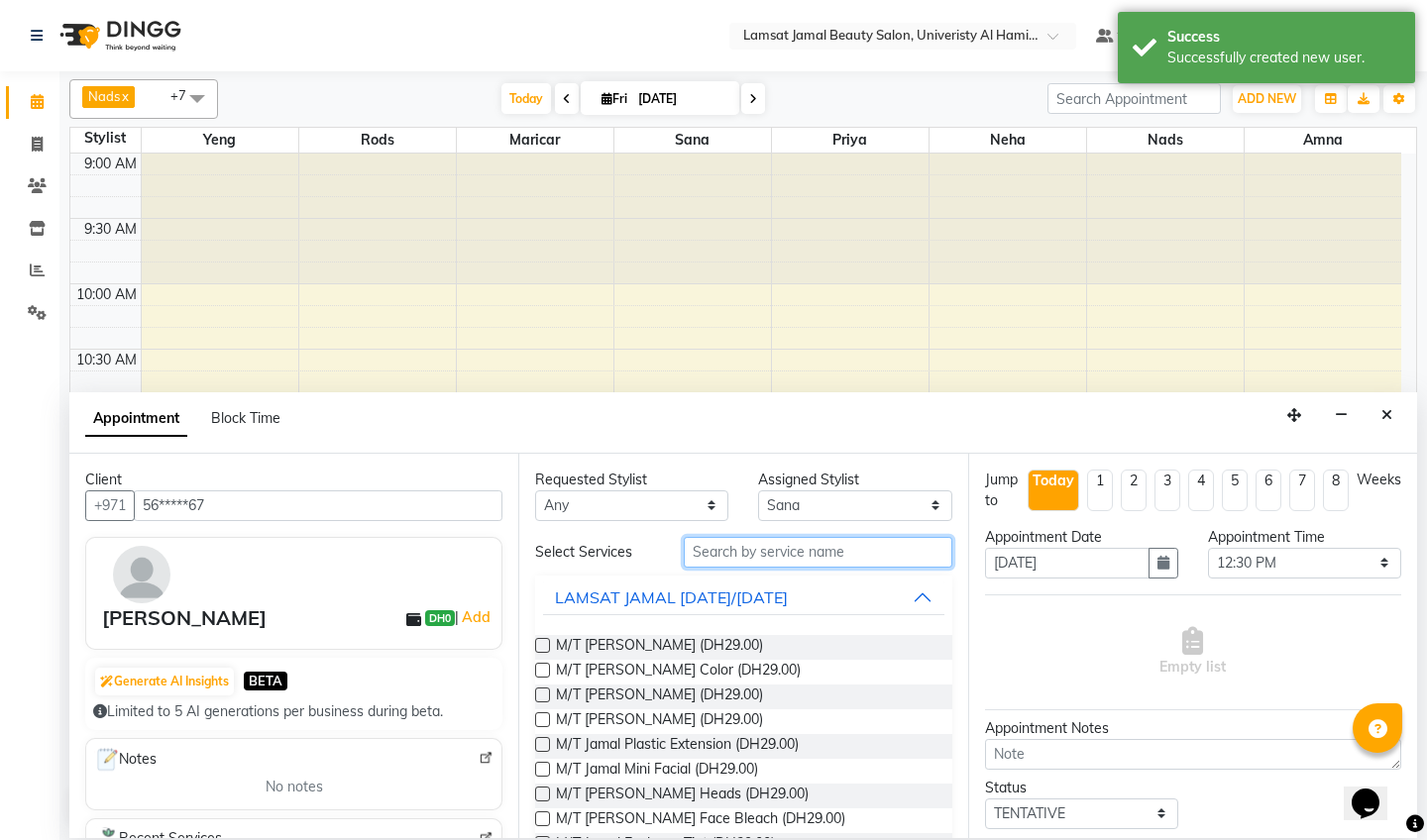 click at bounding box center [818, 552] 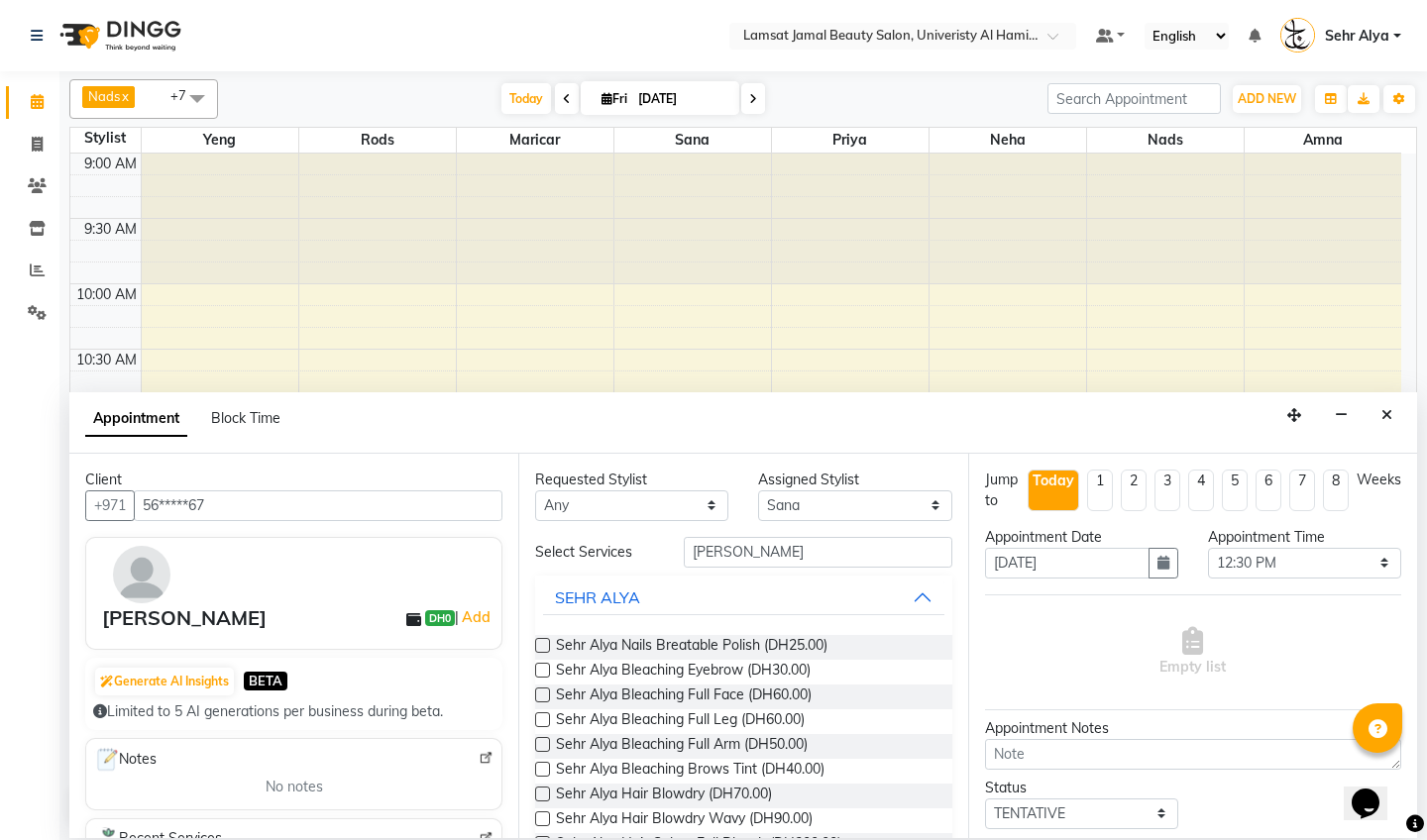 click at bounding box center [542, 793] 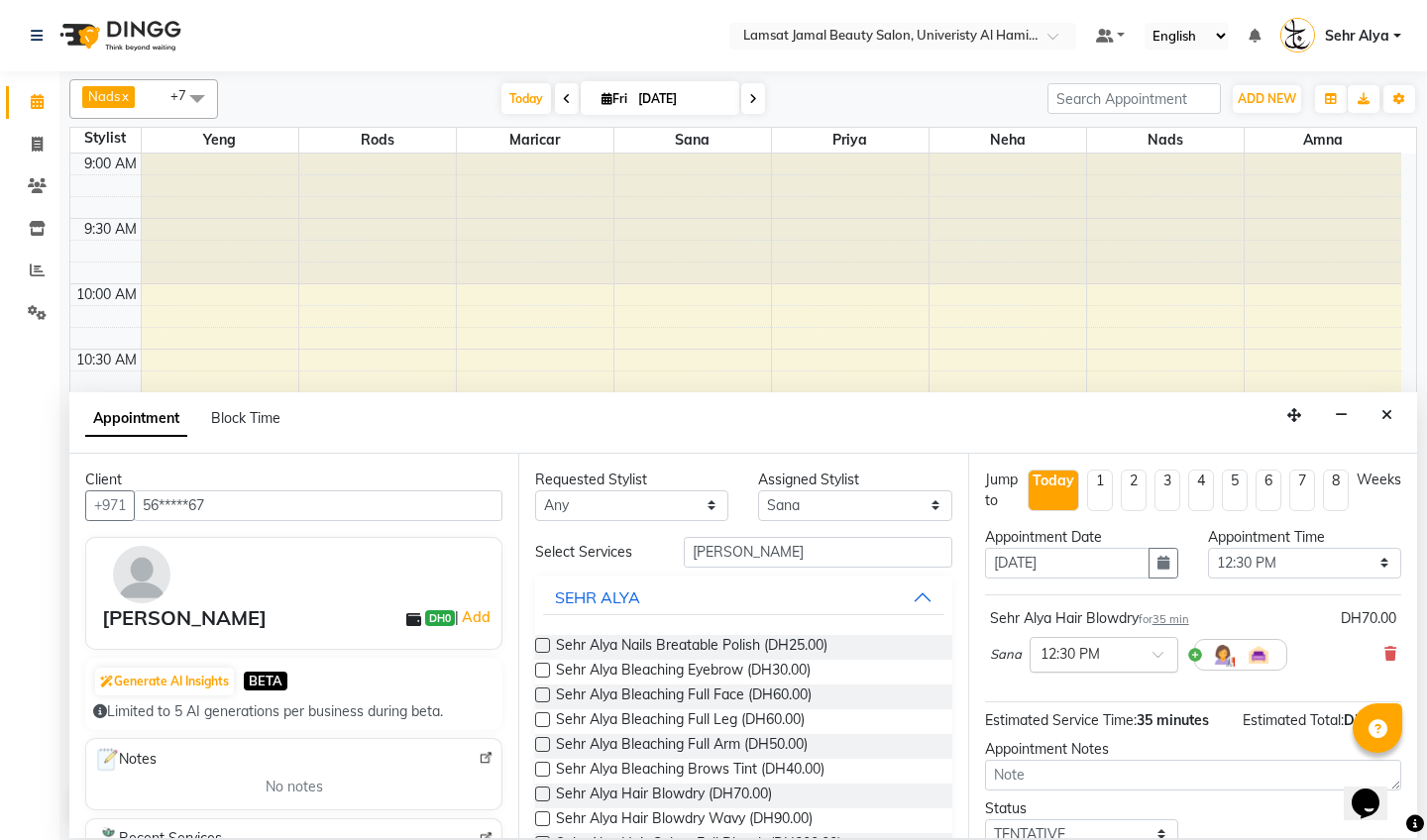 scroll, scrollTop: 137, scrollLeft: 0, axis: vertical 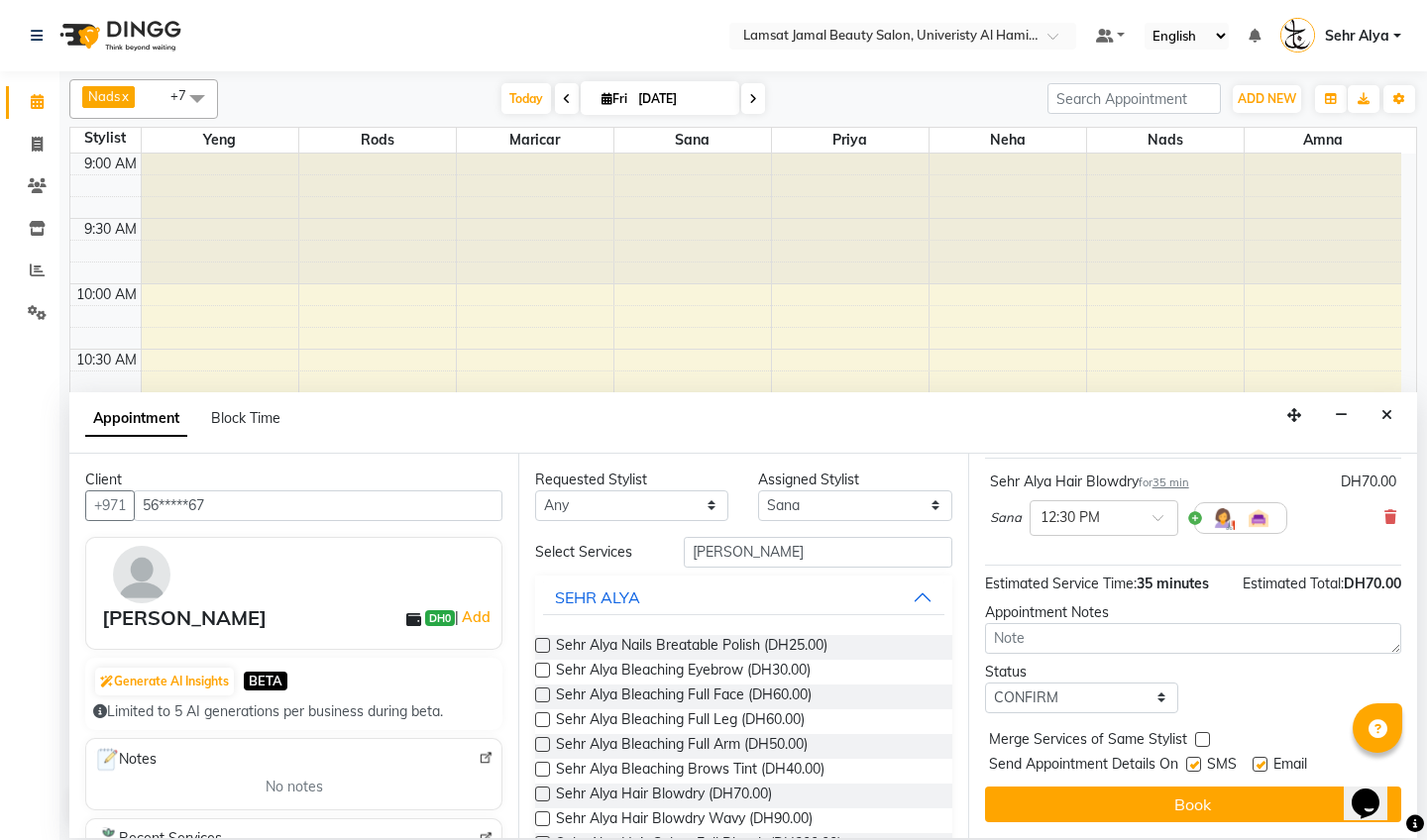 click at bounding box center [1202, 739] 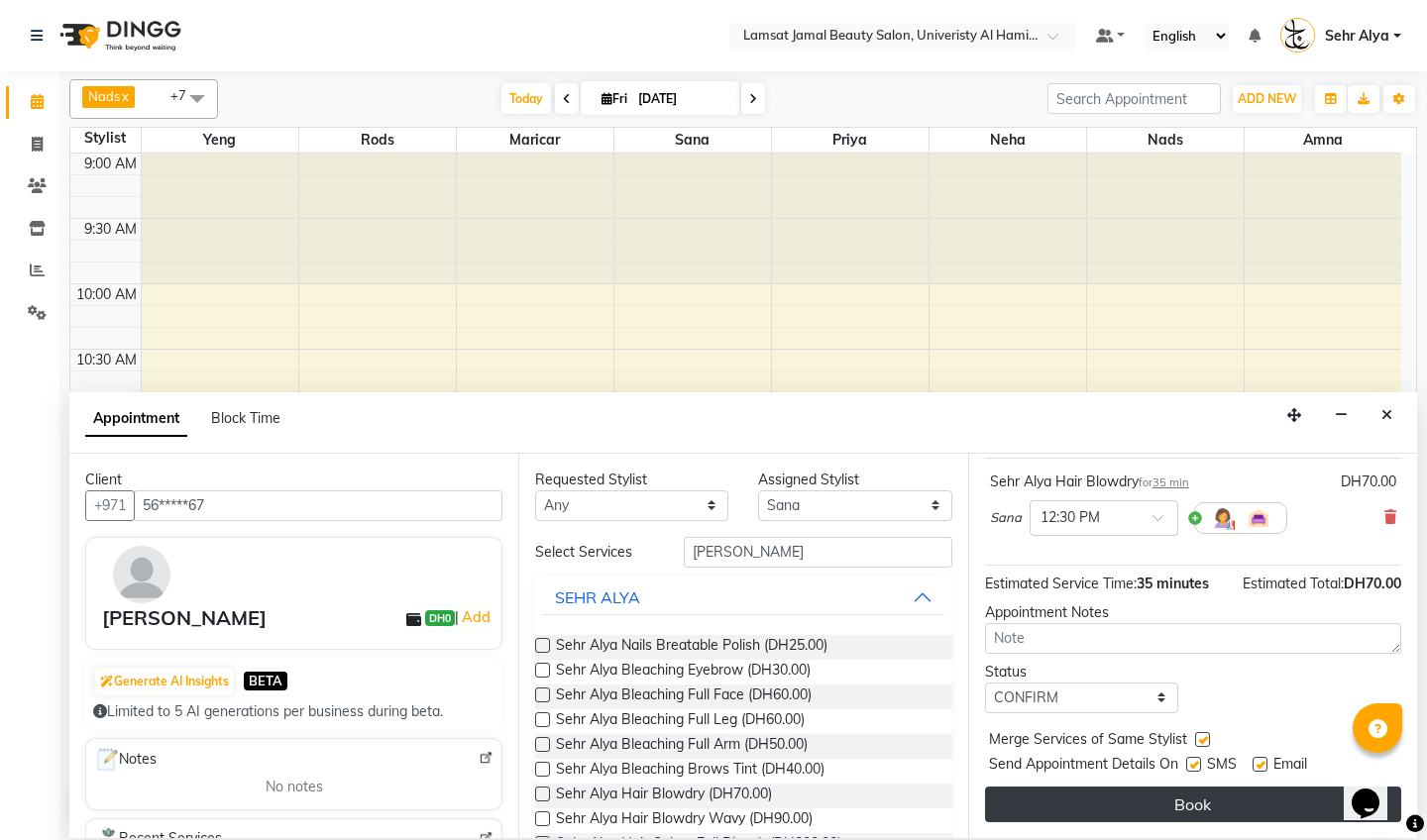 click on "Book" at bounding box center (1193, 804) 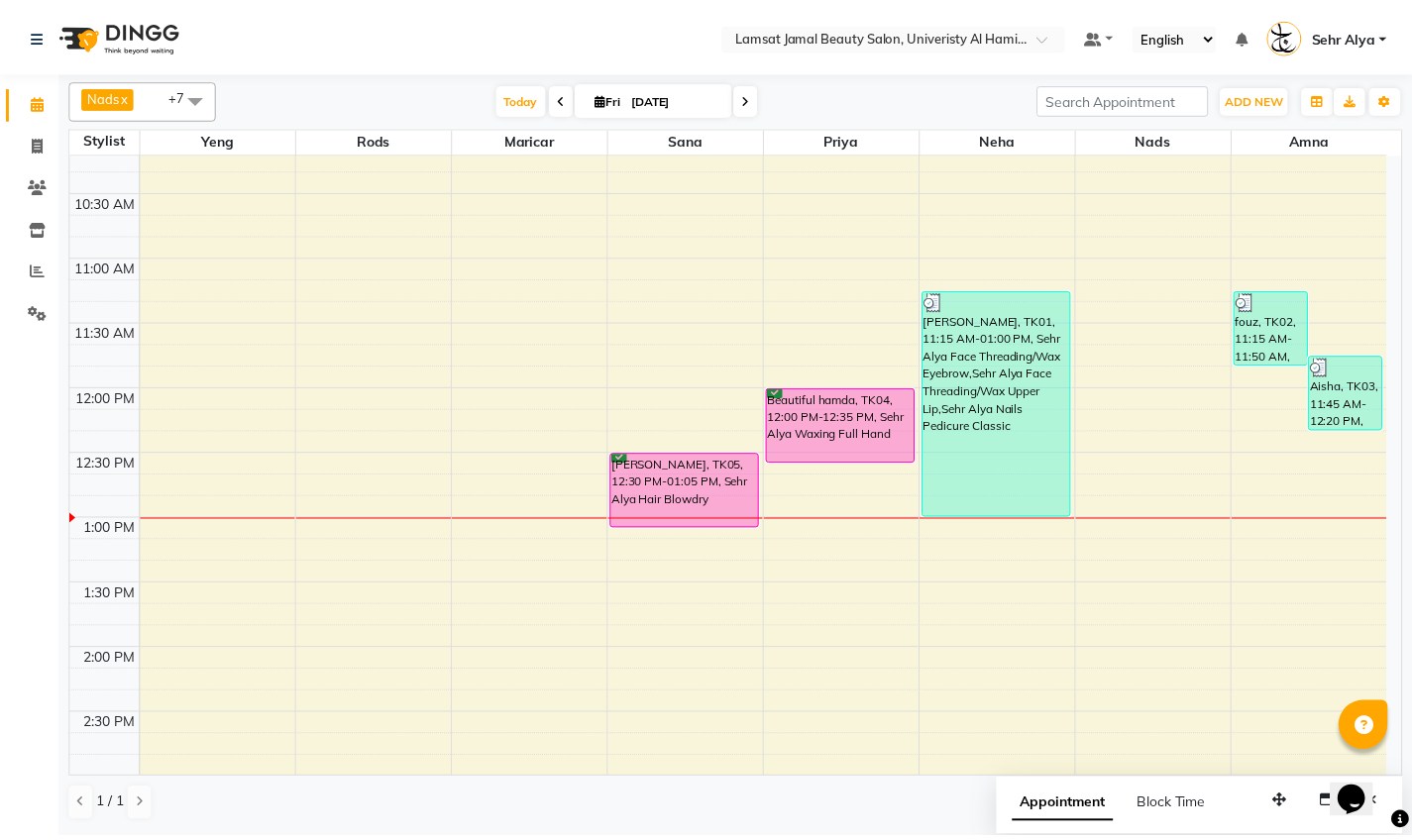 scroll, scrollTop: 161, scrollLeft: 0, axis: vertical 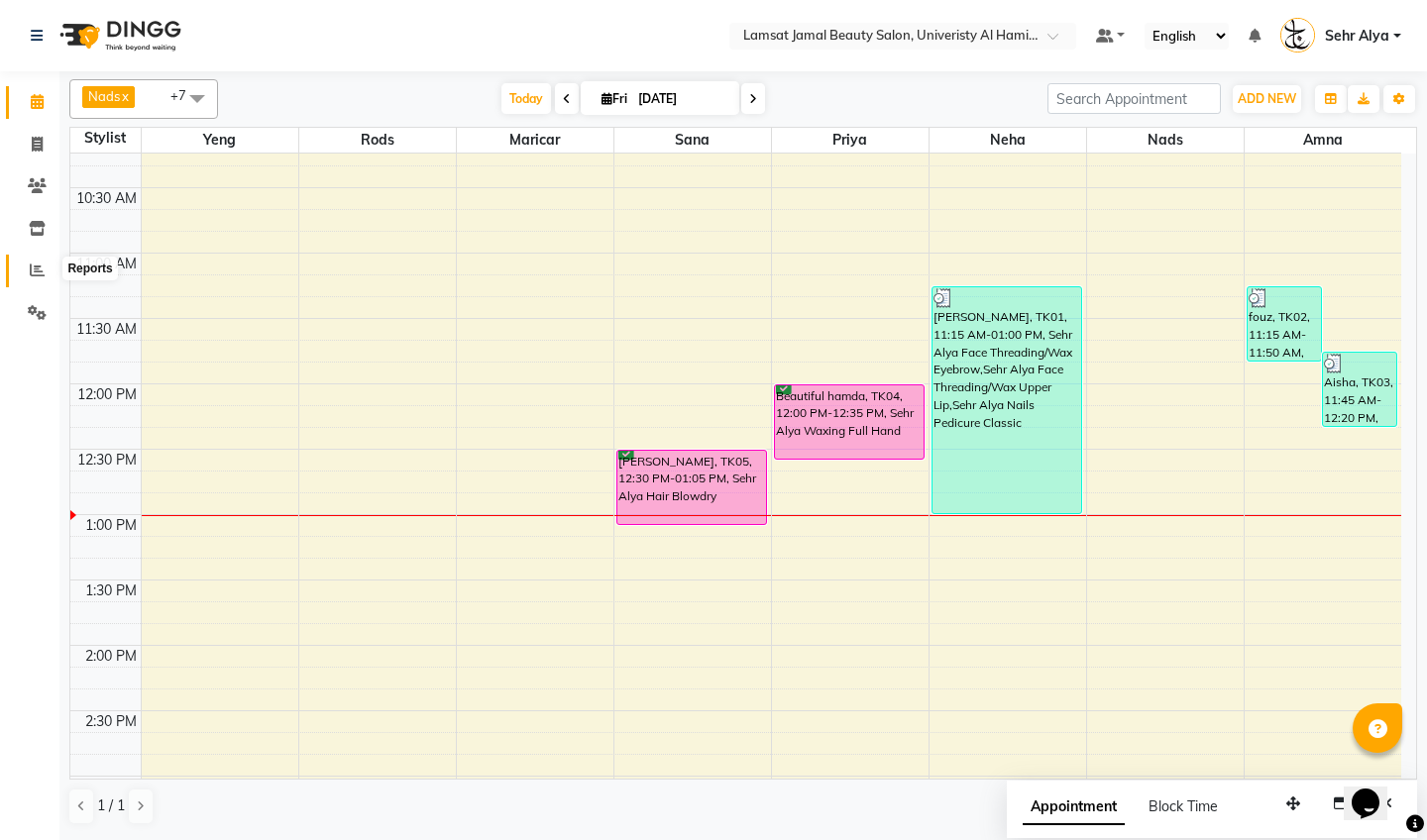 click 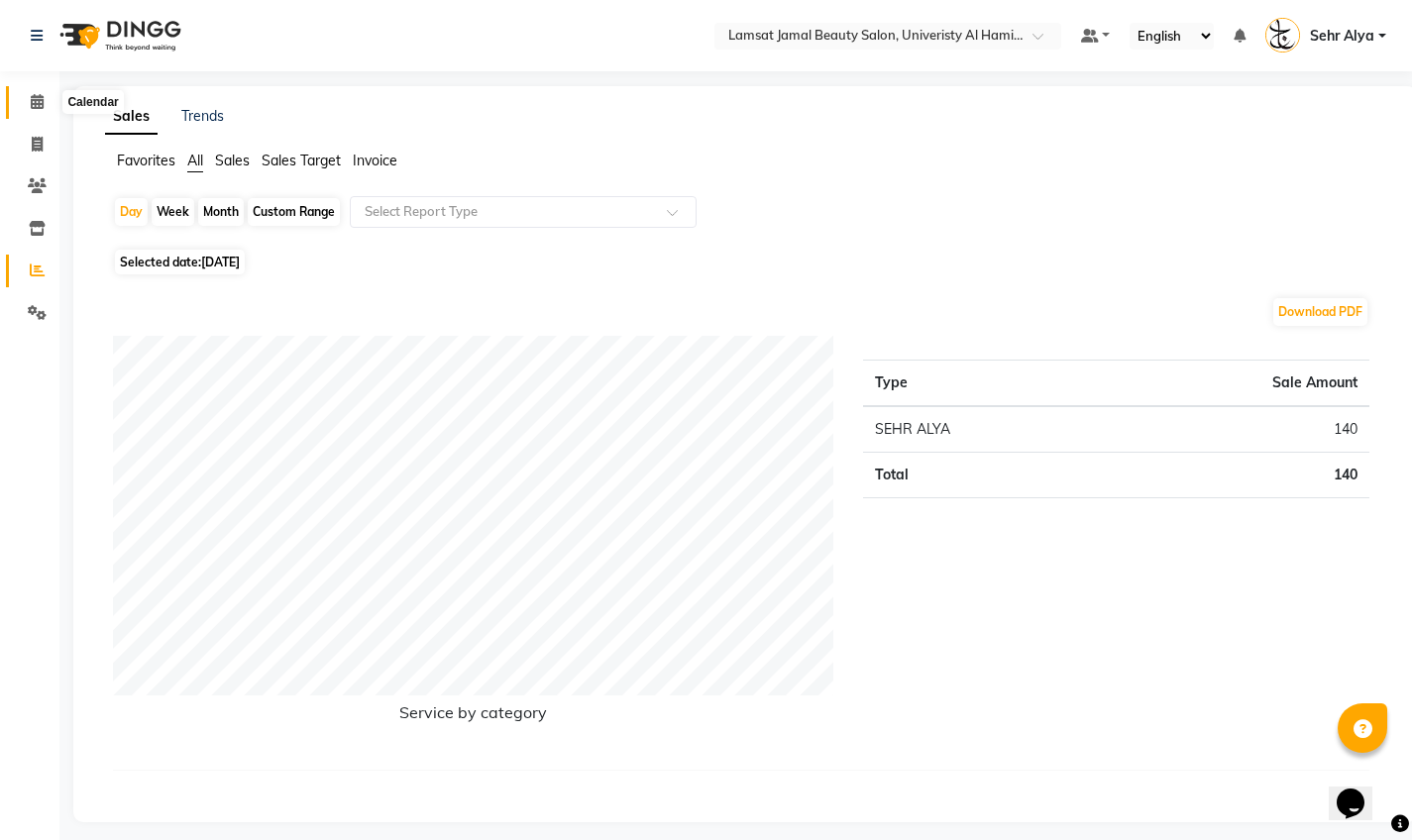 click 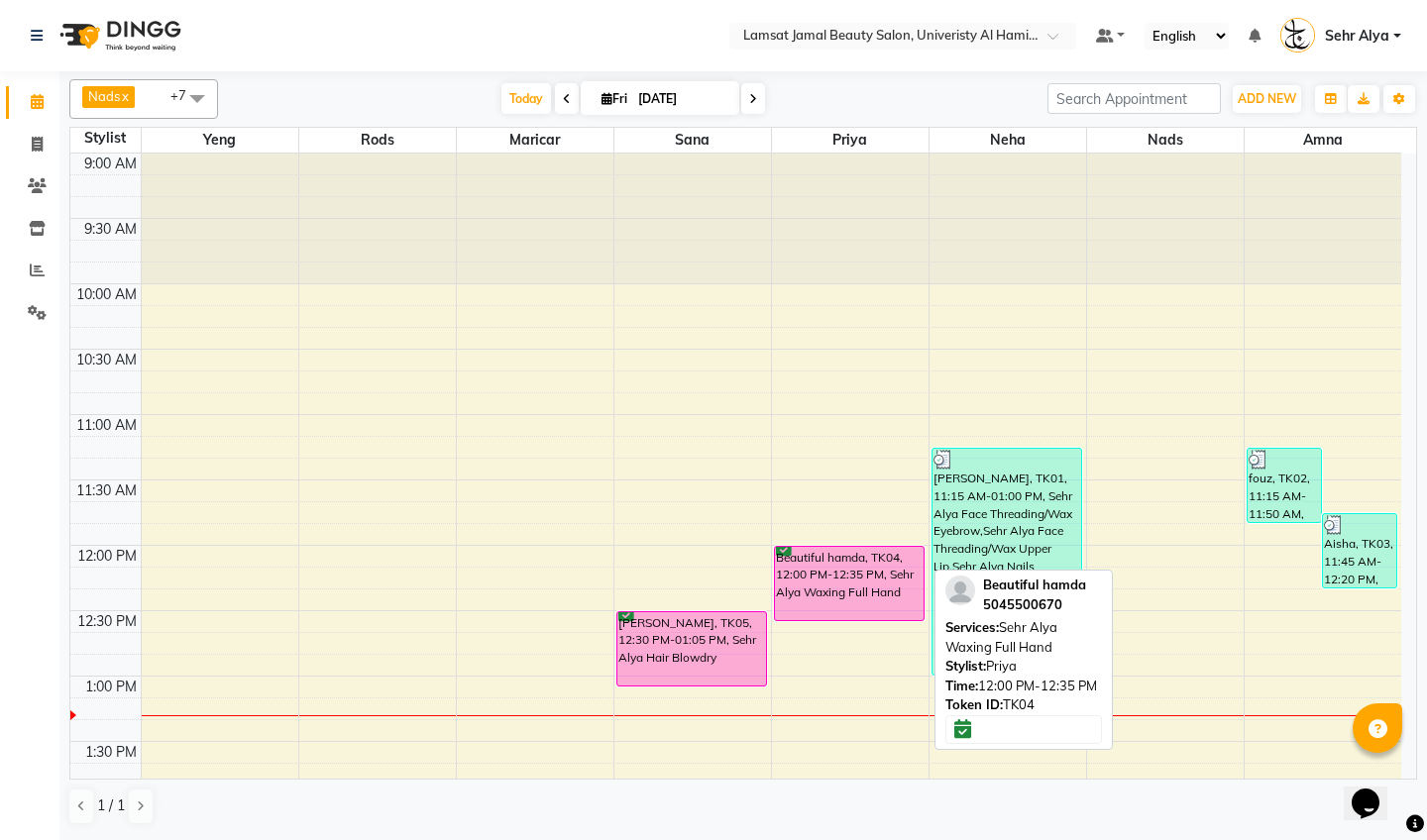 click on "Beautiful hamda, TK04, 12:00 PM-12:35 PM, Sehr Alya Waxing Full Hand" at bounding box center (849, 583) 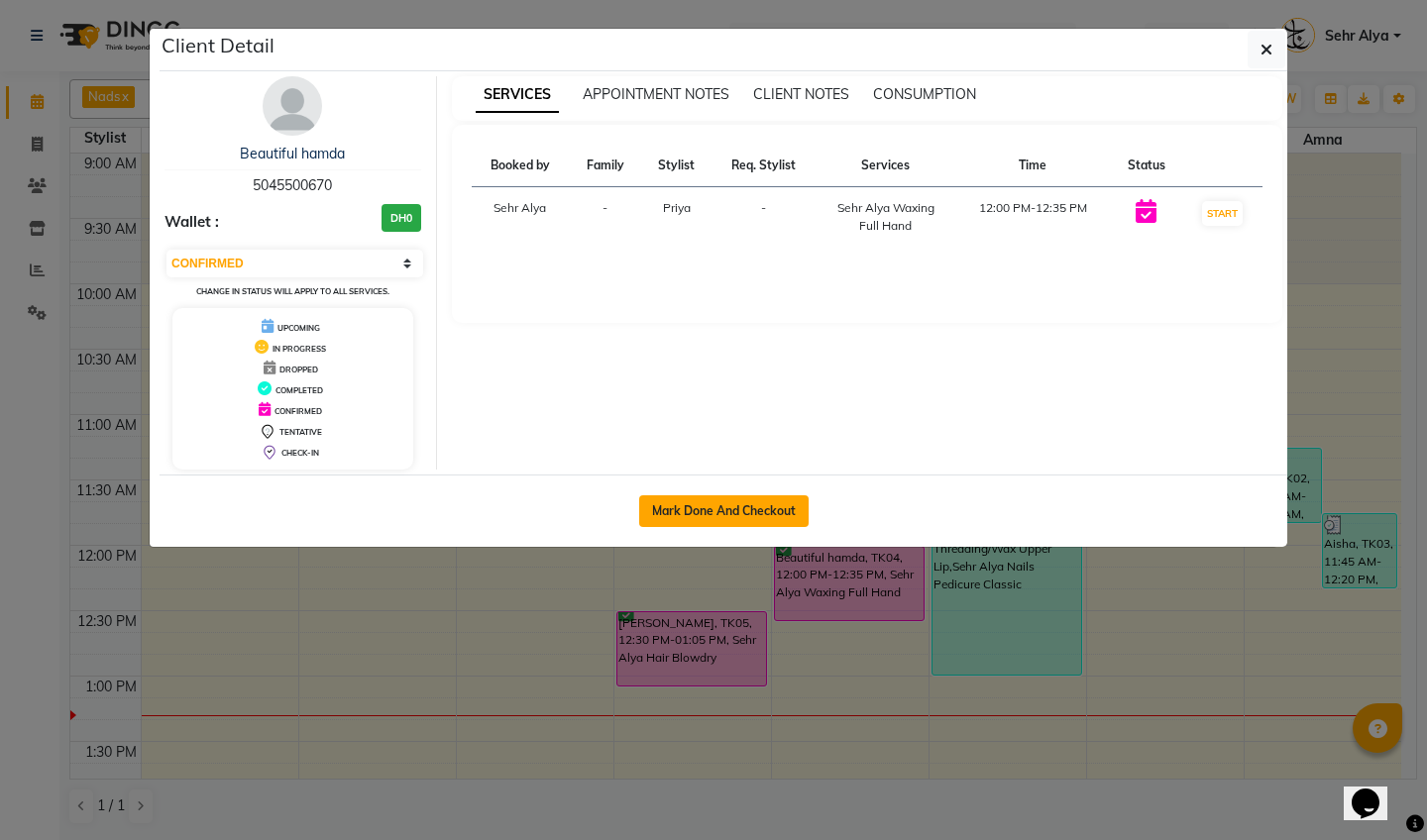 click on "Mark Done And Checkout" 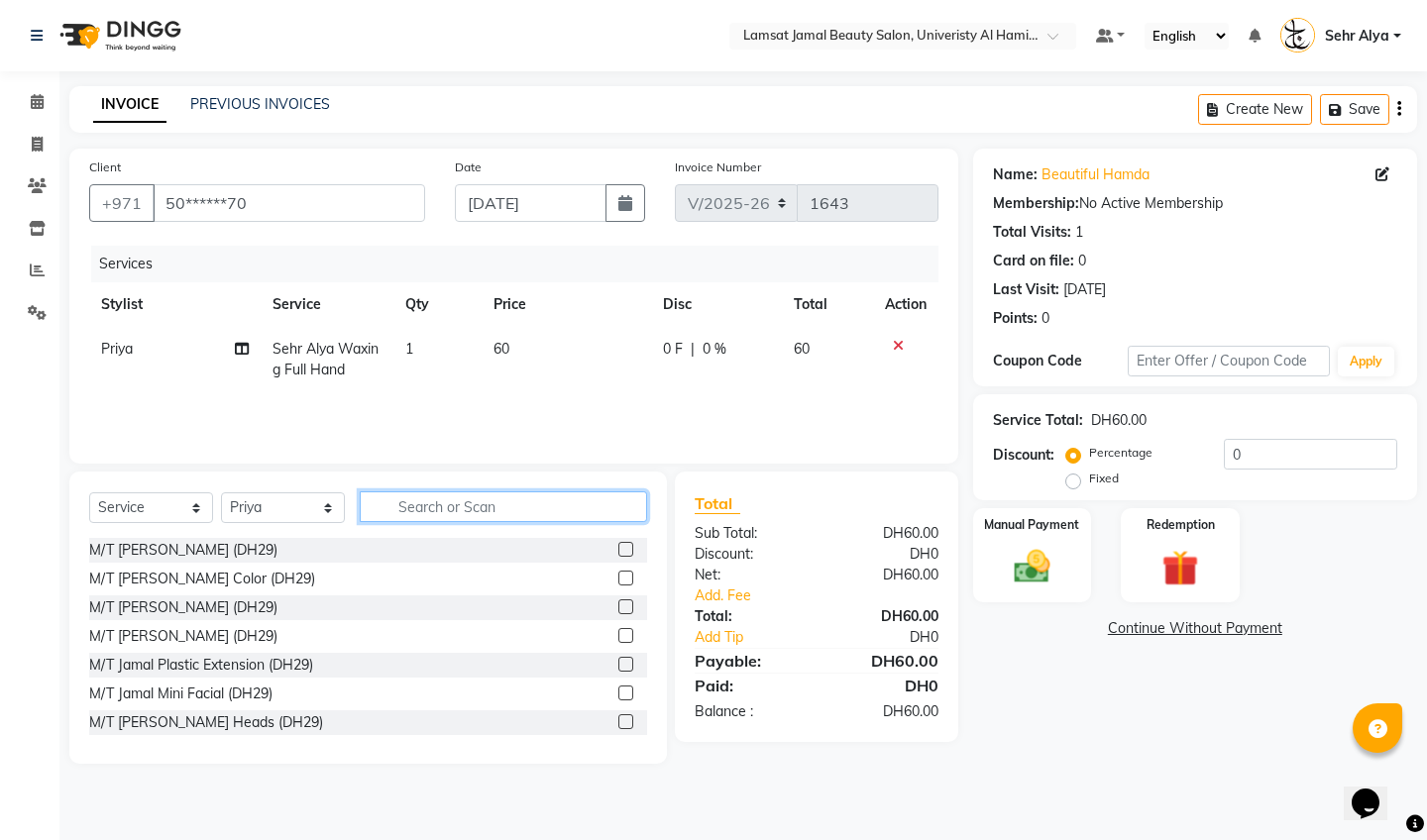 click 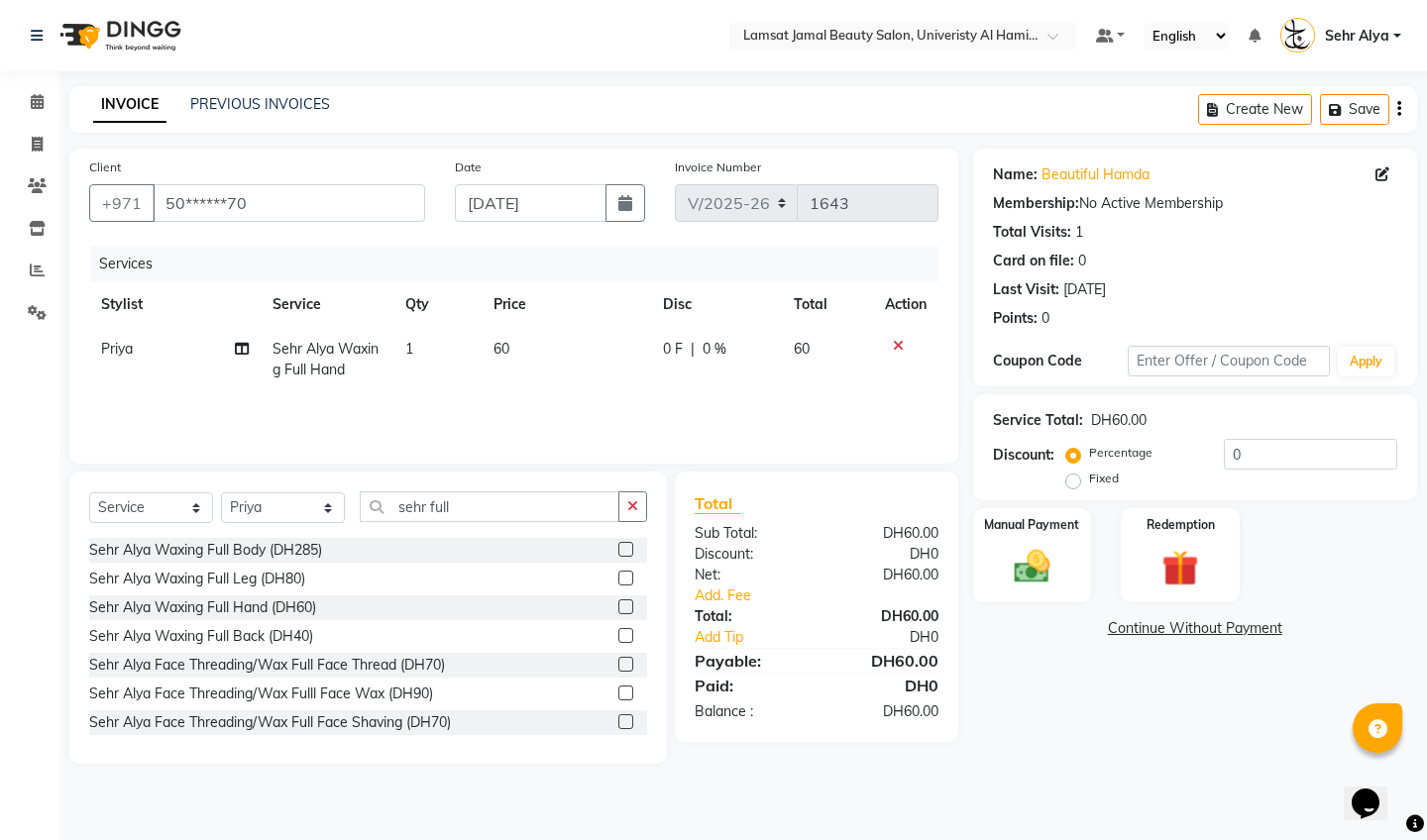 click 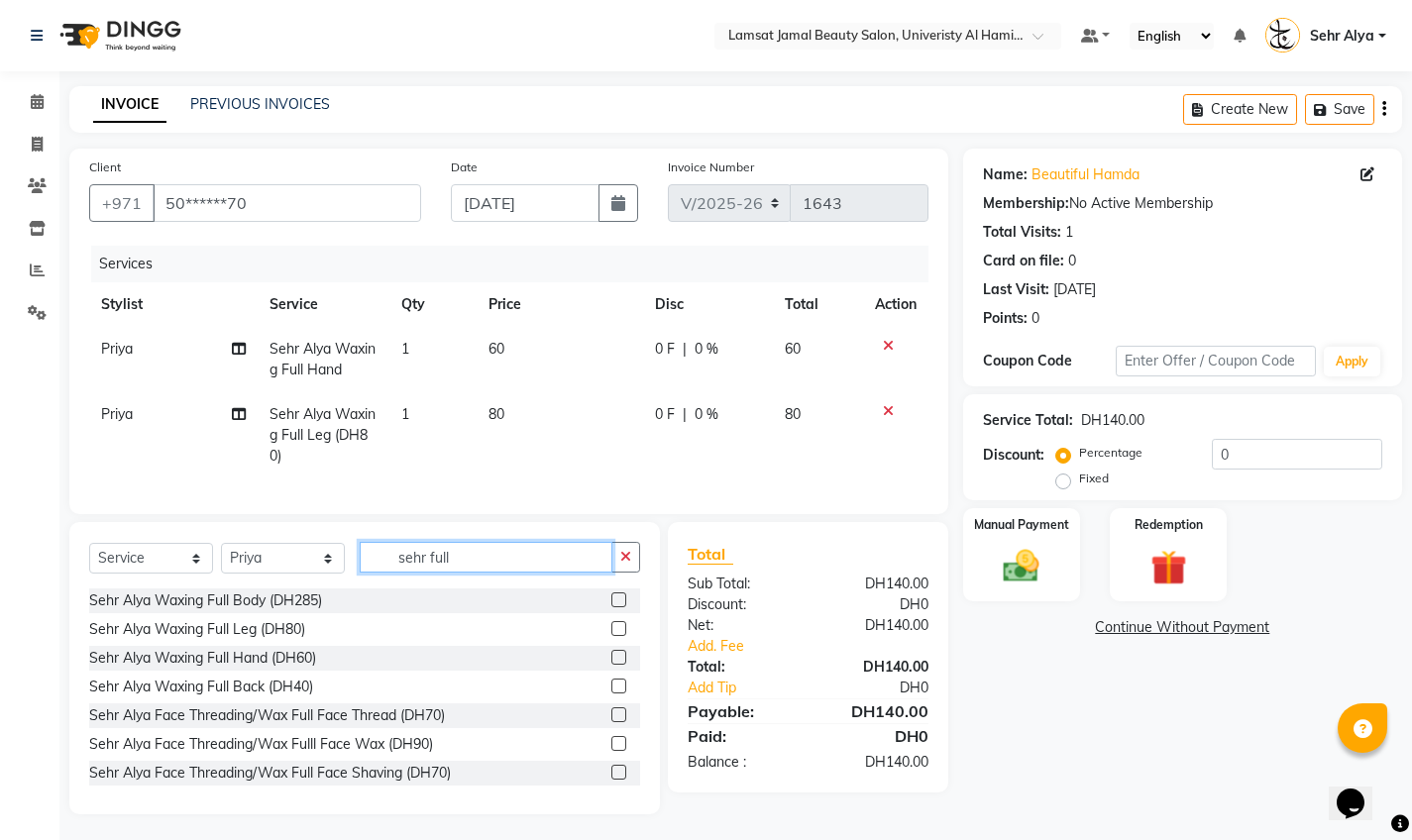 click on "sehr full" 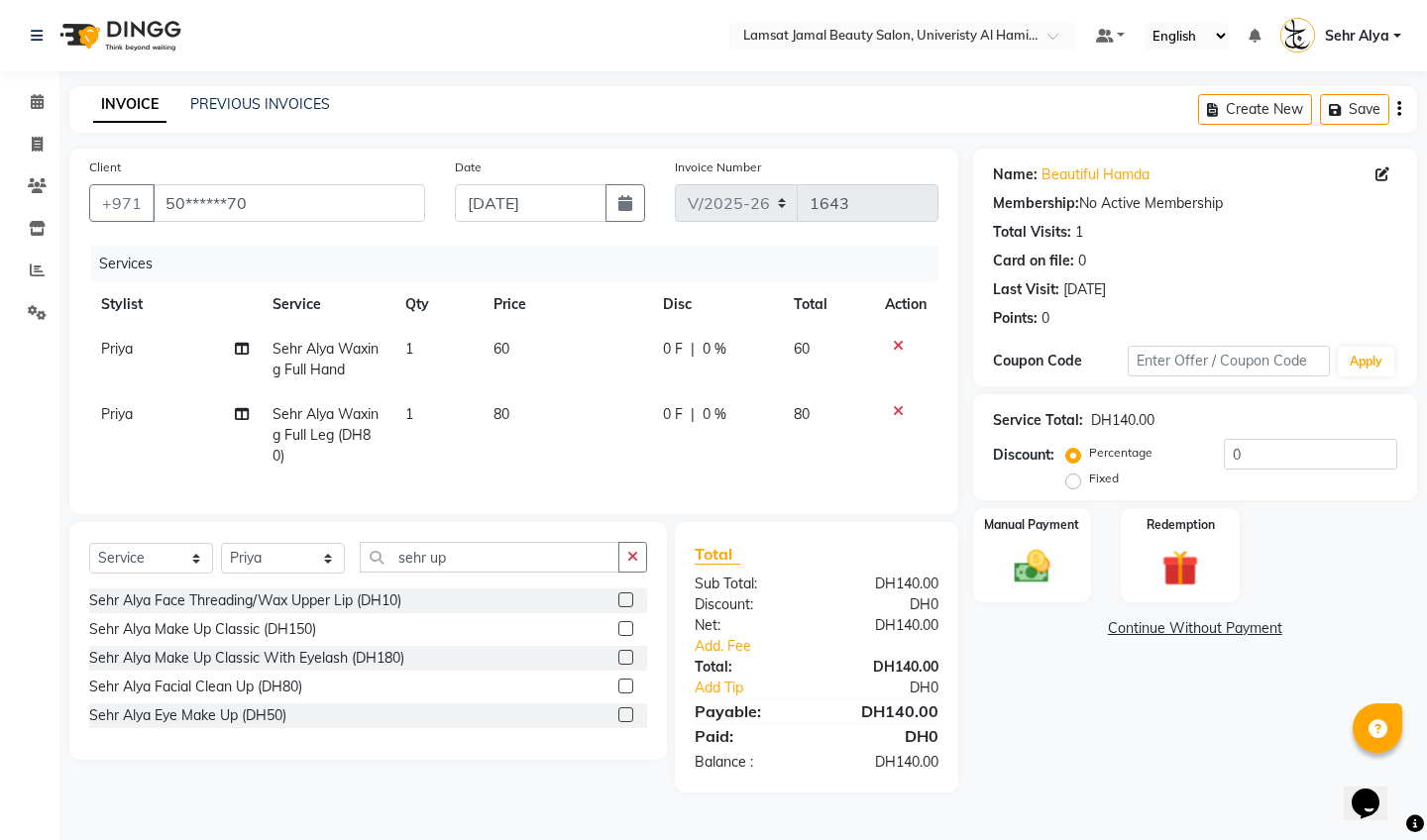click 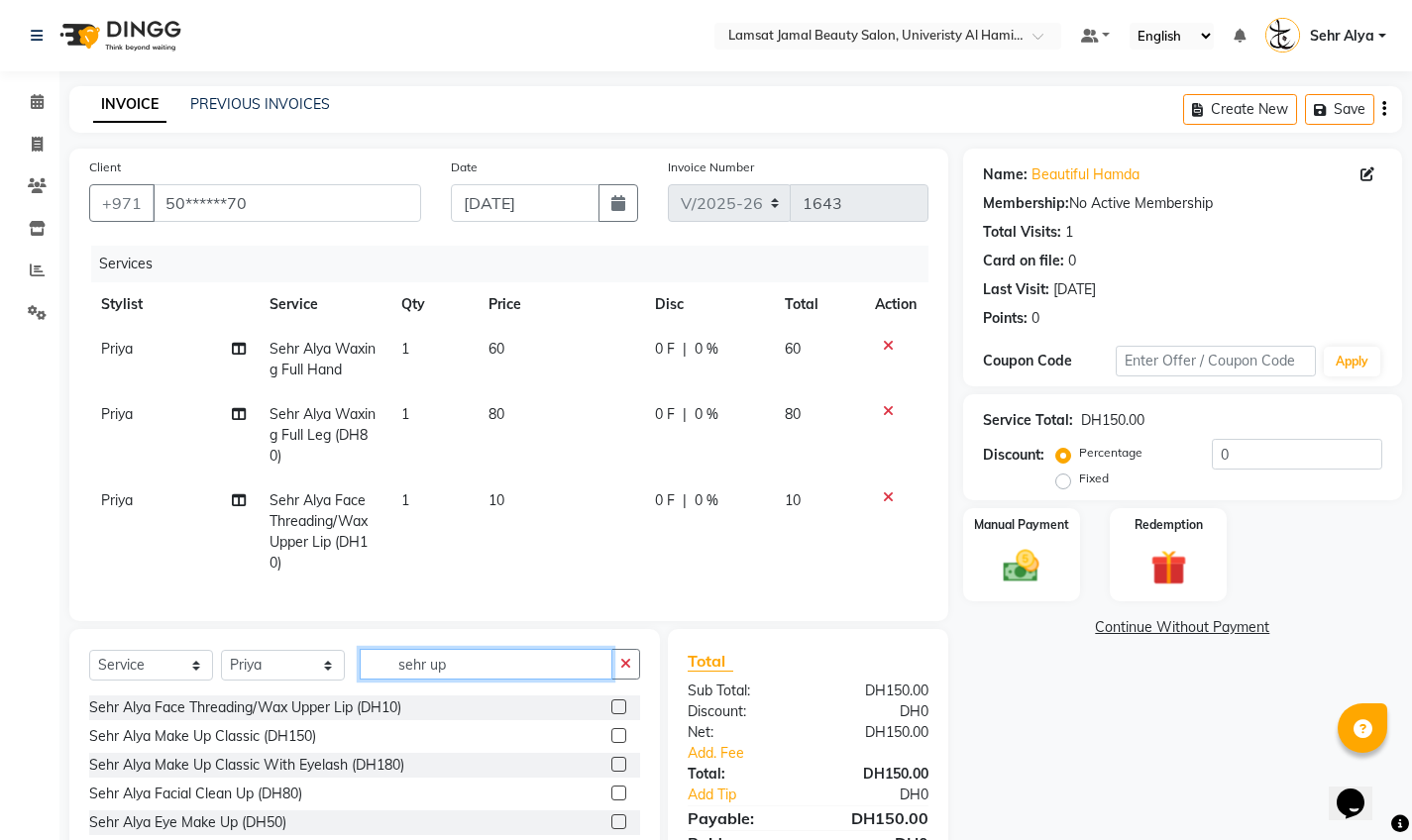click on "sehr up" 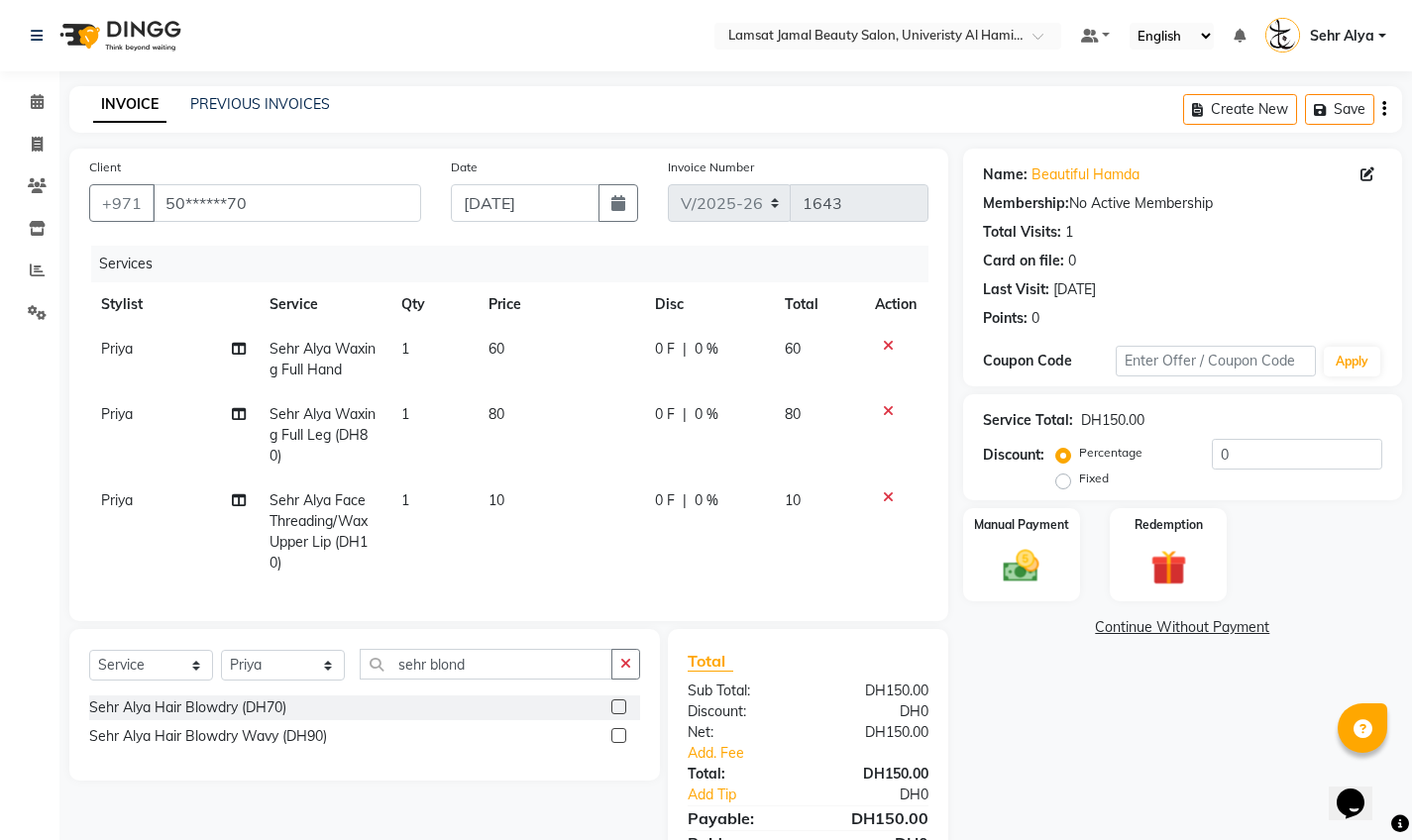 drag, startPoint x: 485, startPoint y: 674, endPoint x: 625, endPoint y: 721, distance: 147.6787 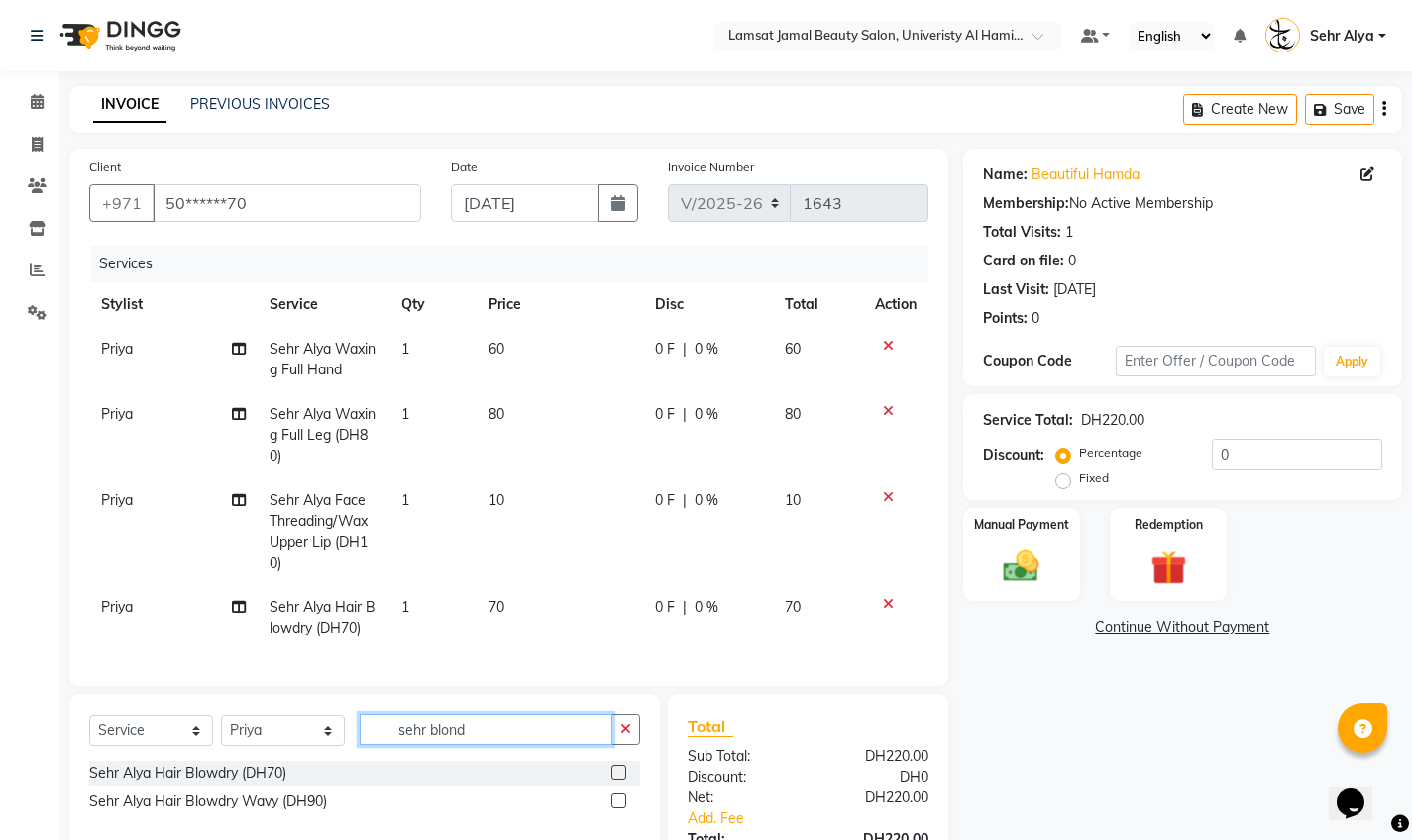 click on "sehr blond" 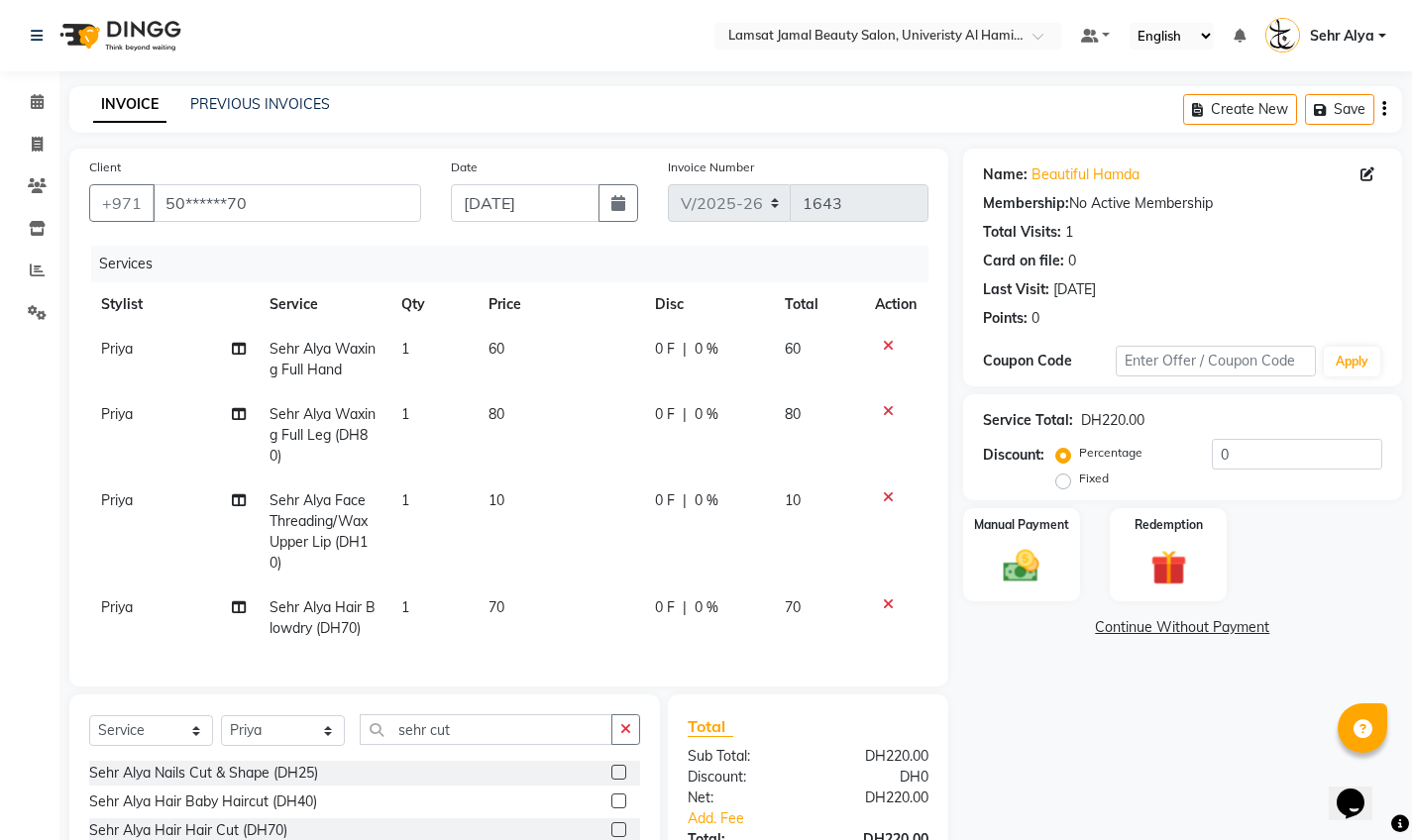click 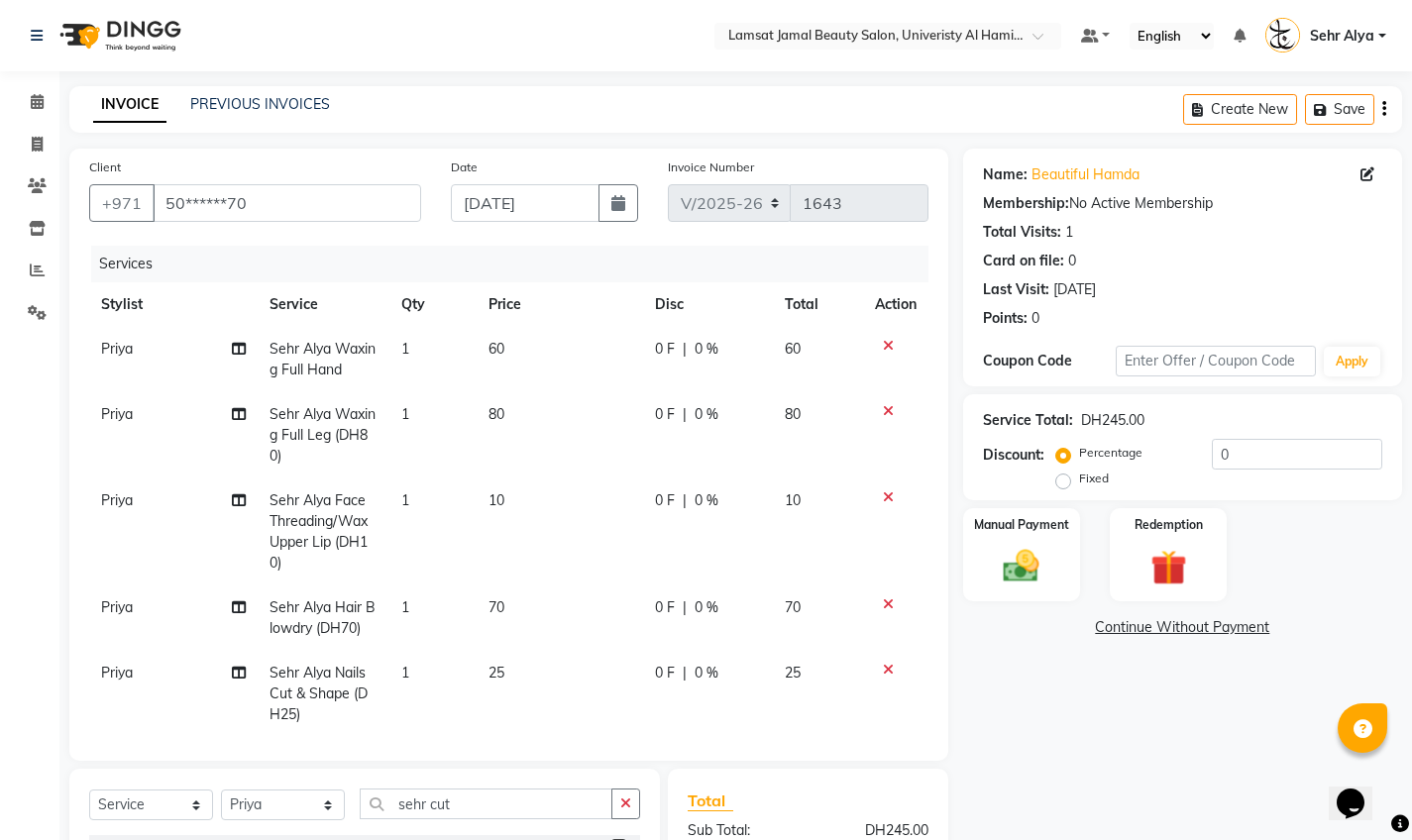 click on "0 %" 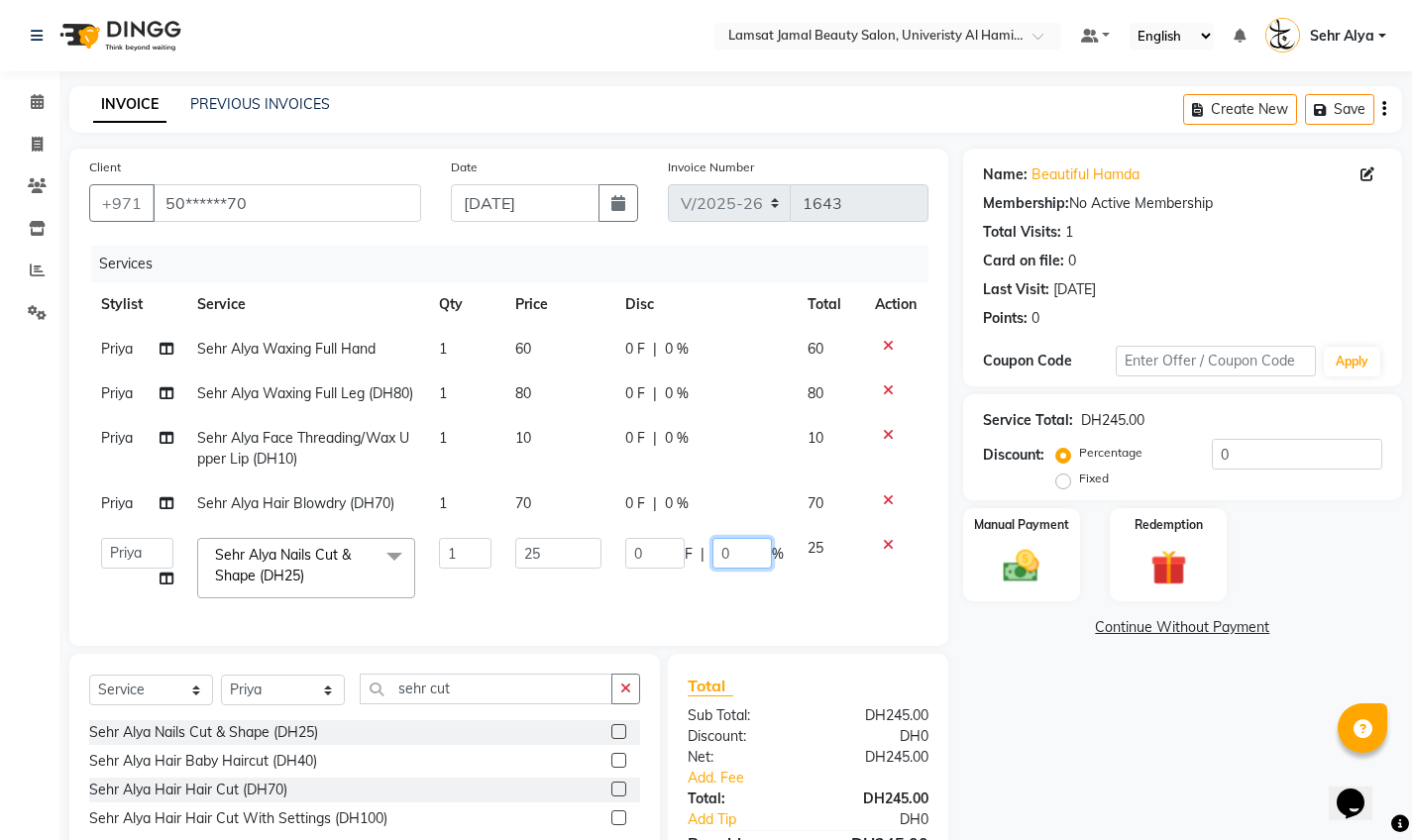 click on "0" 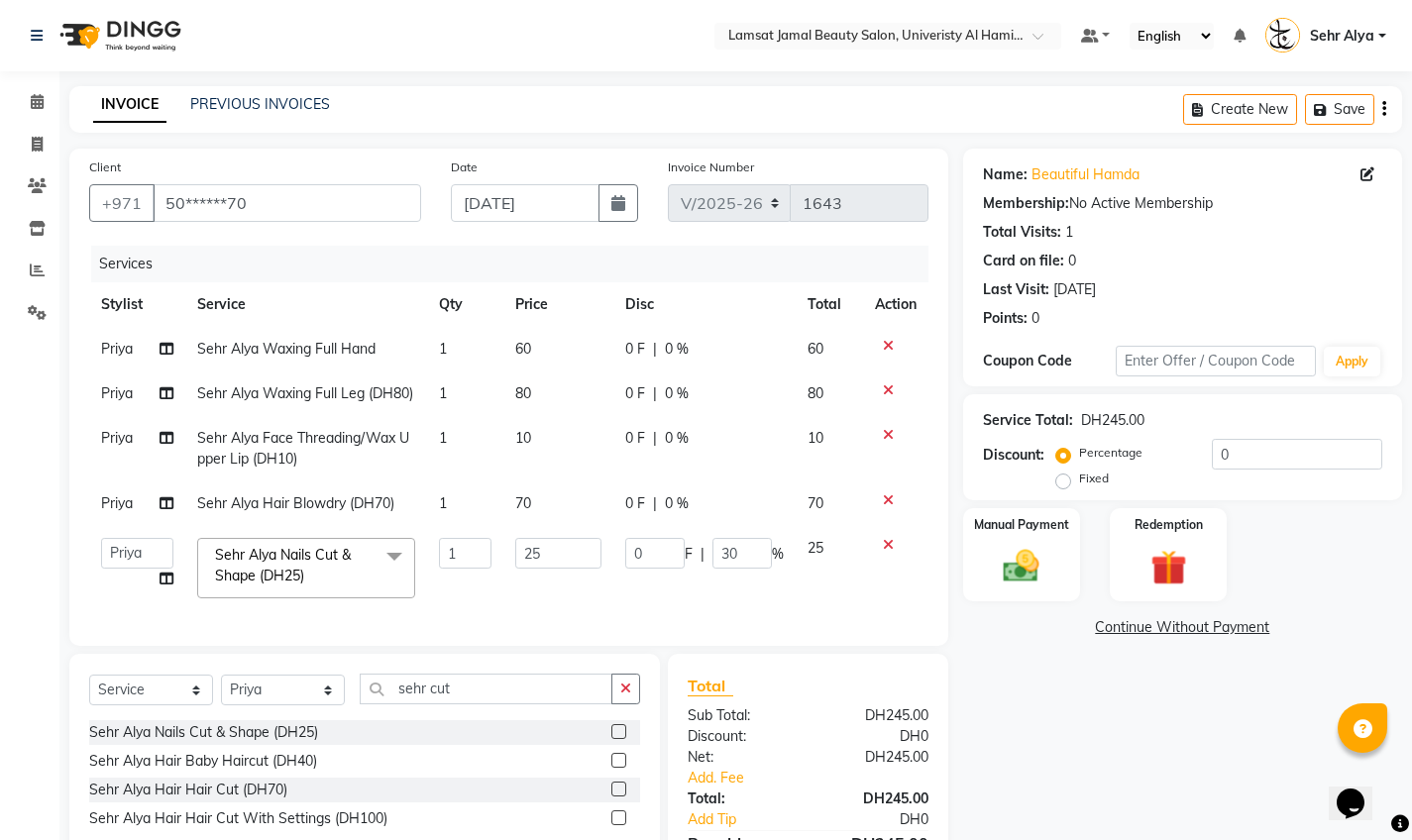 click on "Name: Beautiful Hamda  Membership:  No Active Membership  Total Visits:  1 Card on file:  0 Last Visit:   [DATE] Points:   0  Coupon Code Apply Service Total:  DH245.00  Discount:  Percentage   Fixed  0 Manual Payment Redemption  Continue Without Payment" 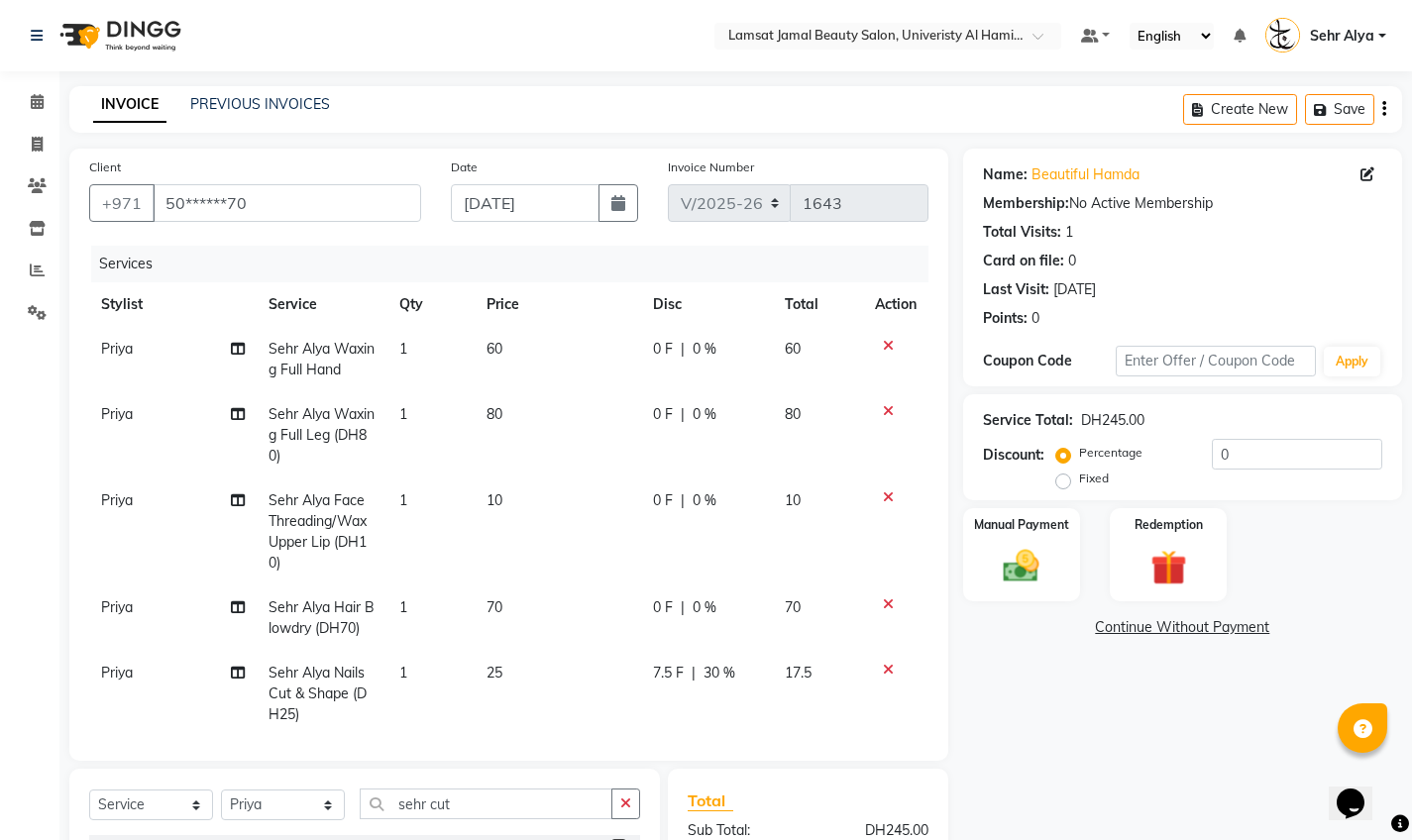 click on "30 %" 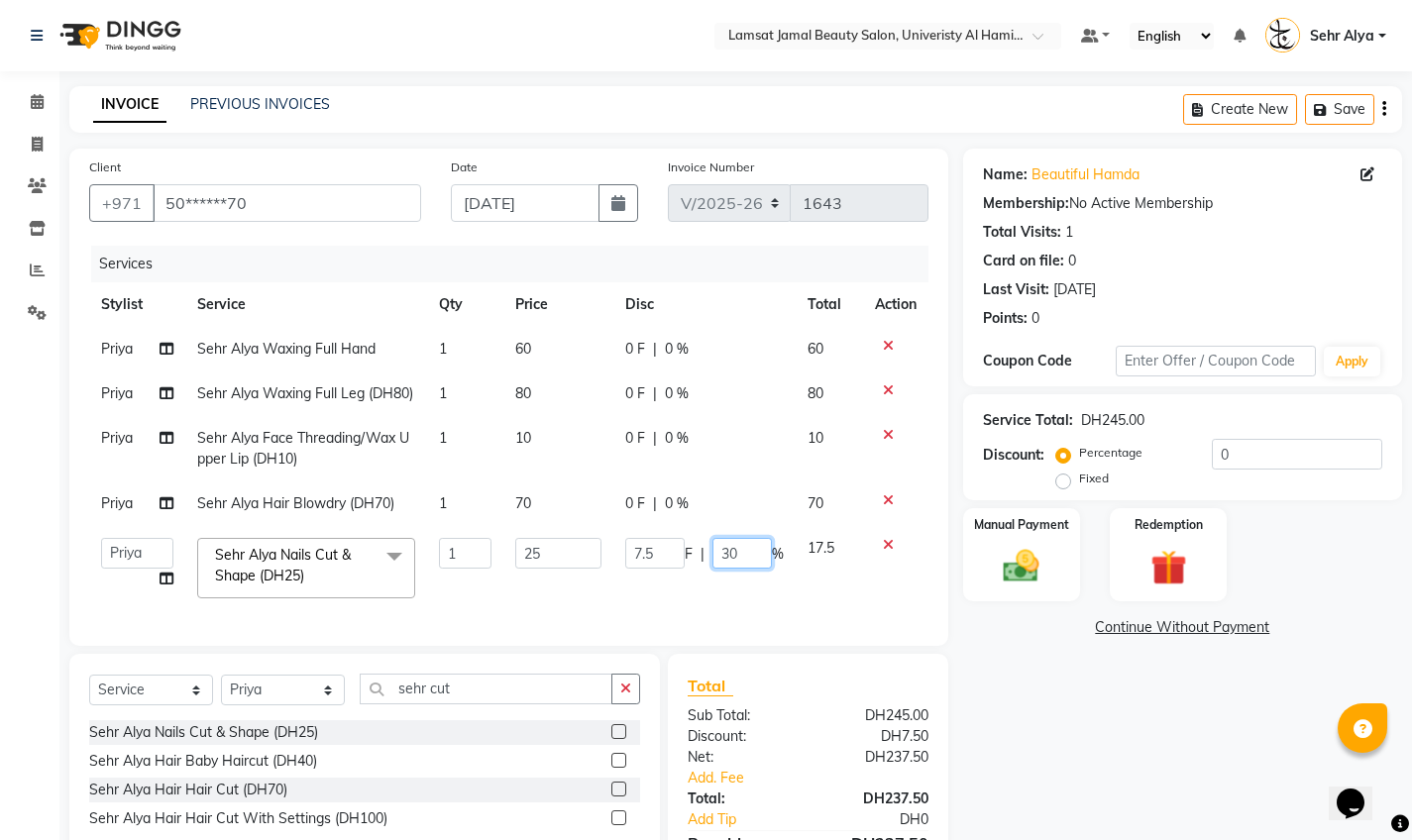 click on "30" 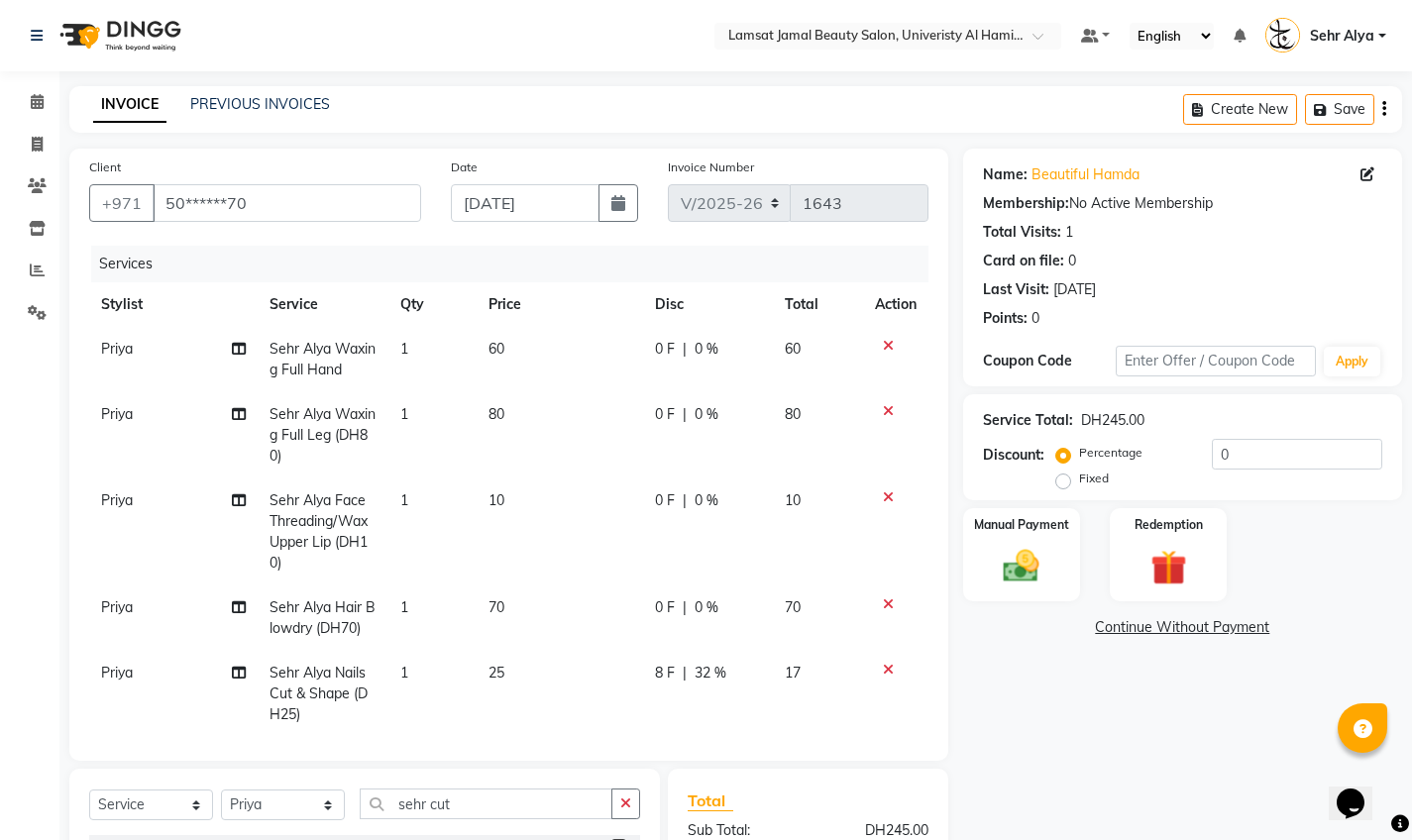 click on "Name: Beautiful Hamda  Membership:  No Active Membership  Total Visits:  1 Card on file:  0 Last Visit:   [DATE] Points:   0  Coupon Code Apply Service Total:  DH245.00  Discount:  Percentage   Fixed  0 Manual Payment Redemption  Continue Without Payment" 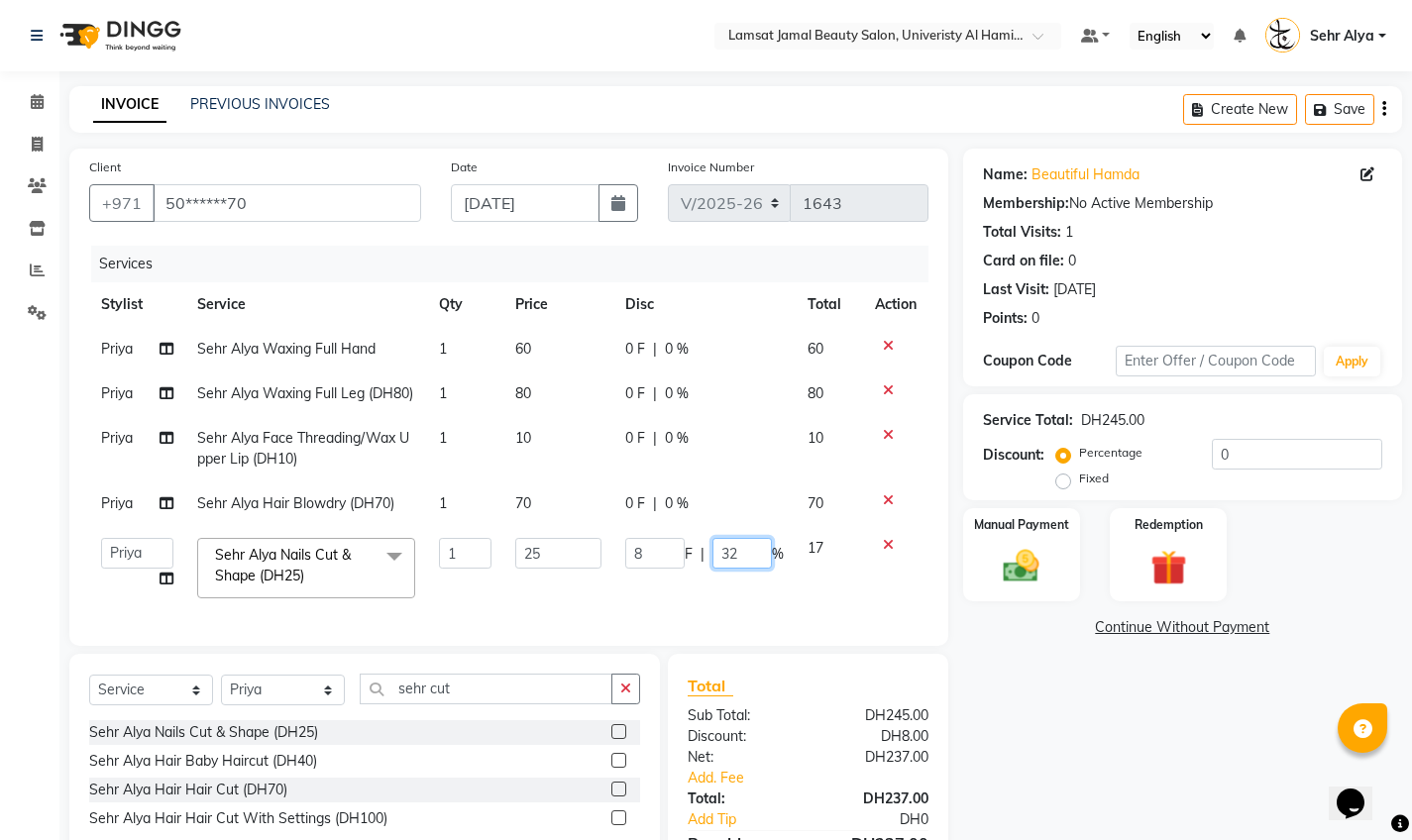 click on "32" 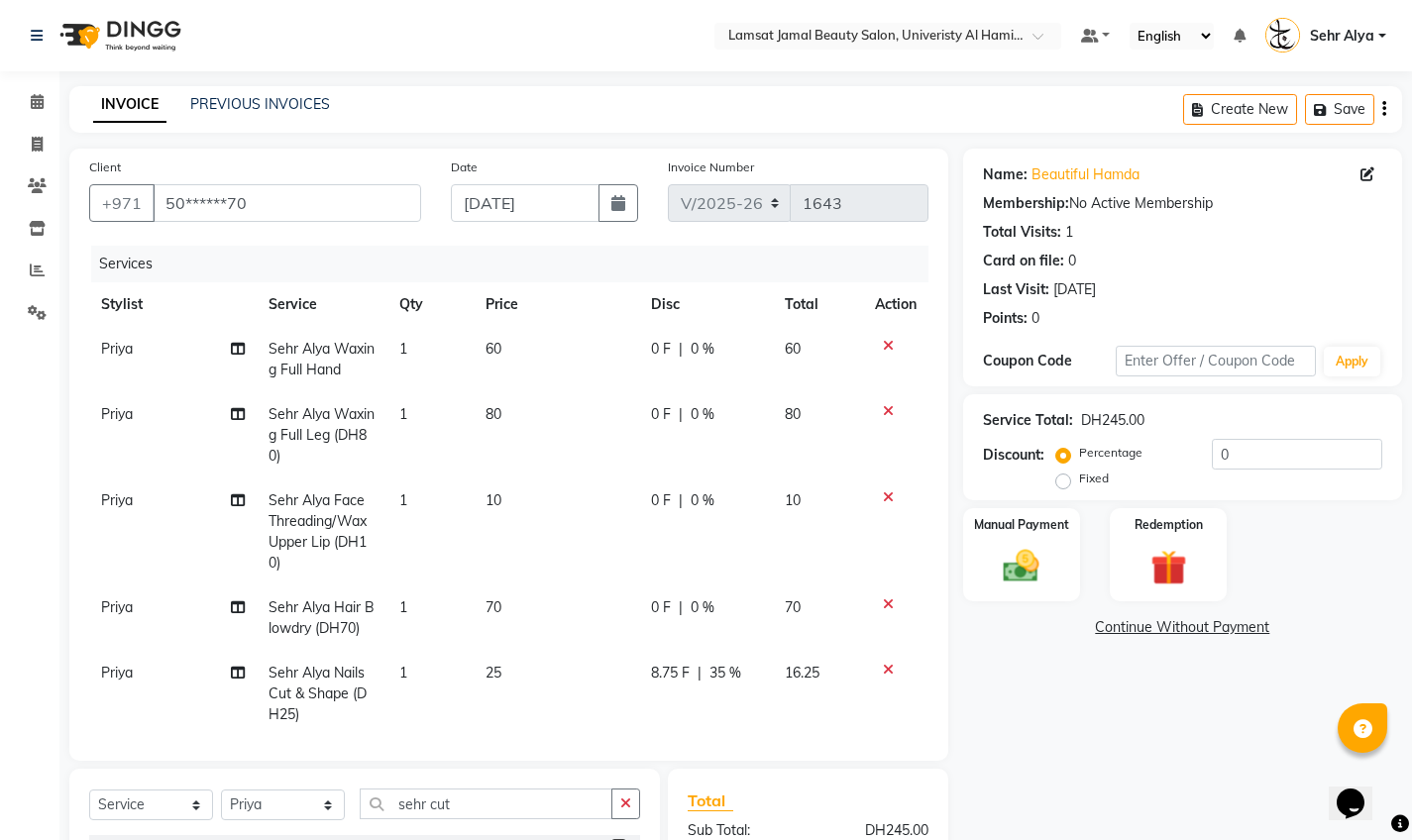 click on "Name: Beautiful Hamda  Membership:  No Active Membership  Total Visits:  1 Card on file:  0 Last Visit:   [DATE] Points:   0  Coupon Code Apply Service Total:  DH245.00  Discount:  Percentage   Fixed  0 Manual Payment Redemption  Continue Without Payment" 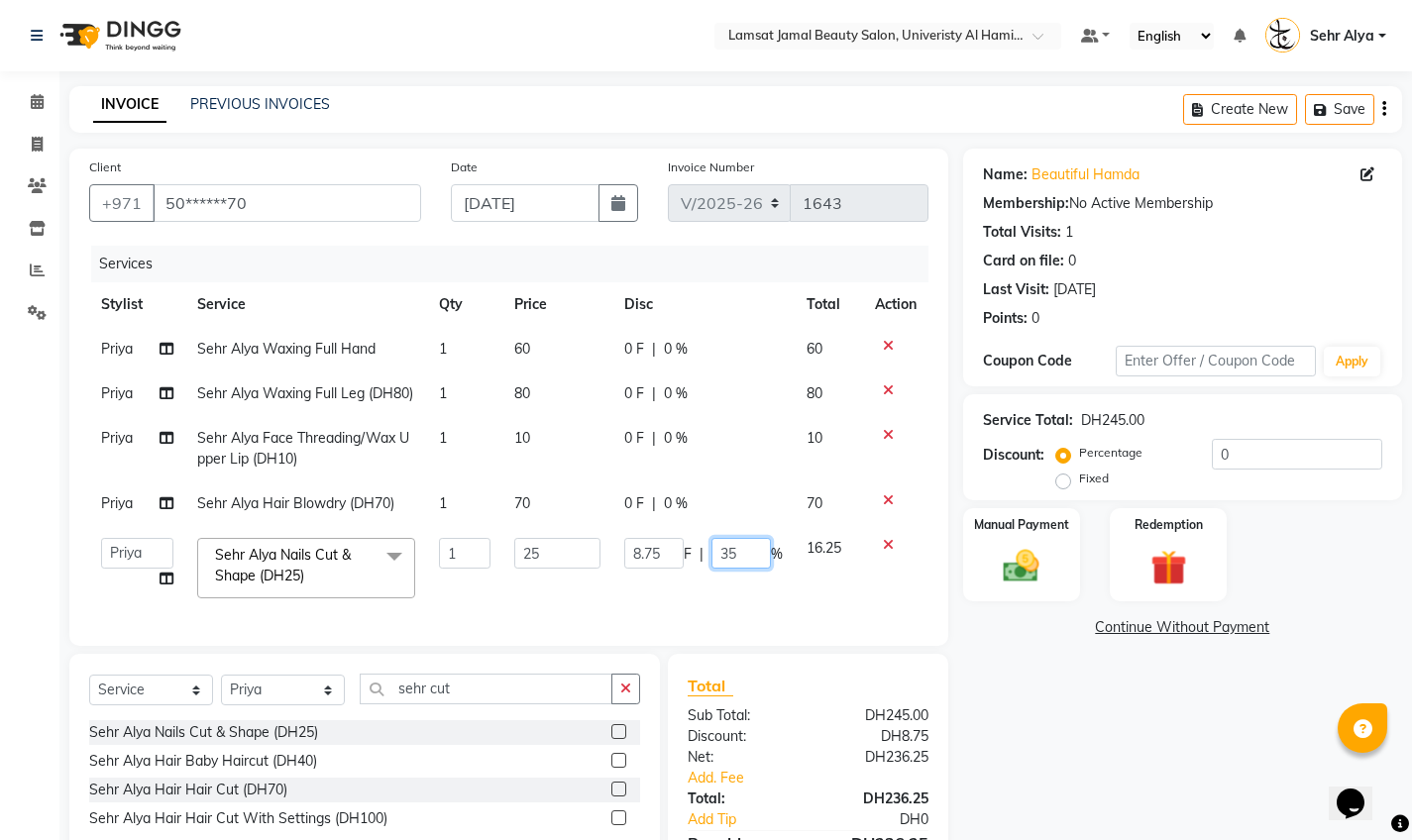 click on "35" 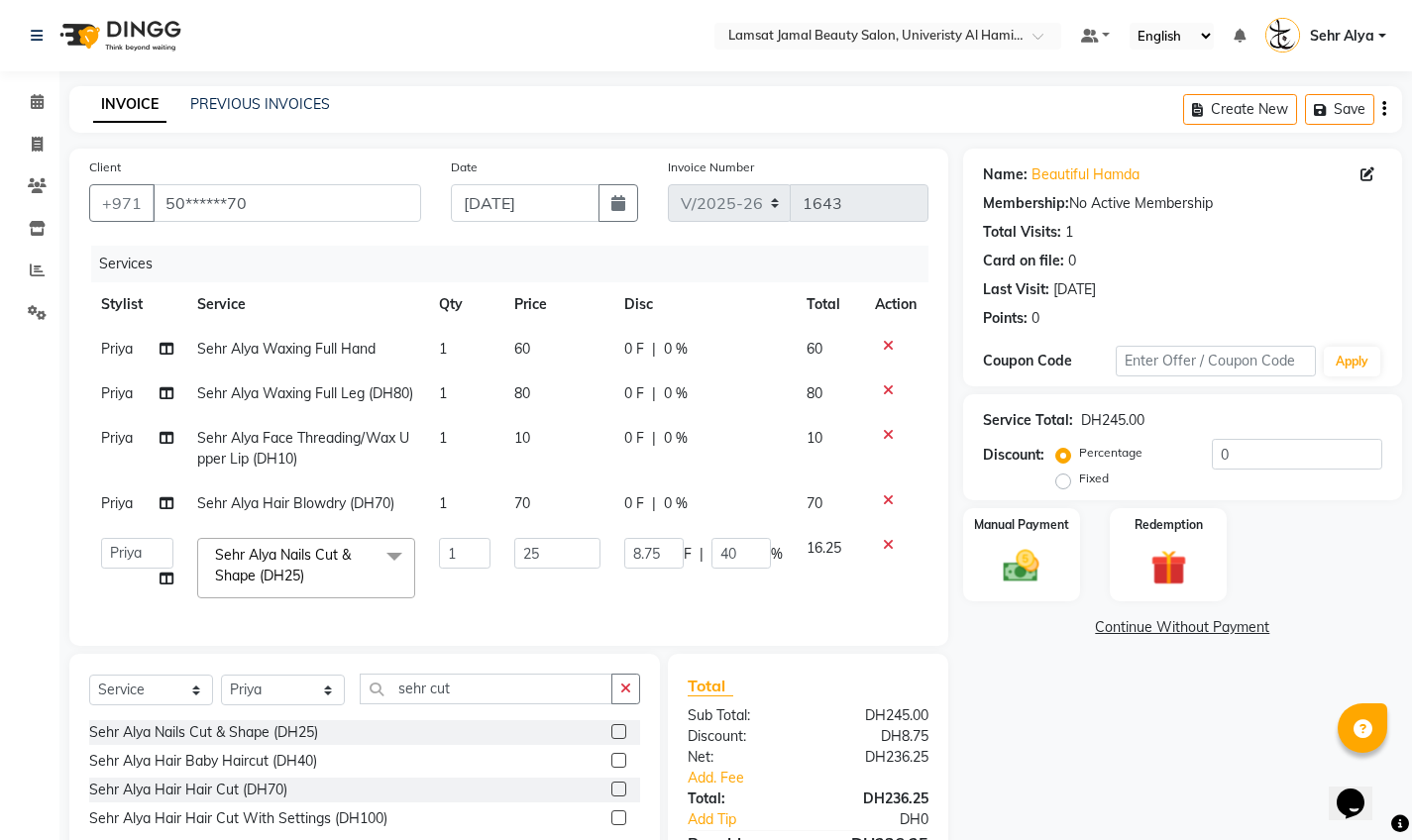 click on "Name: Beautiful Hamda  Membership:  No Active Membership  Total Visits:  1 Card on file:  0 Last Visit:   [DATE] Points:   0  Coupon Code Apply Service Total:  DH245.00  Discount:  Percentage   Fixed  0 Manual Payment Redemption  Continue Without Payment" 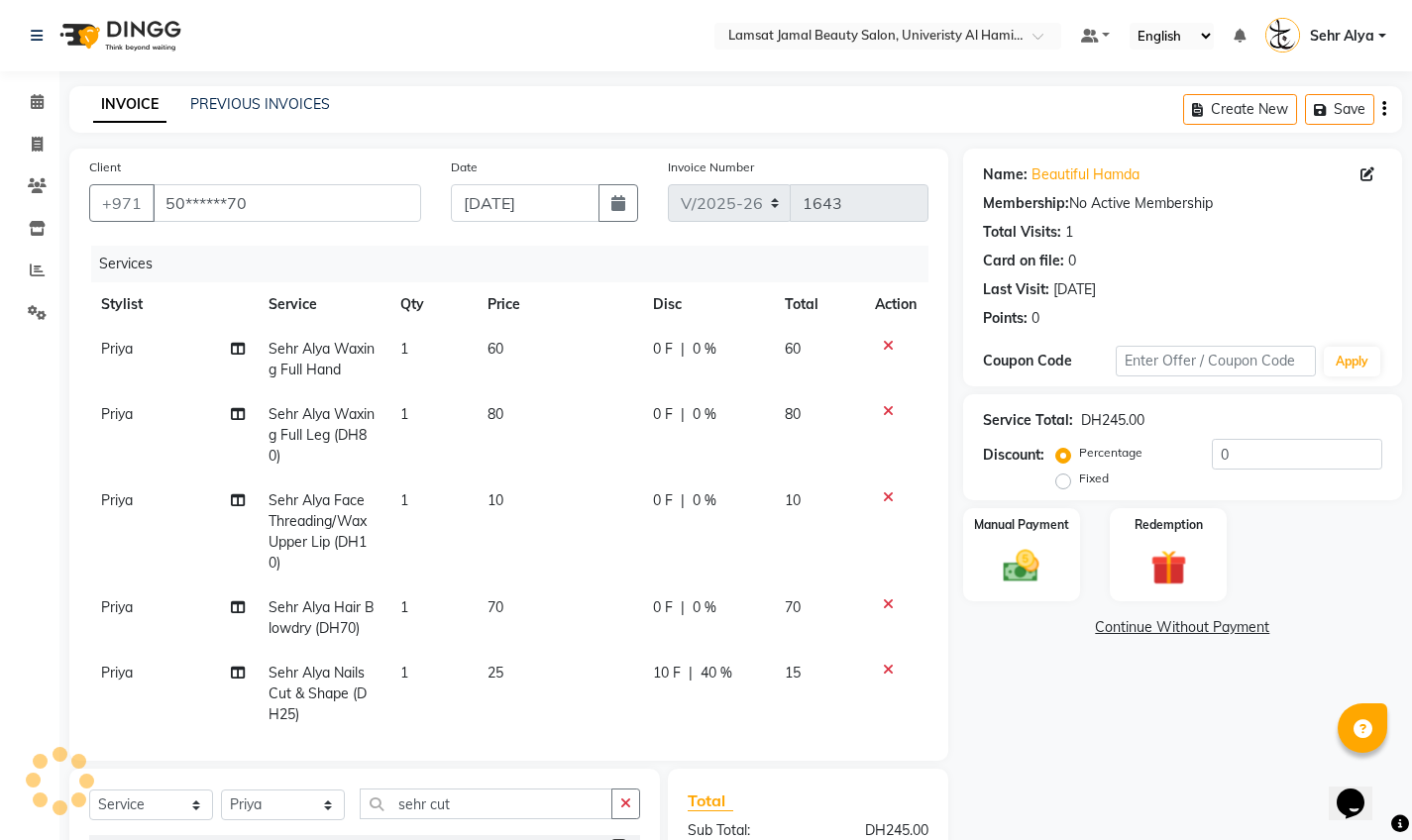 click on "0 %" 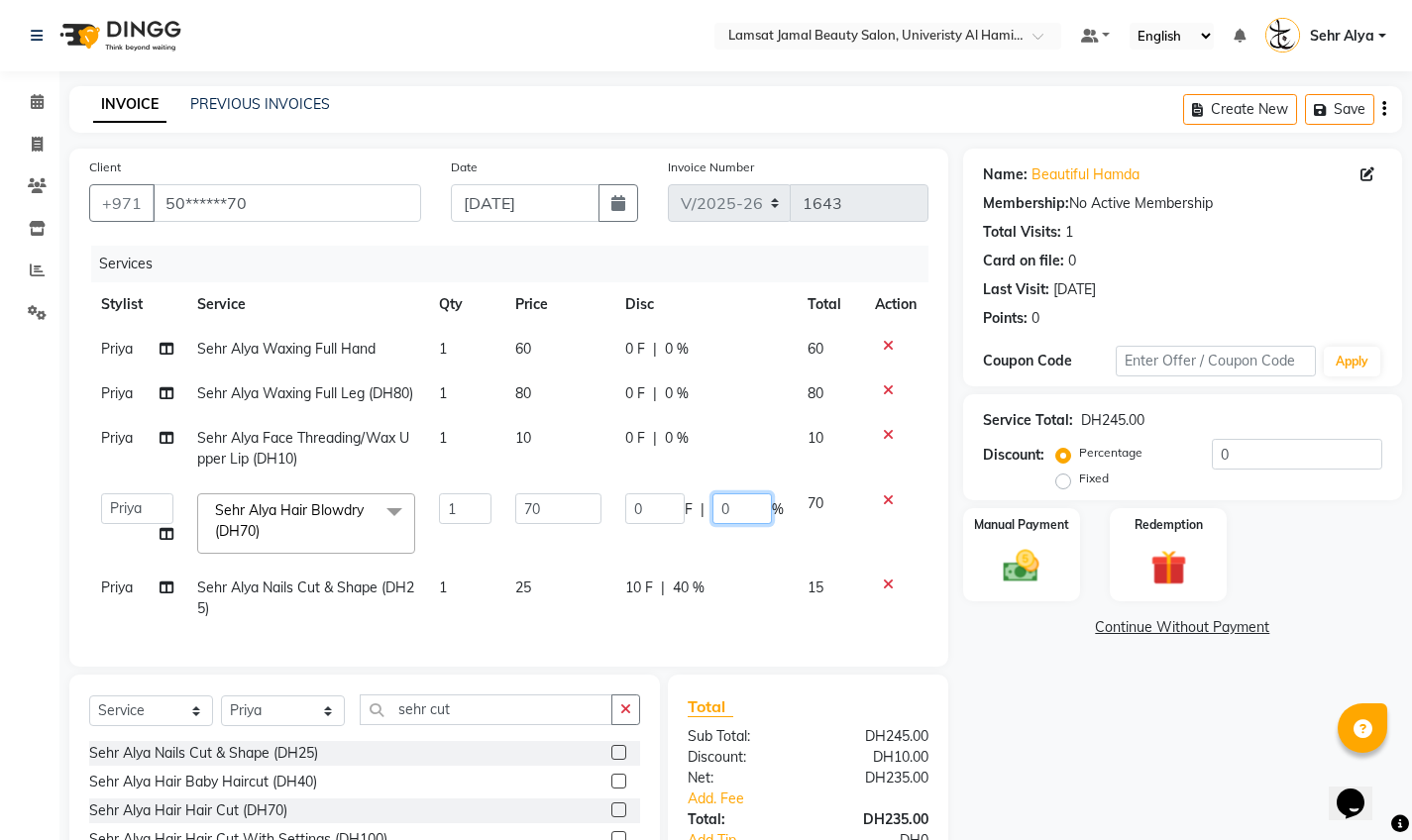 click on "0" 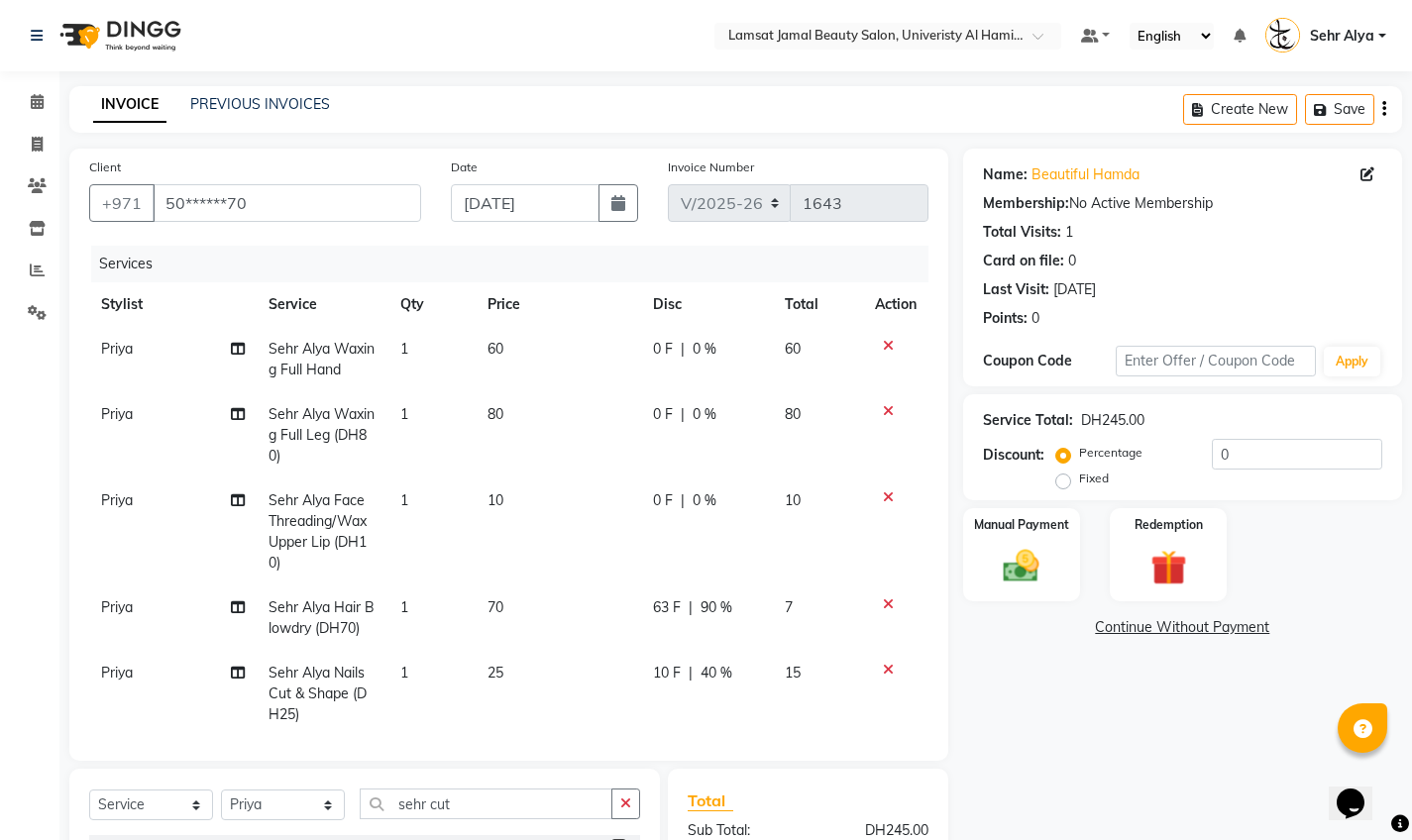 click on "Name: Beautiful Hamda  Membership:  No Active Membership  Total Visits:  1 Card on file:  0 Last Visit:   [DATE] Points:   0  Coupon Code Apply Service Total:  DH245.00  Discount:  Percentage   Fixed  0 Manual Payment Redemption  Continue Without Payment" 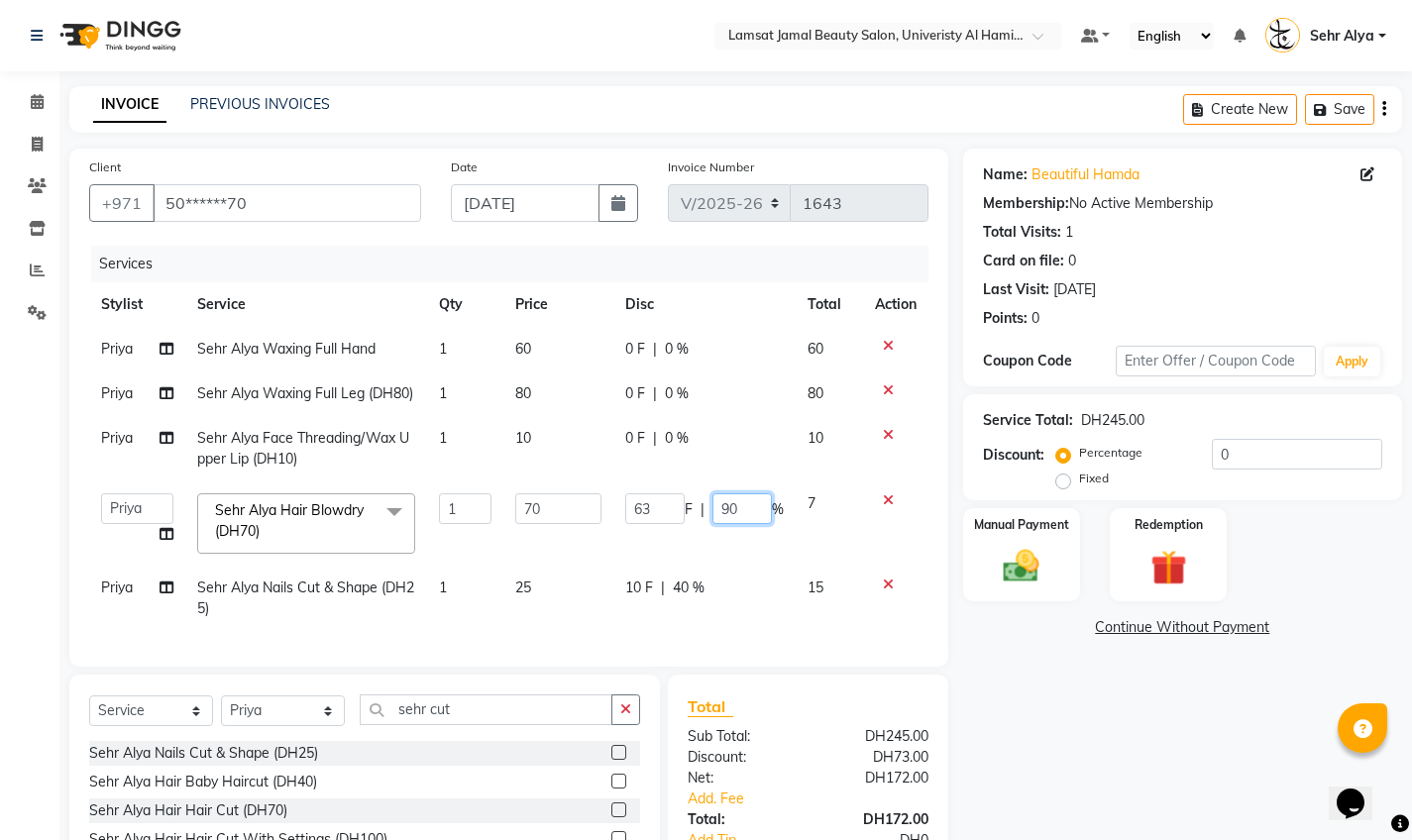 click on "90" 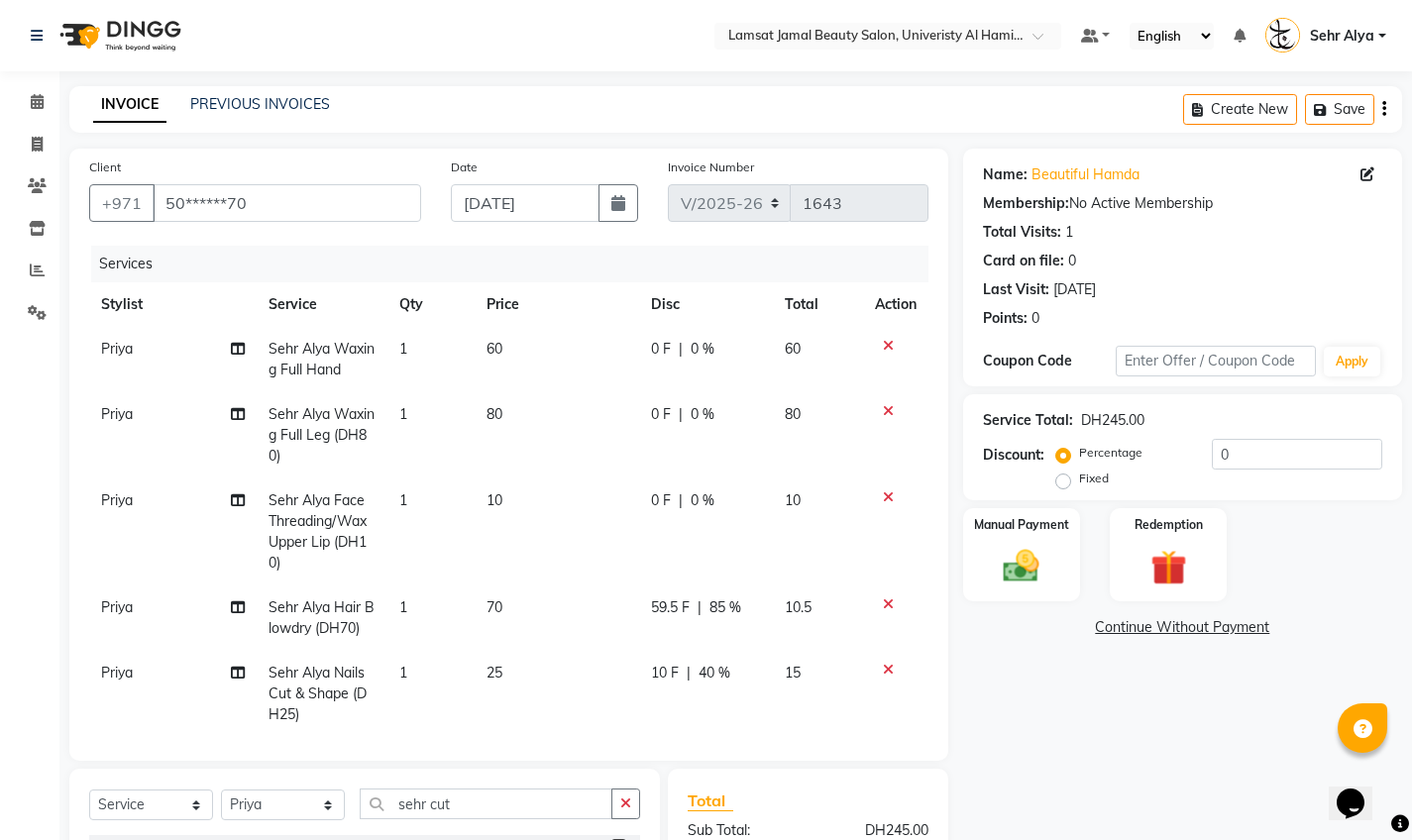click on "Name: Beautiful Hamda  Membership:  No Active Membership  Total Visits:  1 Card on file:  0 Last Visit:   [DATE] Points:   0  Coupon Code Apply Service Total:  DH245.00  Discount:  Percentage   Fixed  0 Manual Payment Redemption  Continue Without Payment" 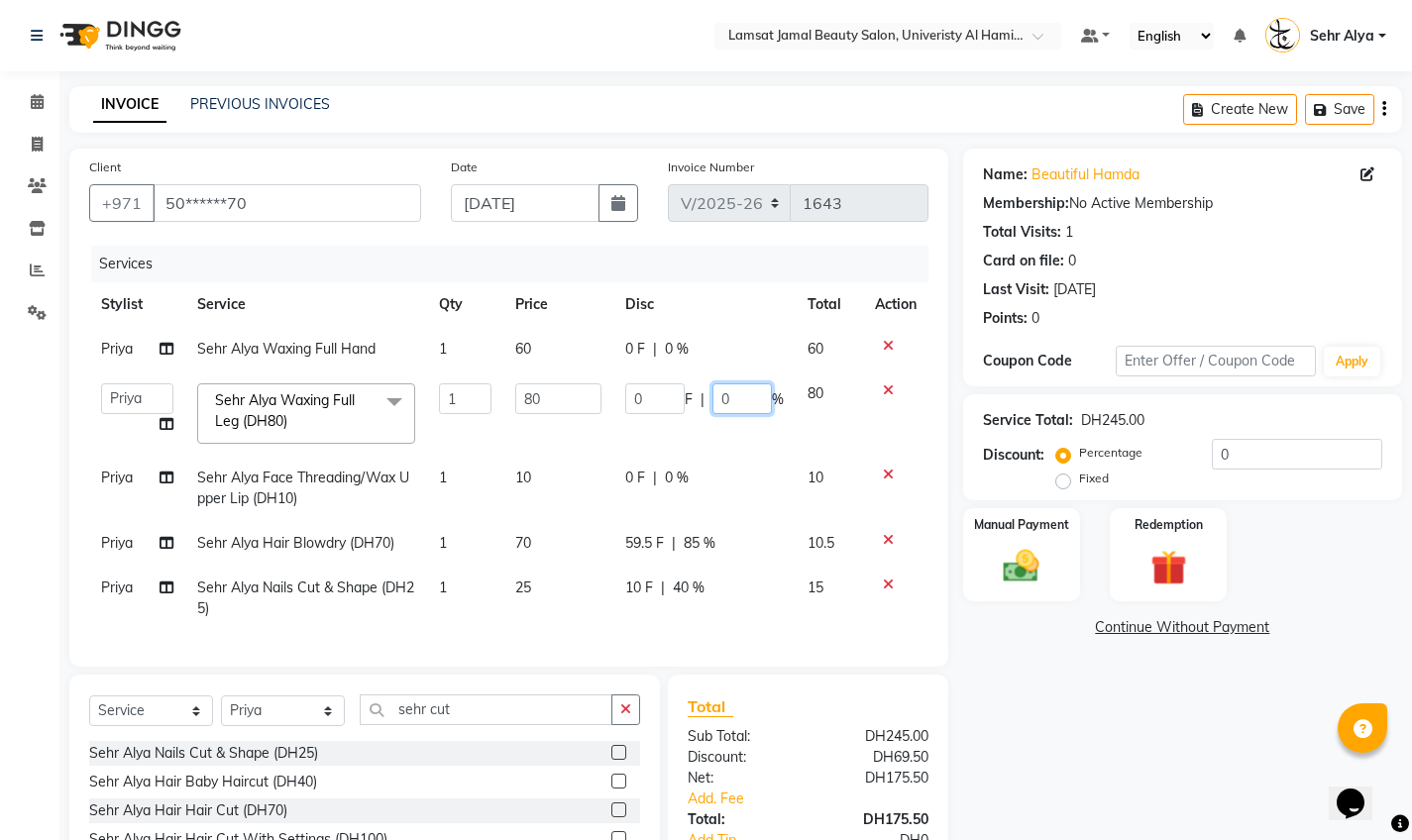 click on "0" 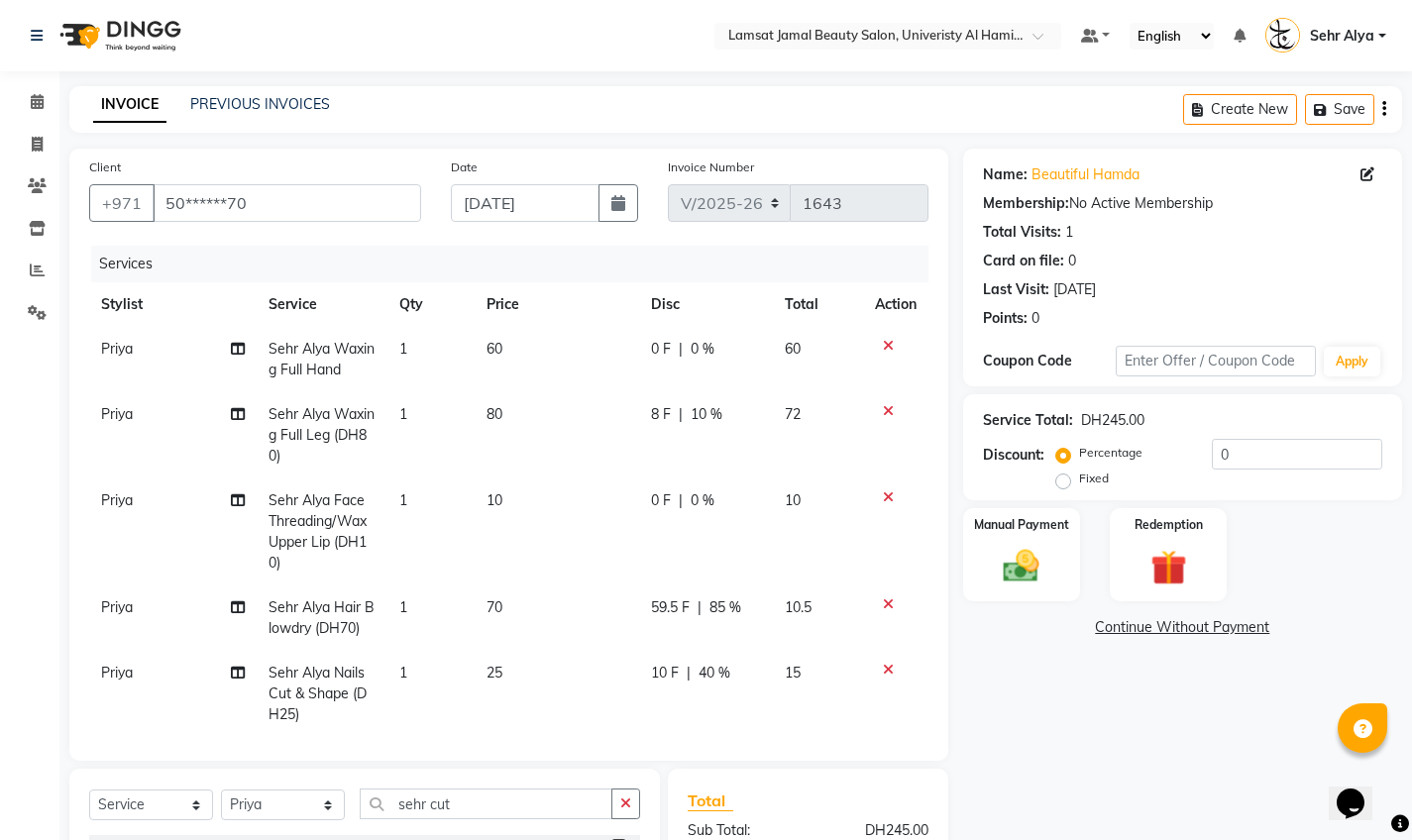 click on "Name: Beautiful Hamda  Membership:  No Active Membership  Total Visits:  1 Card on file:  0 Last Visit:   [DATE] Points:   0  Coupon Code Apply Service Total:  DH245.00  Discount:  Percentage   Fixed  0 Manual Payment Redemption  Continue Without Payment" 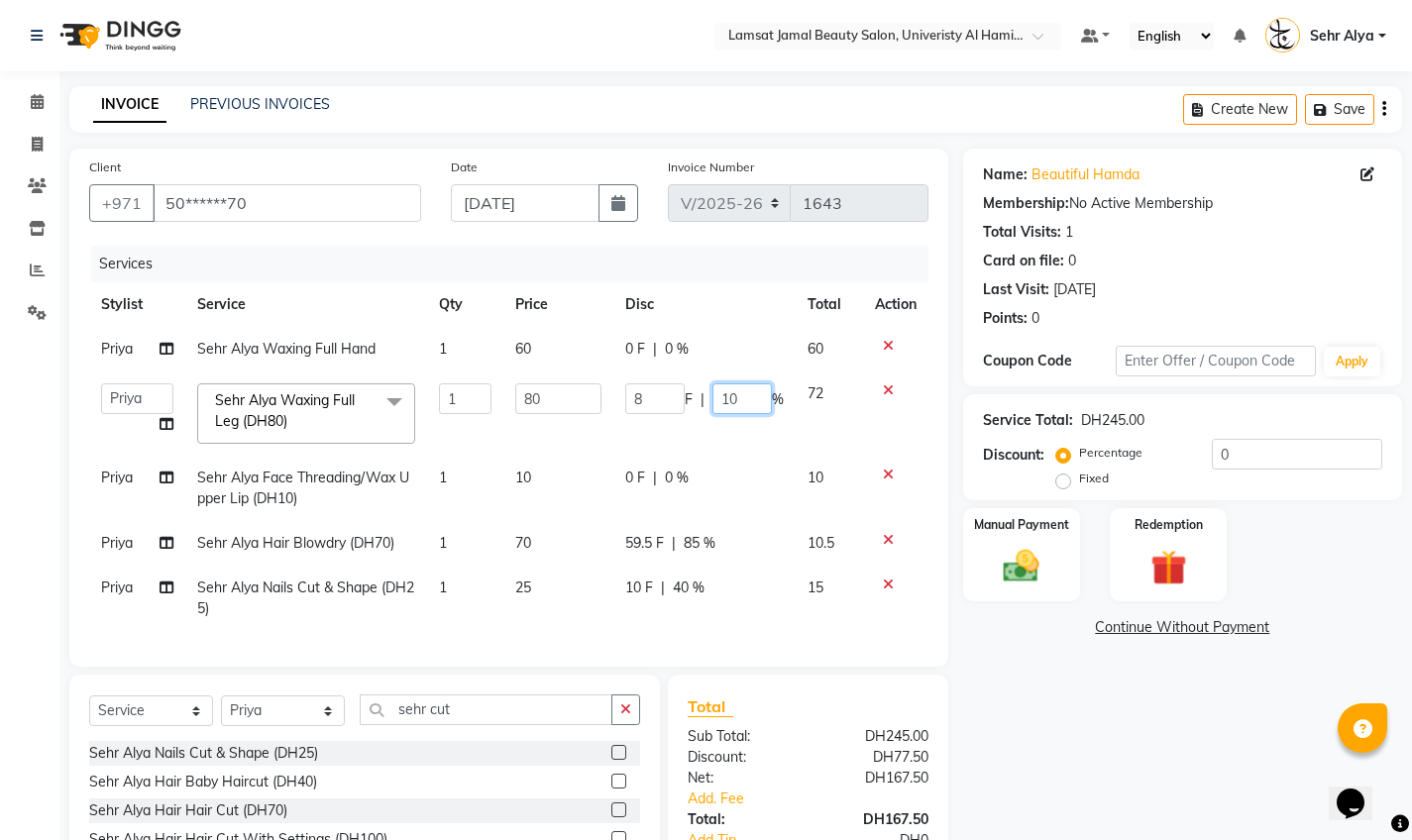 click on "10" 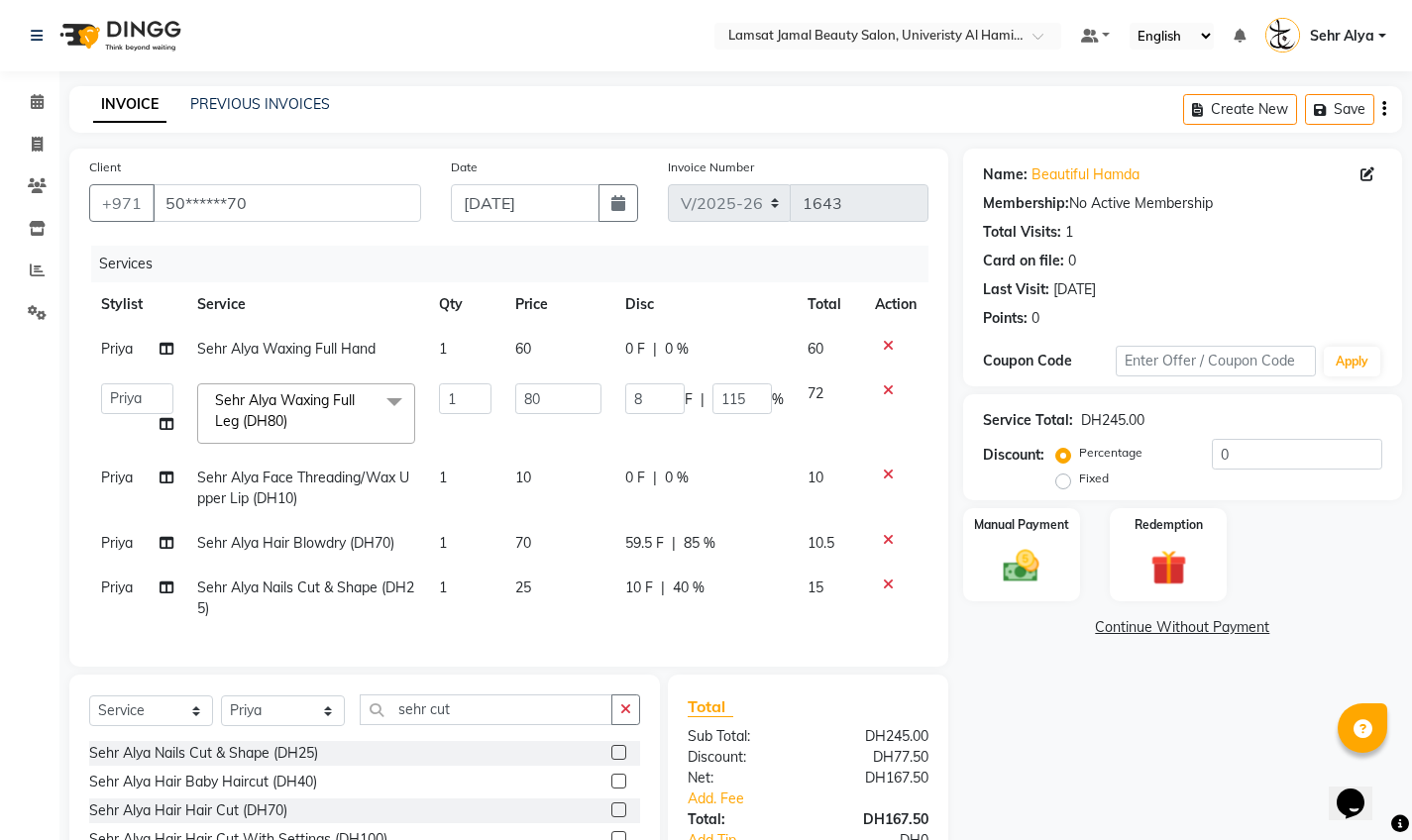 click on "0 %" 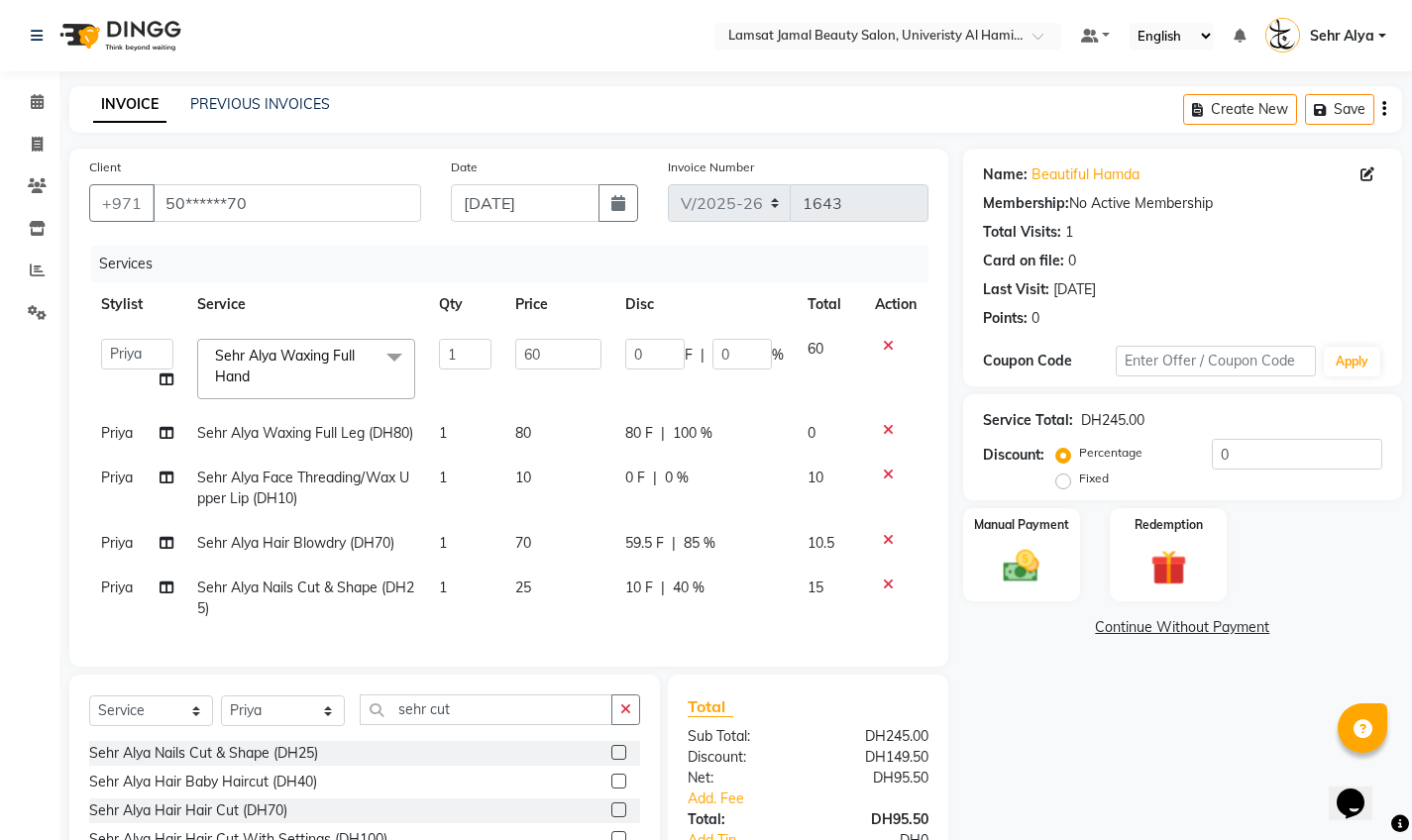 click on "100 %" 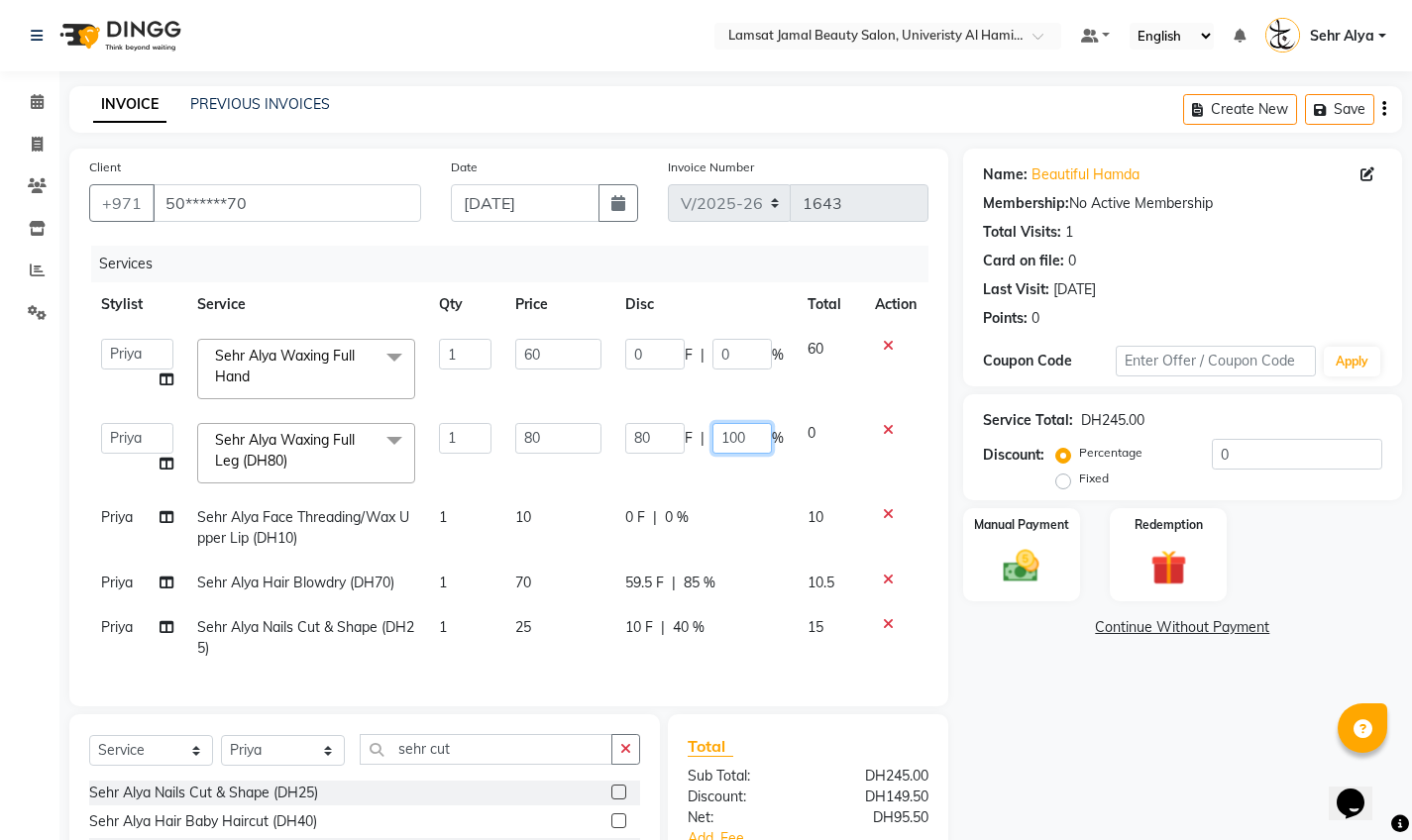 drag, startPoint x: 748, startPoint y: 439, endPoint x: 762, endPoint y: 440, distance: 14.035669 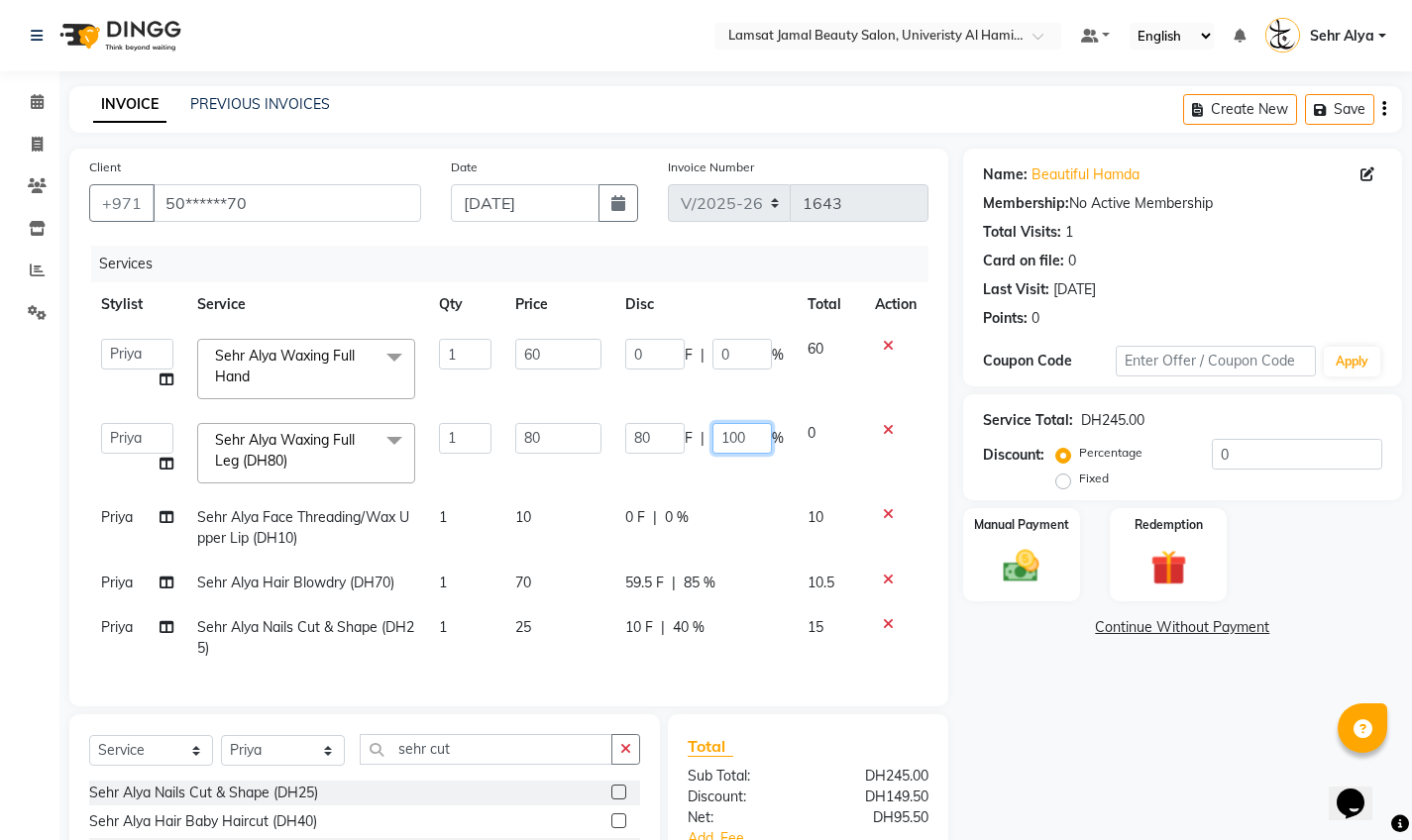 click on "100" 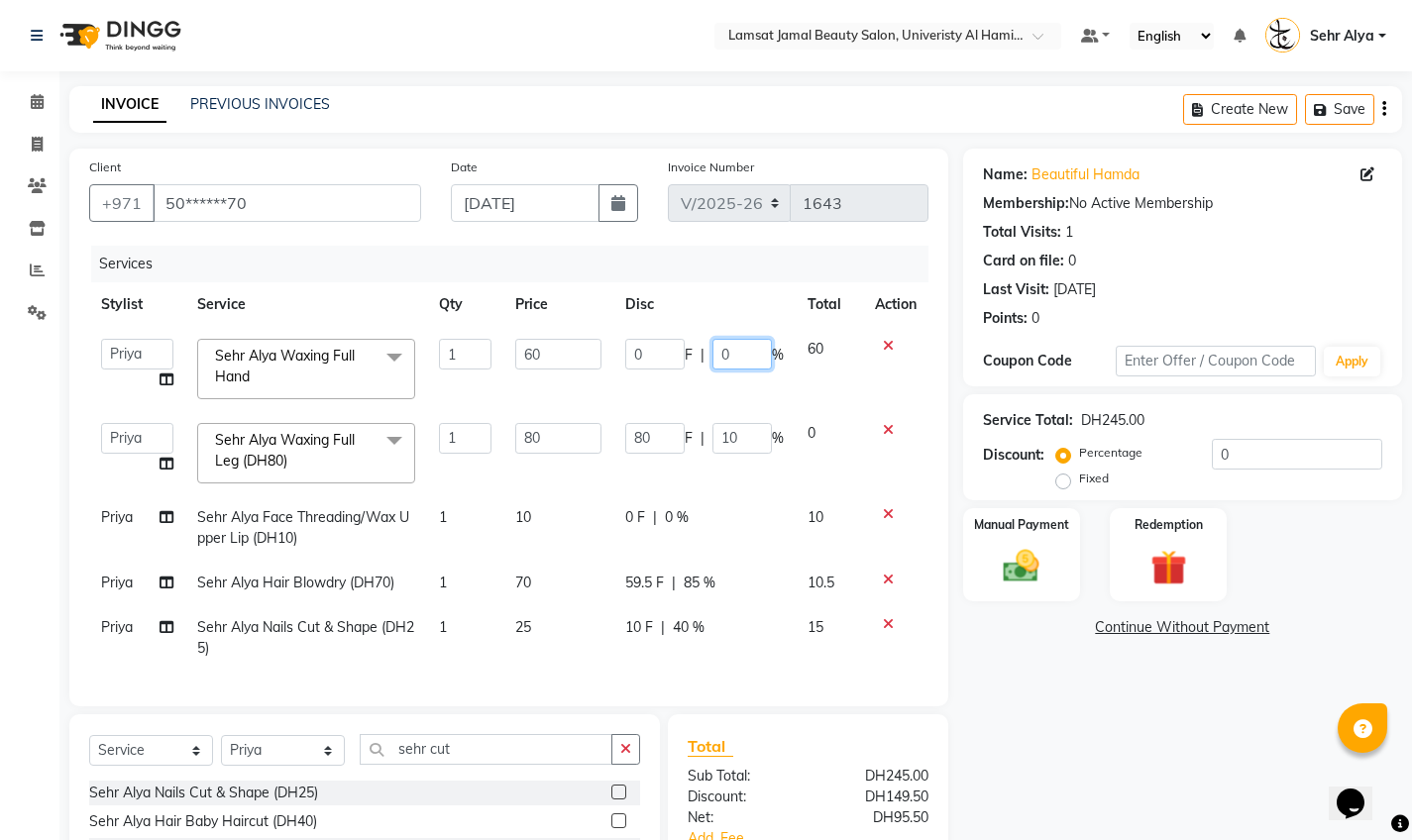 click on "0" 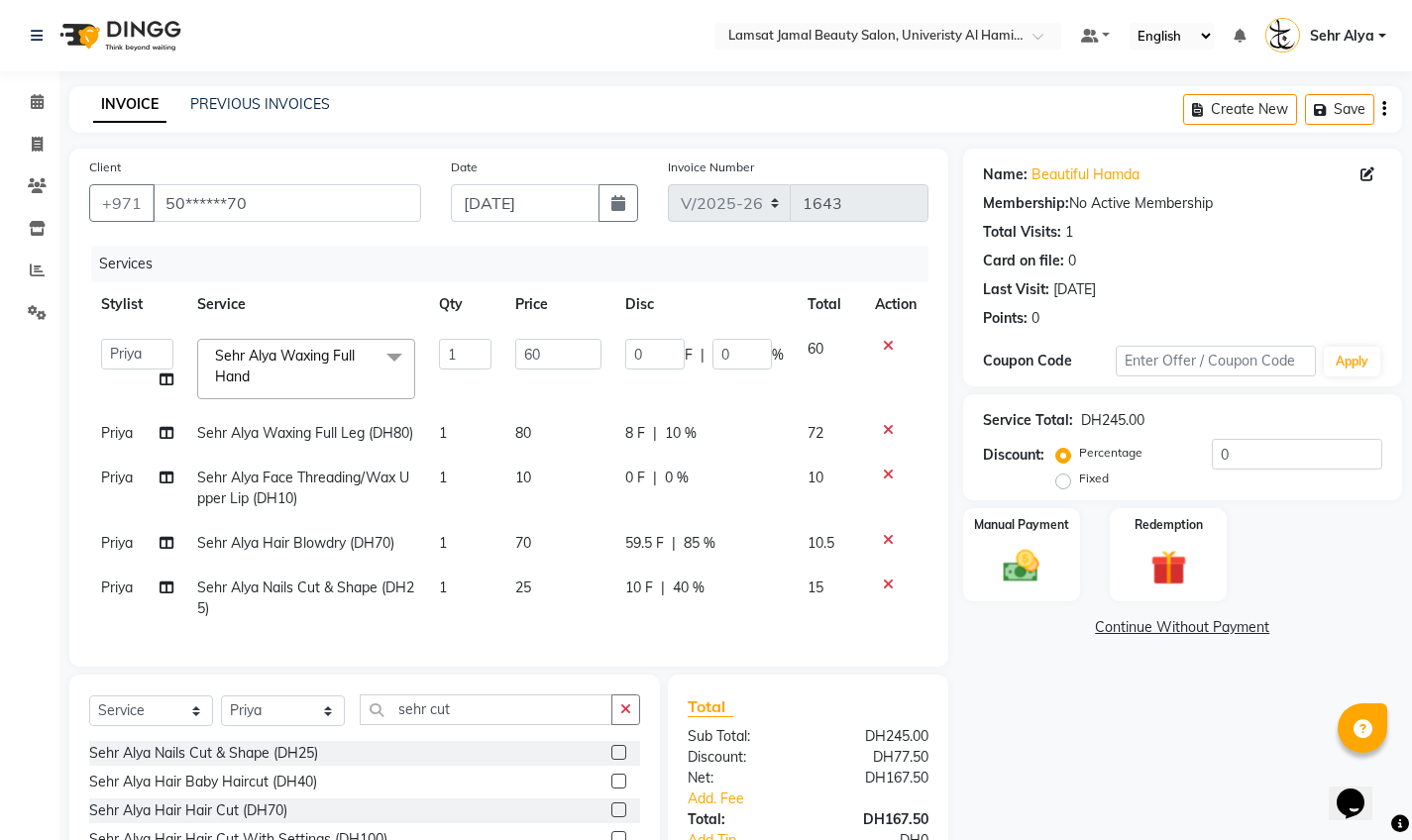 click on "8 F | 10 %" 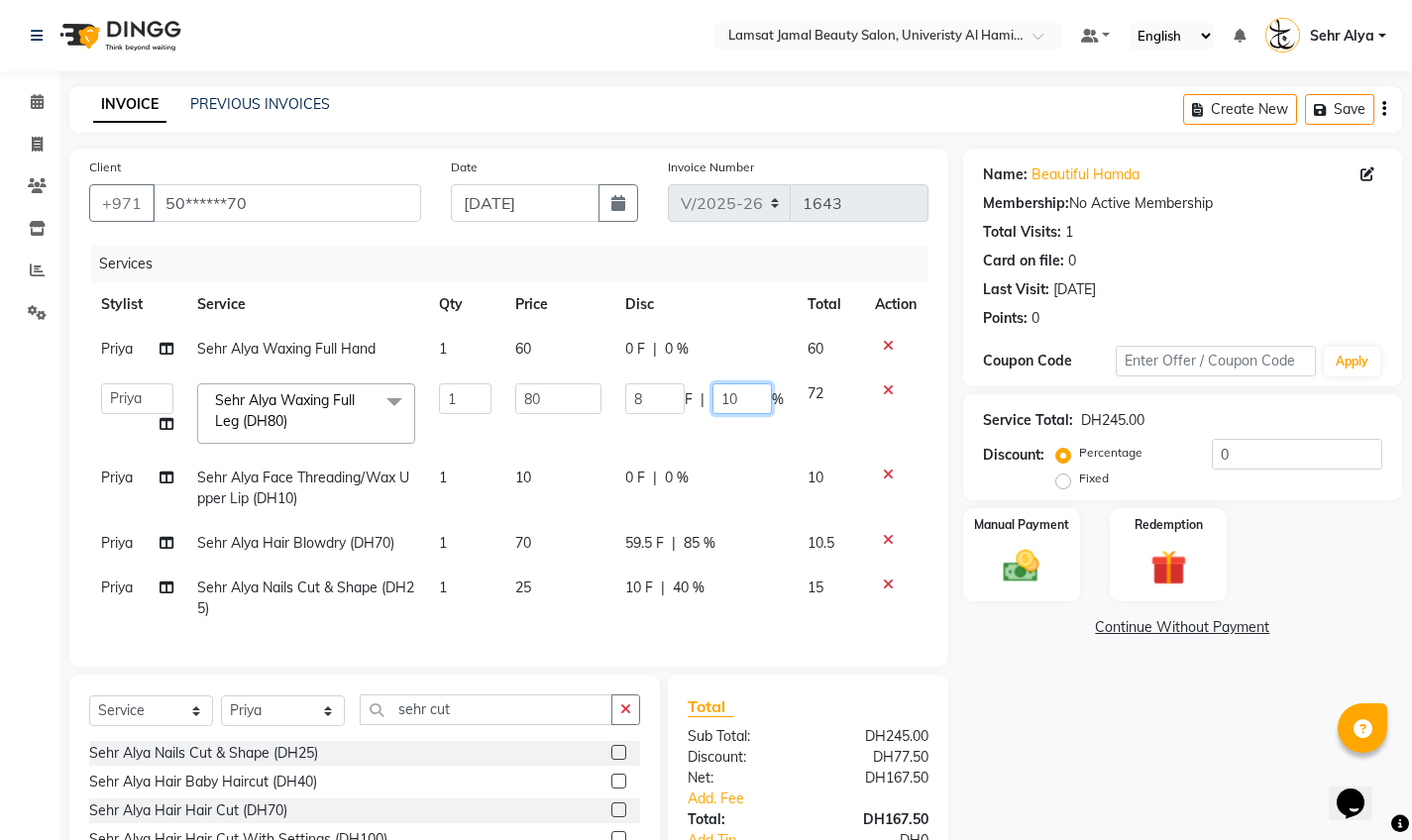 click on "10" 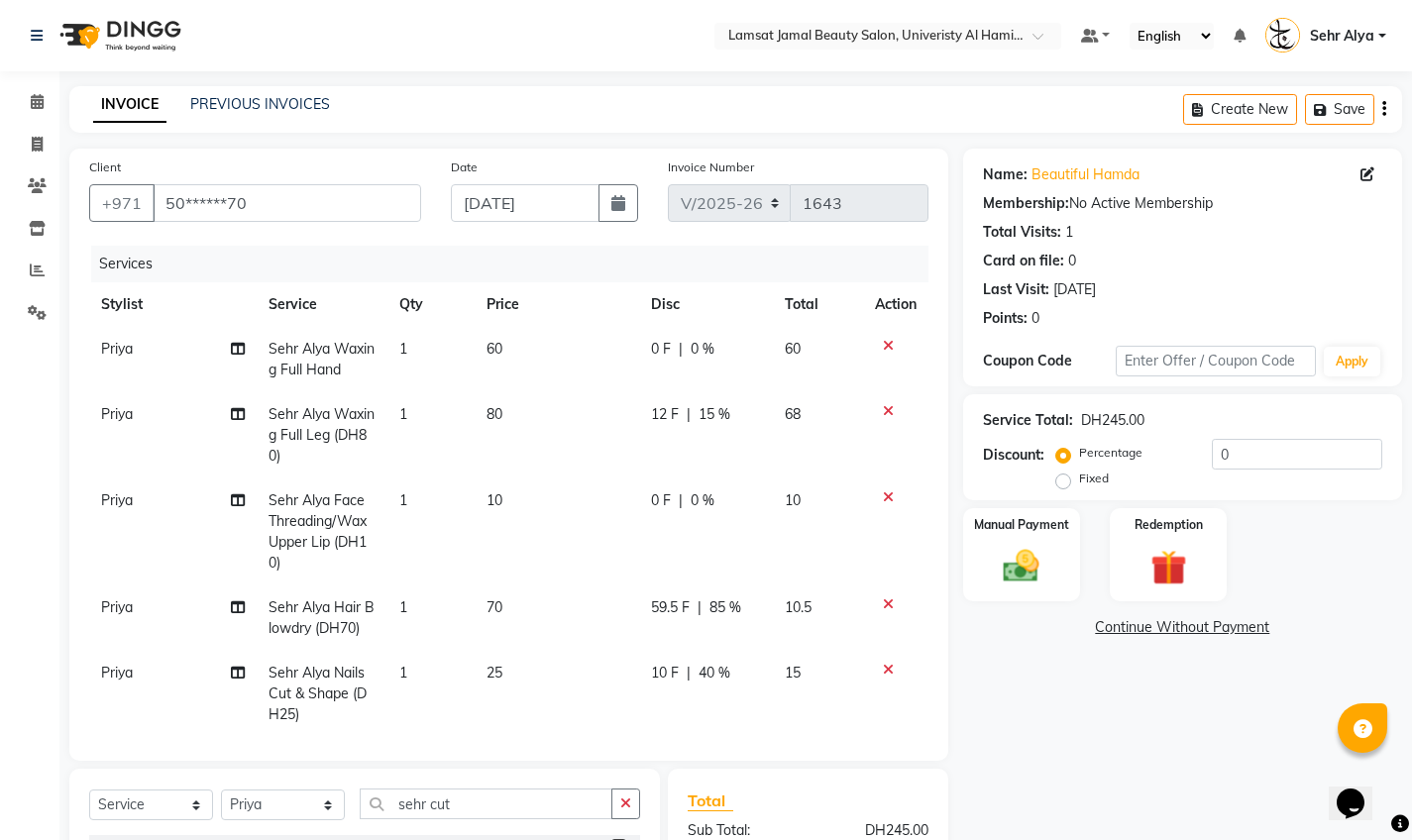 click on "0 %" 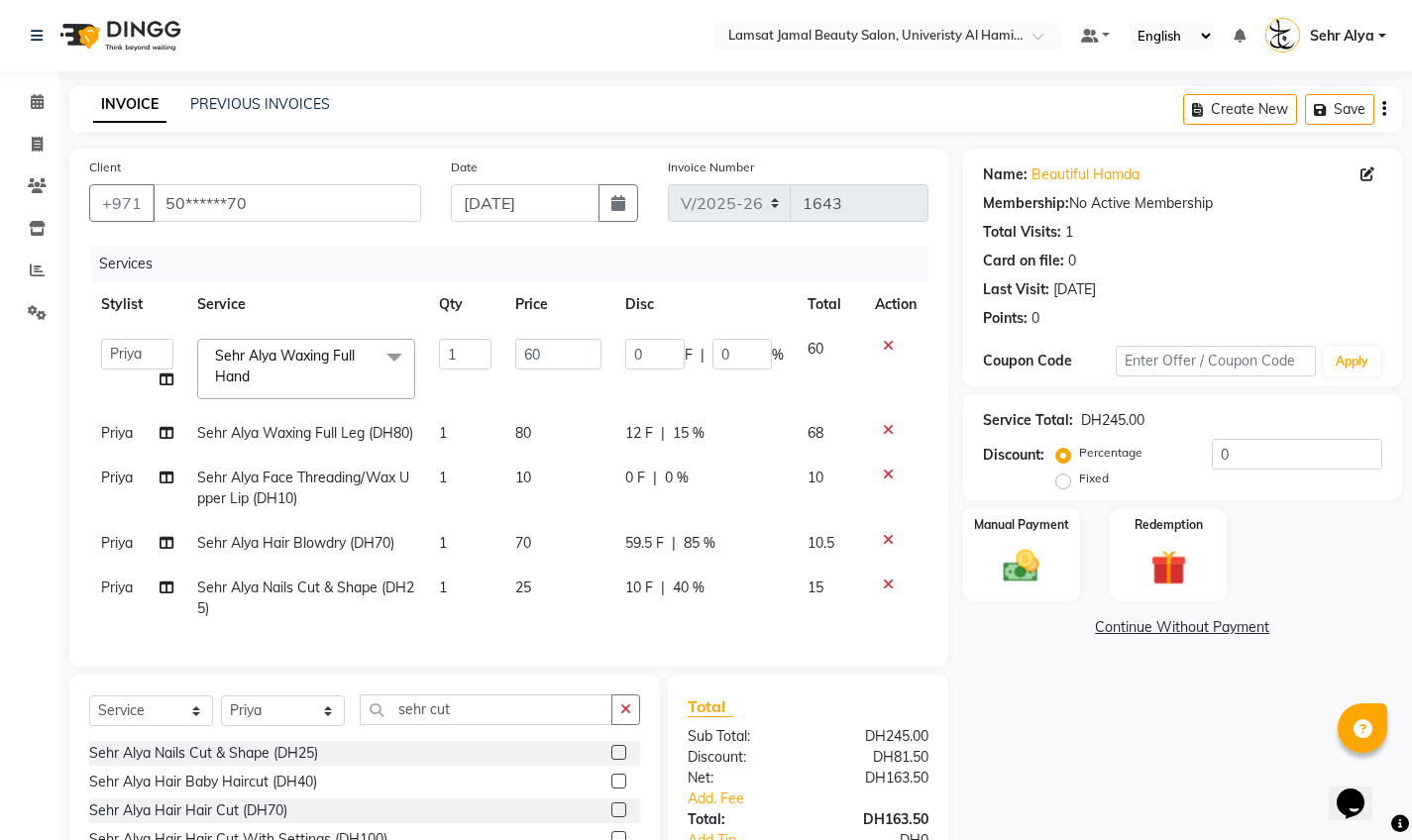 click on "15 %" 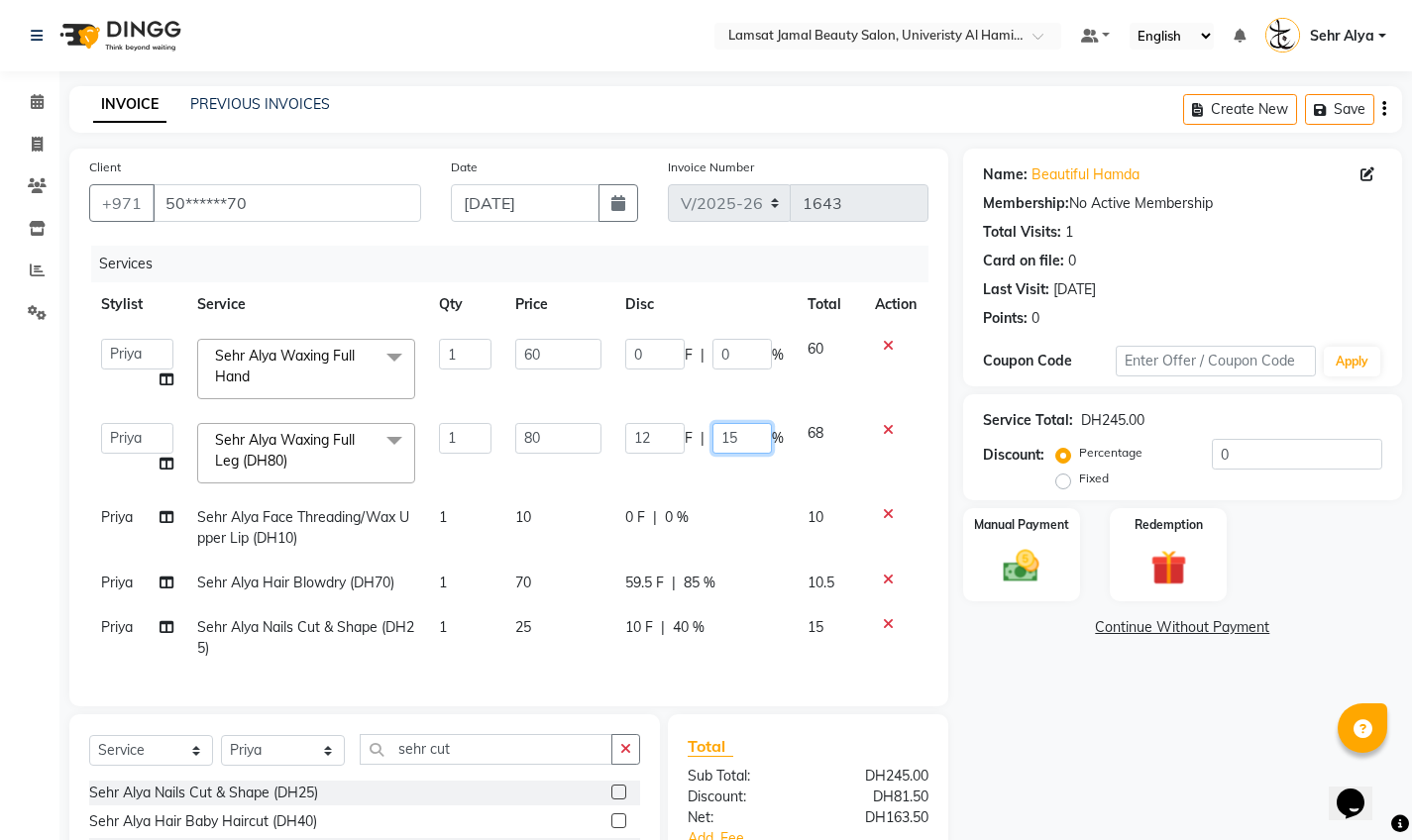 click on "15" 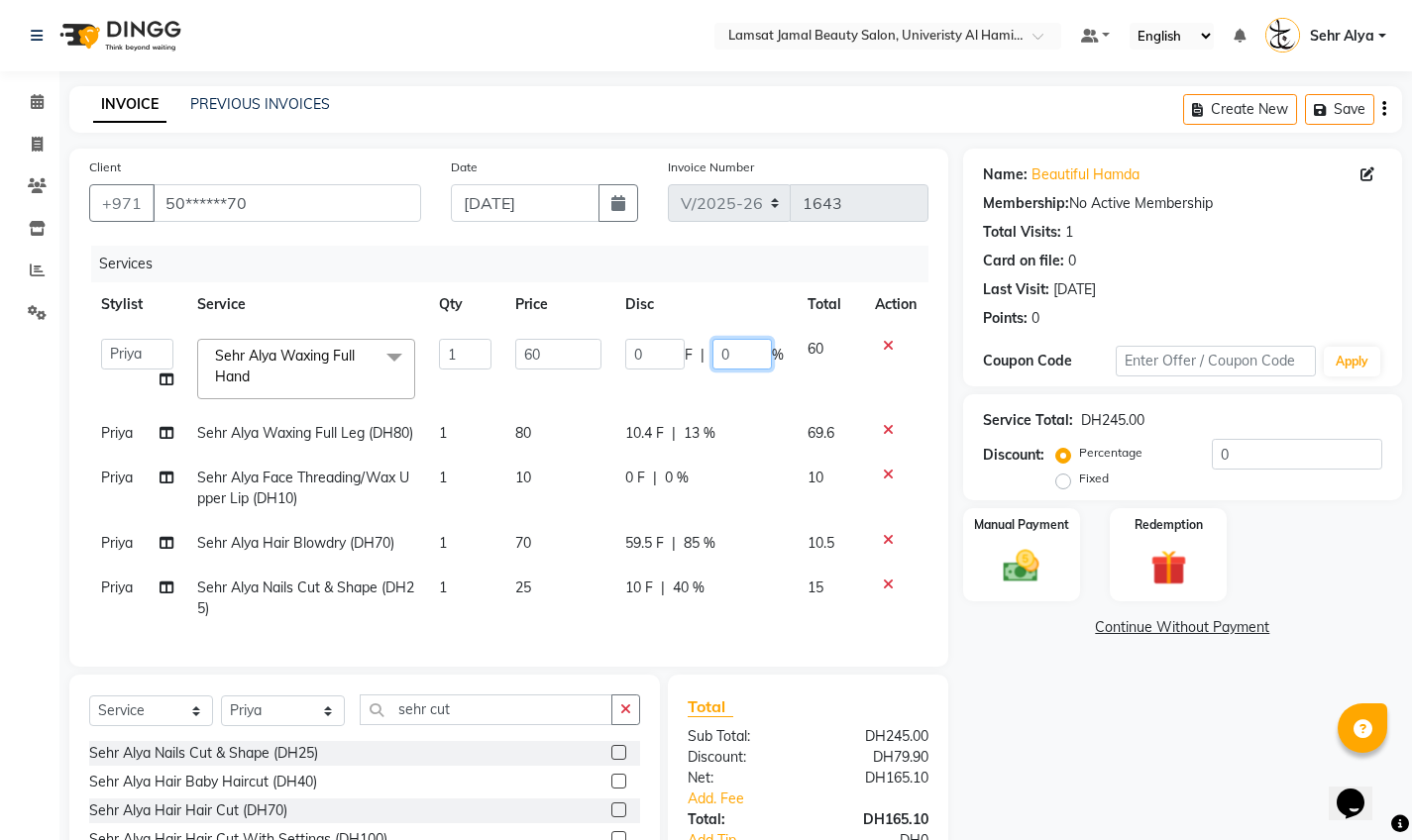 click on "0" 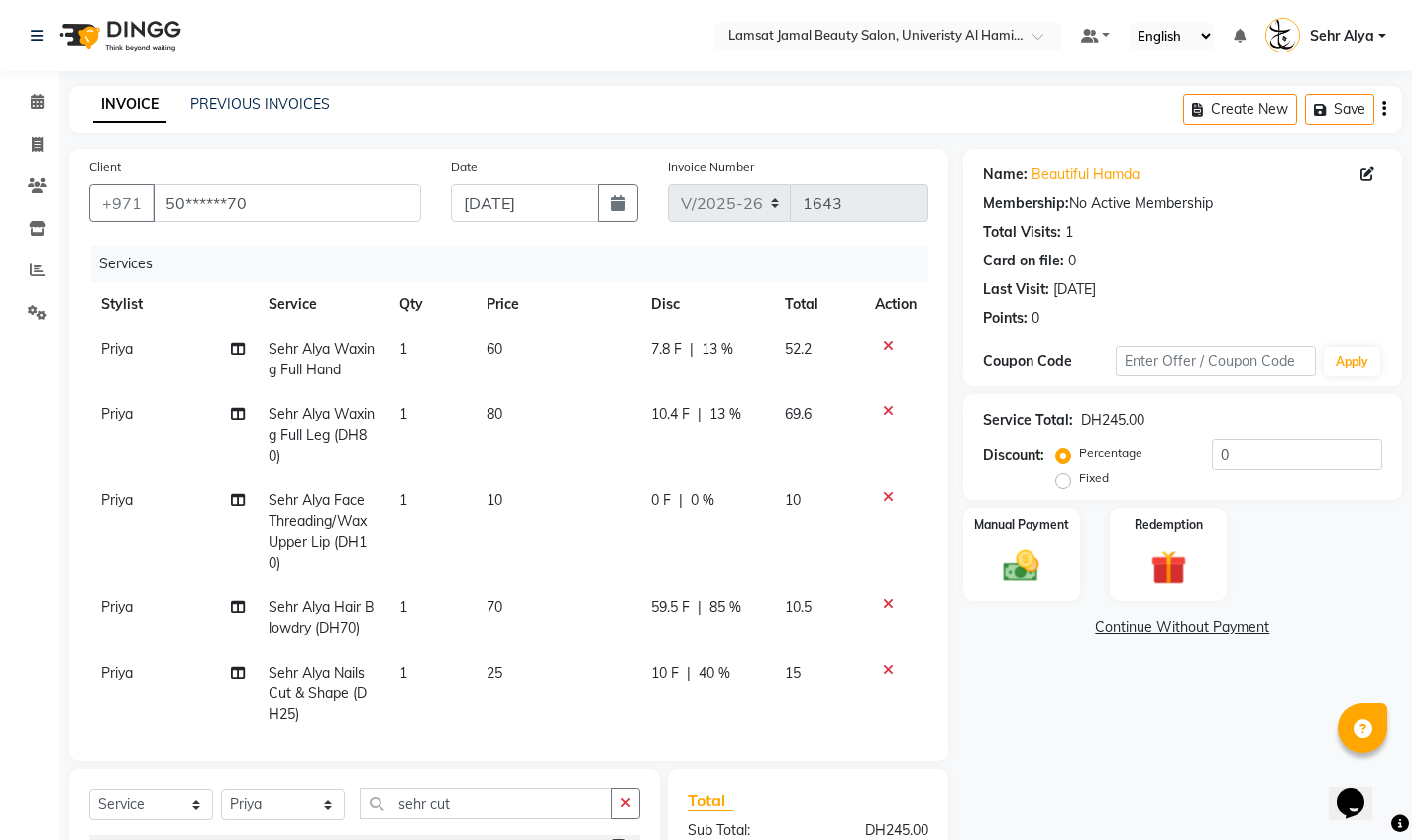 click on "Name: Beautiful Hamda  Membership:  No Active Membership  Total Visits:  1 Card on file:  0 Last Visit:   [DATE] Points:   0  Coupon Code Apply Service Total:  DH245.00  Discount:  Percentage   Fixed  0 Manual Payment Redemption  Continue Without Payment" 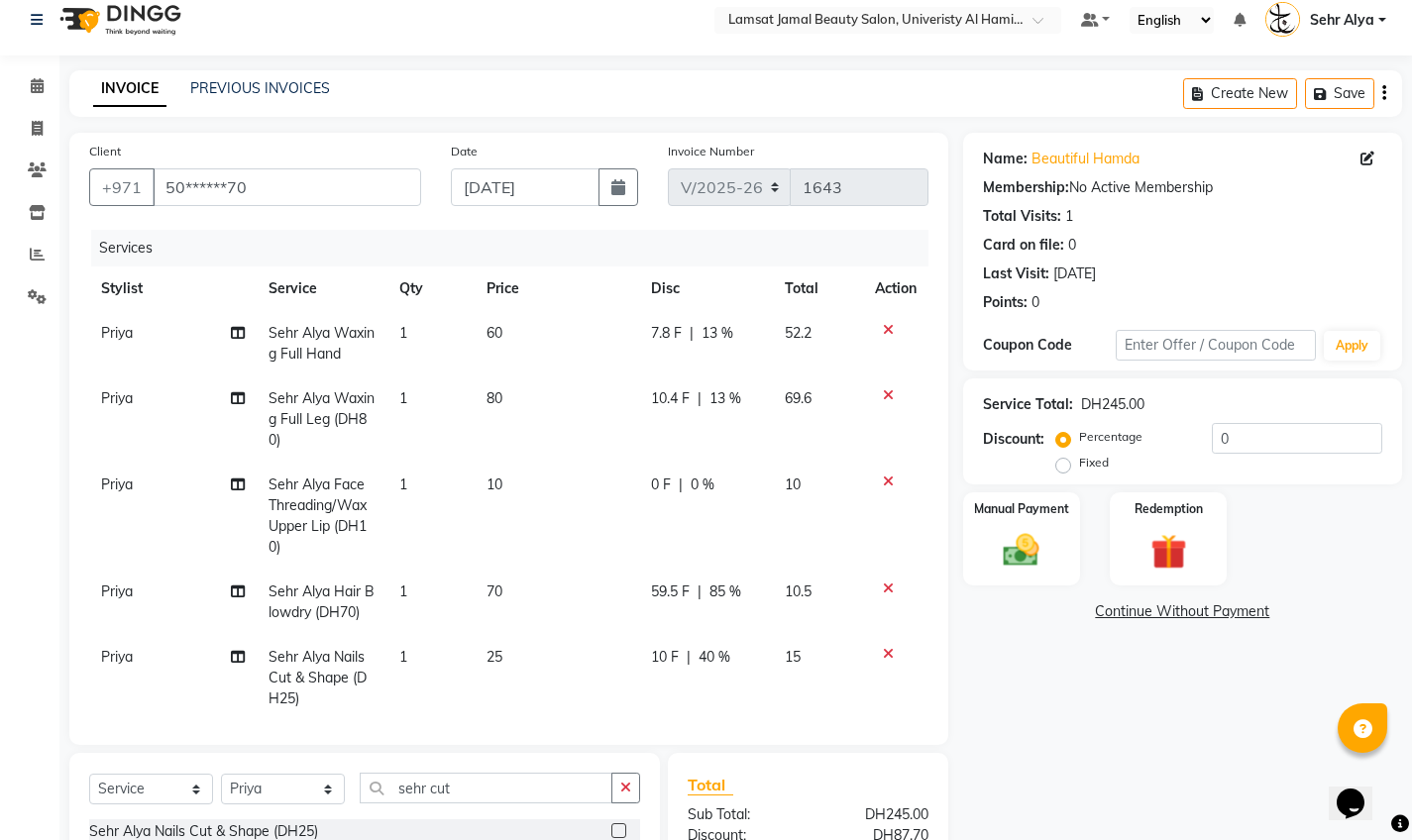 scroll, scrollTop: 20, scrollLeft: 0, axis: vertical 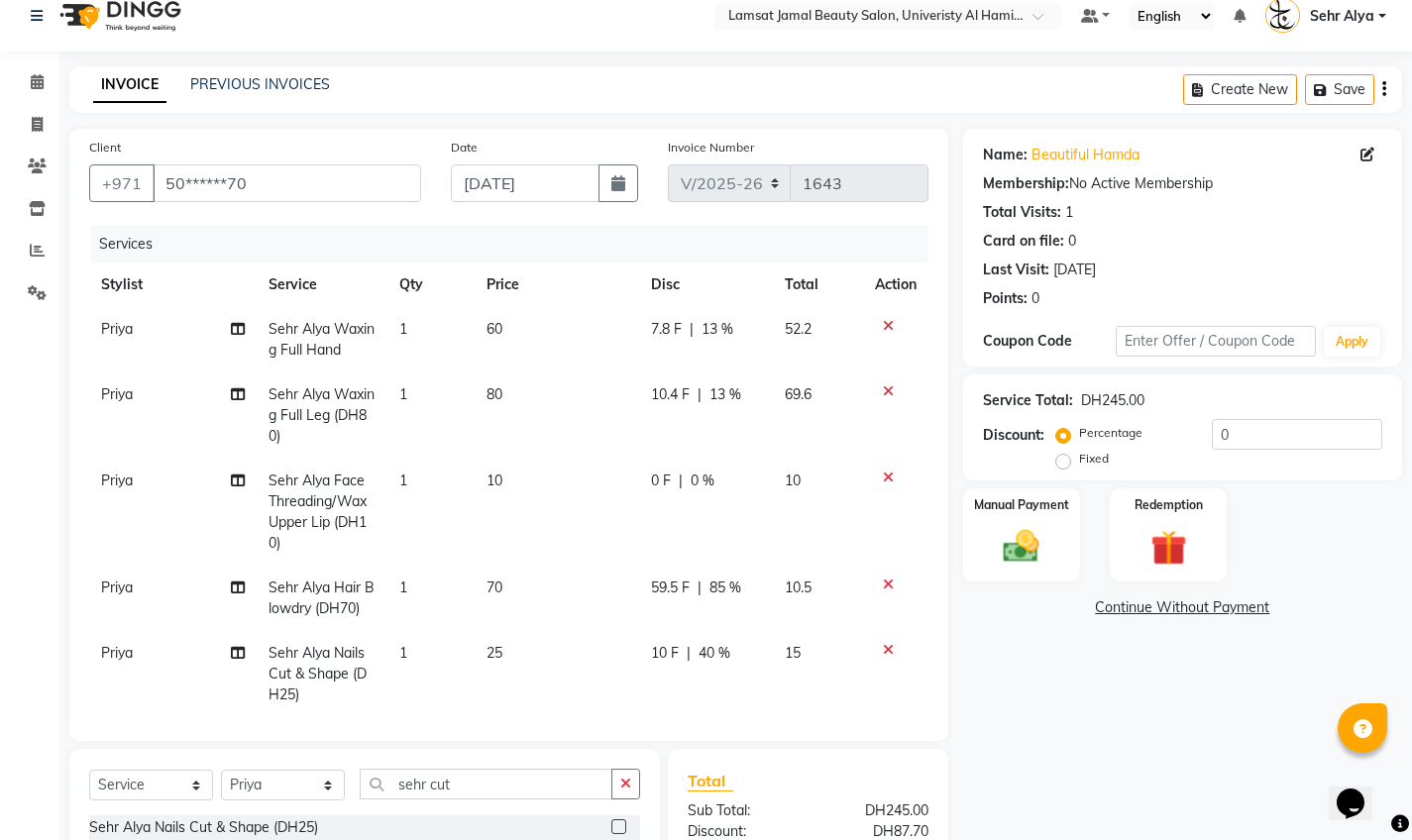 click on "13 %" 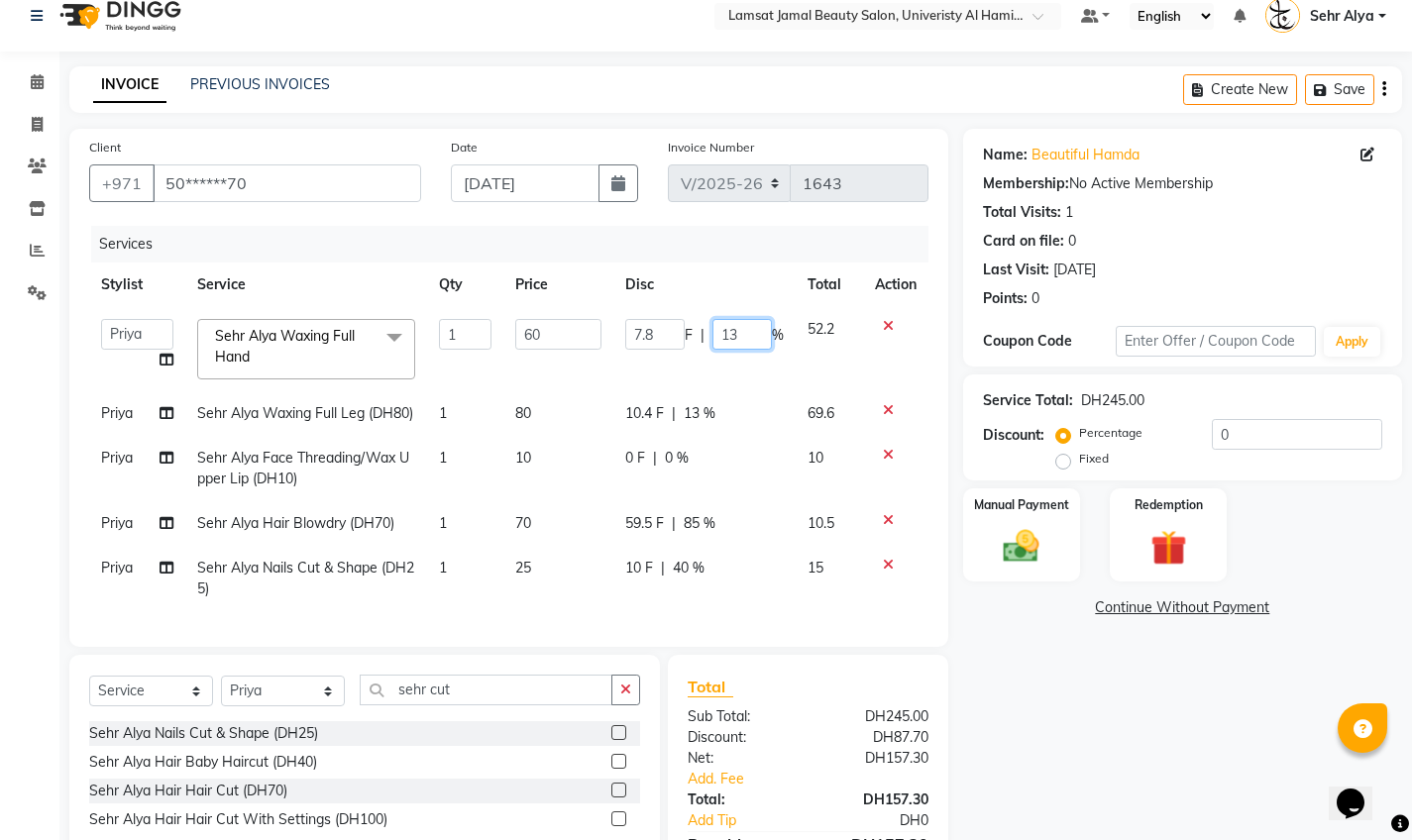 click on "13" 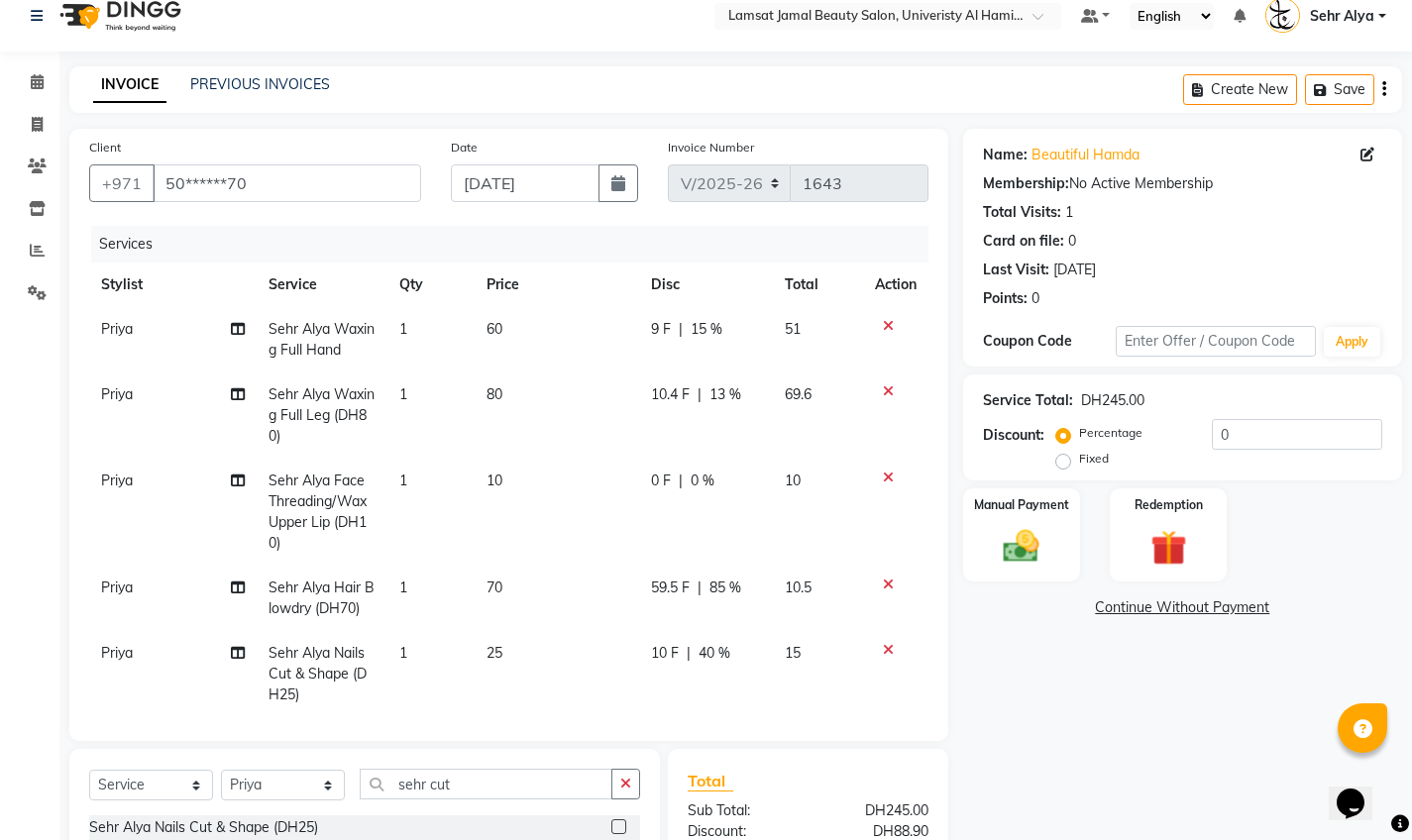 click on "Name: Beautiful Hamda  Membership:  No Active Membership  Total Visits:  1 Card on file:  0 Last Visit:   [DATE] Points:   0  Coupon Code Apply Service Total:  DH245.00  Discount:  Percentage   Fixed  0 Manual Payment Redemption  Continue Without Payment" 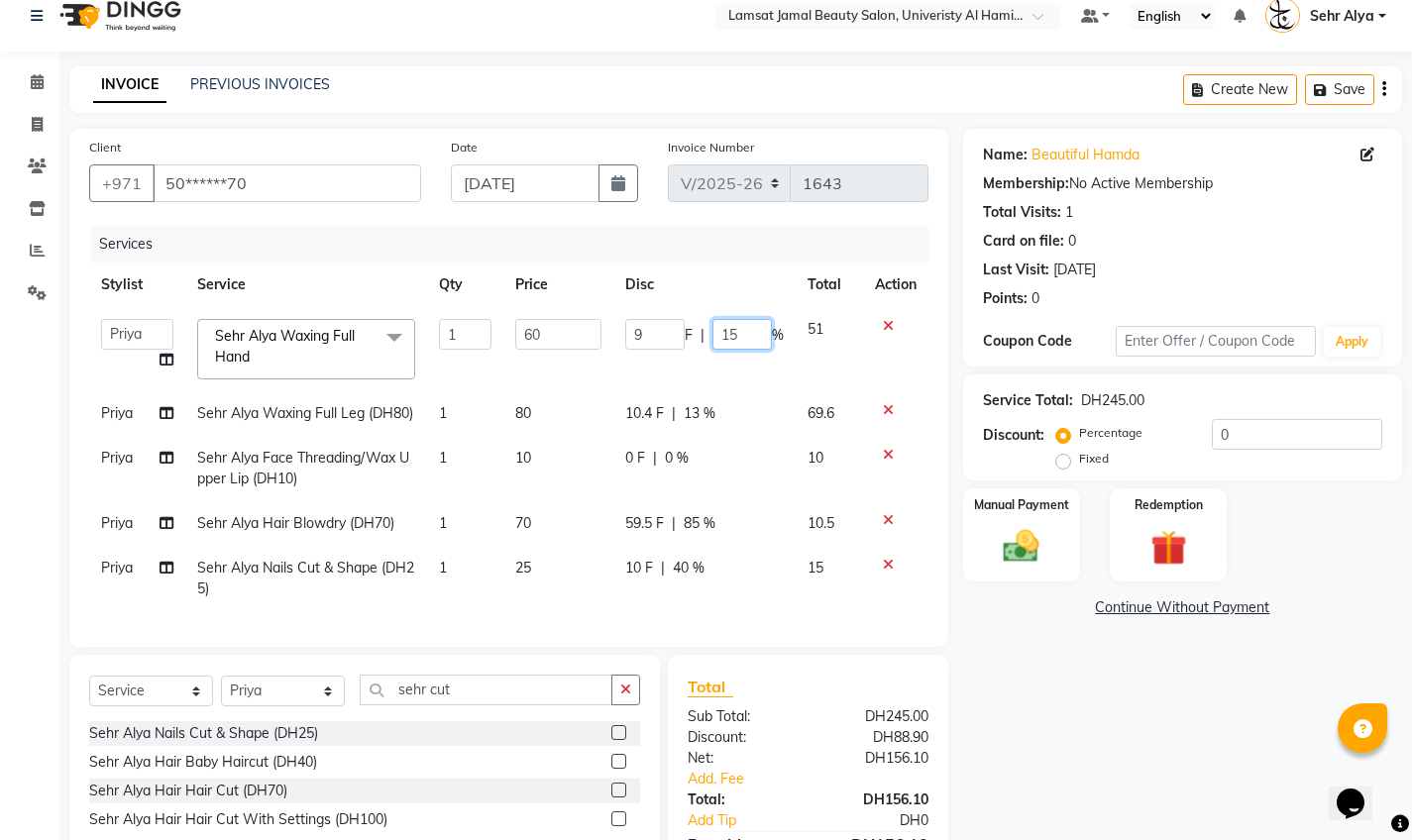 click on "15" 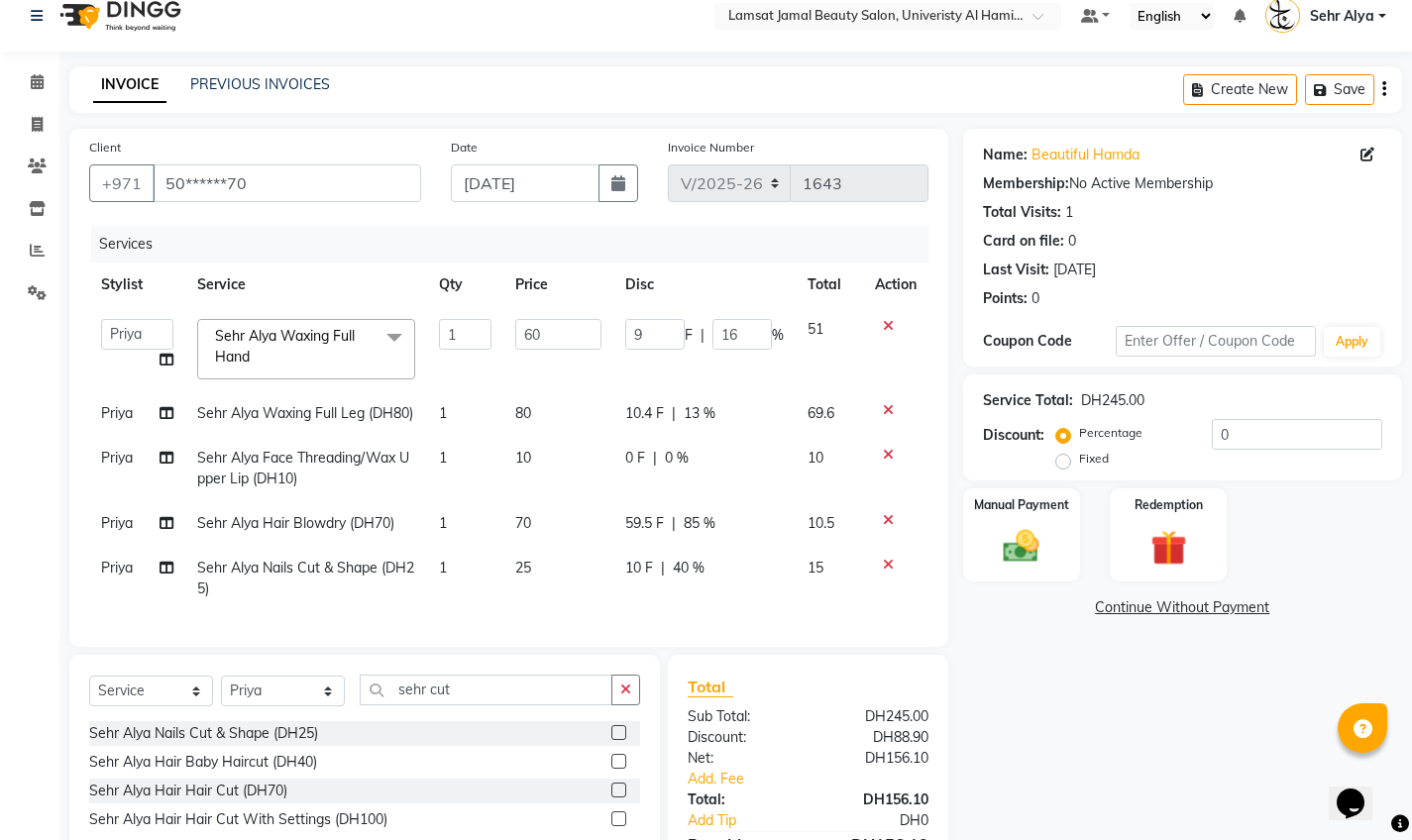 drag, startPoint x: 1079, startPoint y: 739, endPoint x: 1092, endPoint y: 727, distance: 17.691806 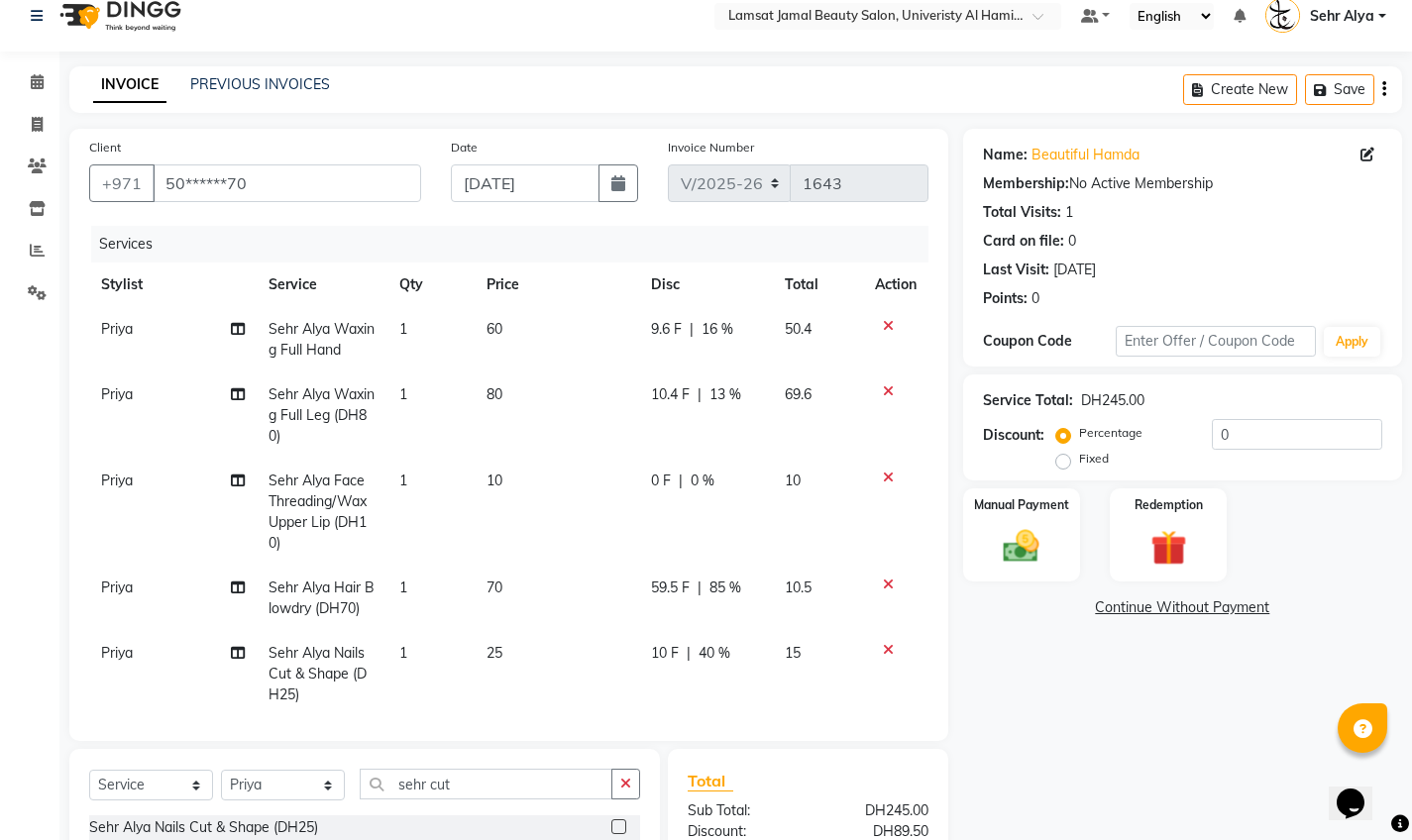 click on "16 %" 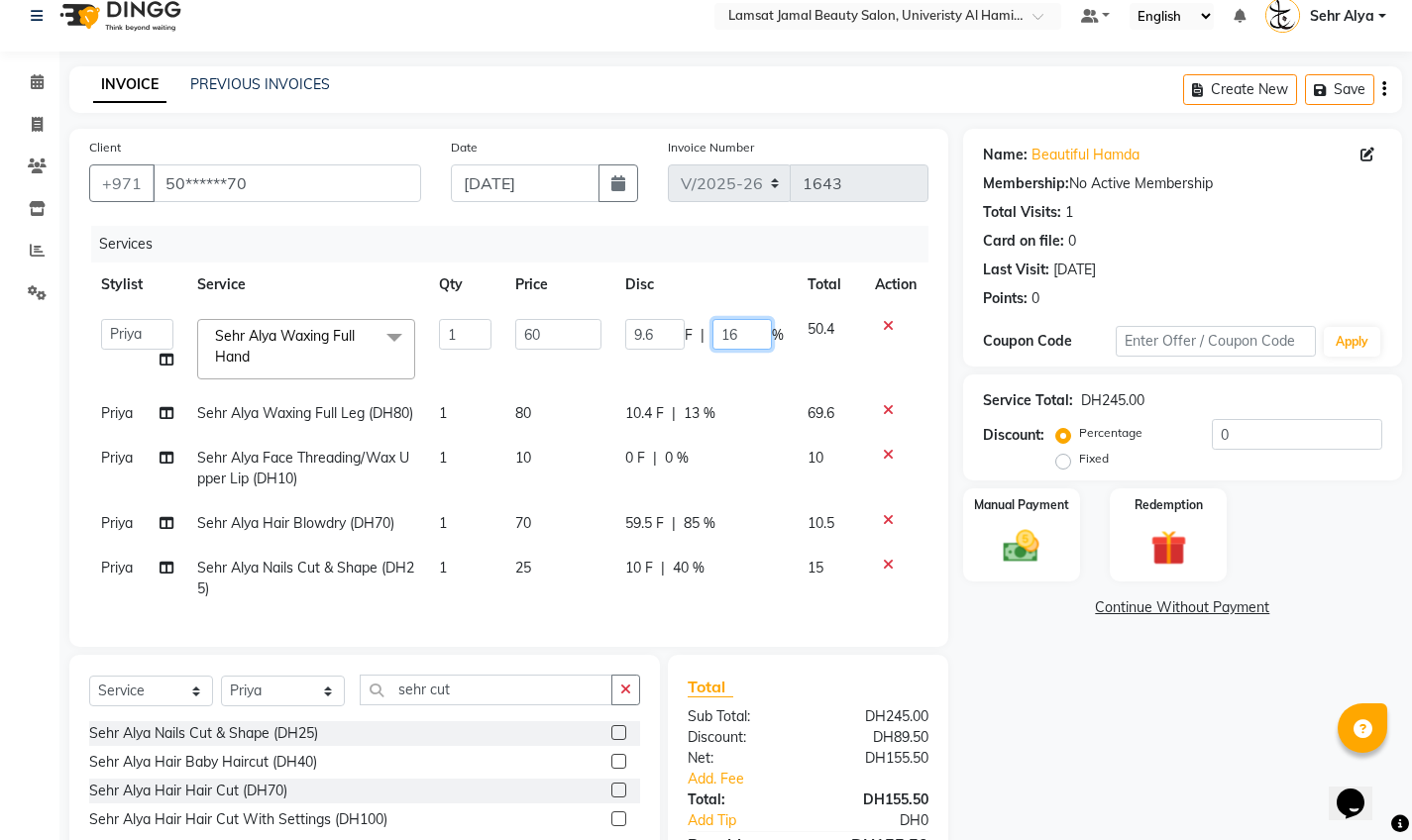 click on "16" 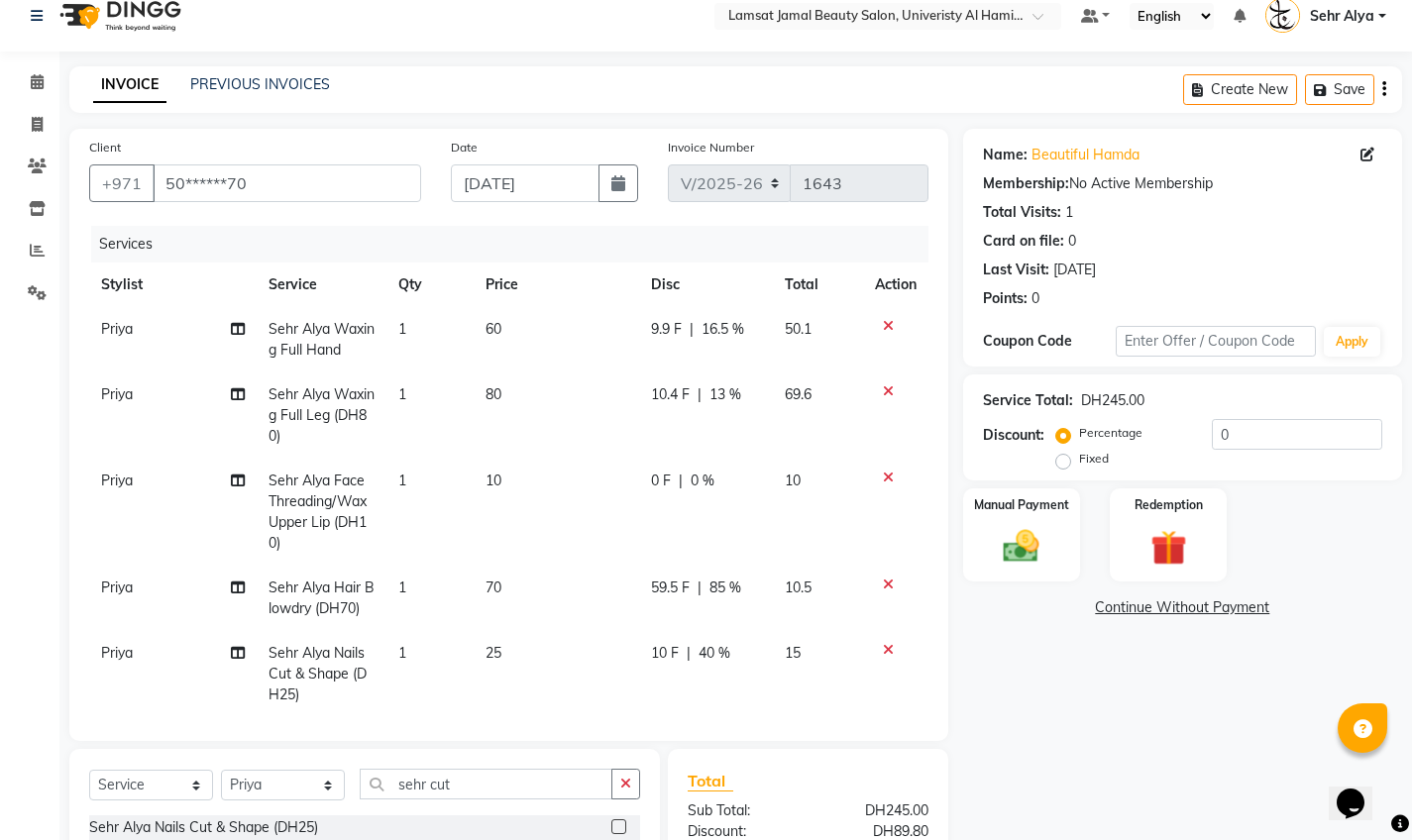 click on "Name: Beautiful Hamda  Membership:  No Active Membership  Total Visits:  1 Card on file:  0 Last Visit:   [DATE] Points:   0  Coupon Code Apply Service Total:  DH245.00  Discount:  Percentage   Fixed  0 Manual Payment Redemption  Continue Without Payment" 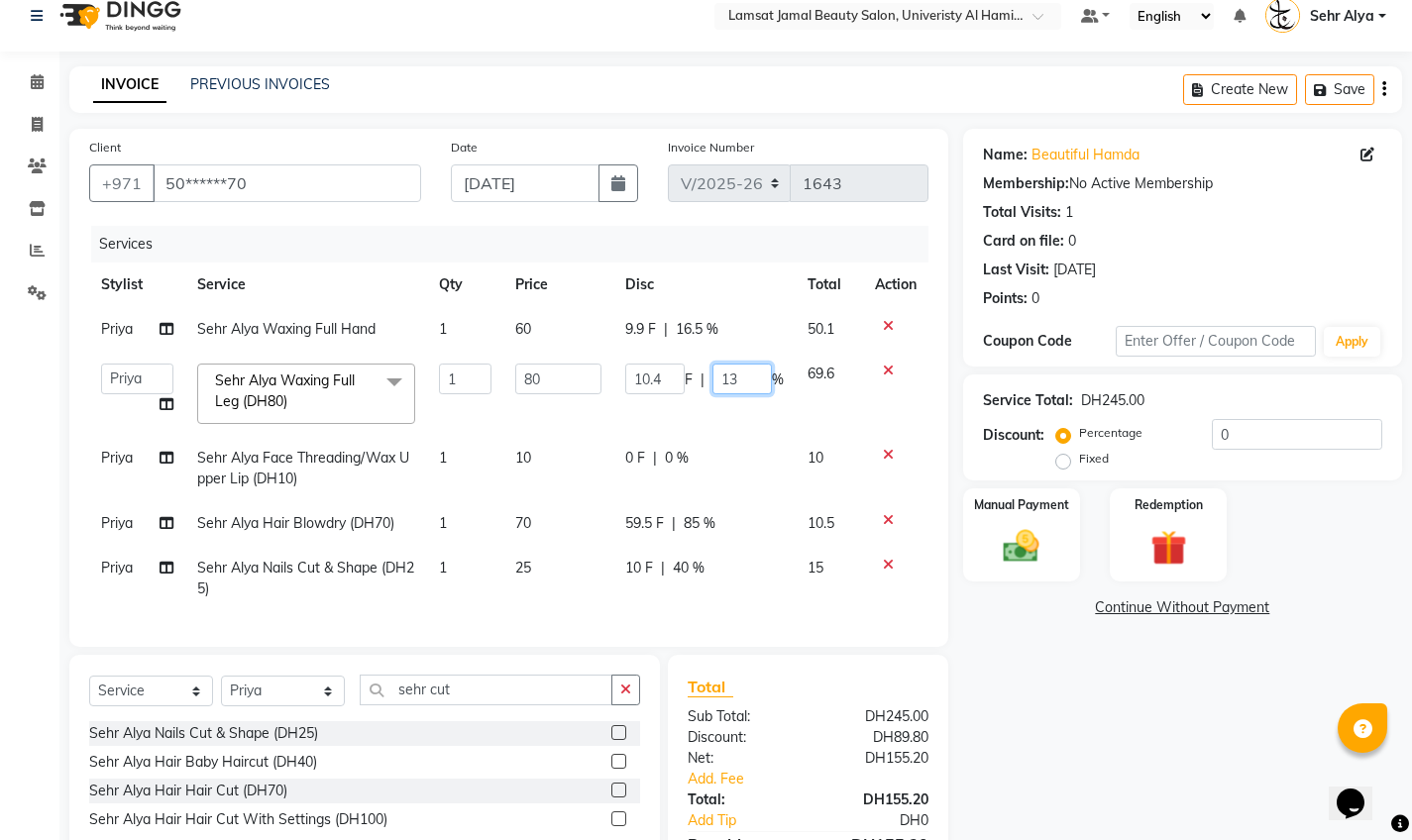click on "13" 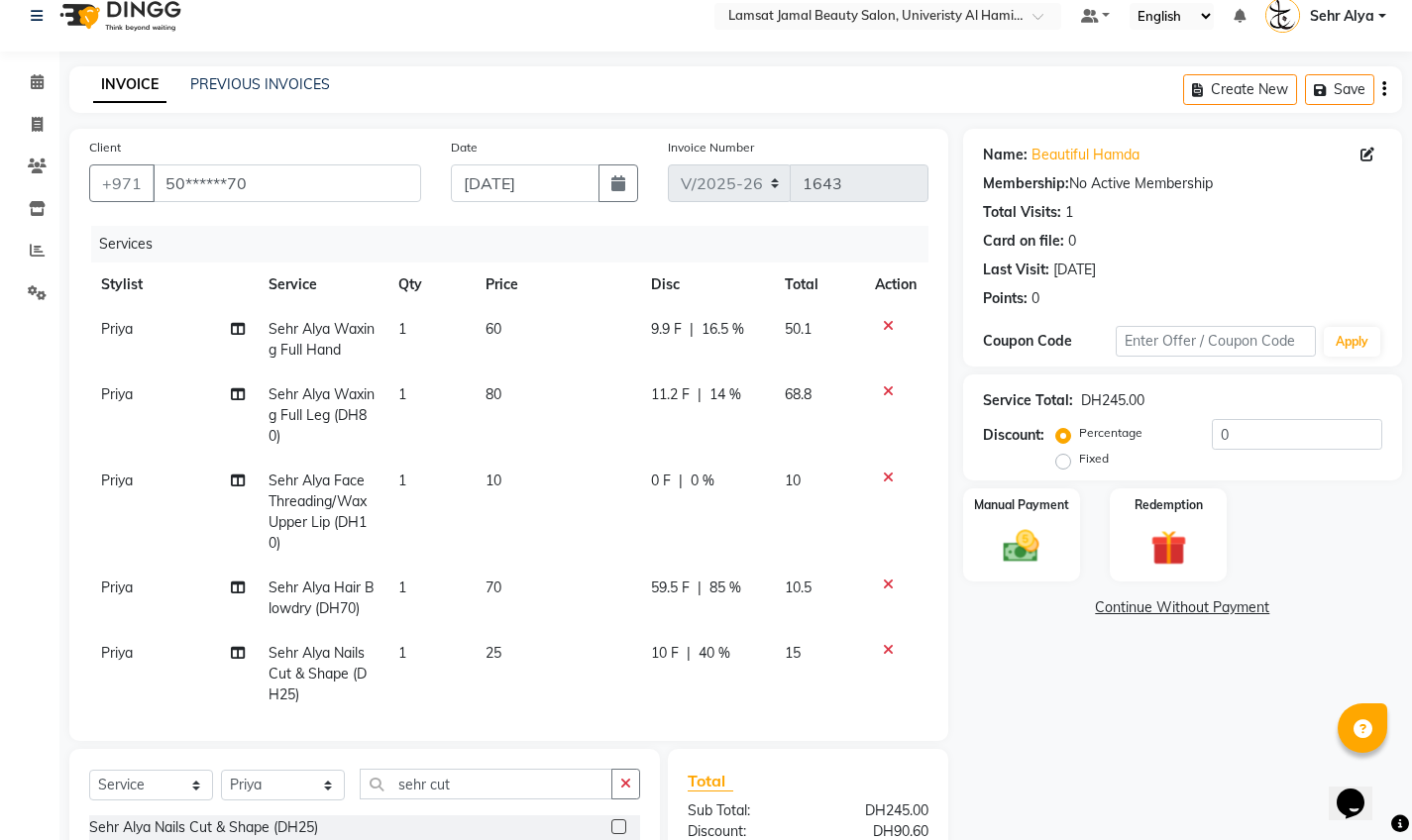 click on "Name: Beautiful Hamda  Membership:  No Active Membership  Total Visits:  1 Card on file:  0 Last Visit:   [DATE] Points:   0  Coupon Code Apply Service Total:  DH245.00  Discount:  Percentage   Fixed  0 Manual Payment Redemption  Continue Without Payment" 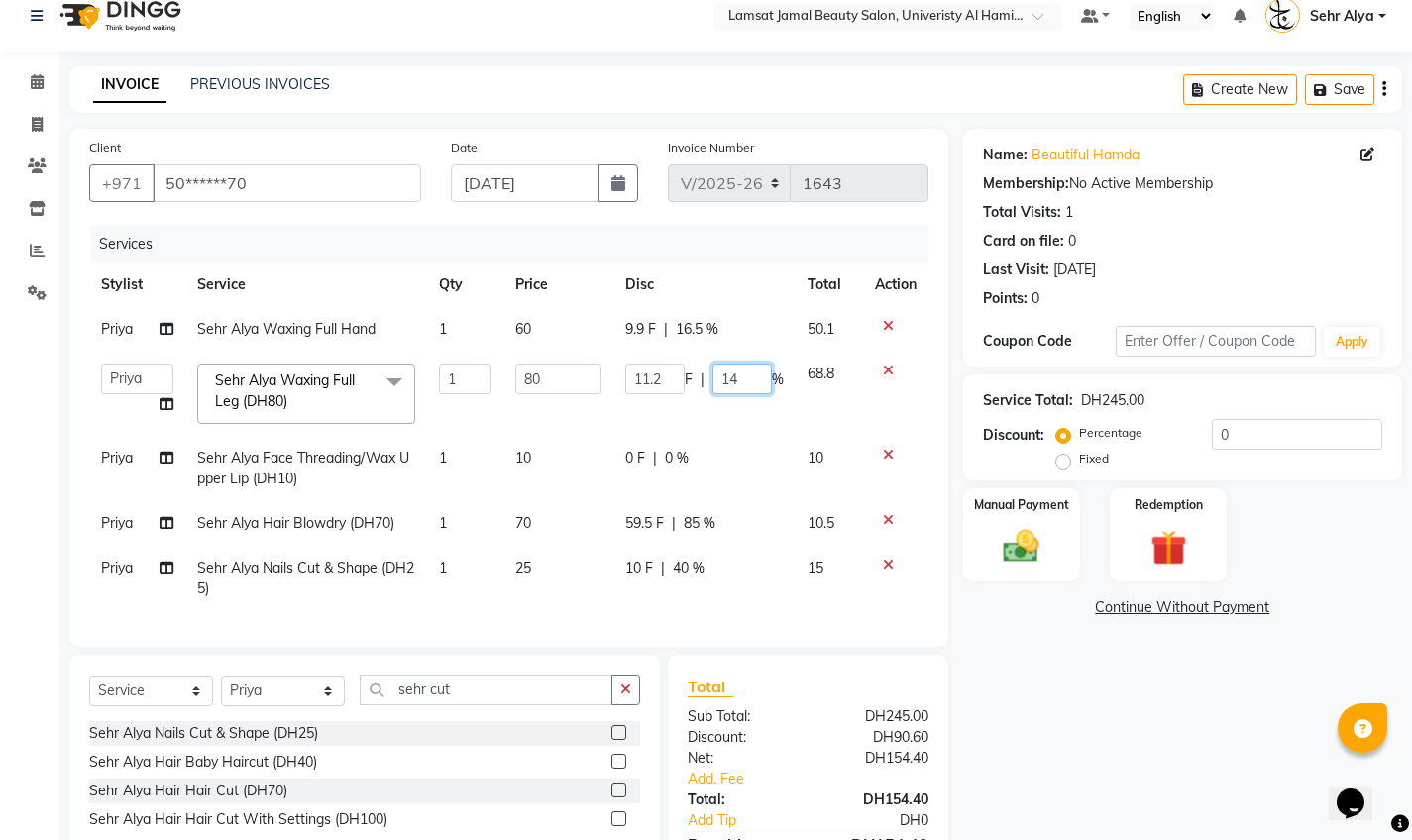 click on "14" 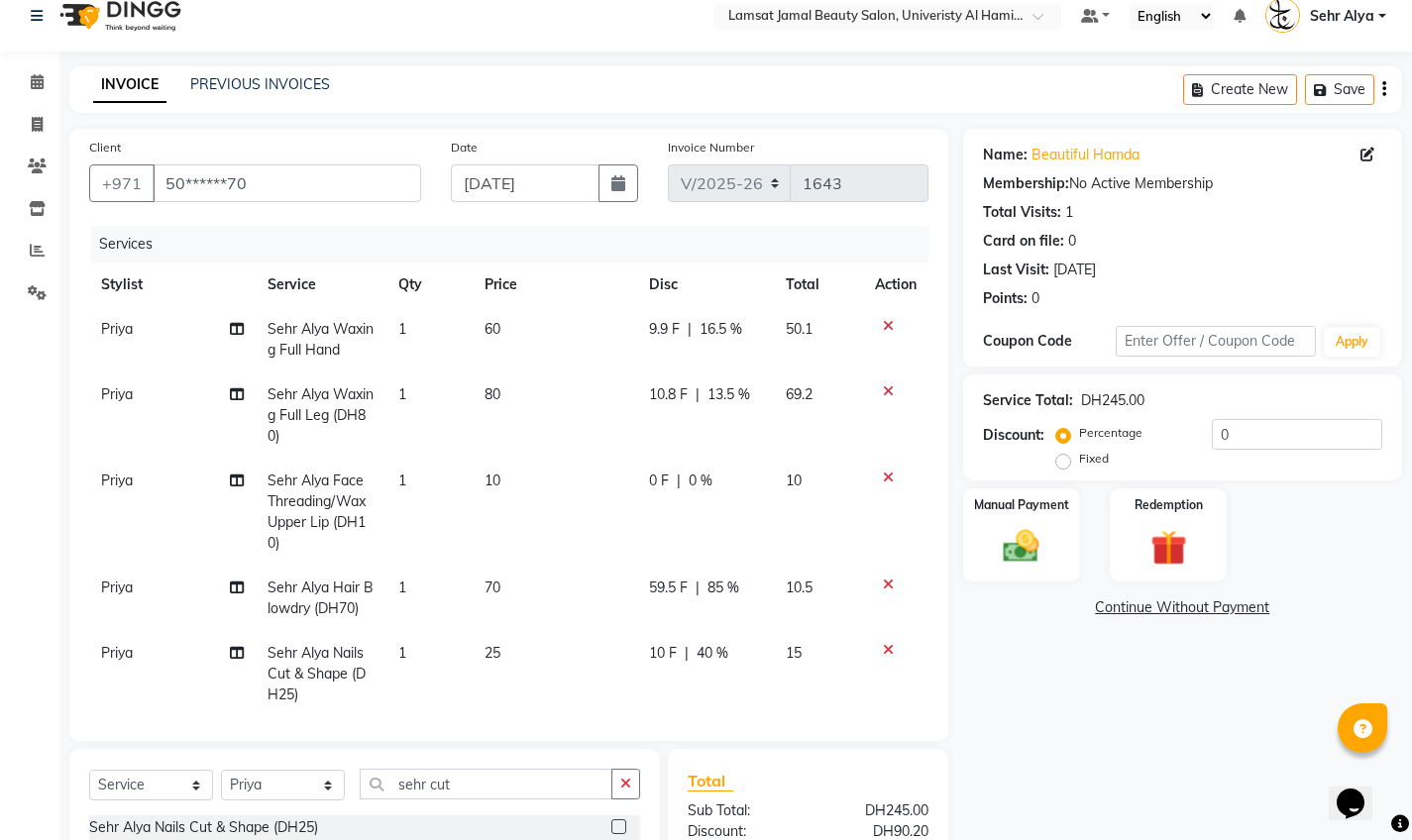 click on "9.9 F | 16.5 %" 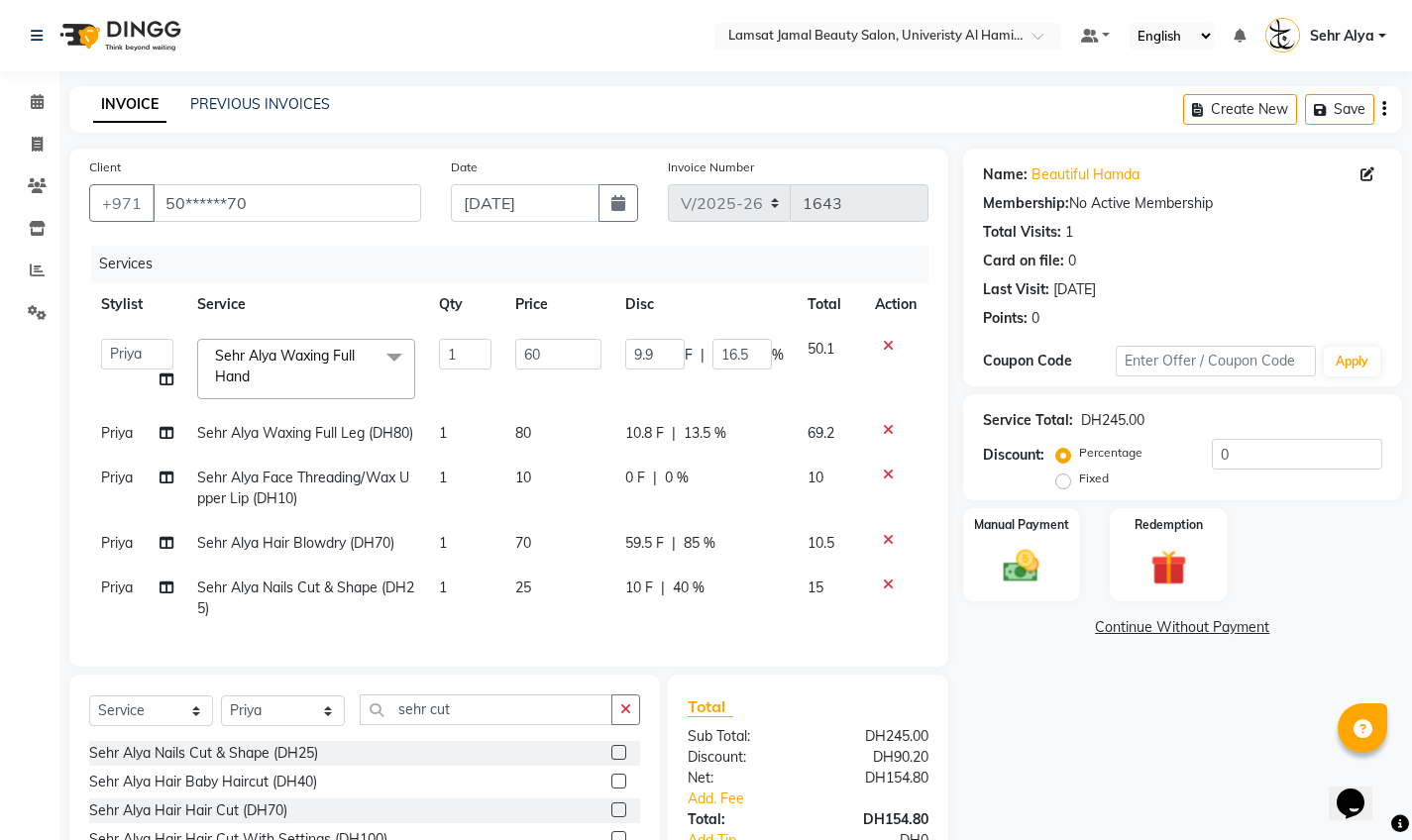 scroll, scrollTop: 190, scrollLeft: 0, axis: vertical 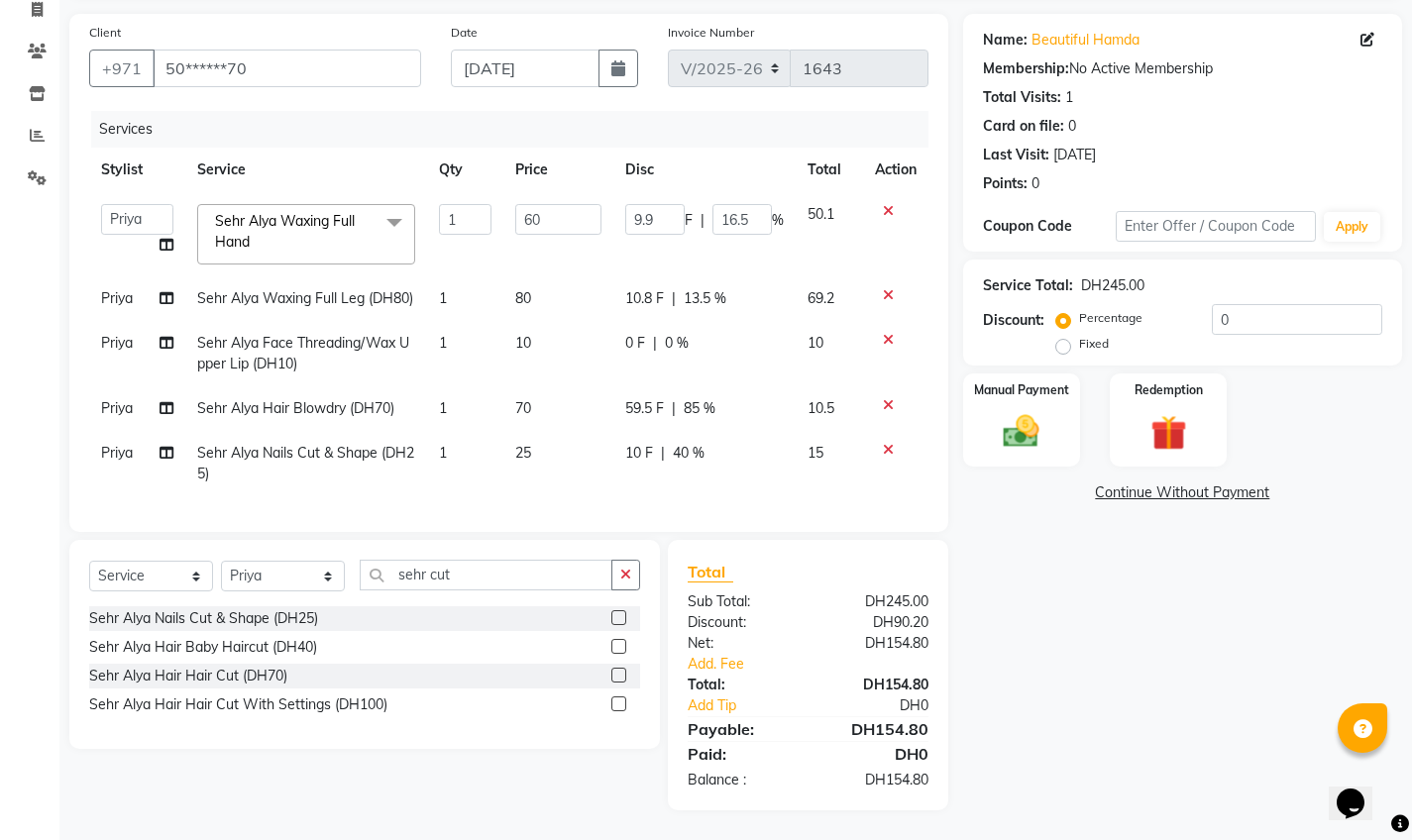 click on "13.5 %" 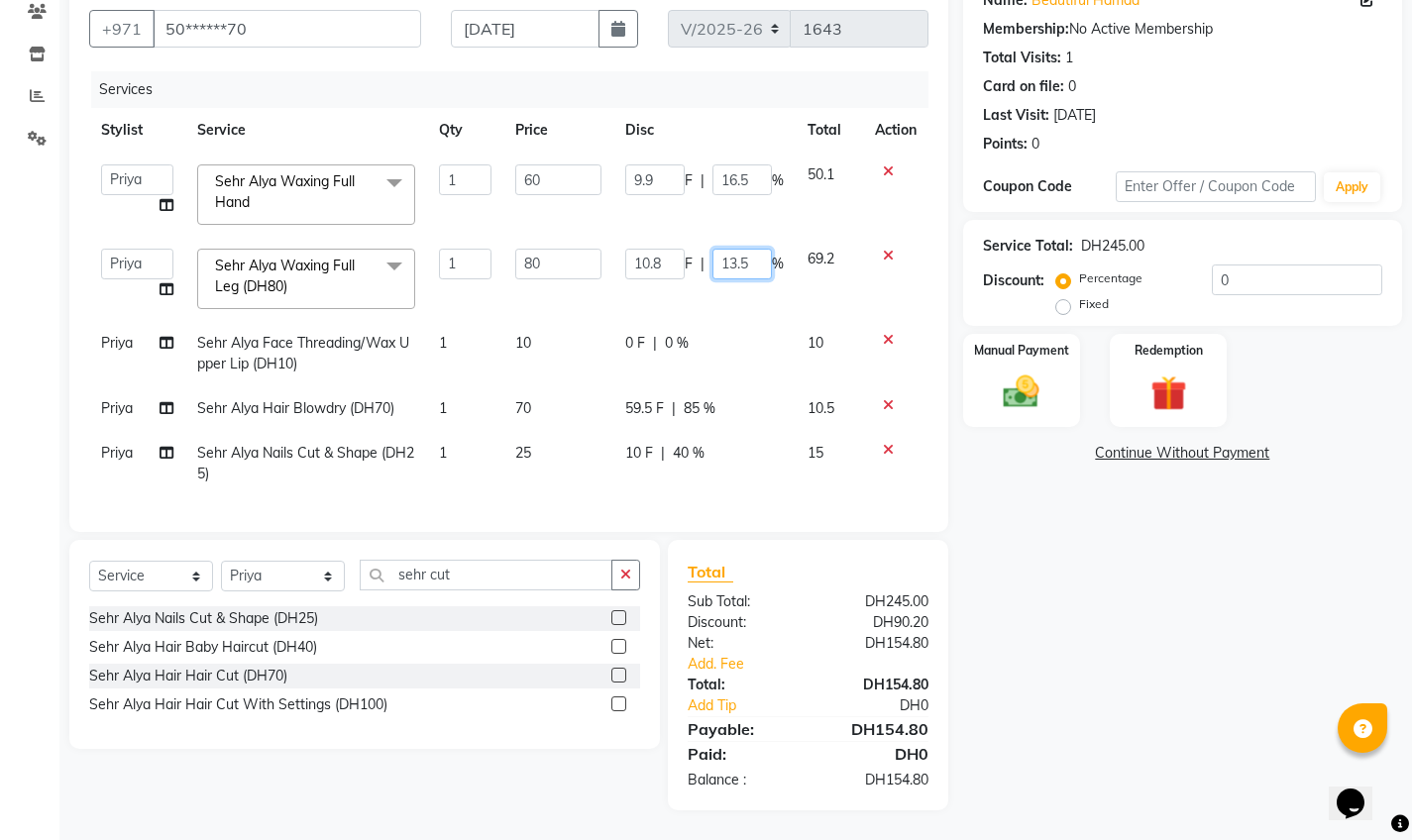 click on "13.5" 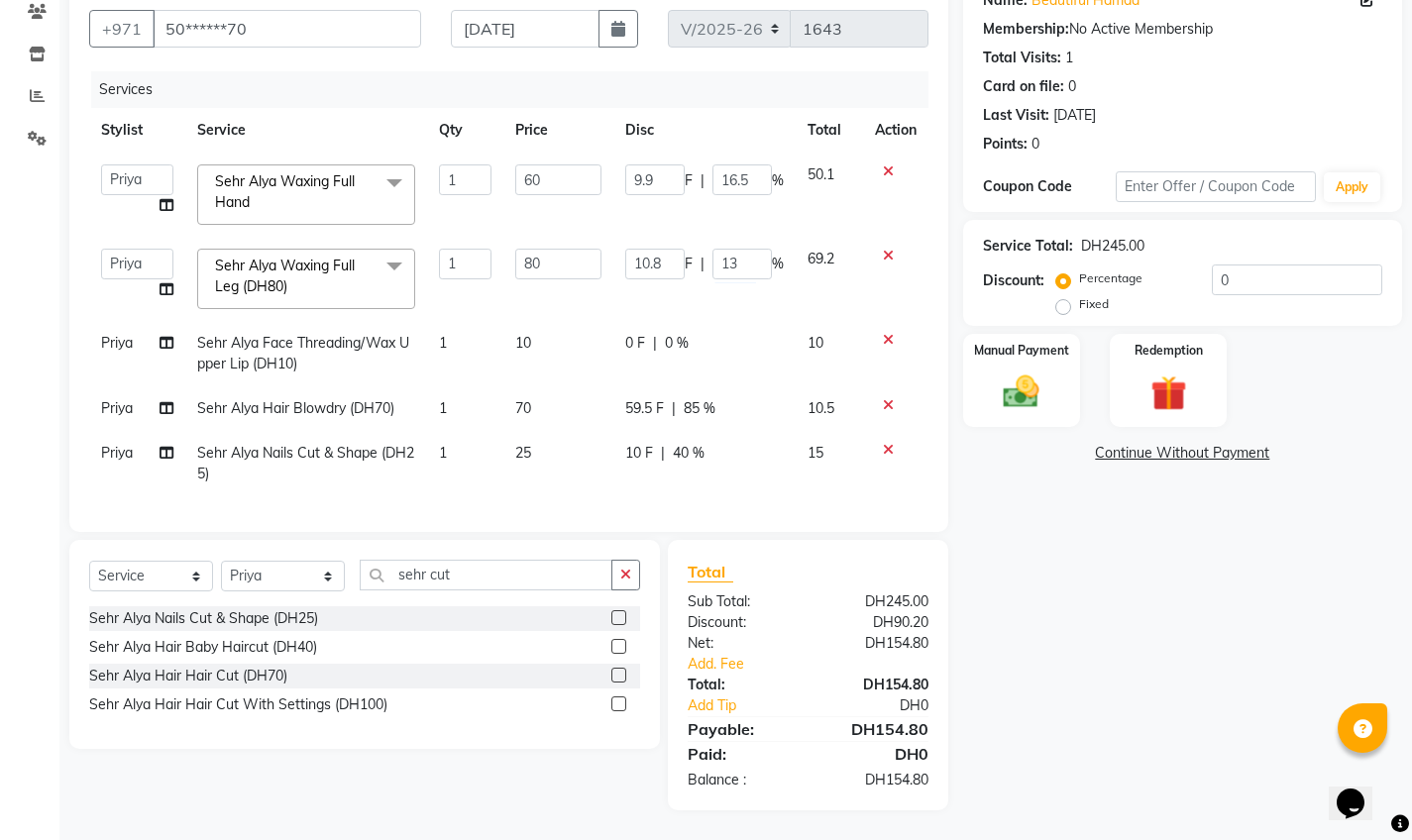 click on "Name: Beautiful Hamda  Membership:  No Active Membership  Total Visits:  1 Card on file:  0 Last Visit:   [DATE] Points:   0  Coupon Code Apply Service Total:  DH245.00  Discount:  Percentage   Fixed  0 Manual Payment Redemption  Continue Without Payment" 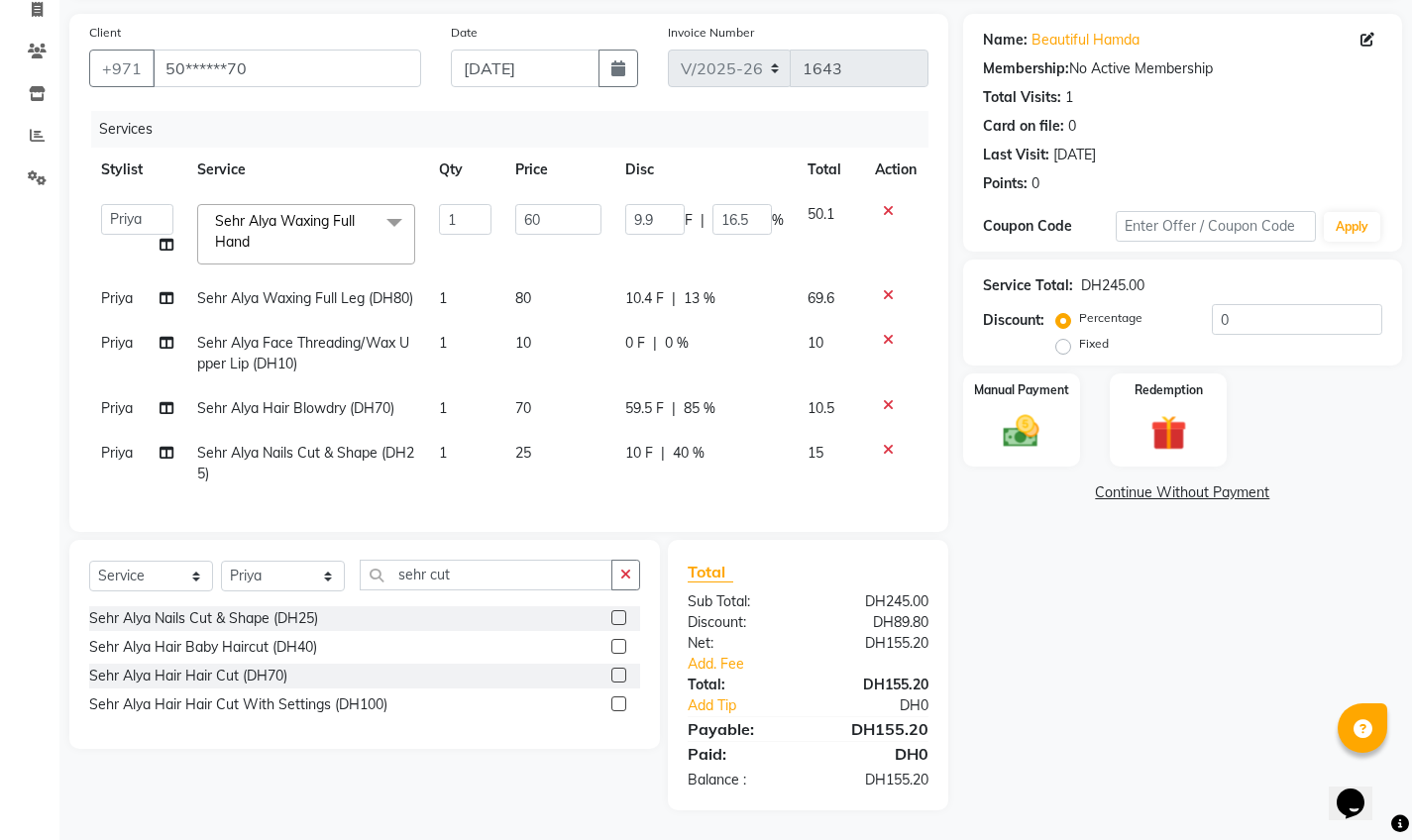 scroll, scrollTop: 186, scrollLeft: 0, axis: vertical 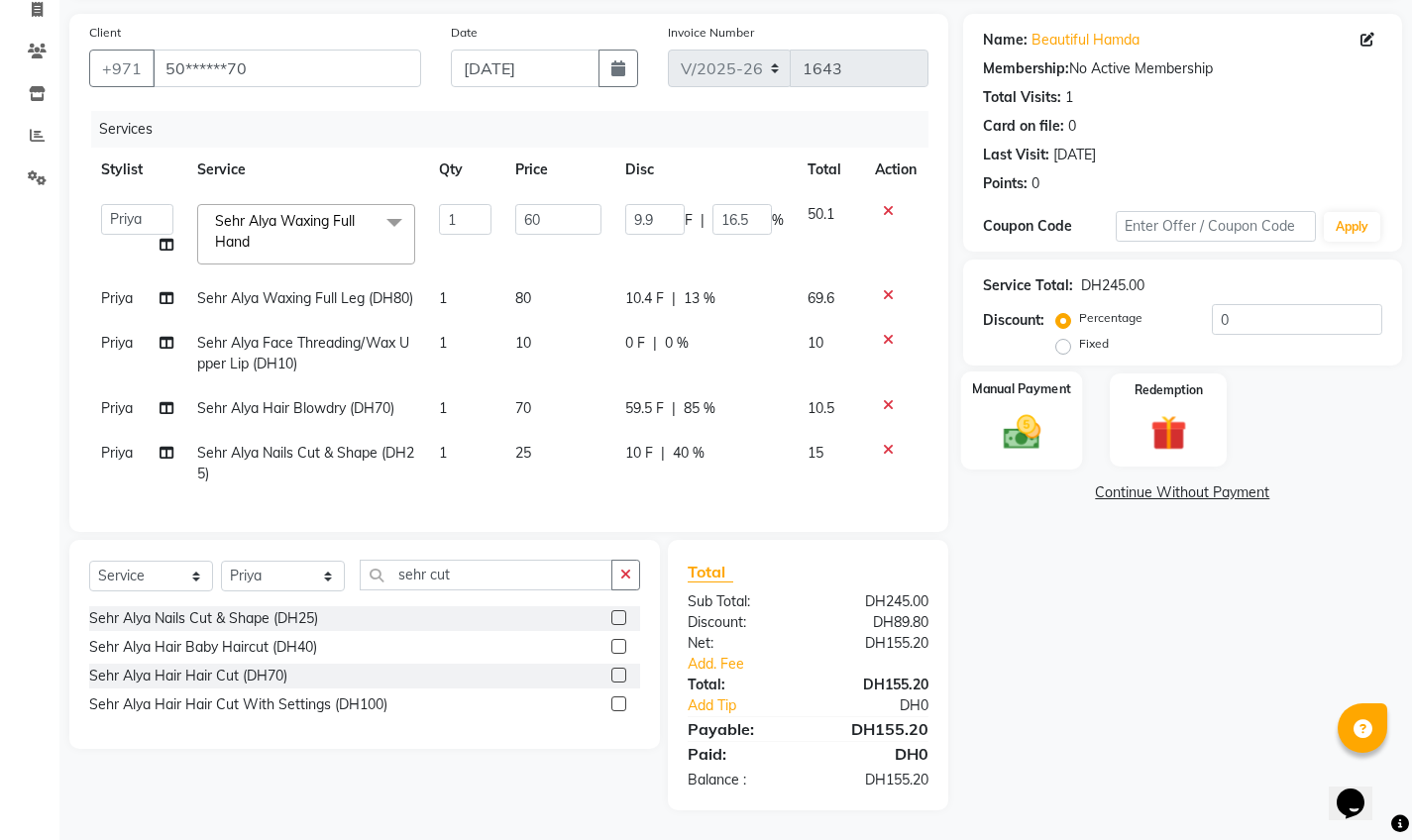 click 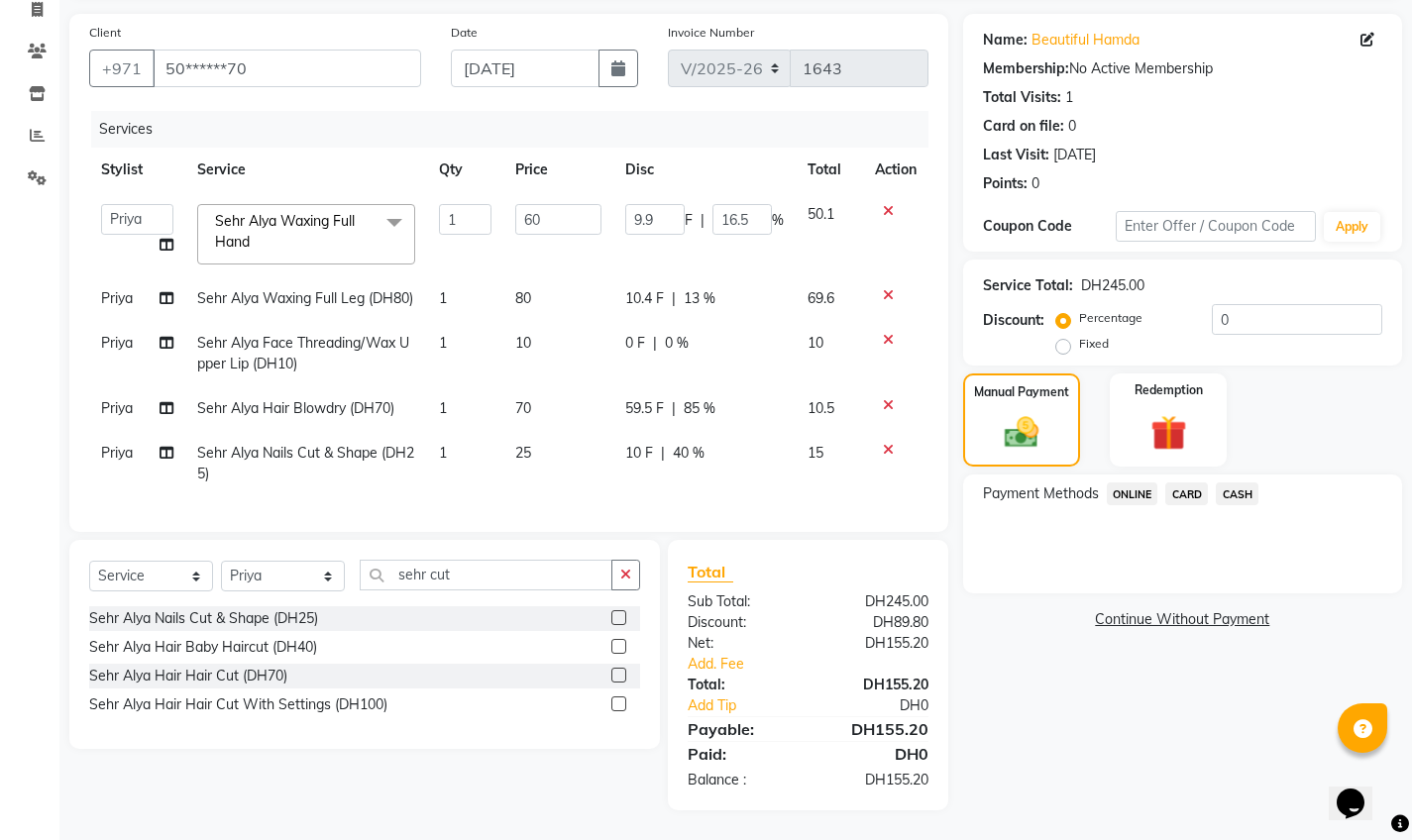 click on "CARD" 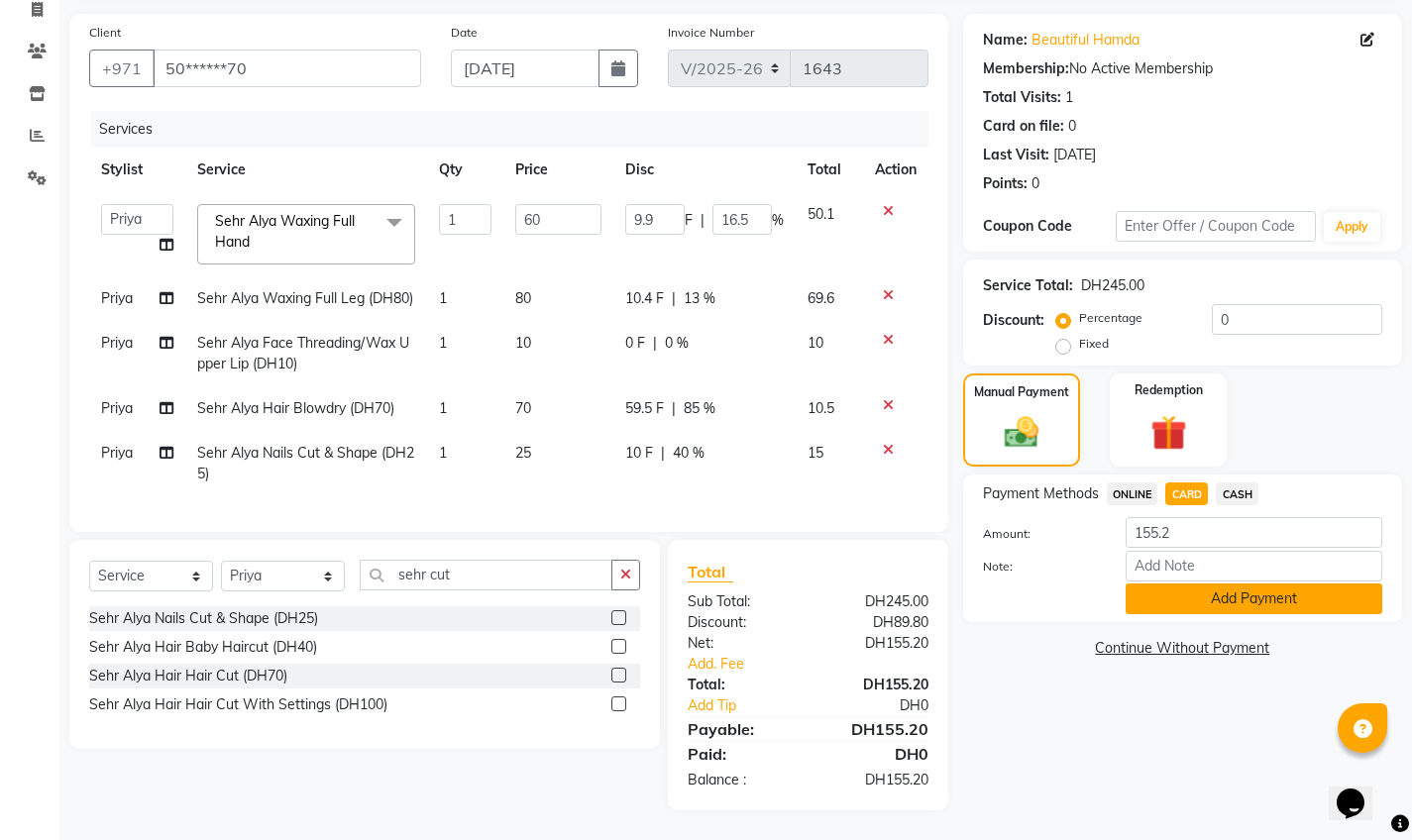 click on "Add Payment" 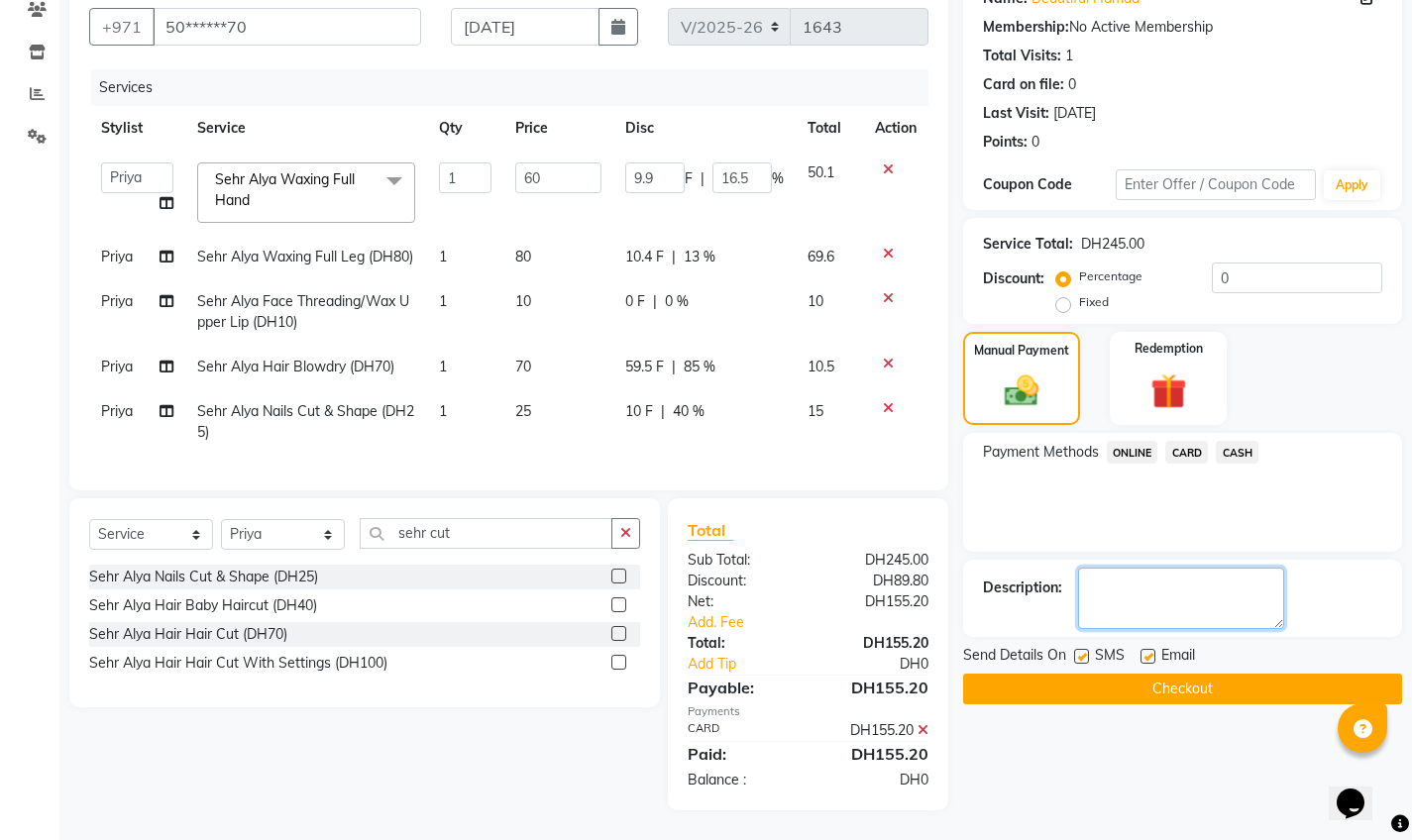 click 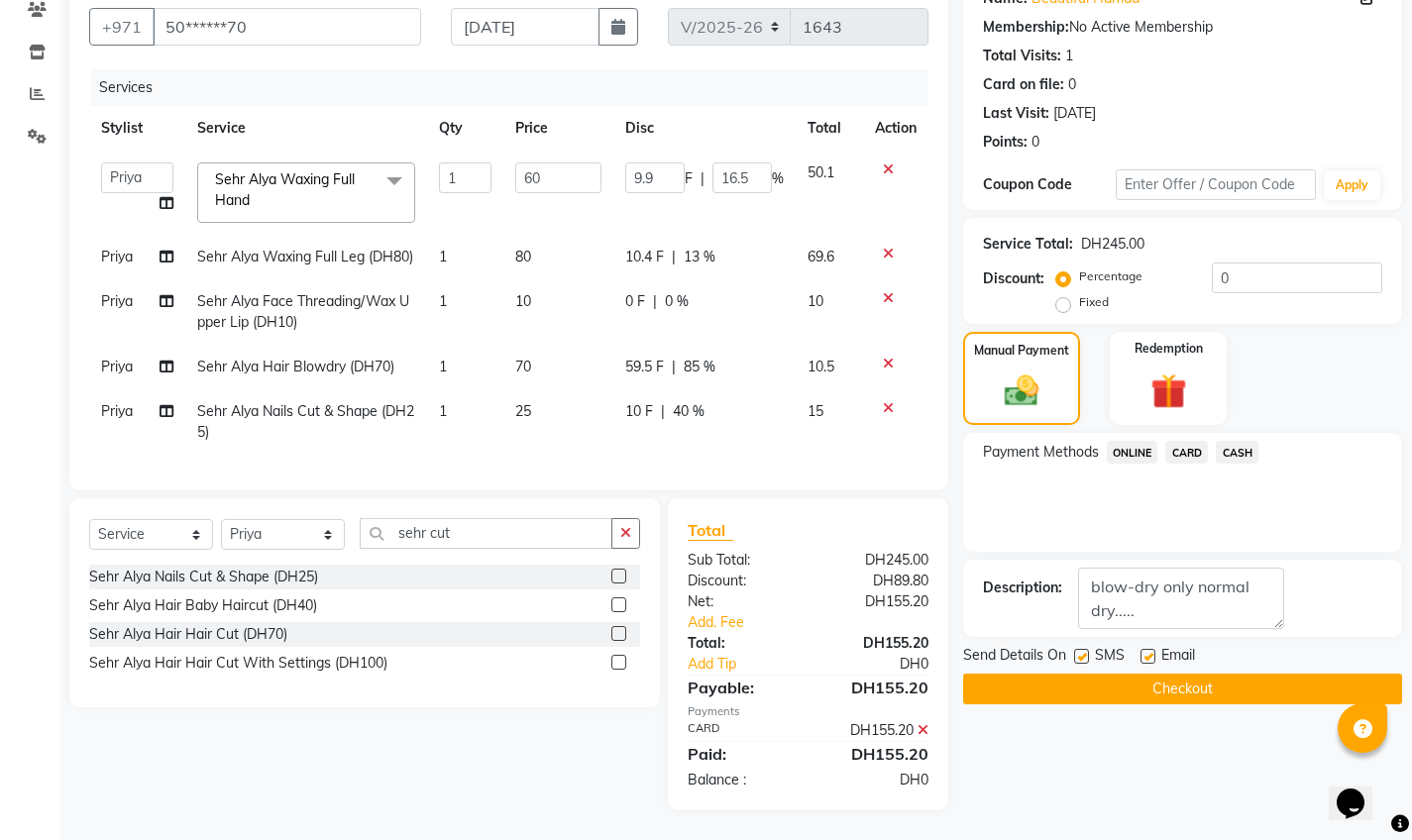 click on "Priya" 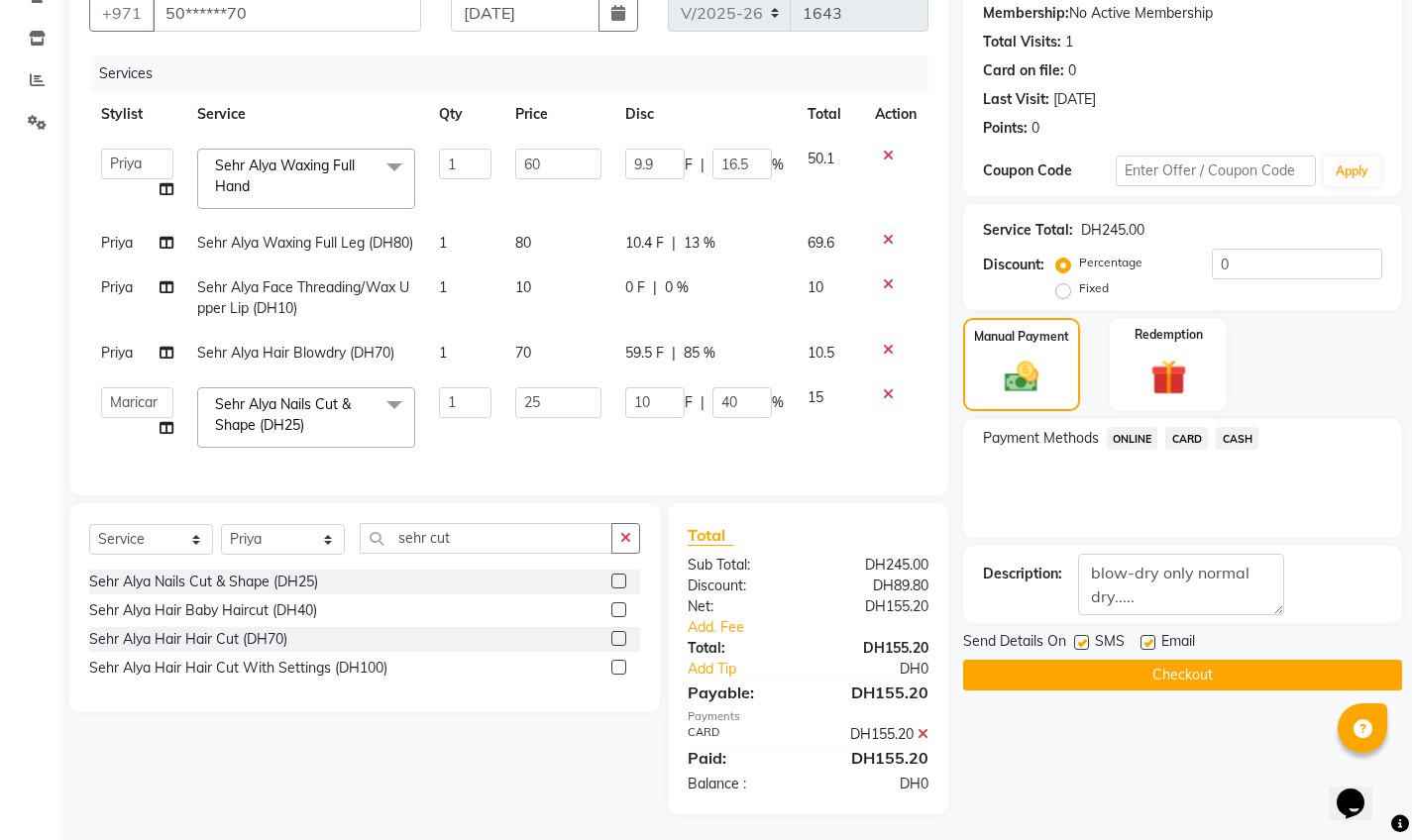 click on "Checkout" 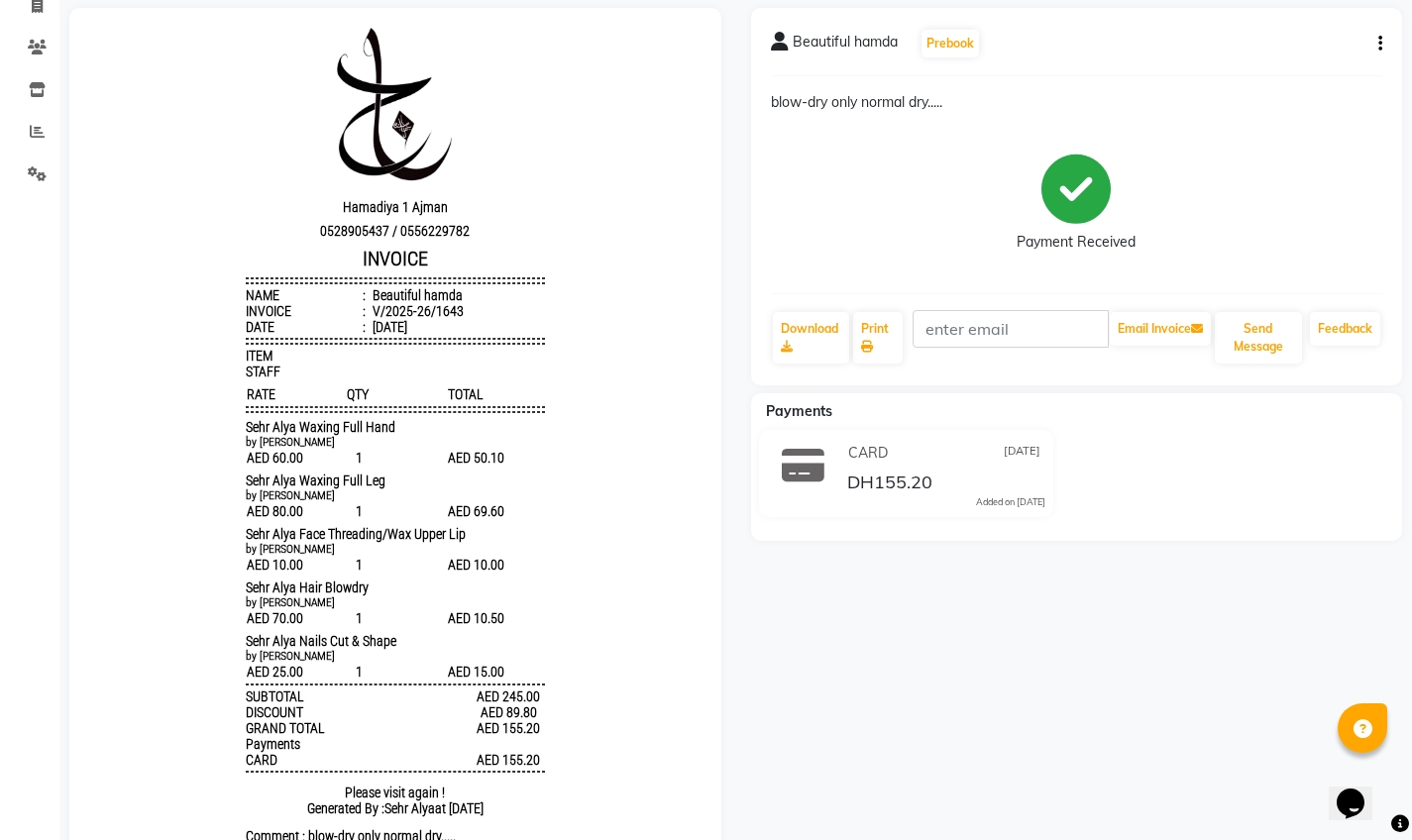 scroll, scrollTop: 188, scrollLeft: 0, axis: vertical 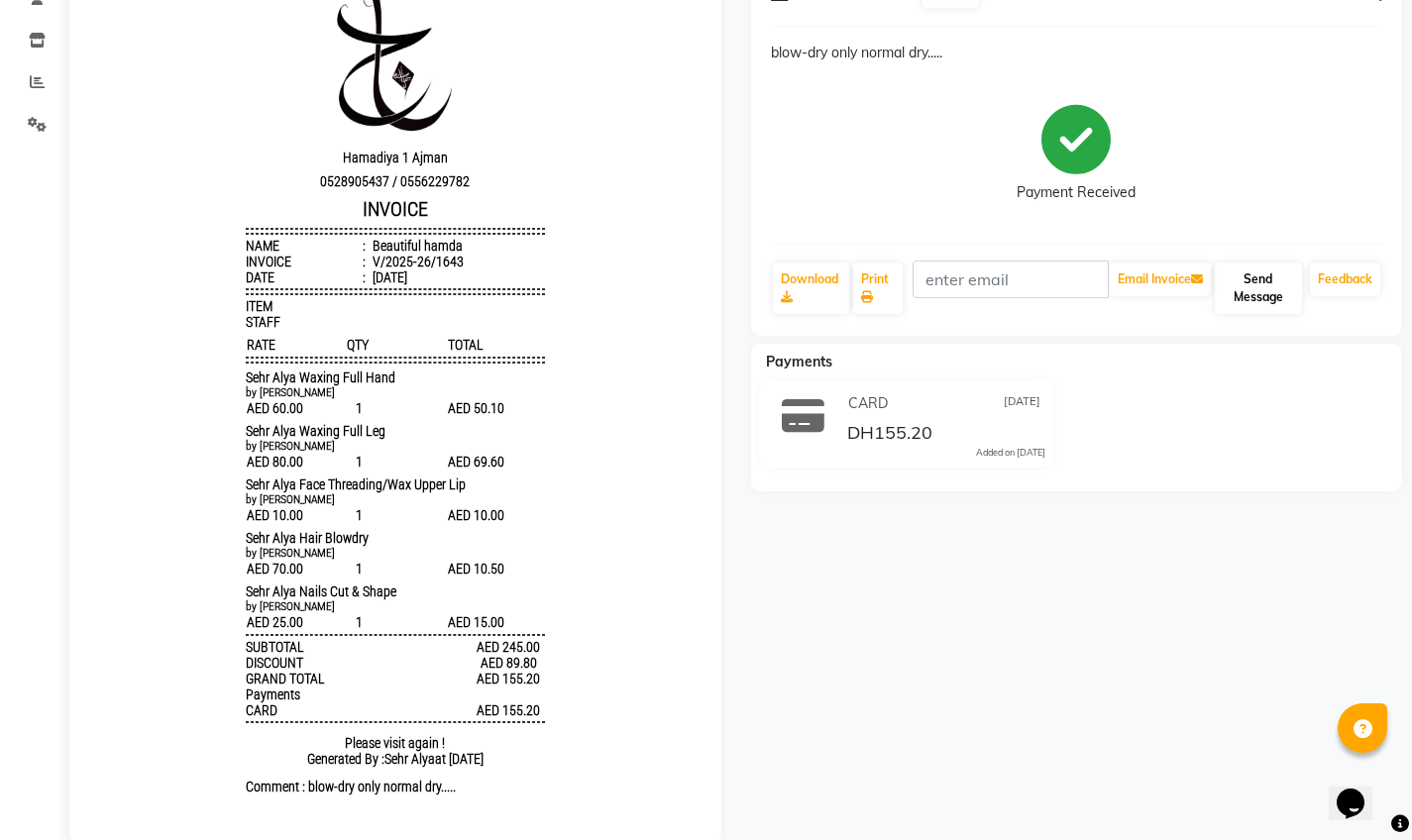 click on "Send Message" 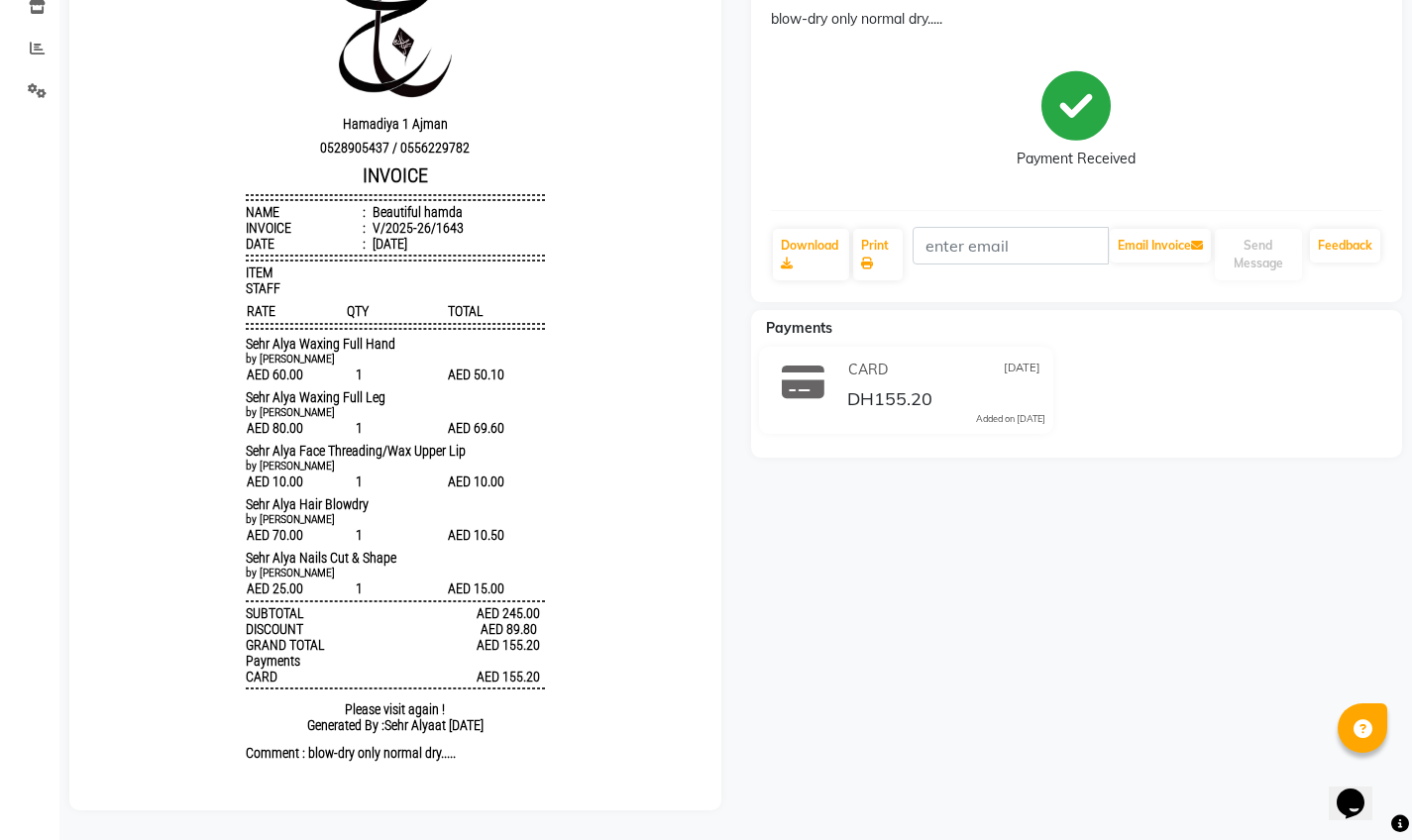 scroll, scrollTop: 0, scrollLeft: 0, axis: both 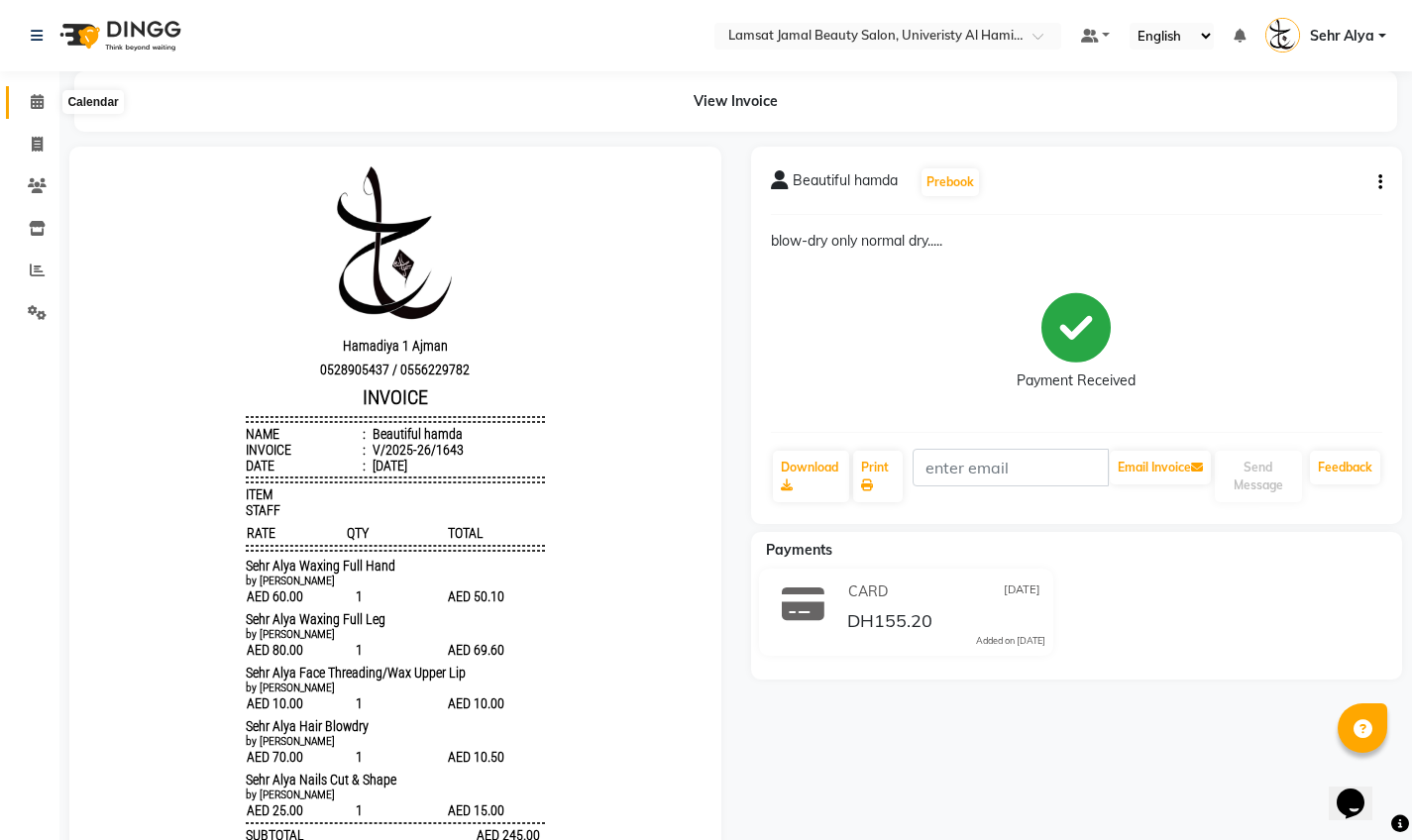 click 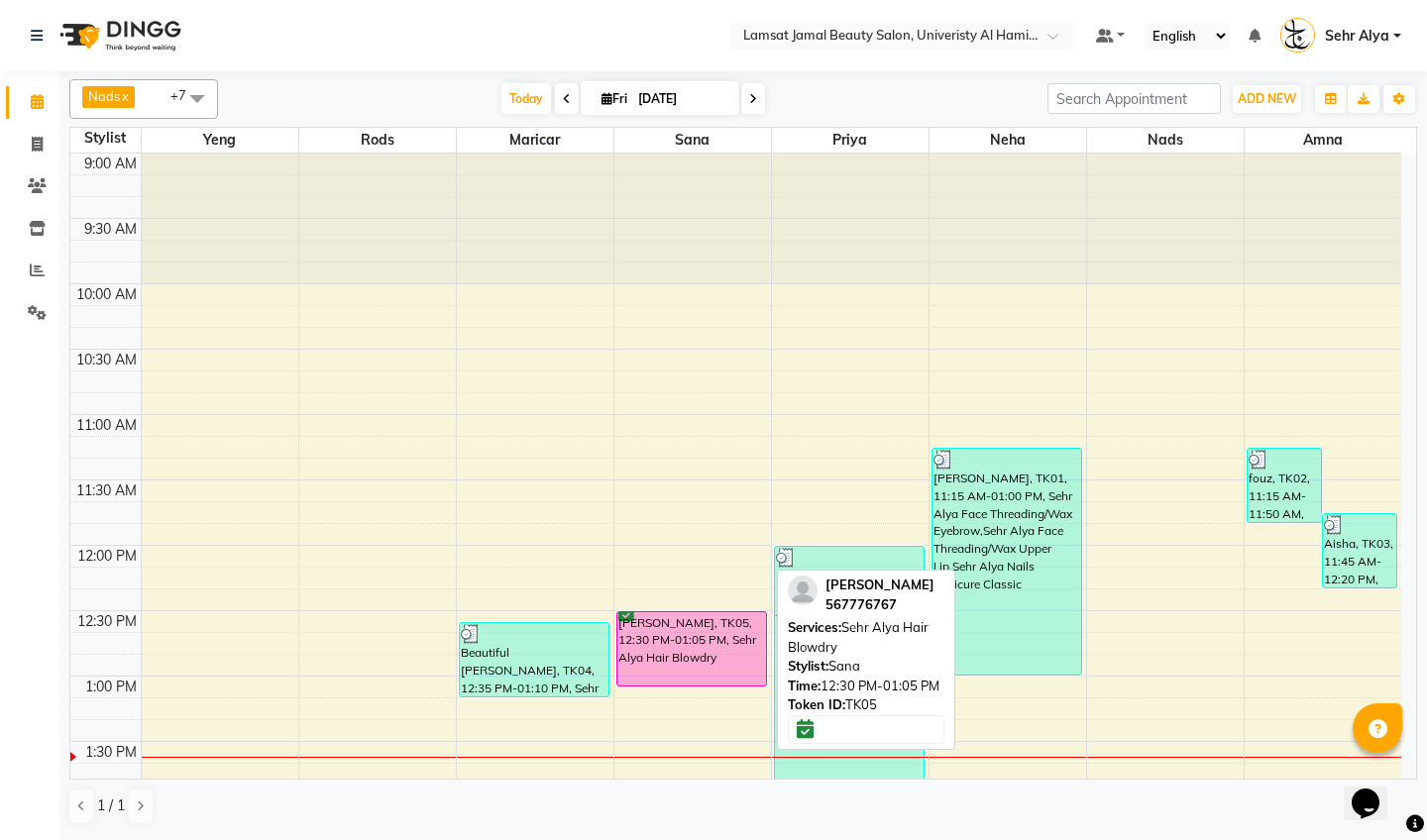 click on "[PERSON_NAME], TK05, 12:30 PM-01:05 PM, Sehr Alya Hair Blowdry" at bounding box center (692, 649) 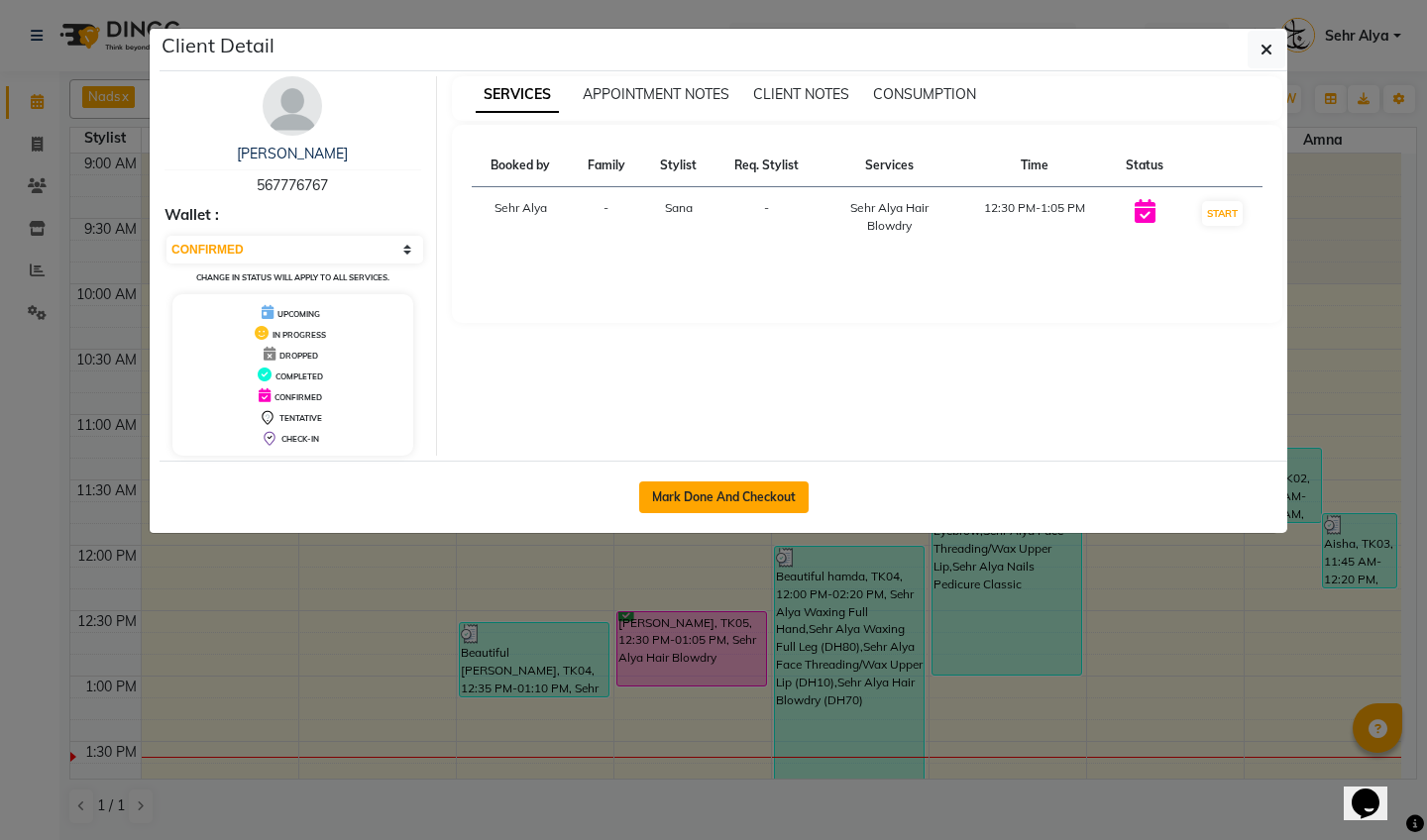 click on "Mark Done And Checkout" 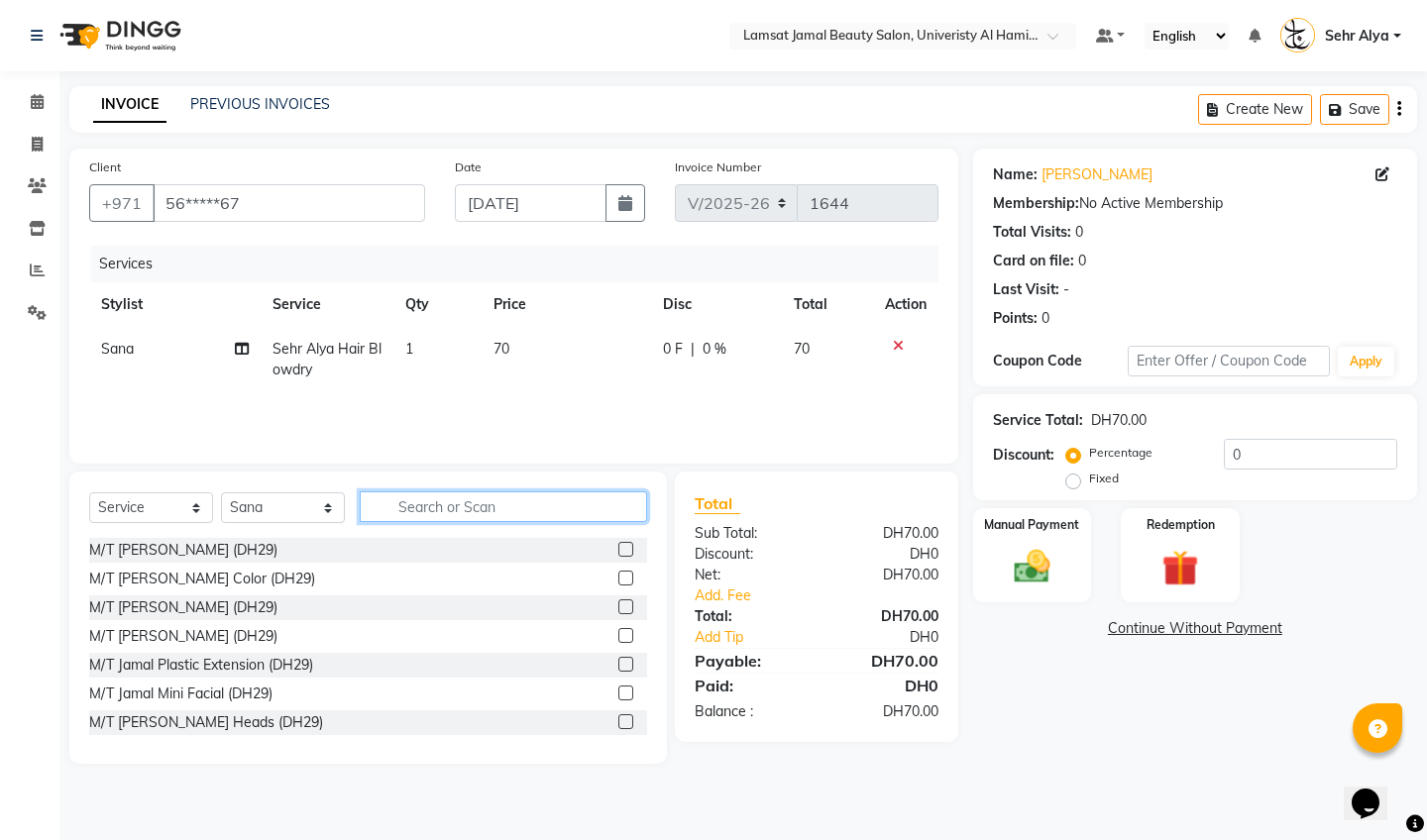 click 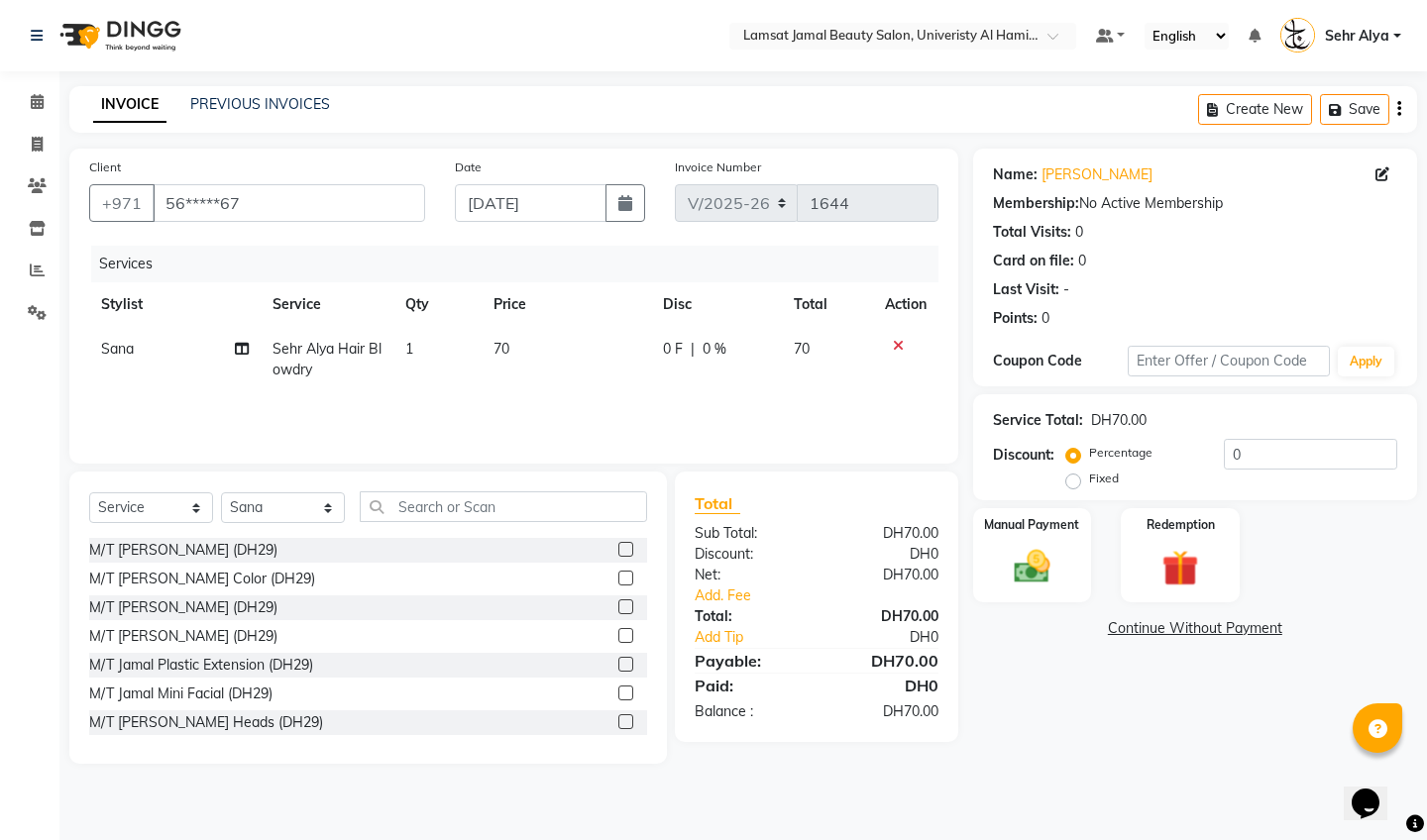 click on "70" 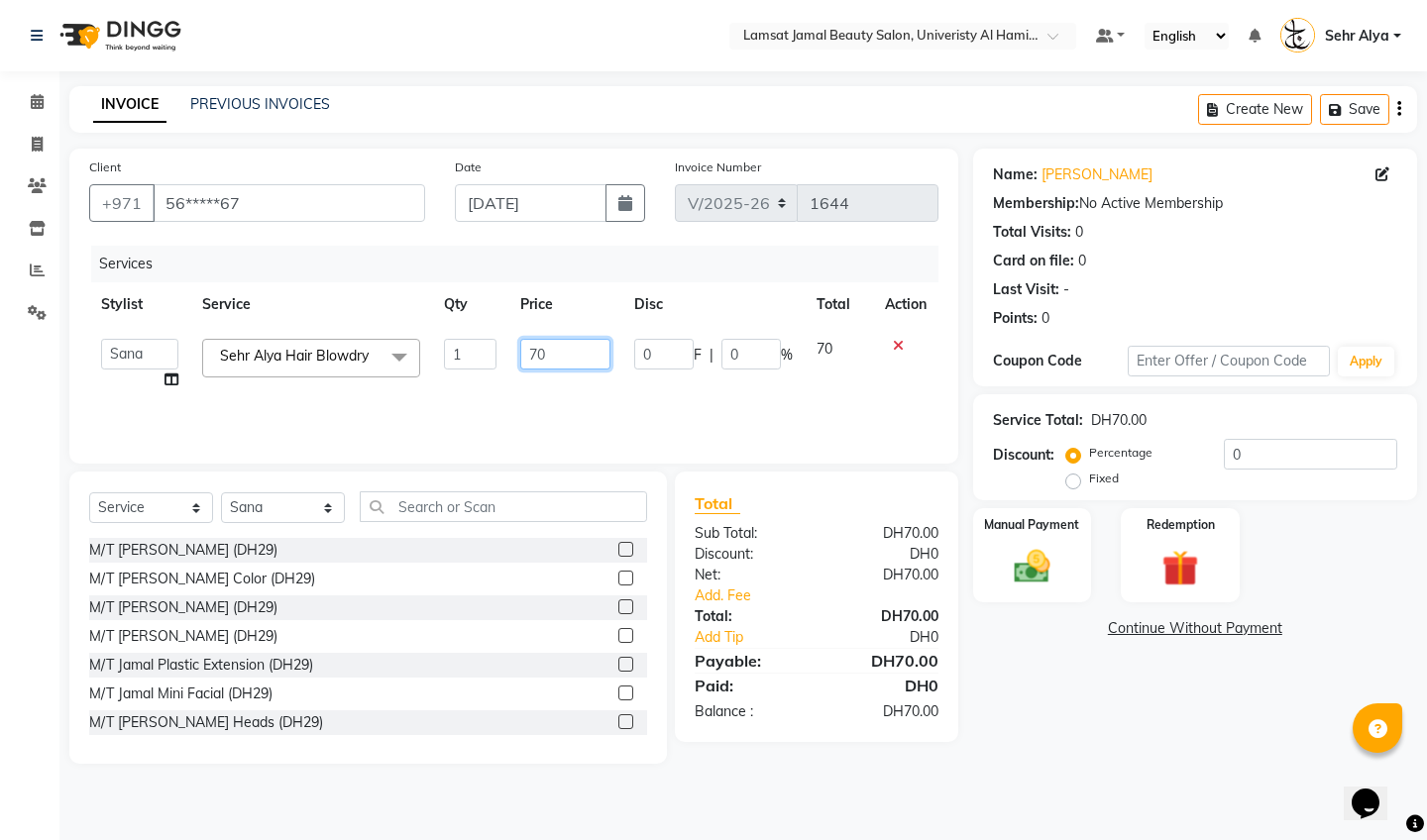 click on "70" 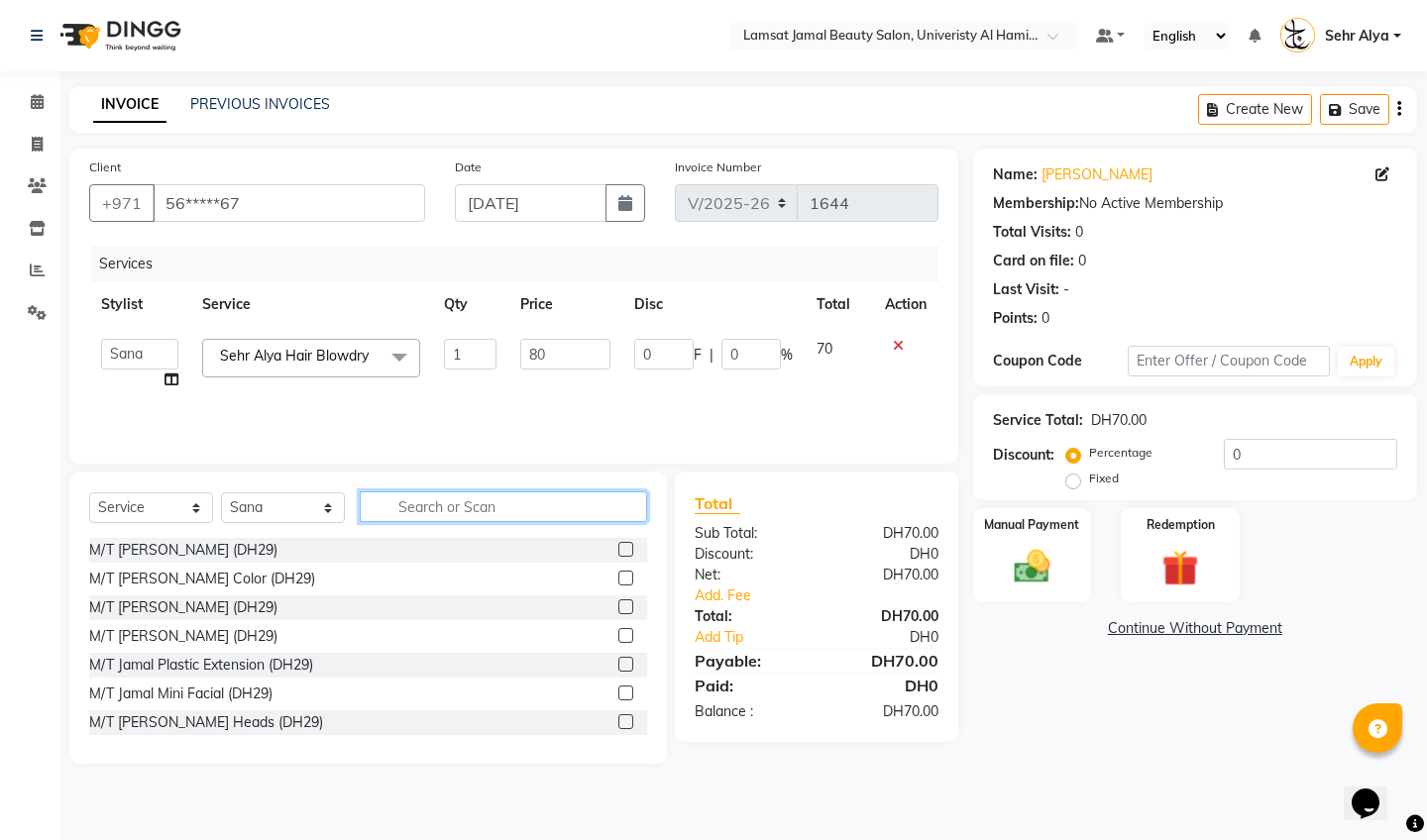 click 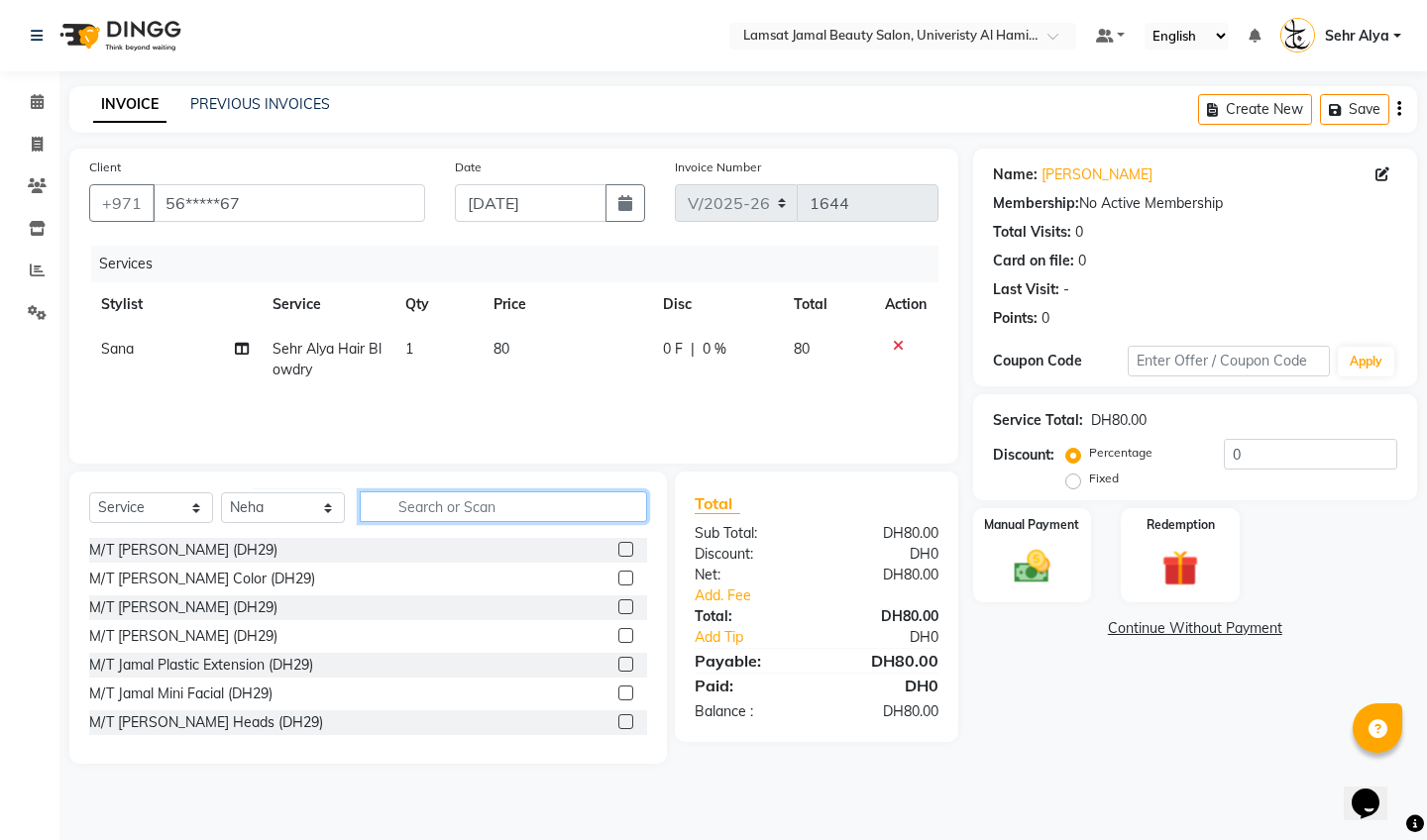 click 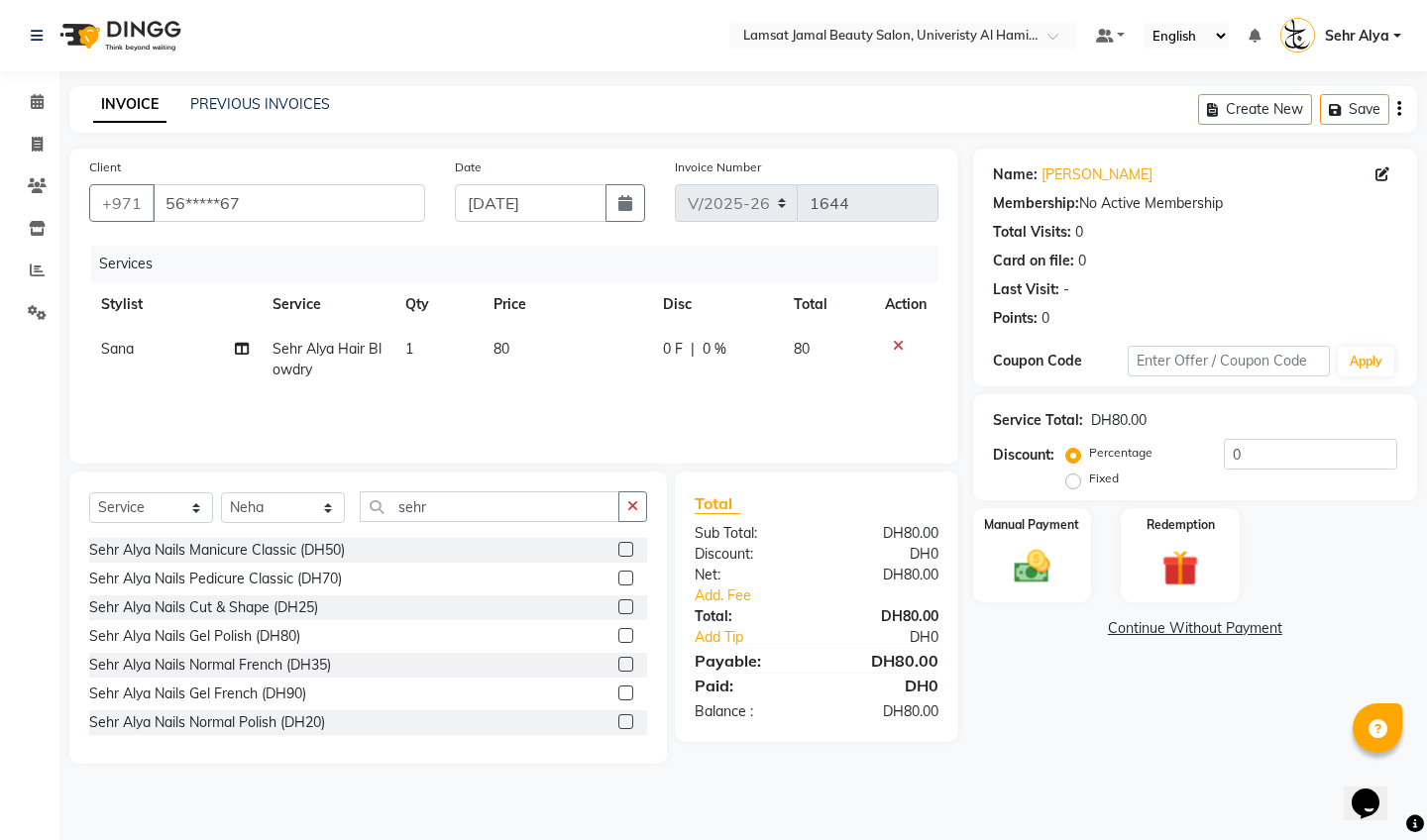 click 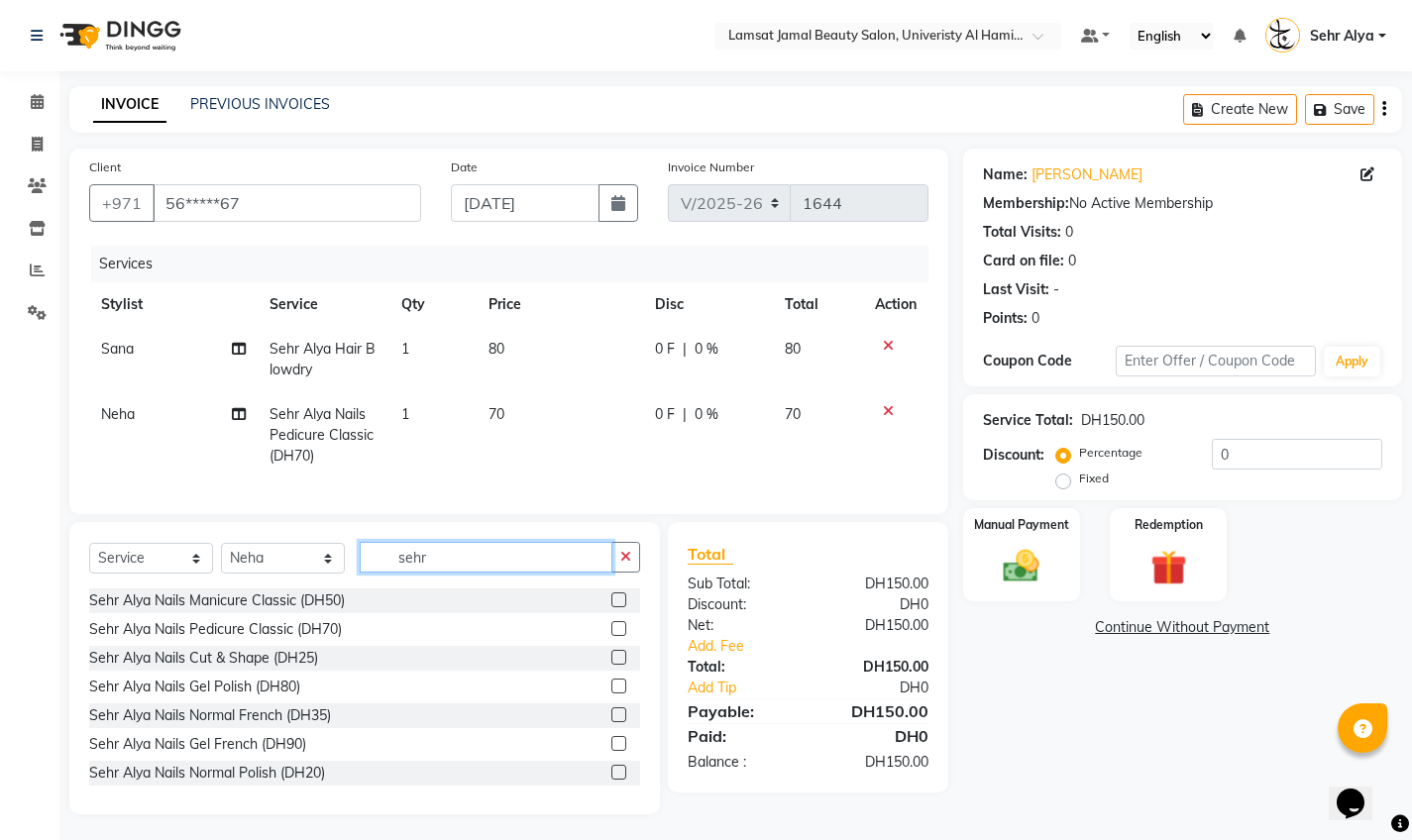 click on "sehr" 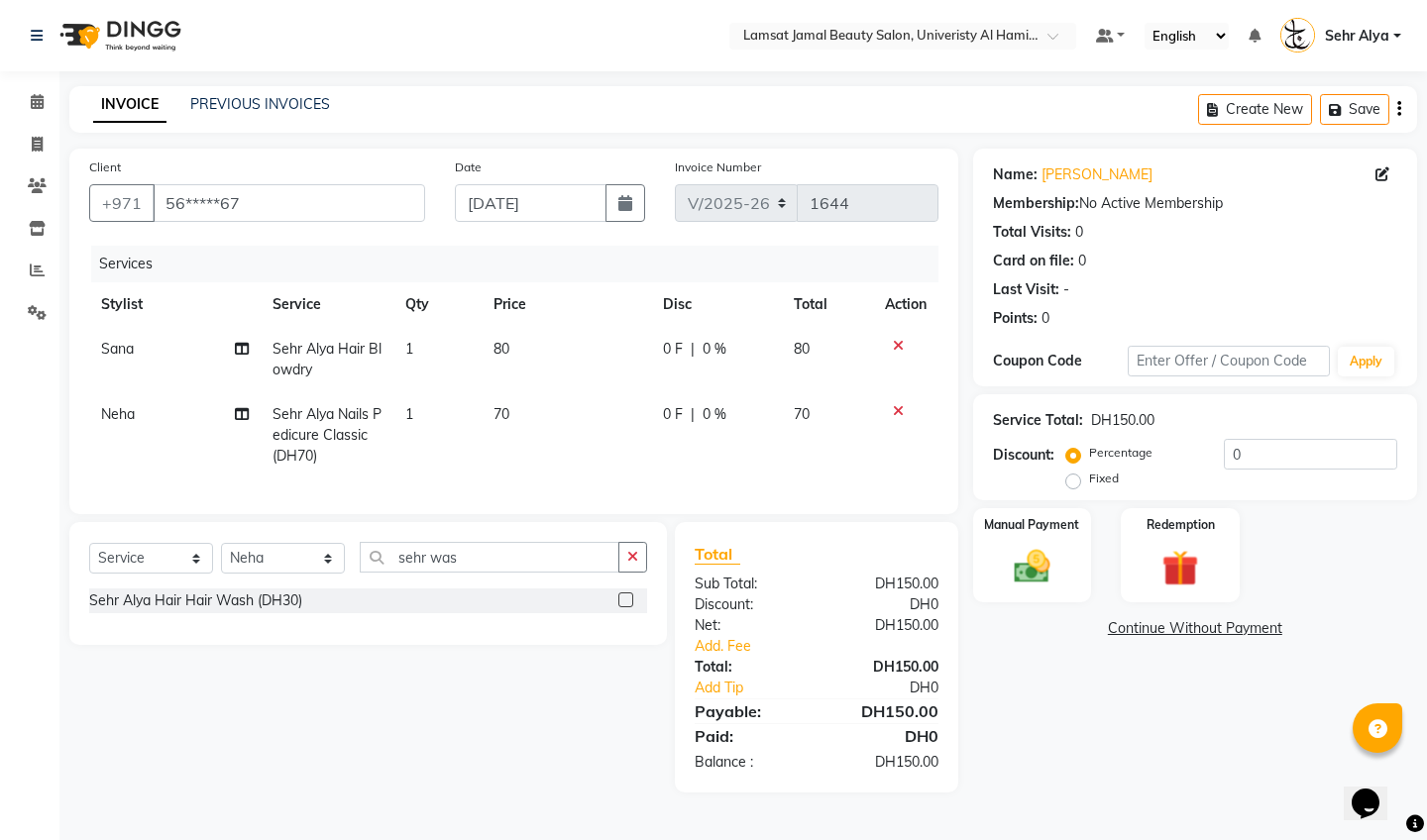 click 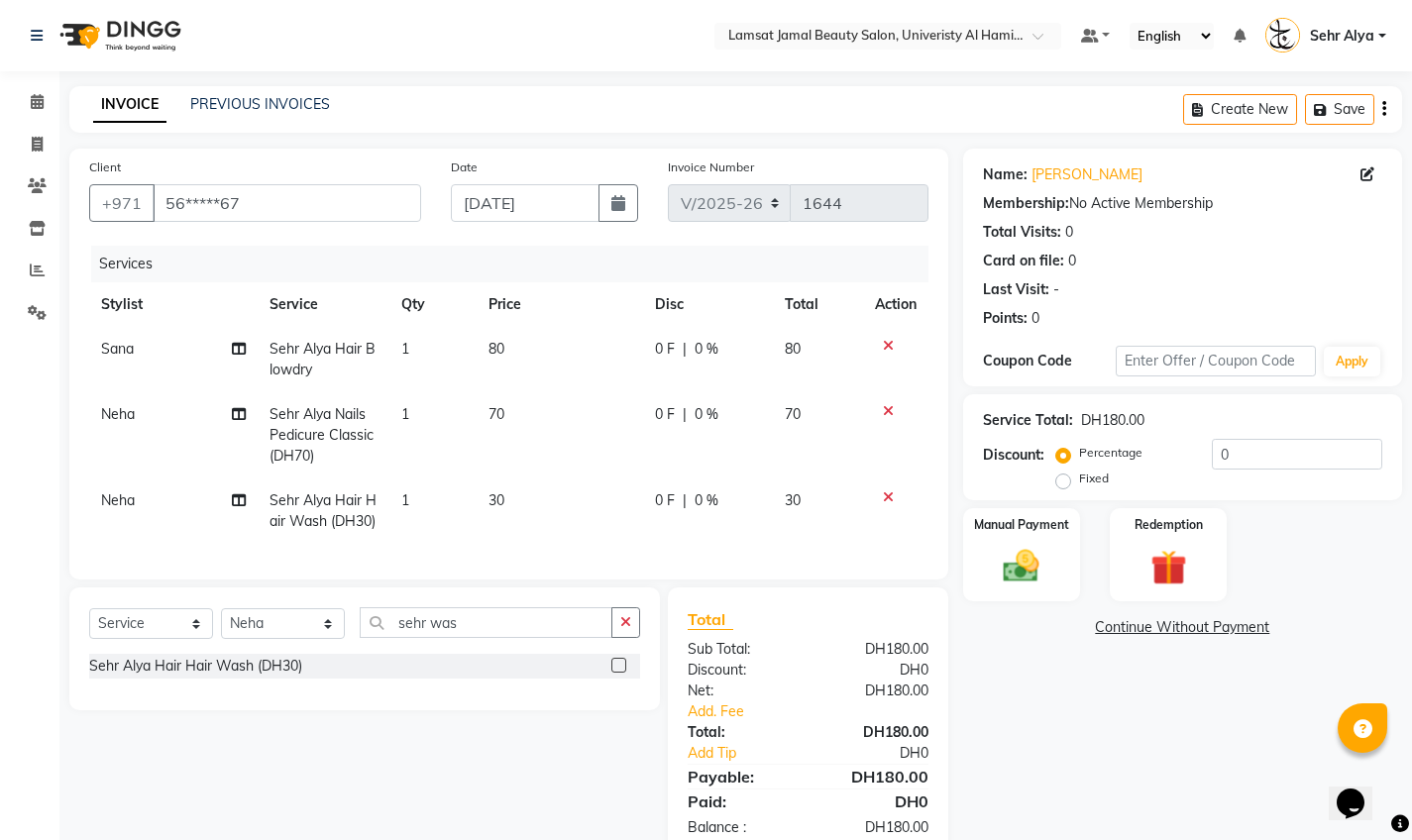 click on "Neha" 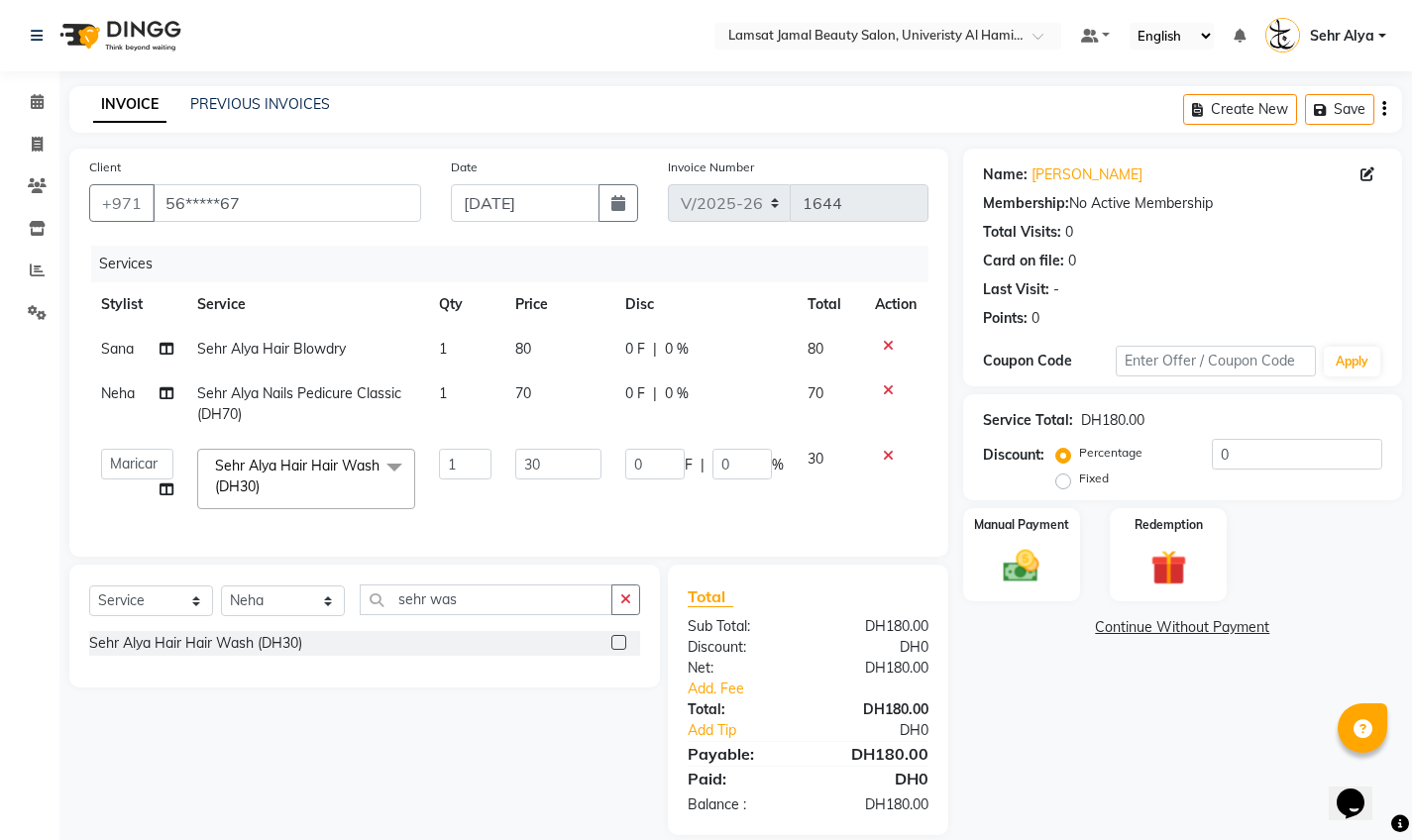click on "70" 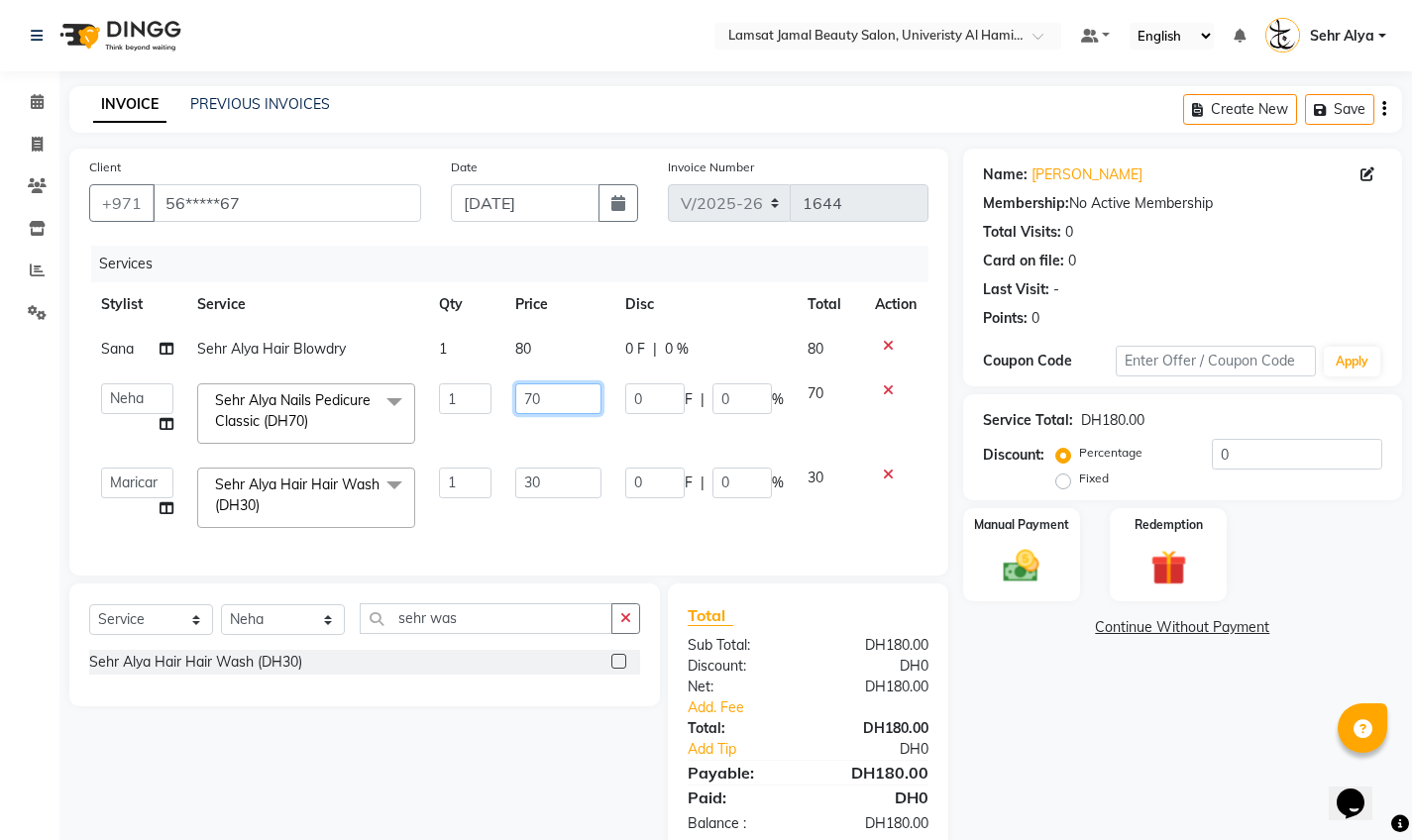 click on "70" 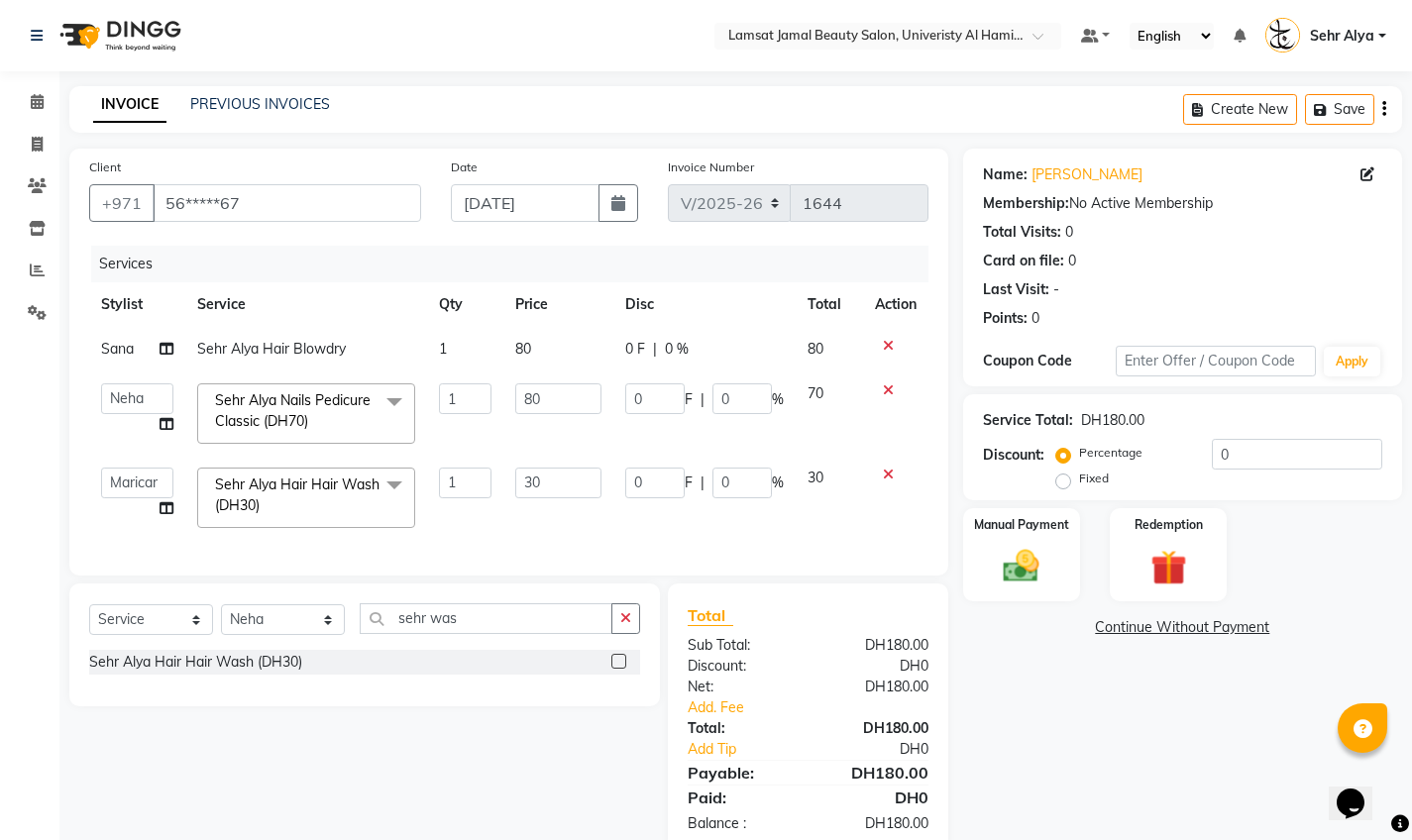 click on "Name: [PERSON_NAME]  Membership:  No Active Membership  Total Visits:  0 Card on file:  0 Last Visit:   - Points:   0  Coupon Code Apply Service Total:  DH180.00  Discount:  Percentage   Fixed  0 Manual Payment Redemption  Continue Without Payment" 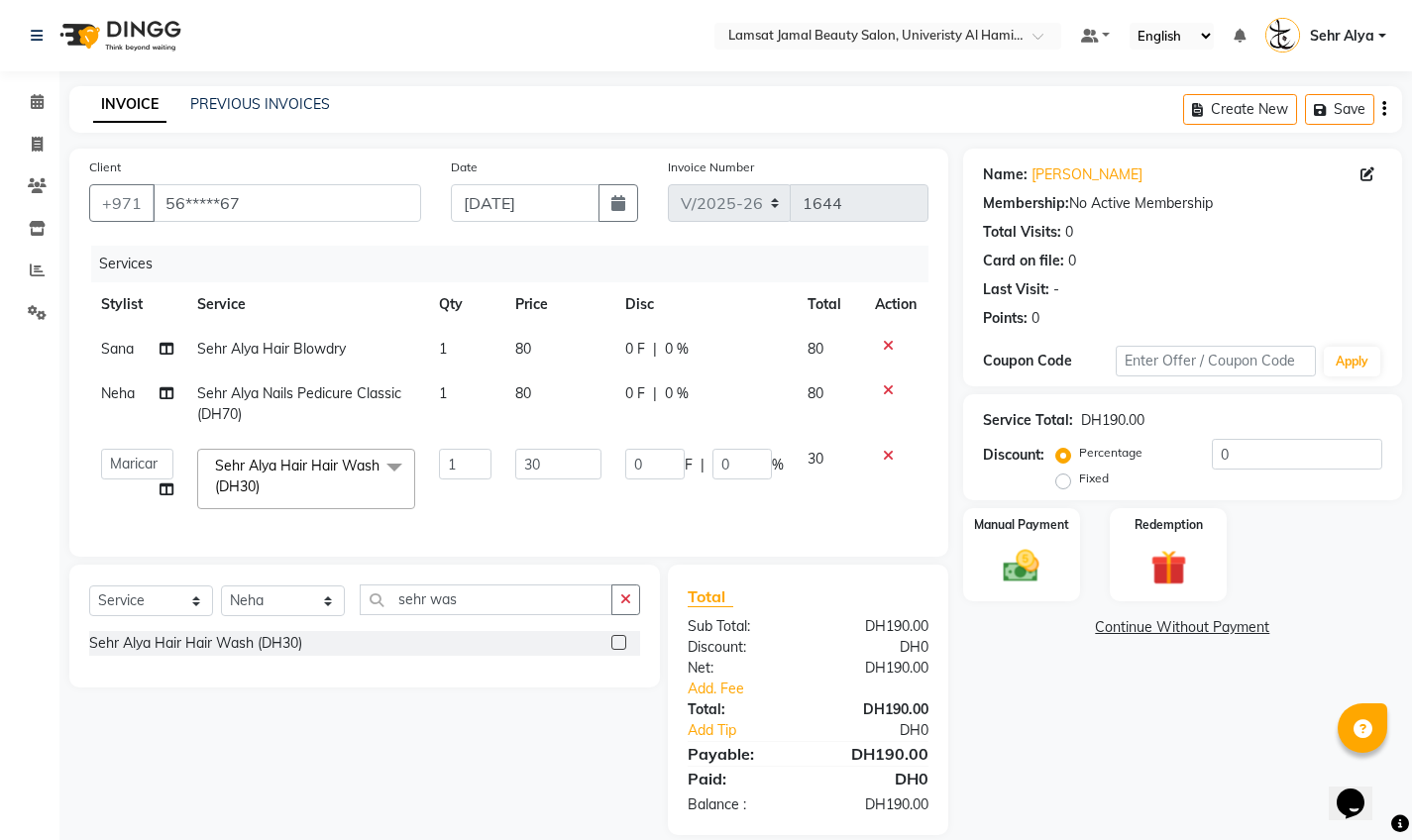 scroll, scrollTop: 59, scrollLeft: 0, axis: vertical 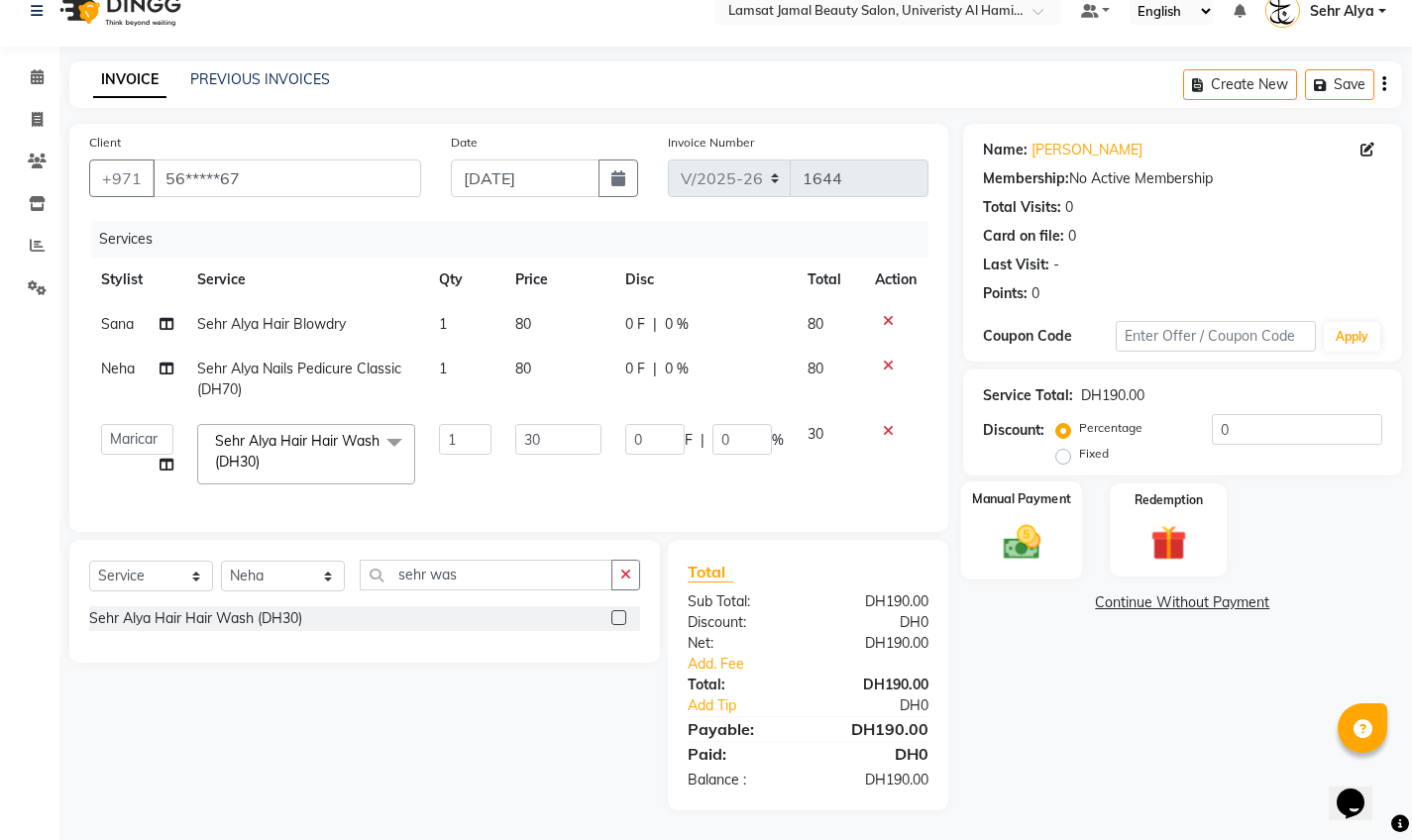 click 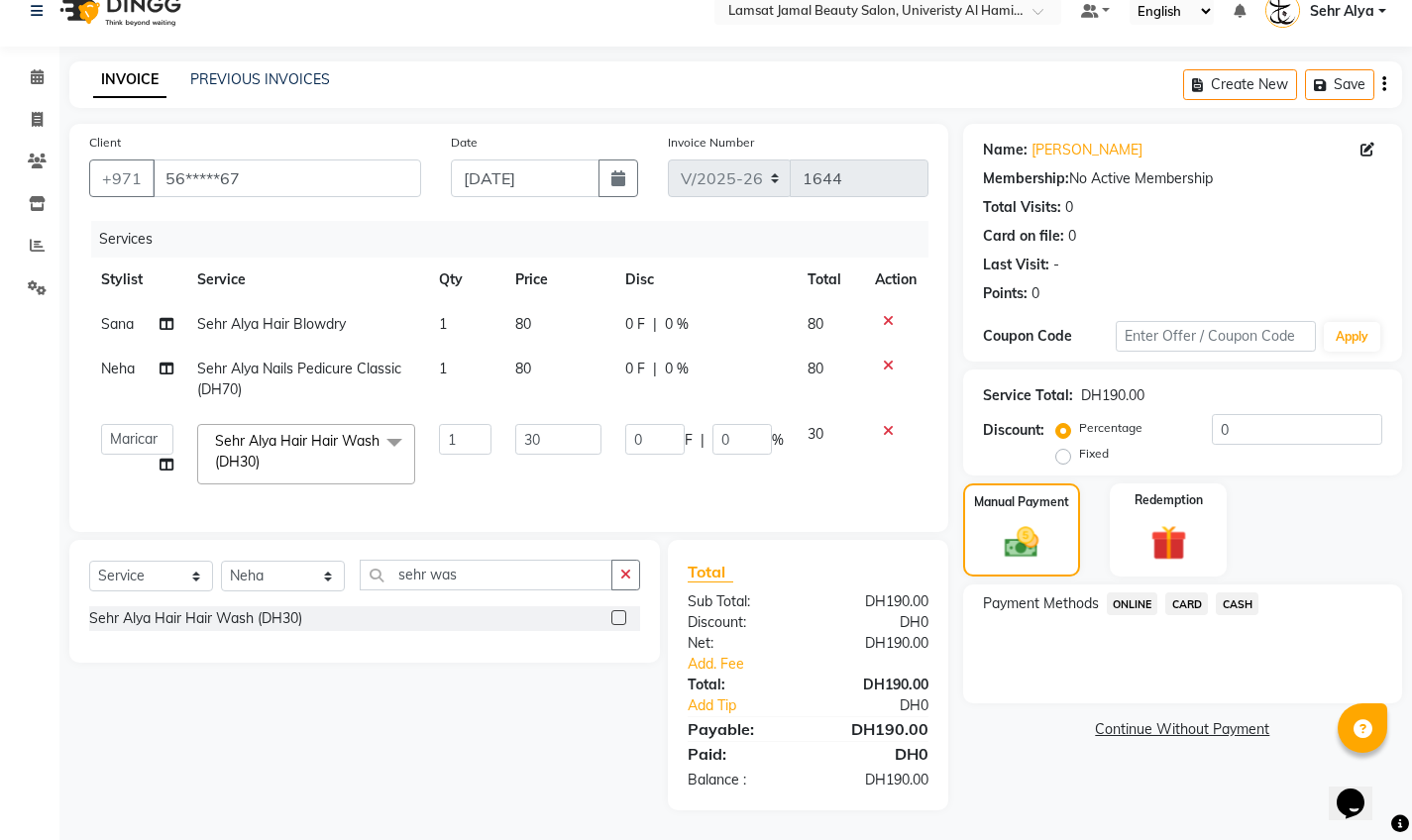 click on "CARD" 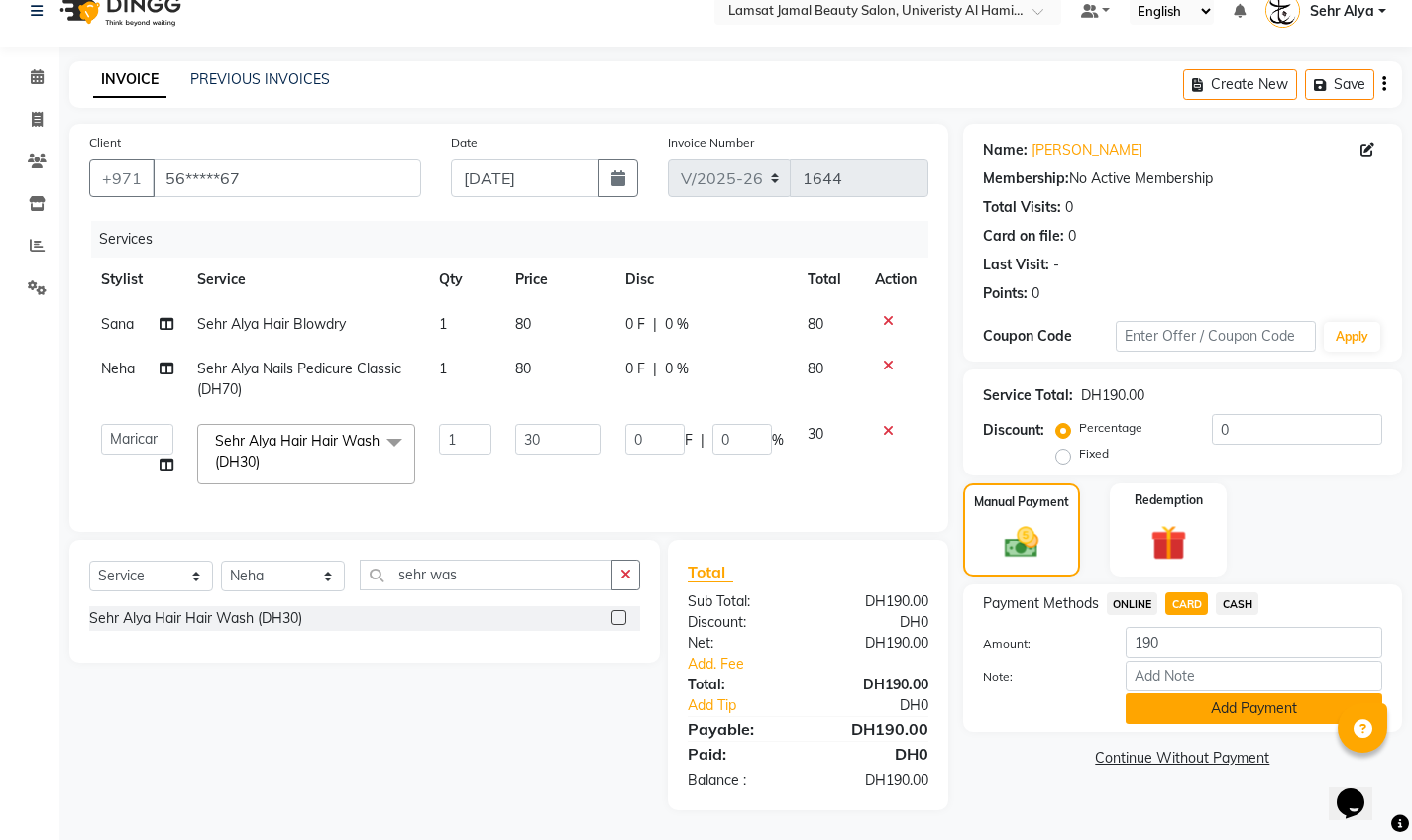 click on "Add Payment" 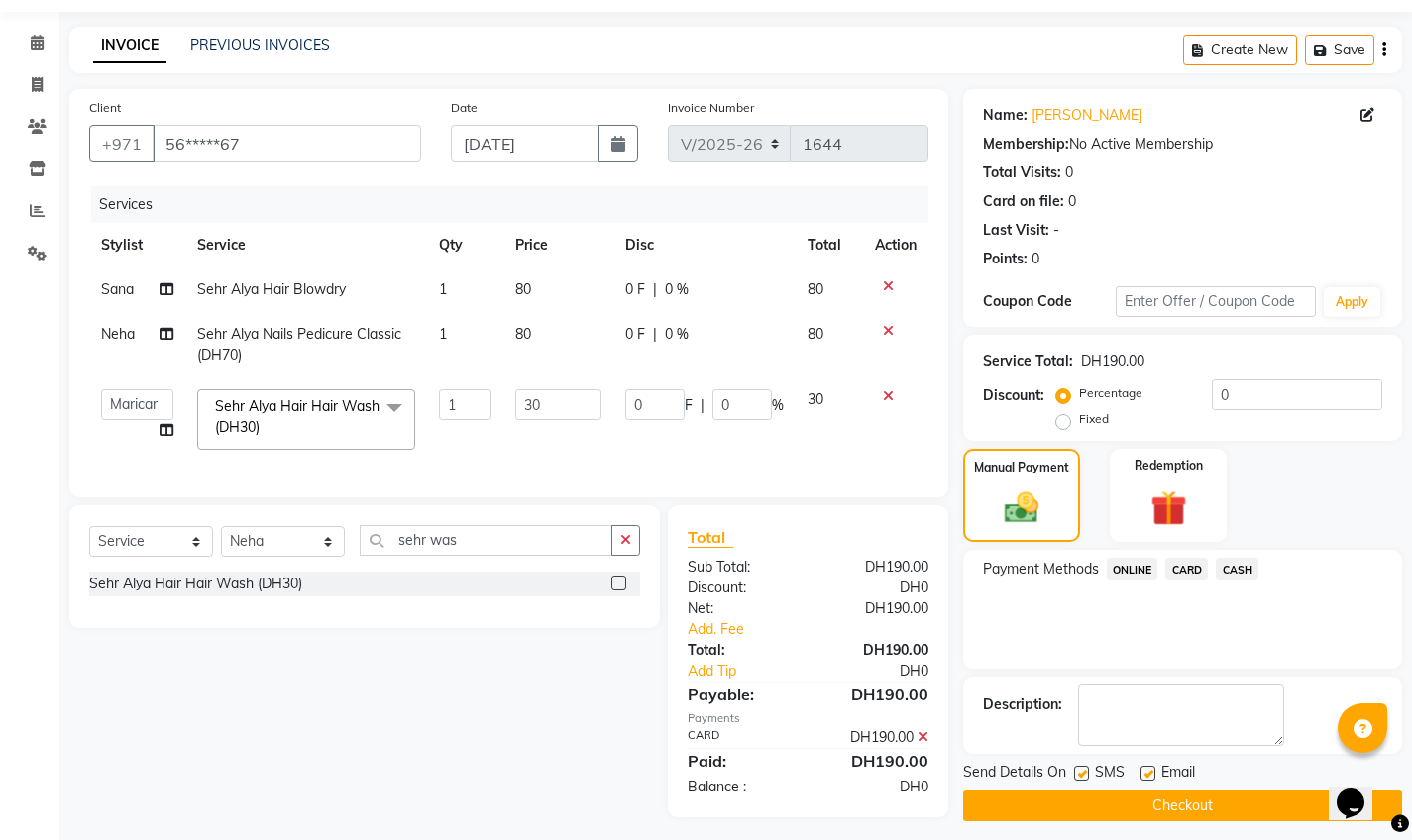 scroll, scrollTop: 100, scrollLeft: 0, axis: vertical 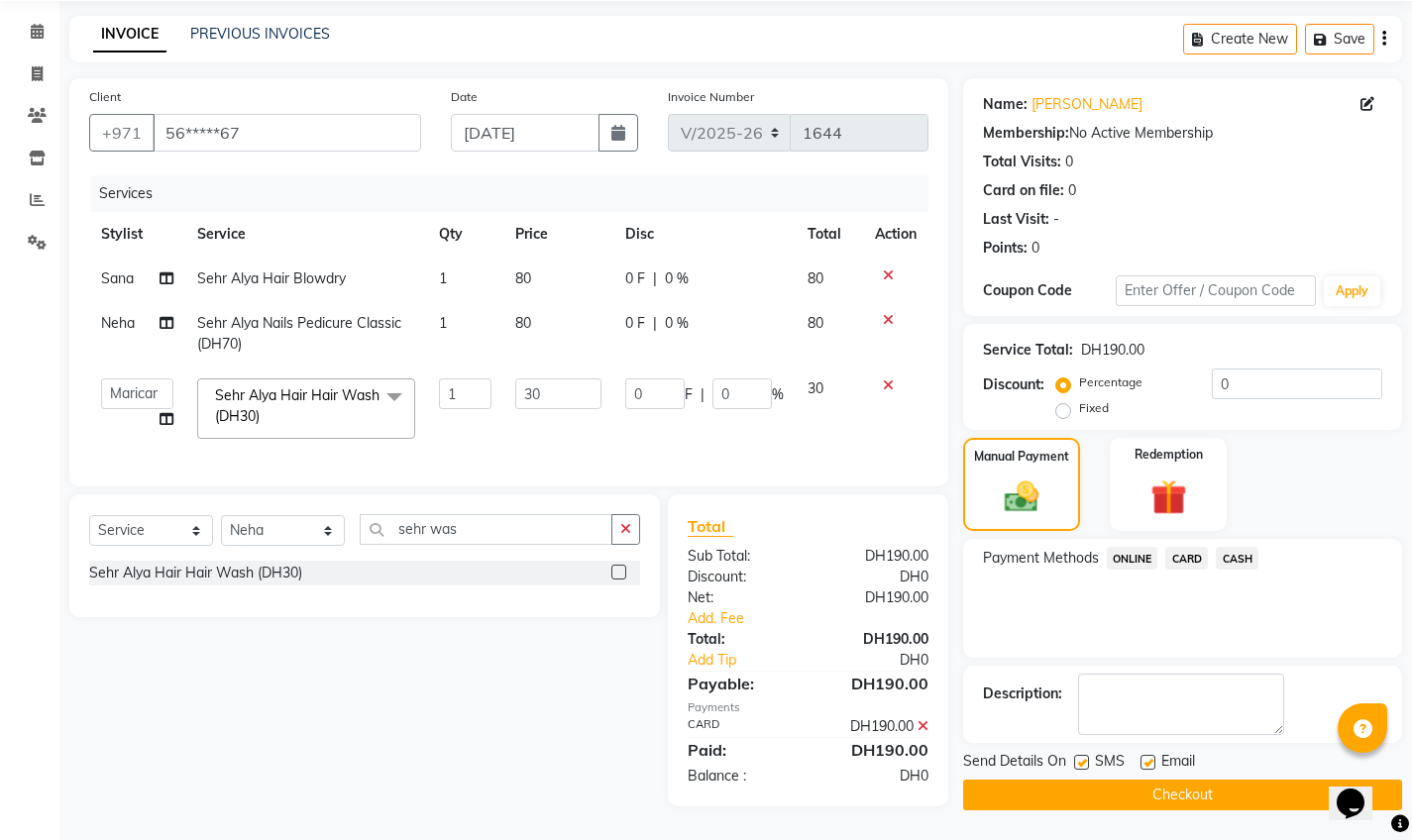 click on "Checkout" 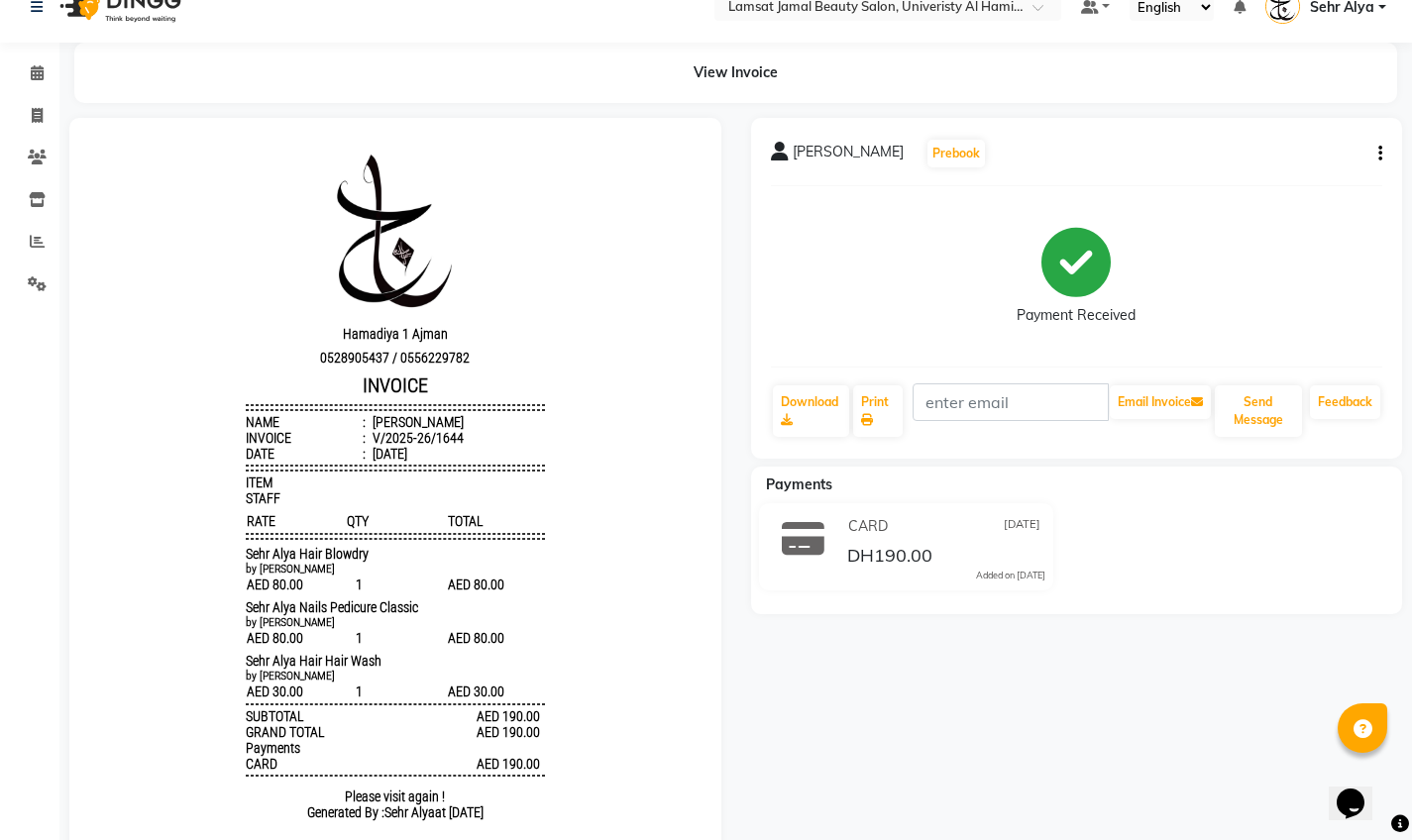 scroll, scrollTop: 91, scrollLeft: 0, axis: vertical 